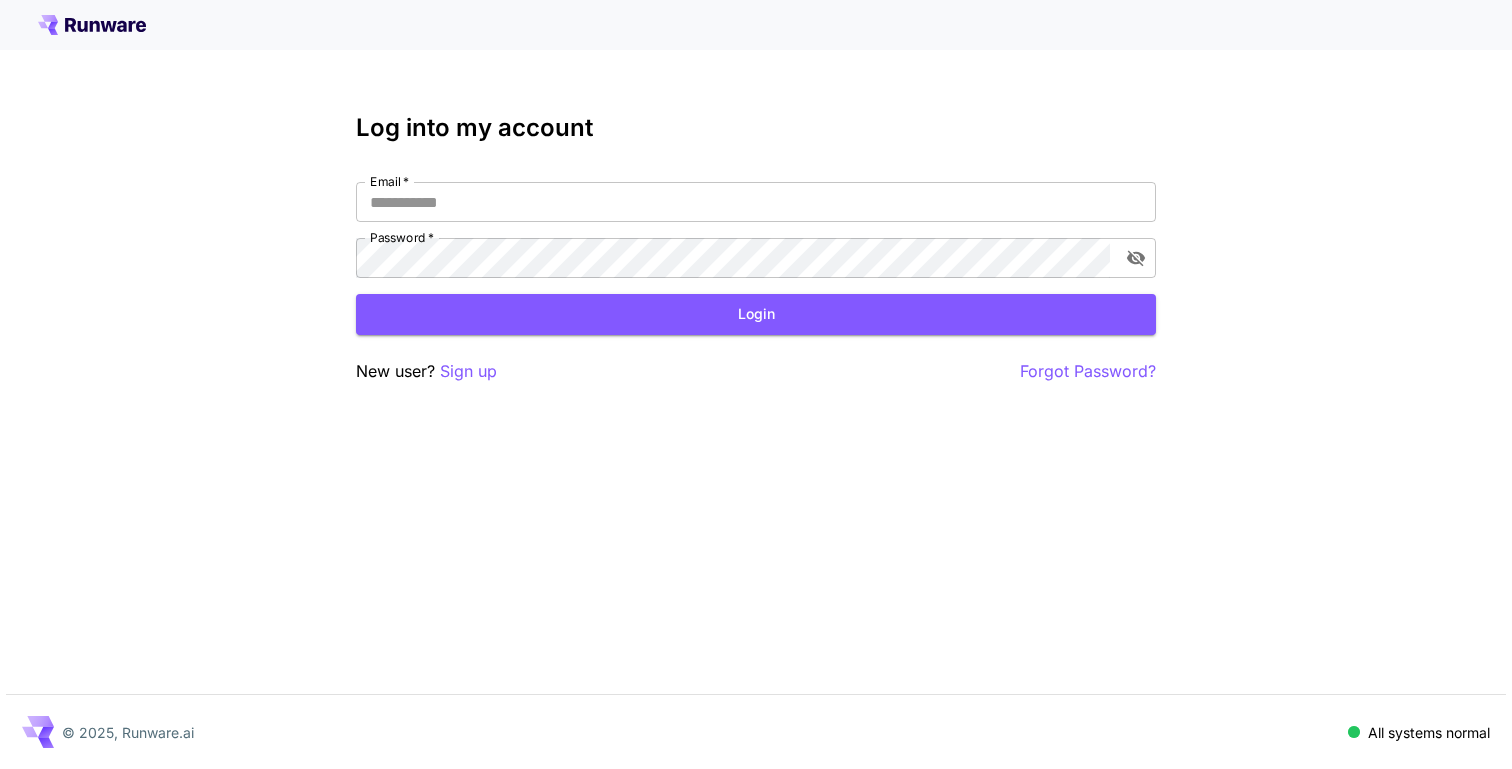 scroll, scrollTop: 0, scrollLeft: 0, axis: both 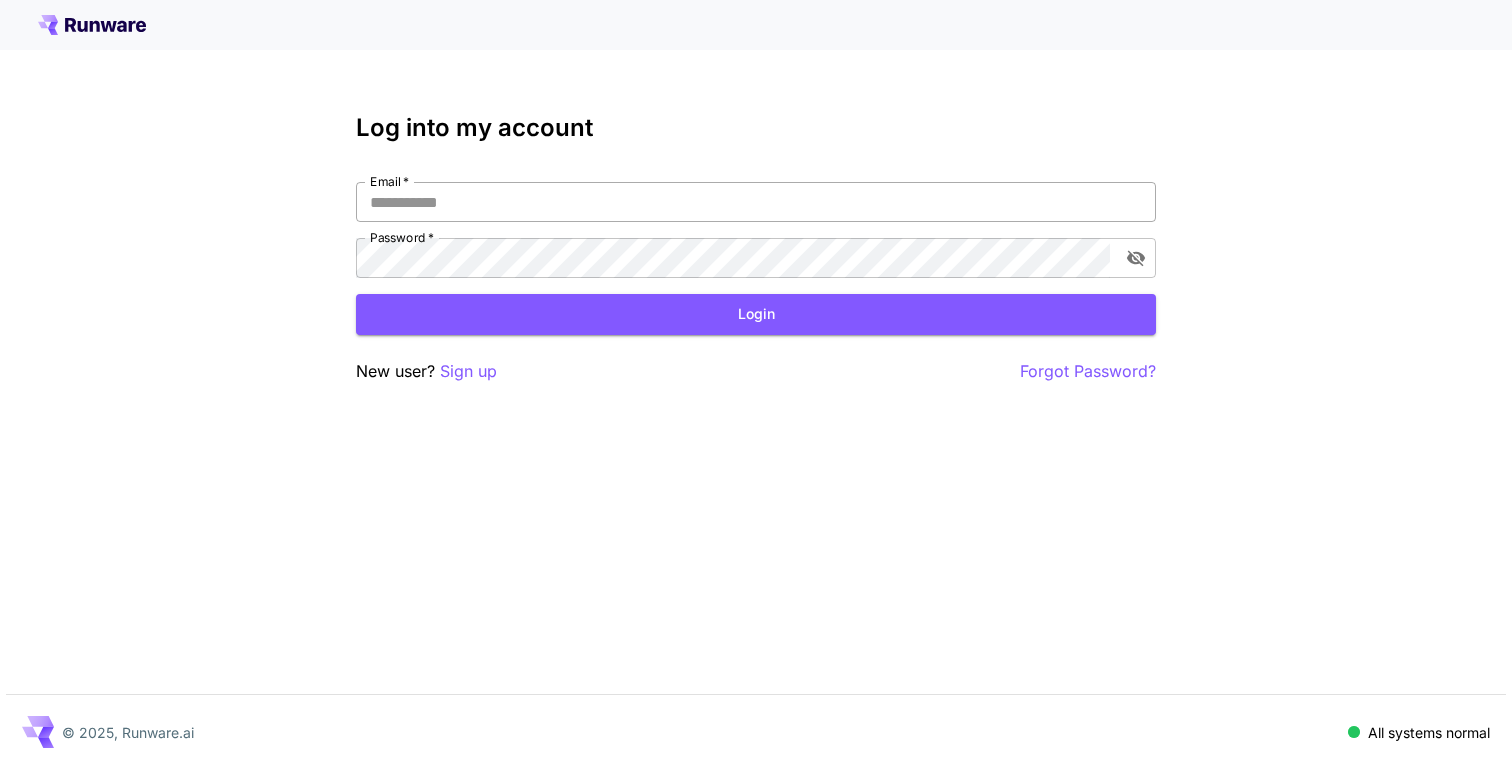 click on "Email   *" at bounding box center [756, 202] 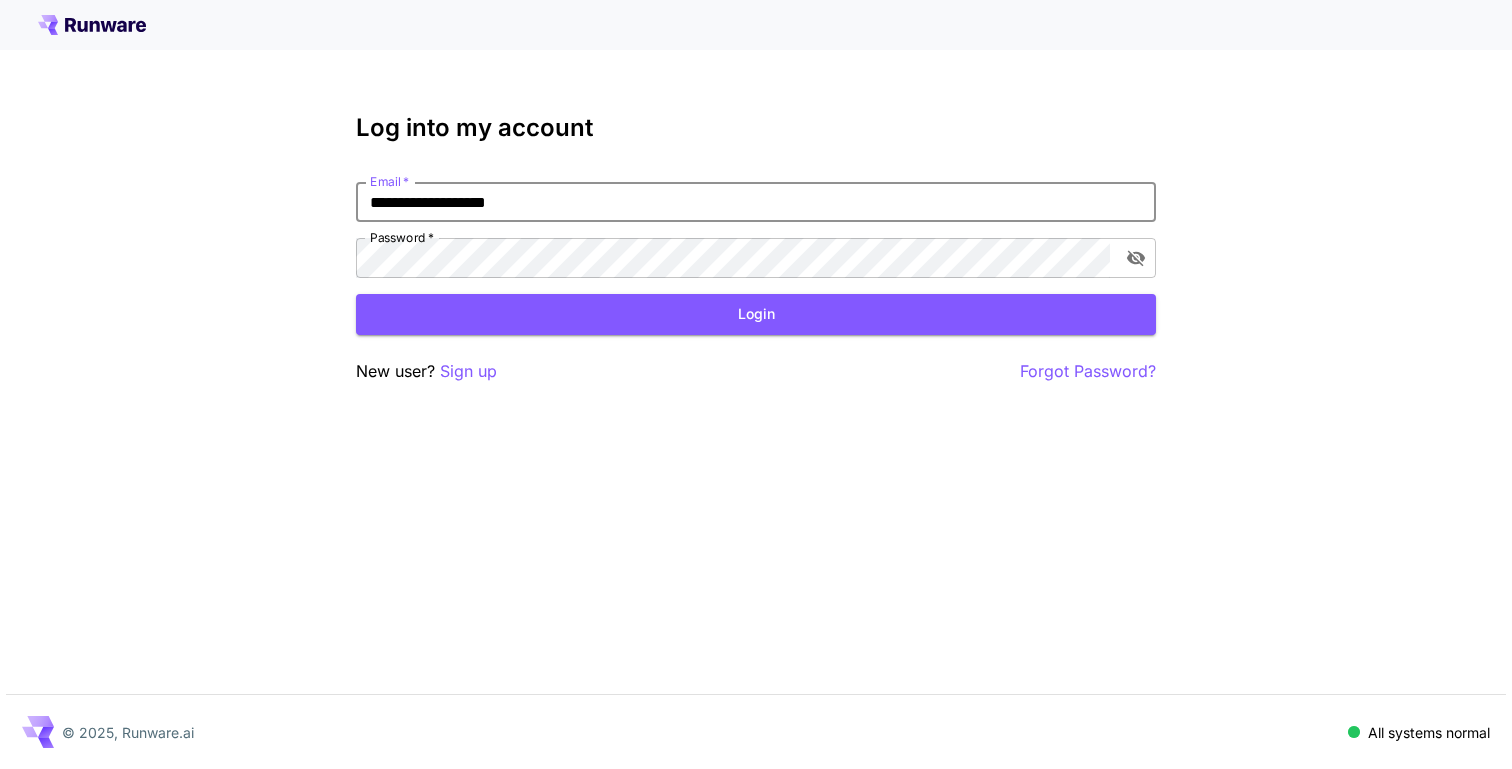 type on "**********" 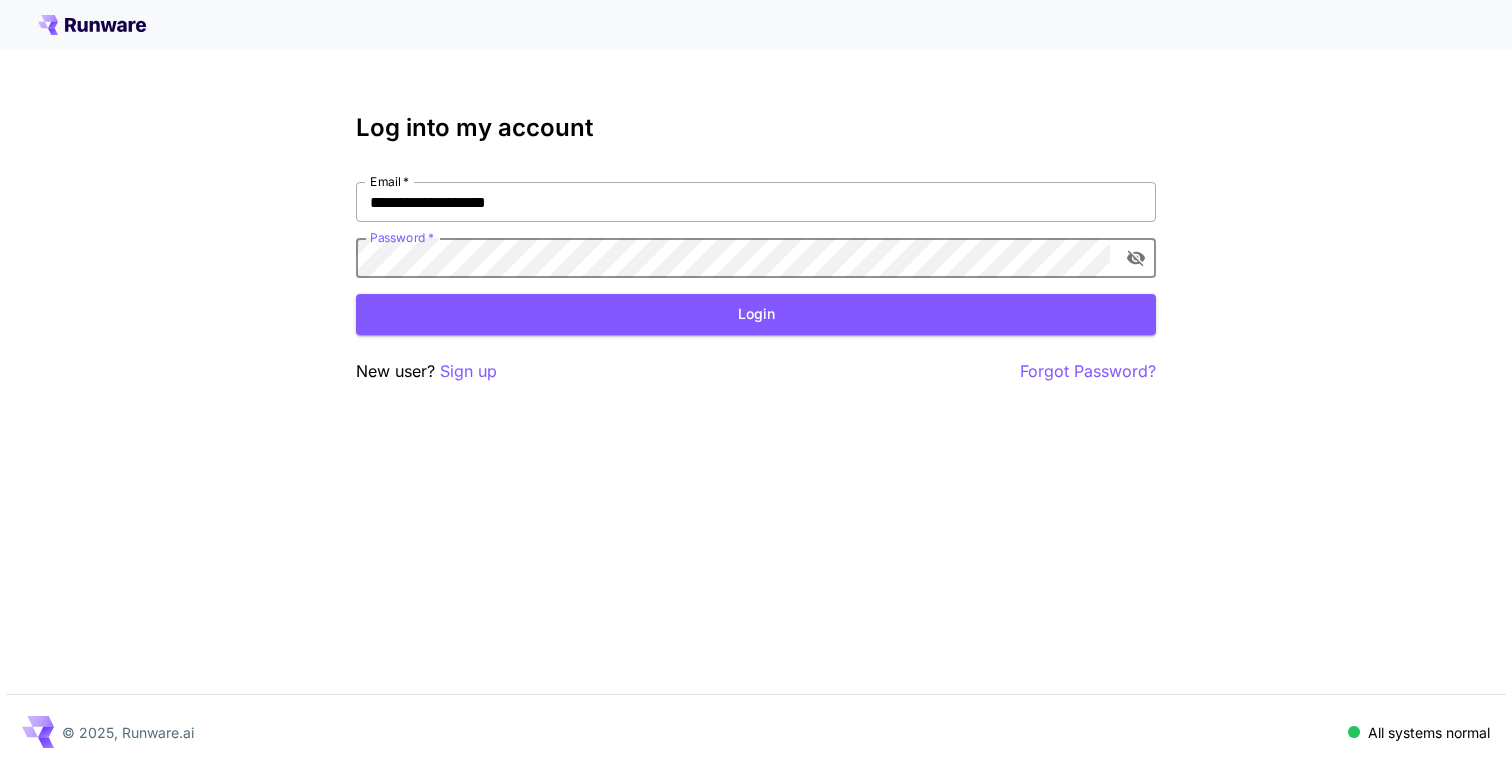 click on "Login" at bounding box center (756, 314) 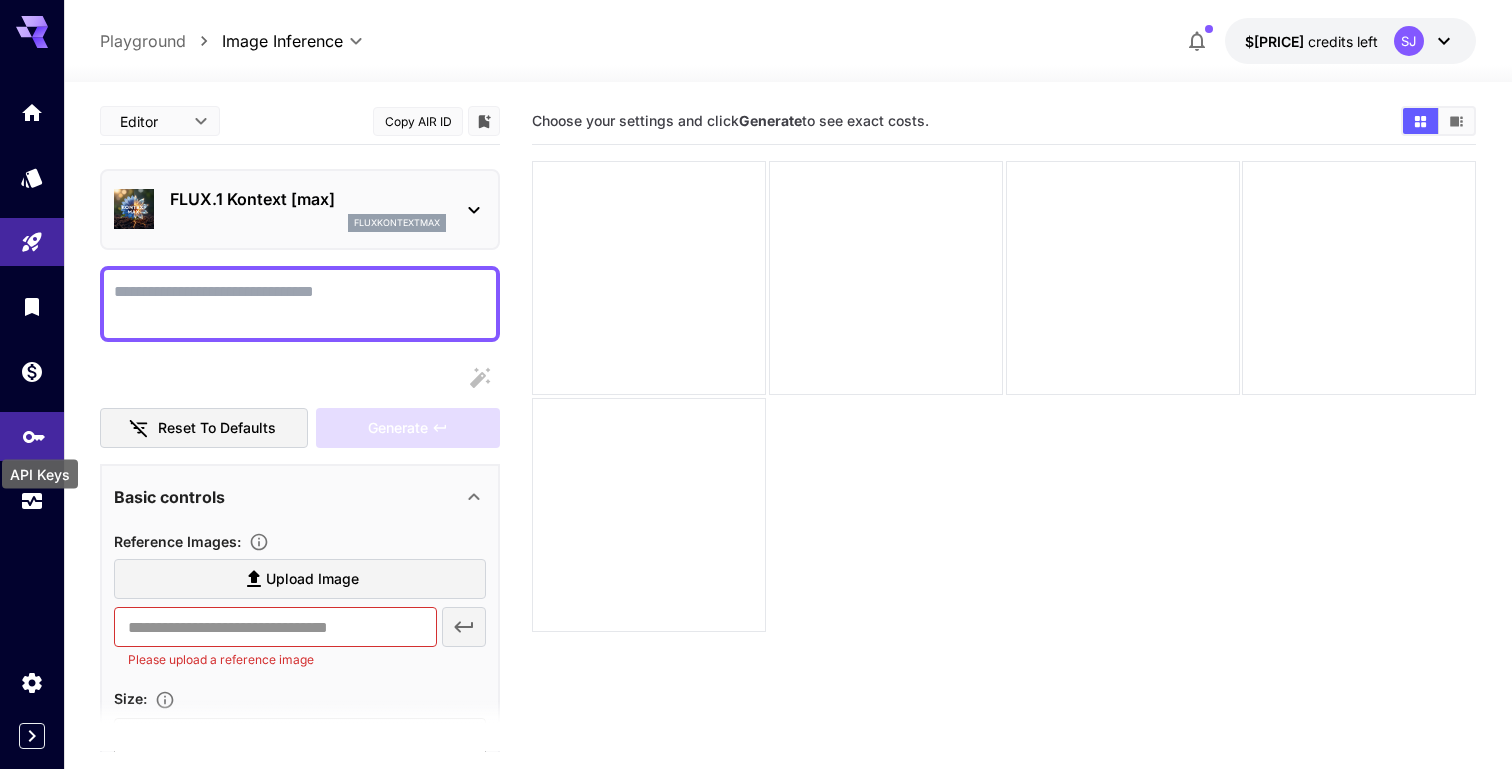 click 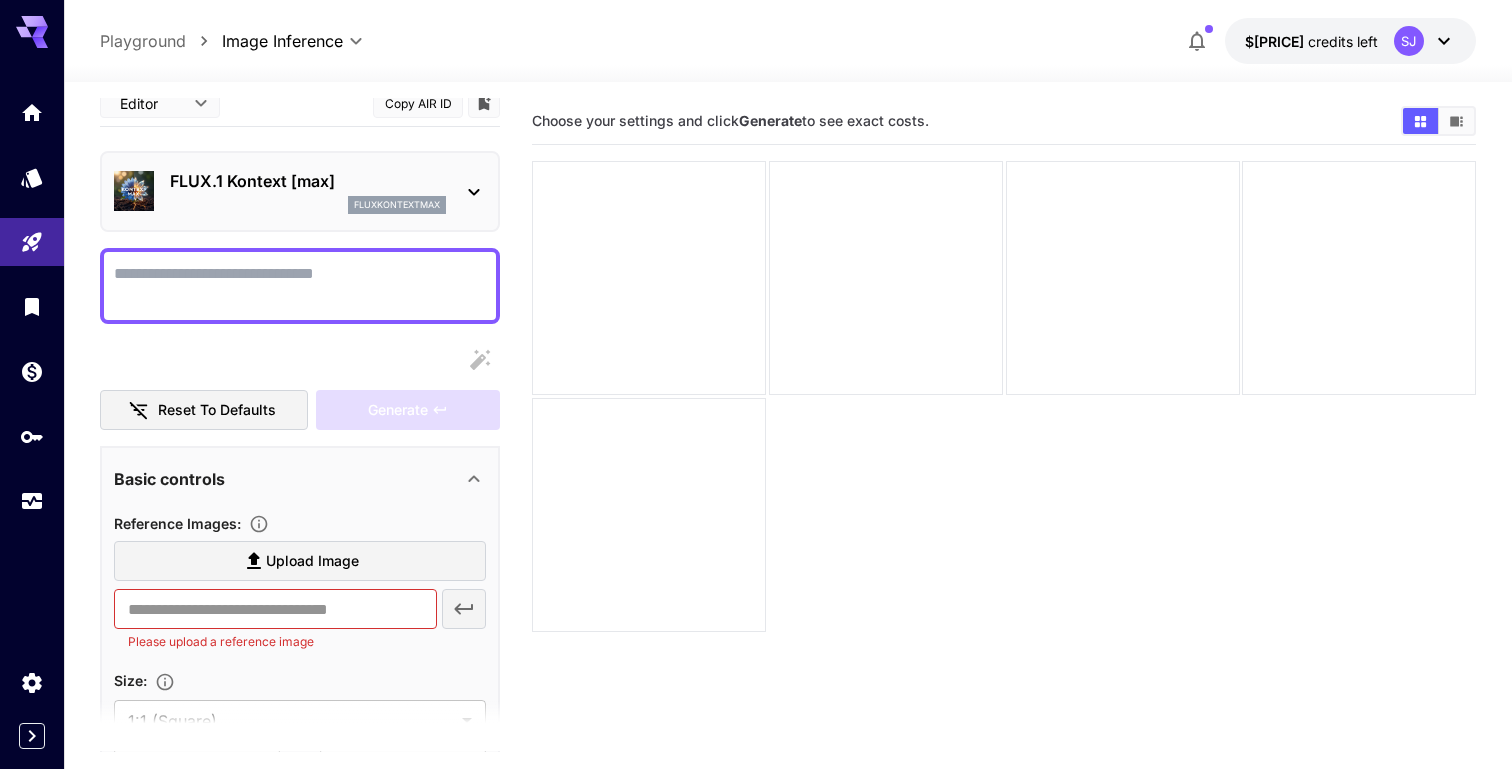 scroll, scrollTop: 0, scrollLeft: 0, axis: both 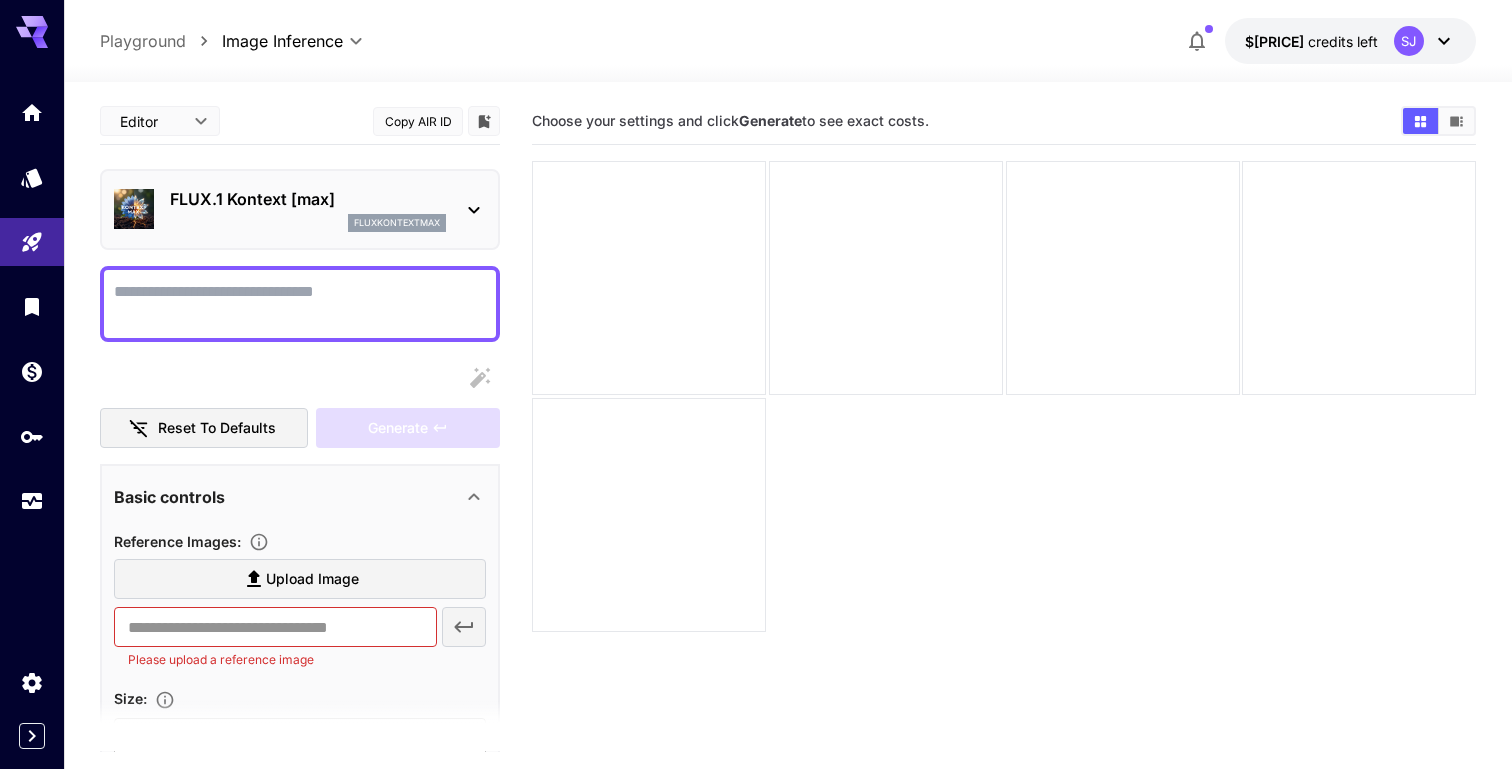 click on "FLUX.1 Kontext [max]" at bounding box center (308, 199) 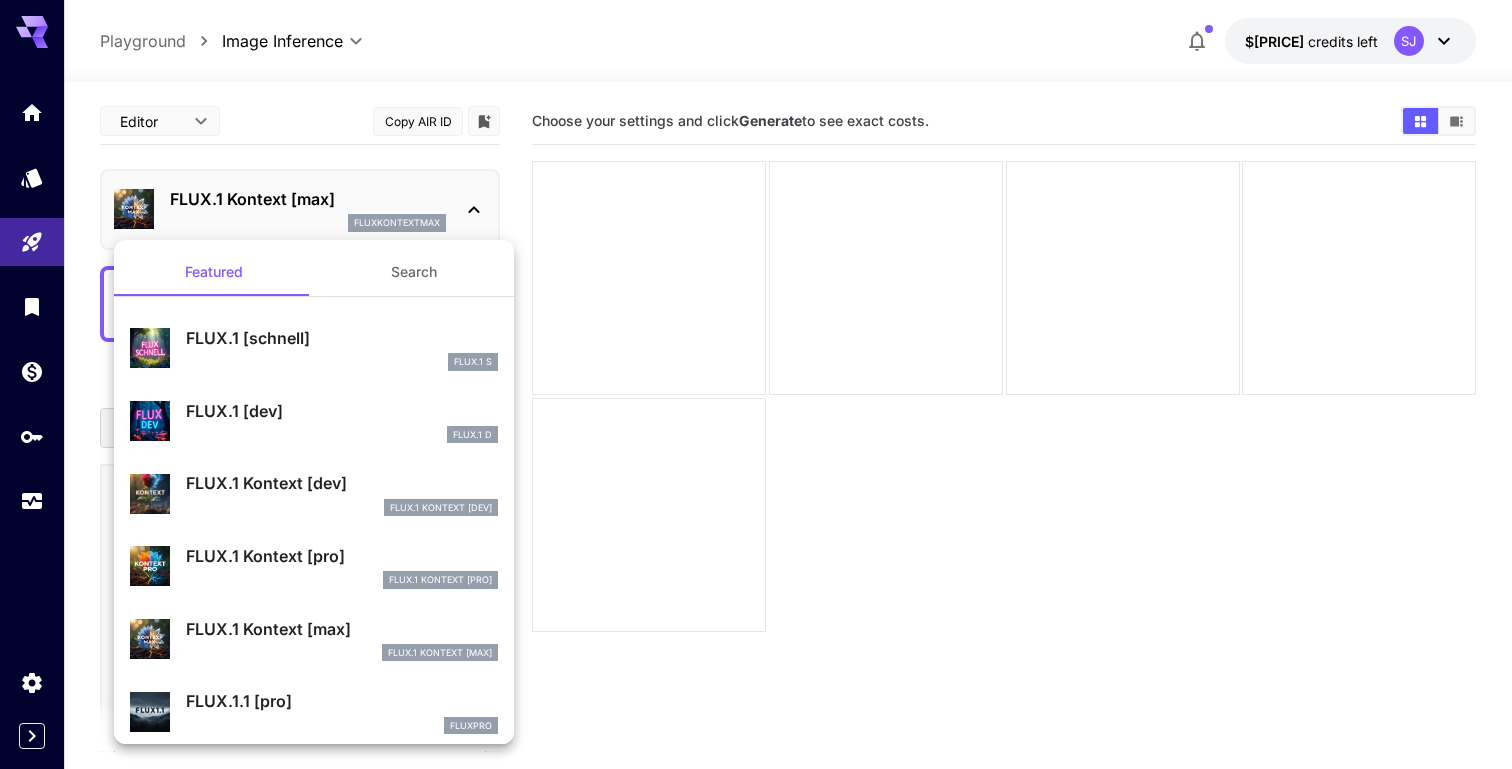 click on "Search" at bounding box center [414, 272] 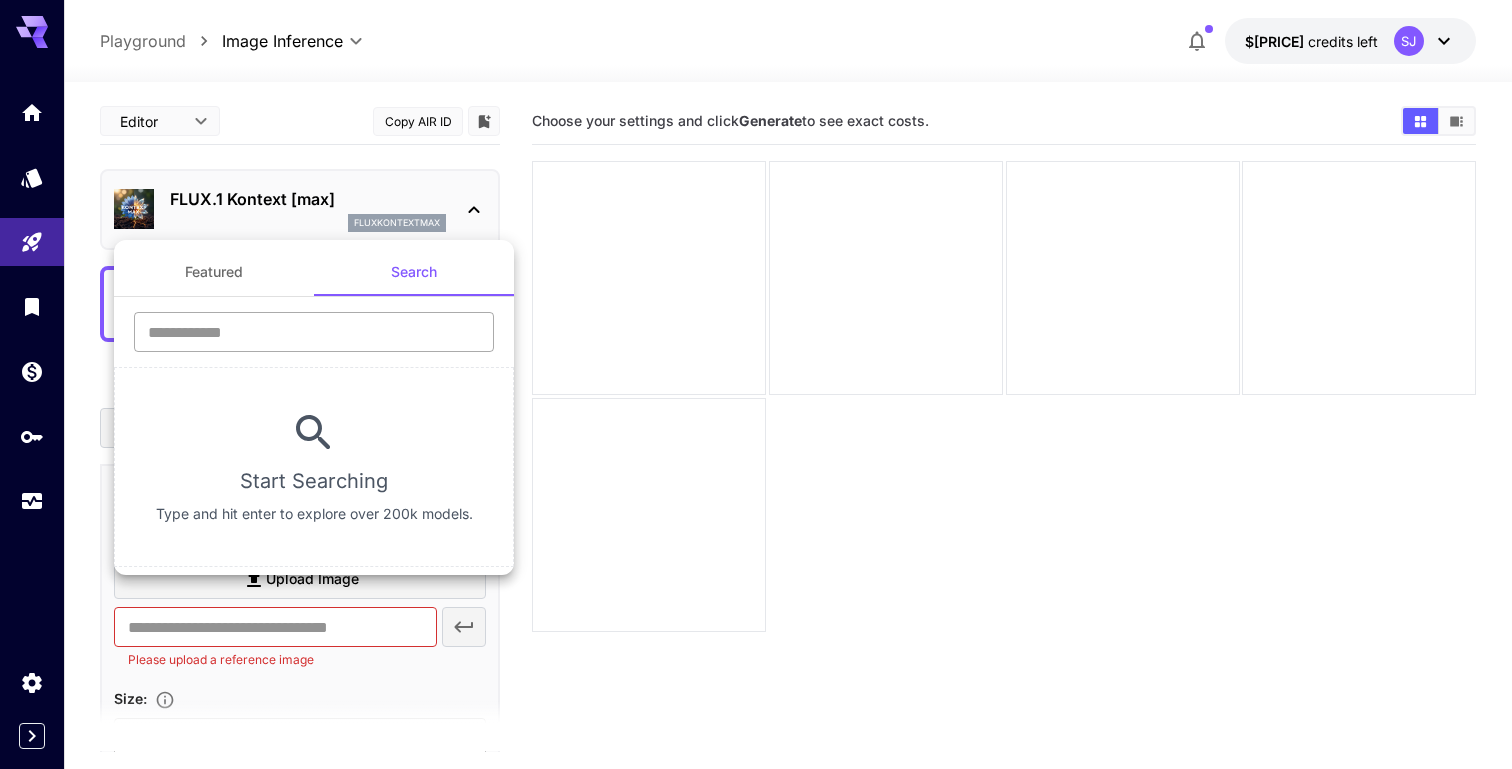 click at bounding box center [314, 332] 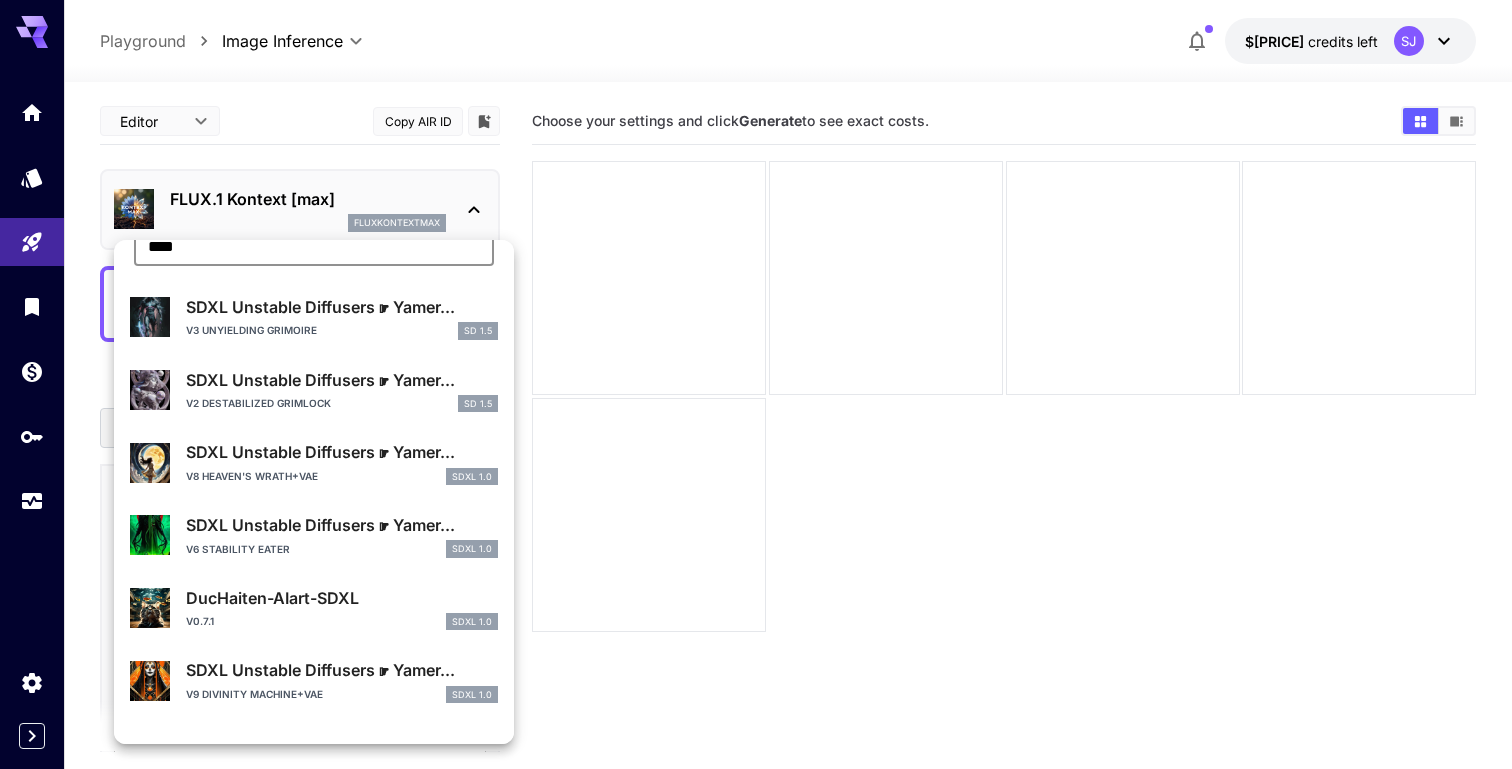 scroll, scrollTop: 0, scrollLeft: 0, axis: both 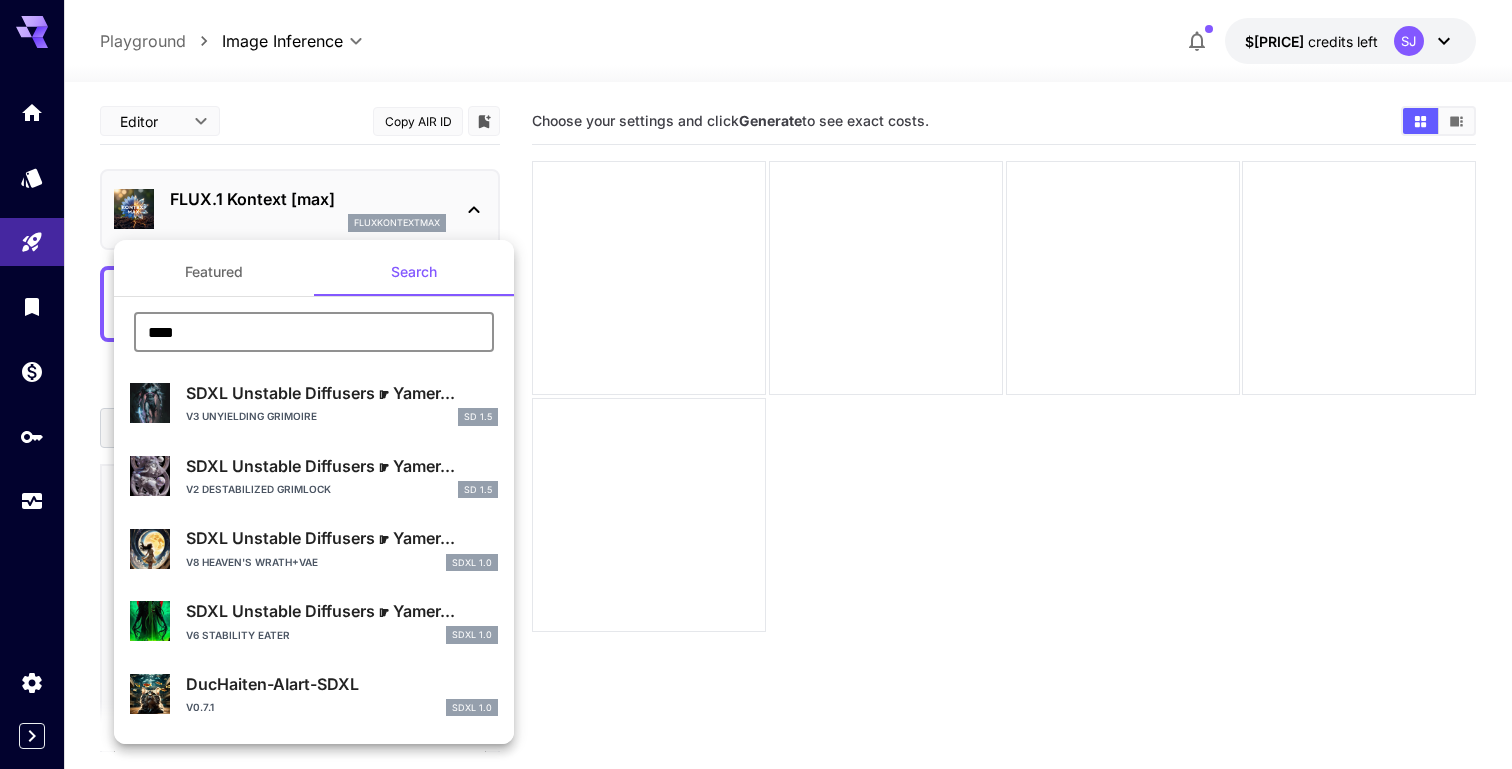 type on "****" 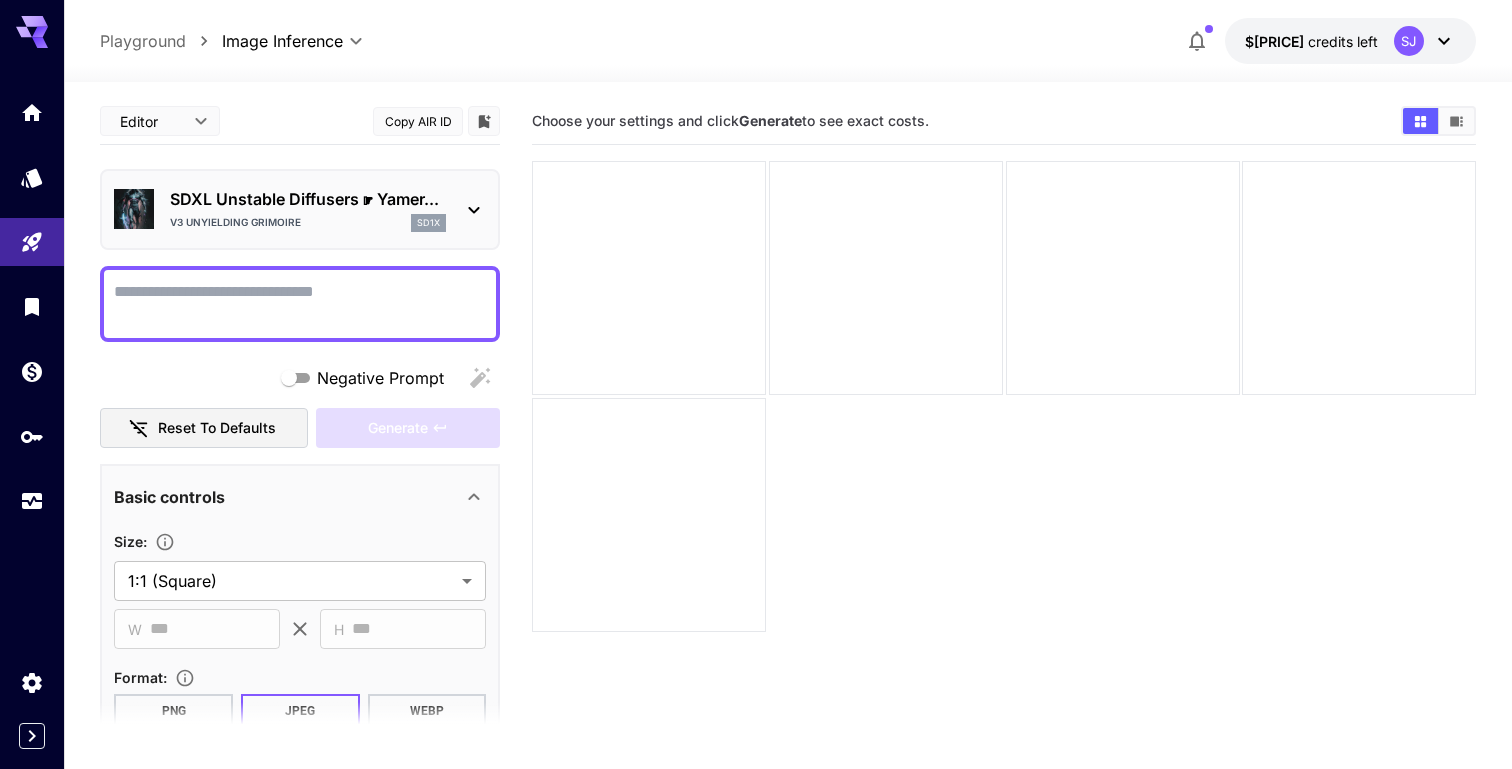 click on "V3 Unyielding Grimoire sd1x" at bounding box center (308, 223) 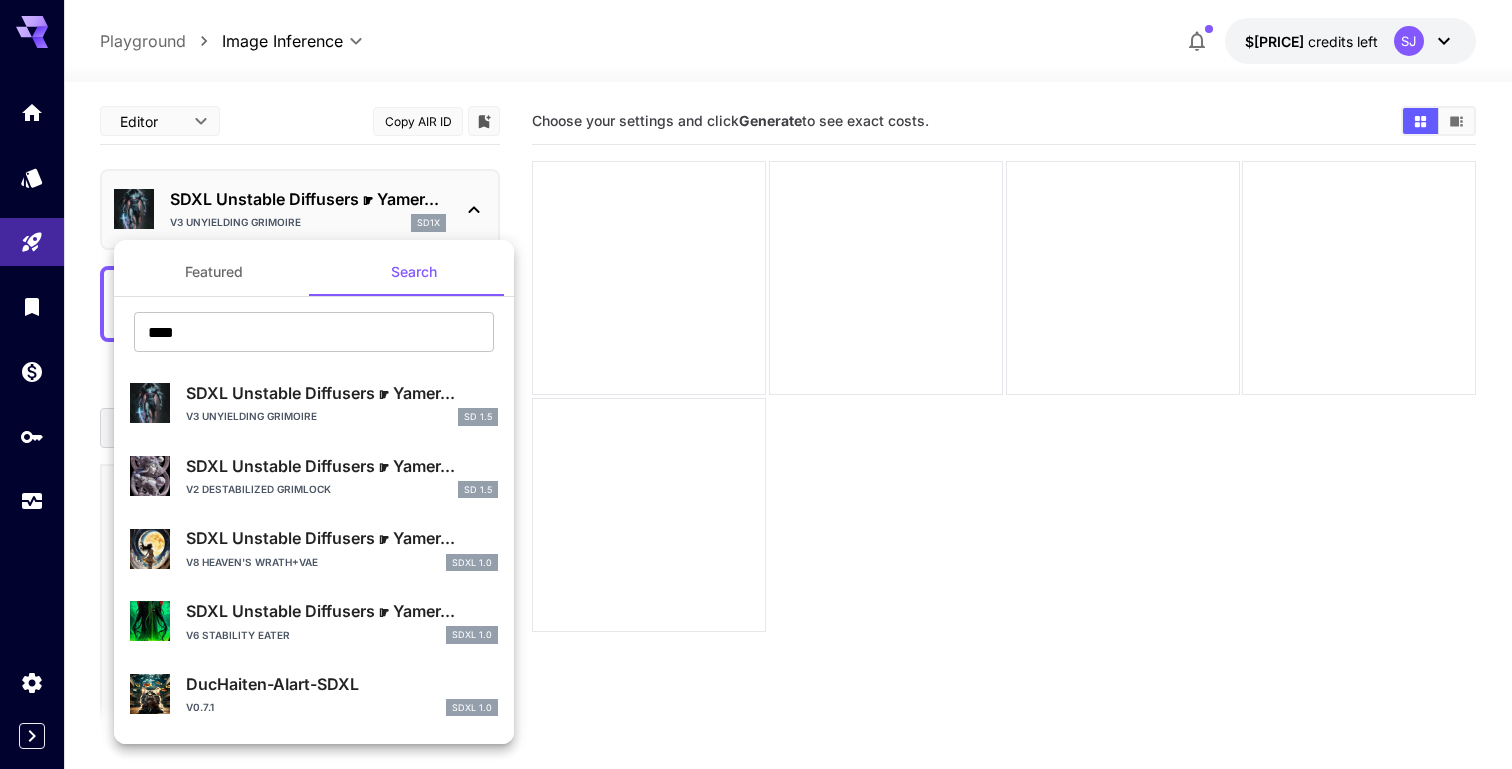 click on "SDXL Unstable Diffusers ☛ Yamer..." at bounding box center (342, 538) 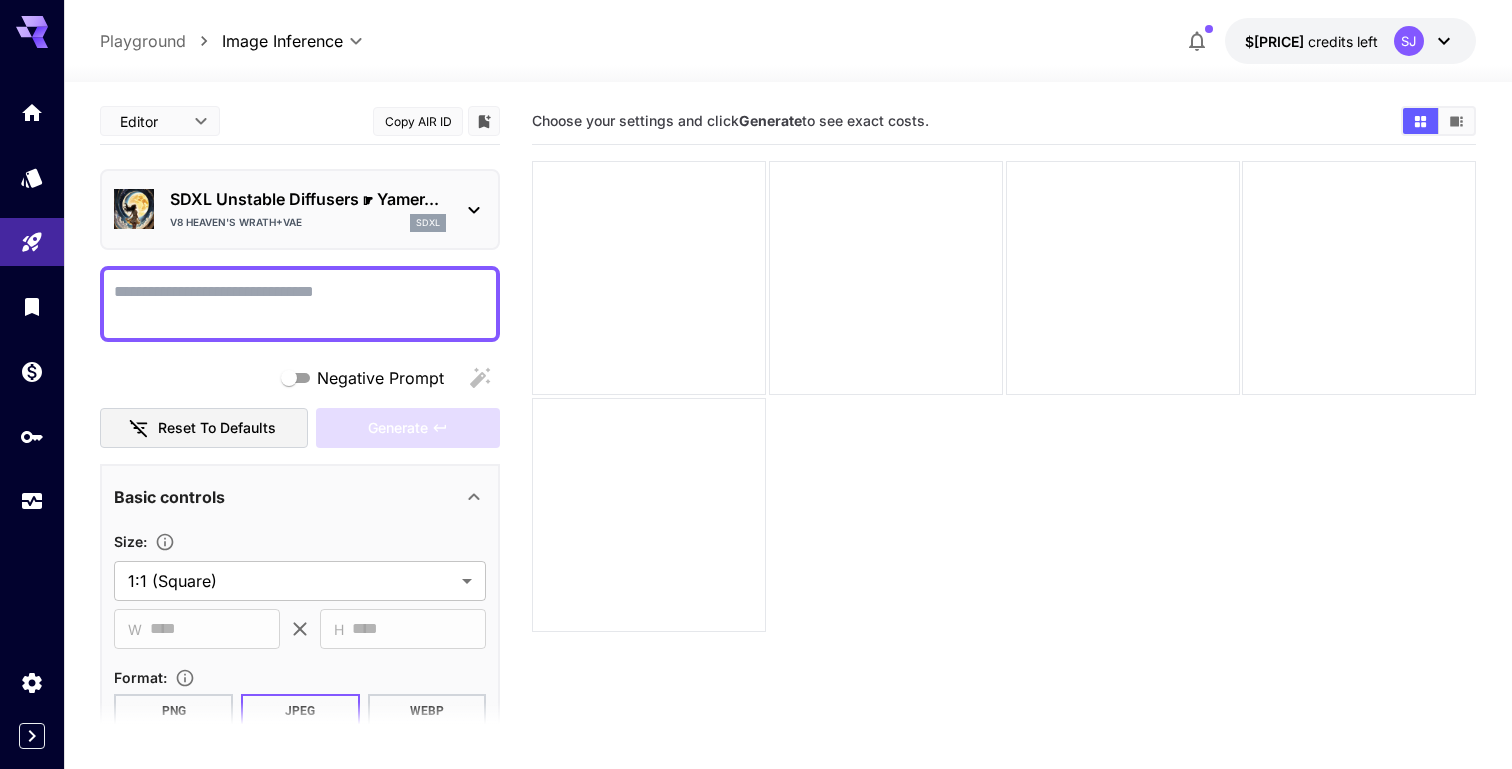 click on "Negative Prompt" at bounding box center [300, 304] 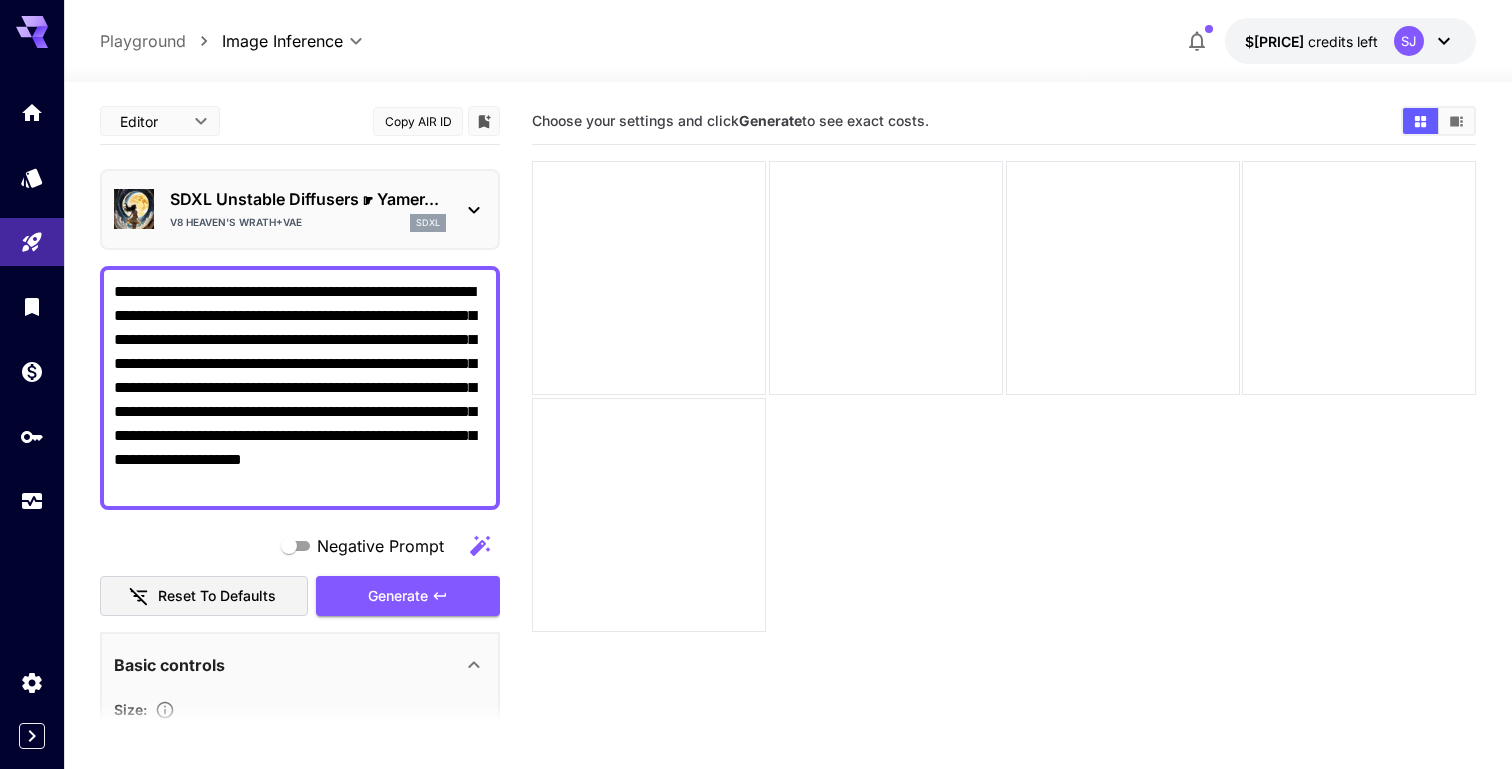 type on "**********" 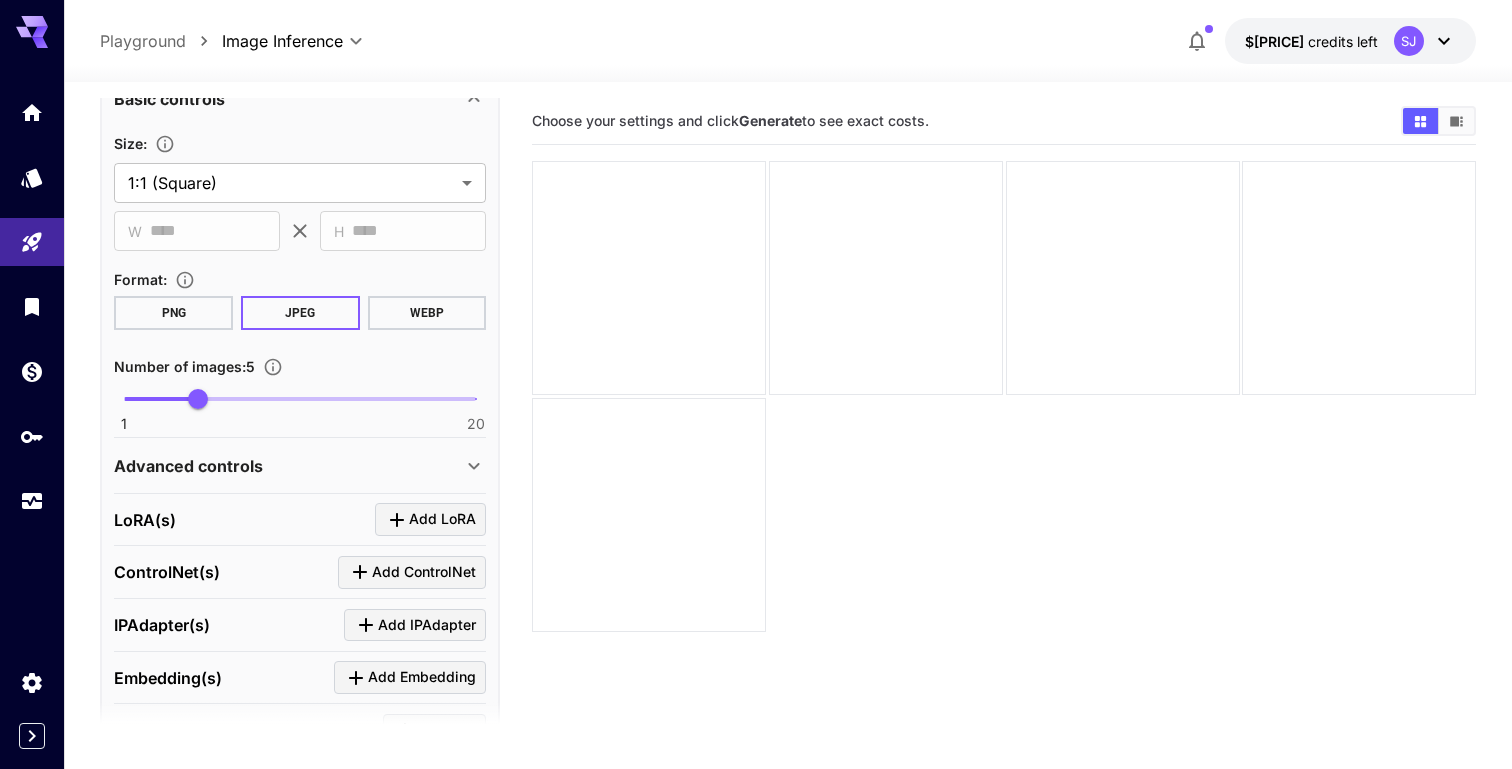 scroll, scrollTop: 733, scrollLeft: 0, axis: vertical 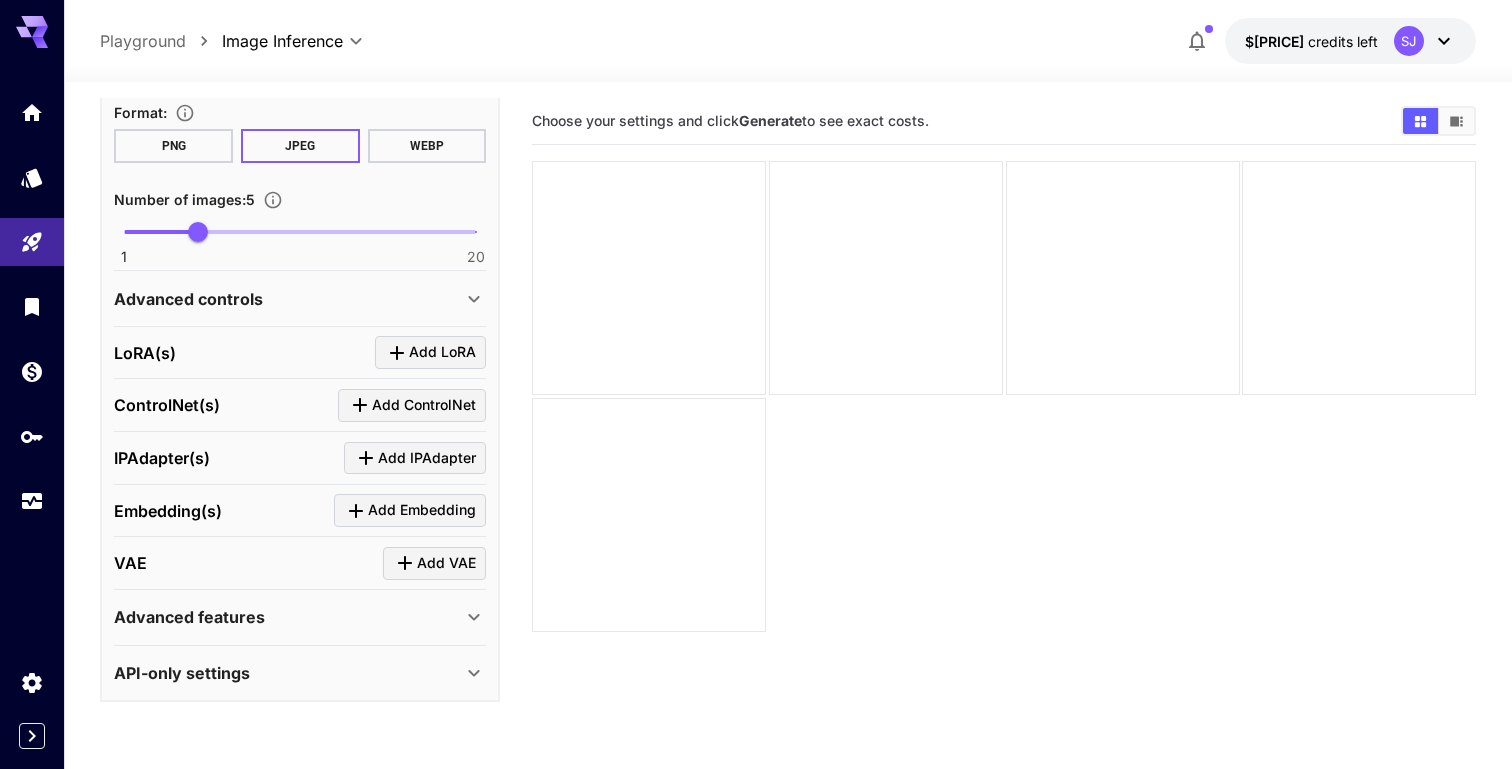 click on "Add IPAdapter" at bounding box center (415, 458) 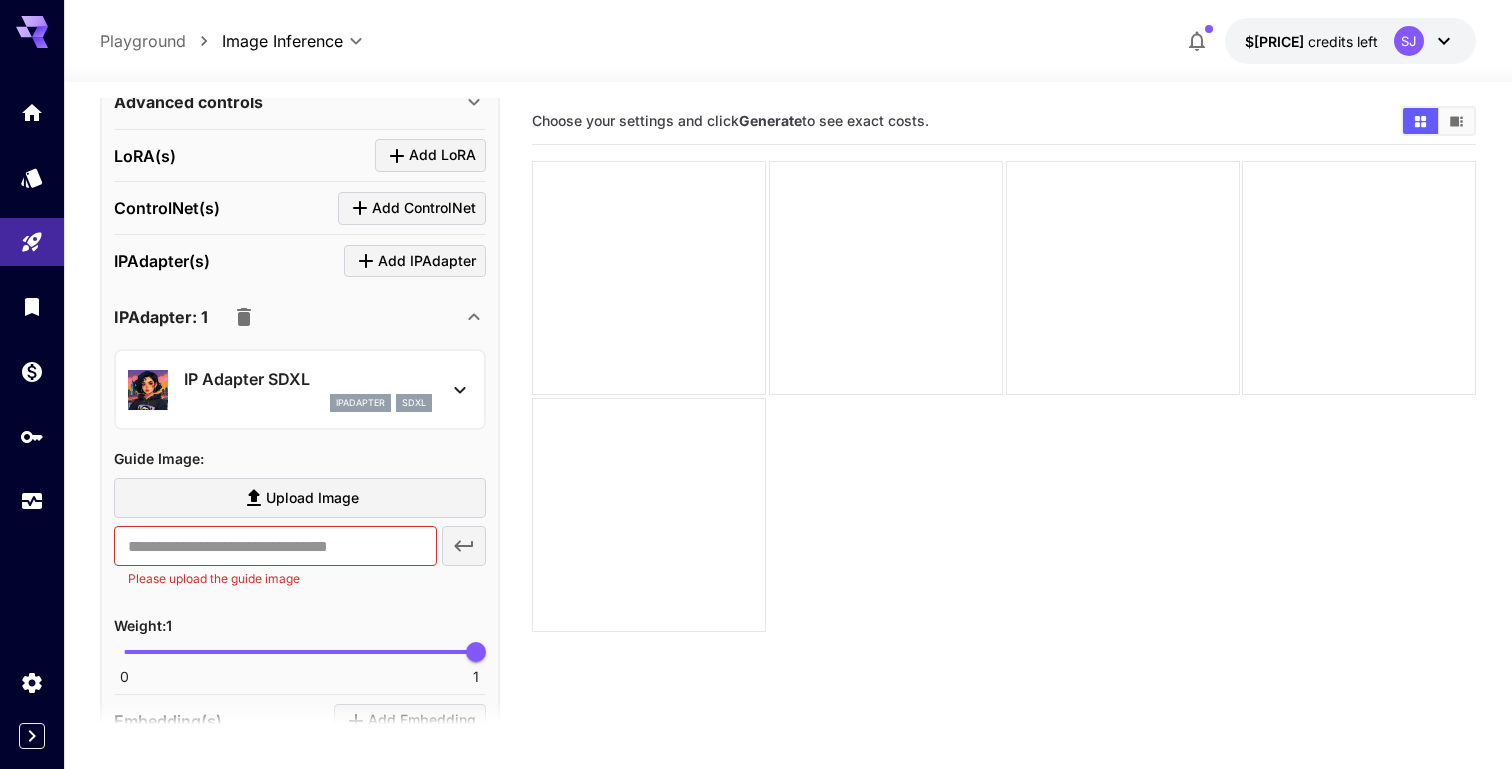 scroll, scrollTop: 946, scrollLeft: 0, axis: vertical 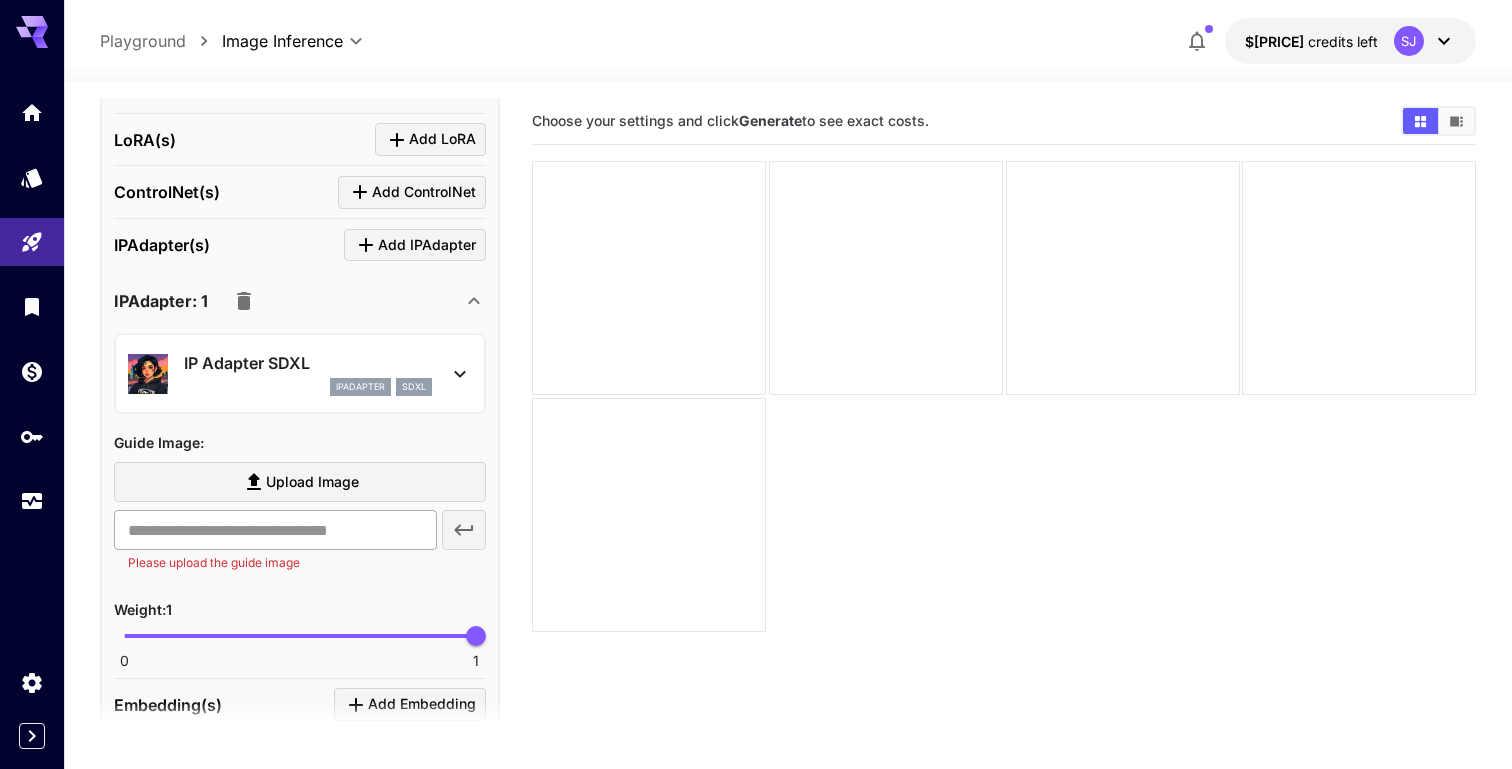 click at bounding box center [275, 530] 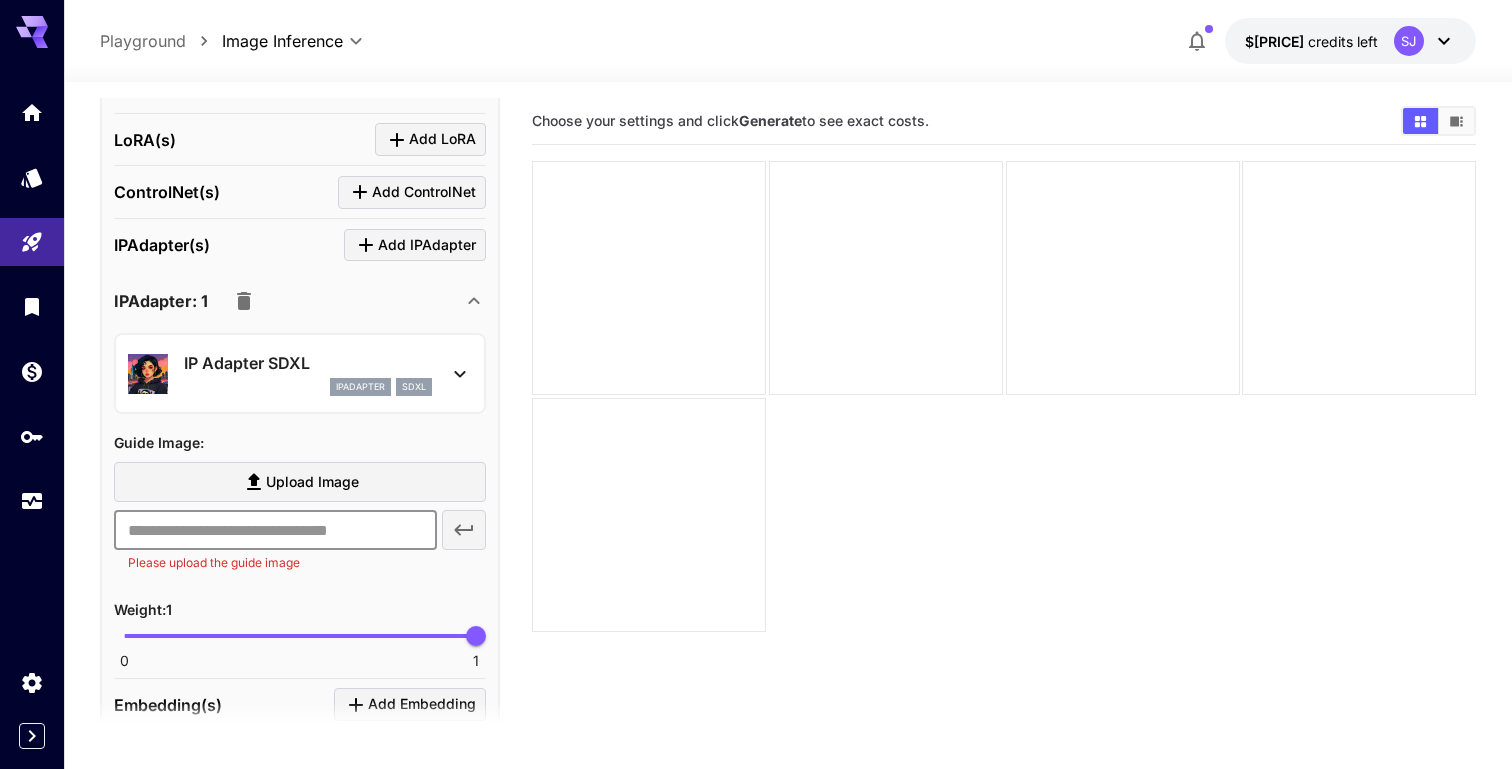 paste on "**********" 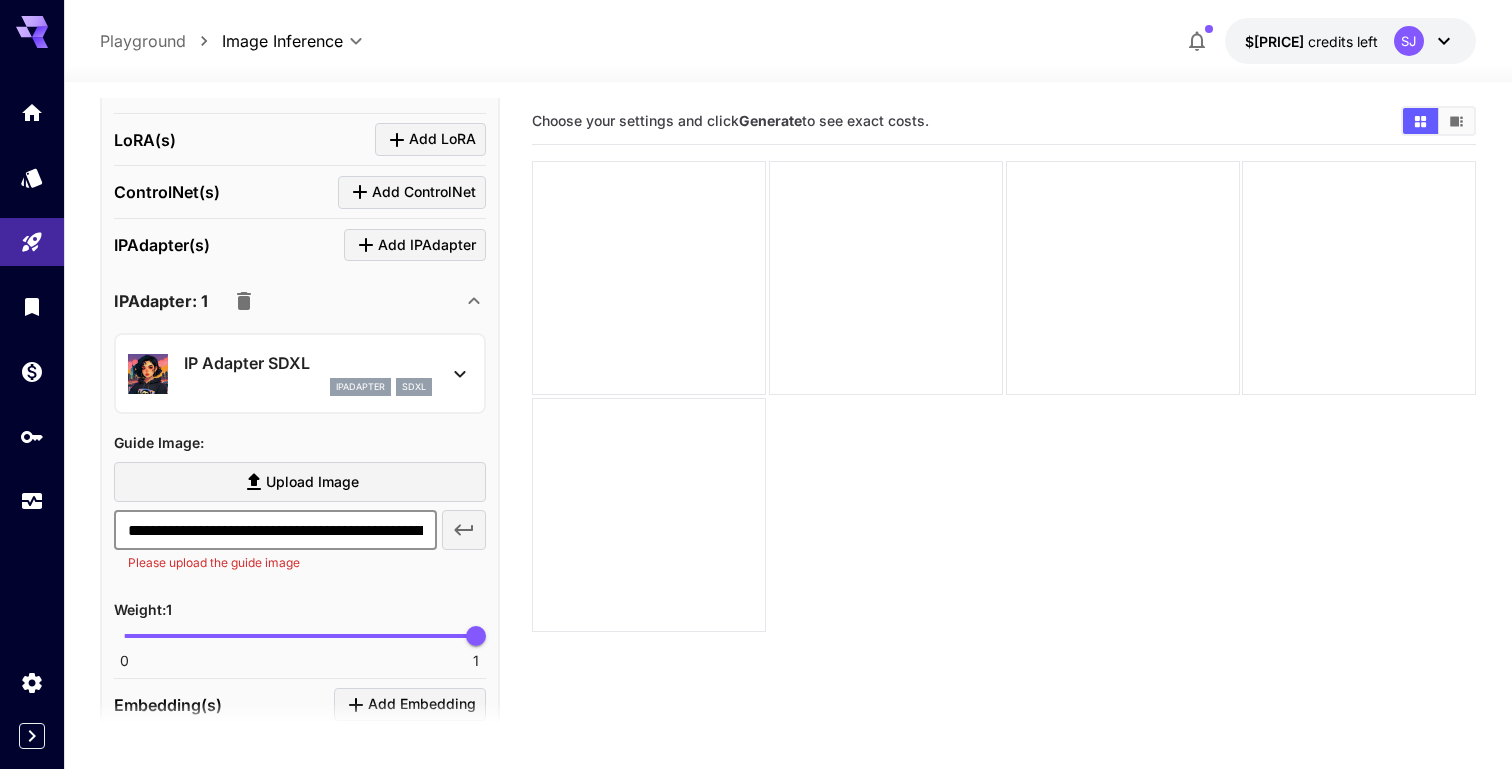 scroll, scrollTop: 0, scrollLeft: 437, axis: horizontal 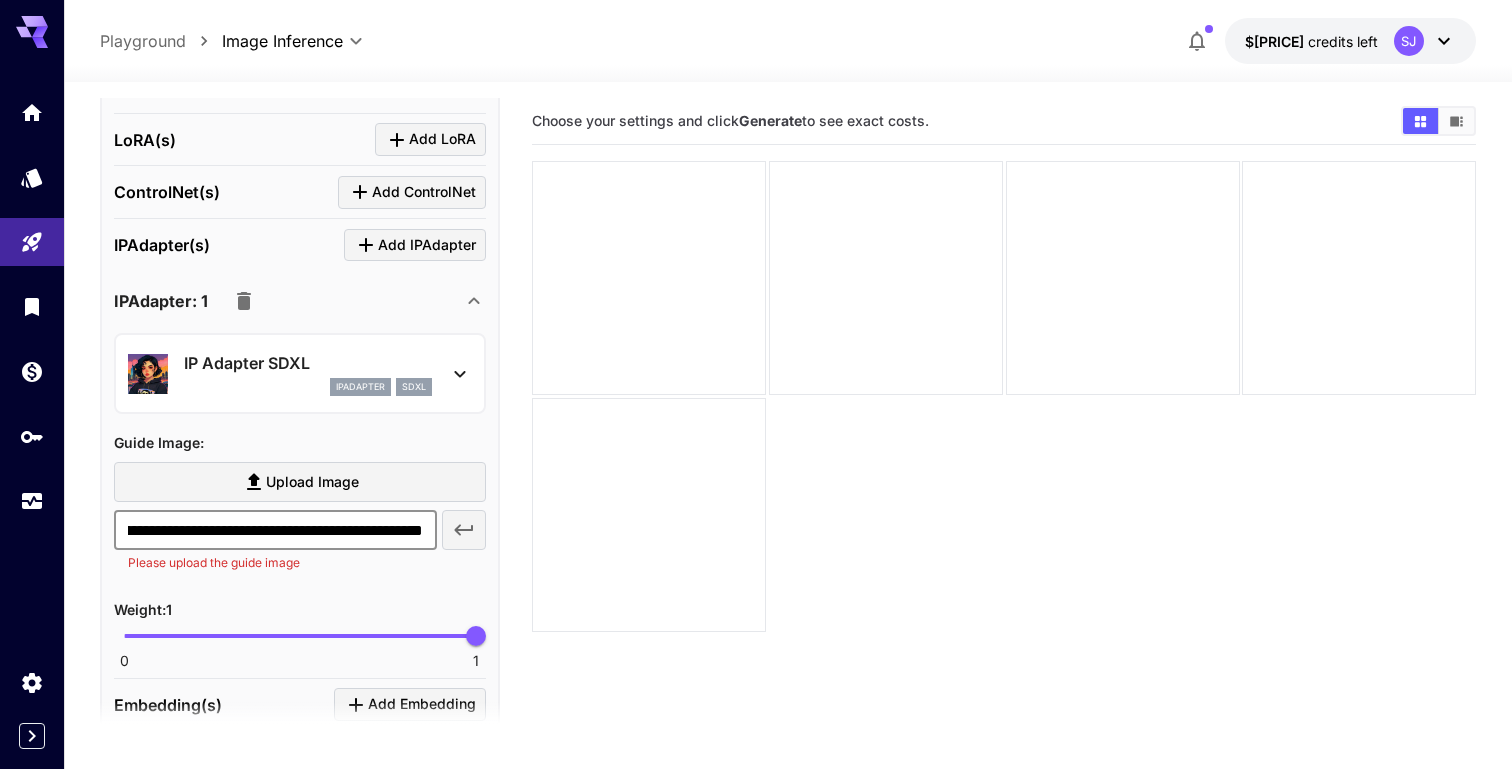 type on "**********" 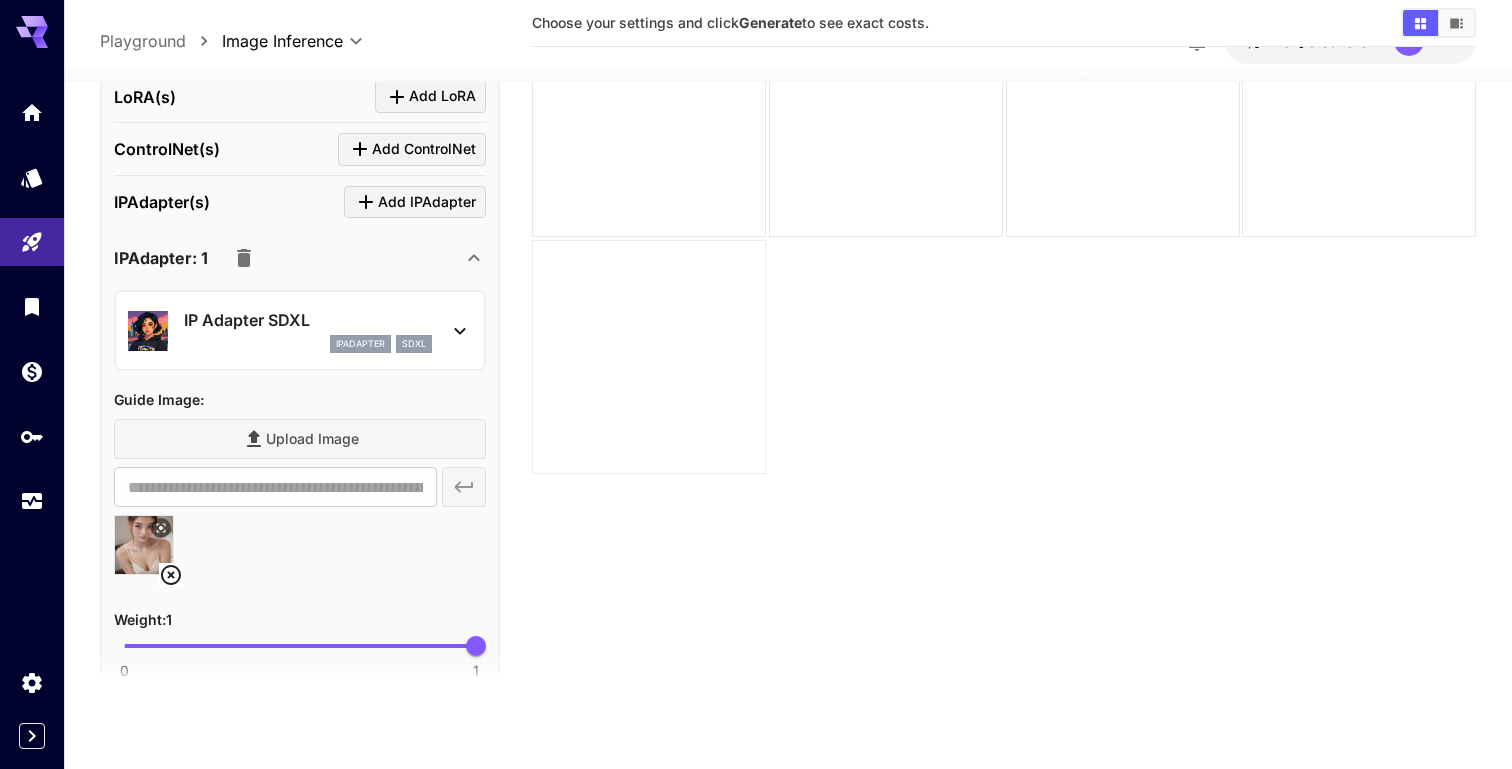 scroll, scrollTop: 0, scrollLeft: 0, axis: both 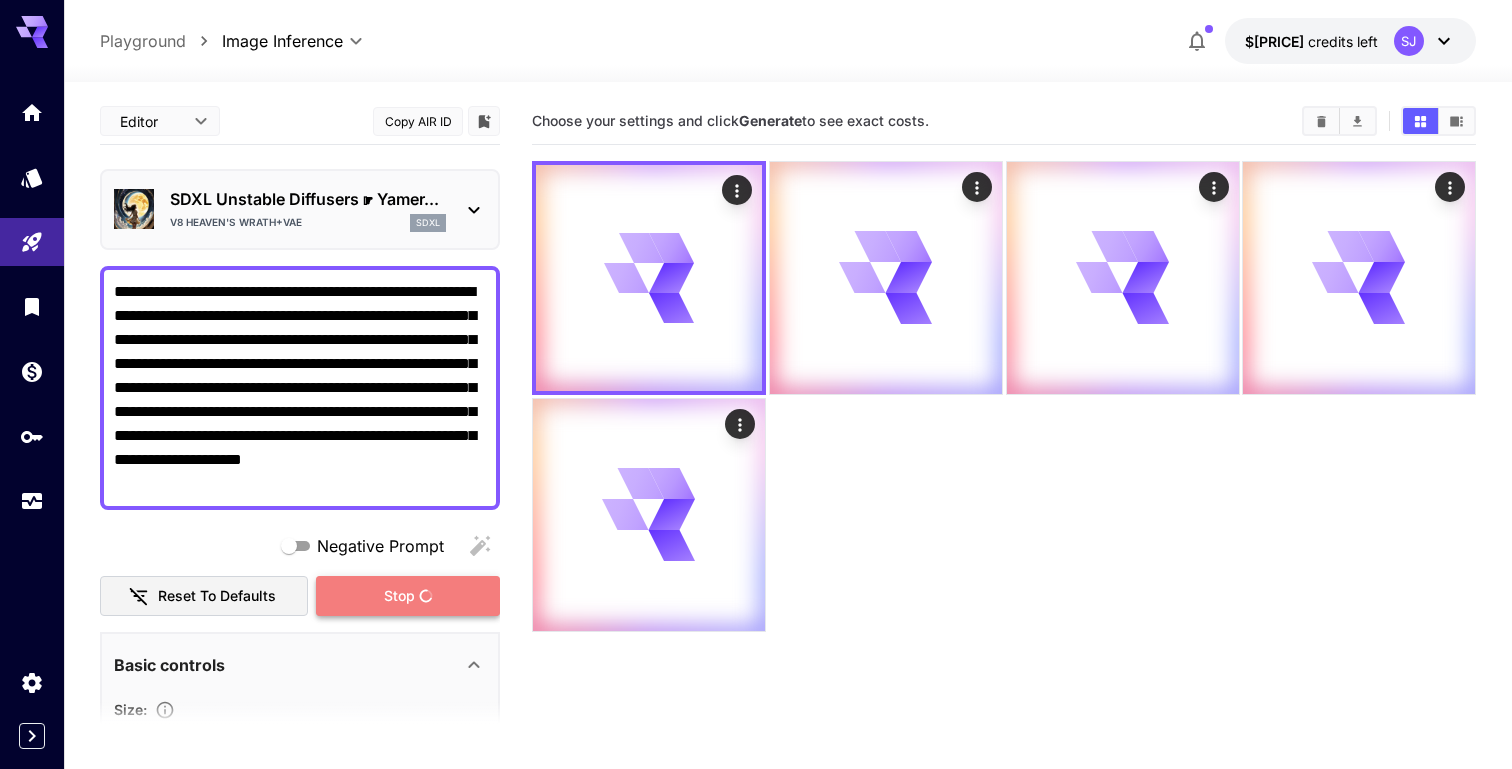 click on "Stop" at bounding box center [408, 596] 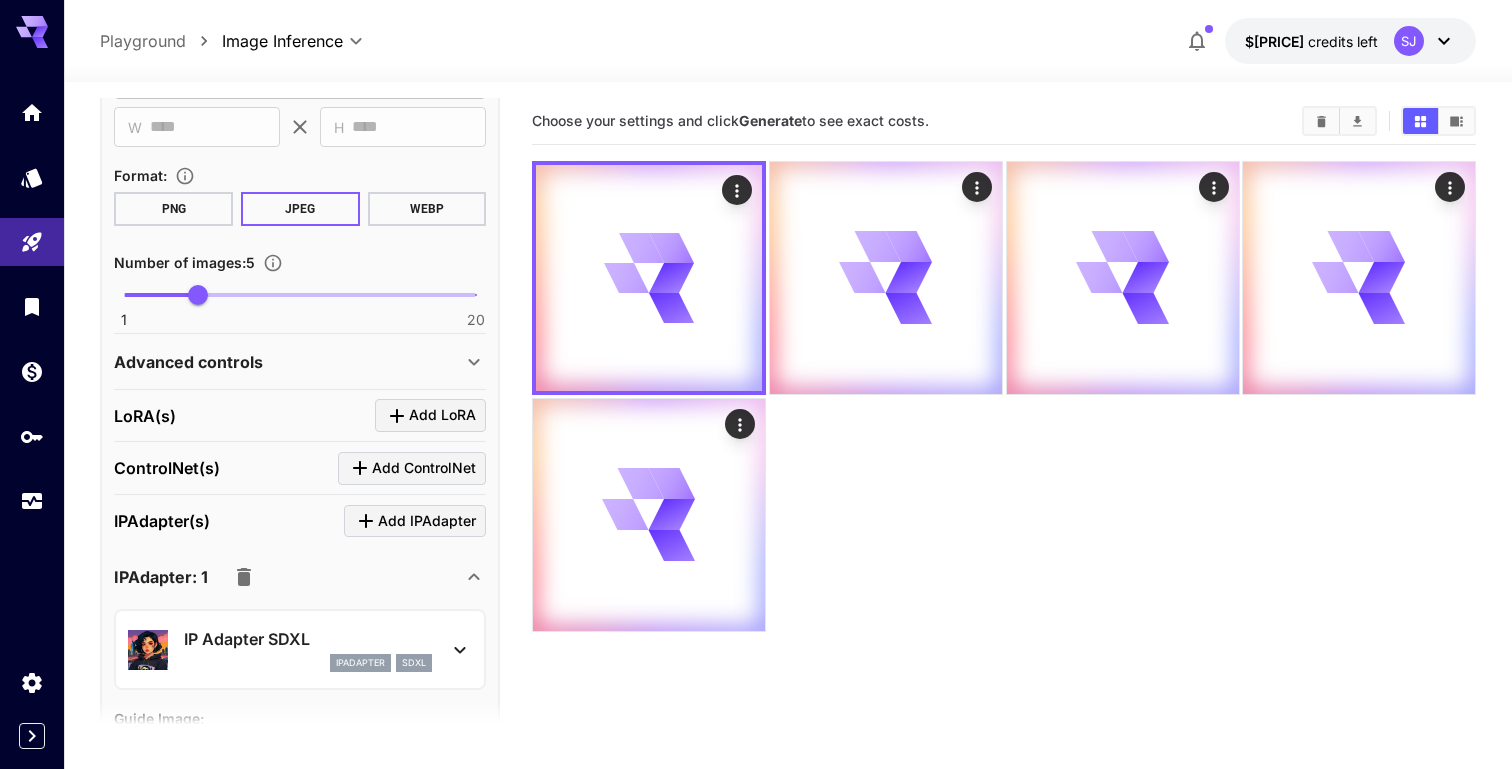 scroll, scrollTop: 683, scrollLeft: 0, axis: vertical 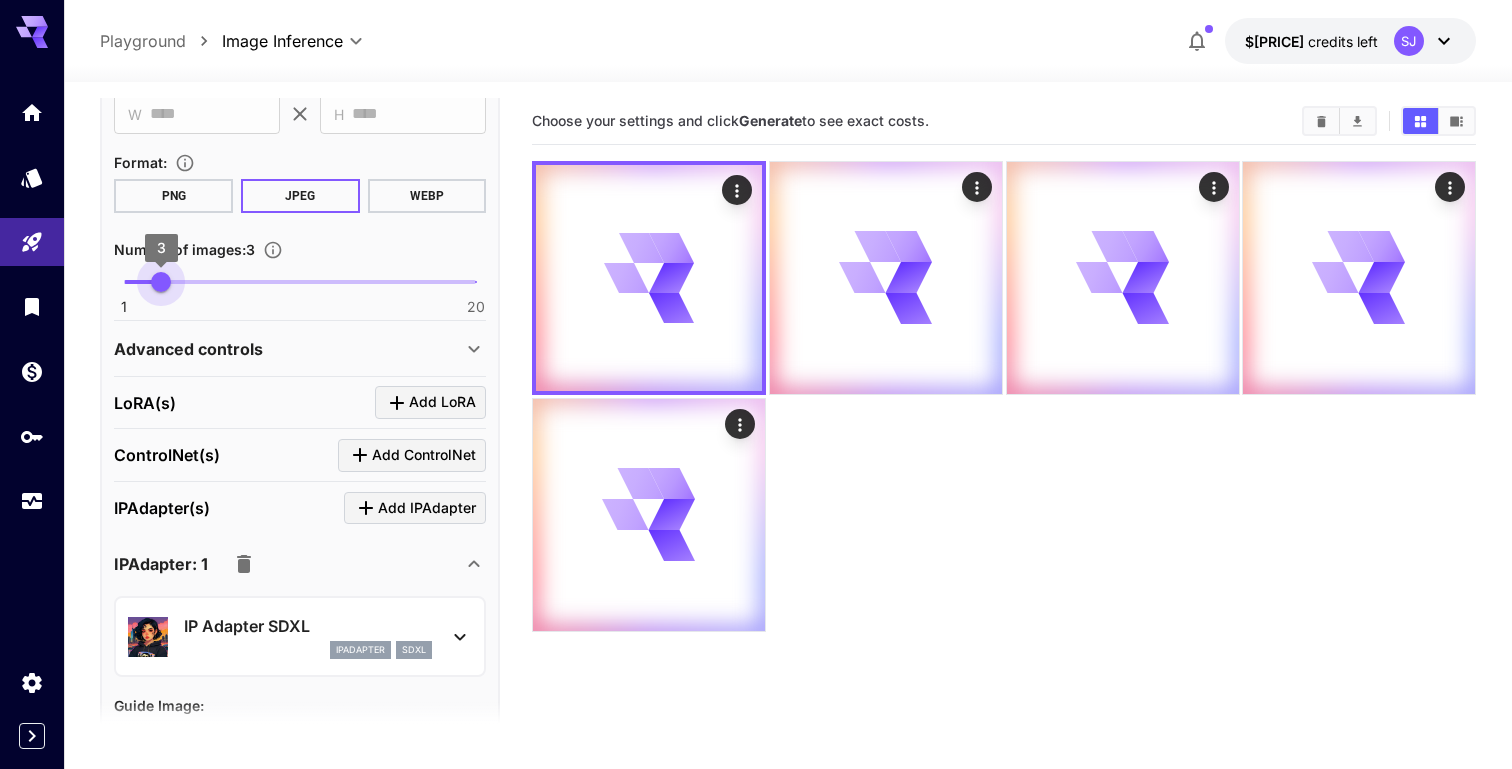 click on "1 20 3" at bounding box center (300, 282) 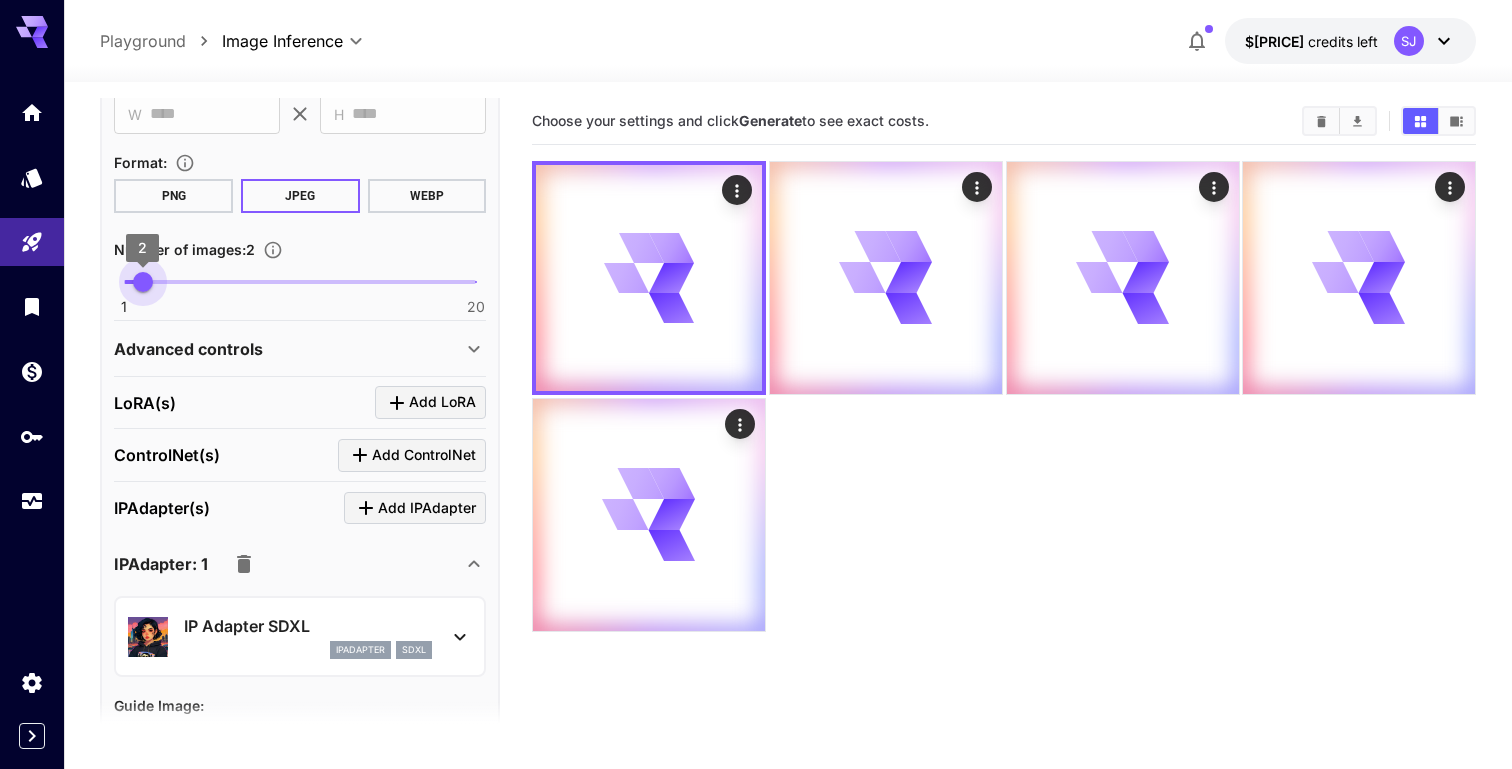 drag, startPoint x: 164, startPoint y: 281, endPoint x: 140, endPoint y: 281, distance: 24 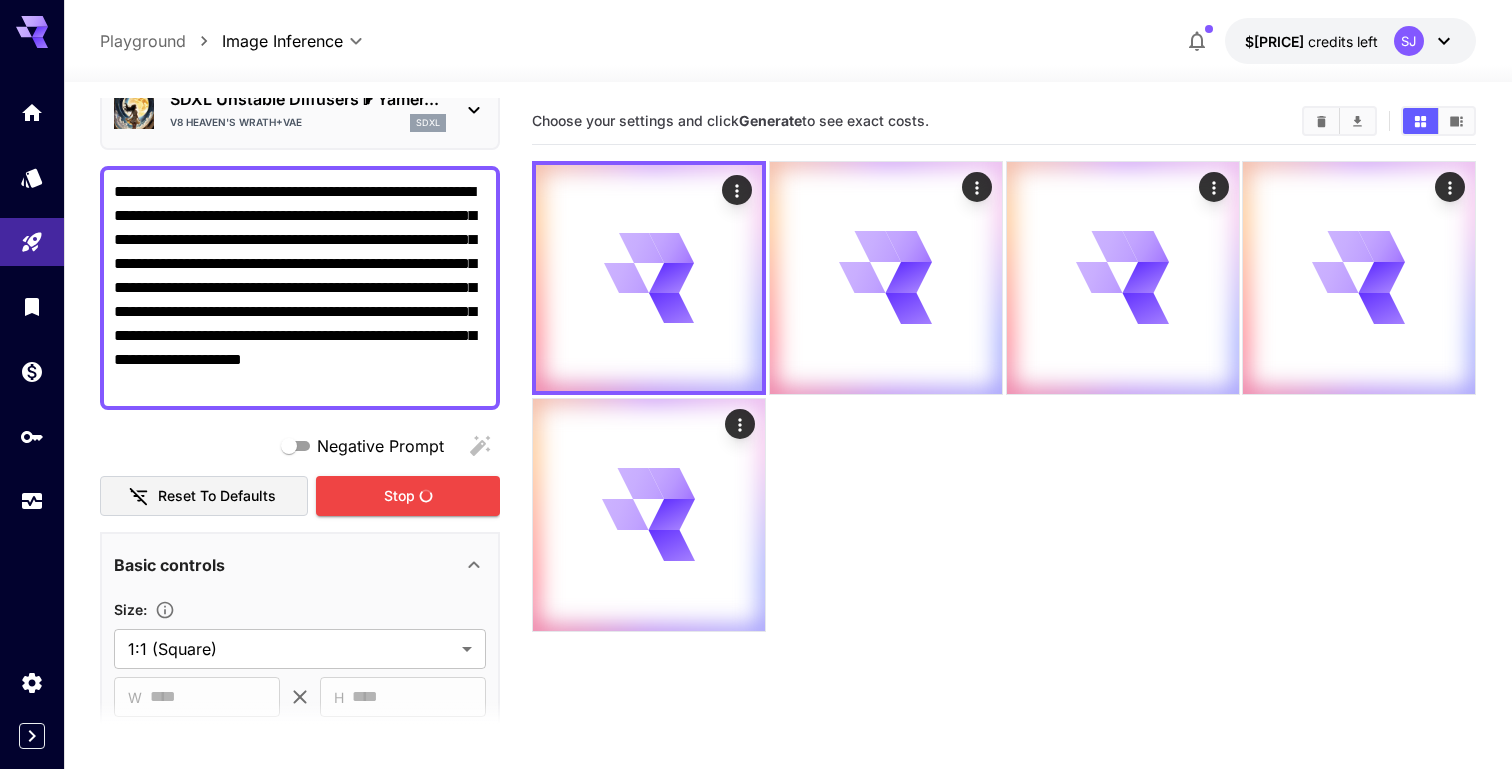 scroll, scrollTop: 0, scrollLeft: 0, axis: both 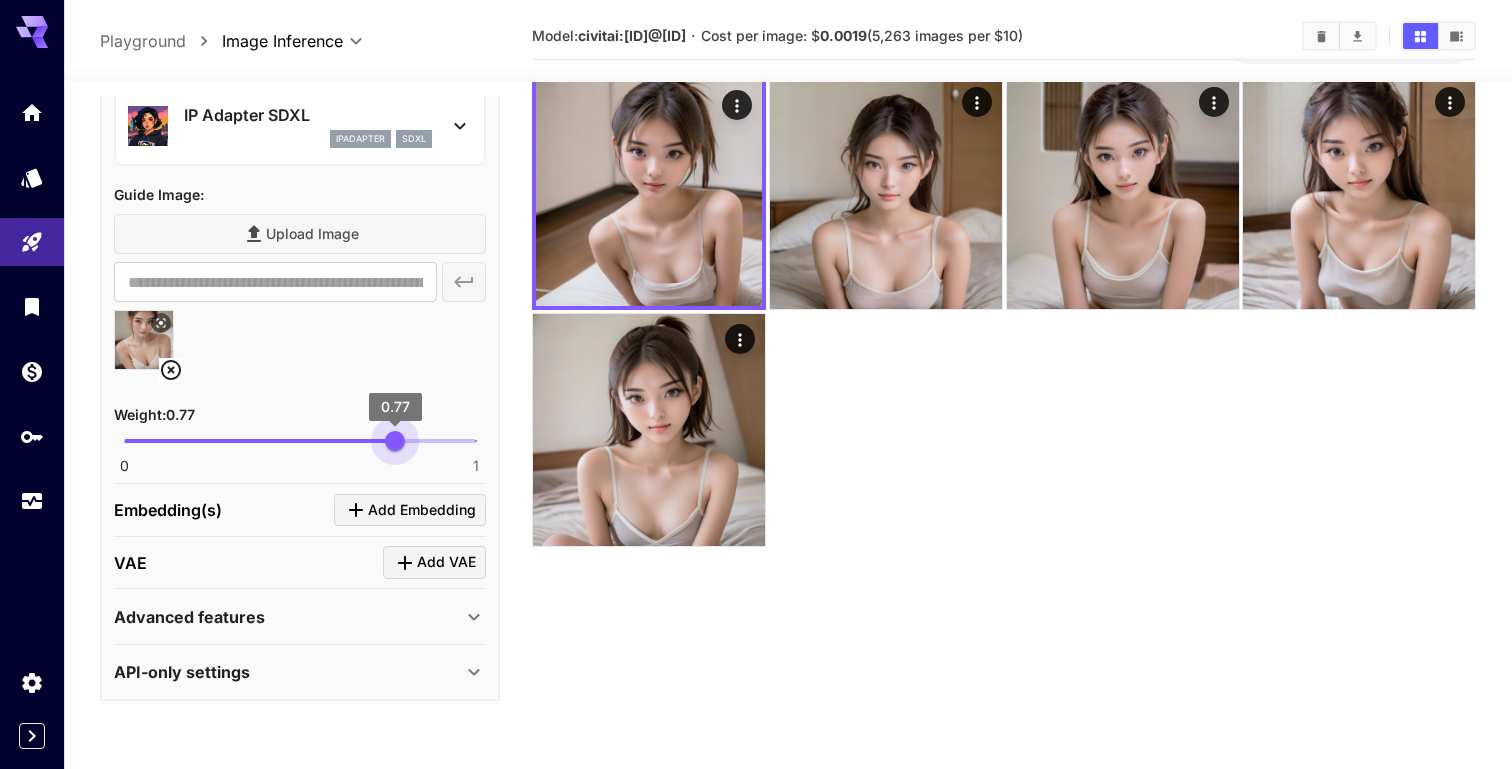 click on "0 1 0.77" at bounding box center (300, 441) 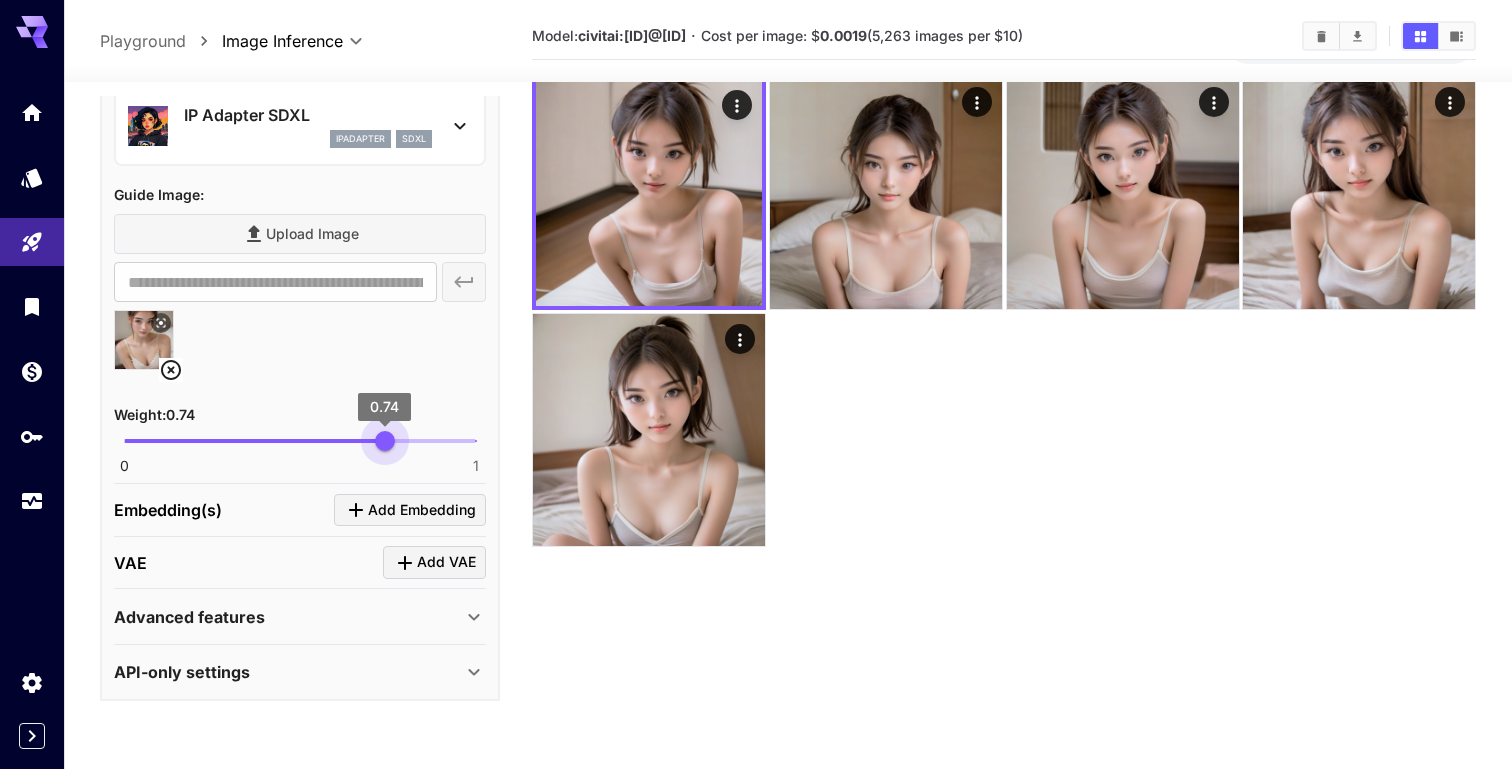 type on "****" 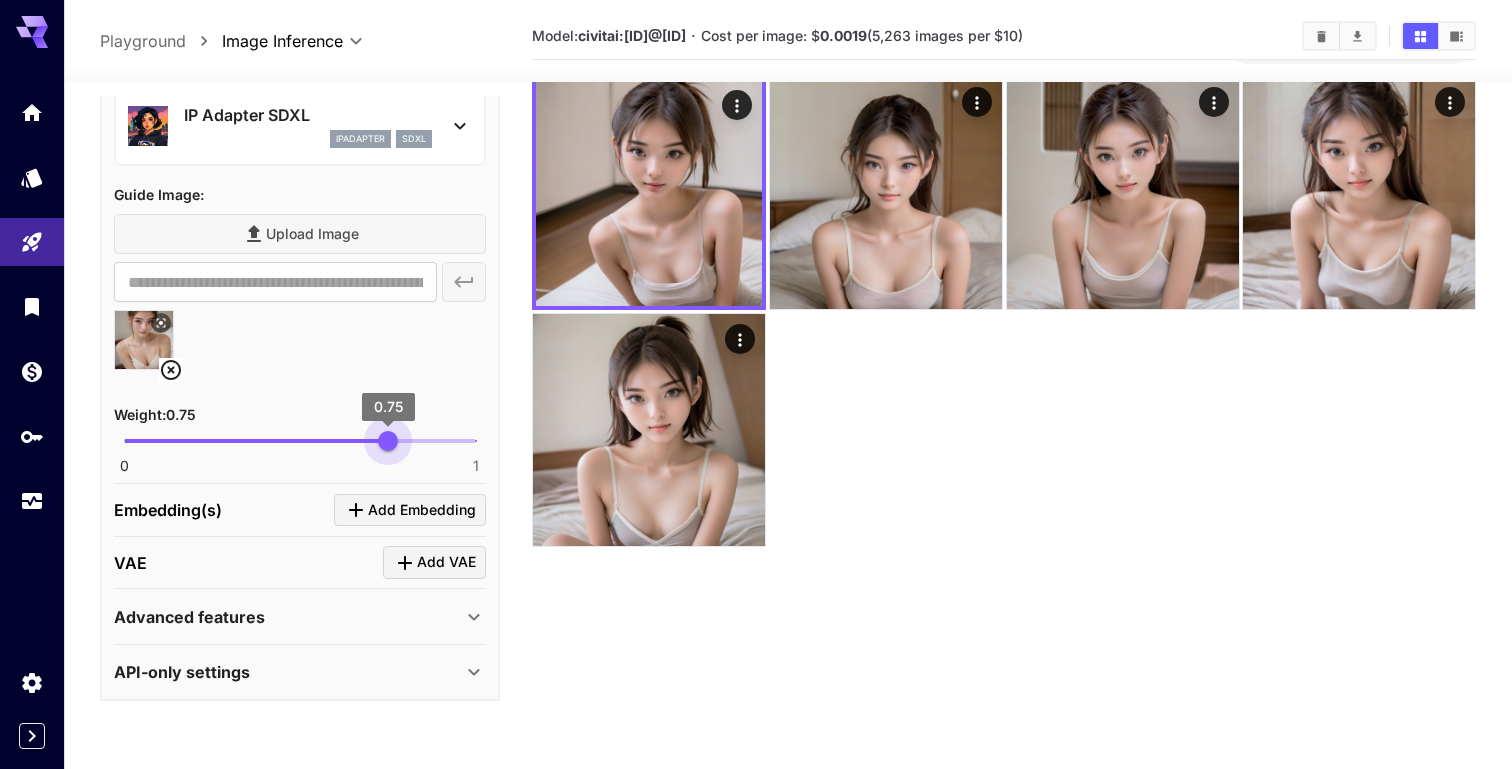 click on "0.75" at bounding box center (388, 441) 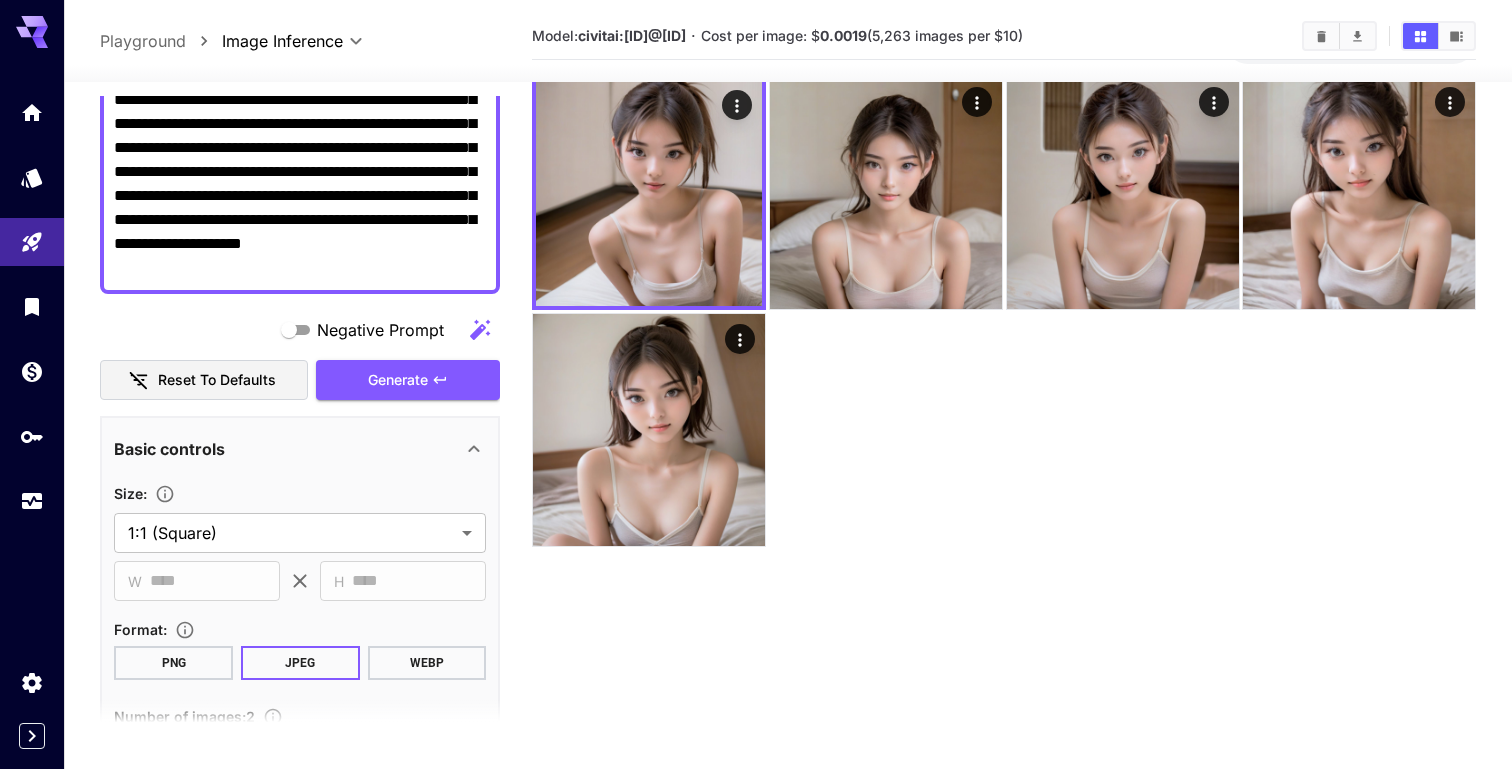 scroll, scrollTop: 213, scrollLeft: 0, axis: vertical 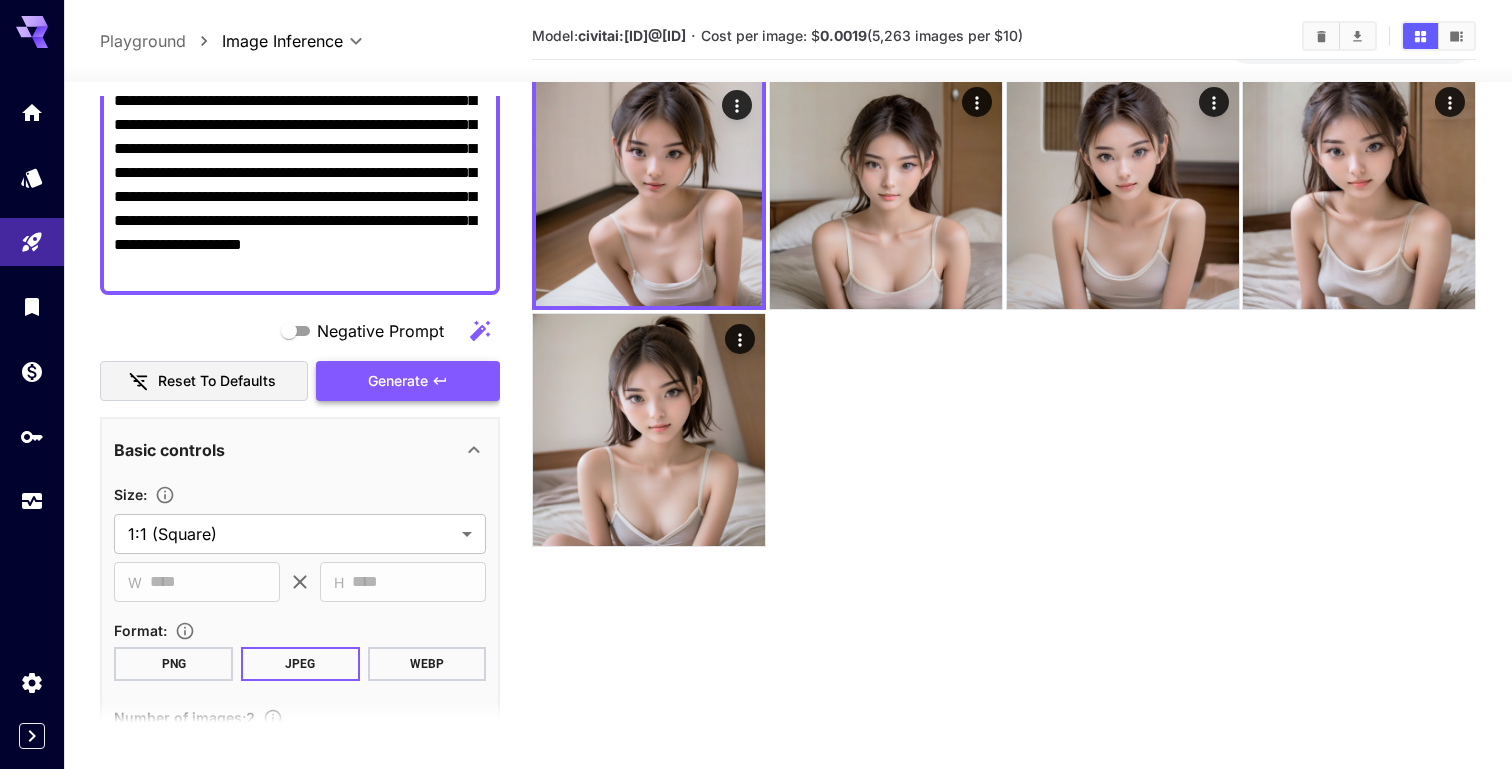 click on "Generate" at bounding box center [398, 381] 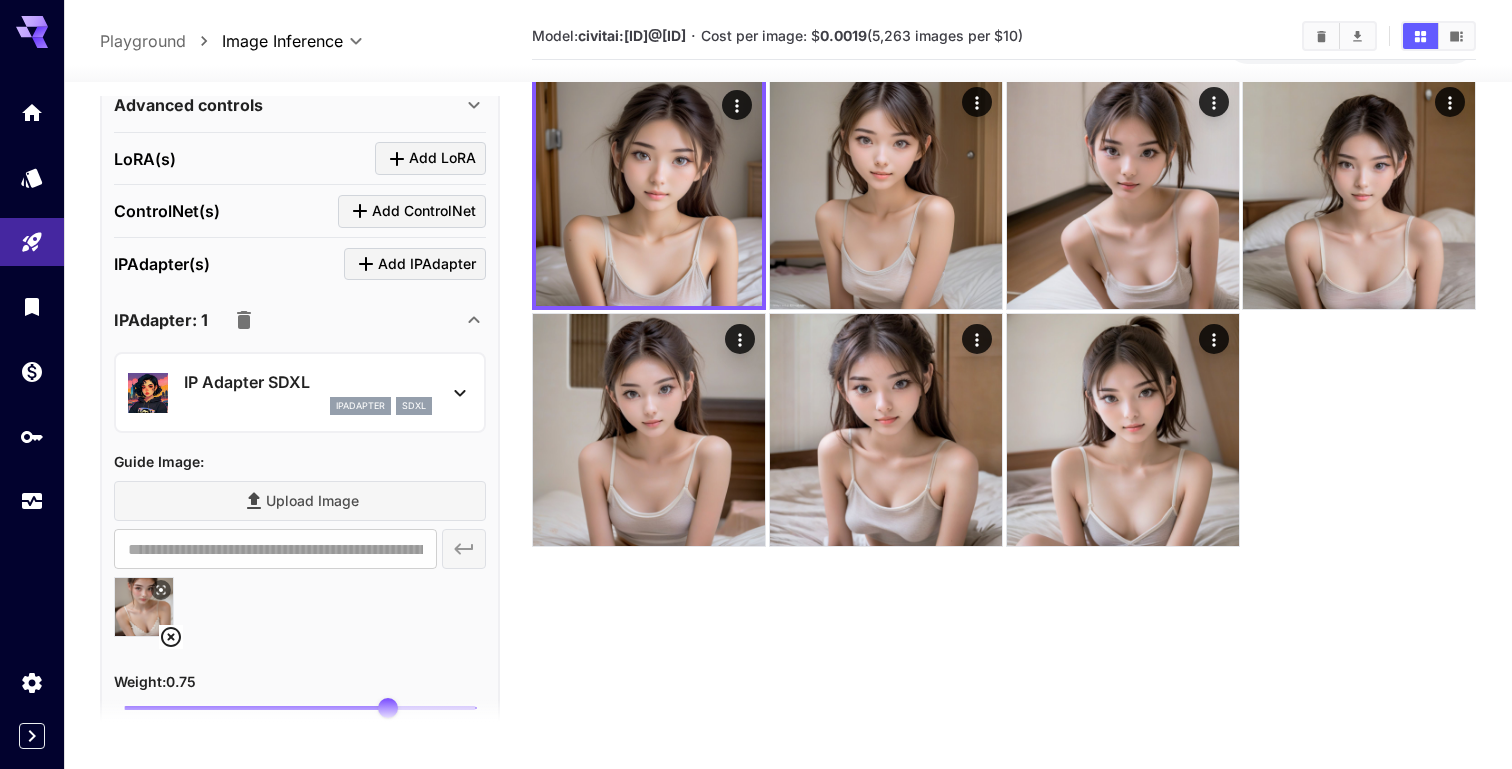 scroll, scrollTop: 916, scrollLeft: 0, axis: vertical 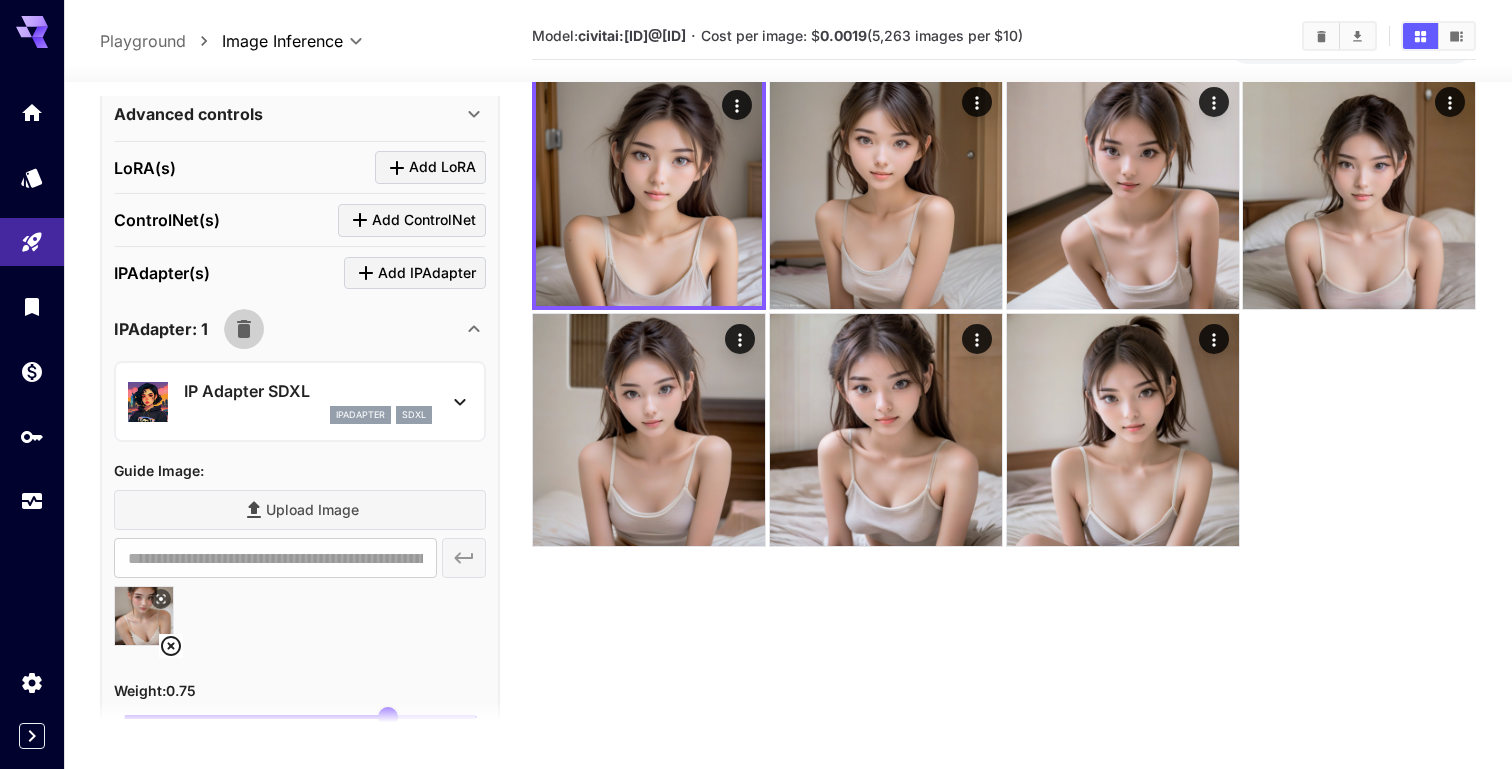 click 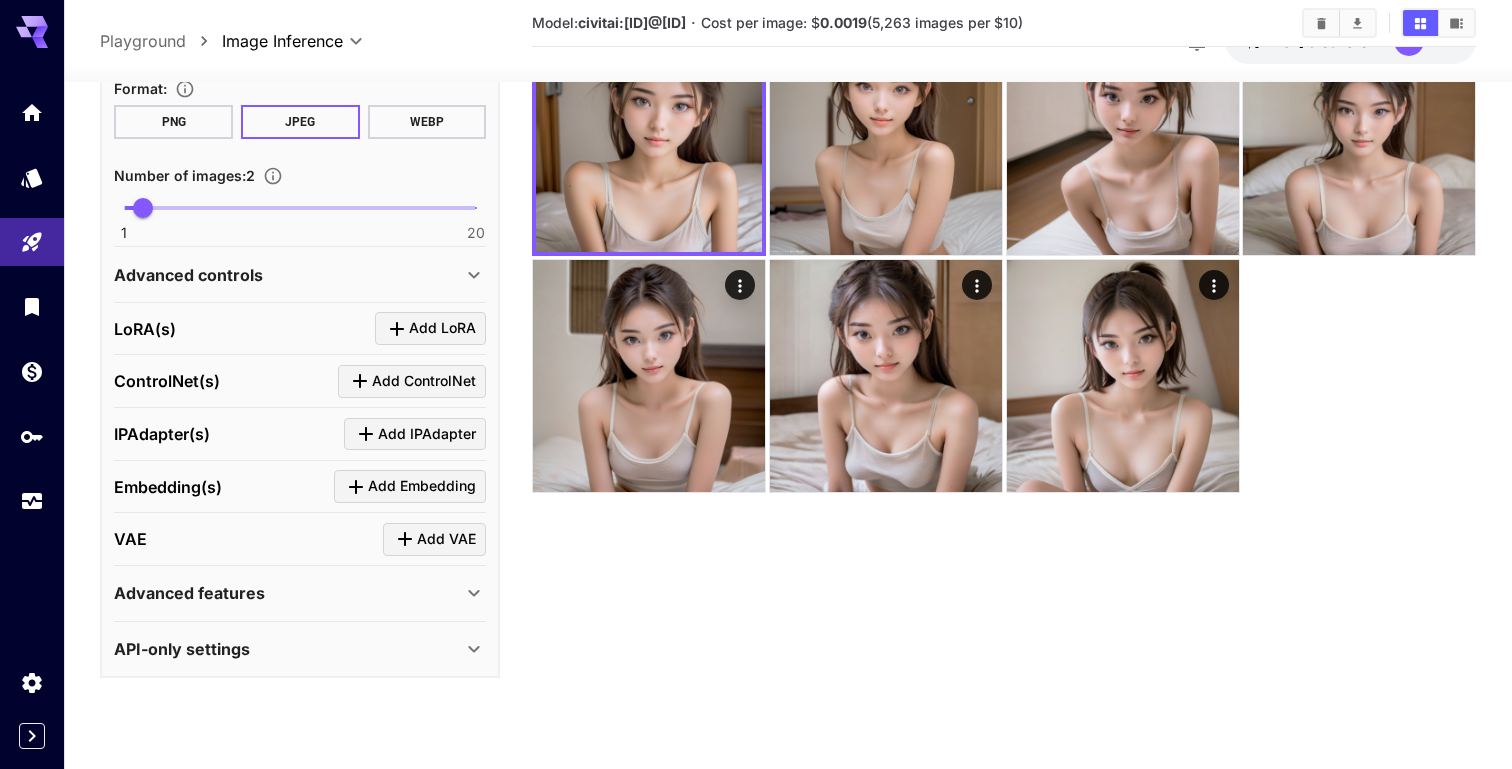 scroll, scrollTop: 0, scrollLeft: 0, axis: both 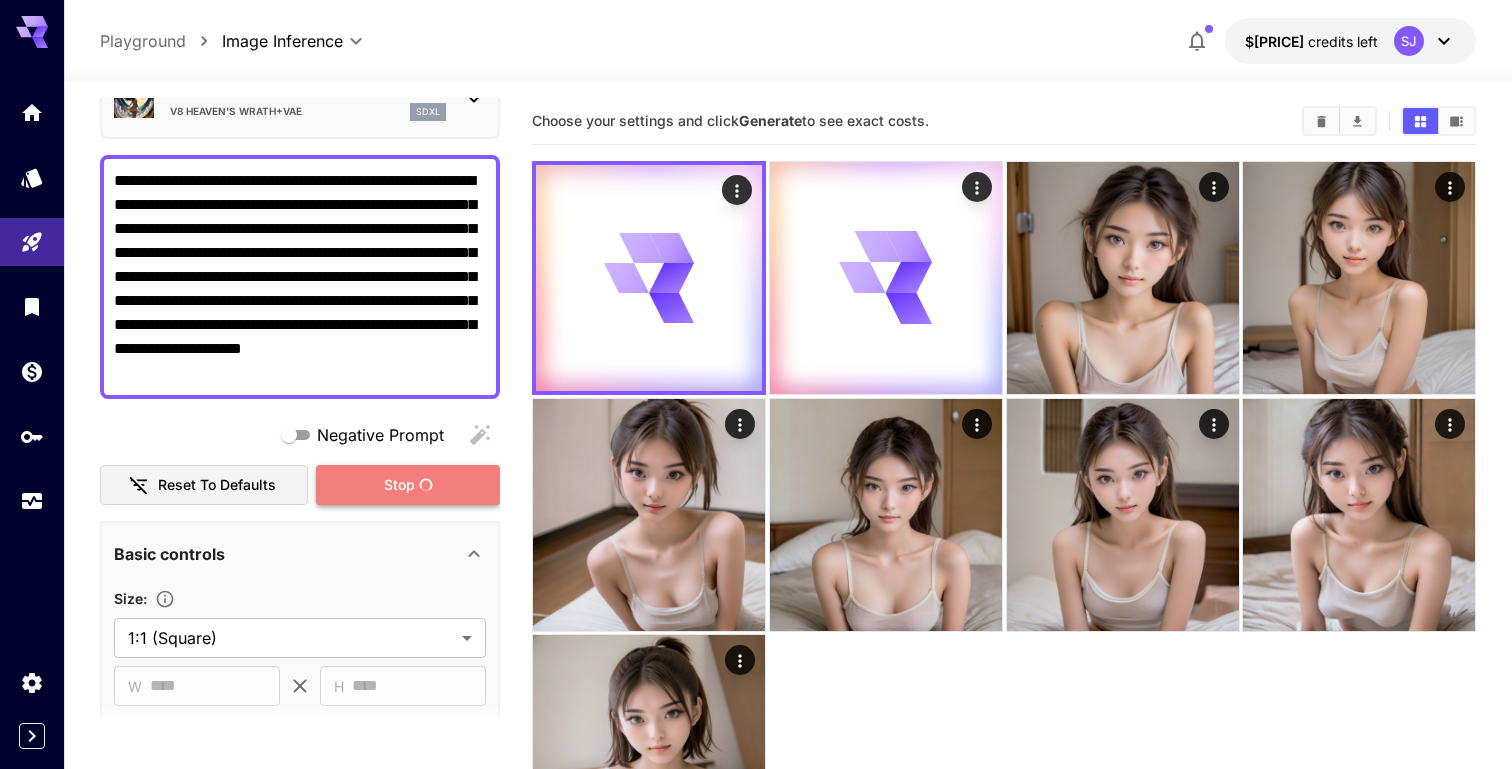 click on "Stop" at bounding box center (399, 485) 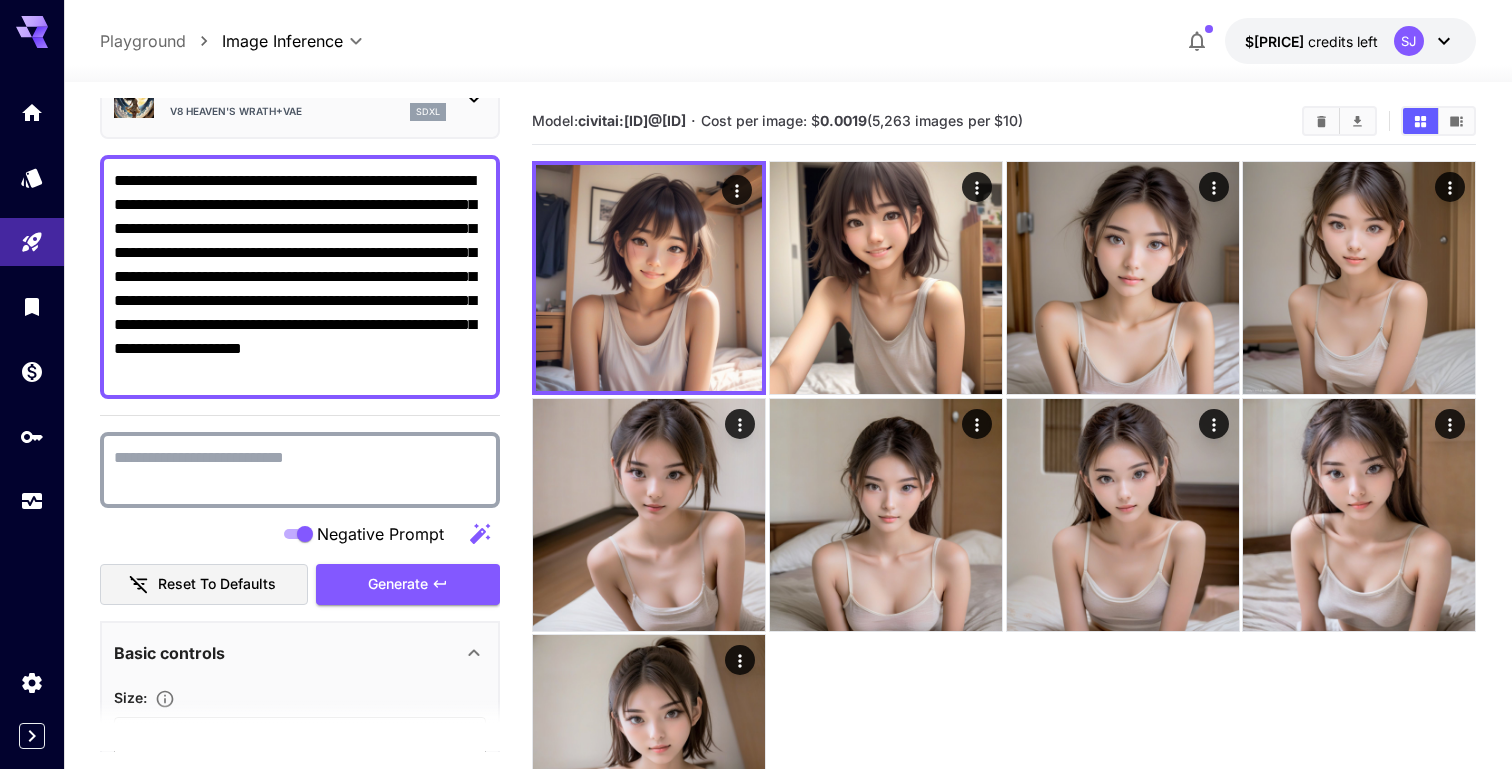 click 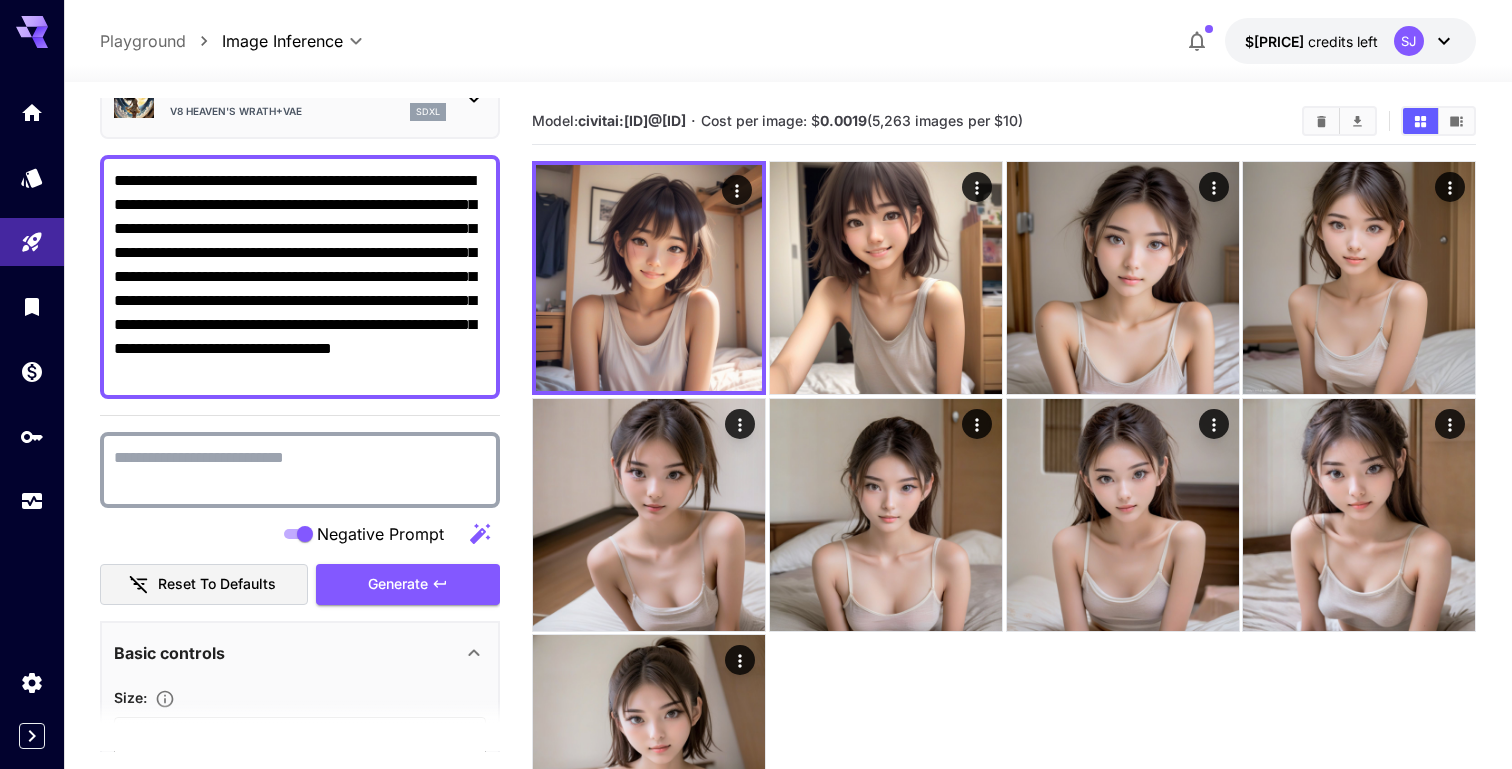 type on "**********" 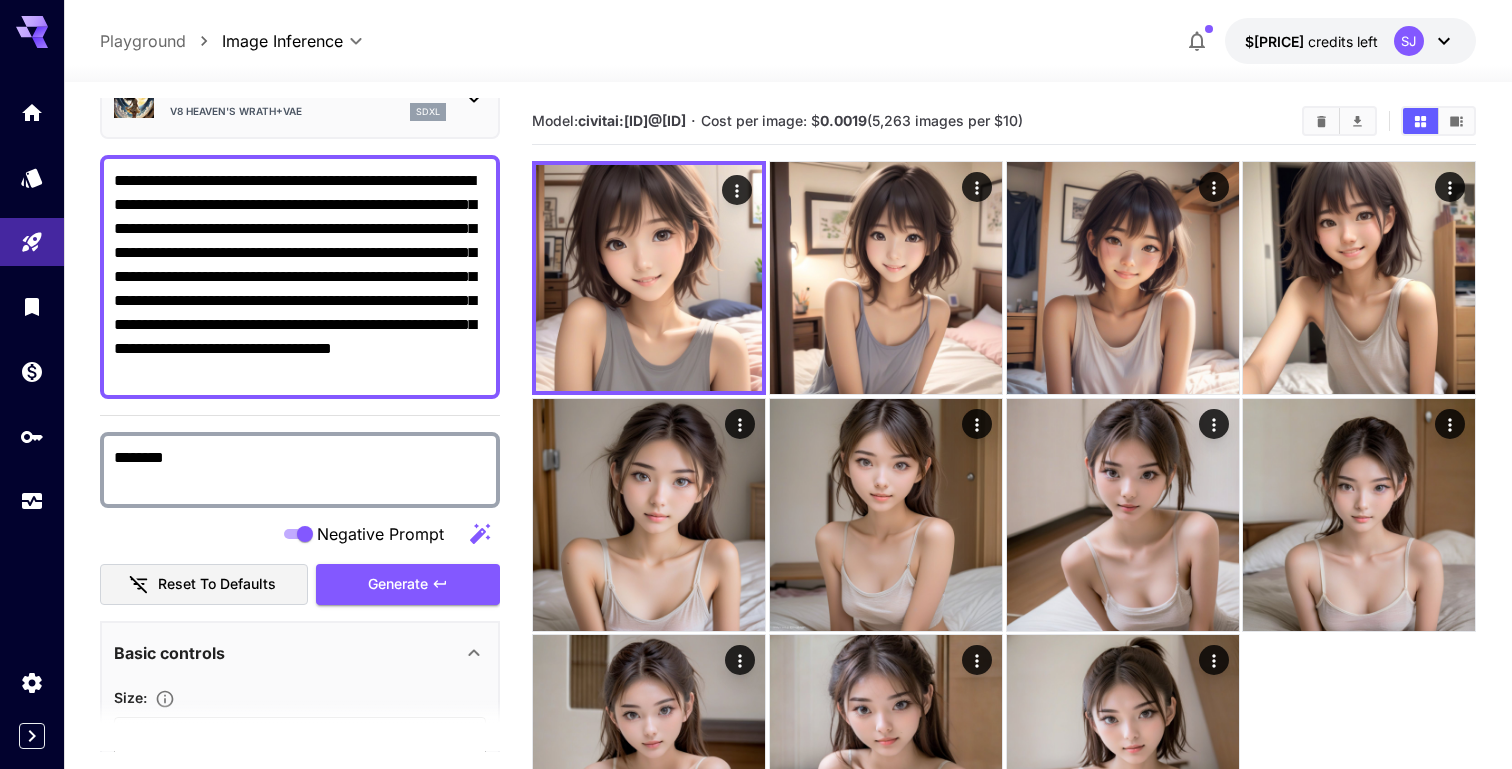 click on "********" at bounding box center [300, 470] 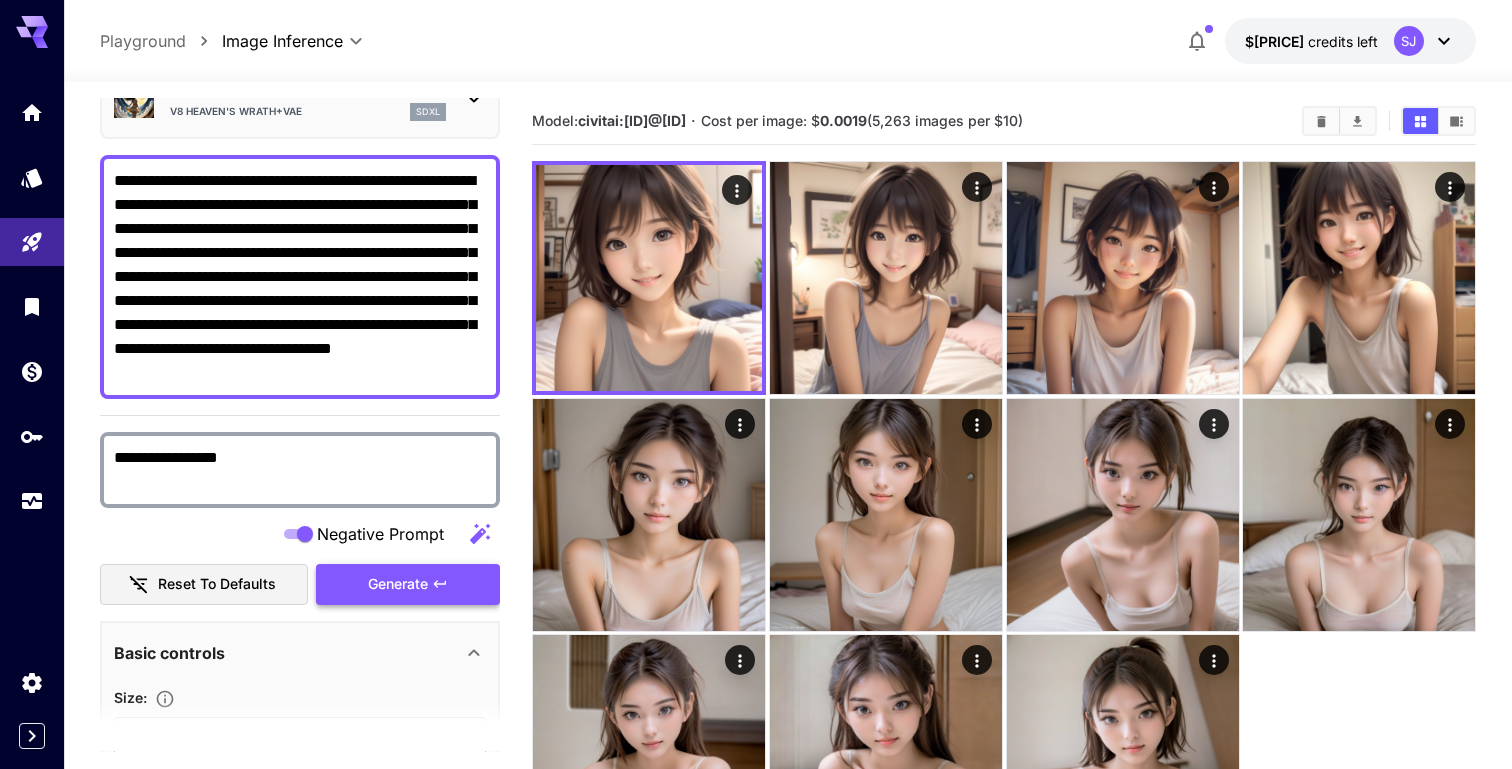 type on "**********" 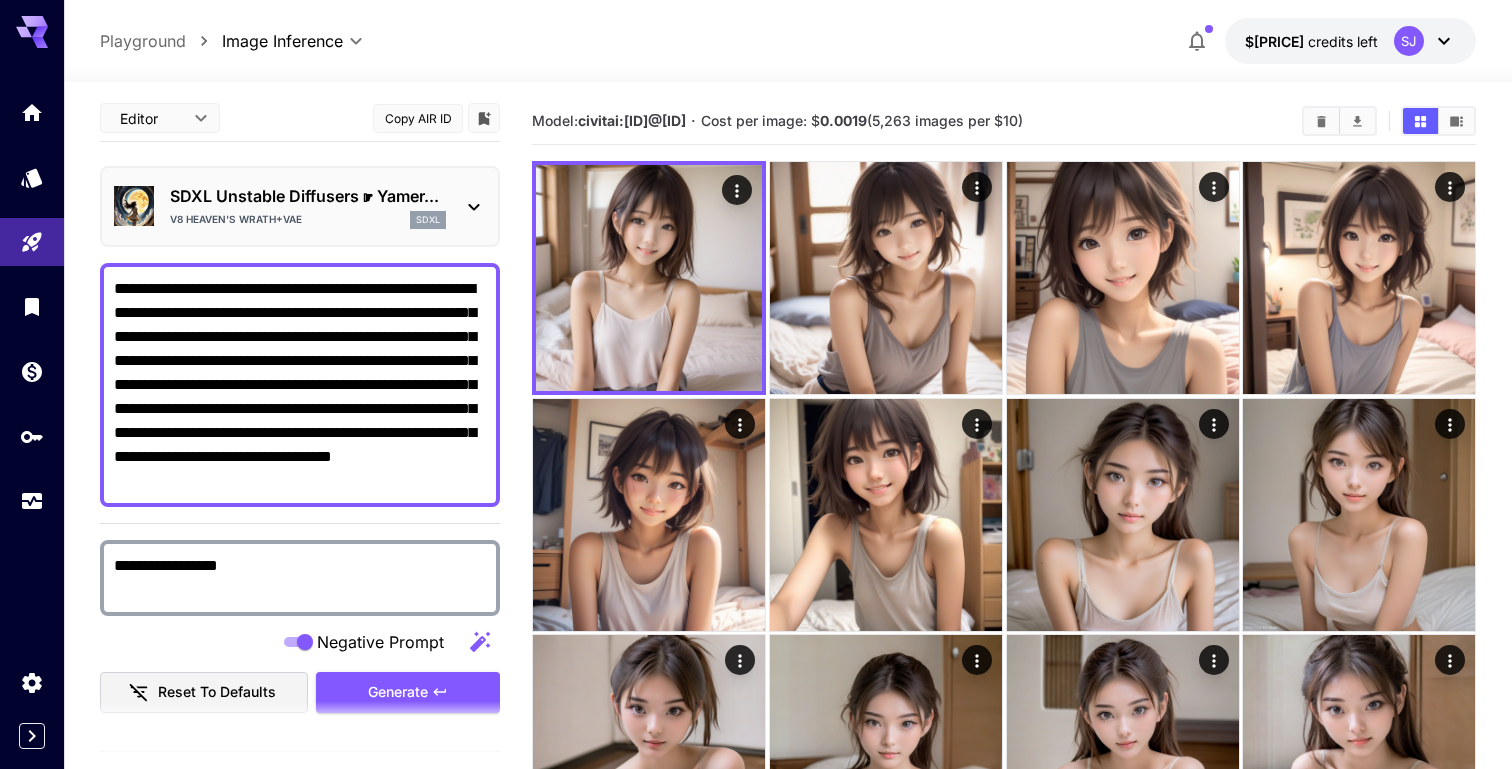 scroll, scrollTop: 17, scrollLeft: 0, axis: vertical 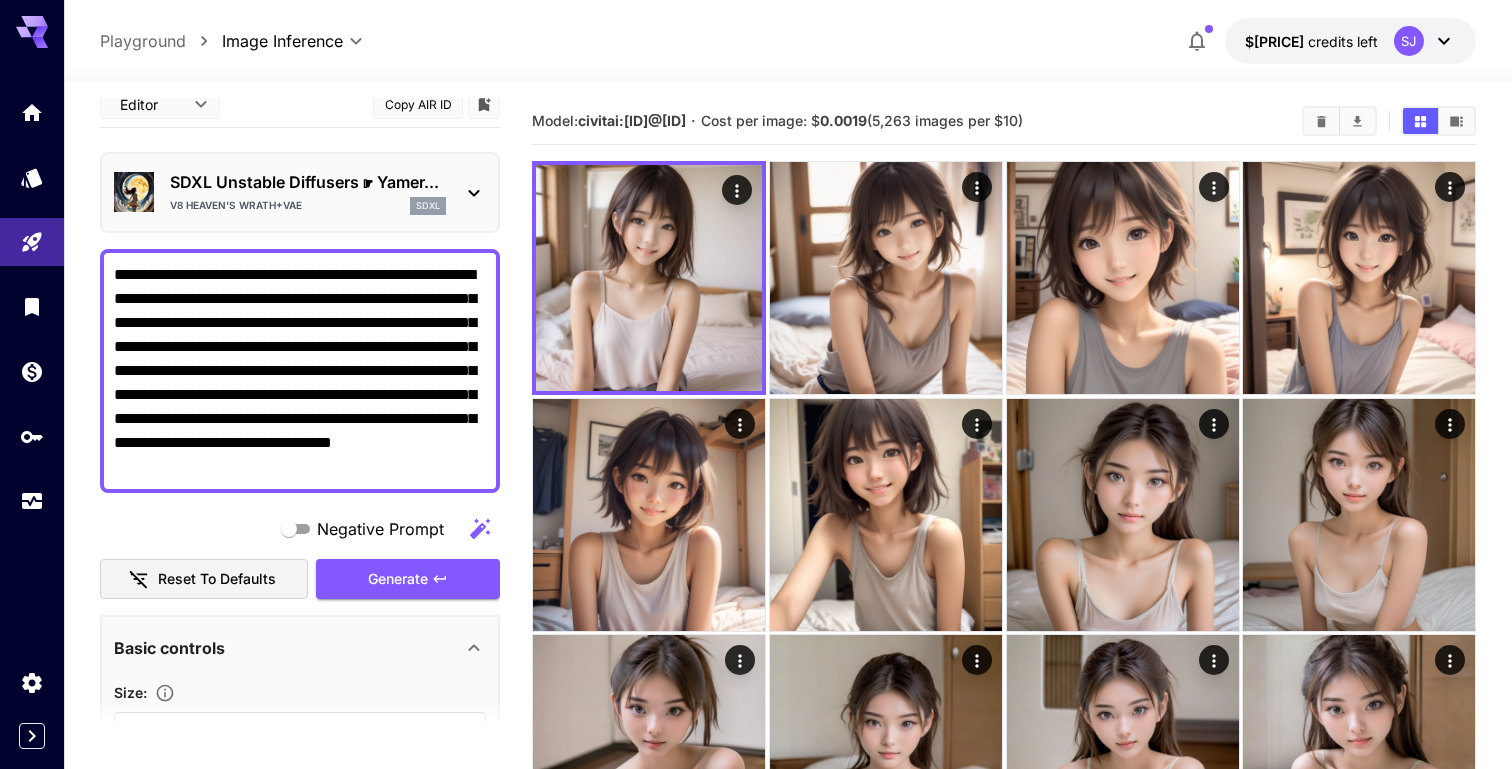 click on "SDXL Unstable Diffusers ☛ Yamer..." at bounding box center (308, 182) 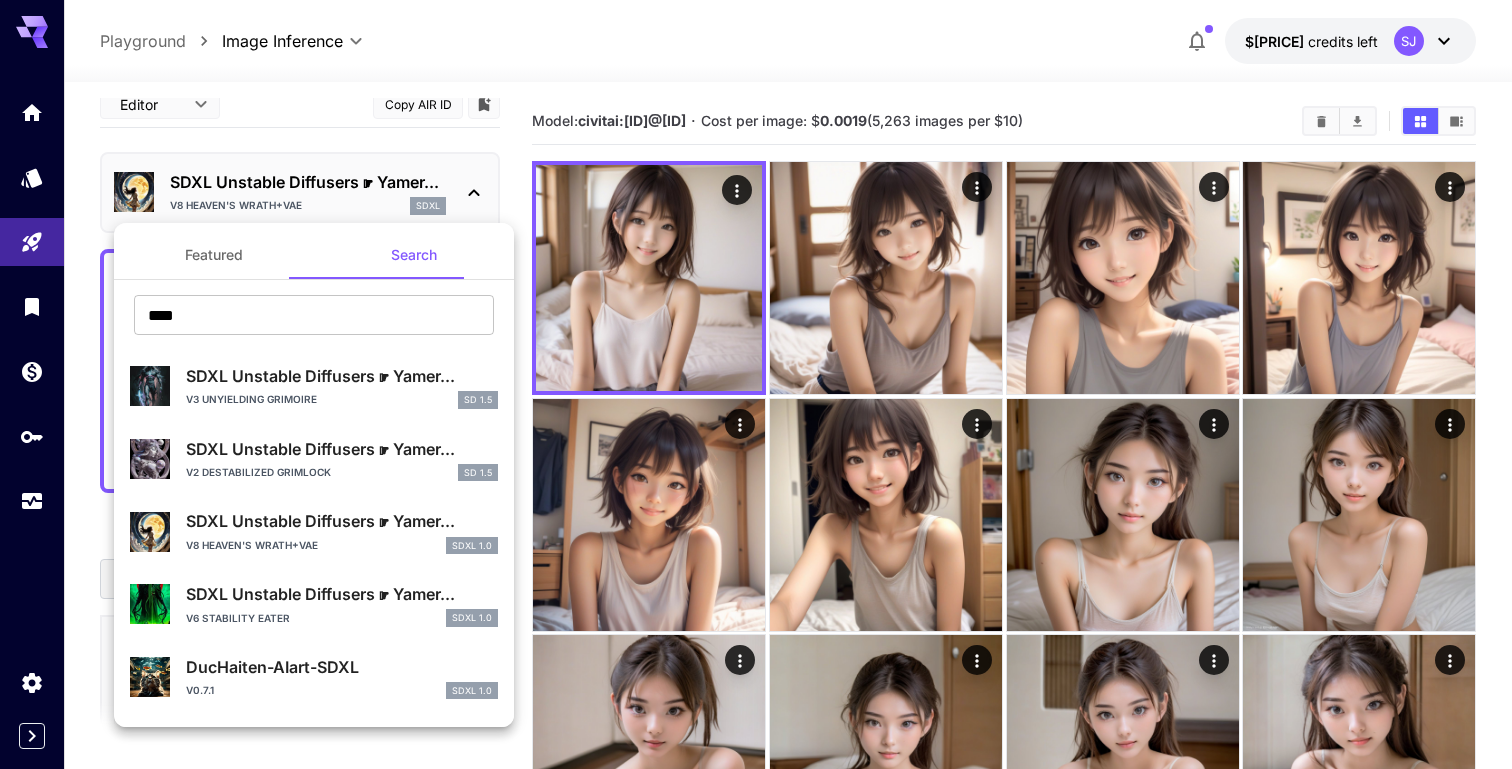 click on "Featured" at bounding box center (214, 255) 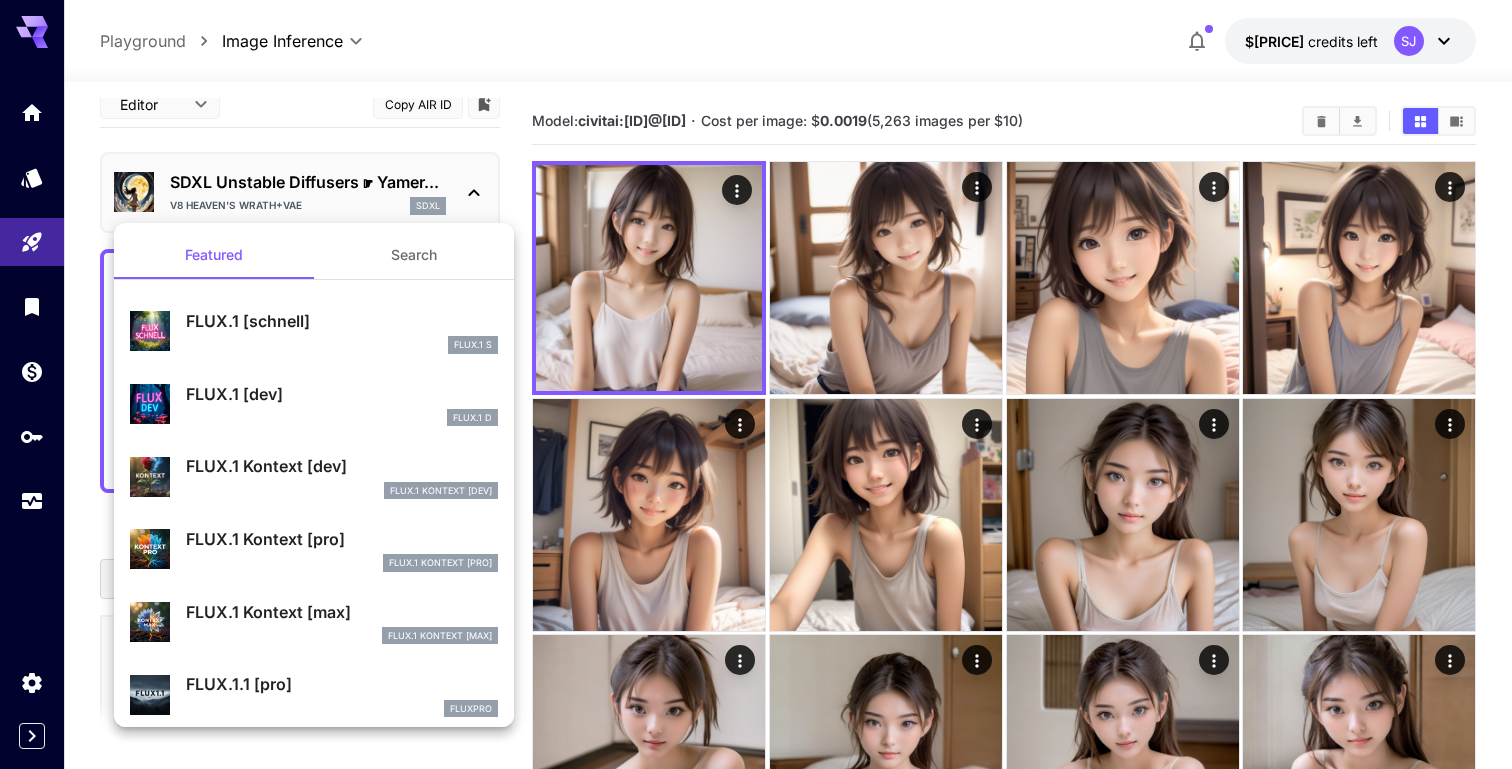 click on "FLUX.1 Kontext [dev]" at bounding box center (342, 466) 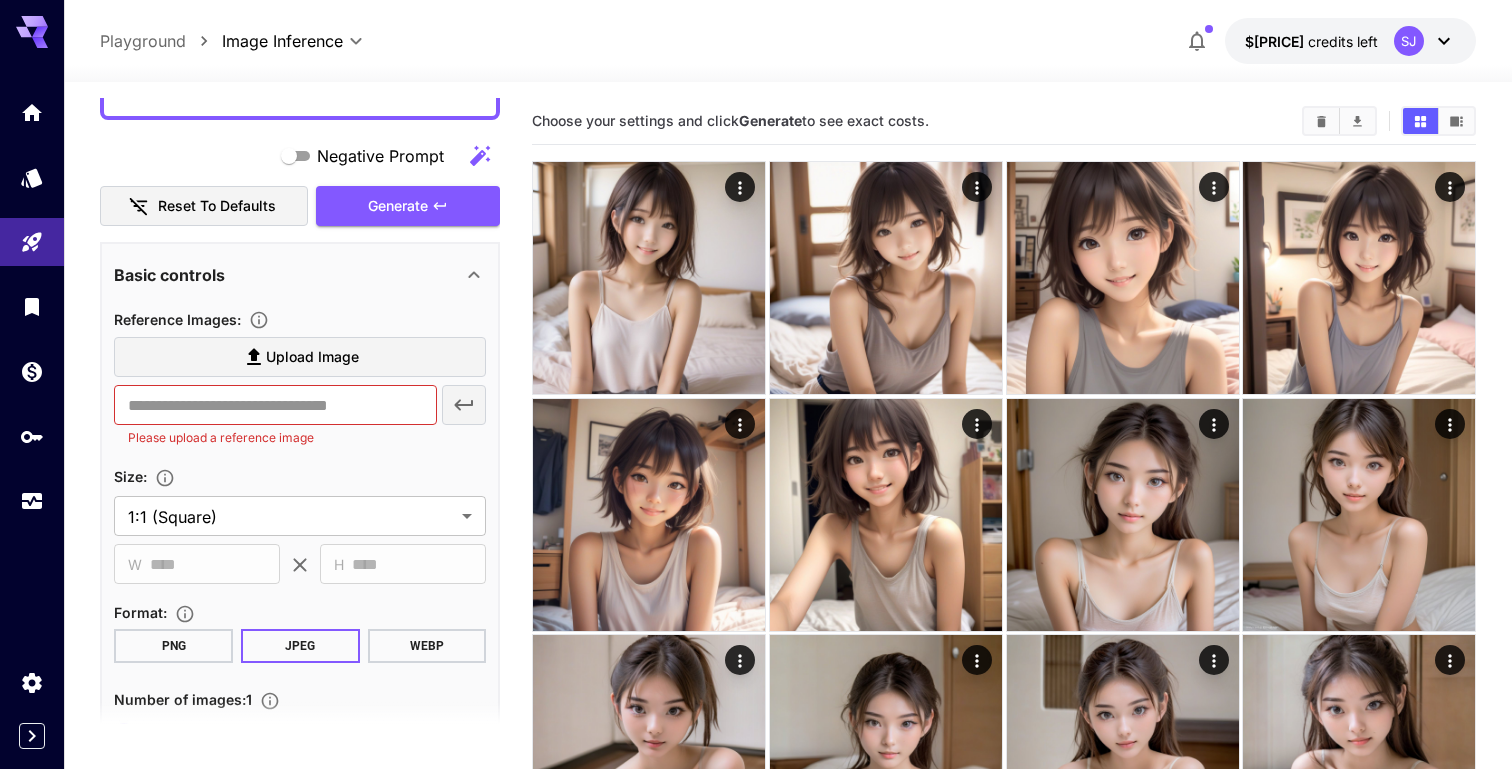 scroll, scrollTop: 680, scrollLeft: 0, axis: vertical 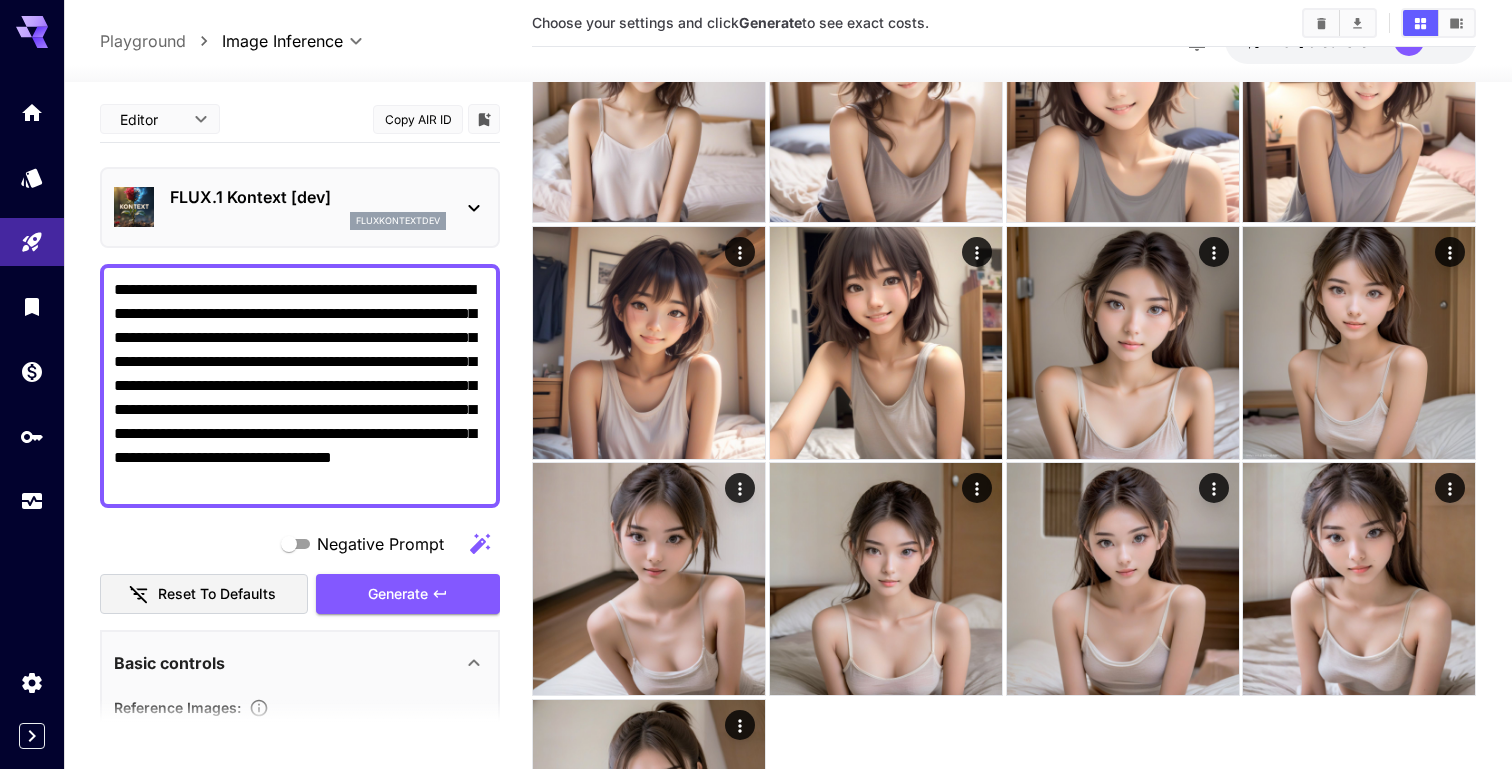click on "FLUX.1 Kontext [dev]" at bounding box center (308, 197) 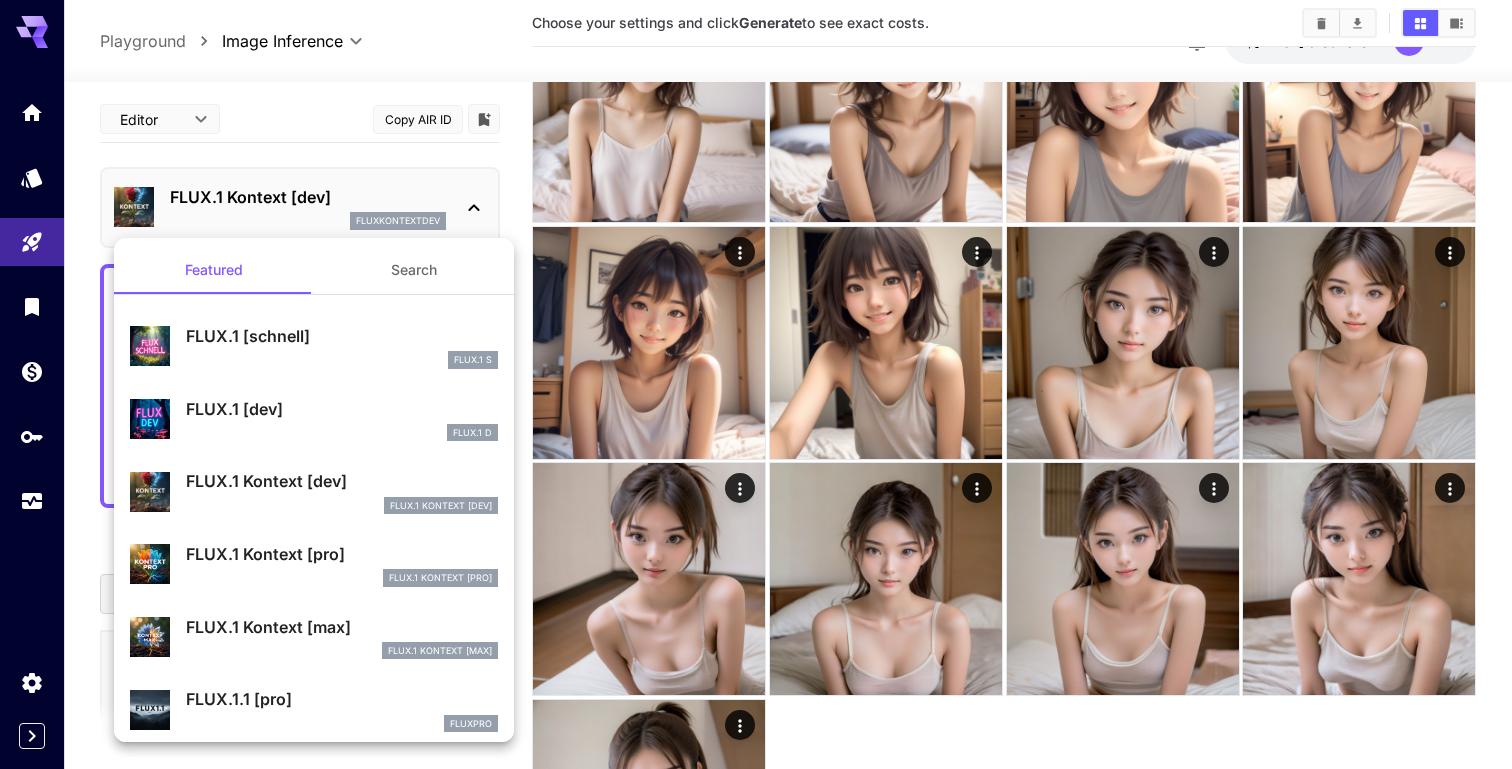 click on "FLUX.1 [dev]" at bounding box center [342, 409] 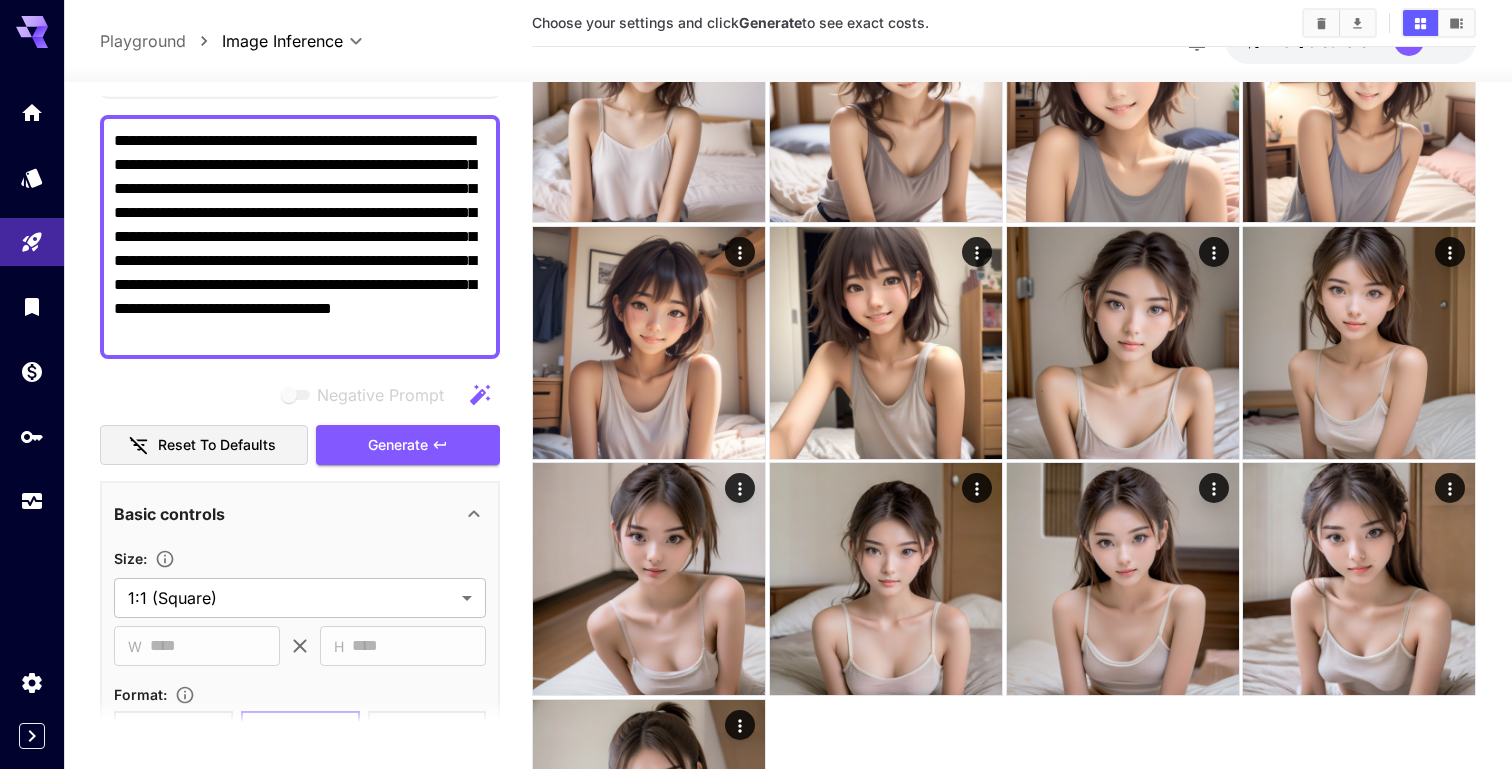 scroll, scrollTop: 0, scrollLeft: 0, axis: both 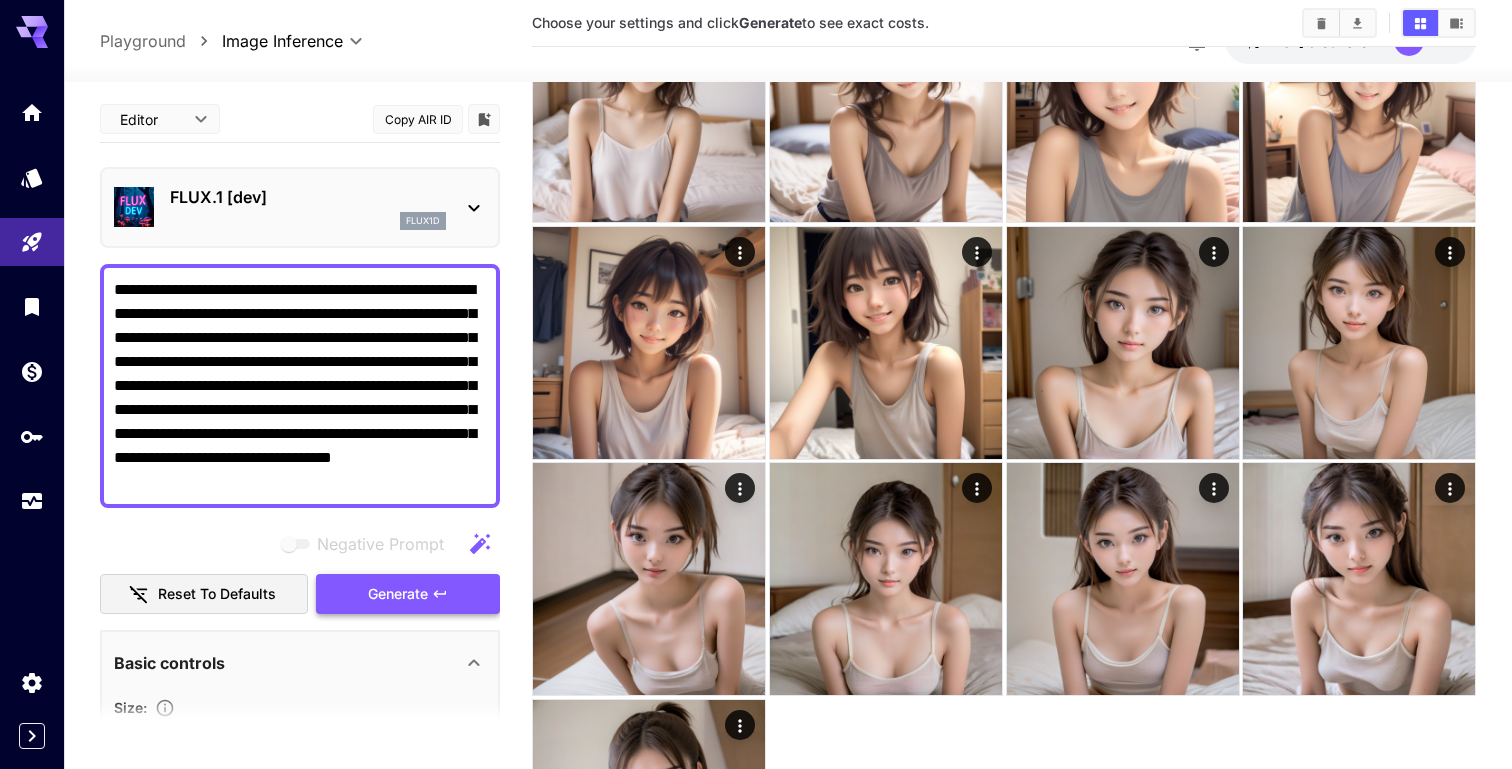 click on "Generate" at bounding box center [408, 594] 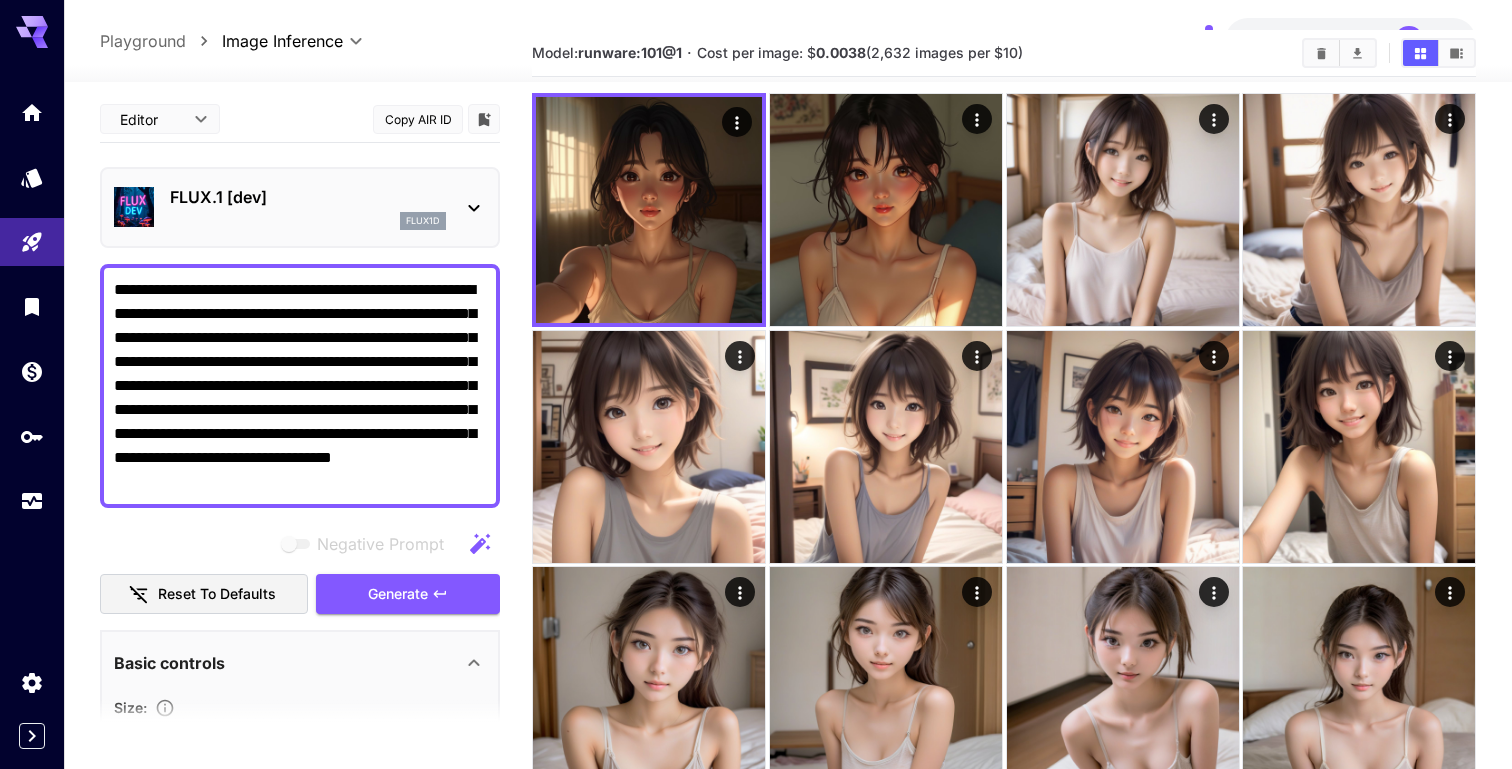 scroll, scrollTop: 62, scrollLeft: 0, axis: vertical 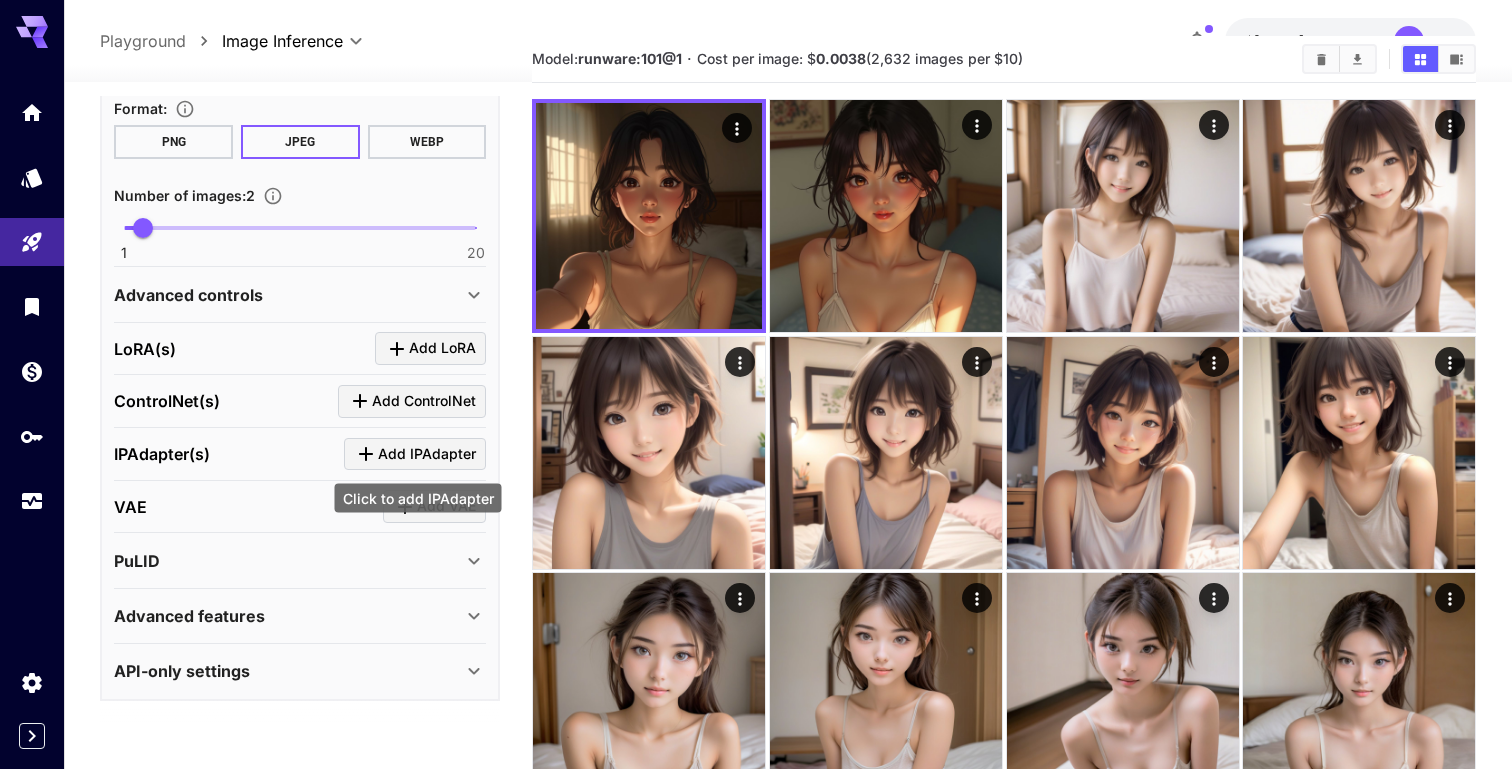 click on "Add IPAdapter" at bounding box center [427, 454] 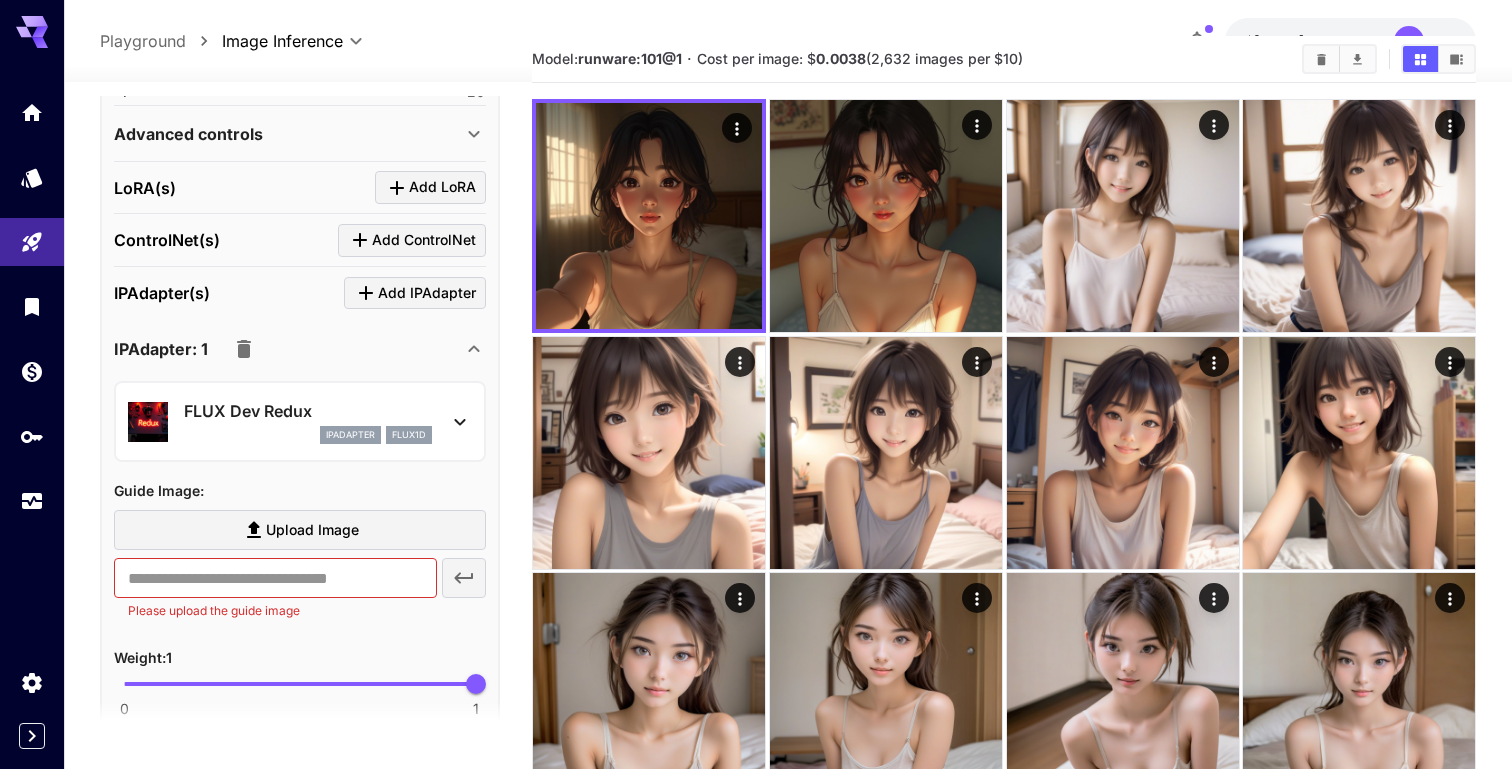 scroll, scrollTop: 1044, scrollLeft: 0, axis: vertical 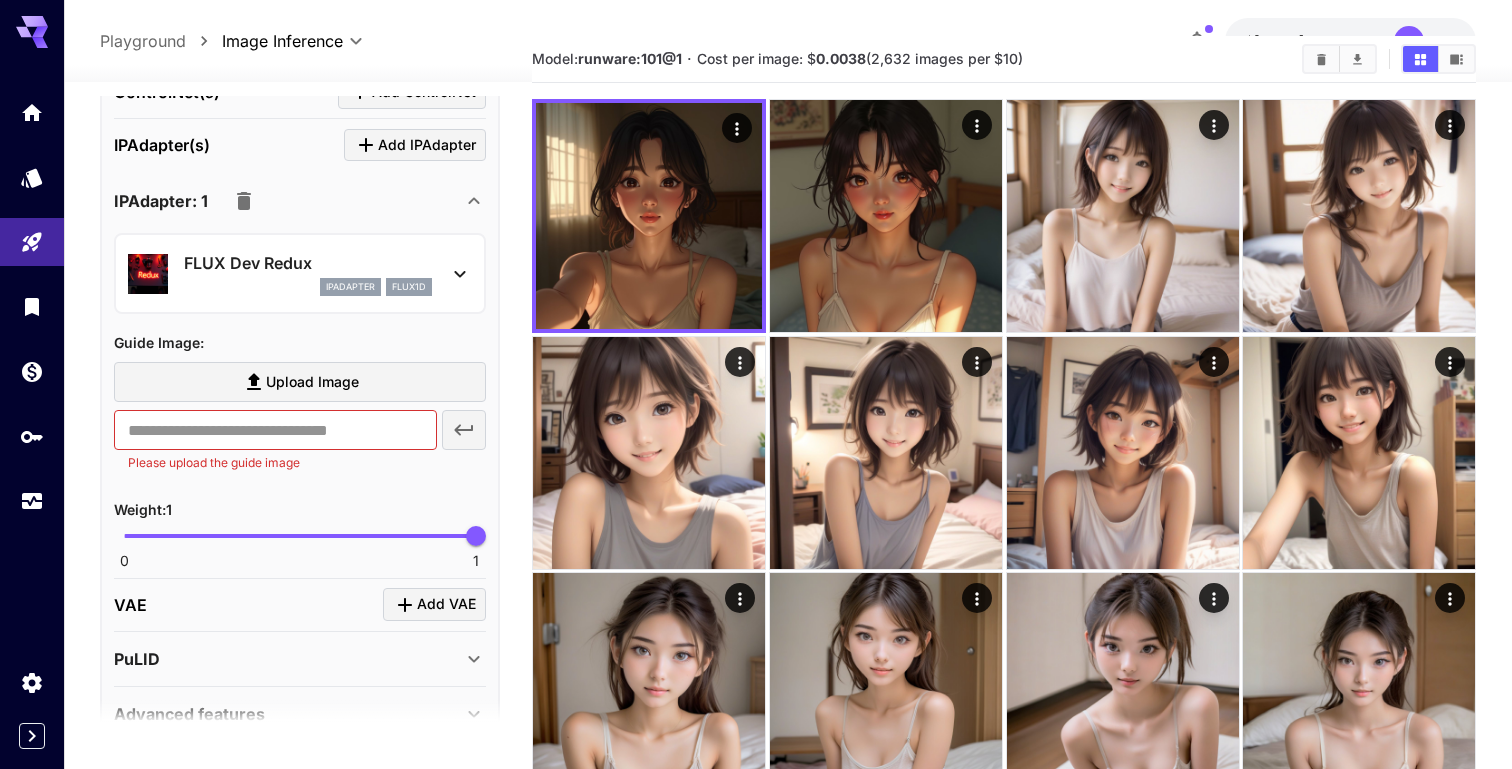 click on "FLUX Dev Redux" at bounding box center (308, 263) 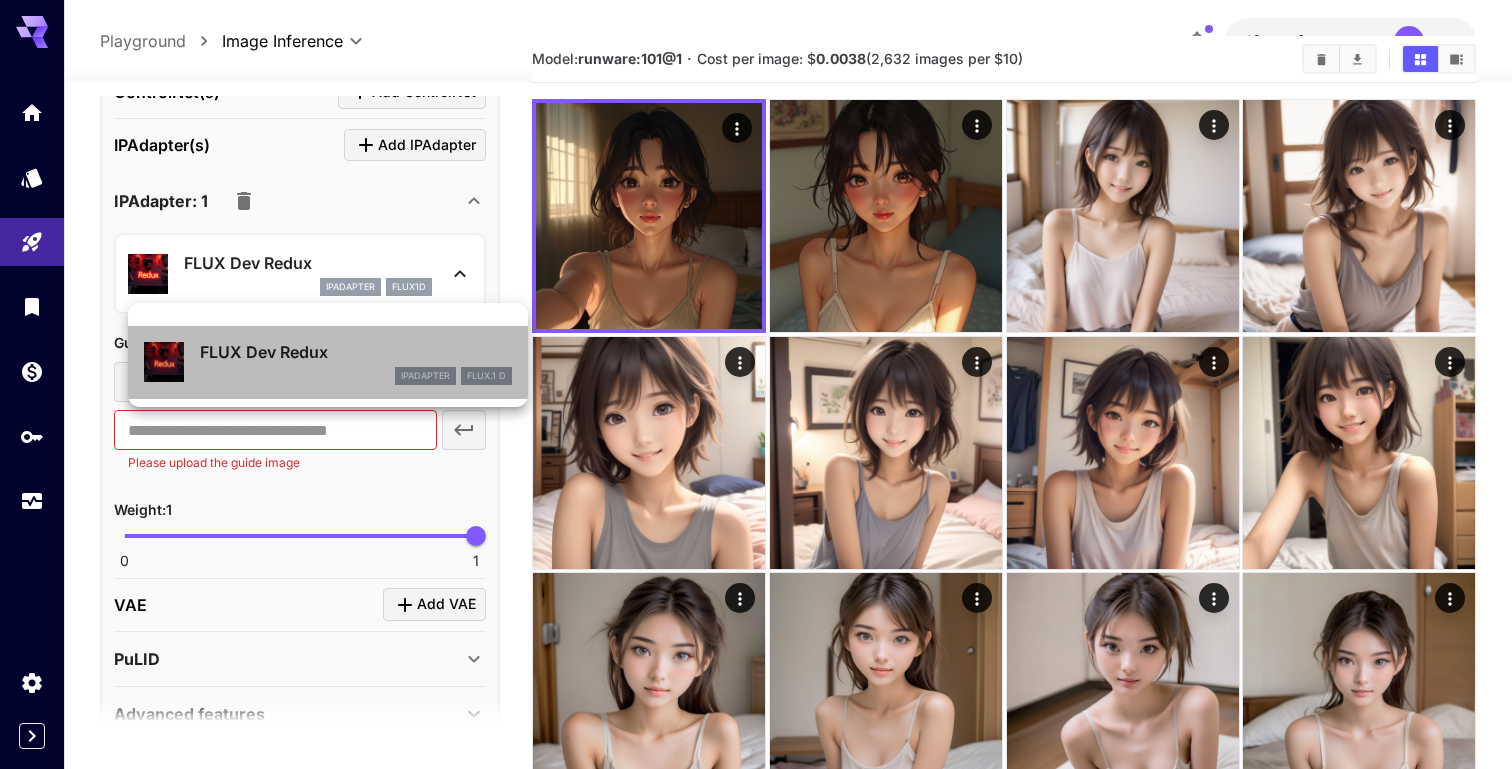click on "FLUX Dev Redux" at bounding box center (356, 352) 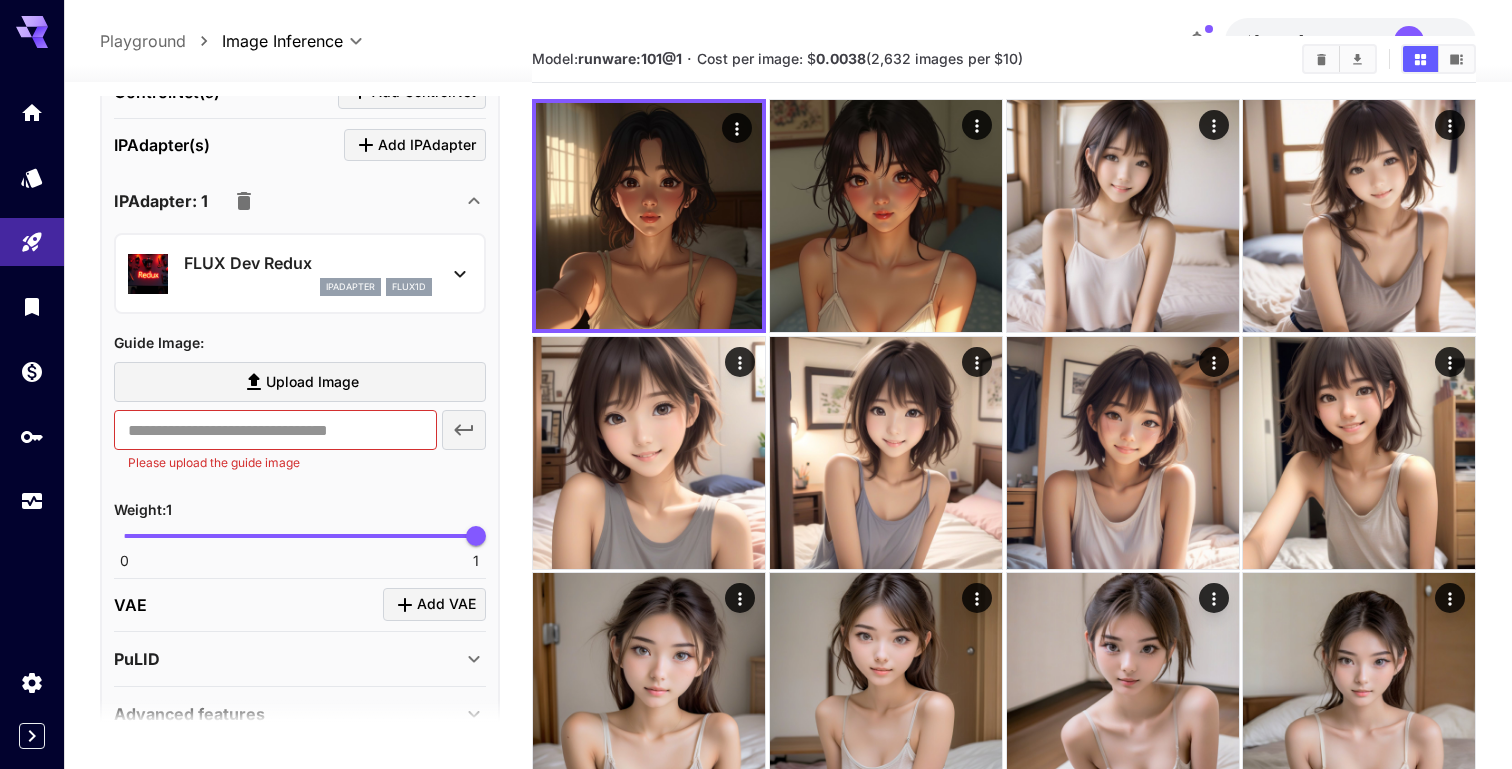 click on "Please upload the guide image" at bounding box center (275, 463) 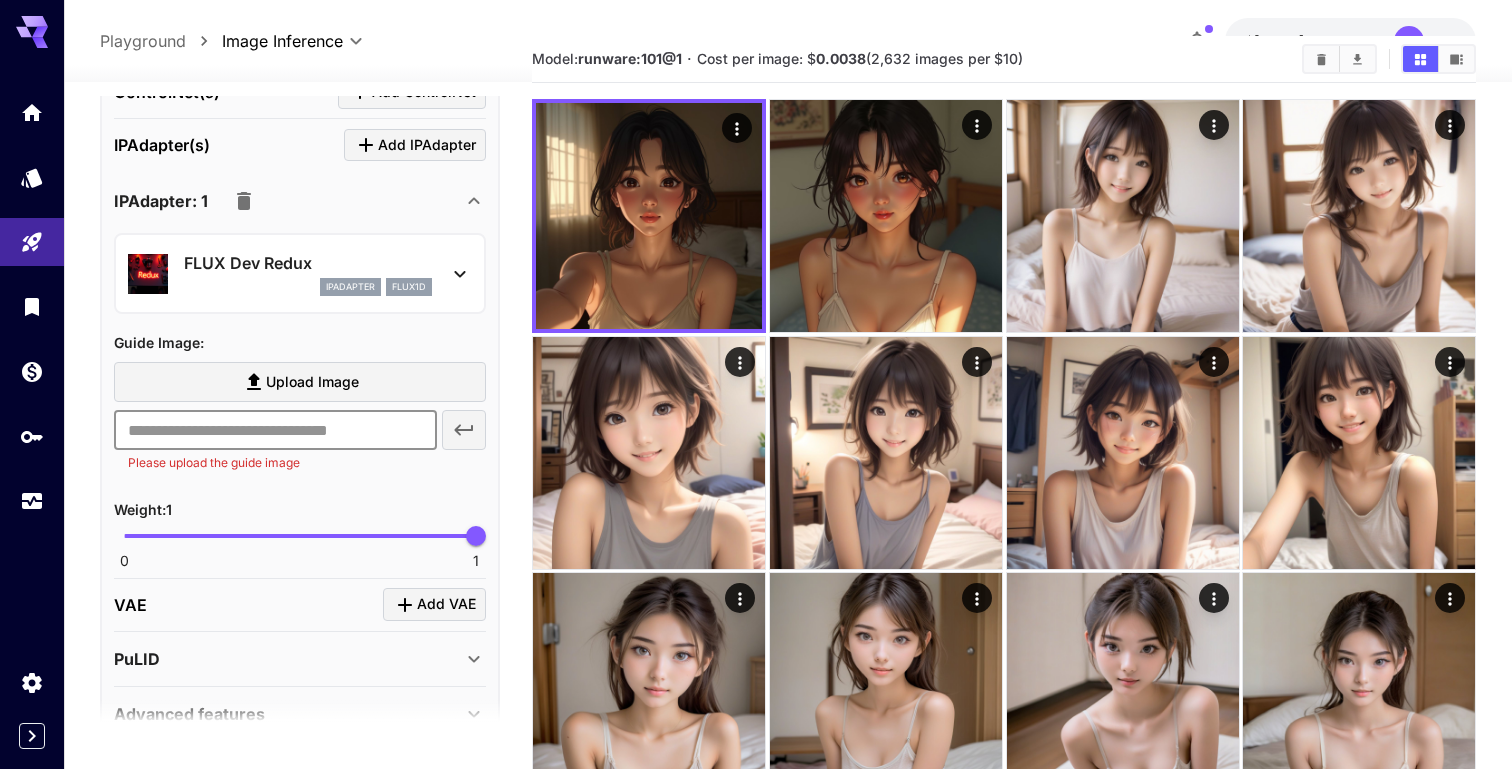 click at bounding box center [275, 430] 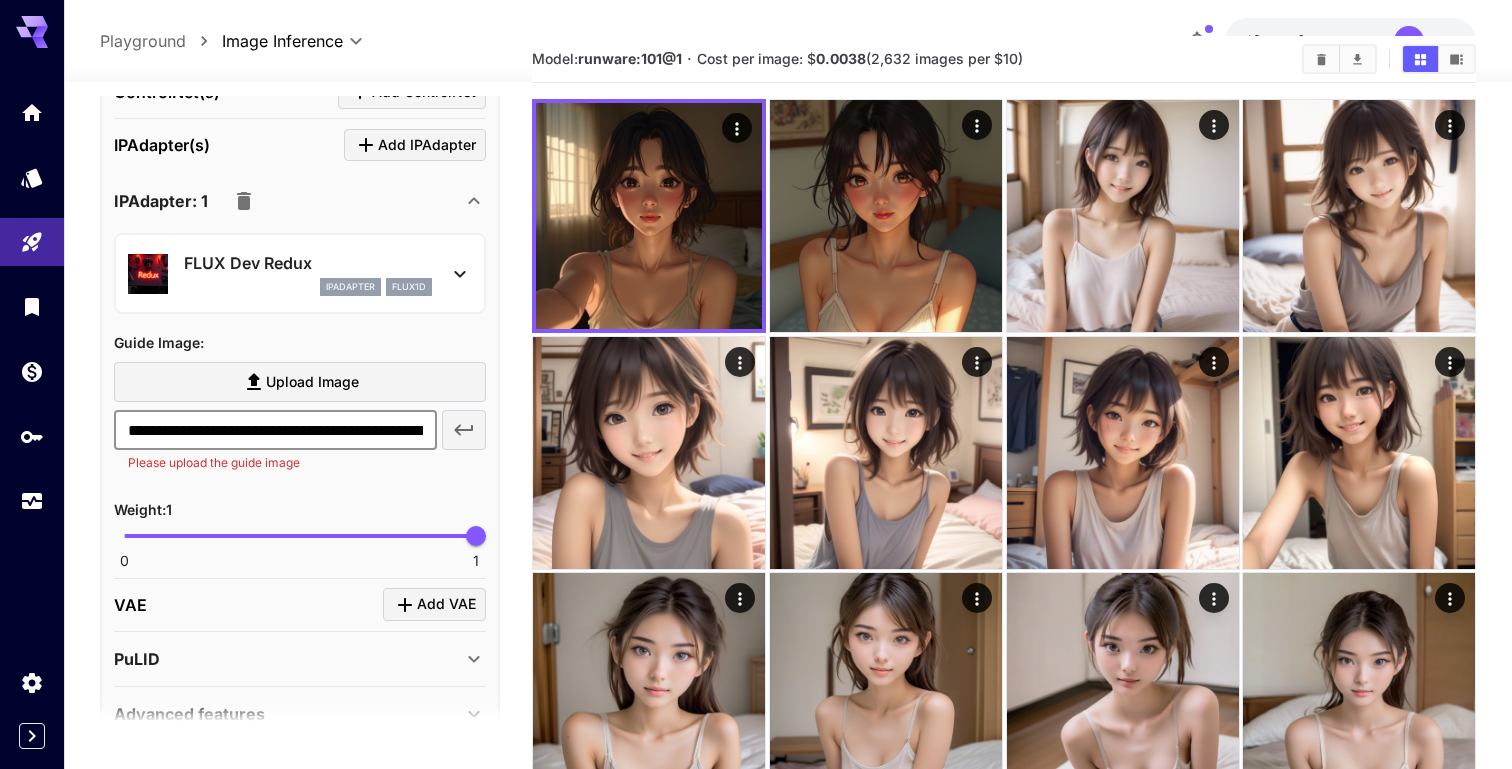 scroll, scrollTop: 0, scrollLeft: 437, axis: horizontal 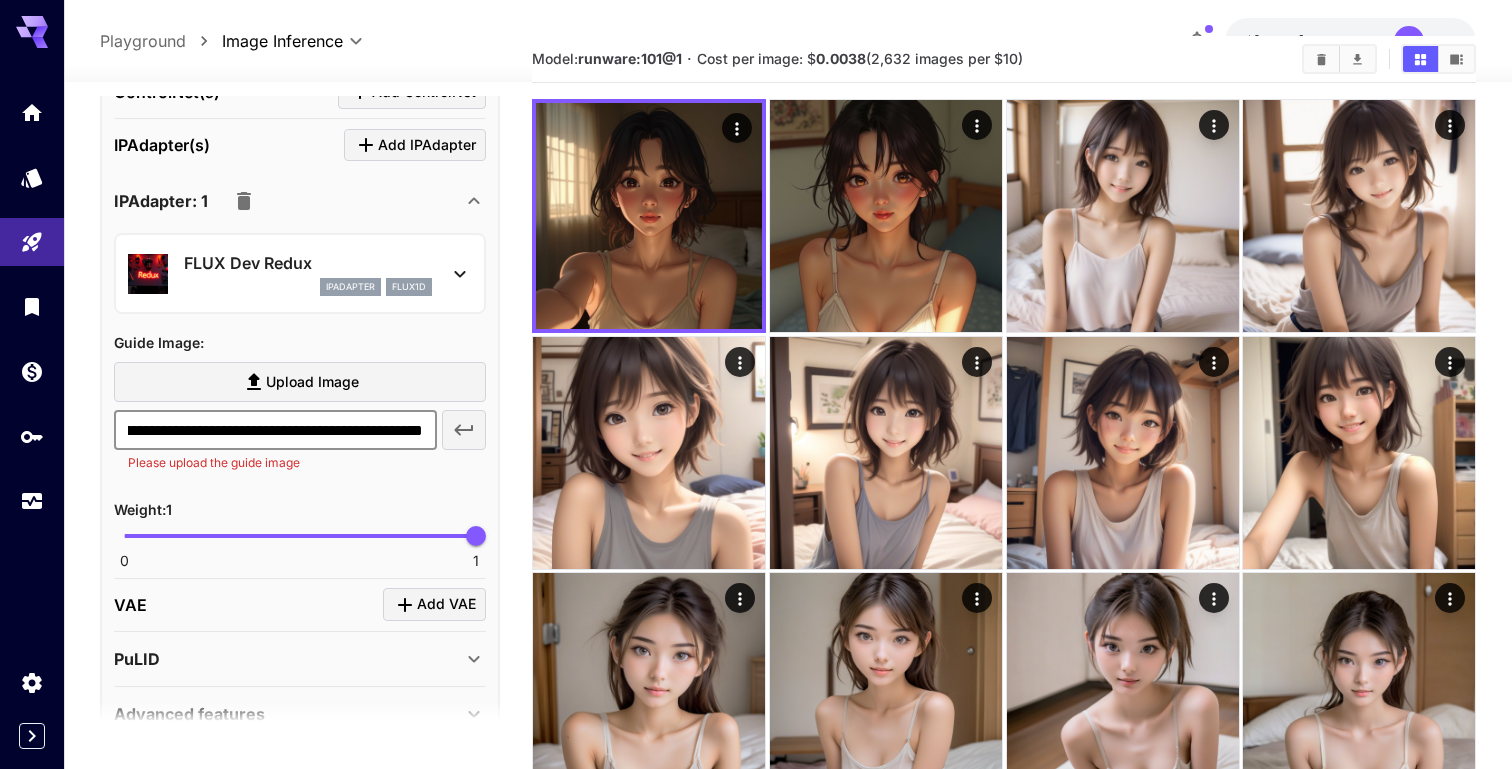 type on "**********" 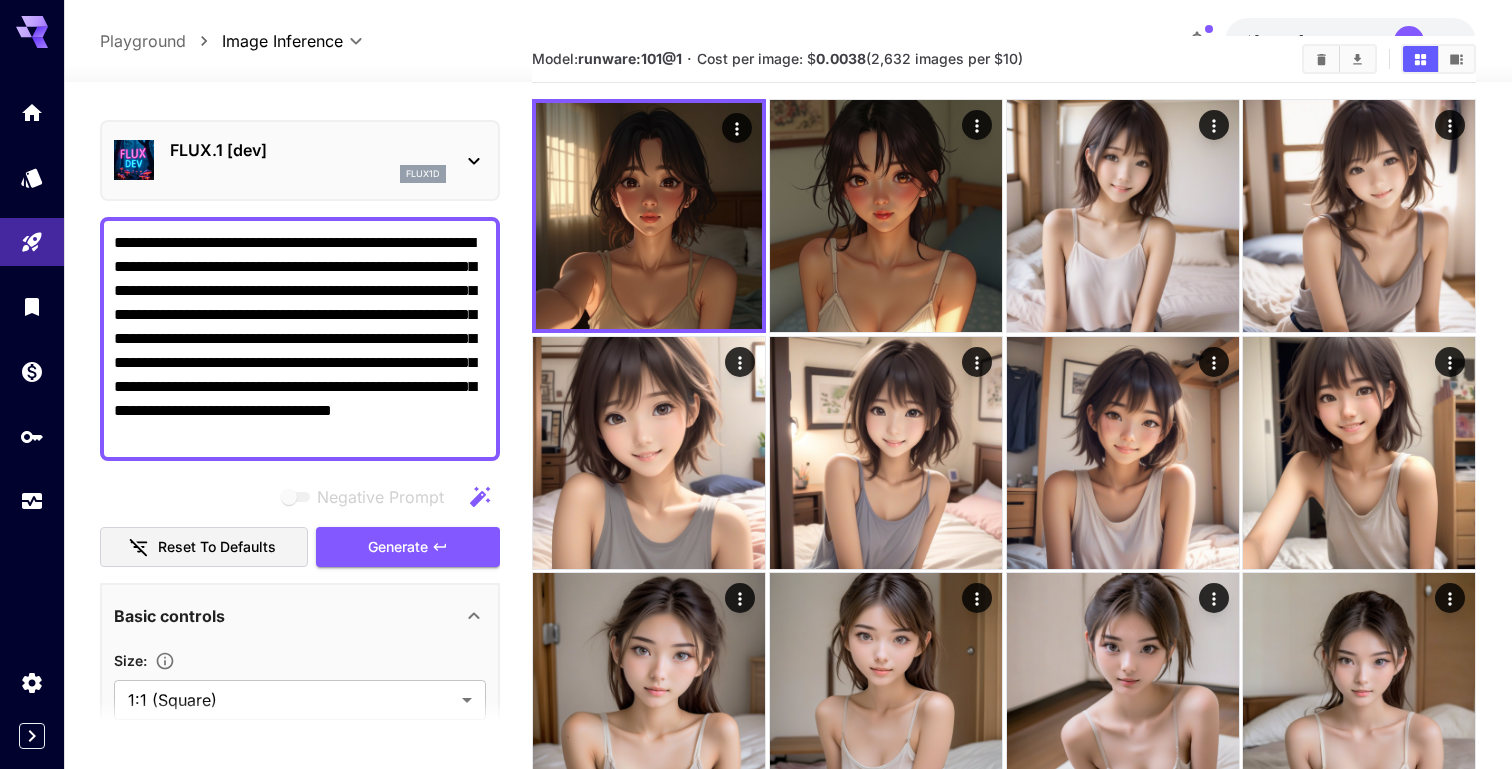 scroll, scrollTop: 0, scrollLeft: 0, axis: both 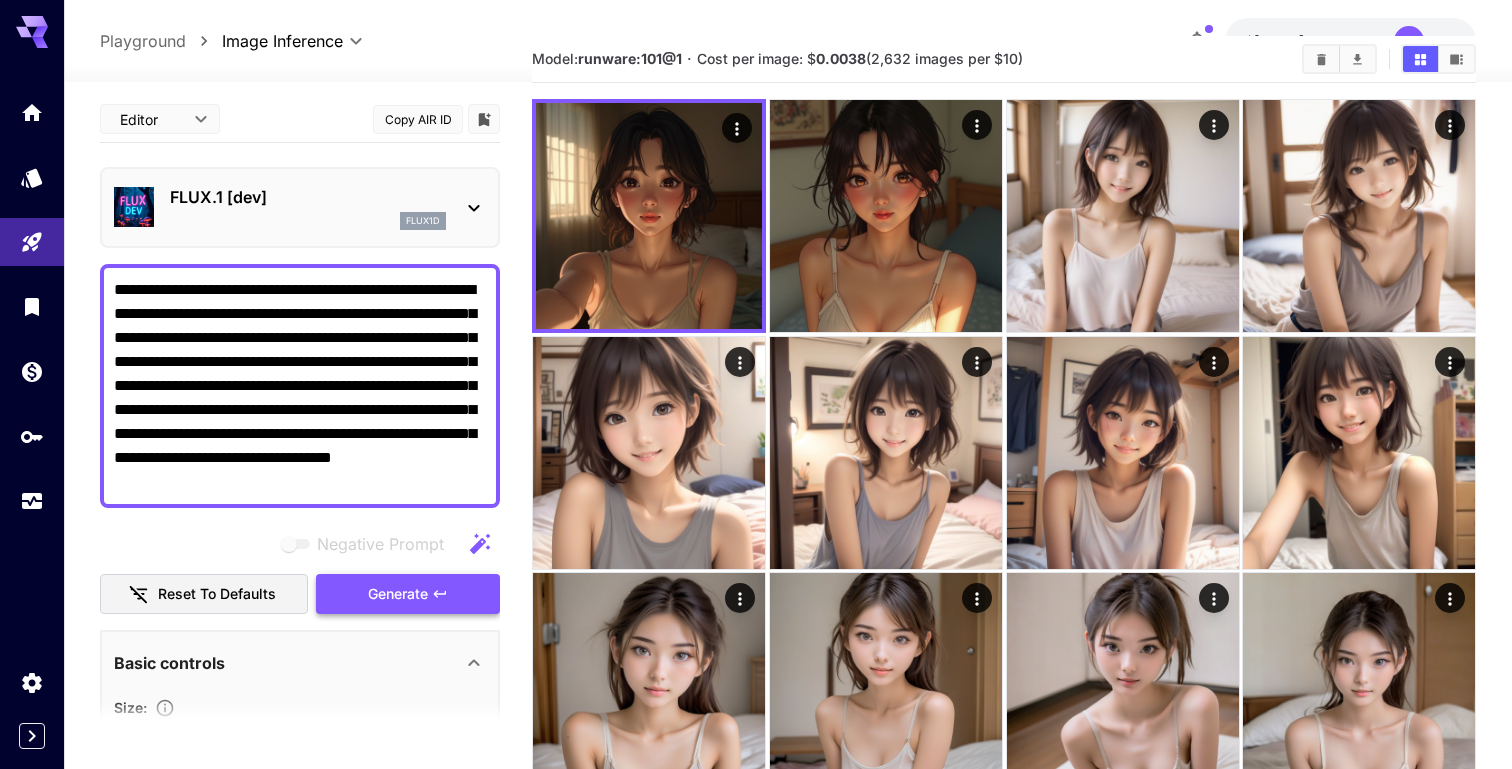 click on "Generate" at bounding box center (398, 594) 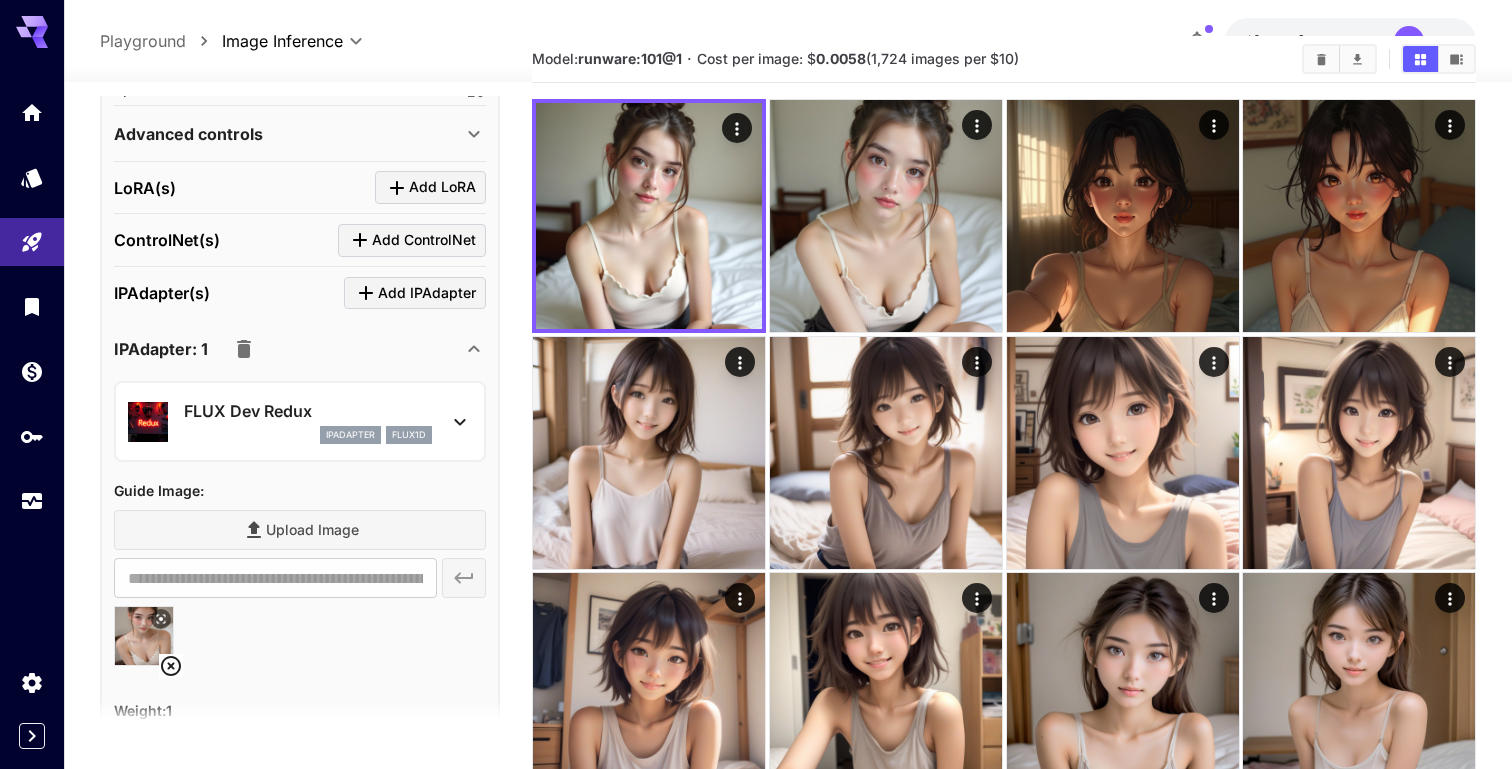 scroll, scrollTop: 894, scrollLeft: 0, axis: vertical 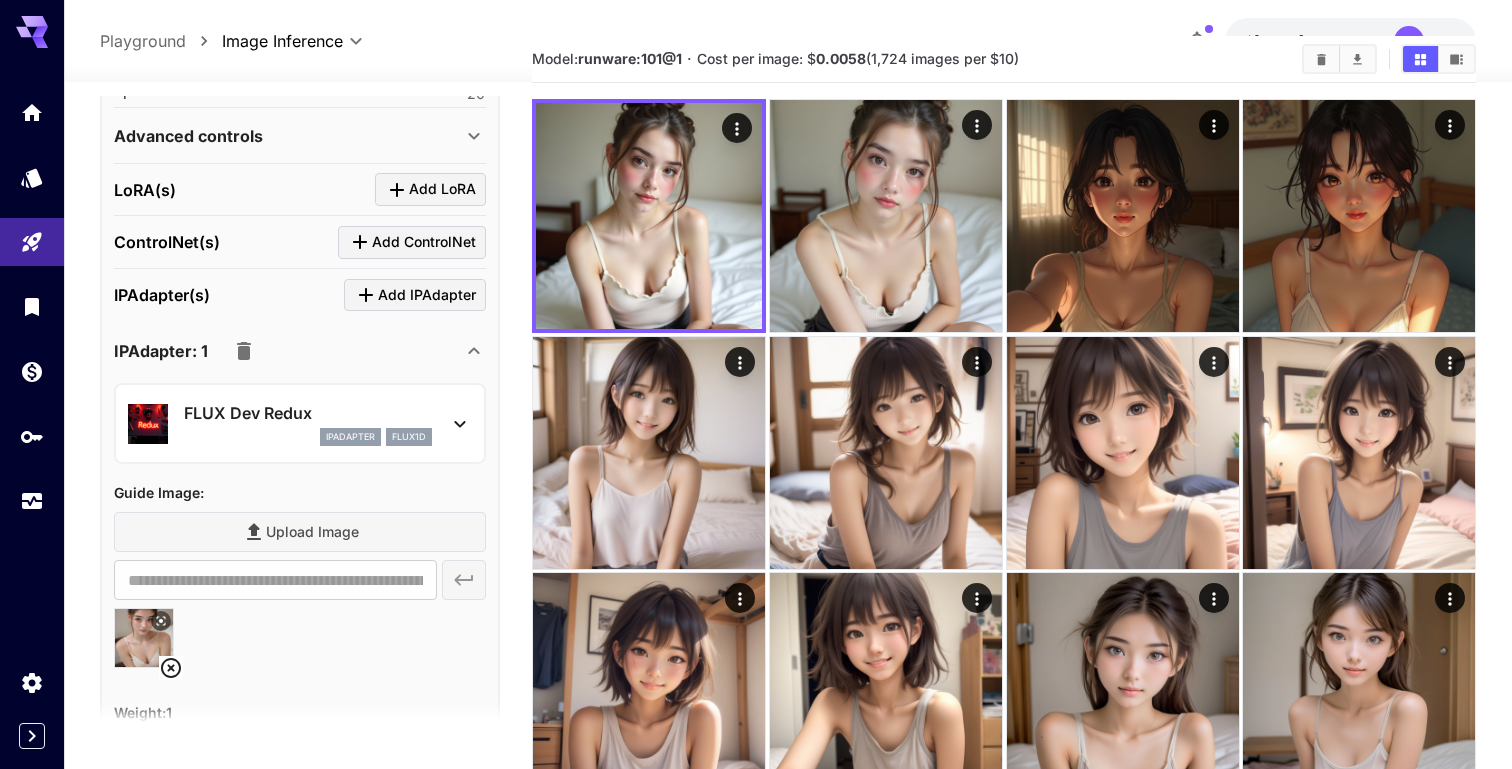 click 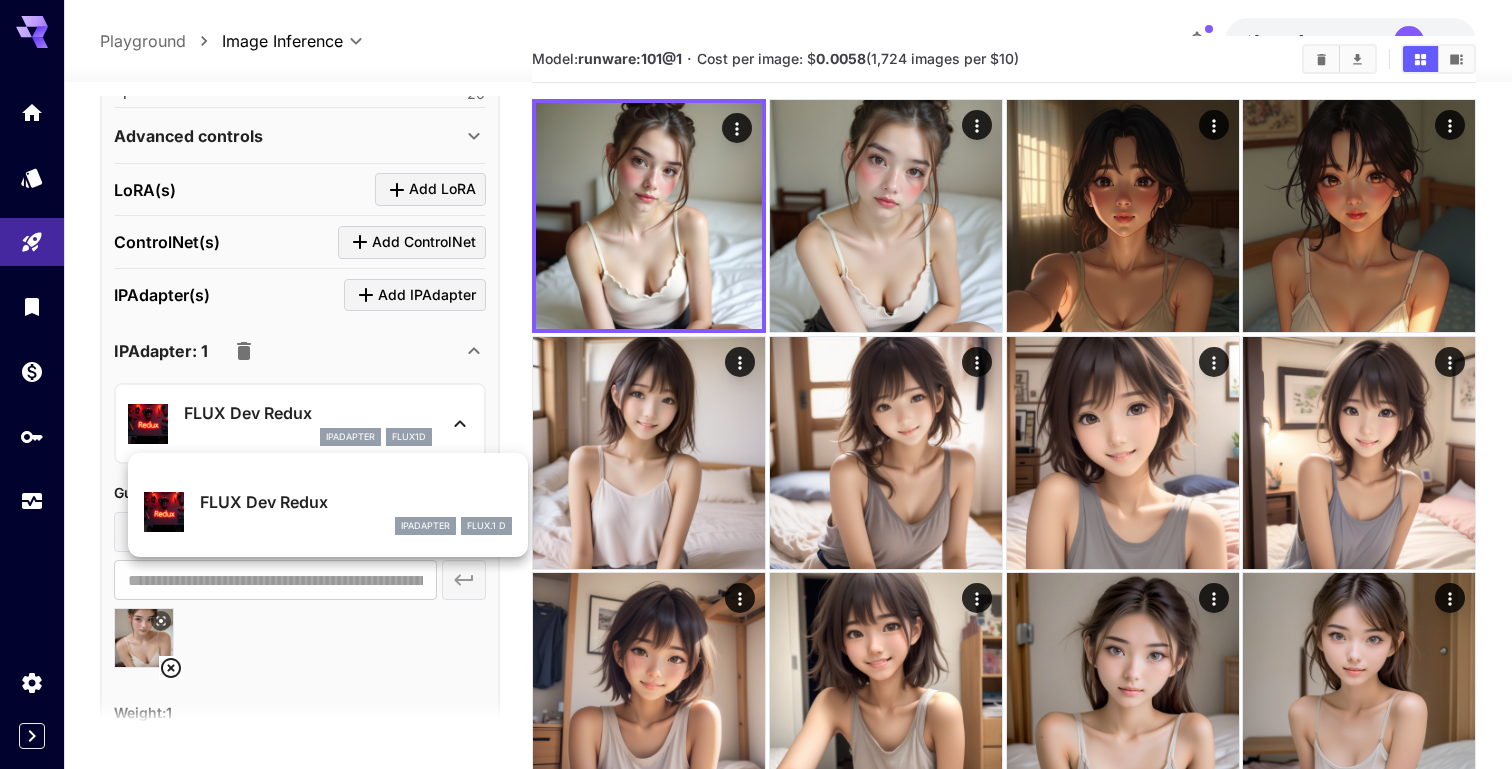 click at bounding box center (756, 384) 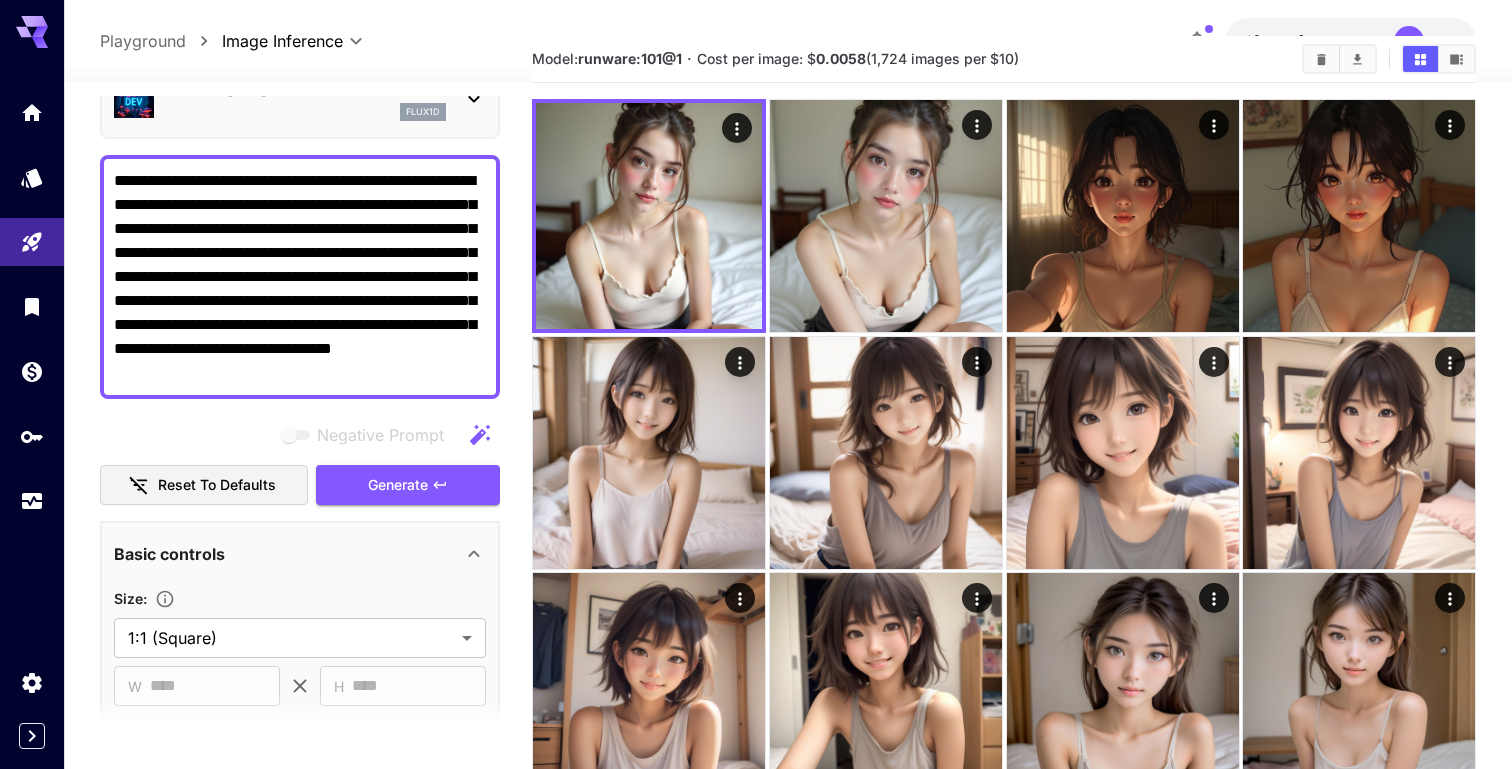 scroll, scrollTop: 0, scrollLeft: 0, axis: both 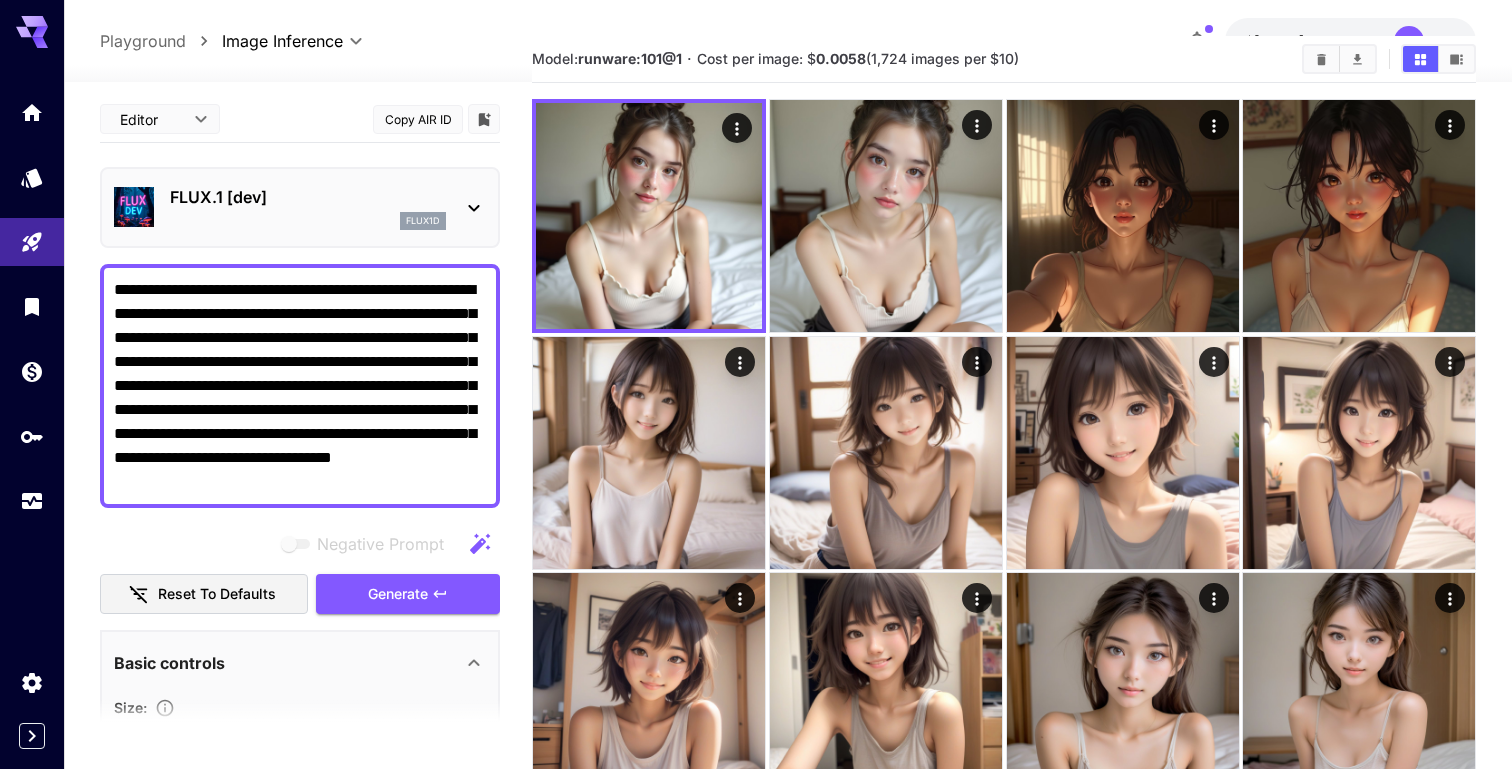 click on "**********" at bounding box center [300, 386] 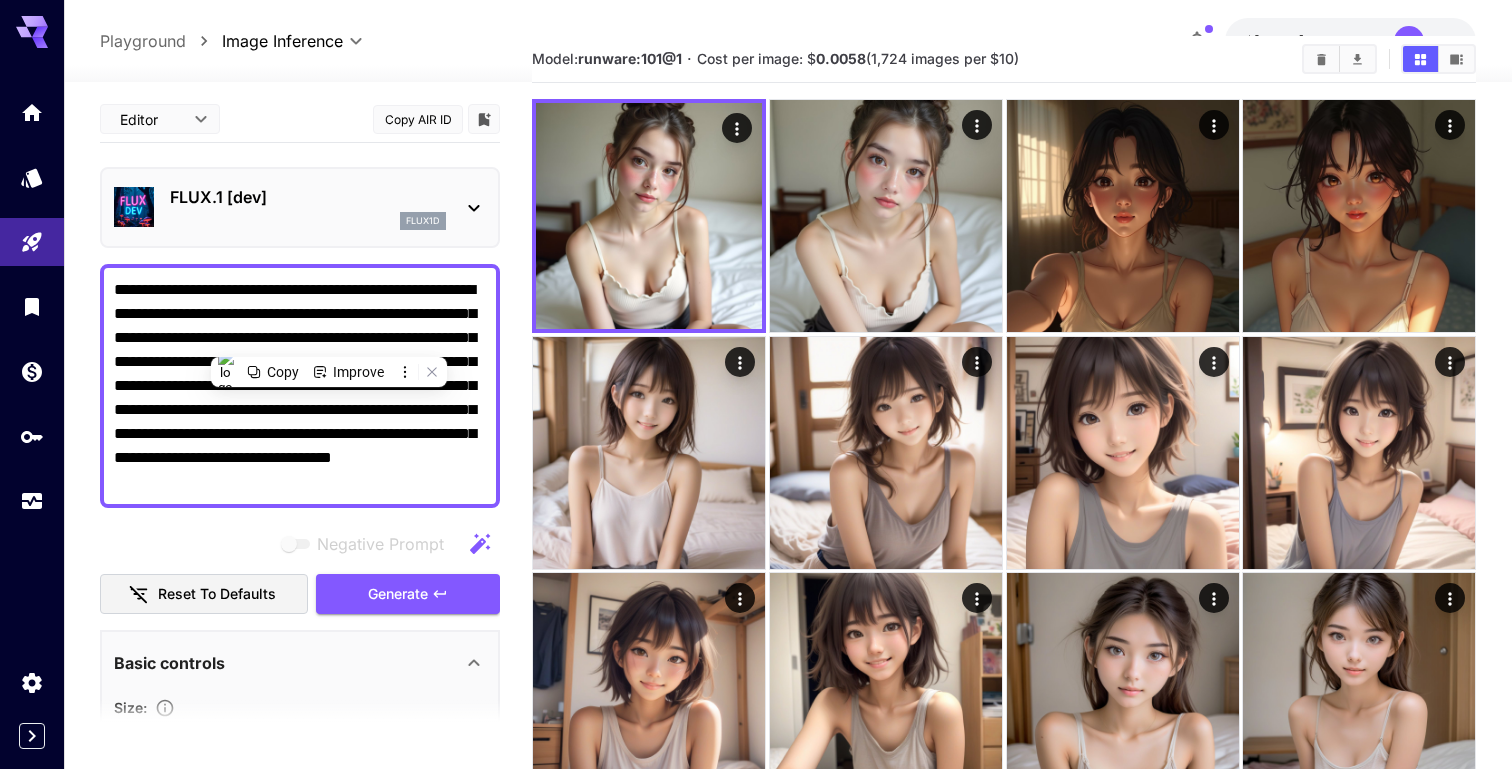 paste on "**********" 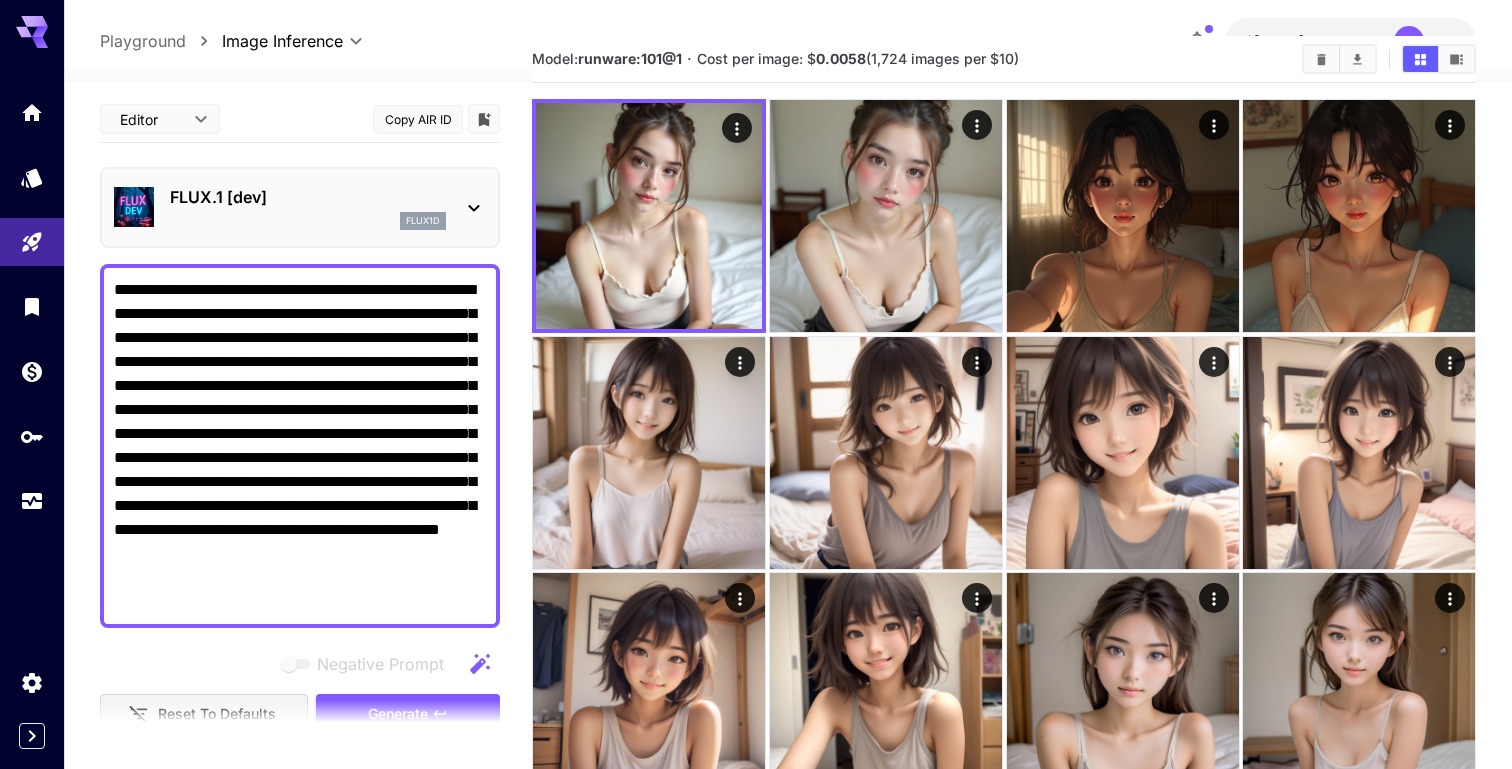 click on "**********" at bounding box center (300, 446) 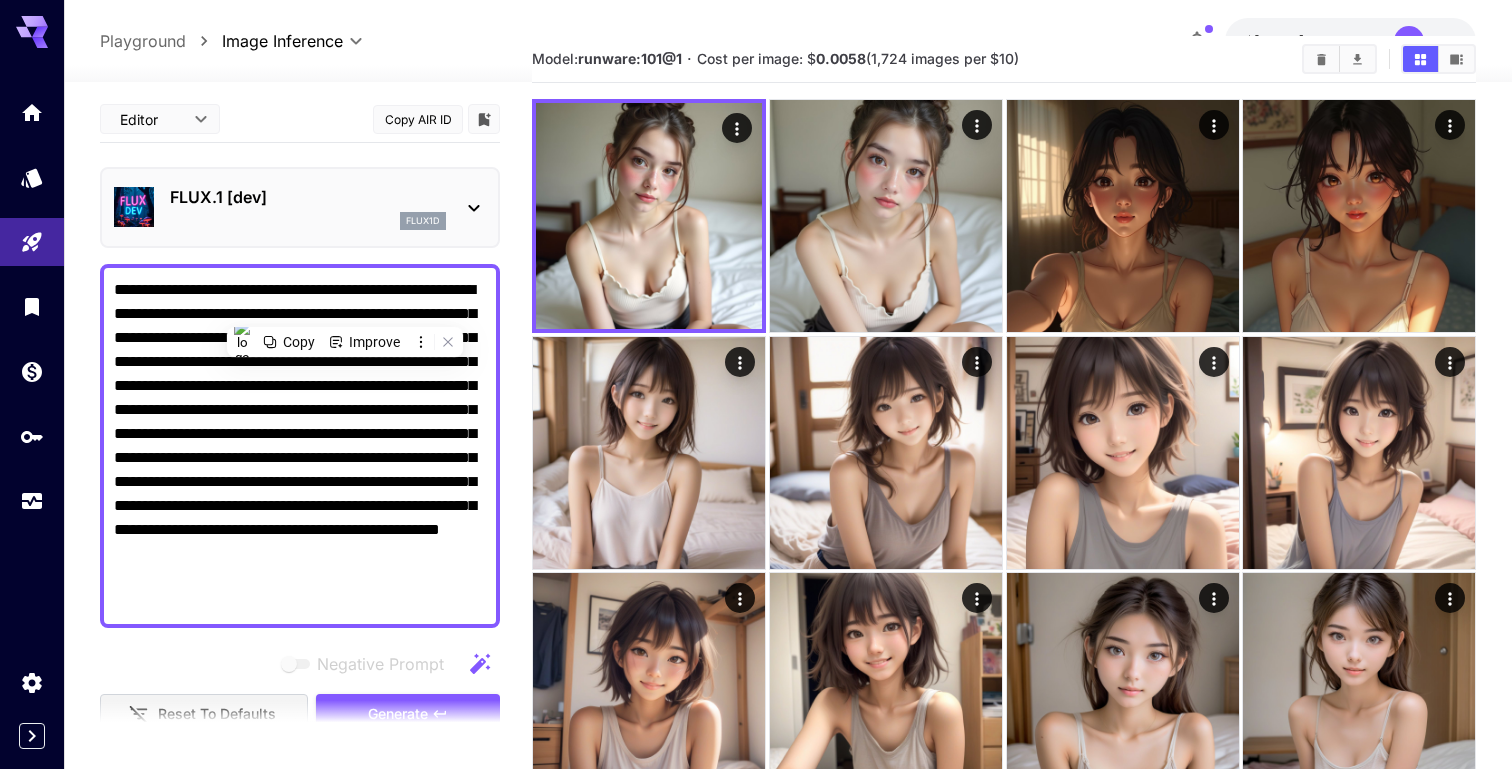 drag, startPoint x: 425, startPoint y: 287, endPoint x: 482, endPoint y: 308, distance: 60.74537 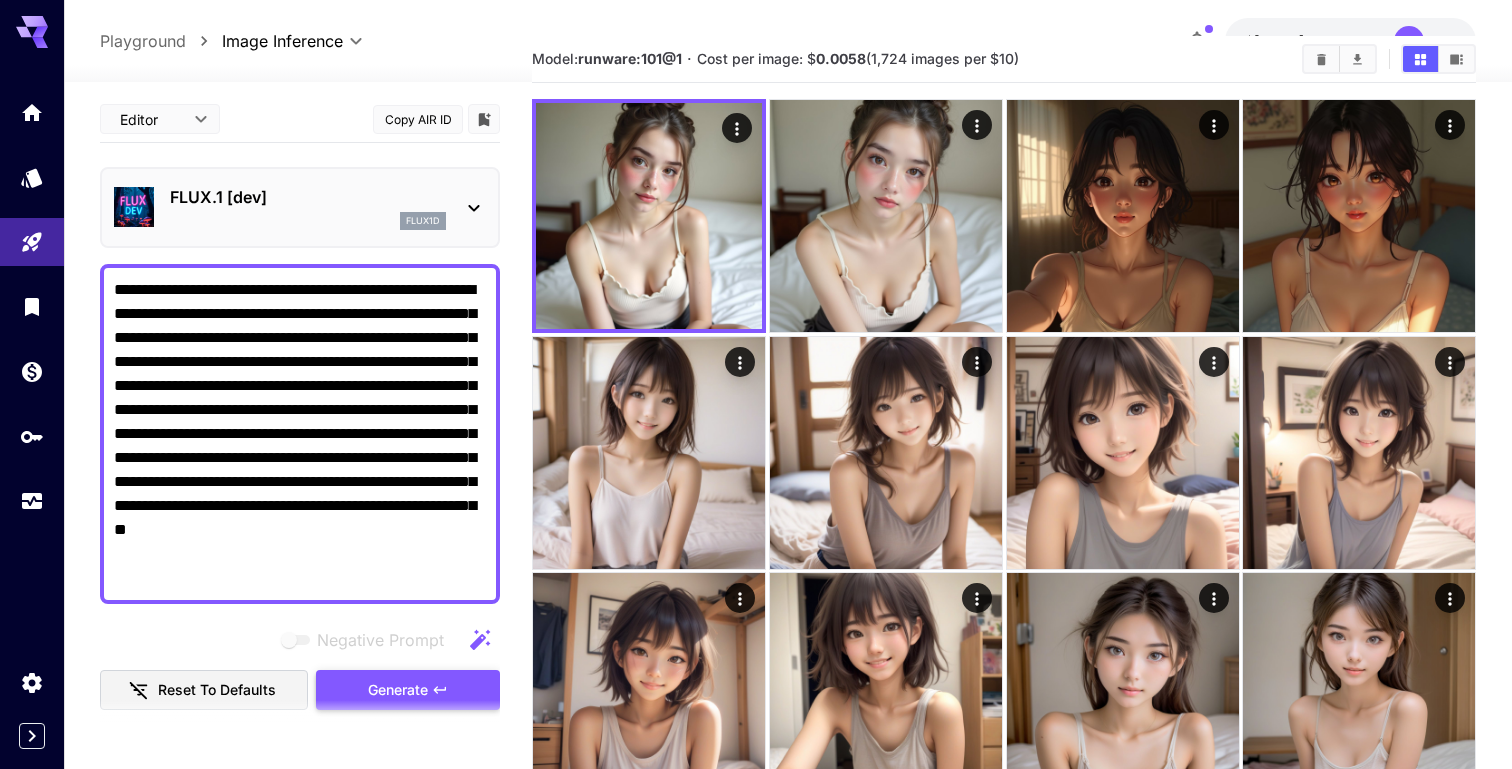 click on "Generate" at bounding box center (398, 690) 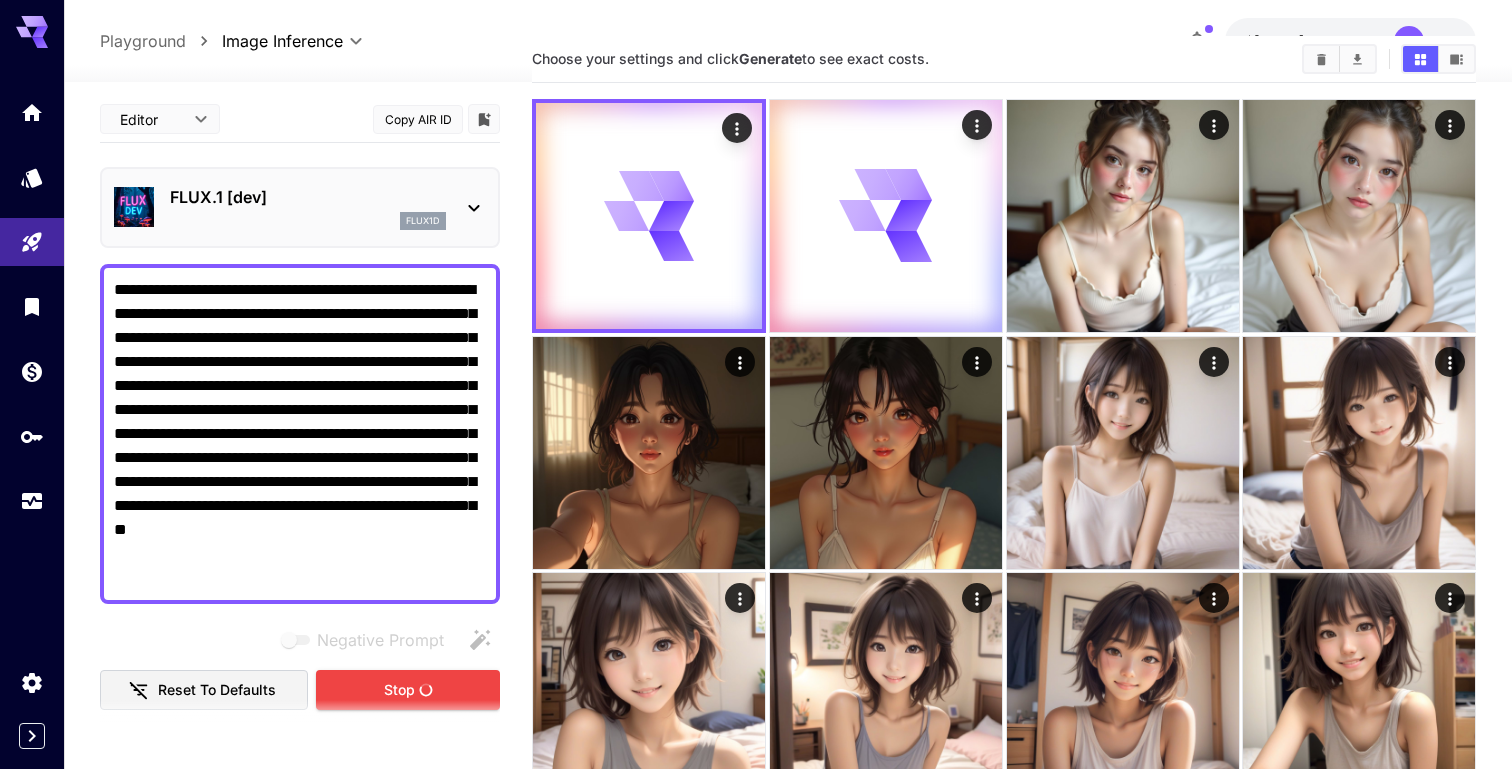 click on "**********" at bounding box center (300, 434) 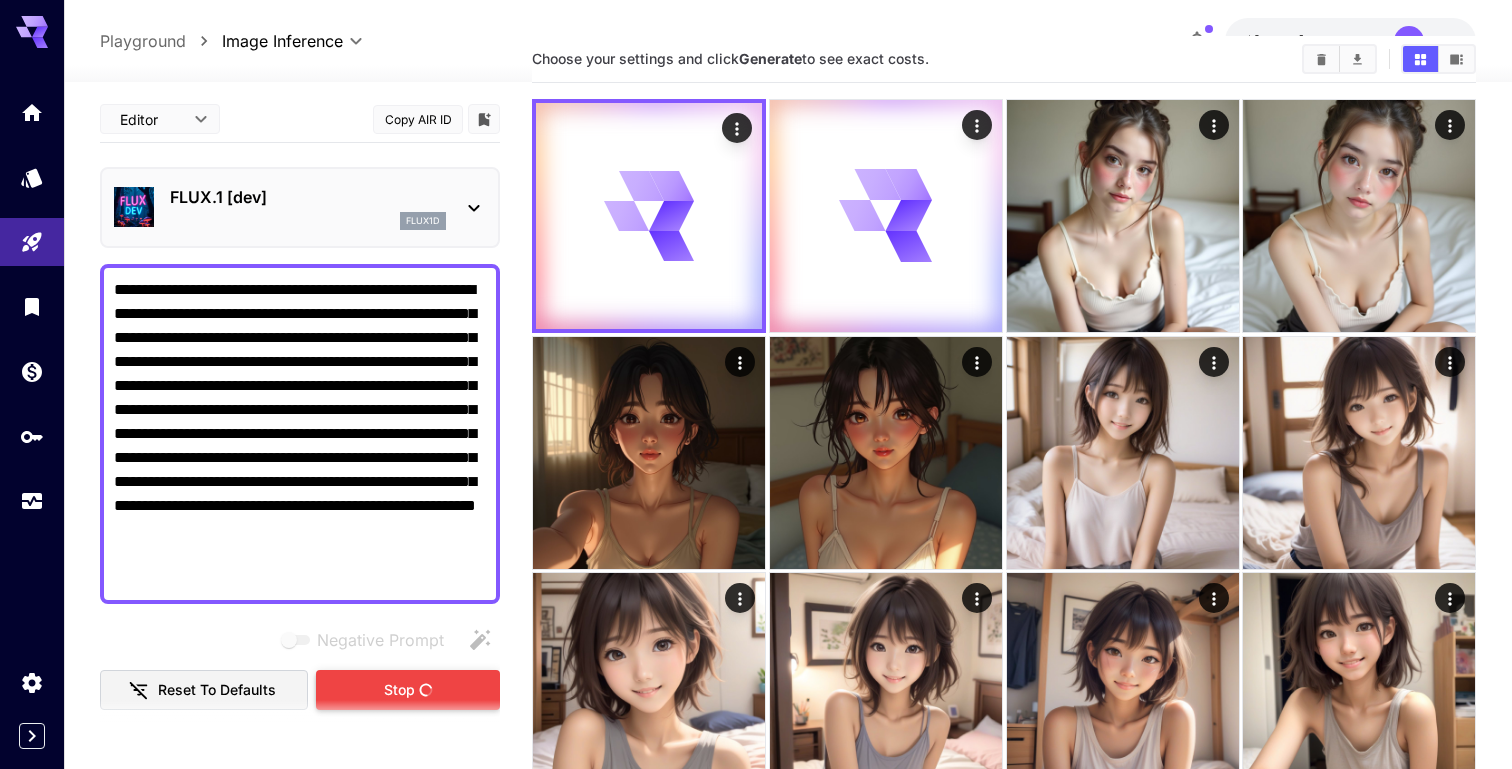 type on "**********" 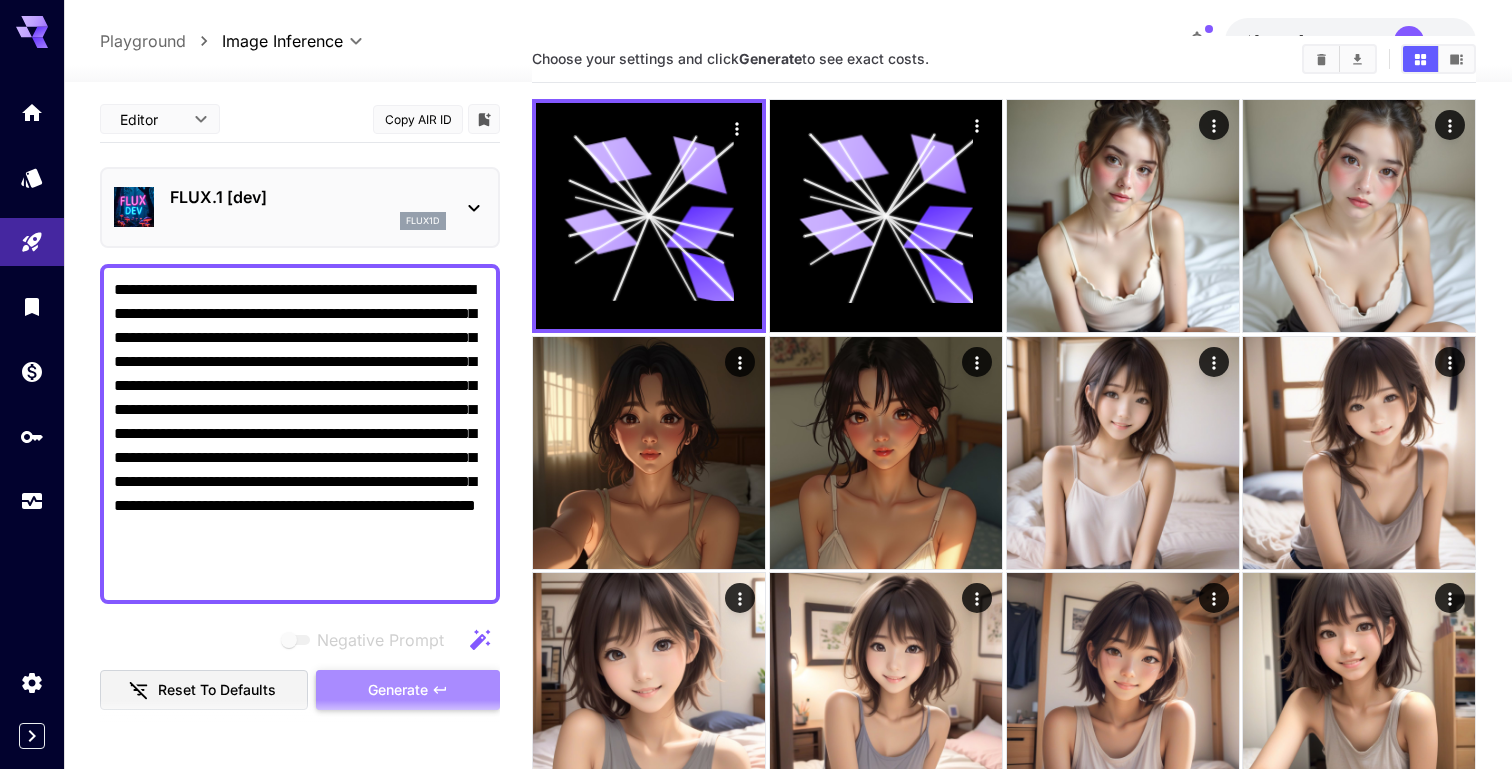 click on "Generate" at bounding box center [408, 690] 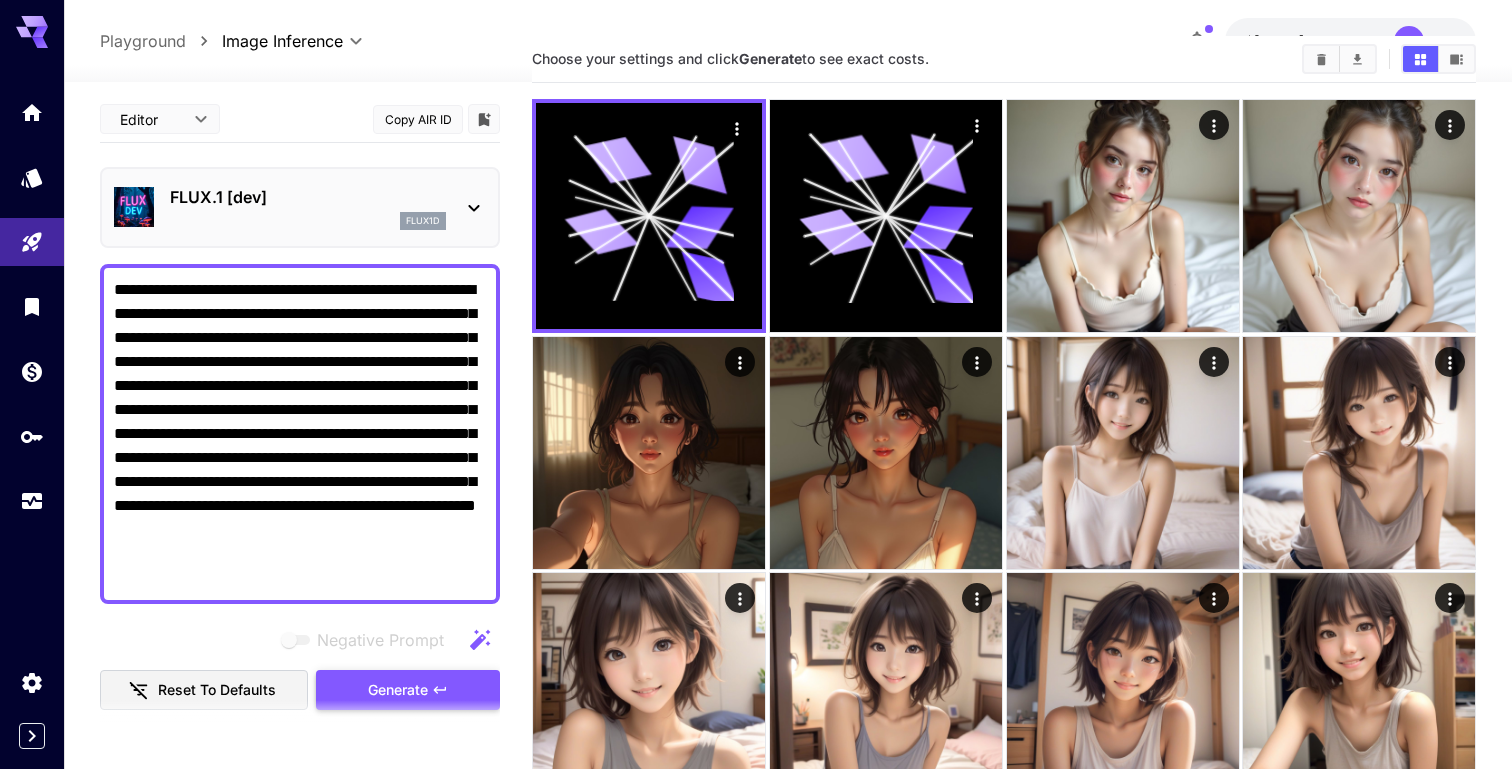 click on "Generate" at bounding box center [408, 690] 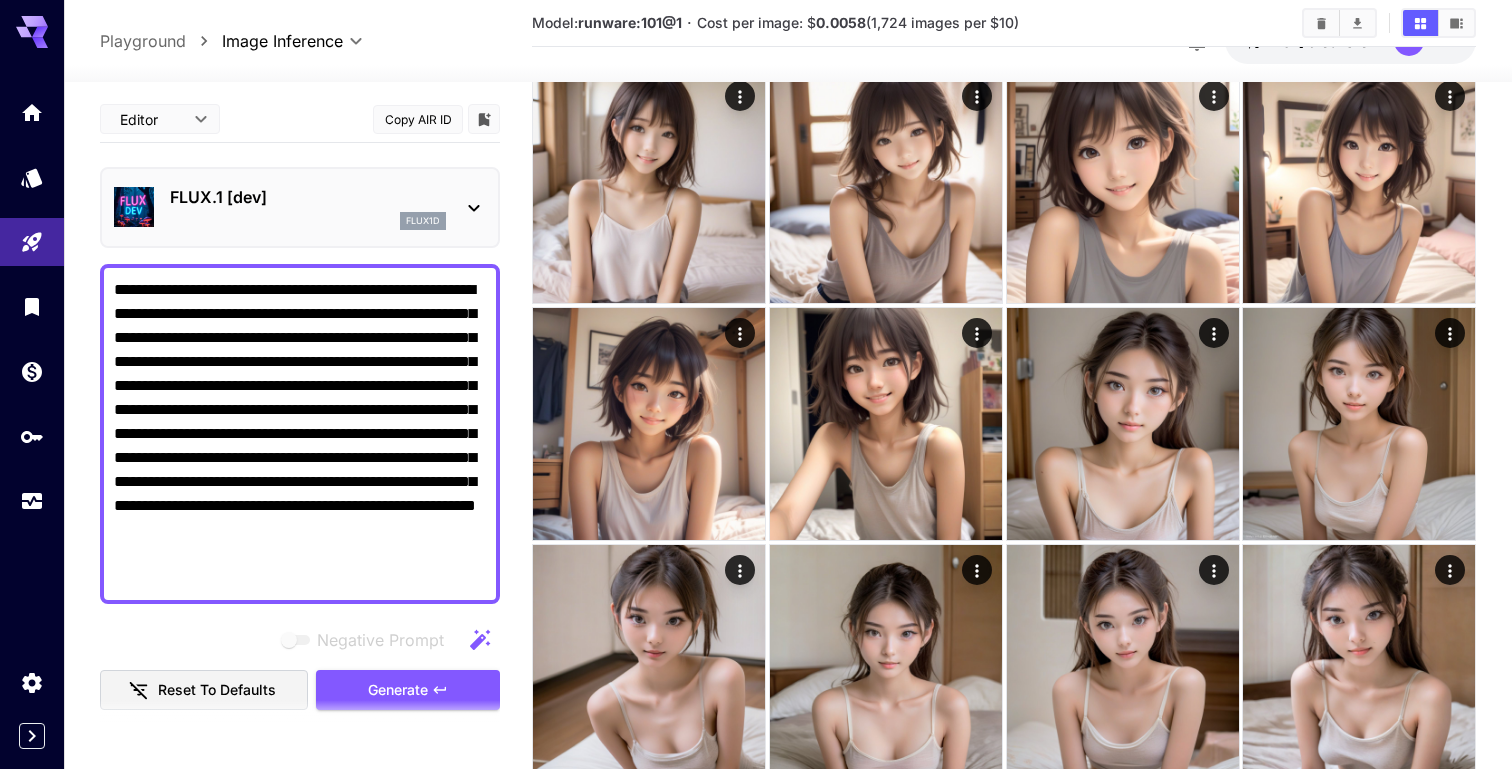 scroll, scrollTop: 0, scrollLeft: 0, axis: both 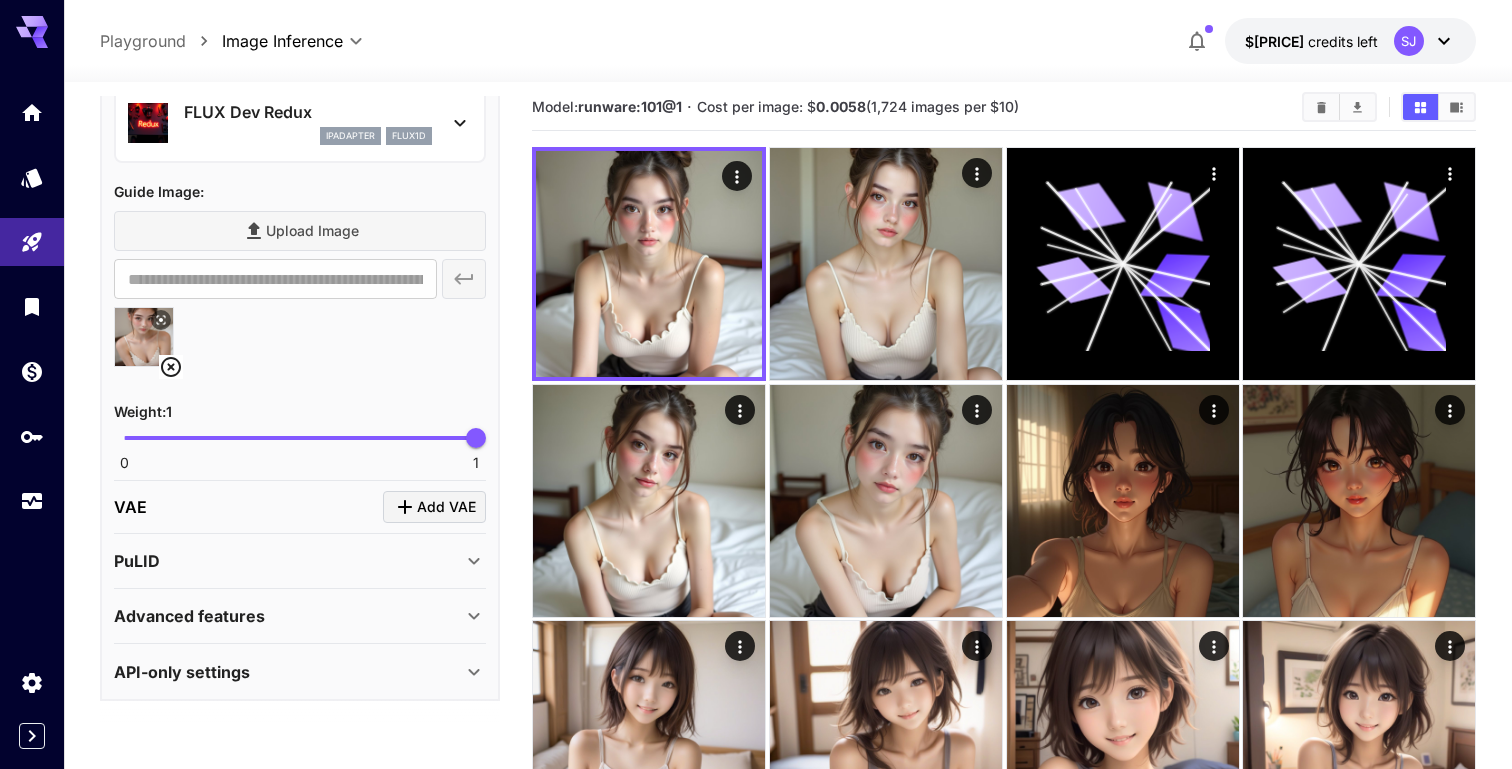 click 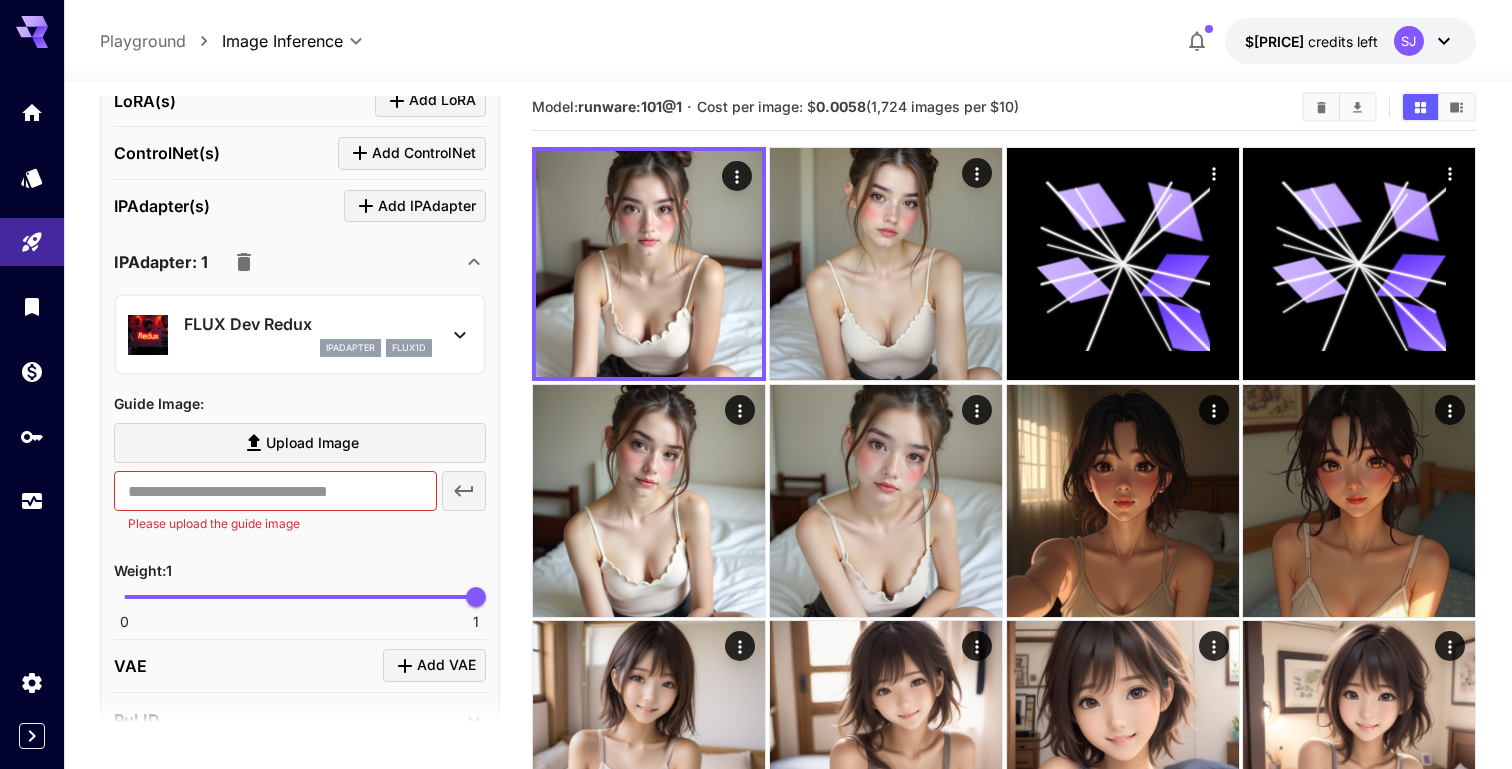 scroll, scrollTop: 1193, scrollLeft: 0, axis: vertical 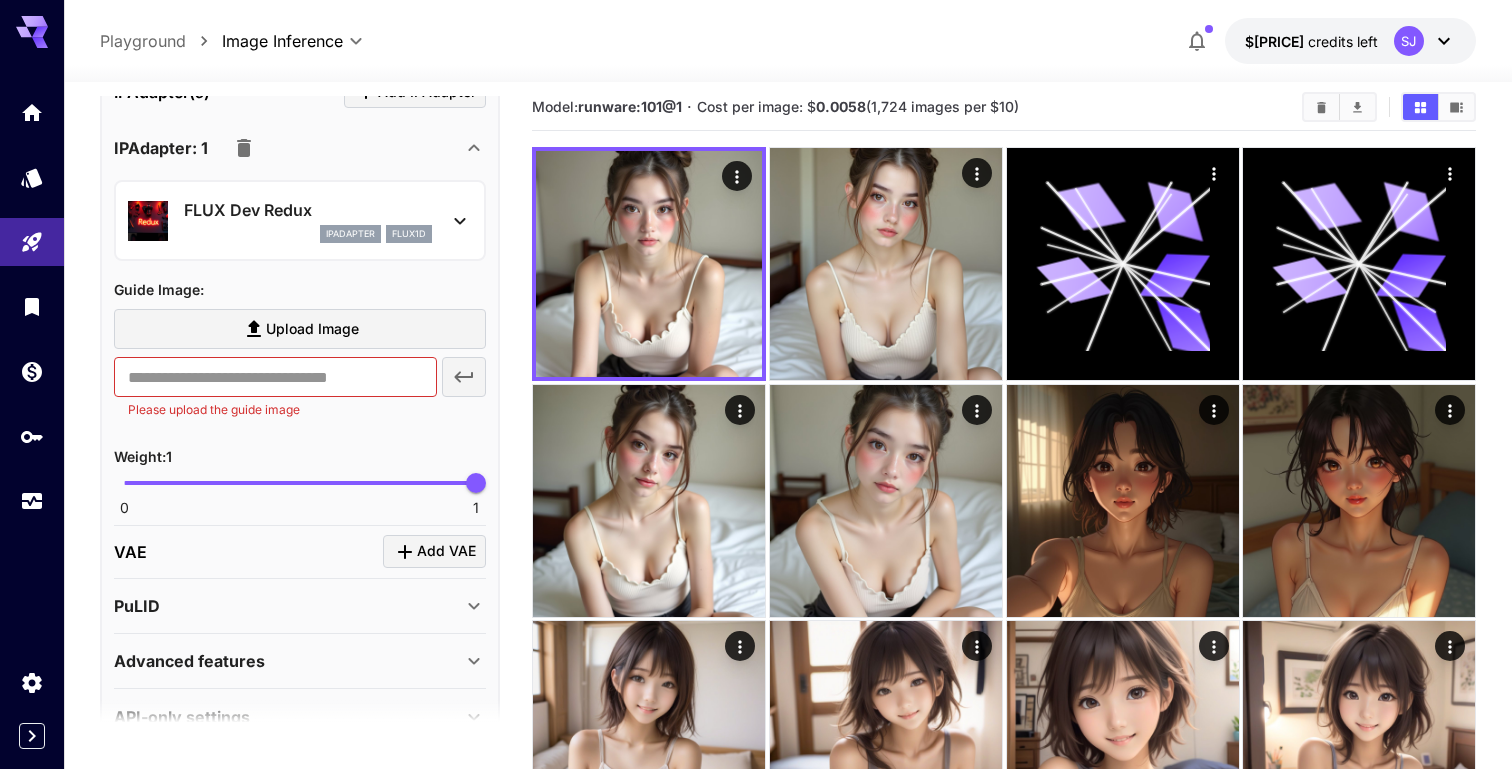 click 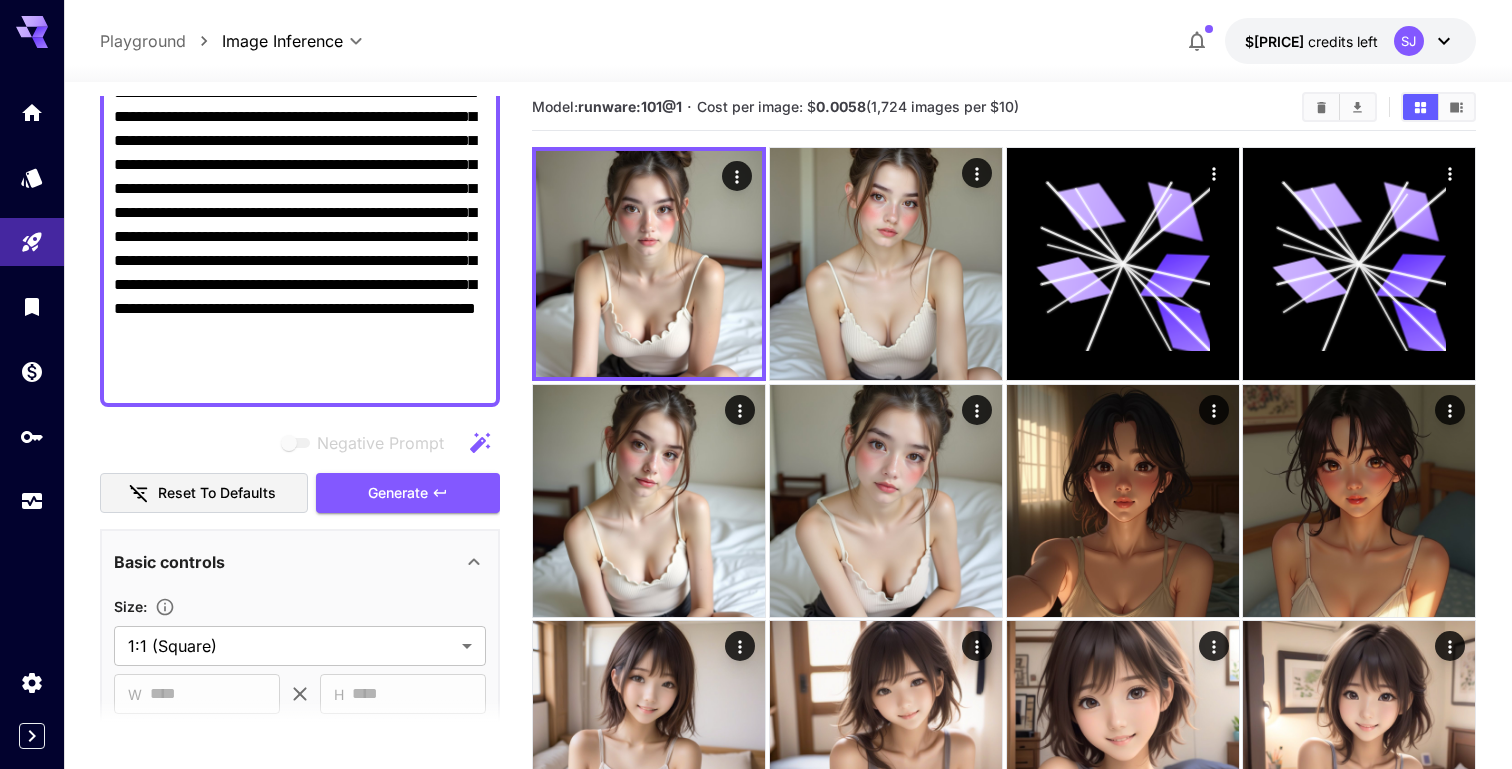 scroll, scrollTop: 0, scrollLeft: 0, axis: both 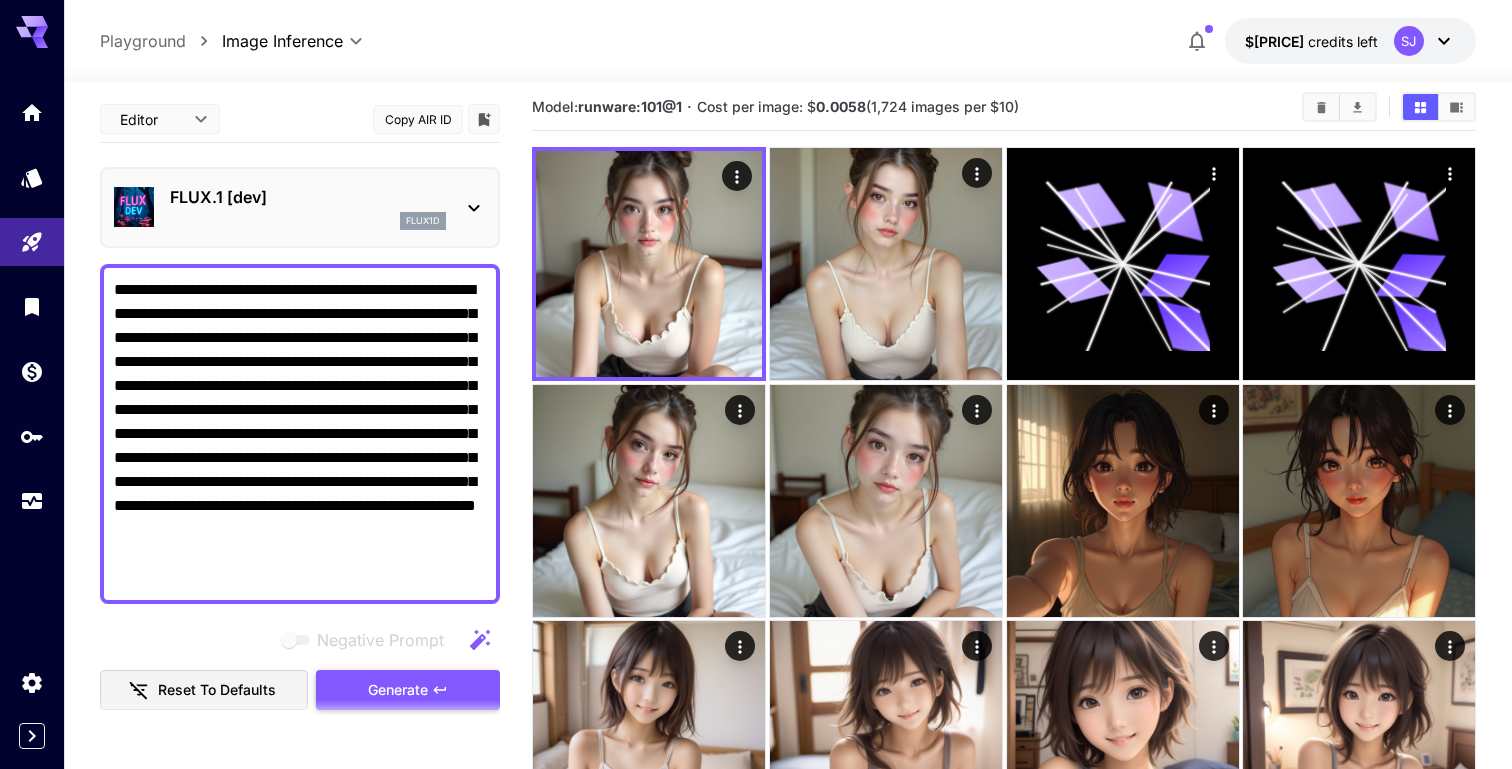 click on "Generate" at bounding box center (408, 690) 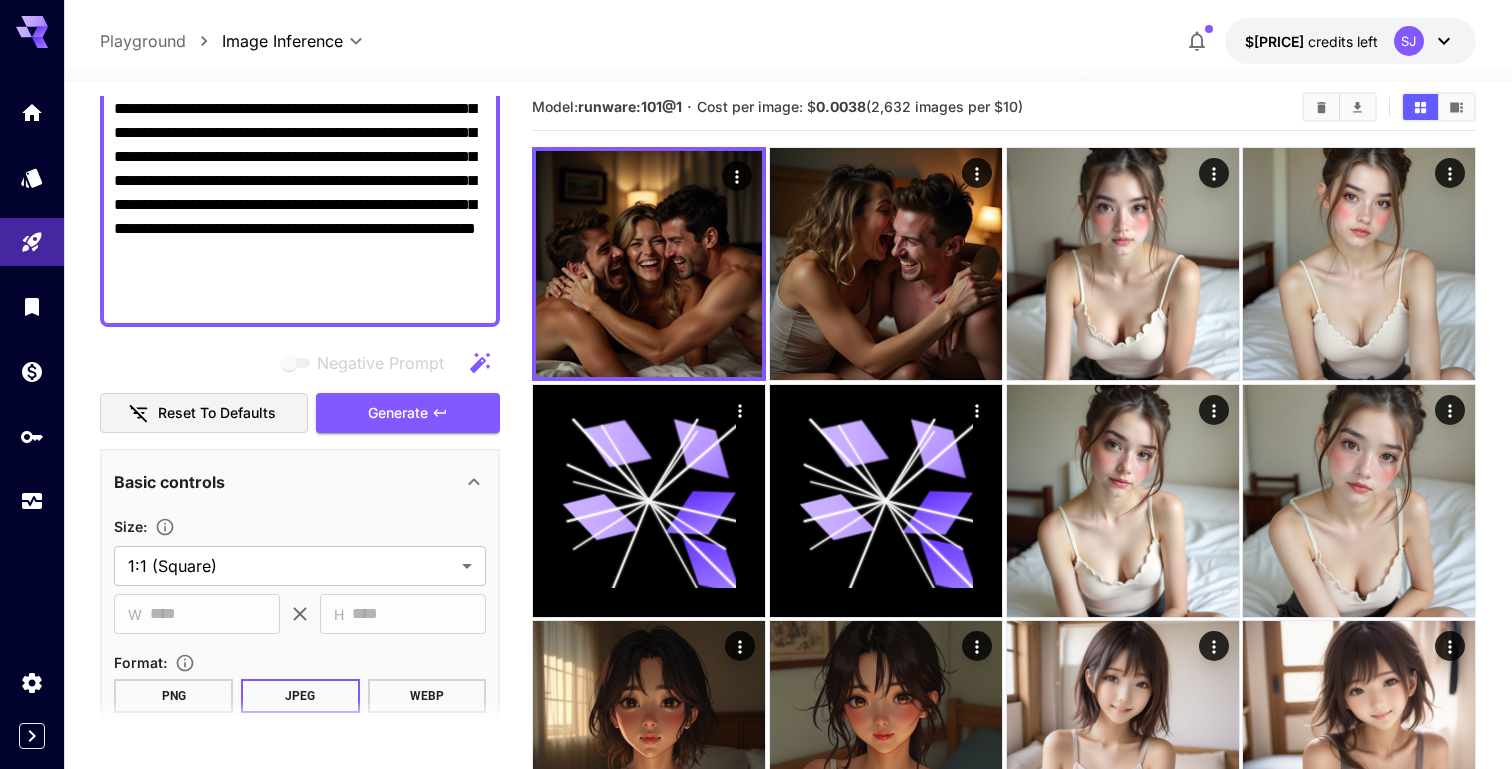 scroll, scrollTop: 831, scrollLeft: 0, axis: vertical 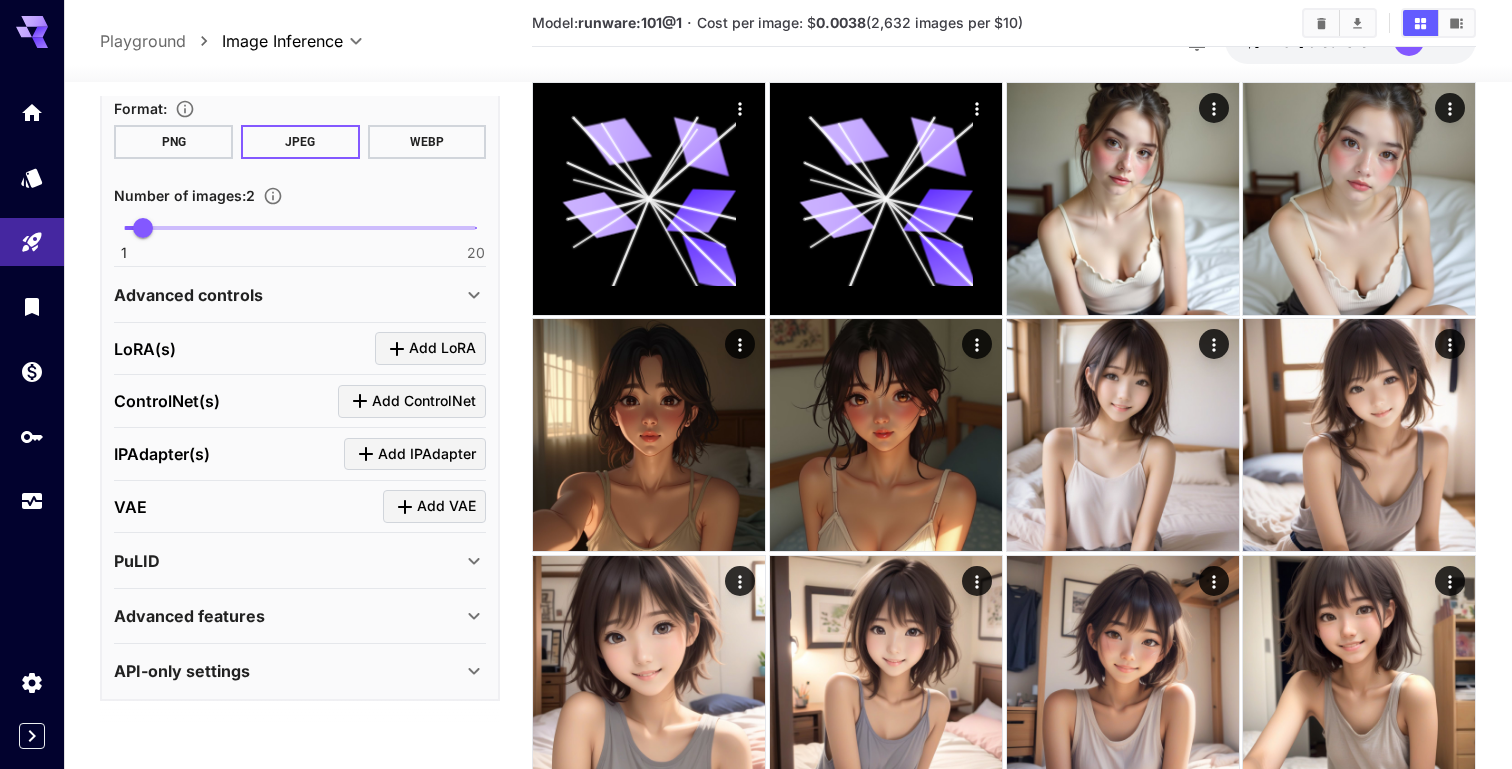 click 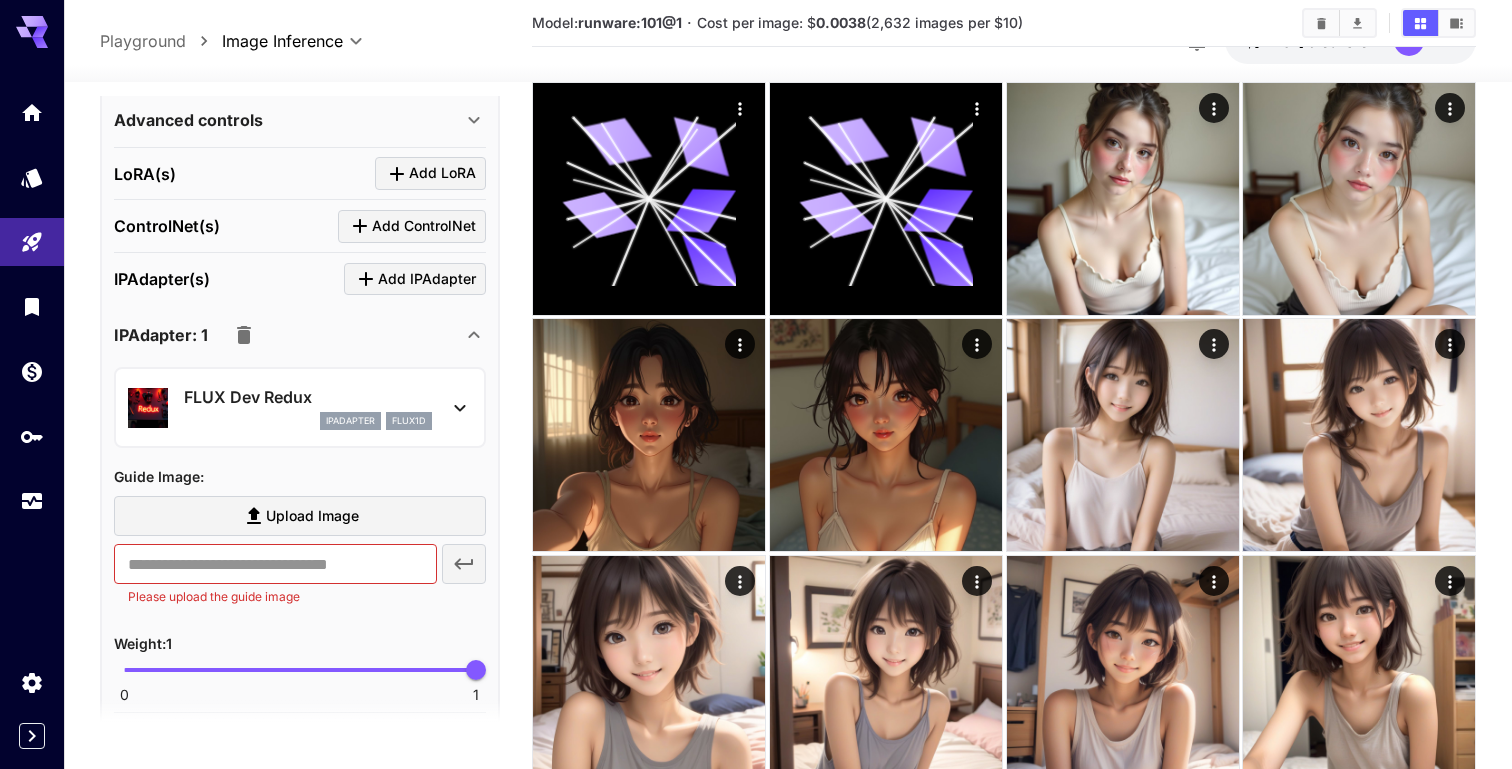 scroll, scrollTop: 1084, scrollLeft: 0, axis: vertical 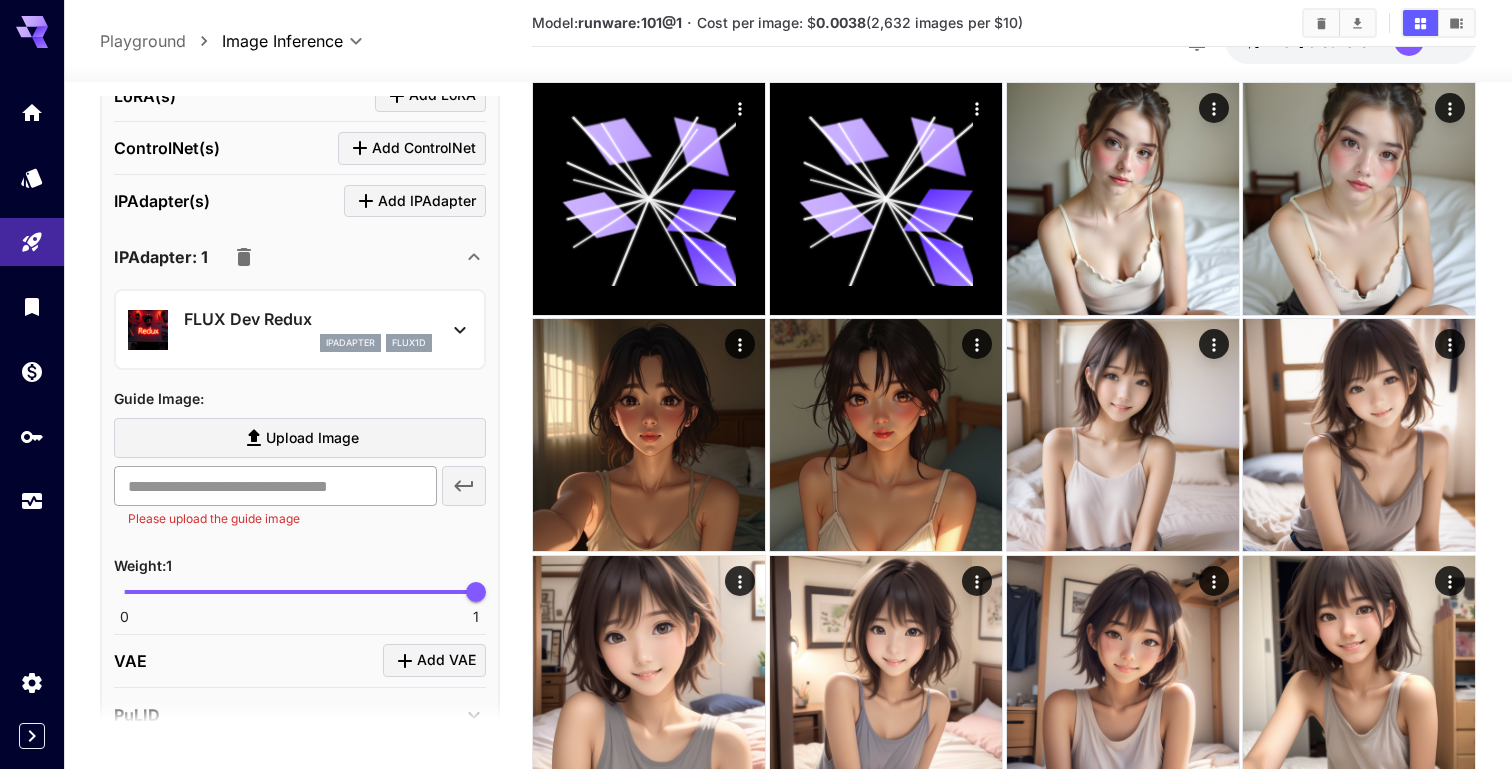 click at bounding box center [275, 486] 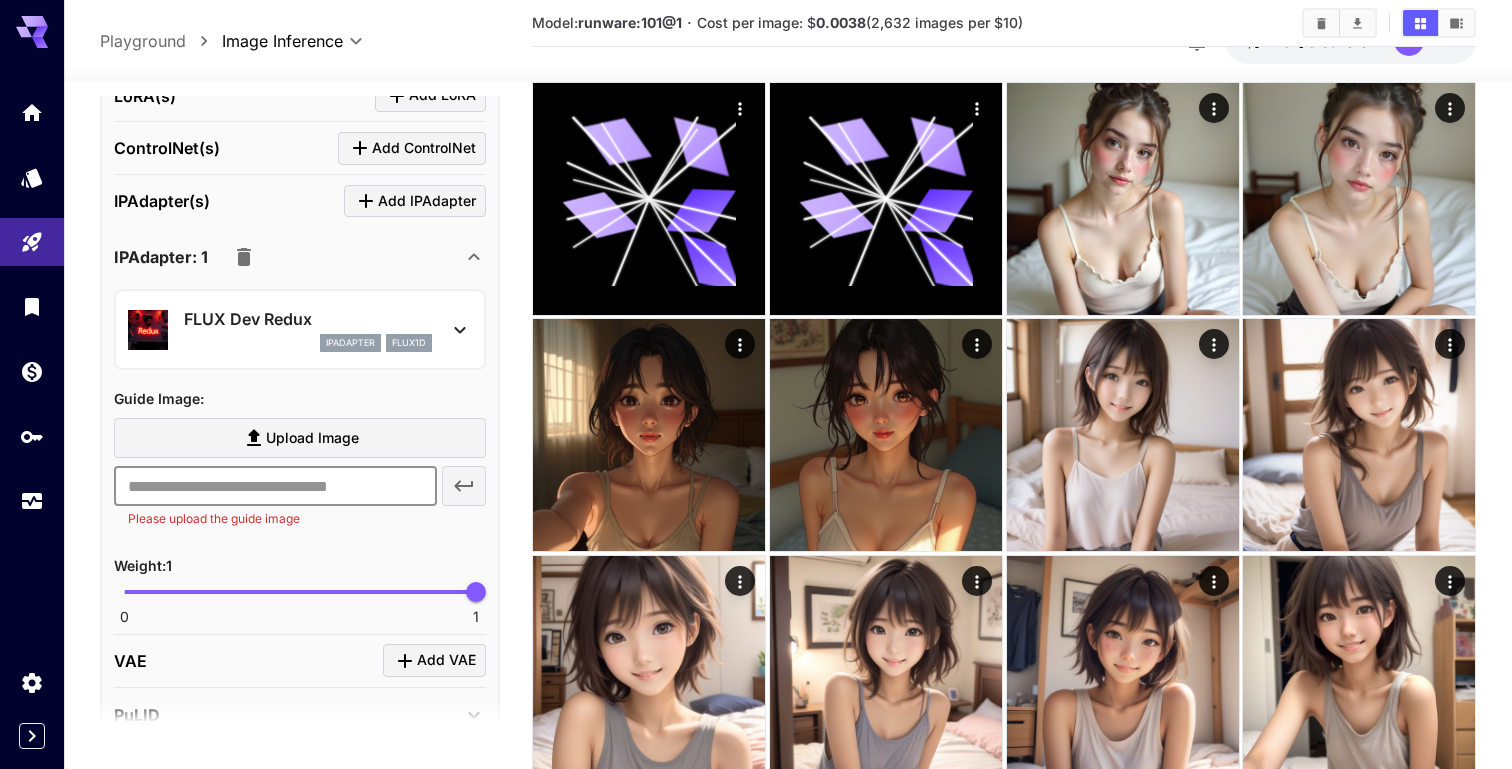 paste on "**********" 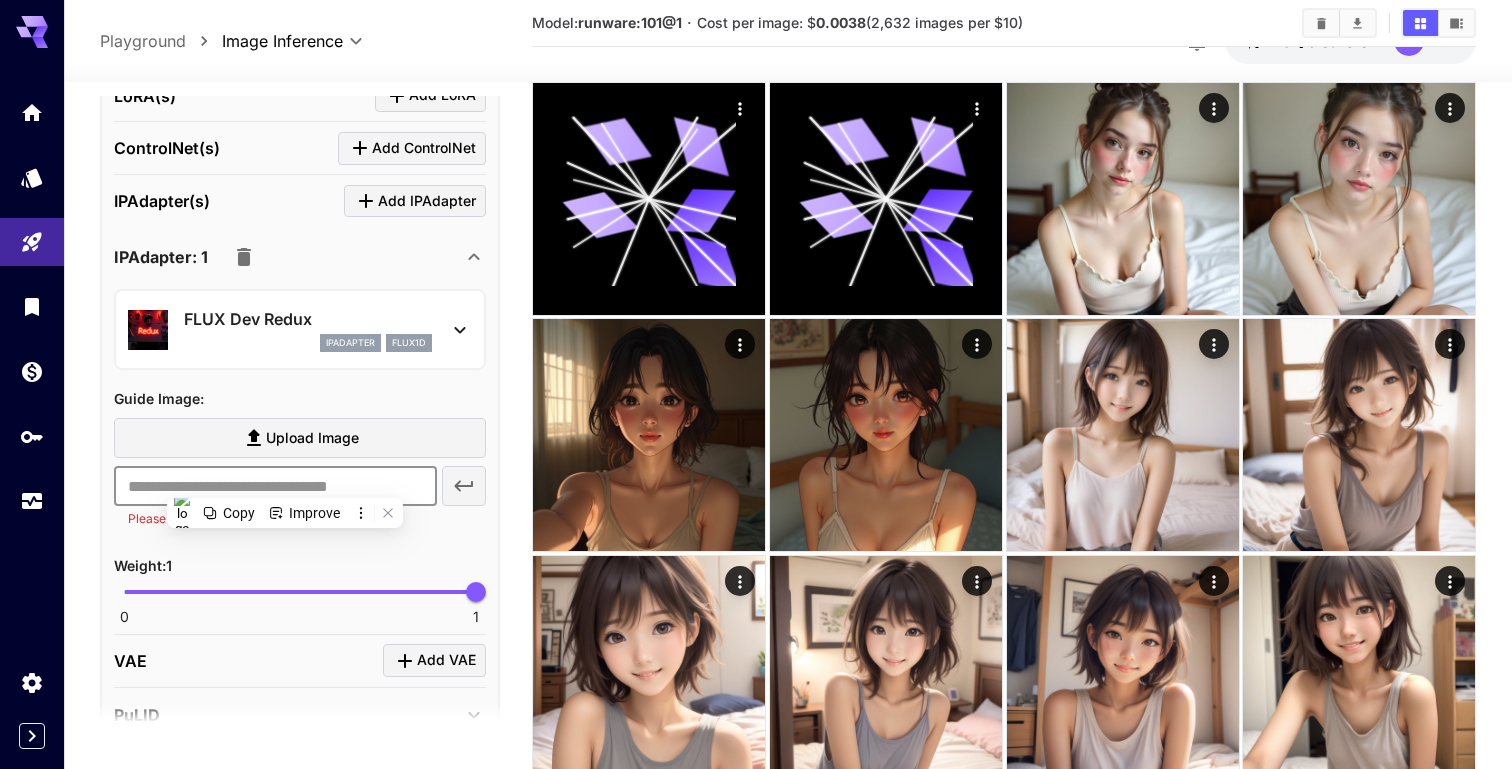 scroll, scrollTop: 0, scrollLeft: 0, axis: both 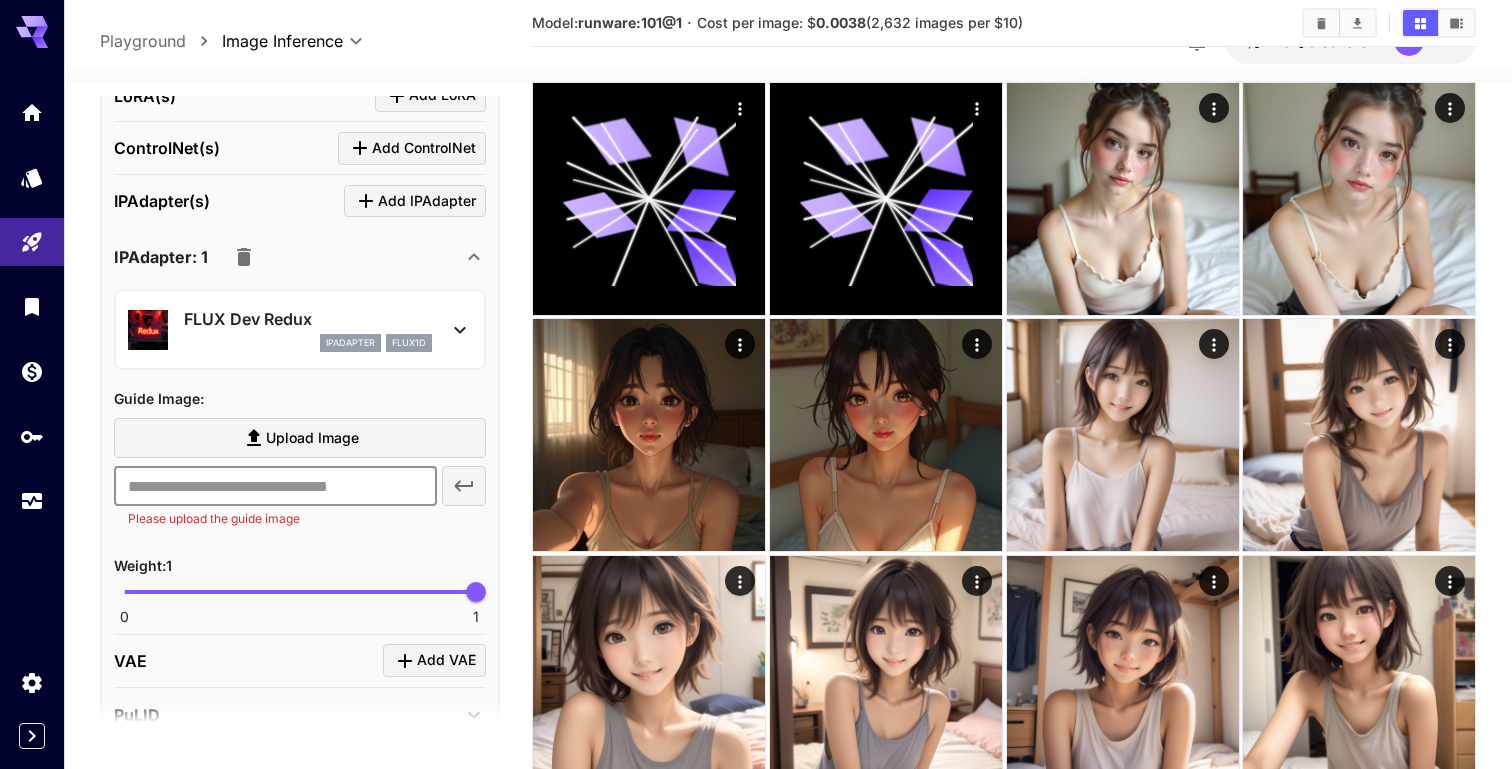 click at bounding box center [275, 486] 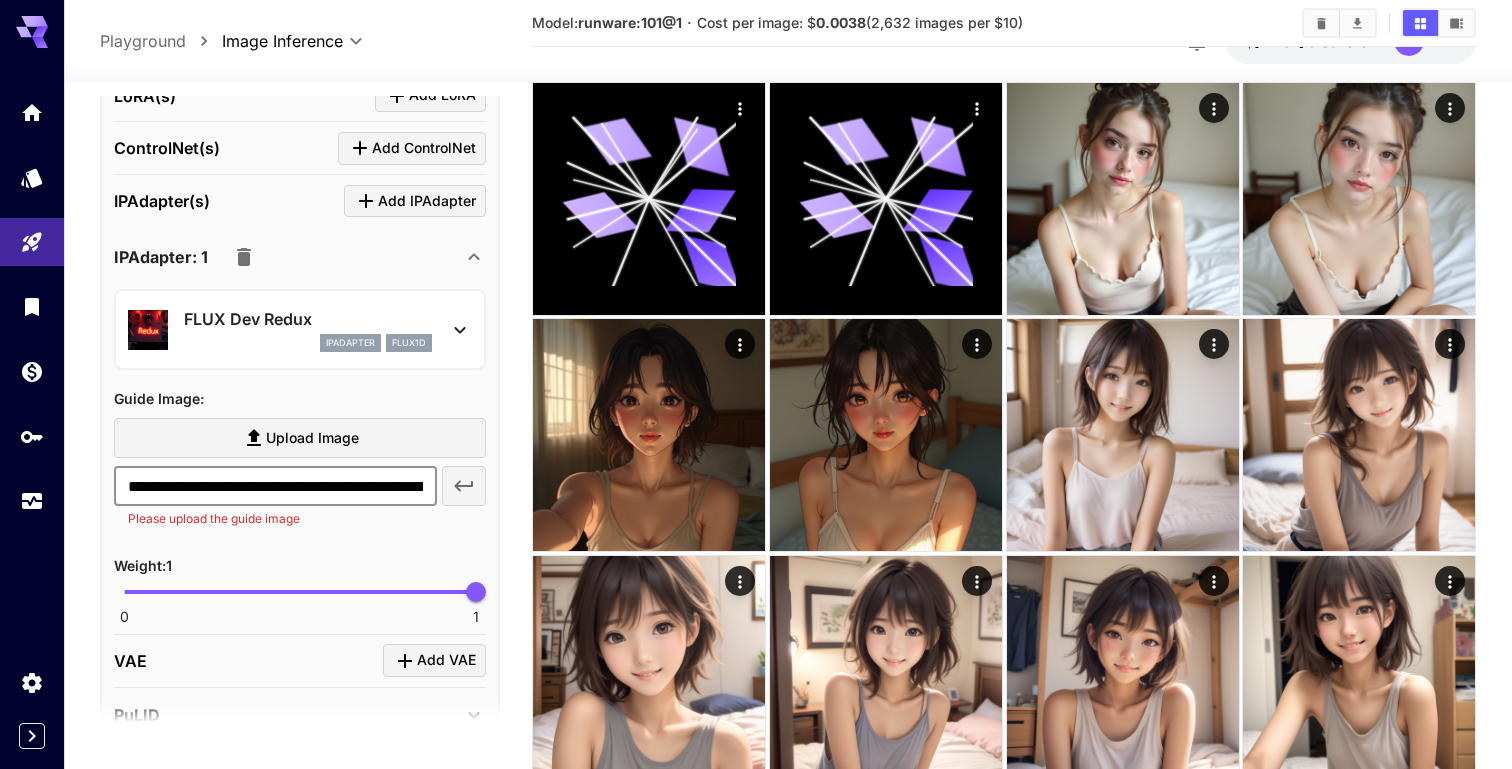 scroll, scrollTop: 0, scrollLeft: 430, axis: horizontal 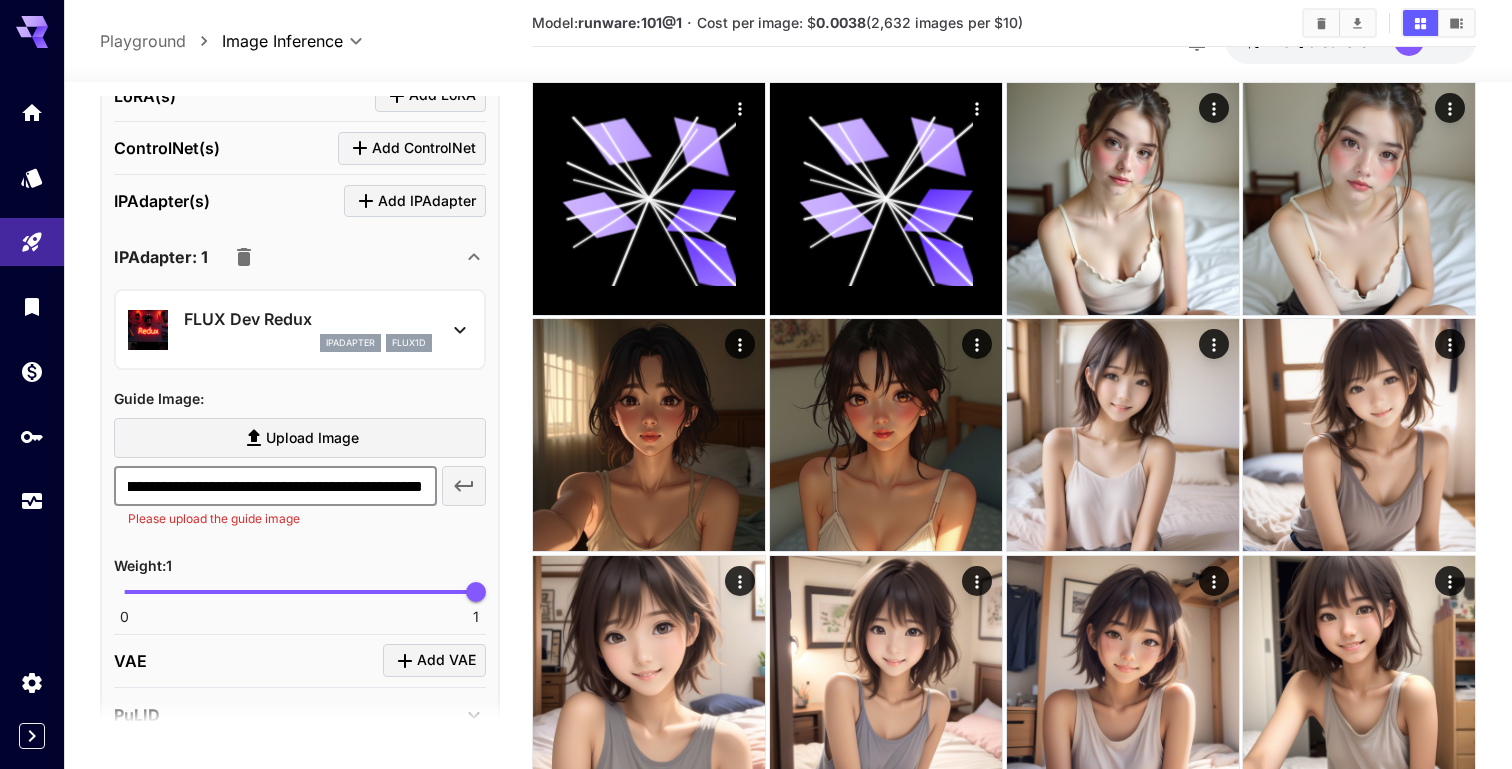 type on "**********" 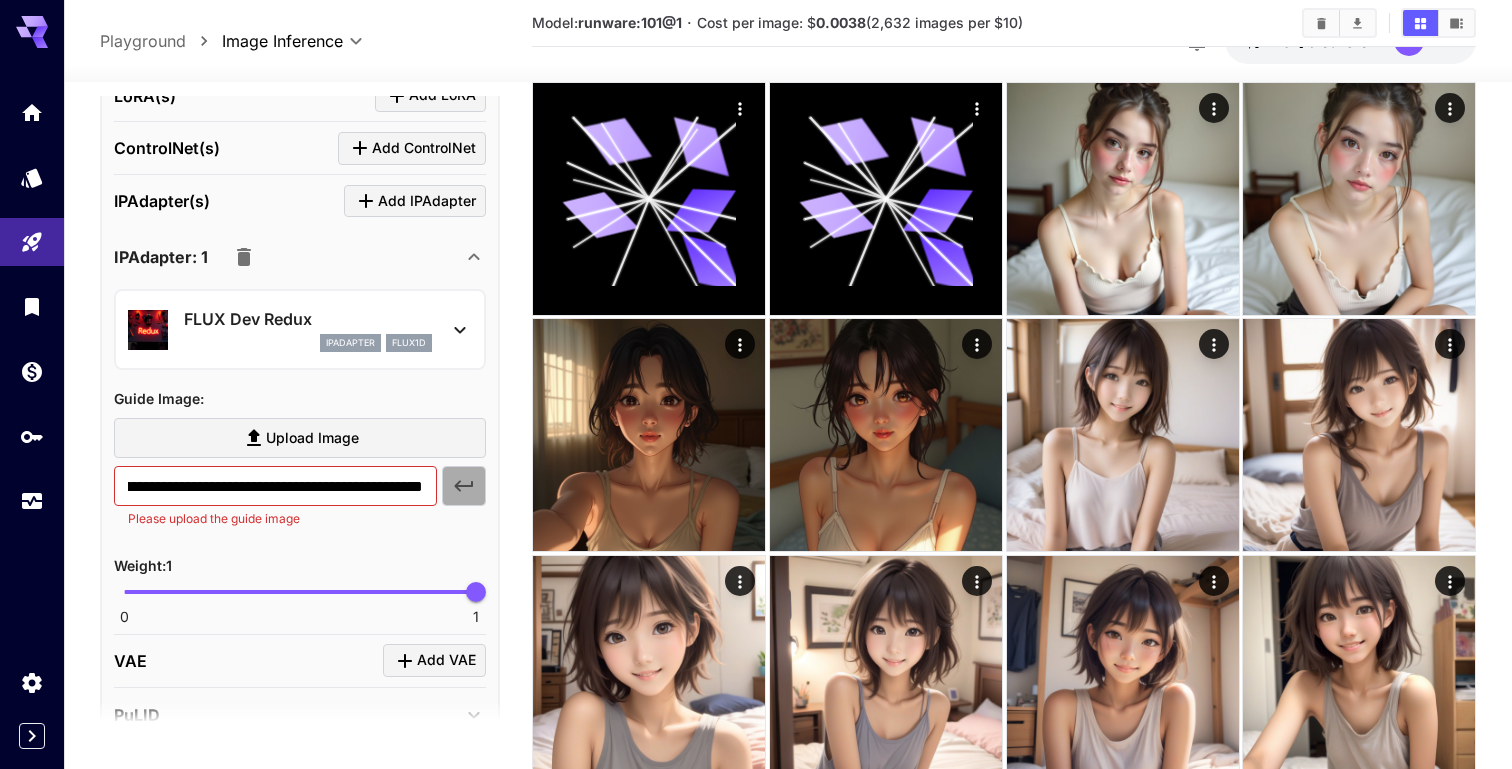 click 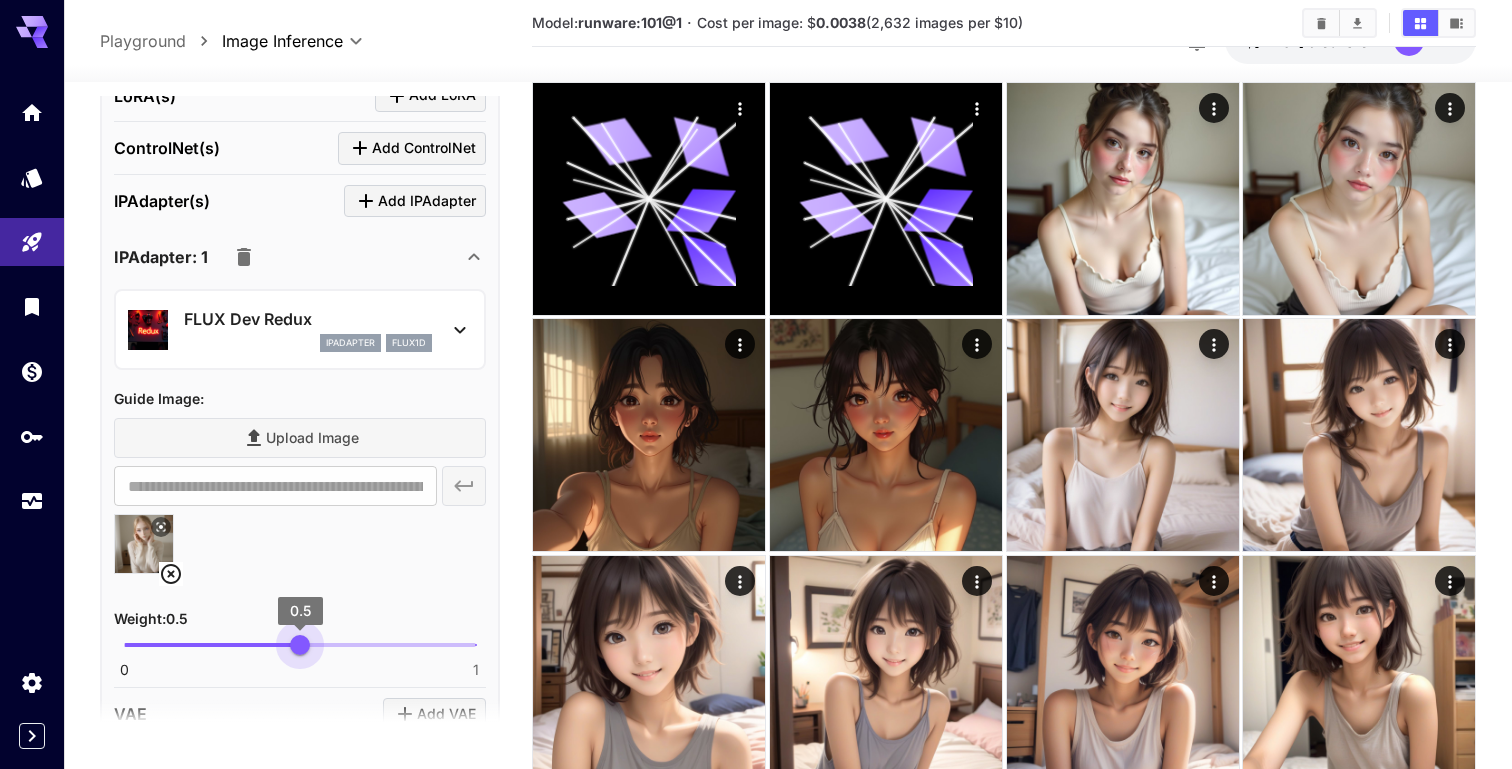 click on "0 1 0.5" at bounding box center [300, 645] 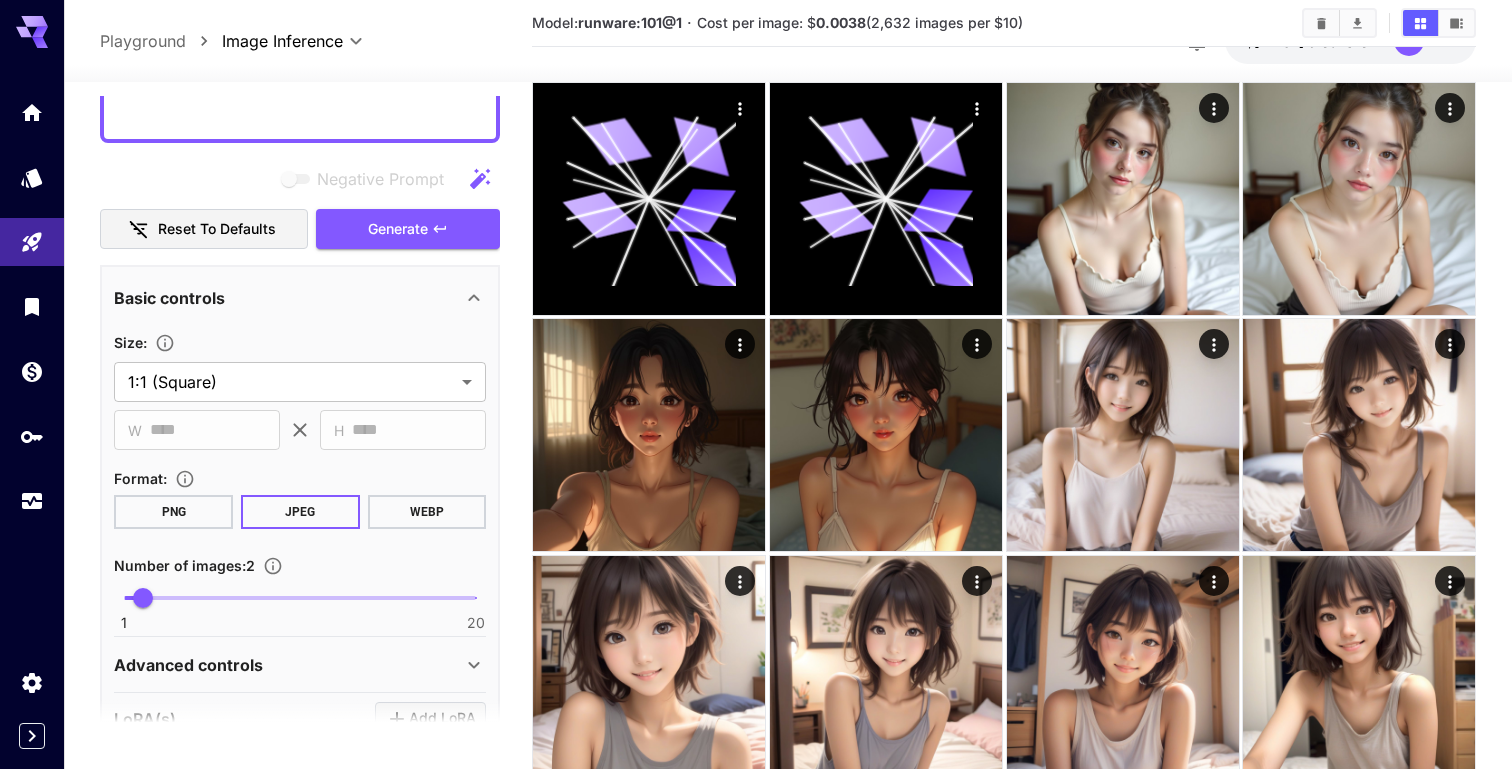 scroll, scrollTop: 198, scrollLeft: 0, axis: vertical 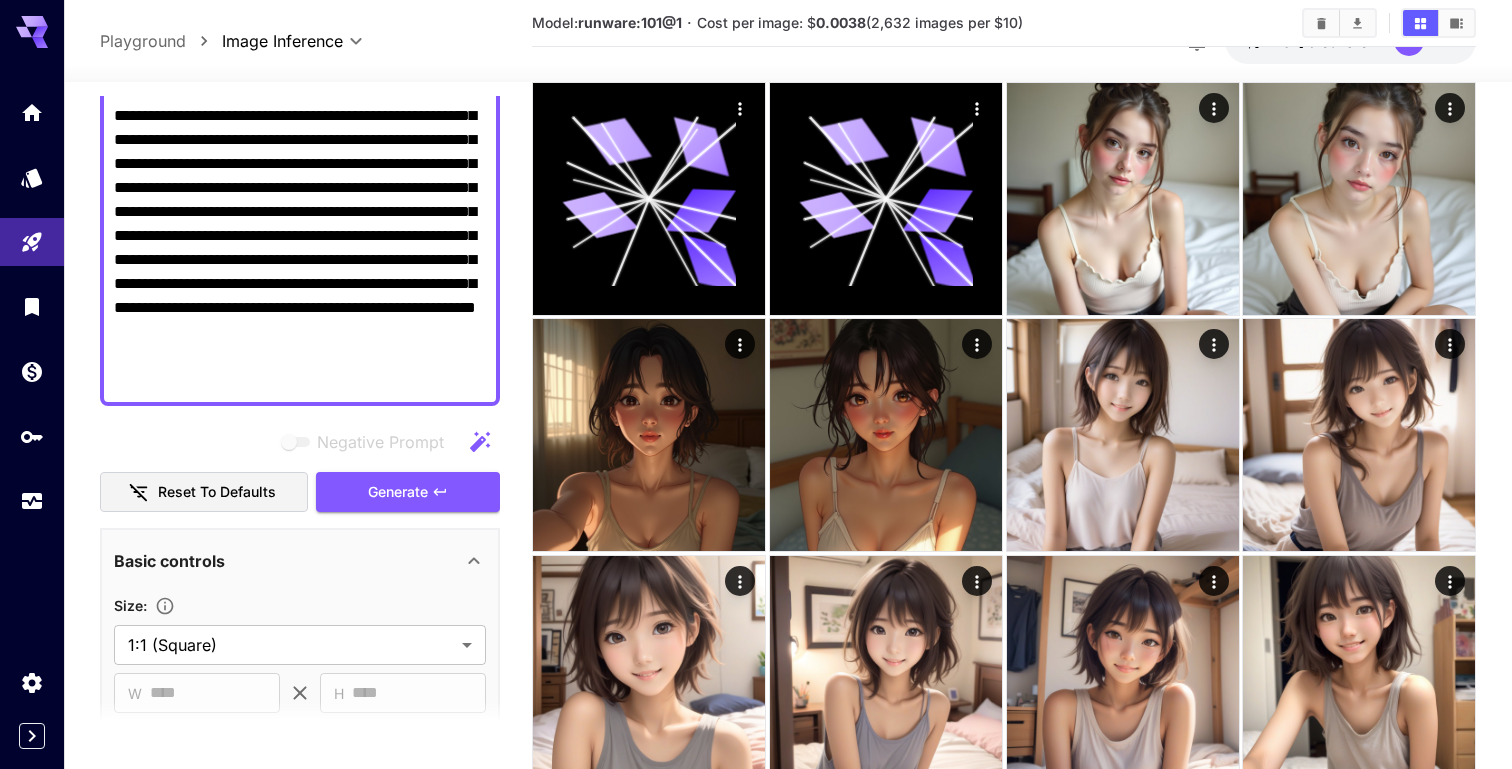 click on "Negative Prompt Reset to defaults Generate" at bounding box center [300, 467] 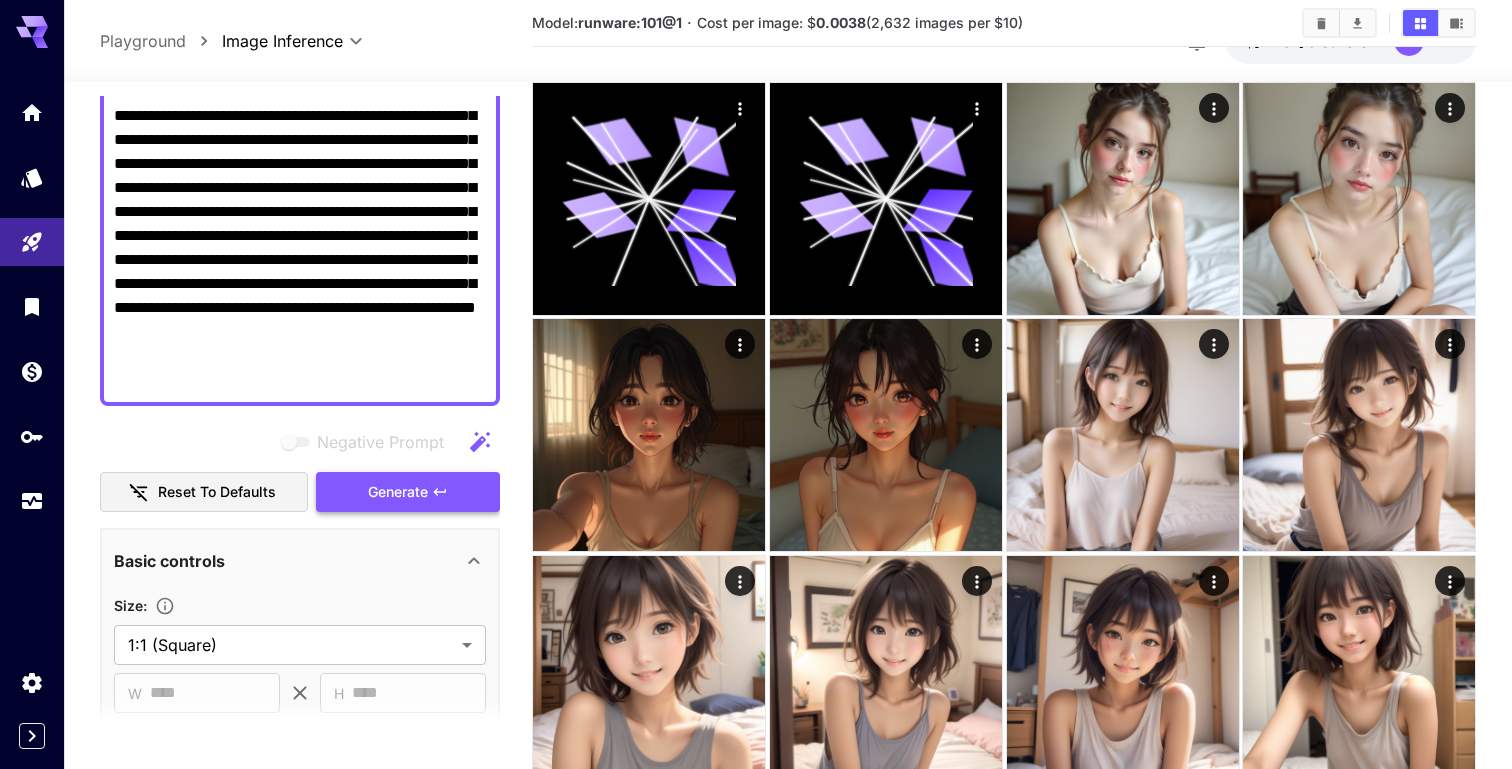 click on "Generate" at bounding box center (398, 492) 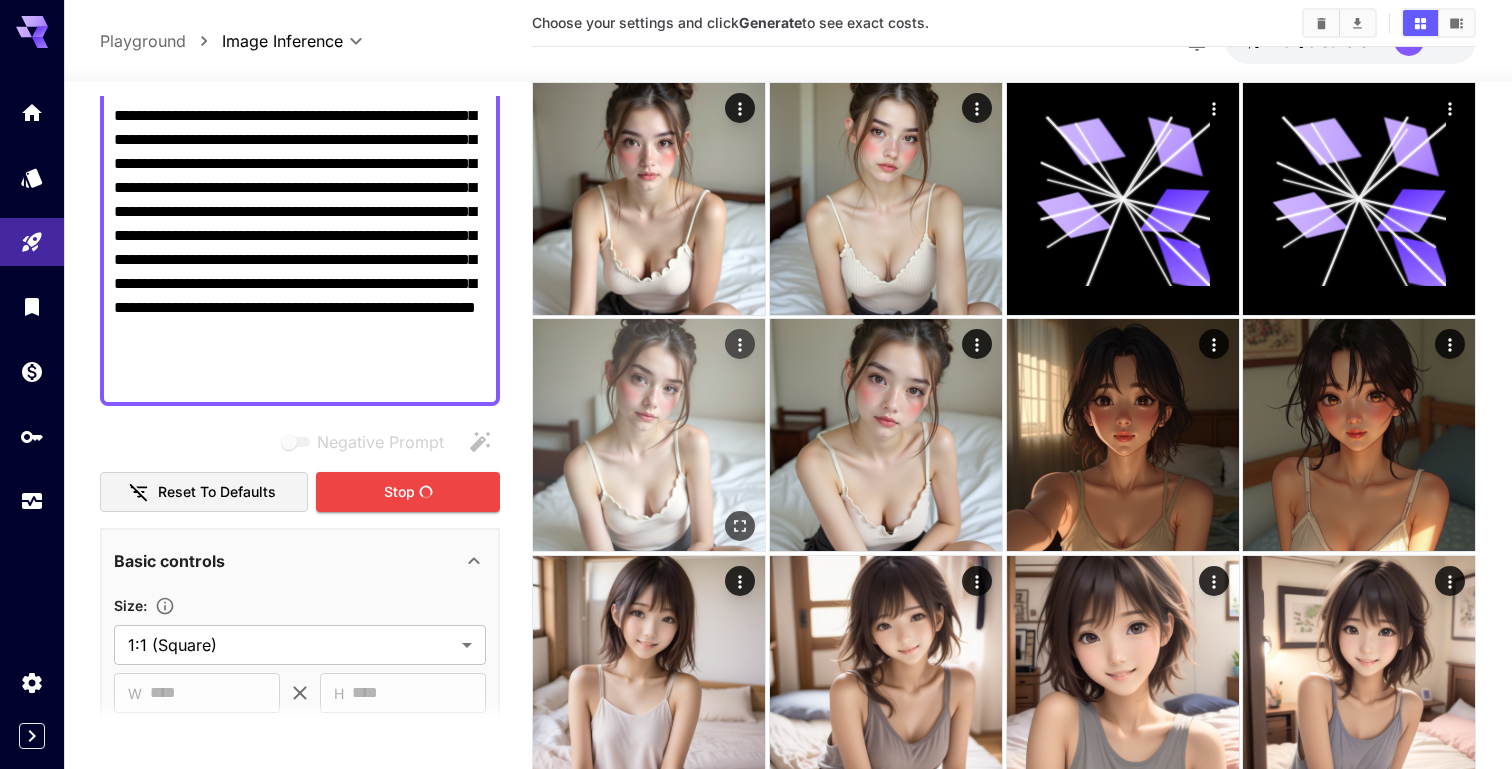 scroll, scrollTop: 0, scrollLeft: 0, axis: both 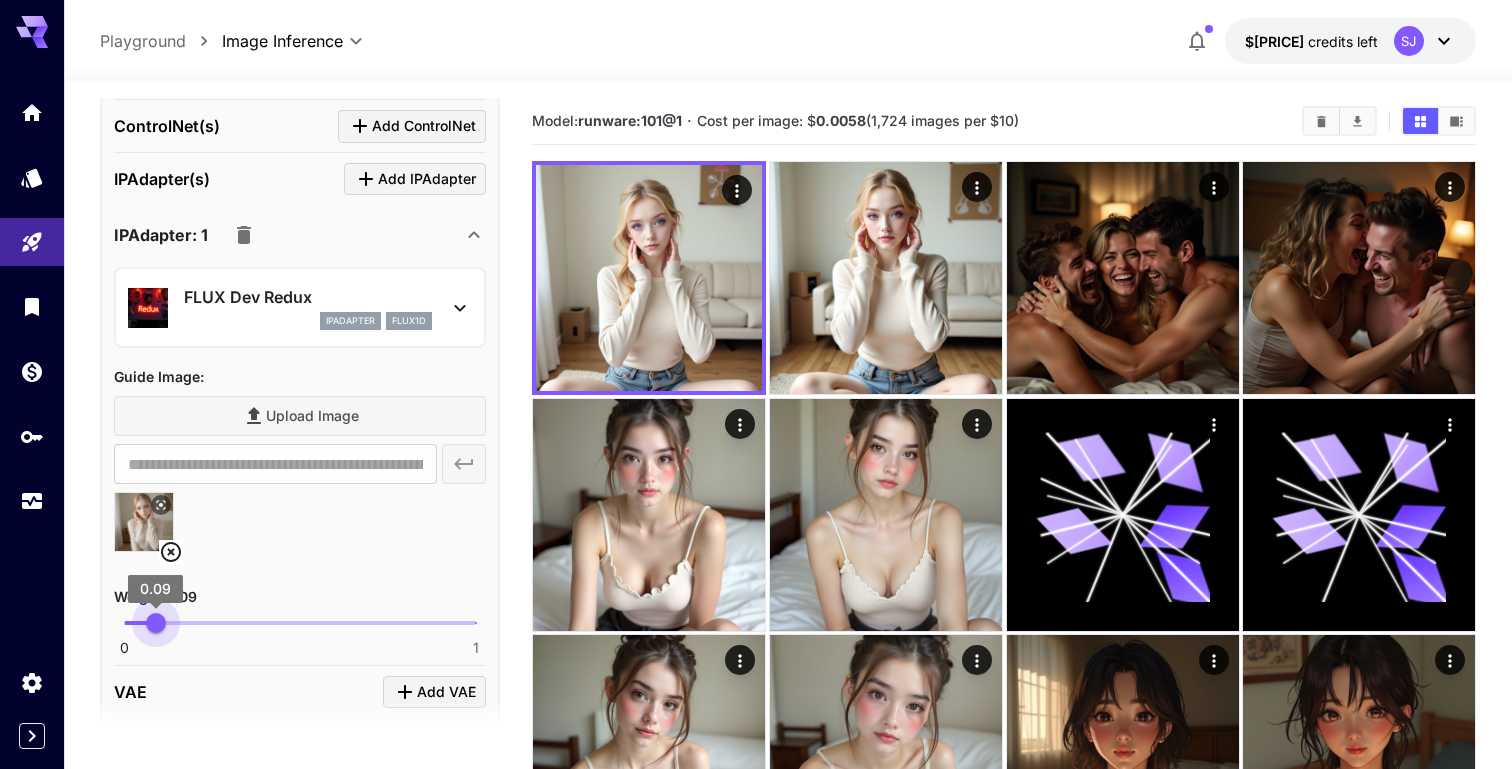 type on "***" 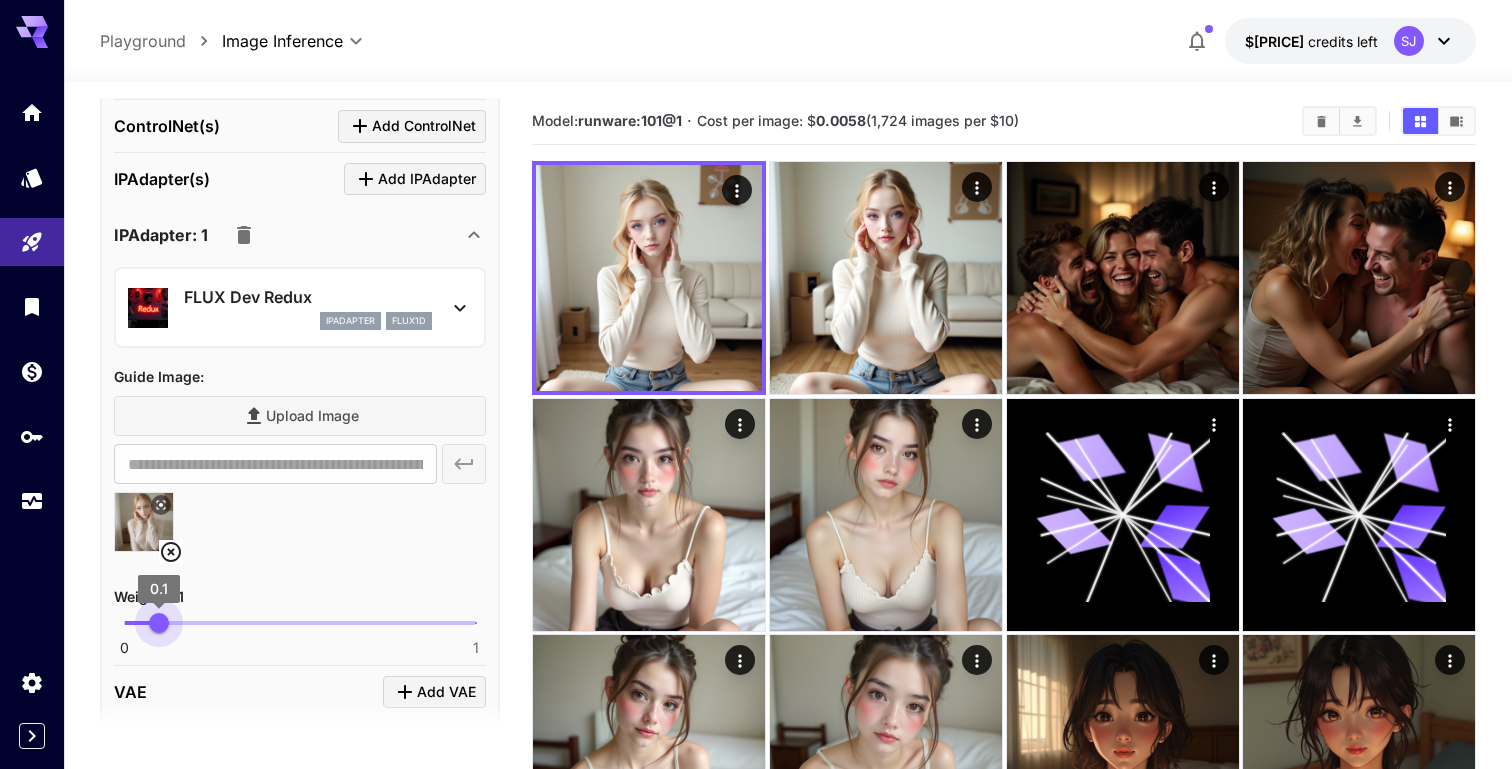 click on "0 1 0.1" at bounding box center [300, 623] 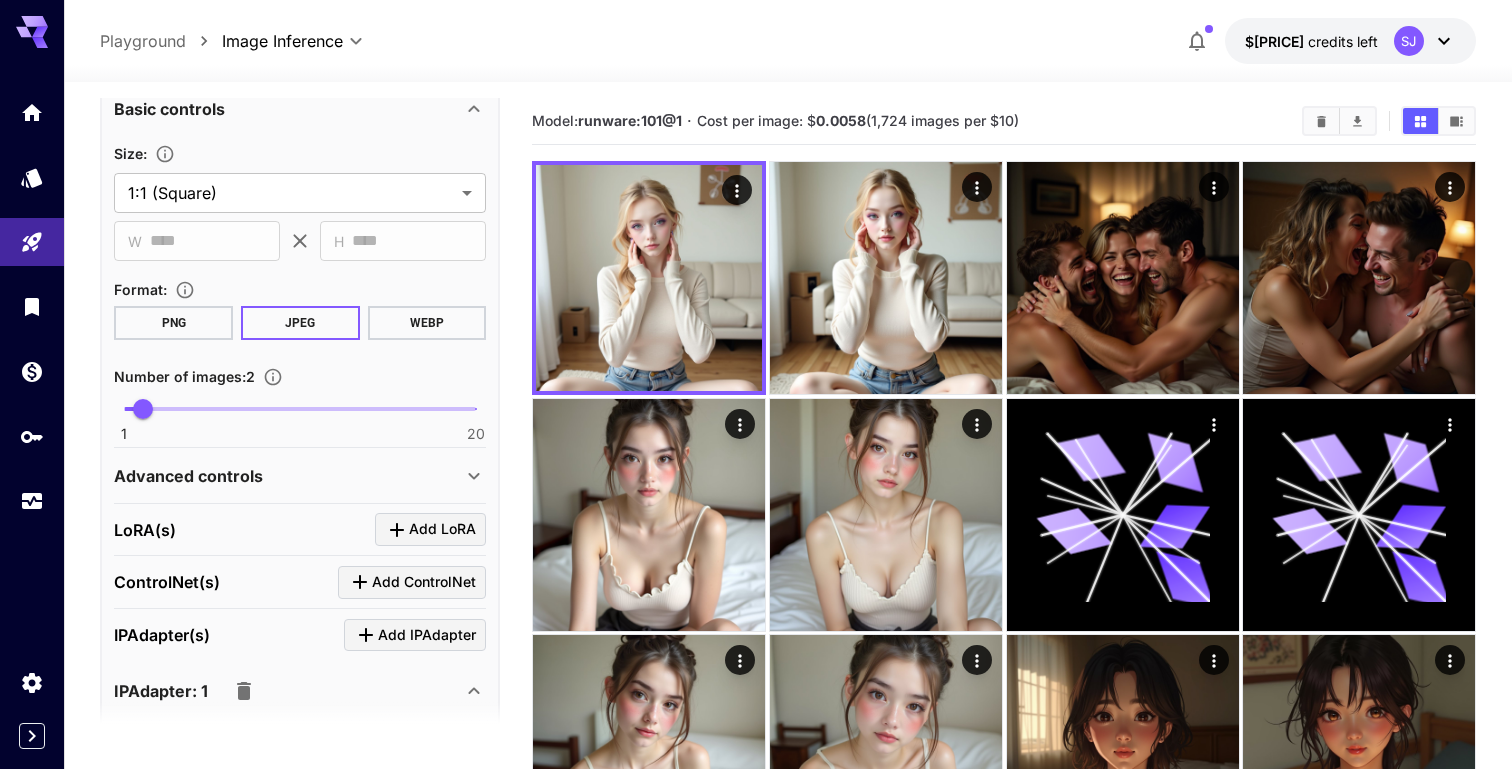 scroll, scrollTop: 464, scrollLeft: 0, axis: vertical 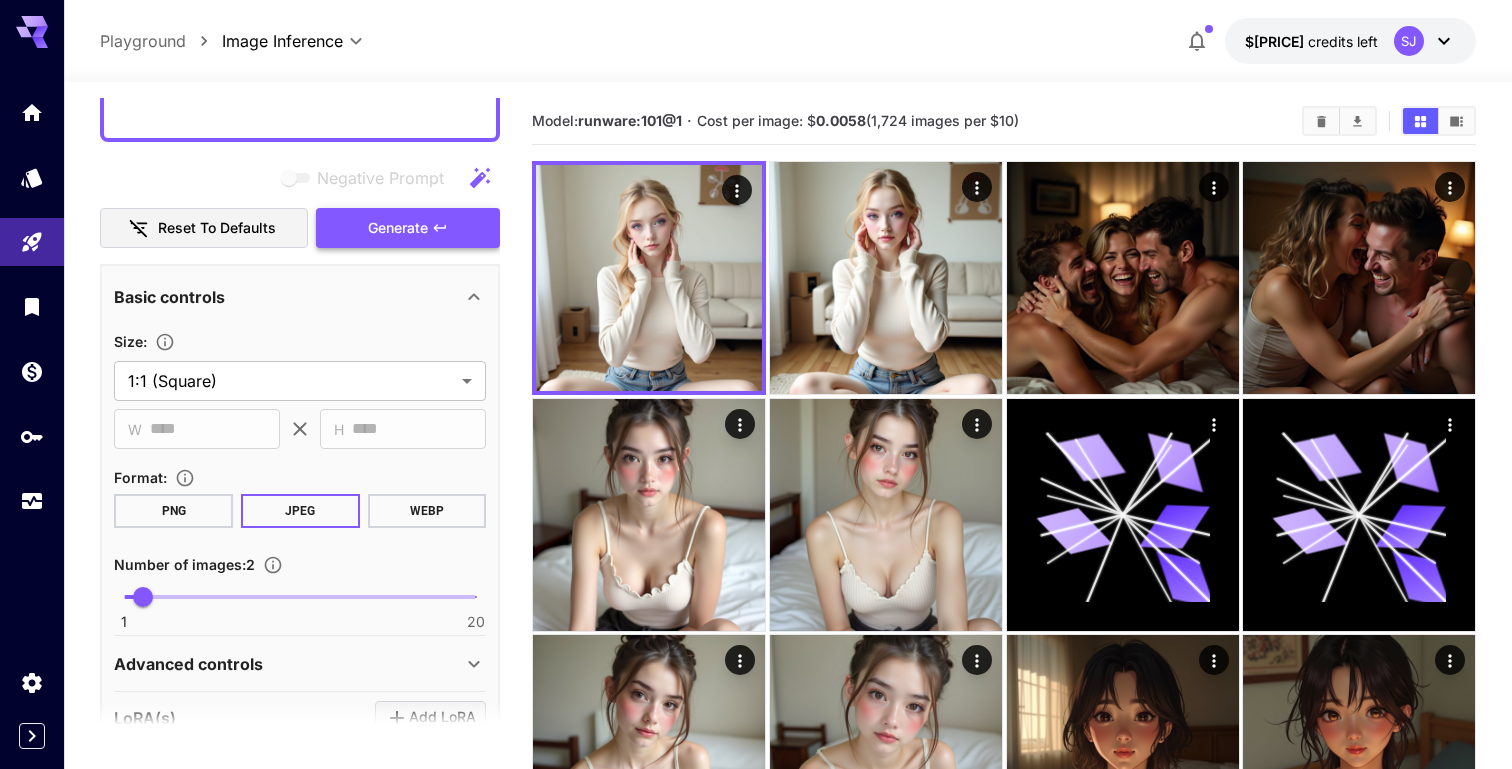 click on "Generate" at bounding box center [408, 228] 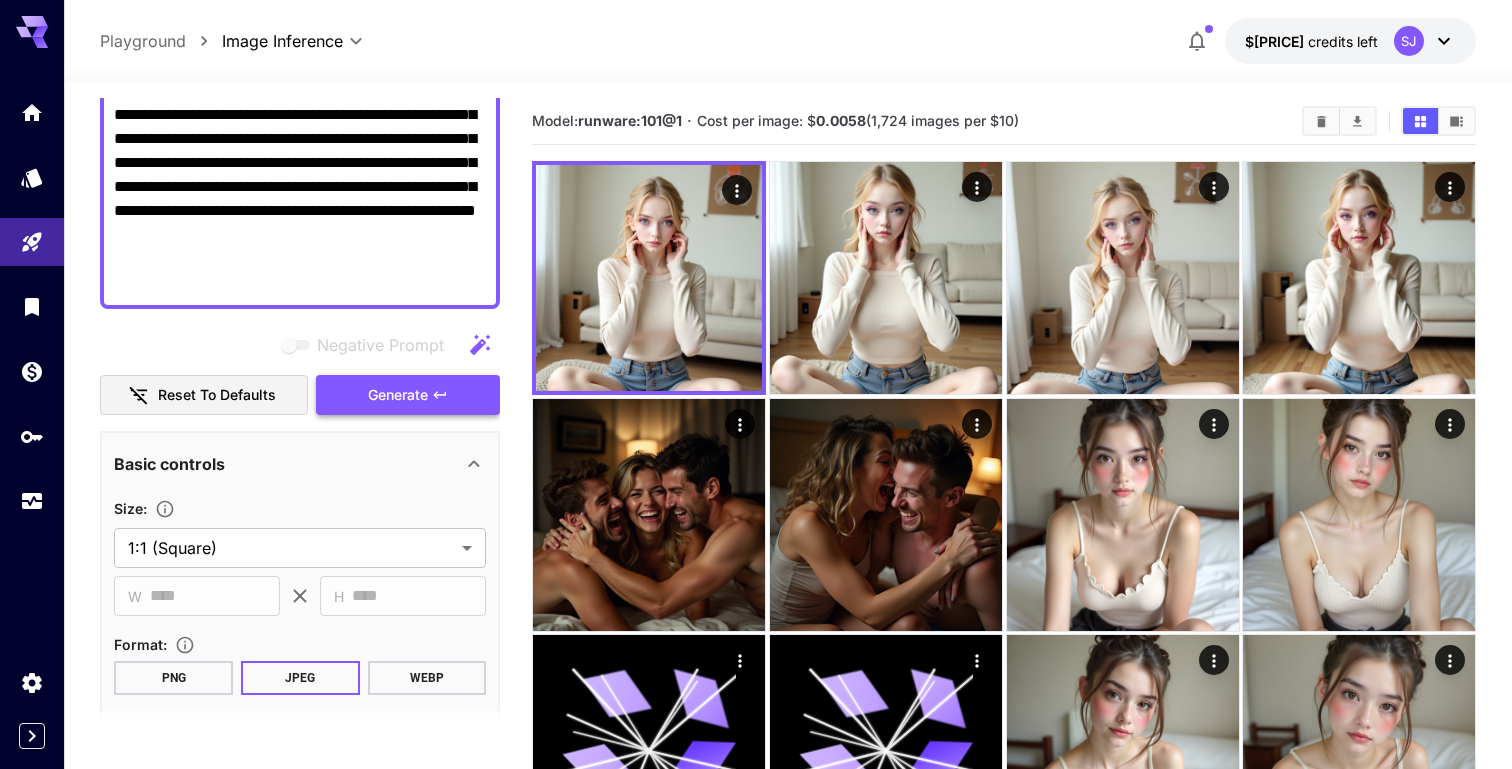 scroll, scrollTop: 0, scrollLeft: 0, axis: both 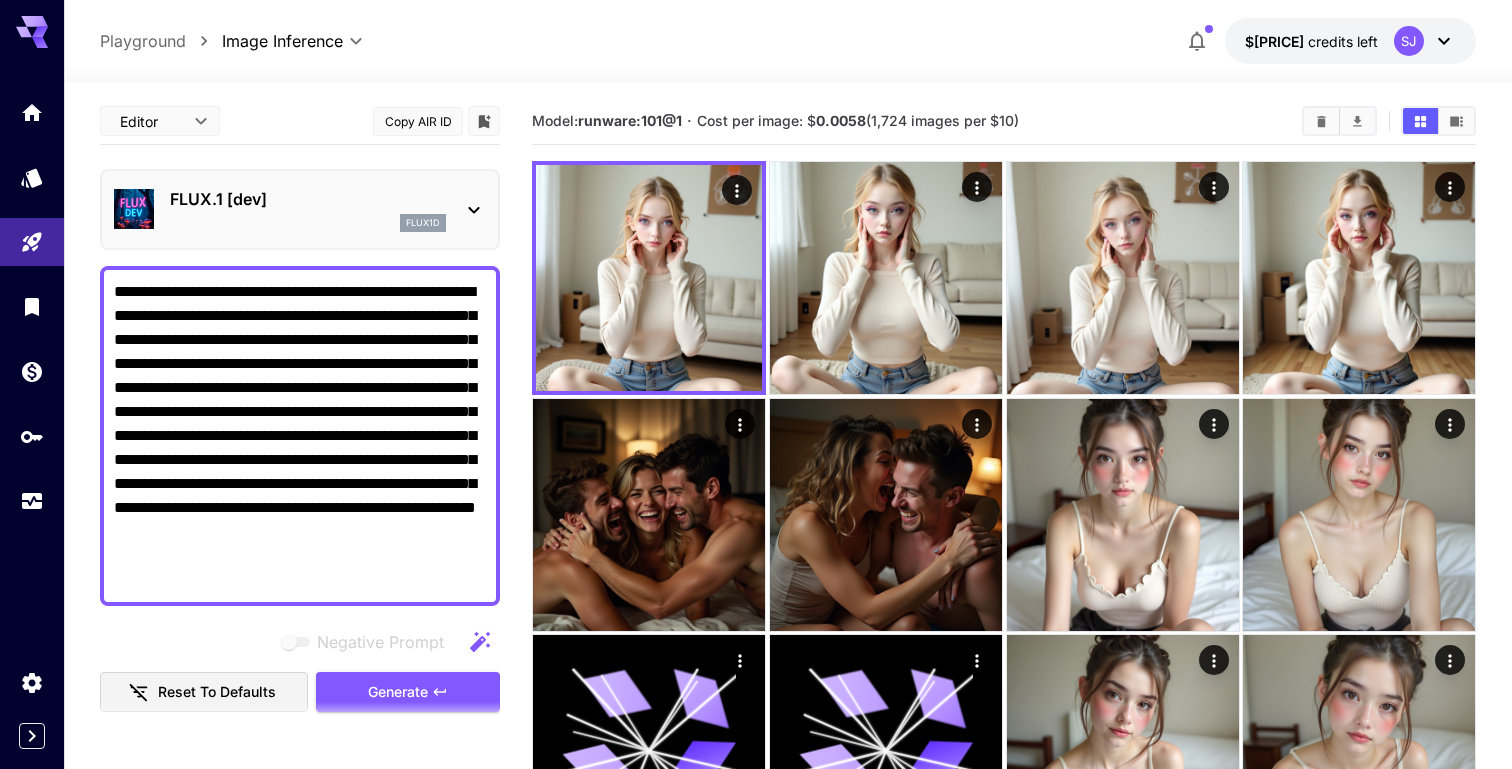 click on "FLUX.1 [dev]" at bounding box center (308, 199) 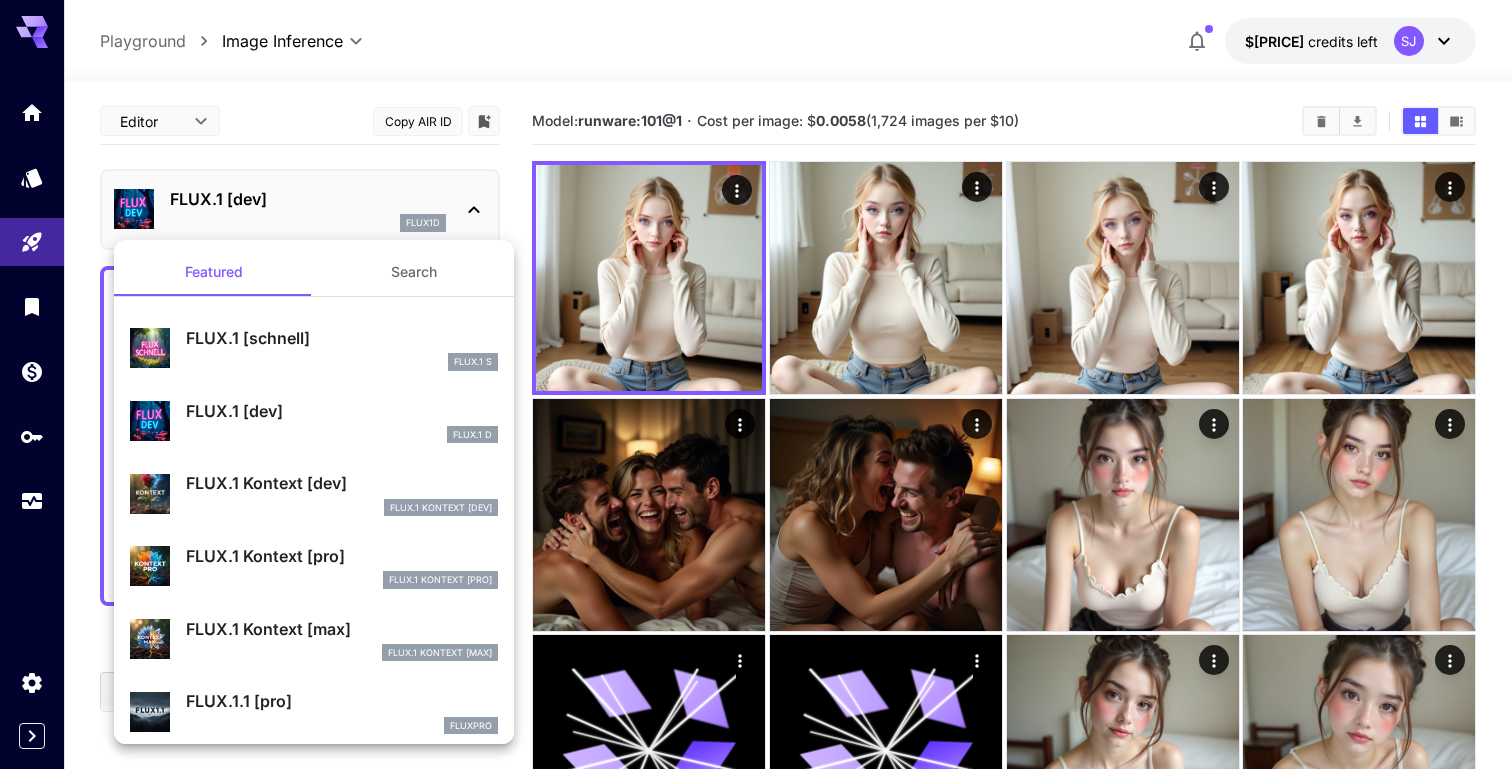 click on "FLUX.1 Kontext [dev] FlUX.1 Kontext [dev]" at bounding box center [314, 493] 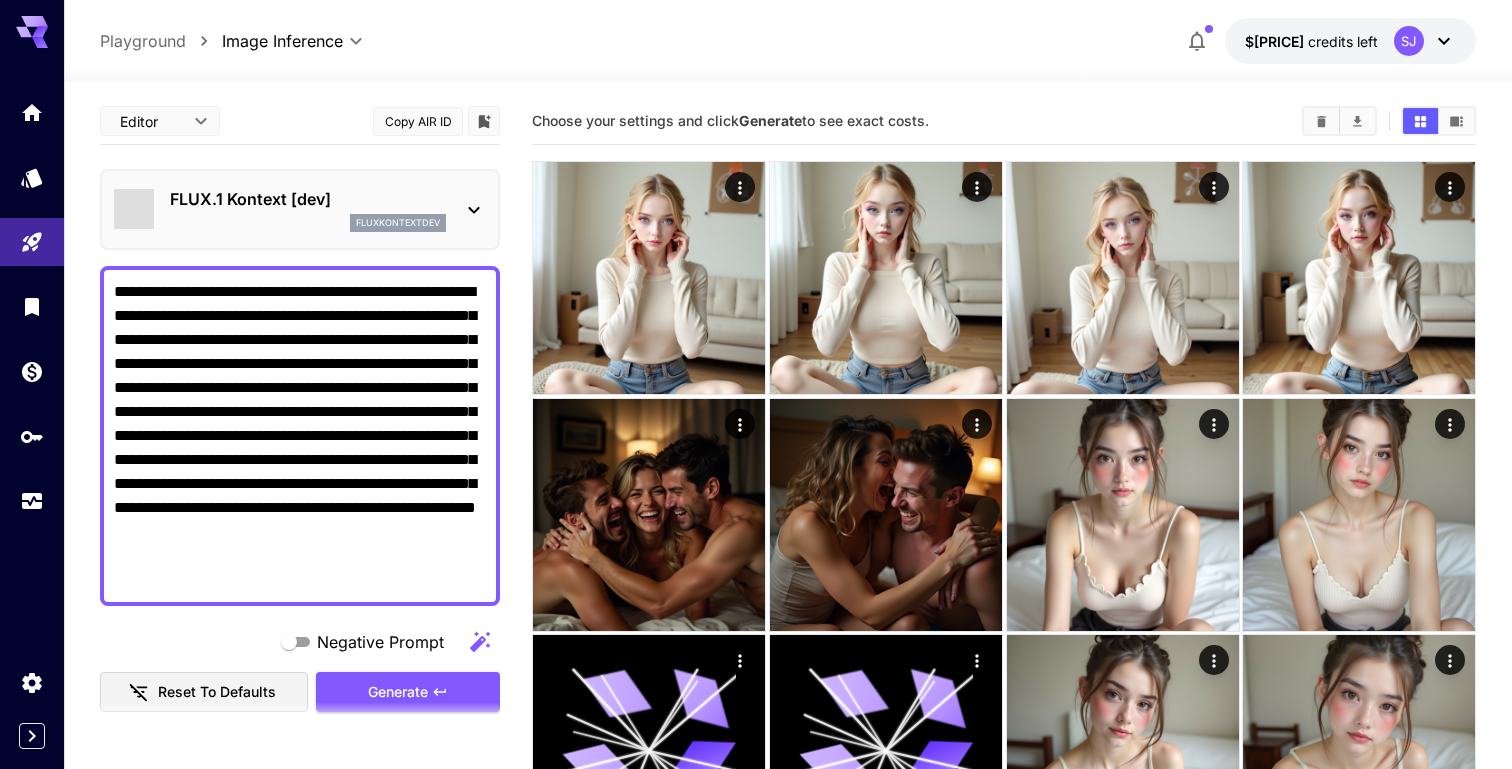 type on "*******" 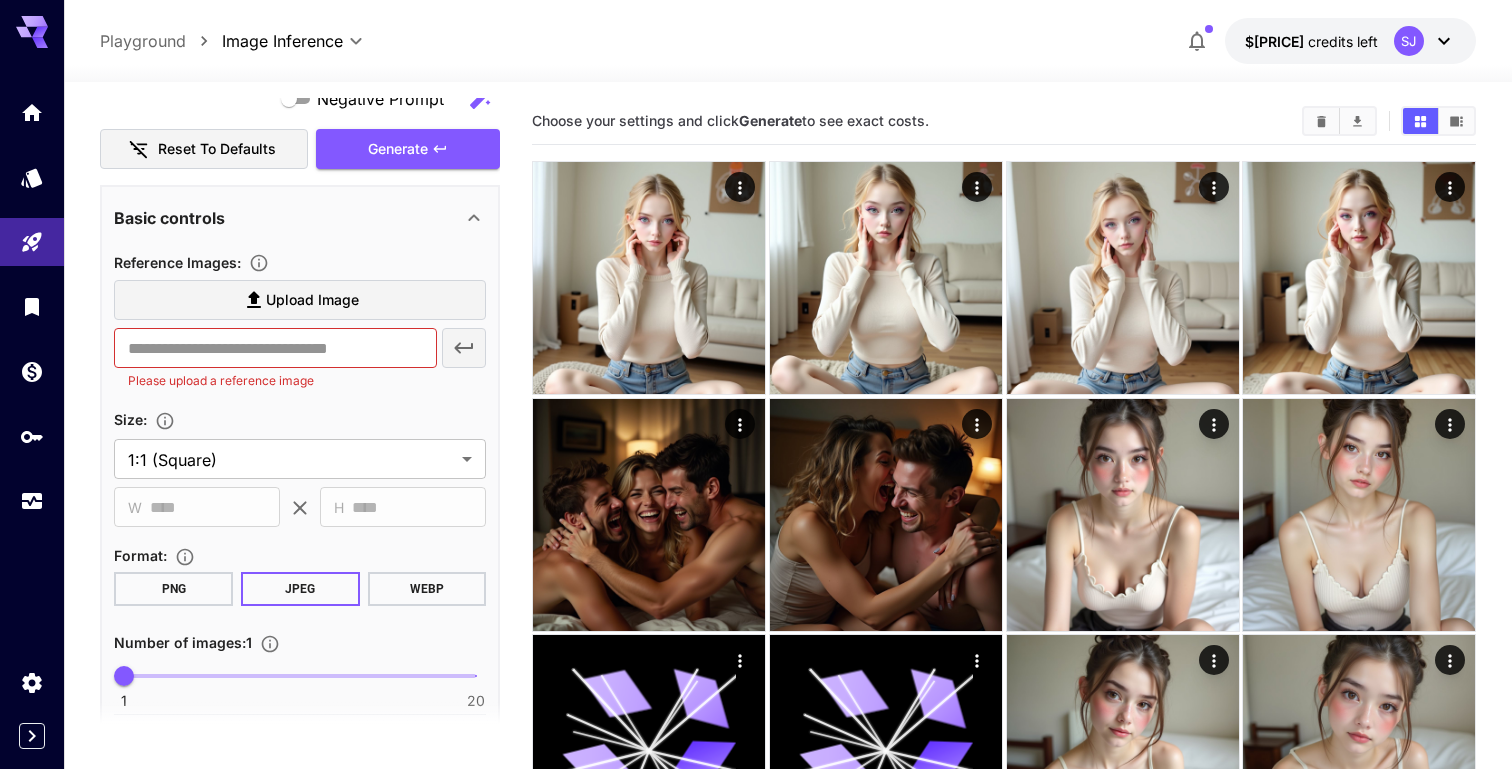 scroll, scrollTop: 512, scrollLeft: 0, axis: vertical 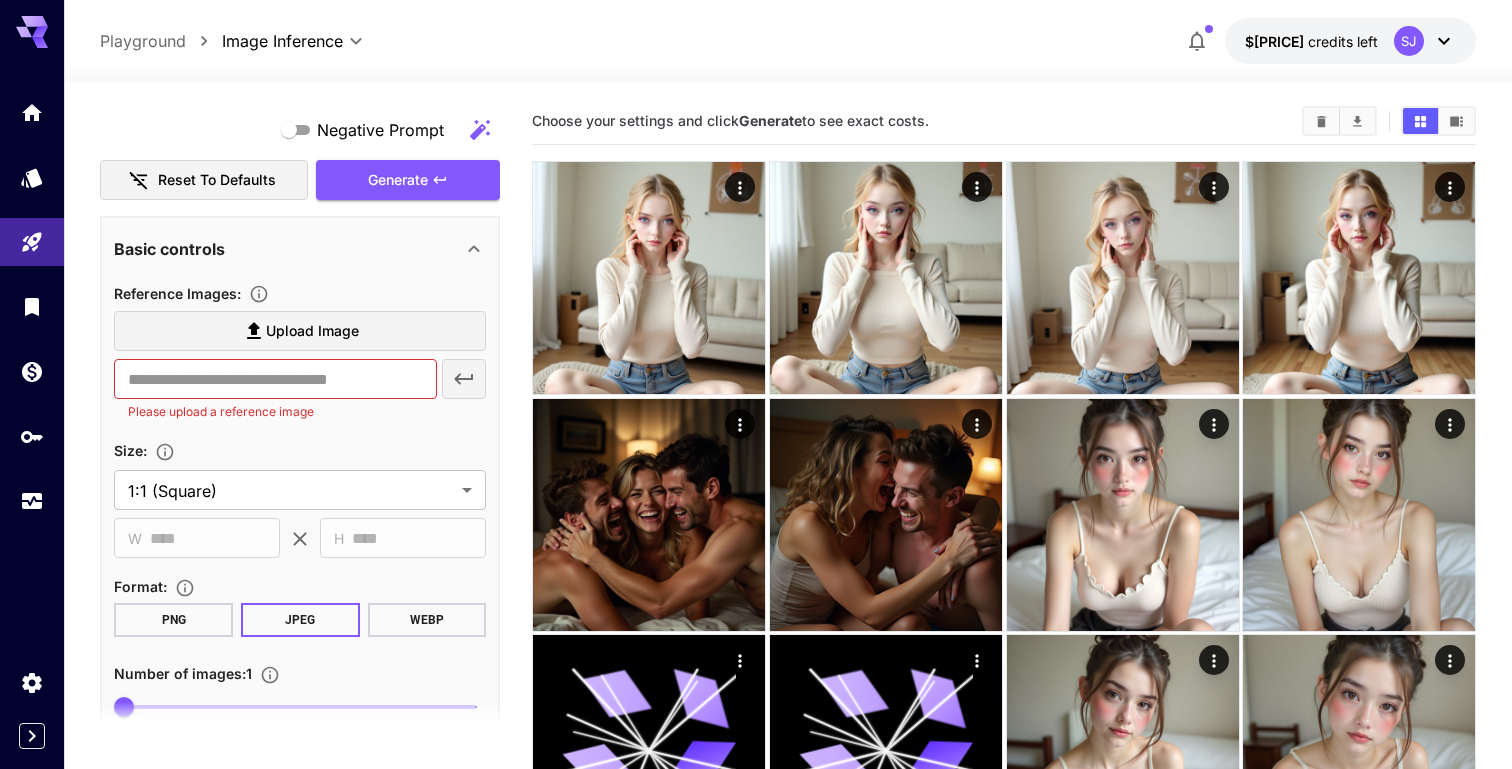 click on "Upload Image" at bounding box center (300, 331) 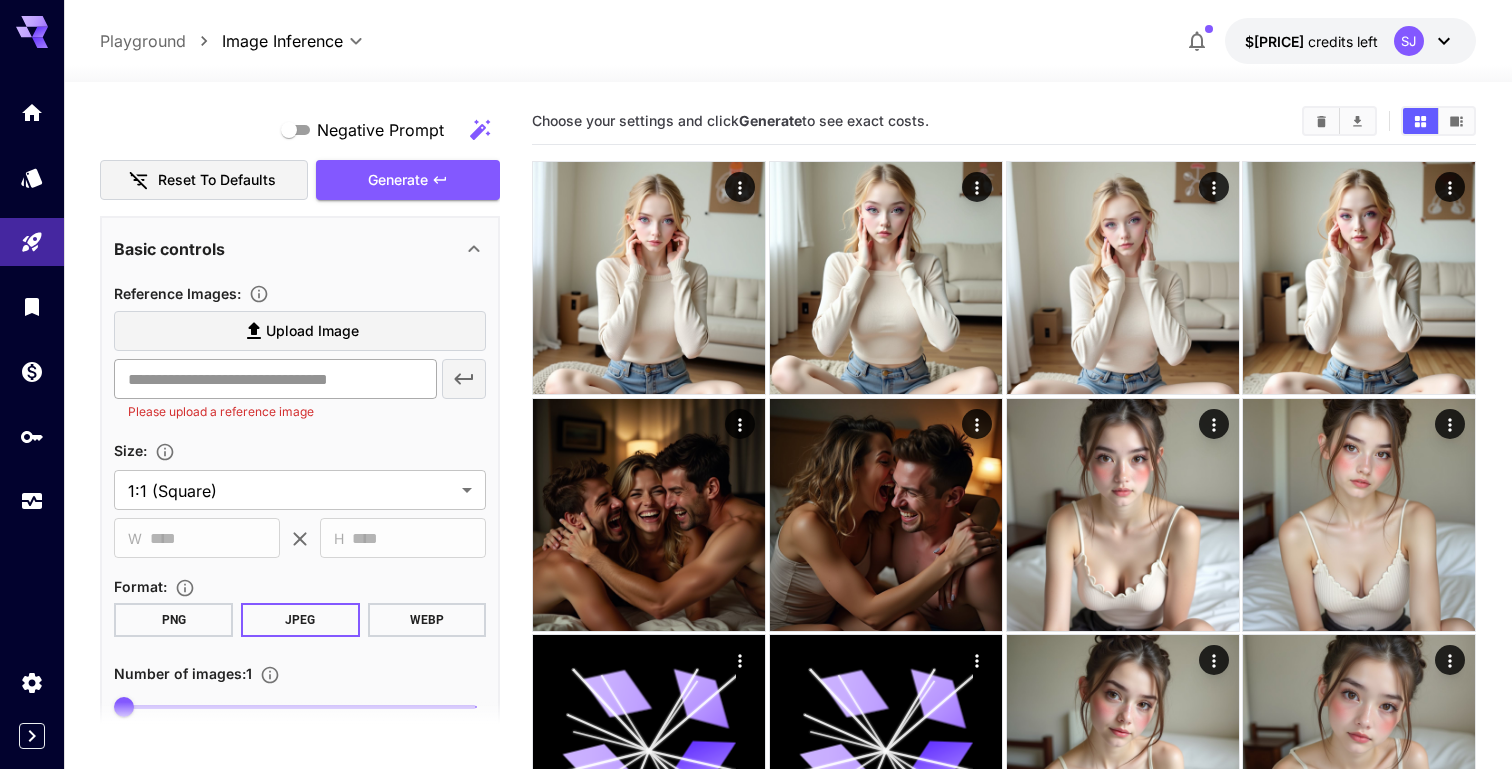 click at bounding box center (275, 379) 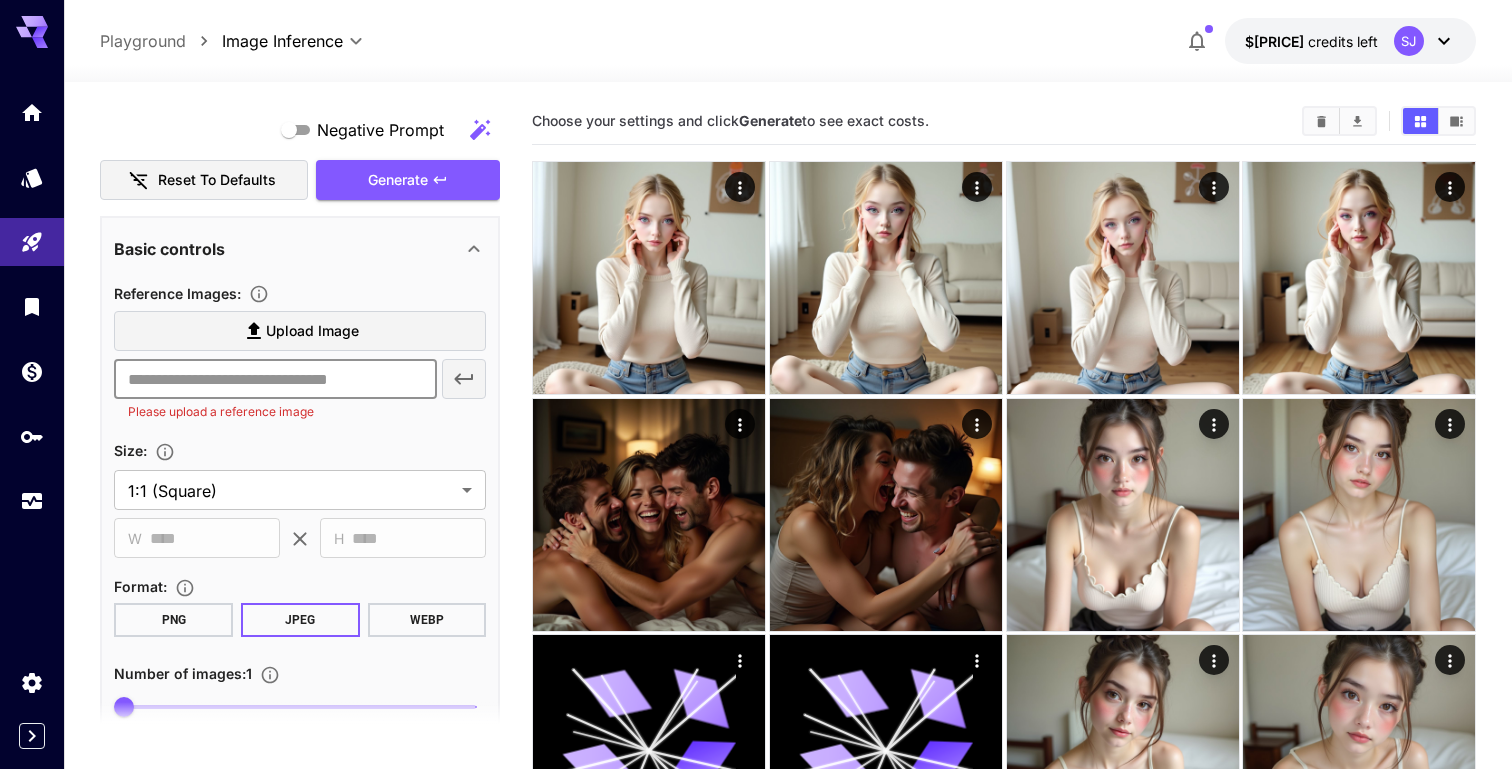 paste on "**********" 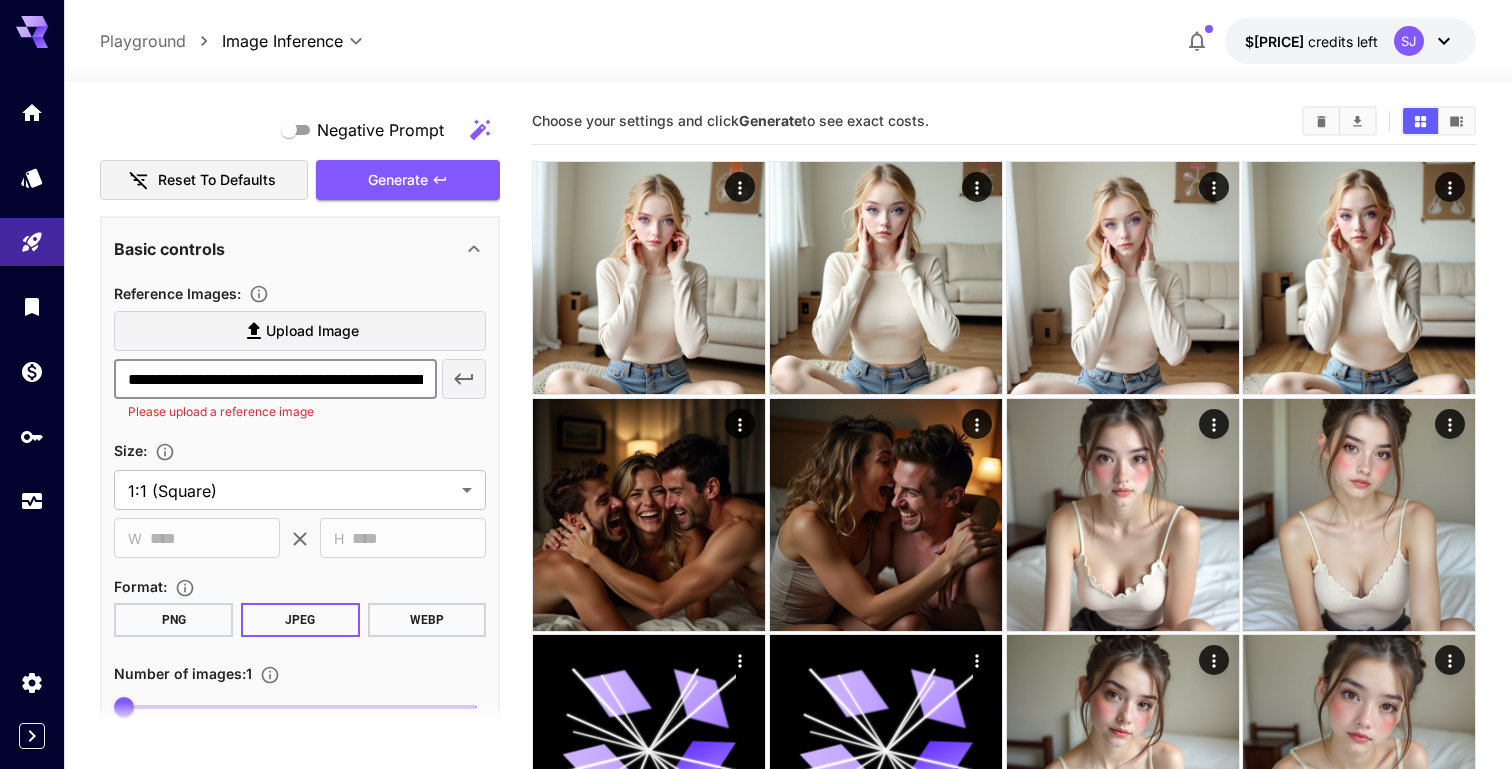 scroll, scrollTop: 0, scrollLeft: 430, axis: horizontal 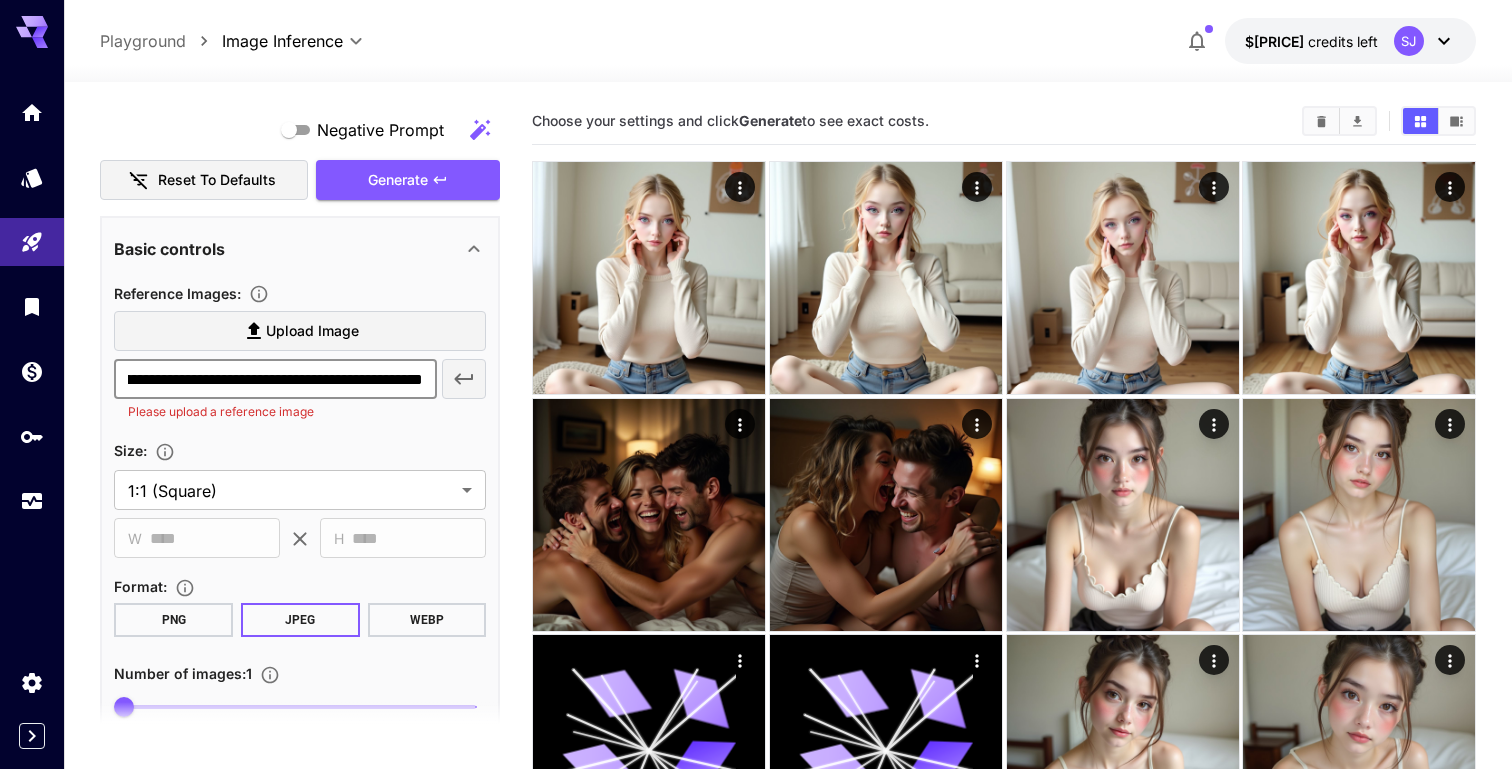 type on "**********" 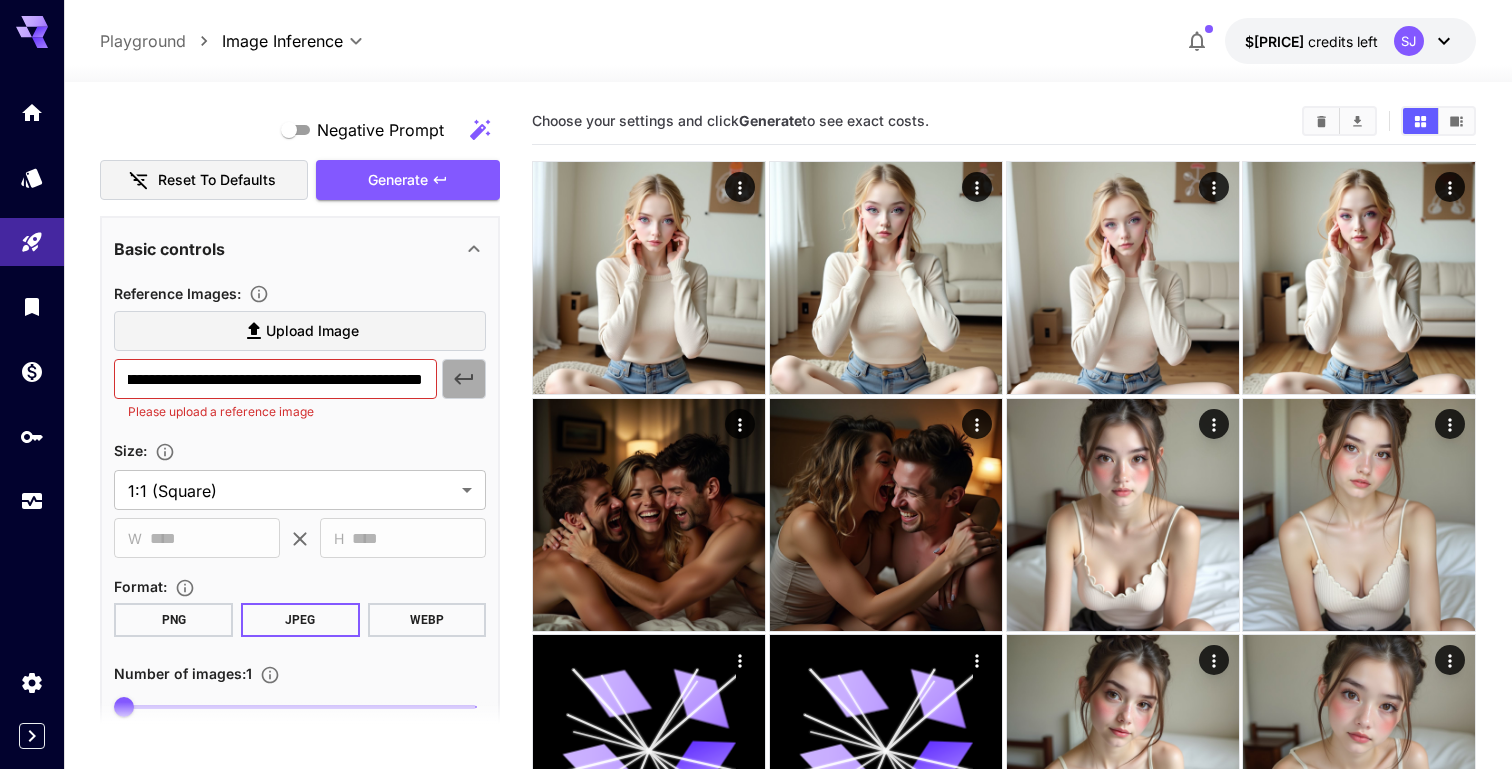 click at bounding box center (464, 379) 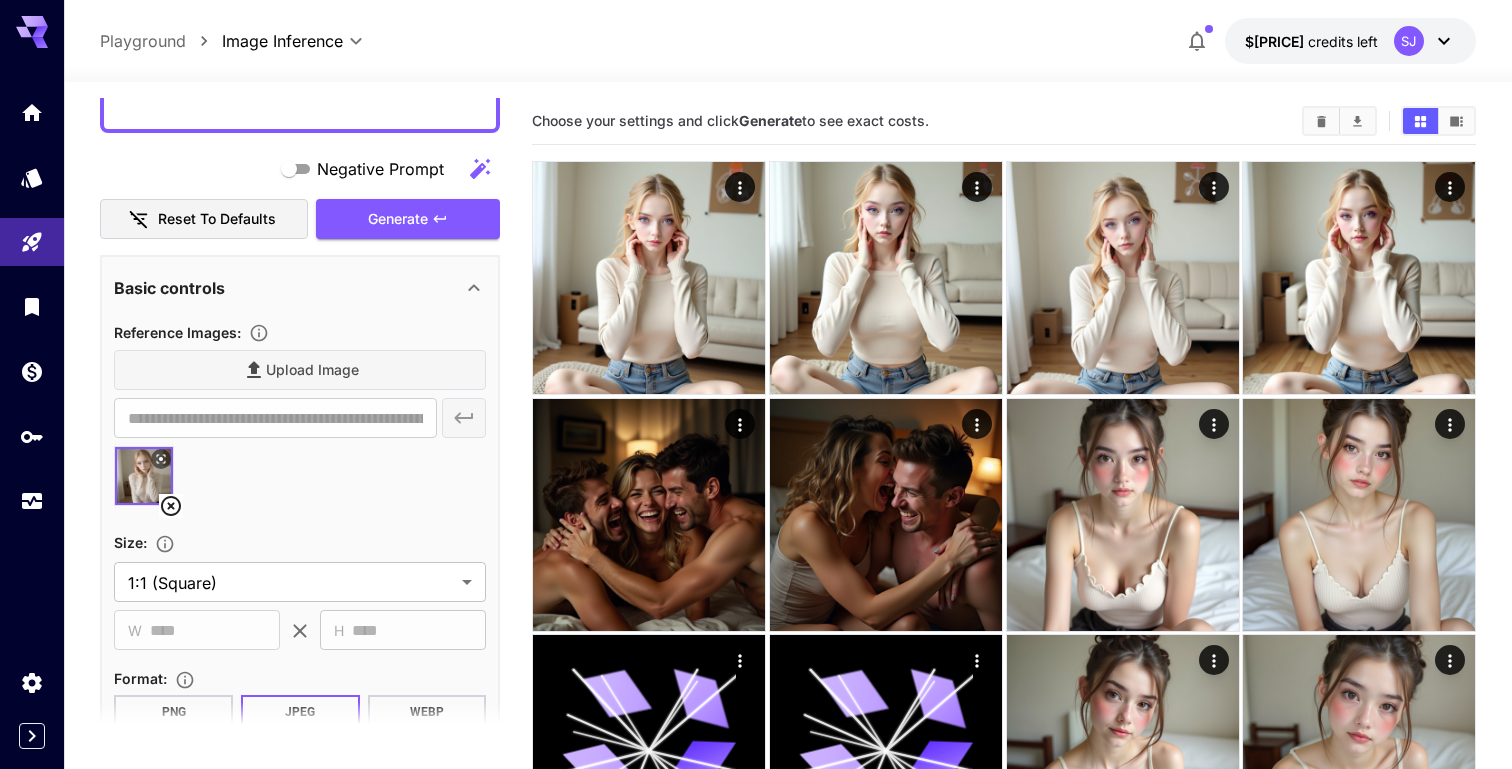 scroll, scrollTop: 398, scrollLeft: 0, axis: vertical 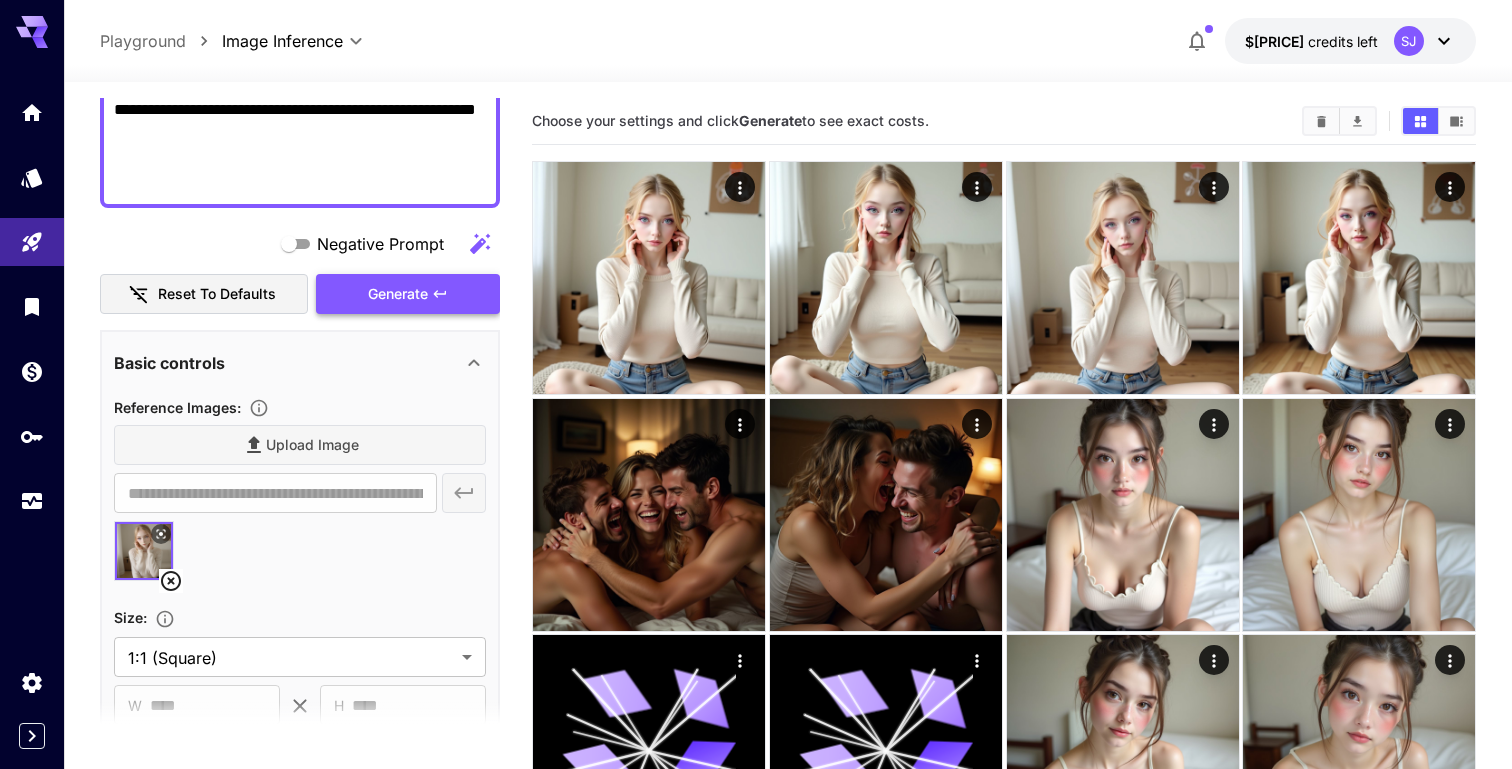 click on "Generate" at bounding box center (398, 294) 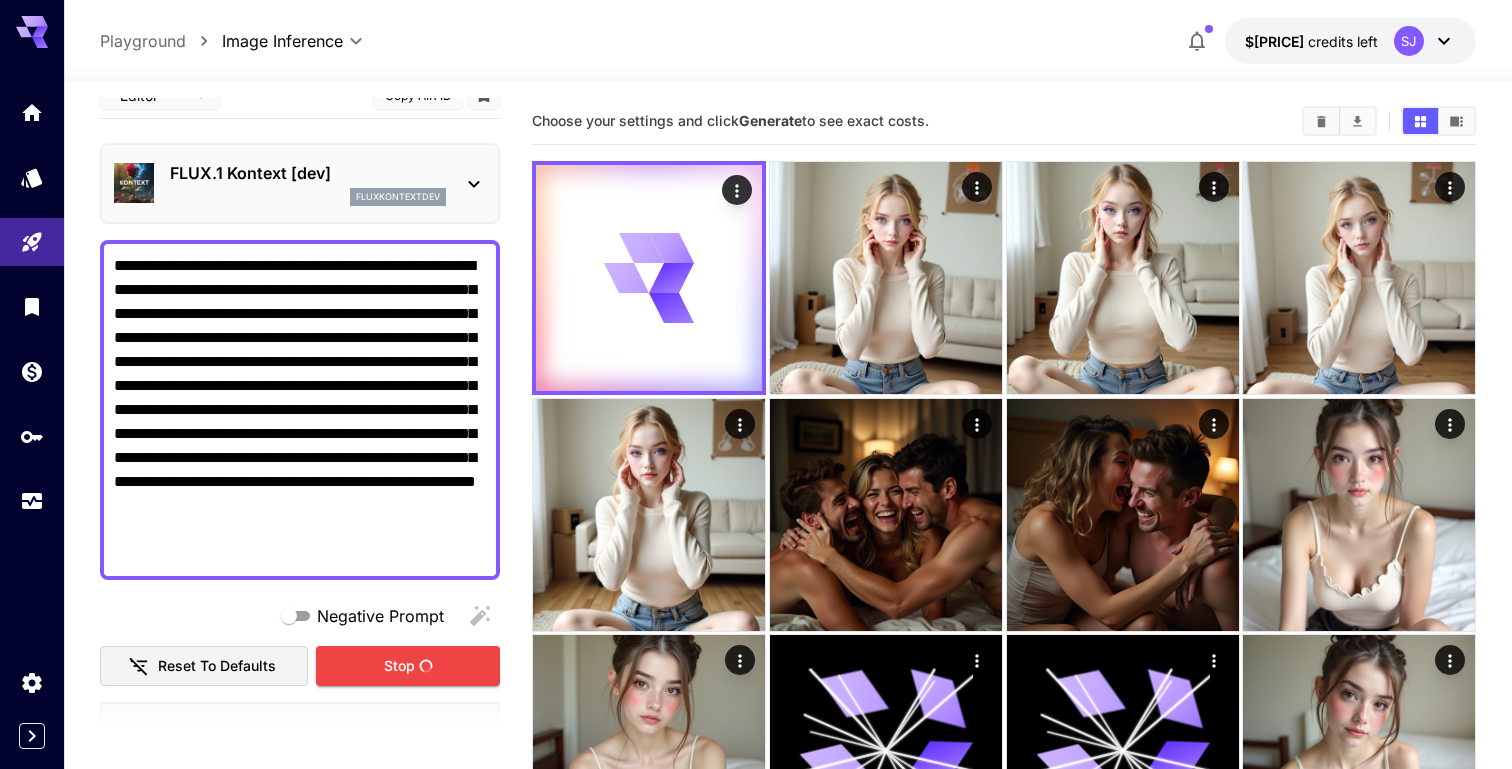 scroll, scrollTop: 0, scrollLeft: 0, axis: both 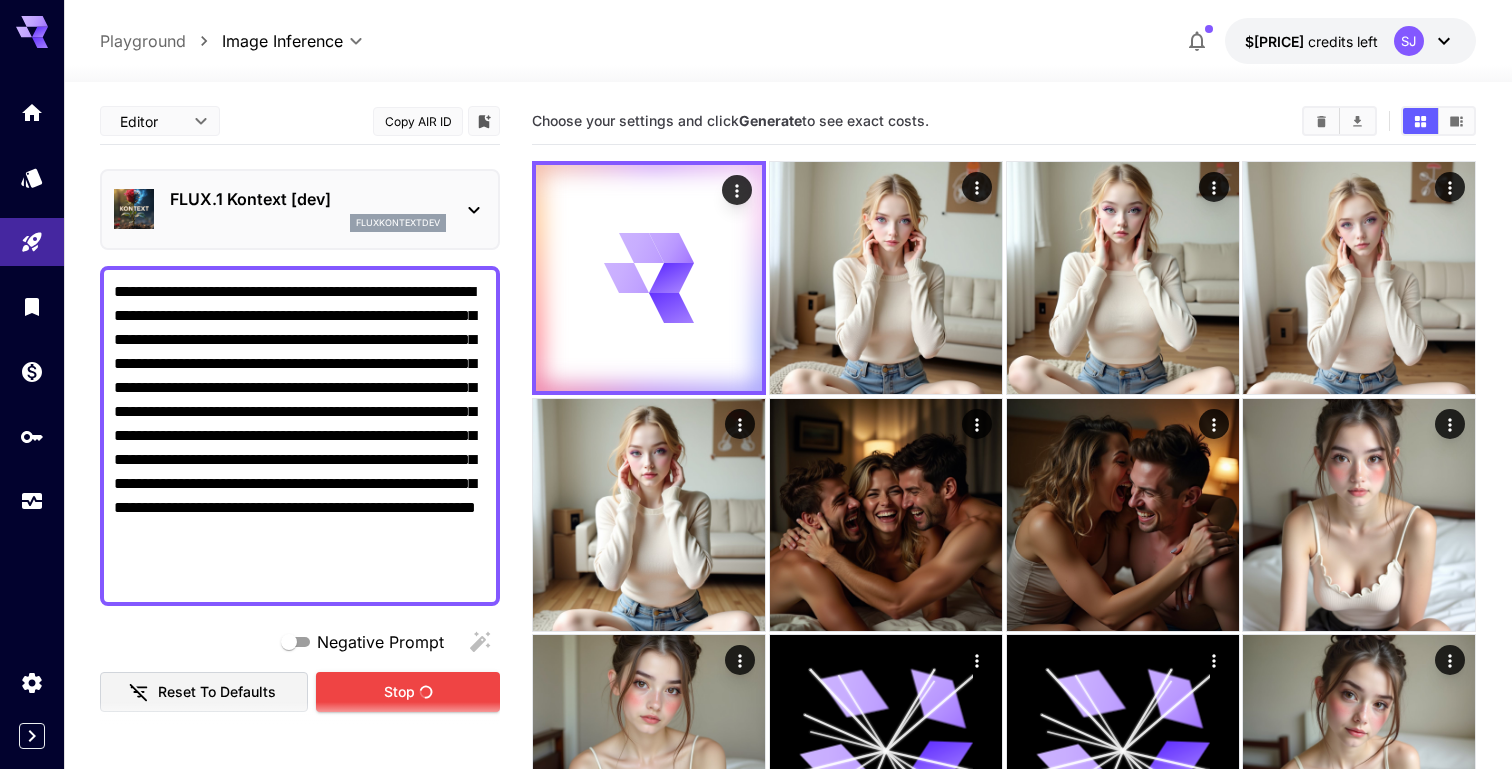 click on "FLUX.1 Kontext [dev]" at bounding box center (308, 199) 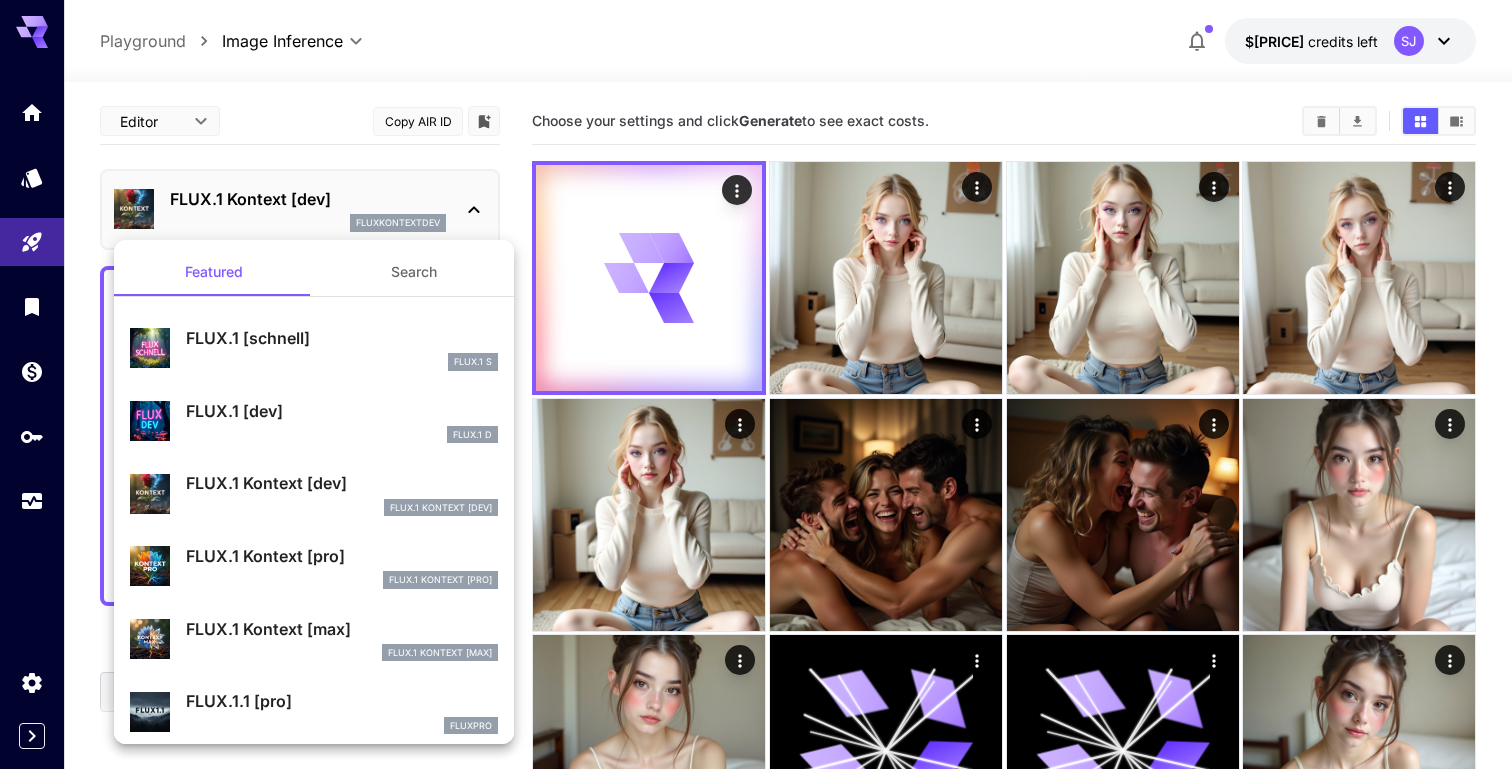 click on "FLUX.1 [schnell]" at bounding box center (342, 338) 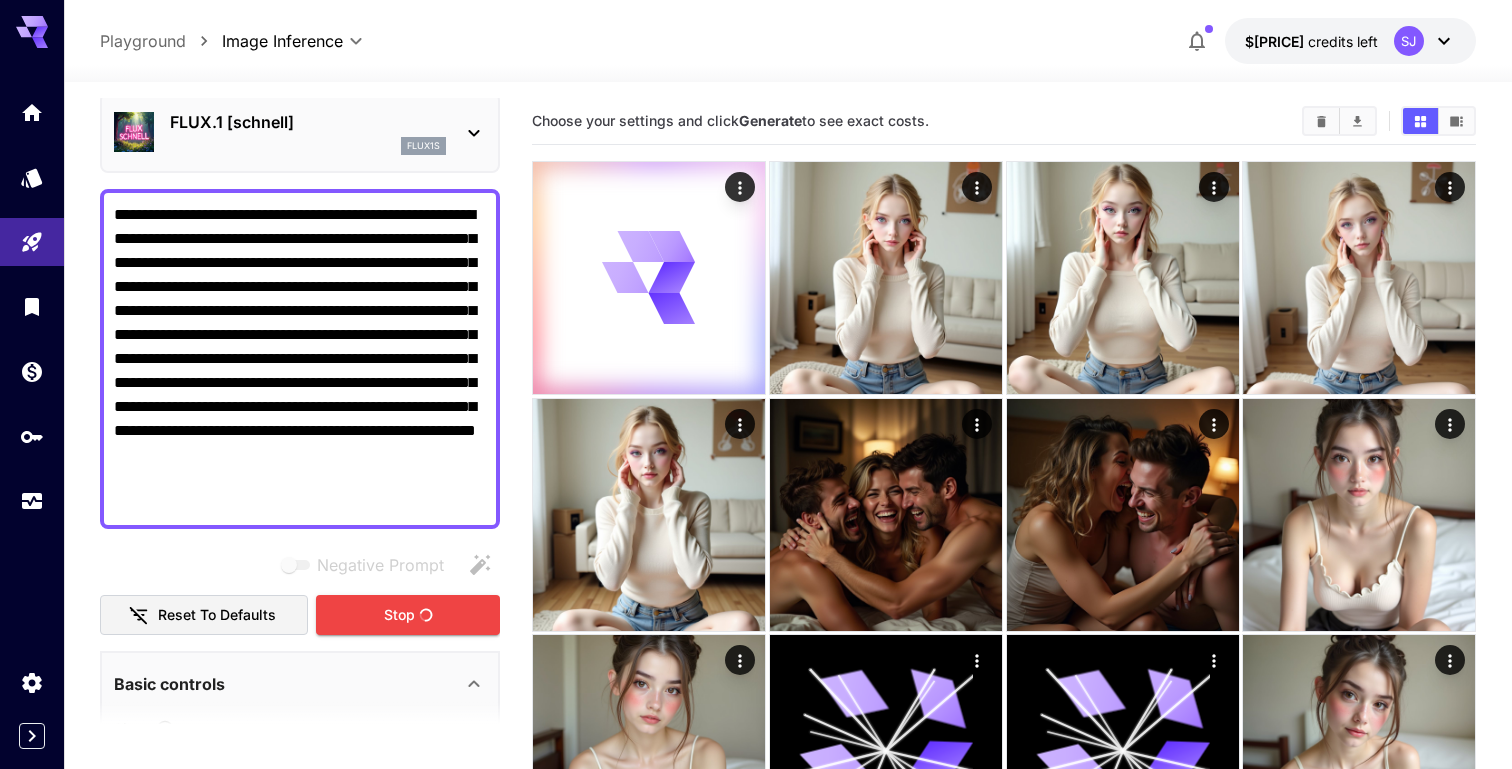 scroll, scrollTop: 0, scrollLeft: 0, axis: both 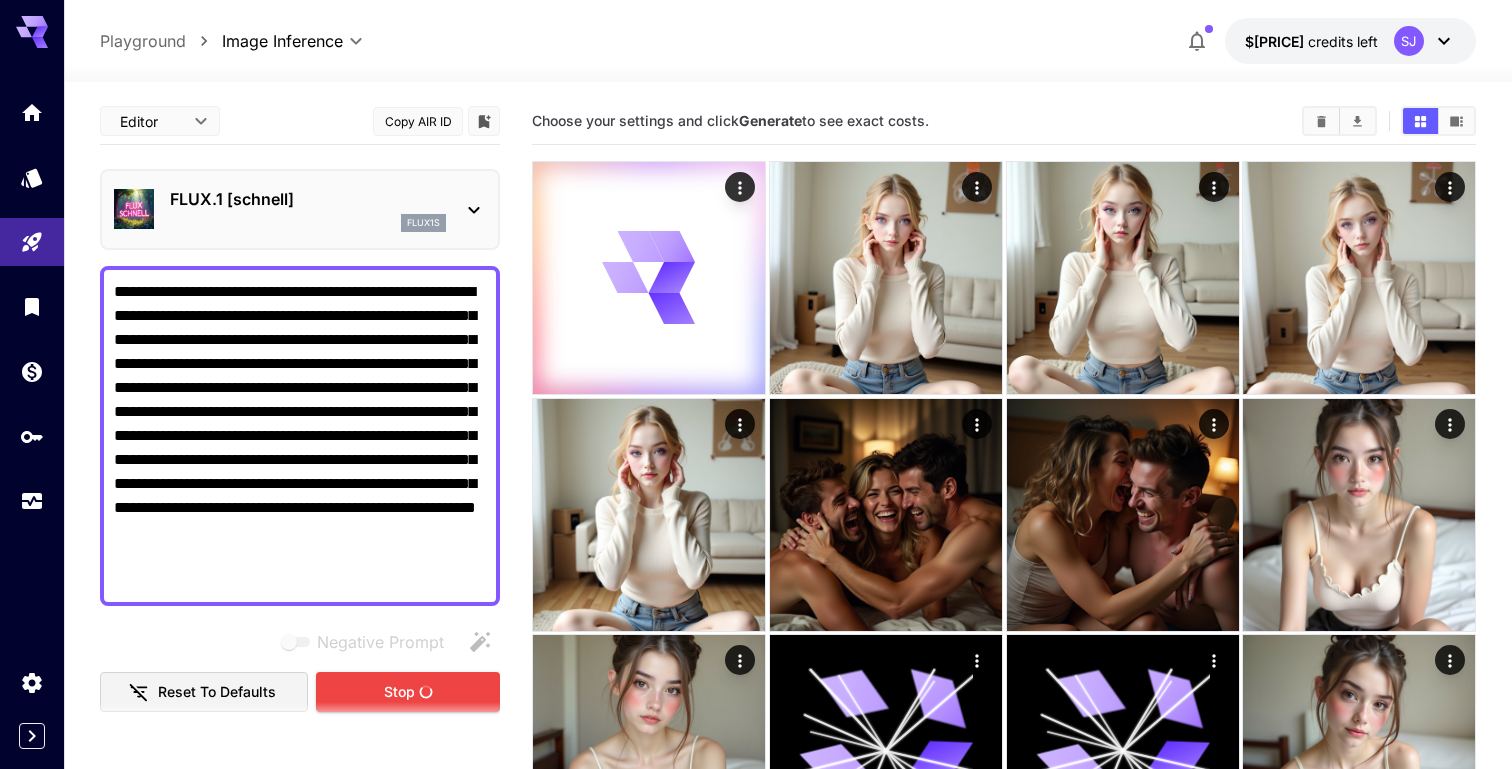 click on "FLUX.1 [schnell] flux1s" at bounding box center [300, 209] 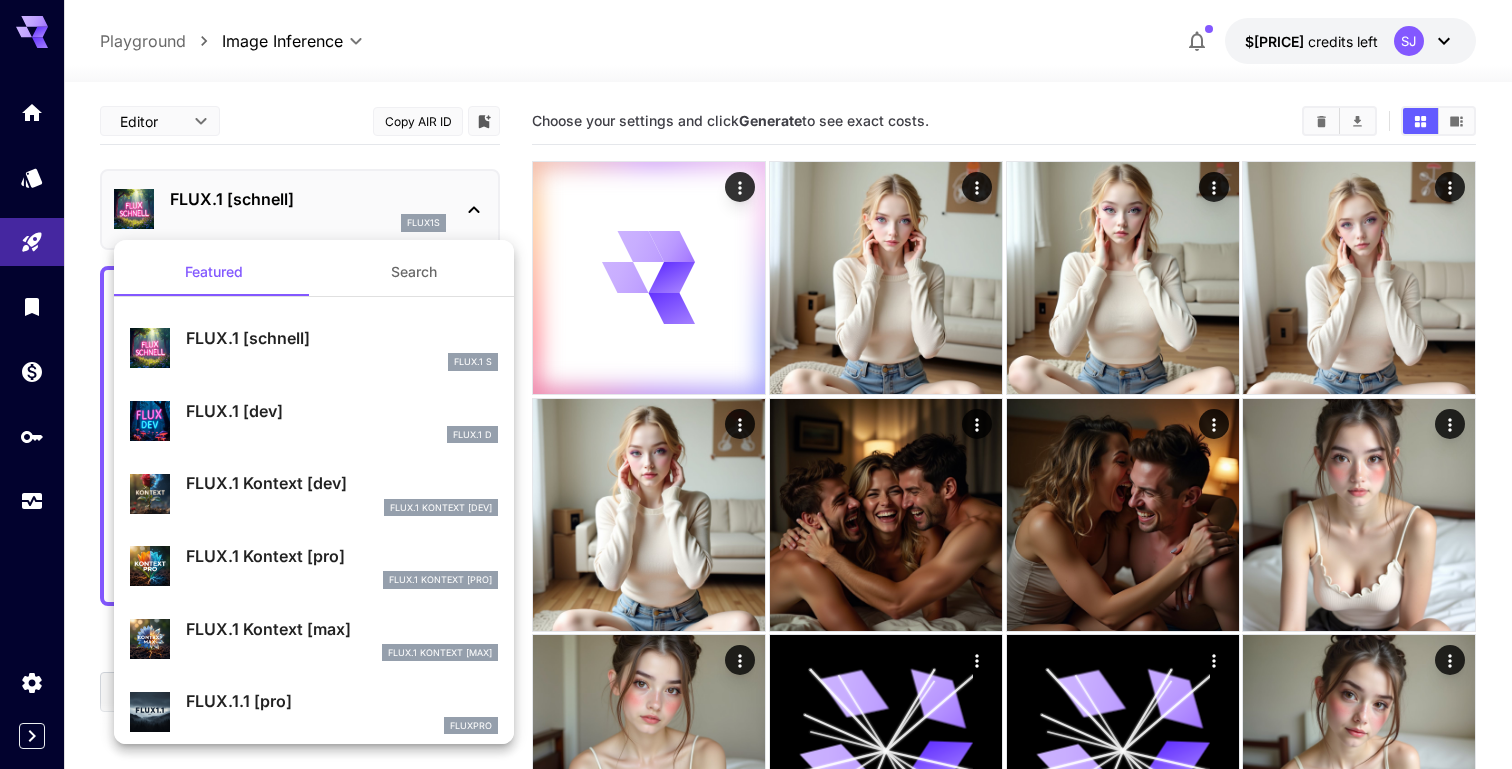 scroll, scrollTop: 96, scrollLeft: 0, axis: vertical 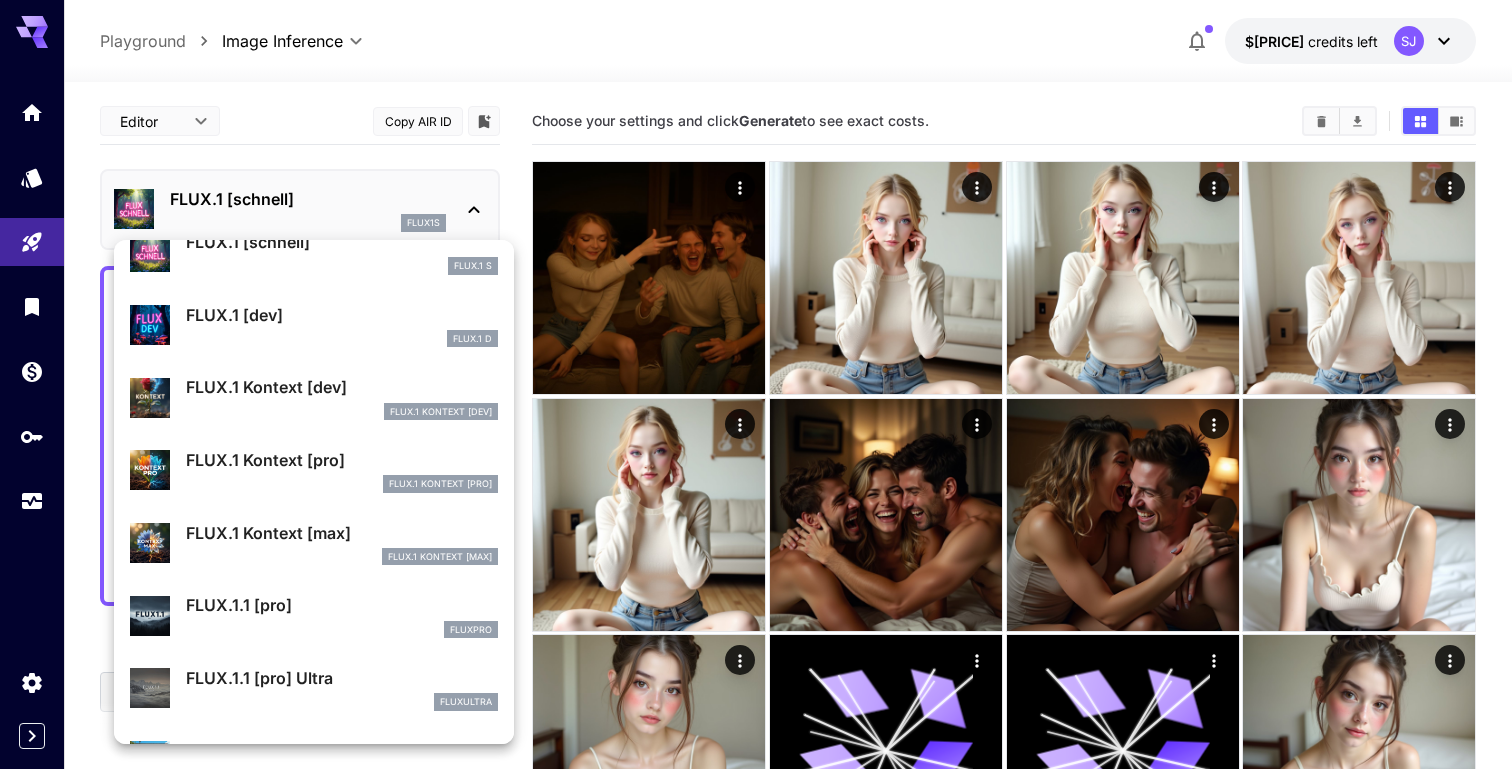 click on "FLUX.1 Kontext [dev] FlUX.1 Kontext [dev]" at bounding box center [342, 397] 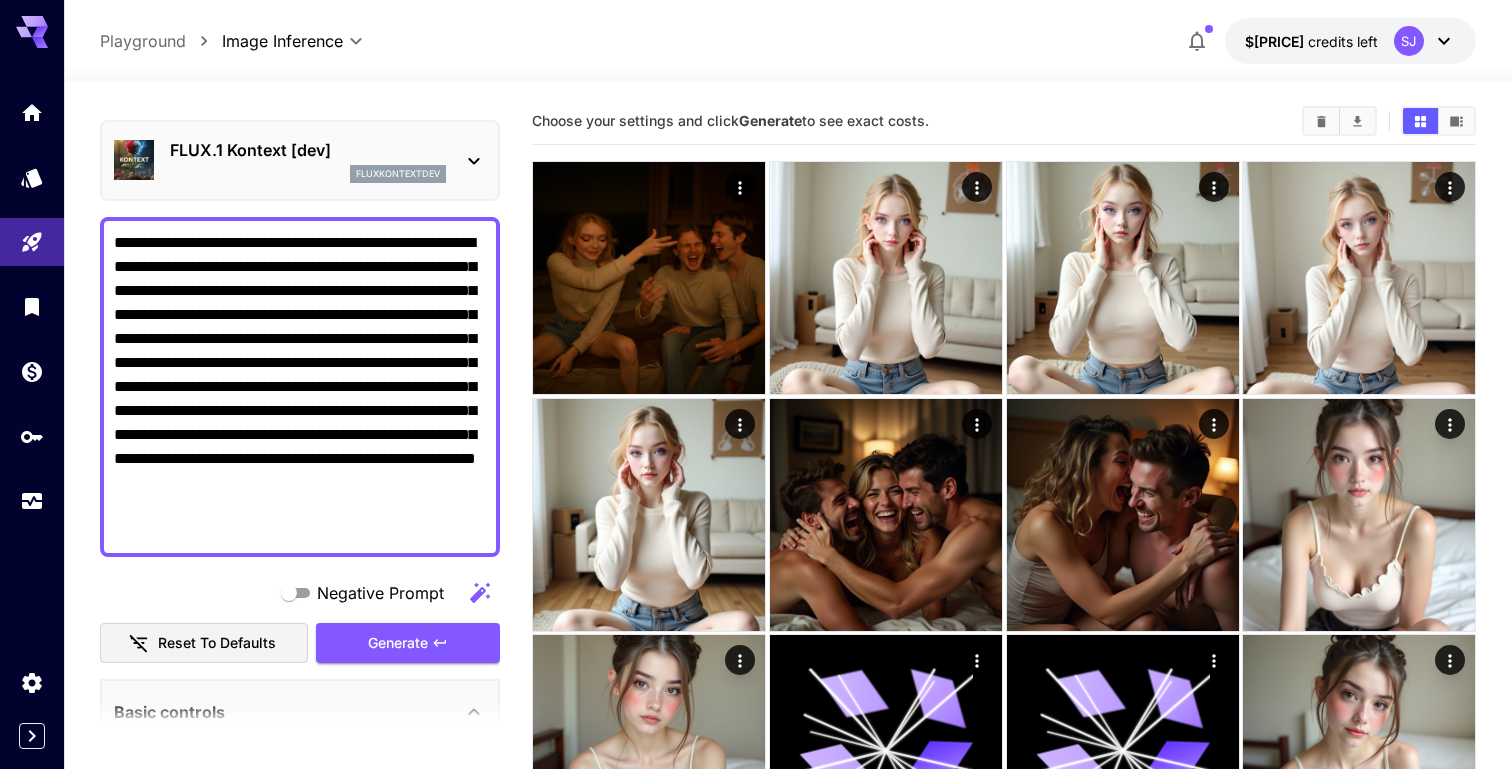 scroll, scrollTop: 0, scrollLeft: 0, axis: both 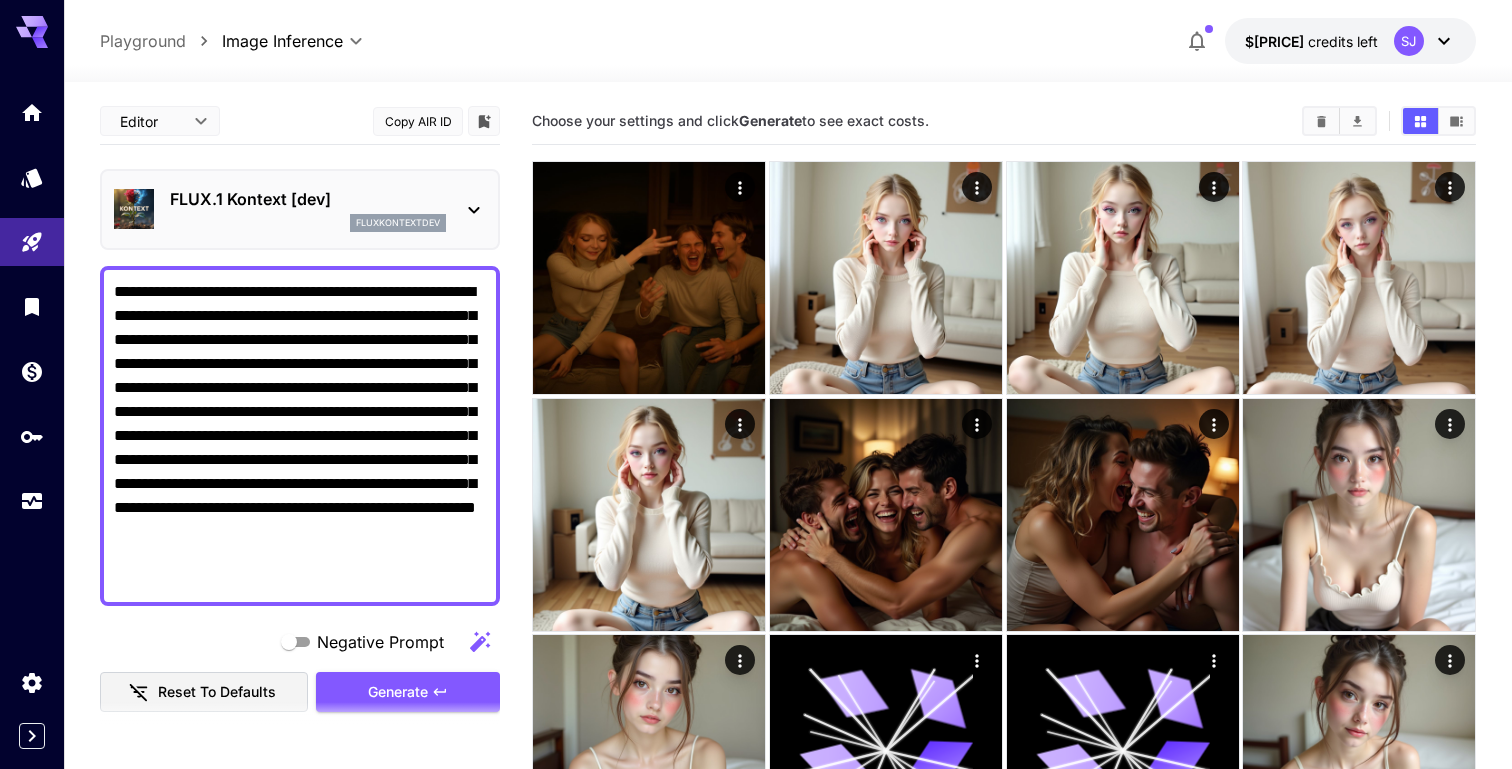 click on "fluxkontextdev" at bounding box center [308, 223] 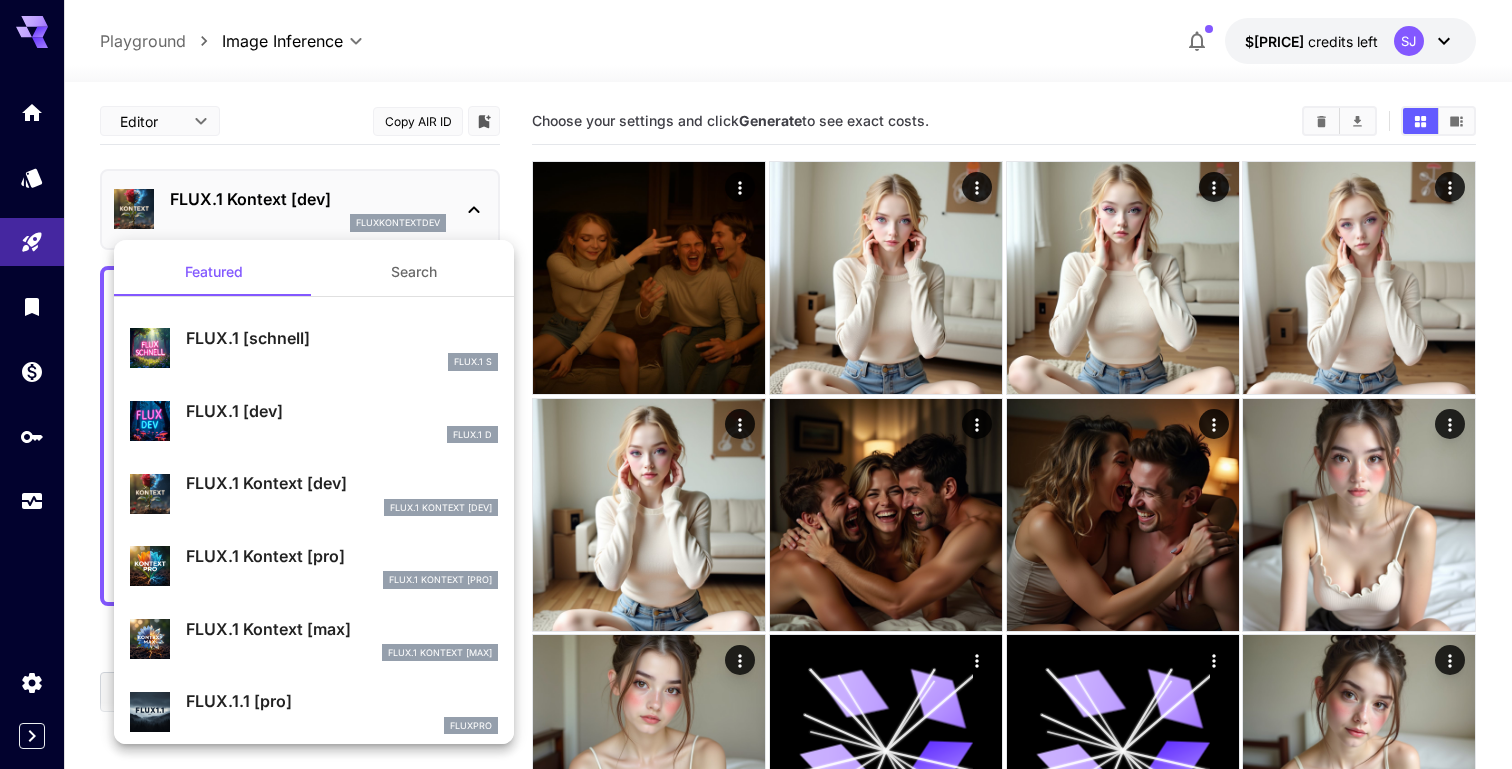 scroll, scrollTop: 37, scrollLeft: 0, axis: vertical 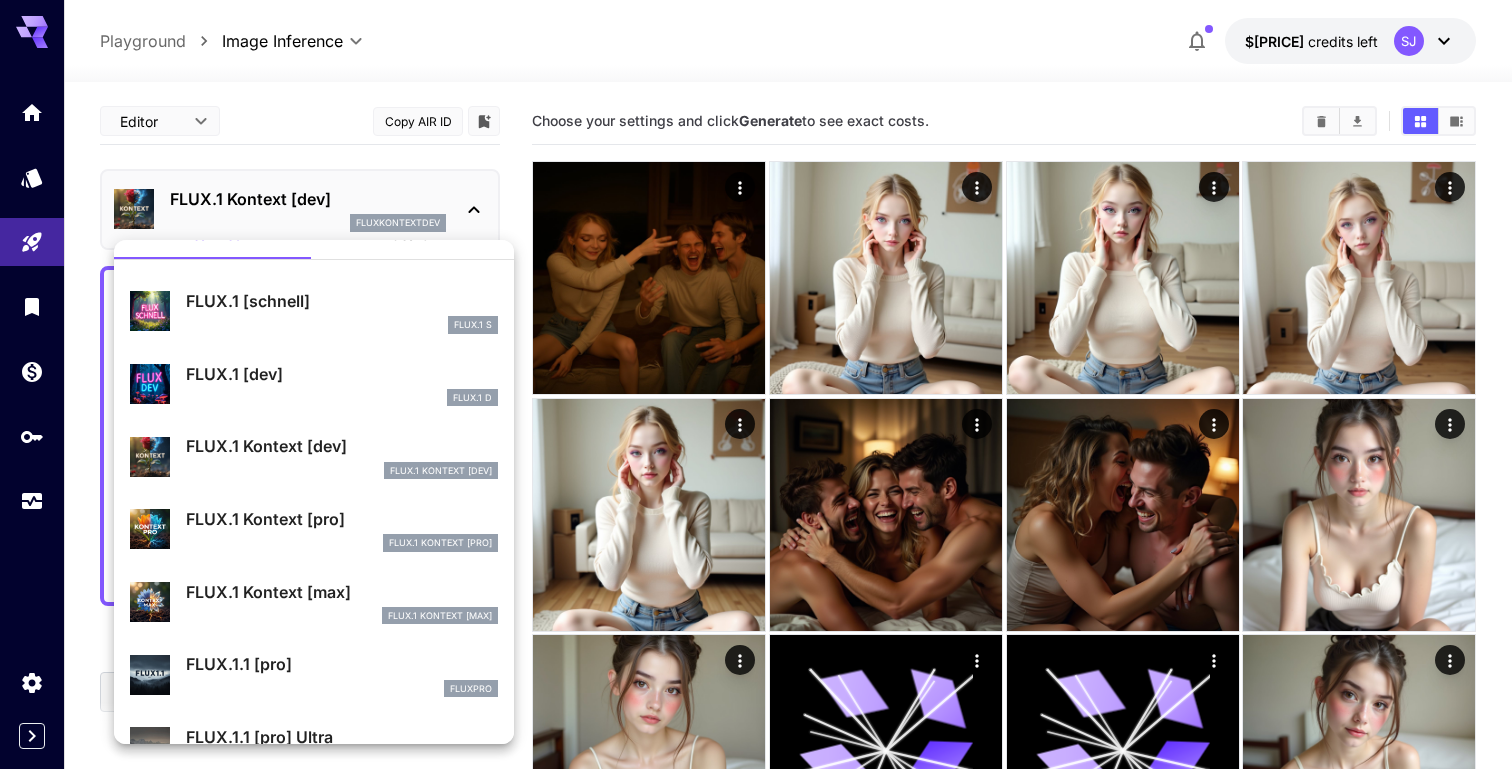 click on "FLUX.1 Kontext [pro] FlUX.1 Kontext [pro]" at bounding box center (314, 529) 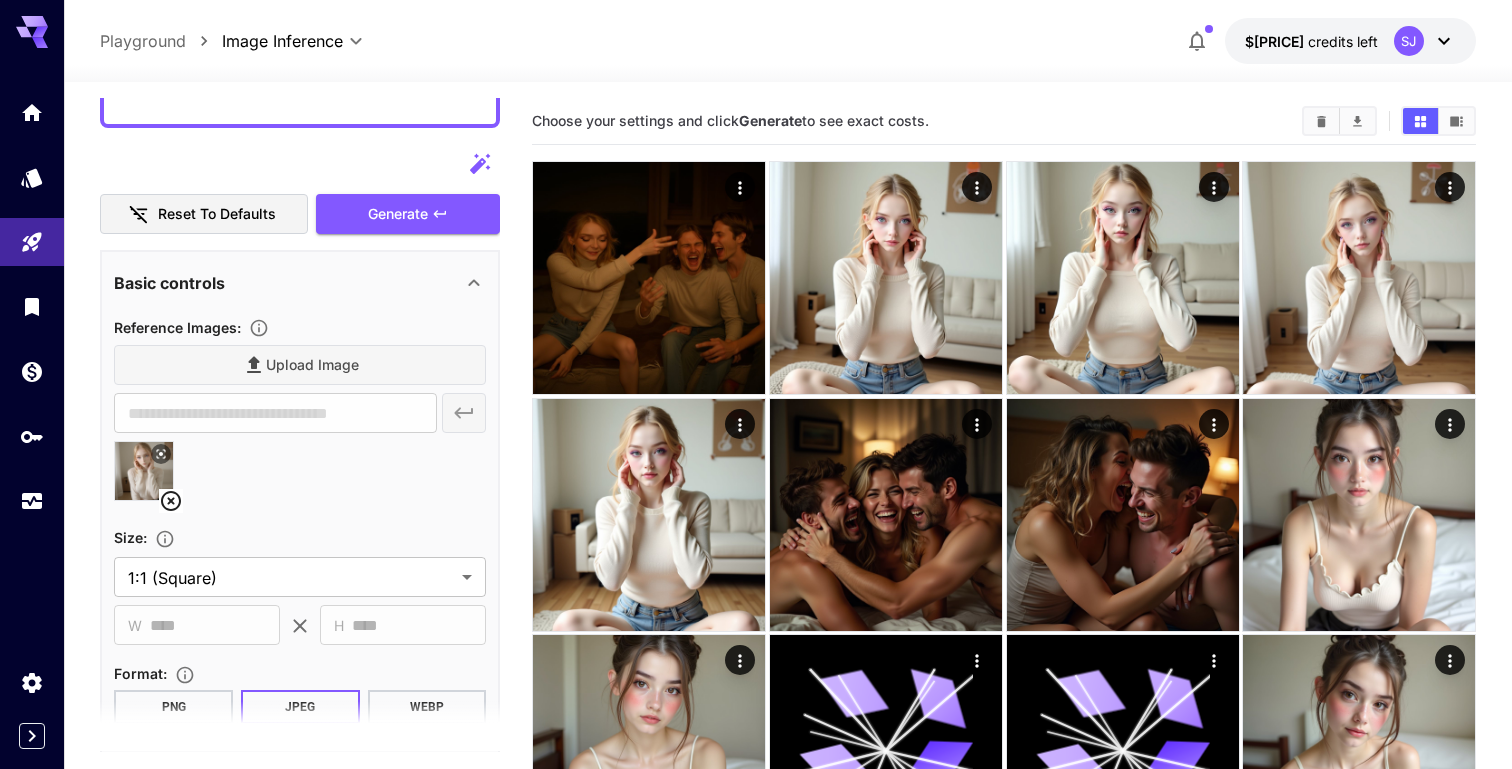 scroll, scrollTop: 0, scrollLeft: 0, axis: both 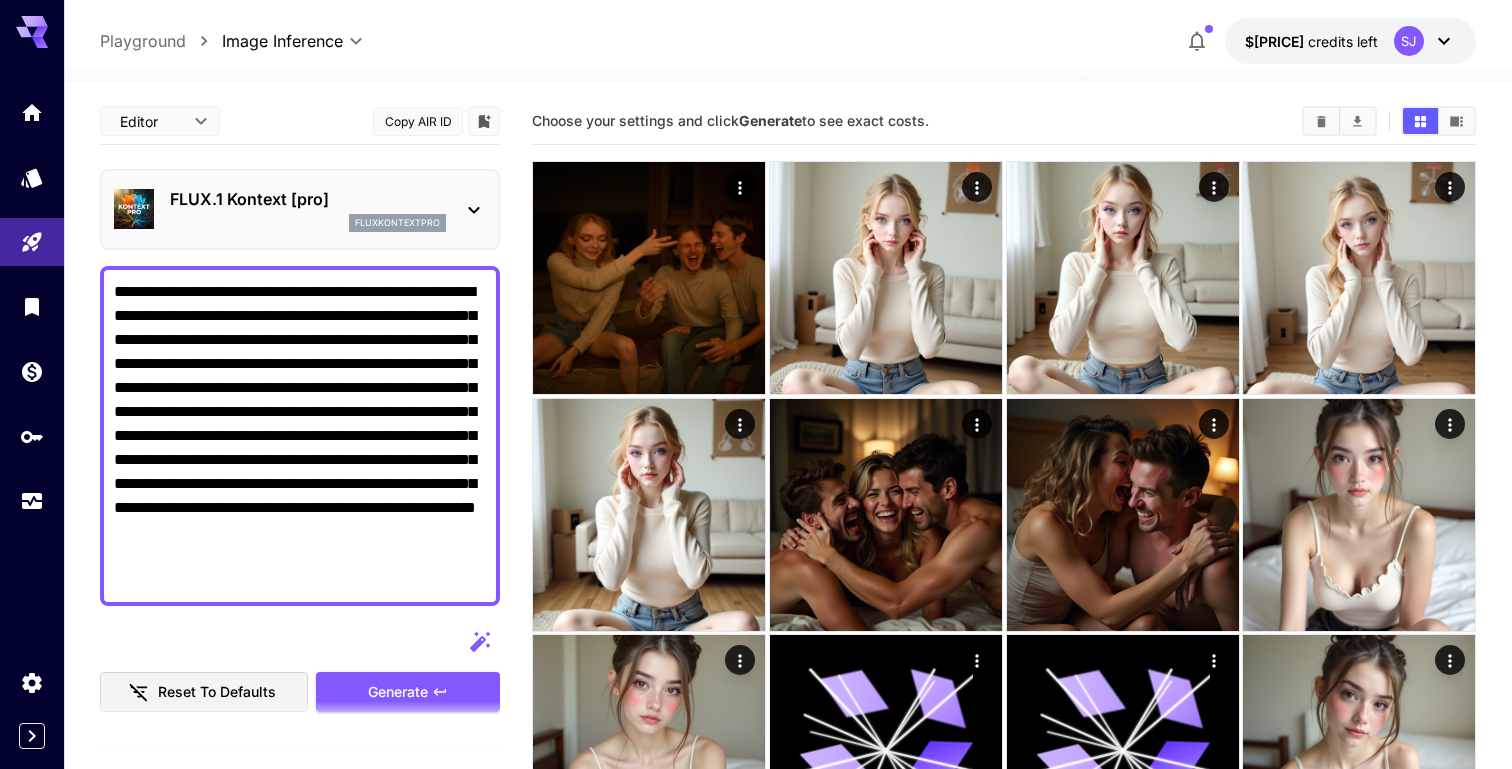 click on "FLUX.1 Kontext [pro]" at bounding box center [308, 199] 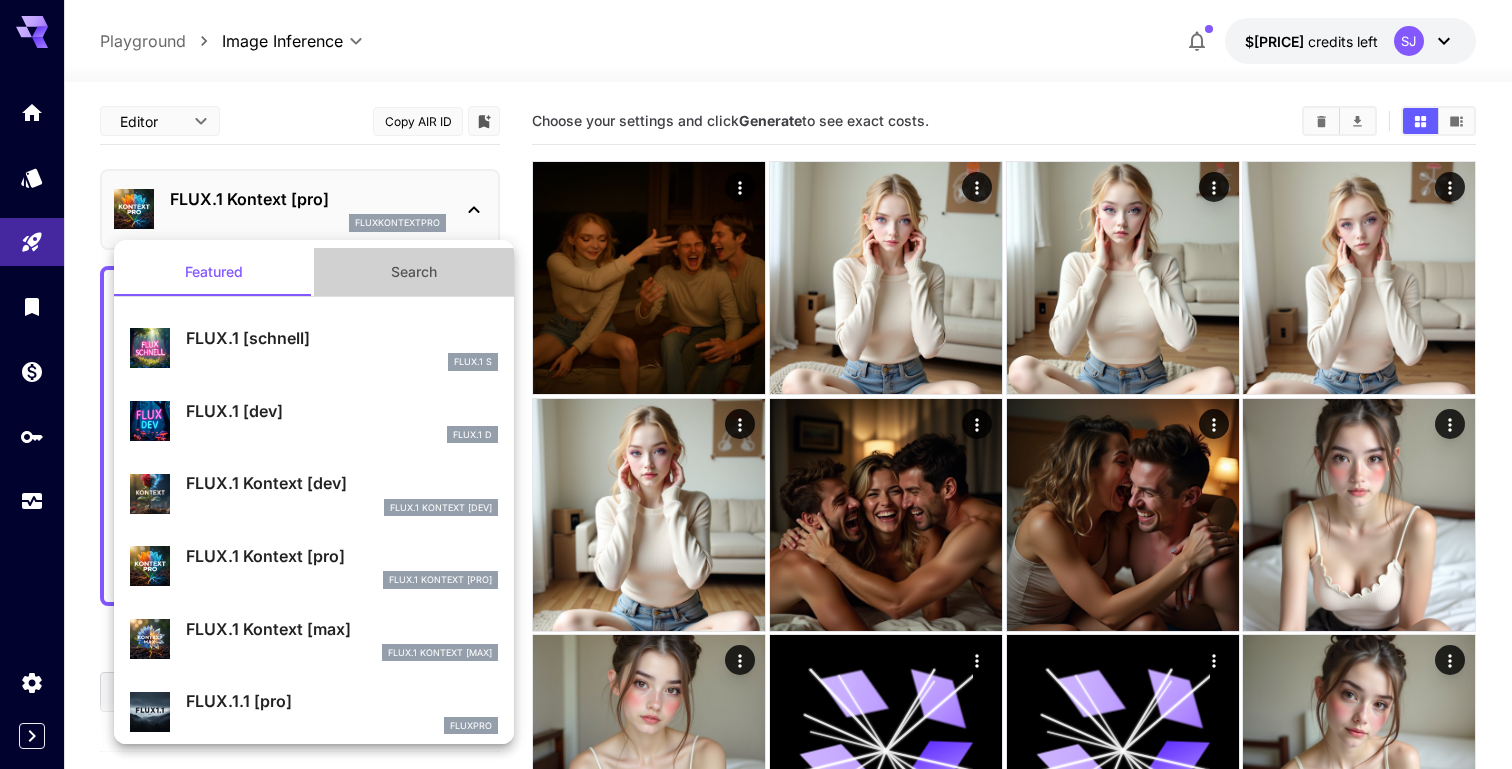 click on "Search" at bounding box center [414, 272] 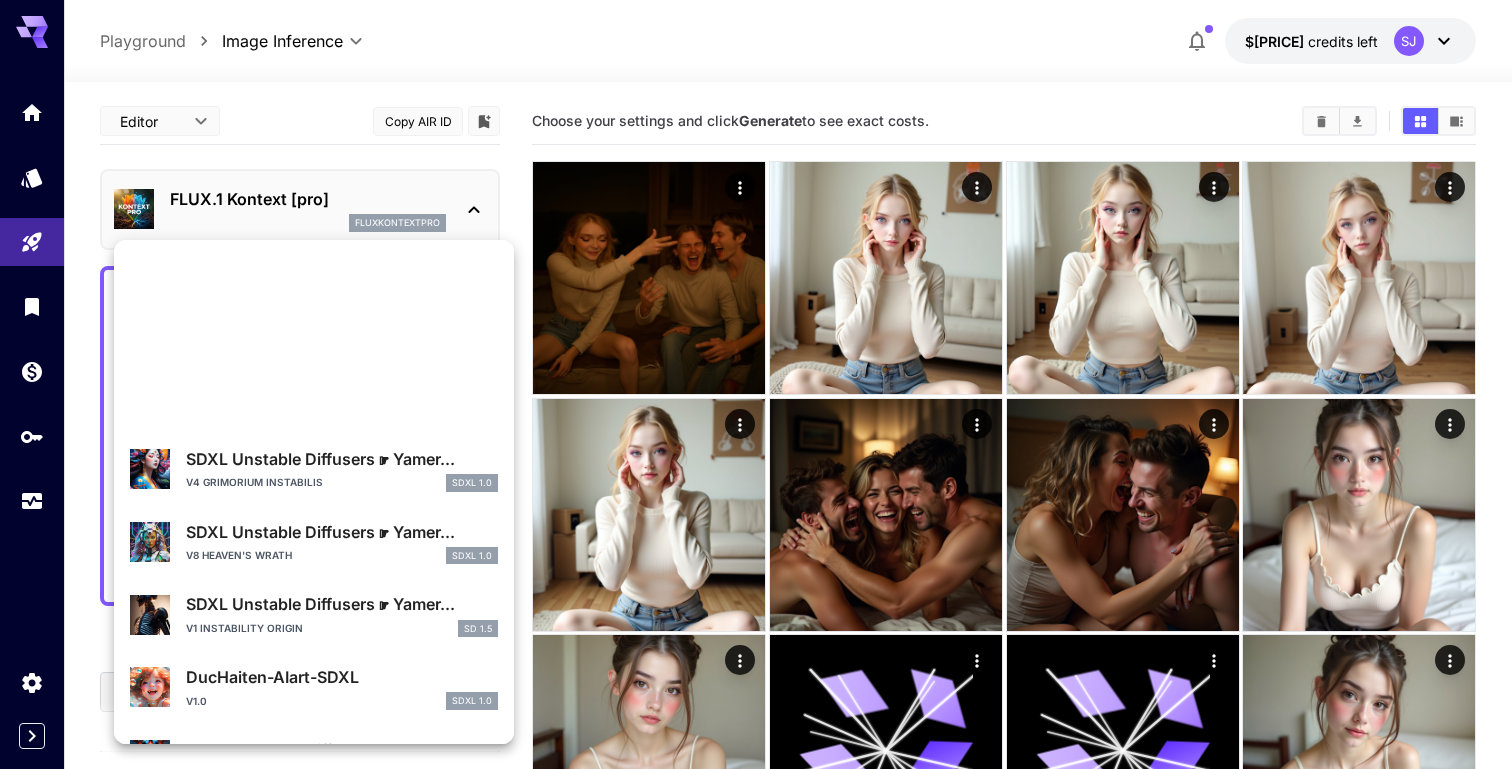 scroll, scrollTop: 762, scrollLeft: 0, axis: vertical 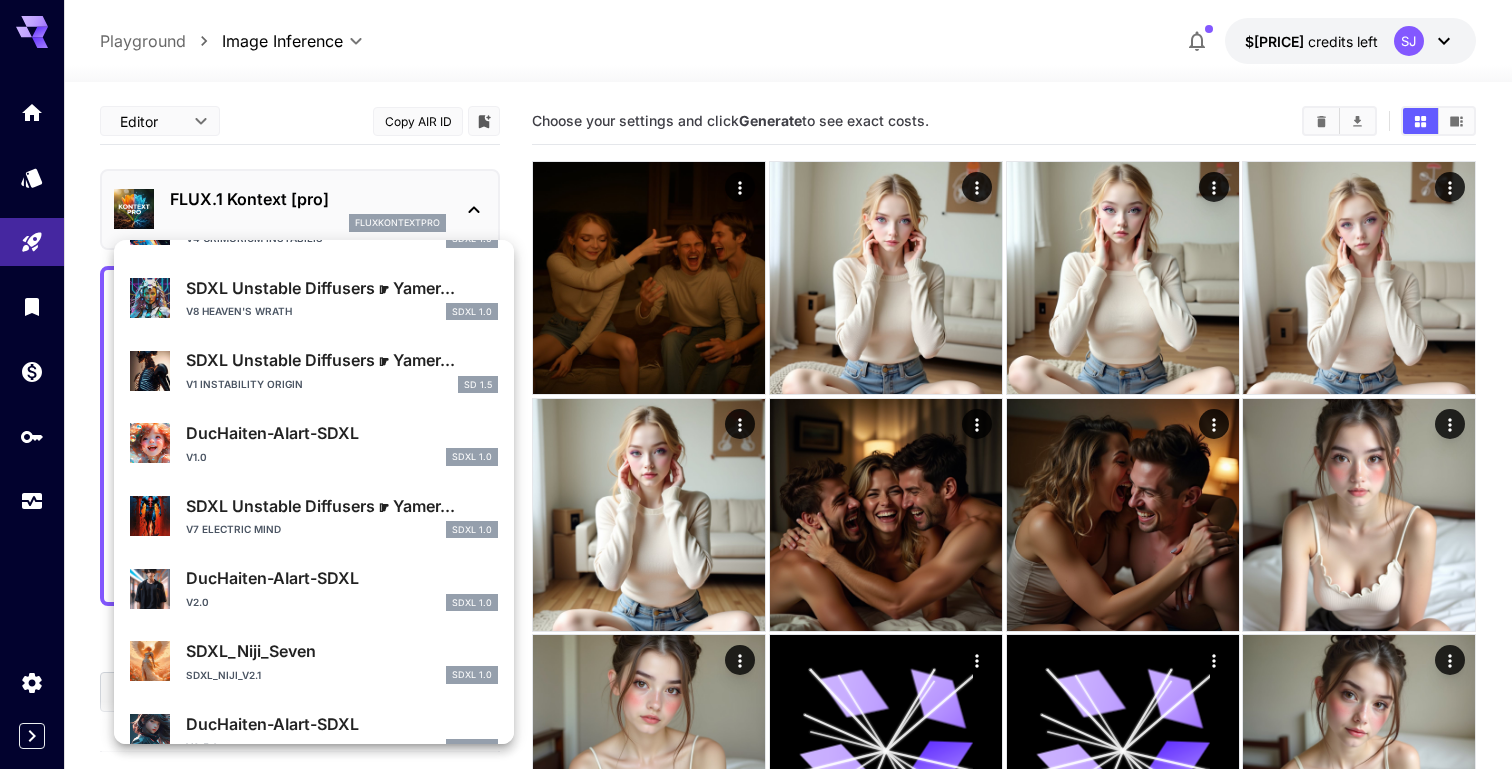 type 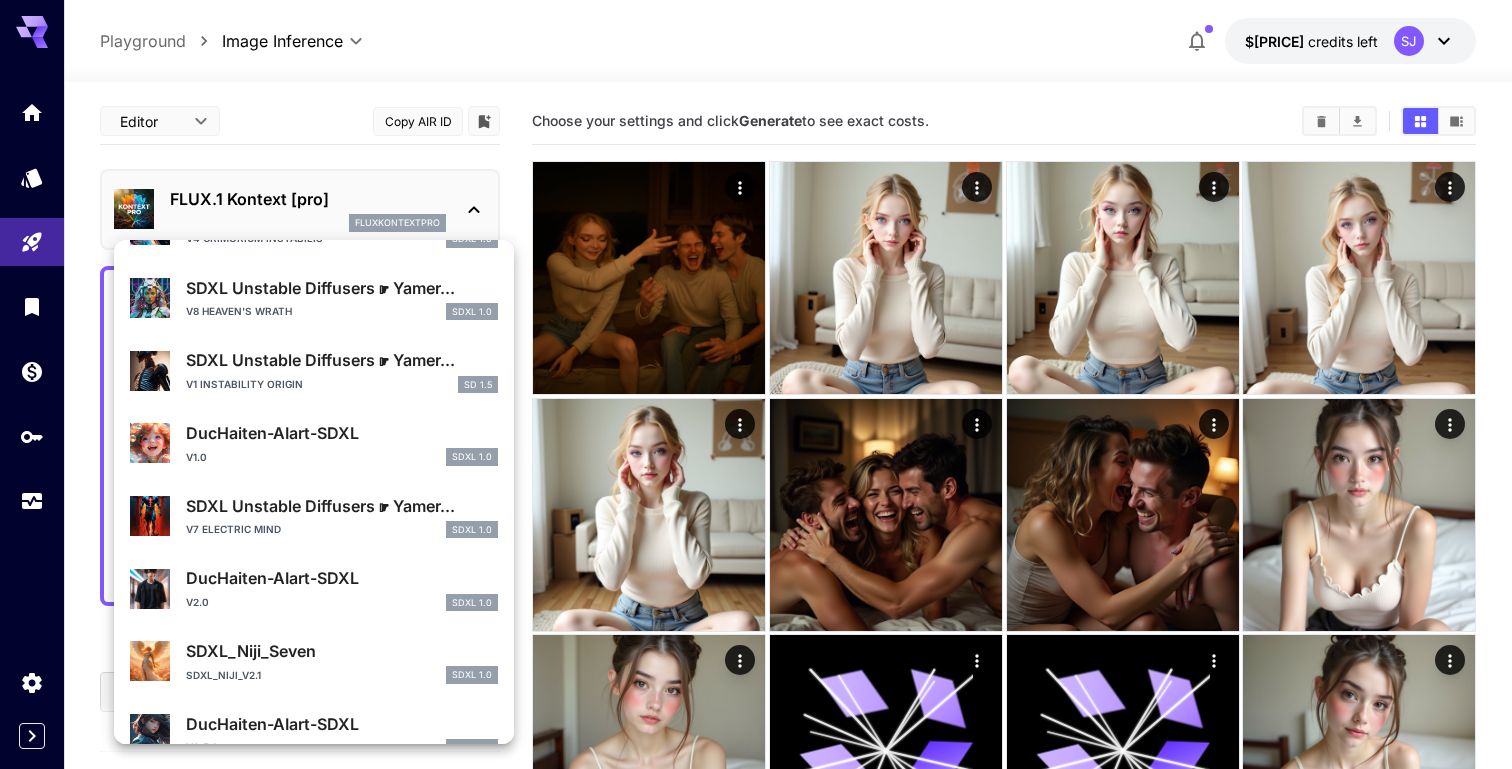 click at bounding box center [756, 384] 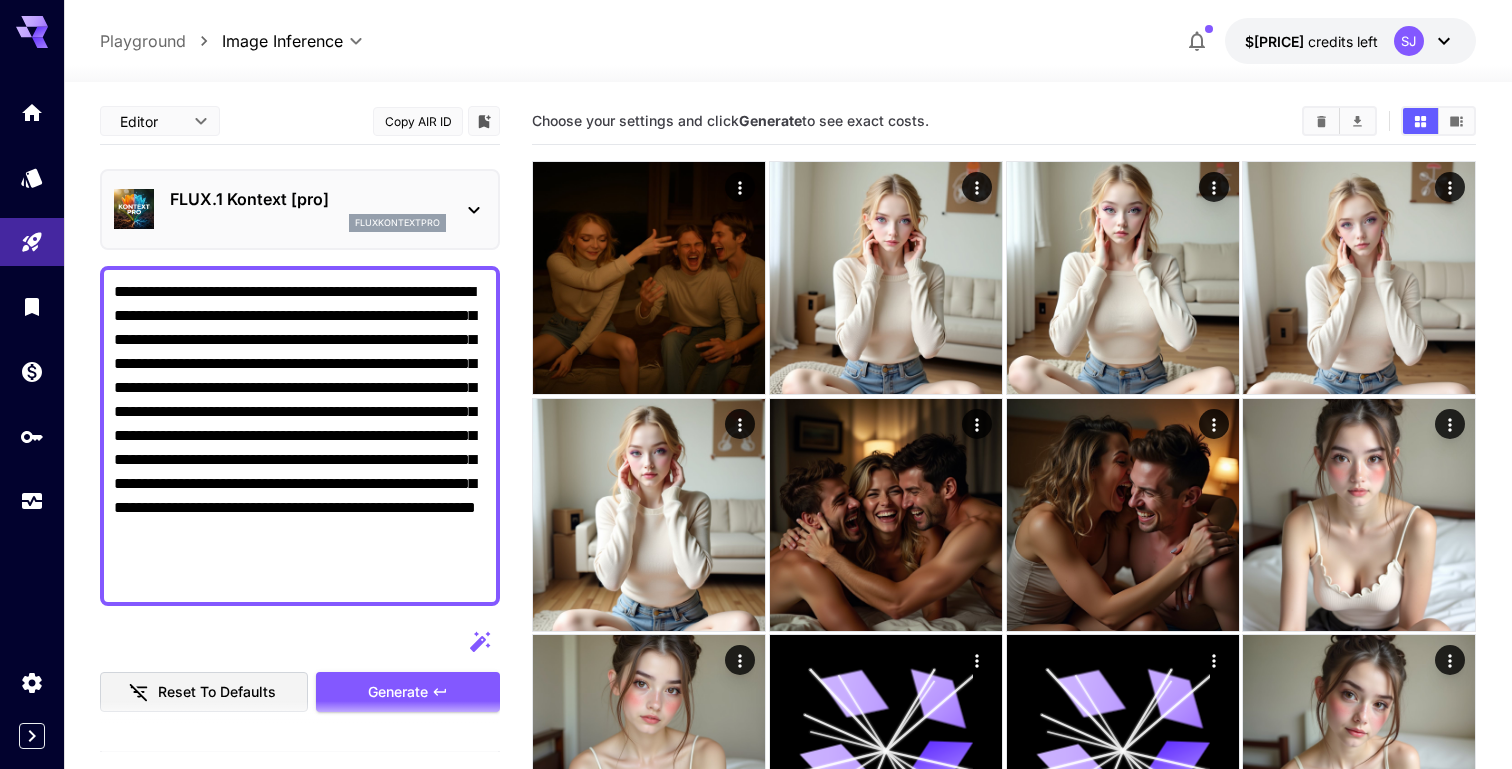 click on "fluxkontextpro" at bounding box center [308, 223] 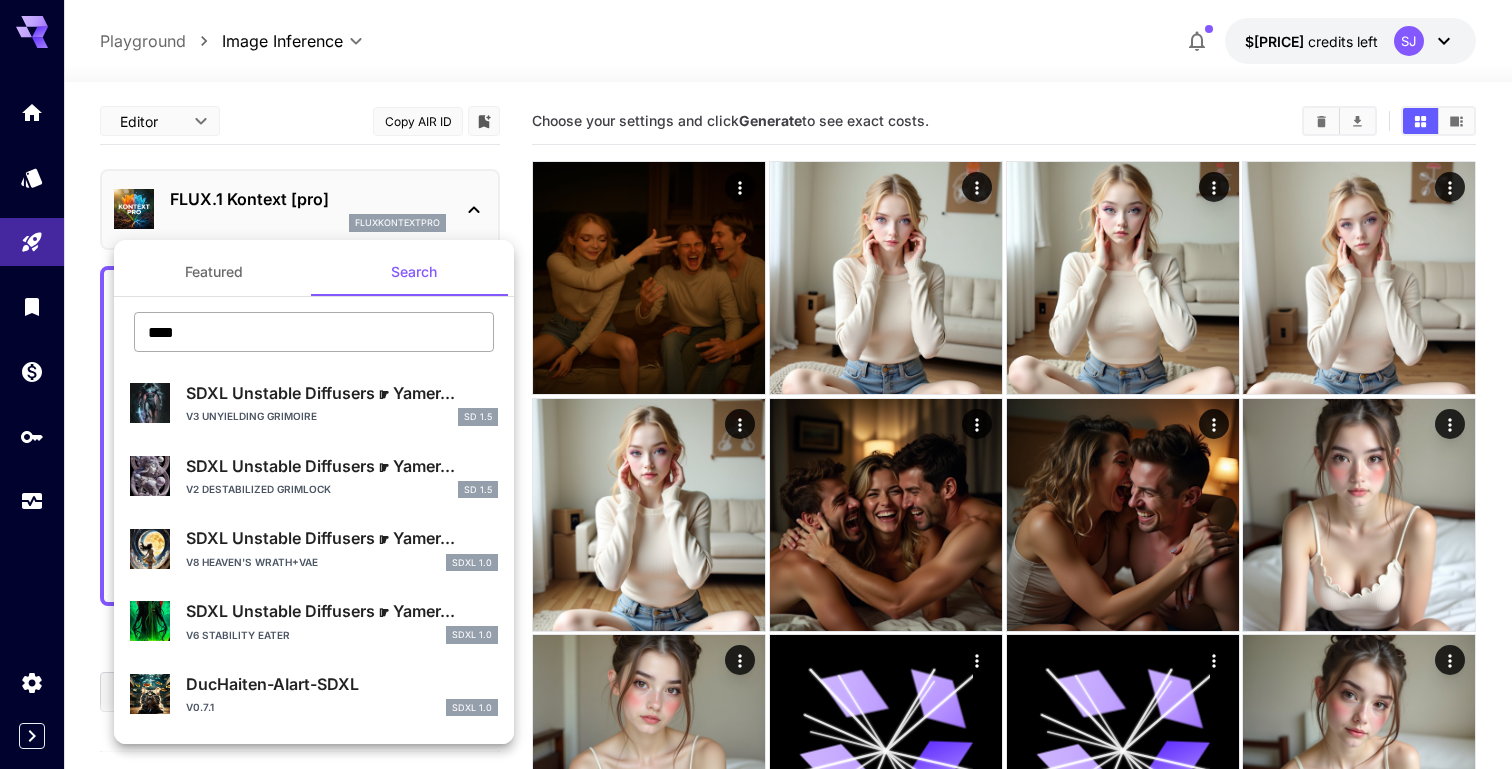 click on "****" at bounding box center (314, 332) 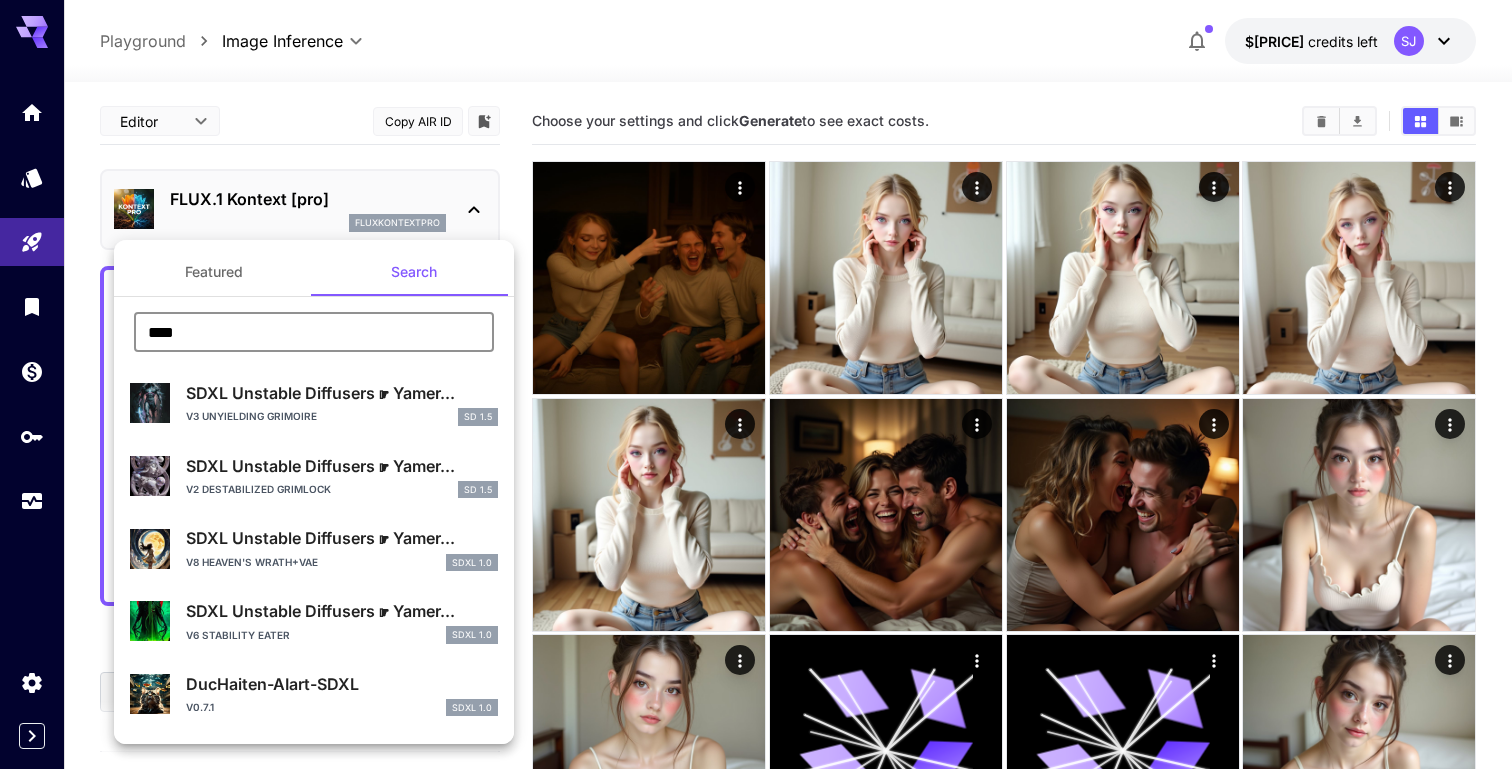 click on "****" at bounding box center (314, 332) 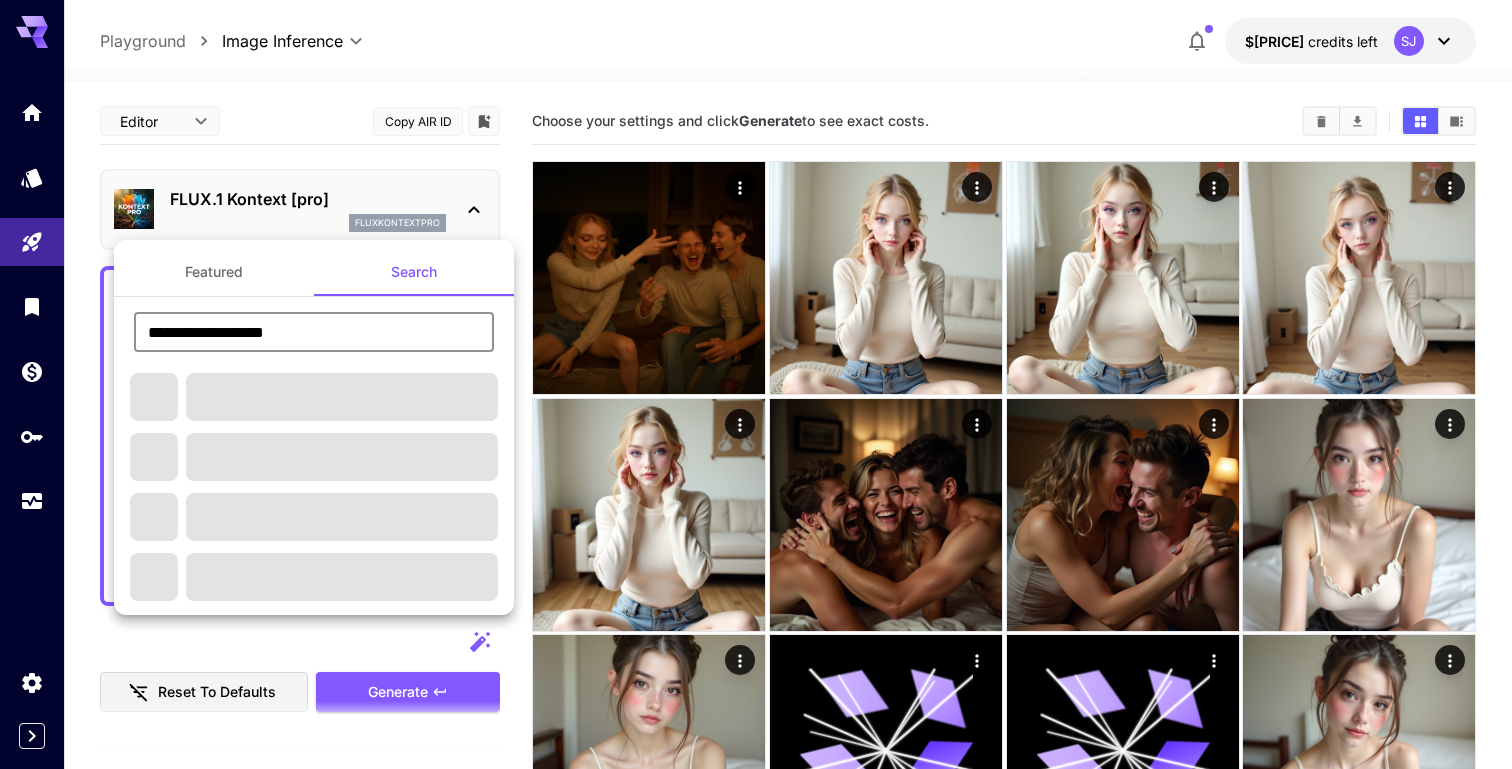 type on "**********" 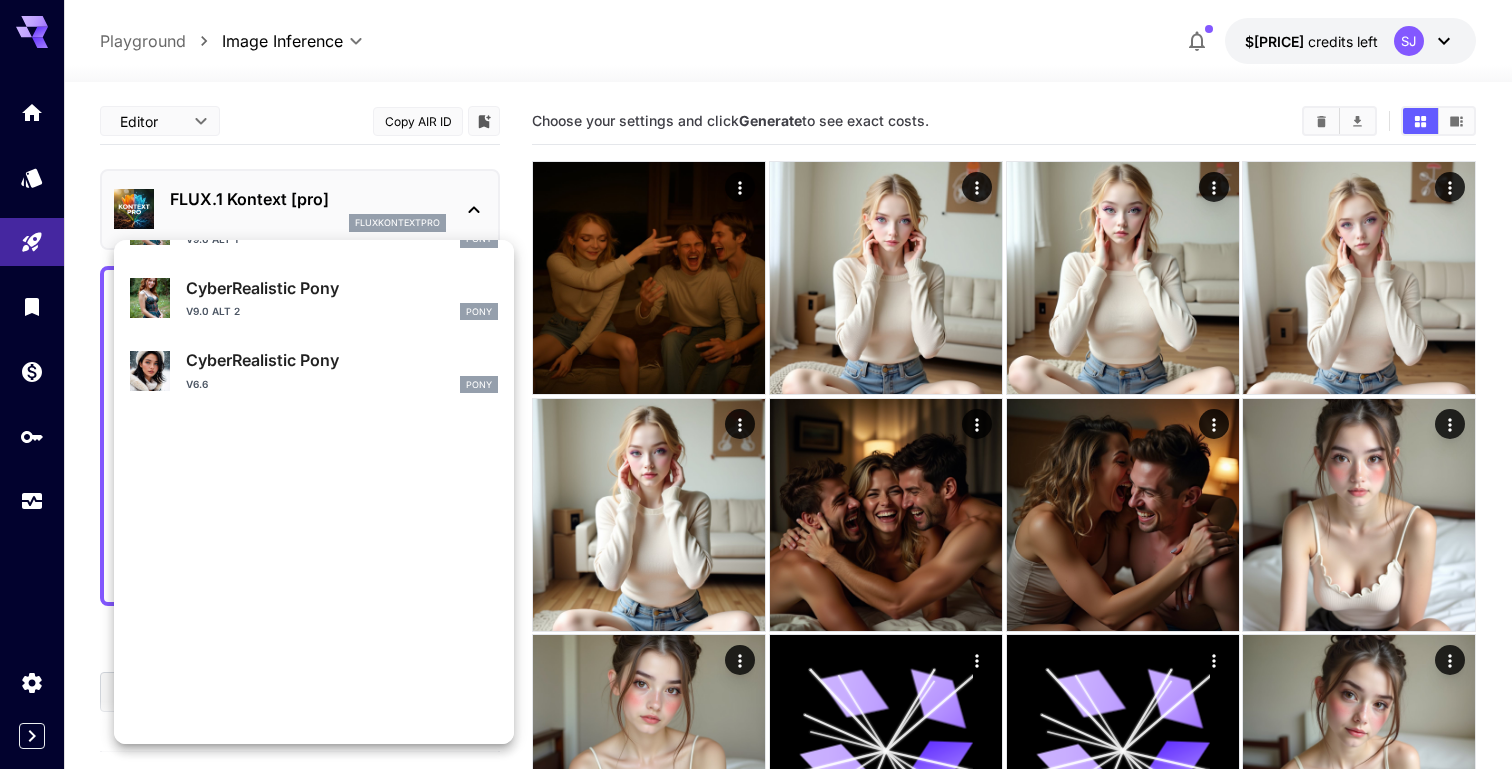 scroll, scrollTop: 0, scrollLeft: 0, axis: both 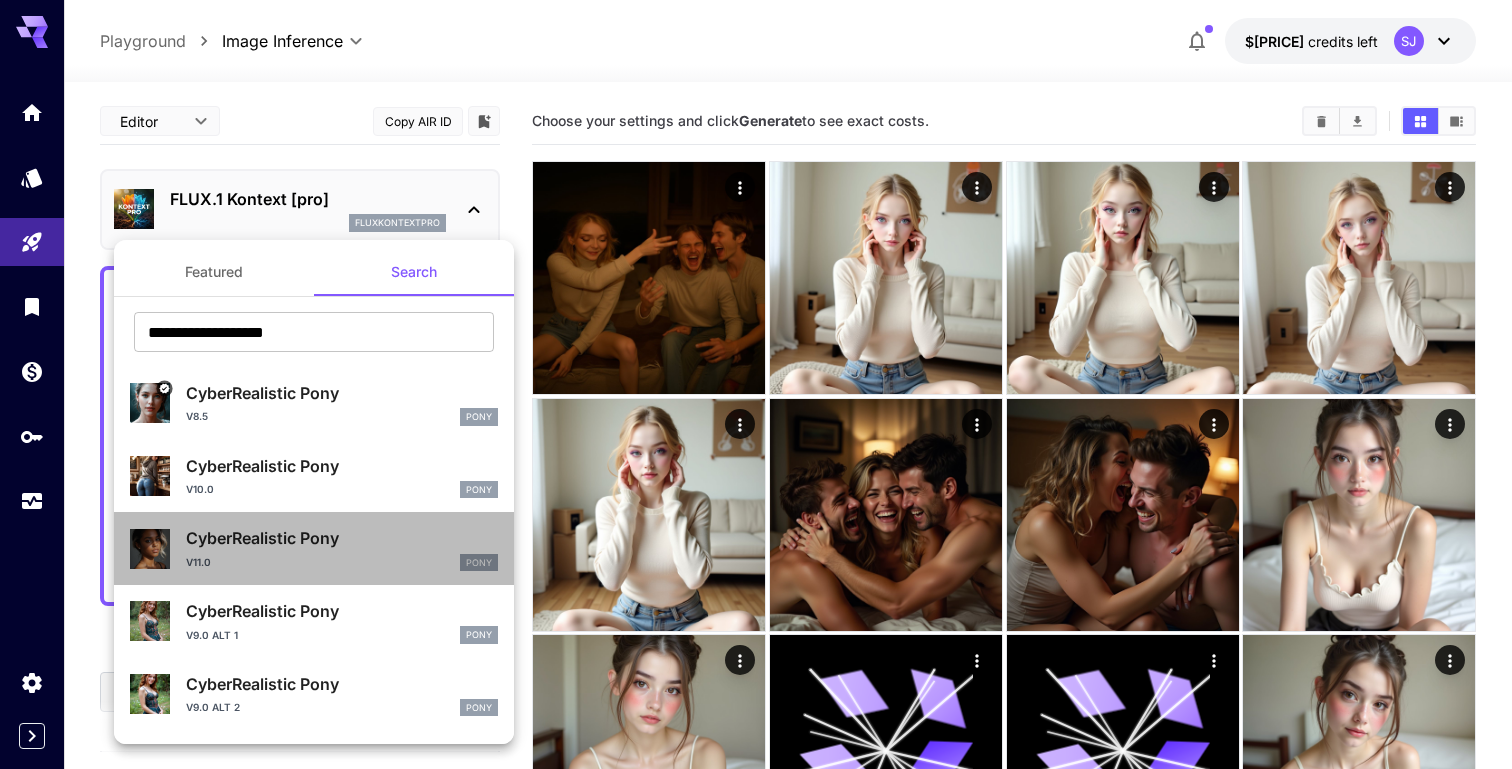 click on "CyberRealistic Pony v11.0 Pony" at bounding box center (314, 548) 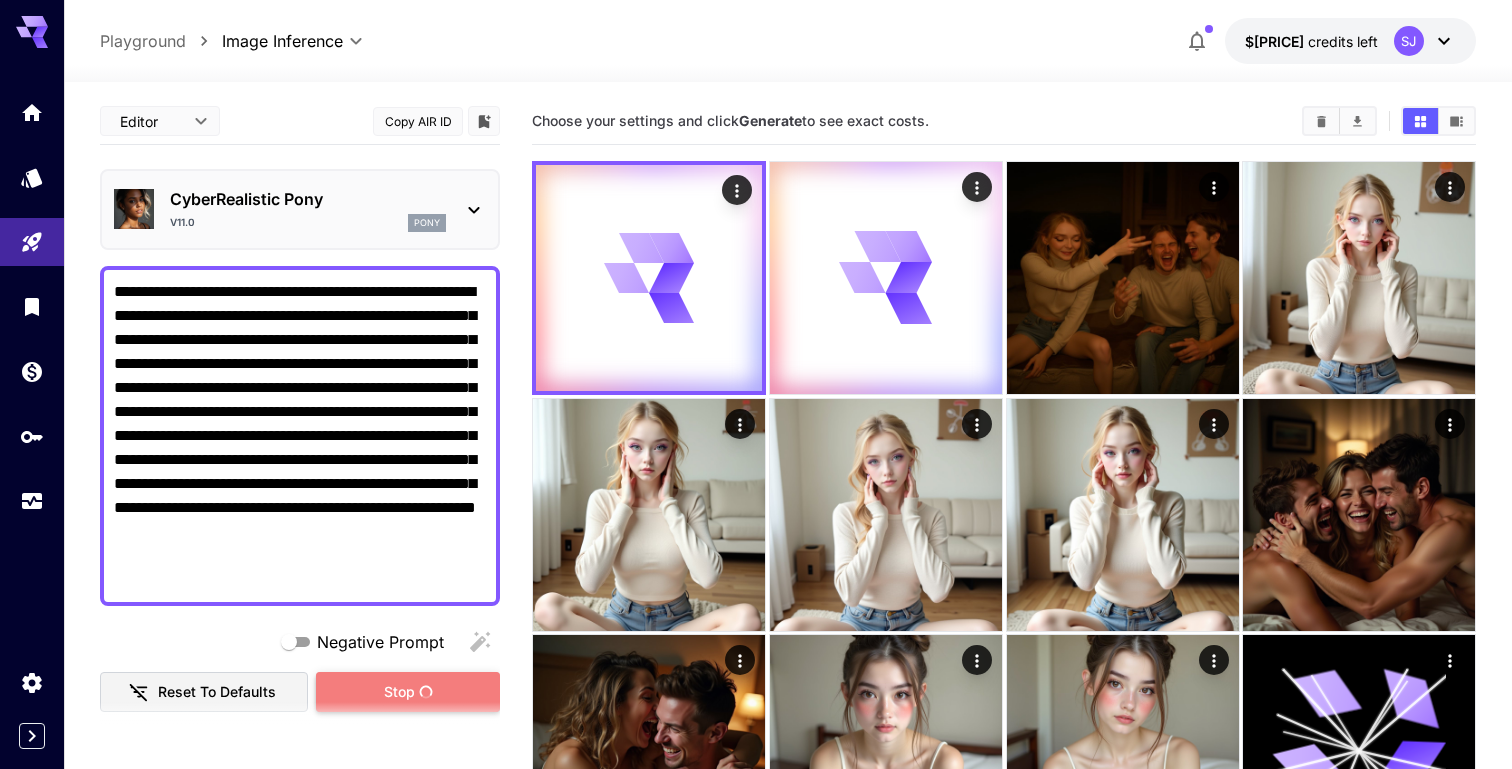 click on "Stop" at bounding box center (408, 692) 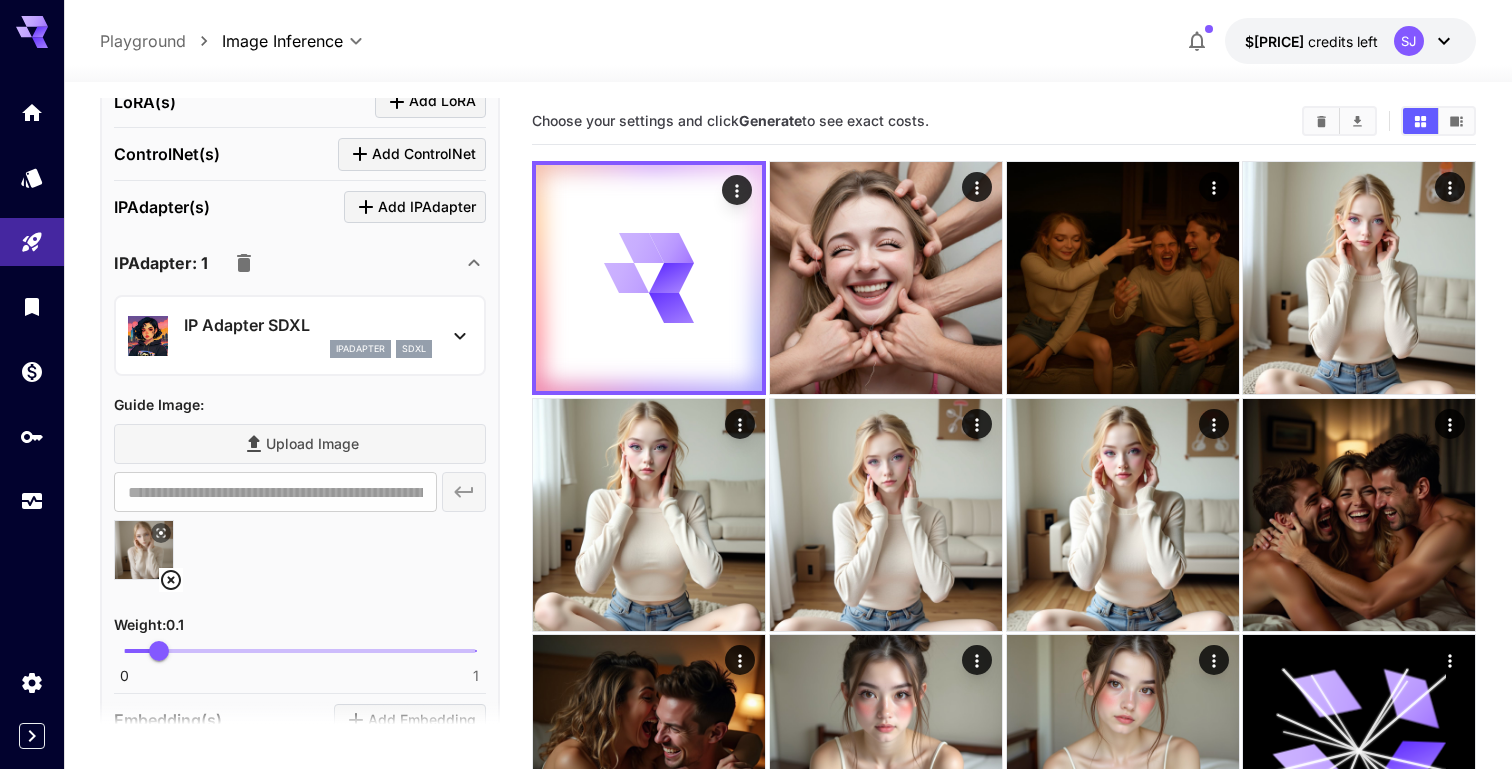 scroll, scrollTop: 1130, scrollLeft: 0, axis: vertical 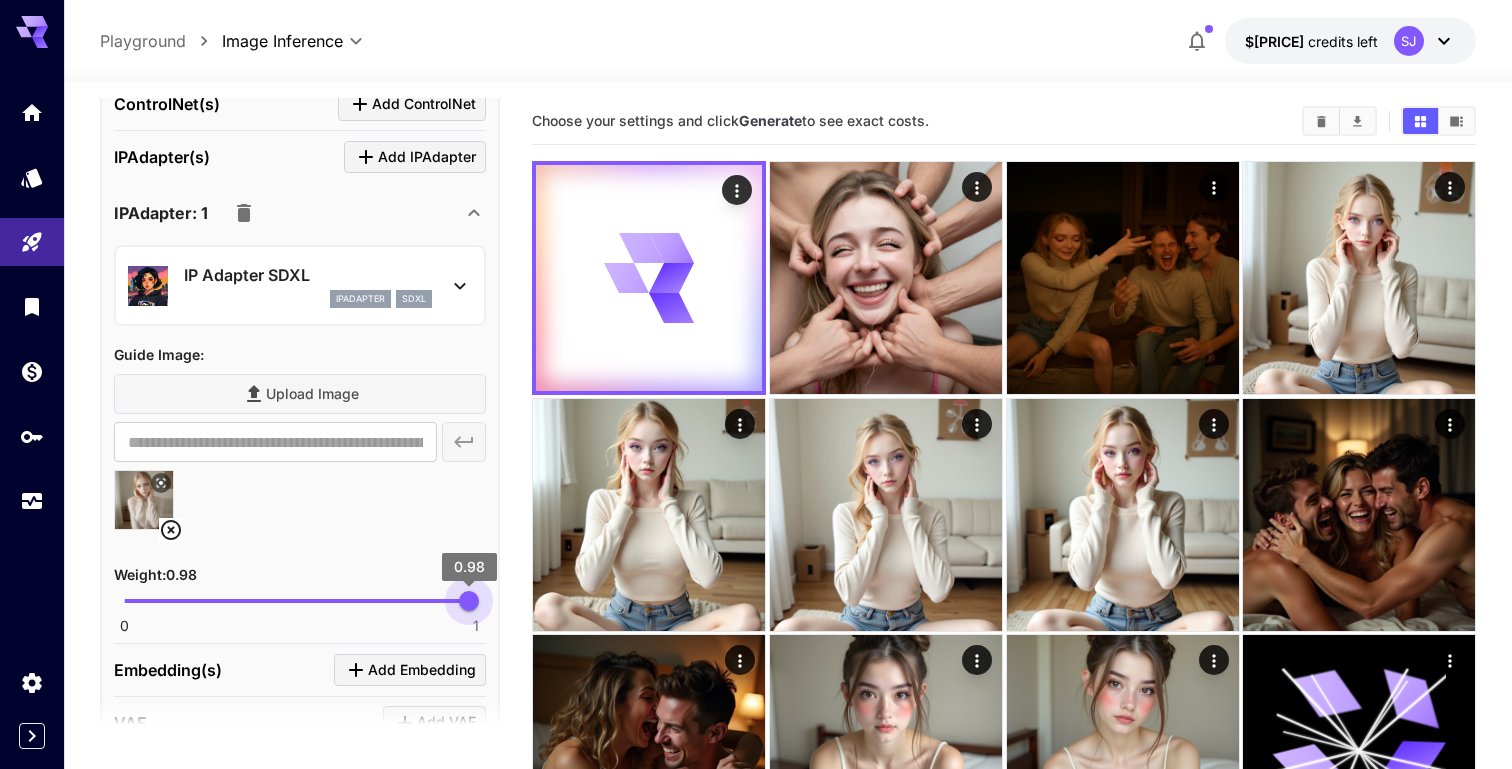 type on "*" 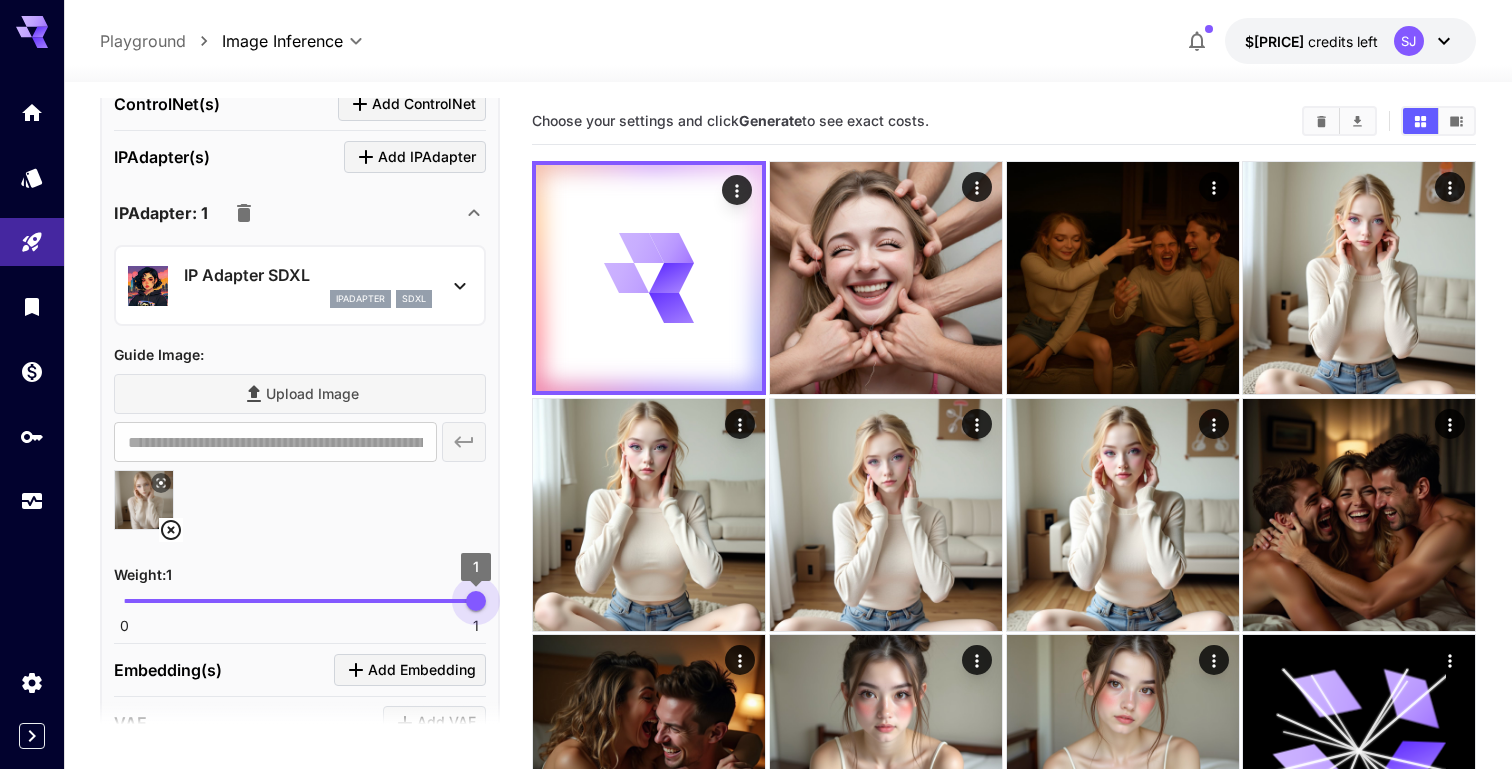 drag, startPoint x: 157, startPoint y: 599, endPoint x: 522, endPoint y: 599, distance: 365 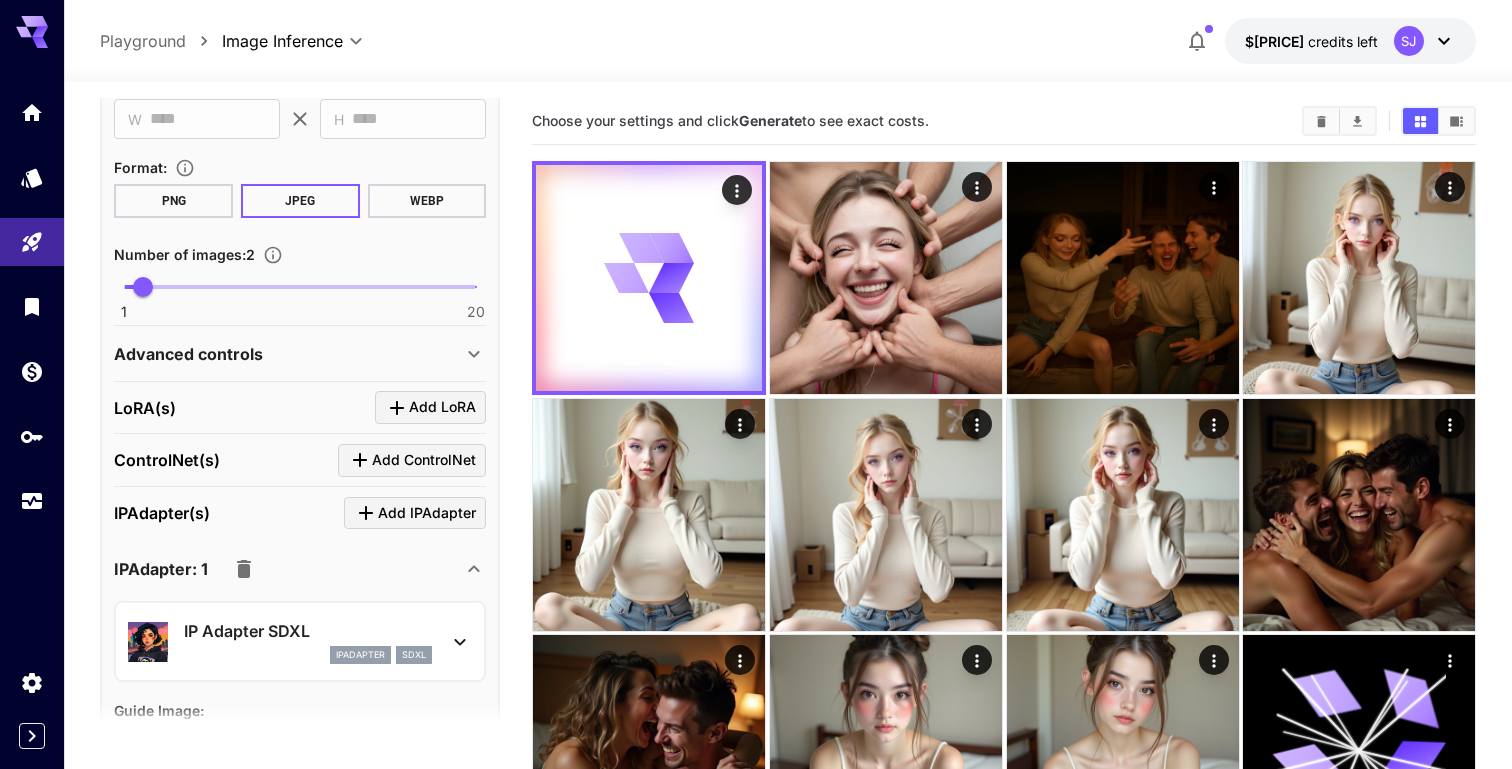 scroll, scrollTop: 567, scrollLeft: 0, axis: vertical 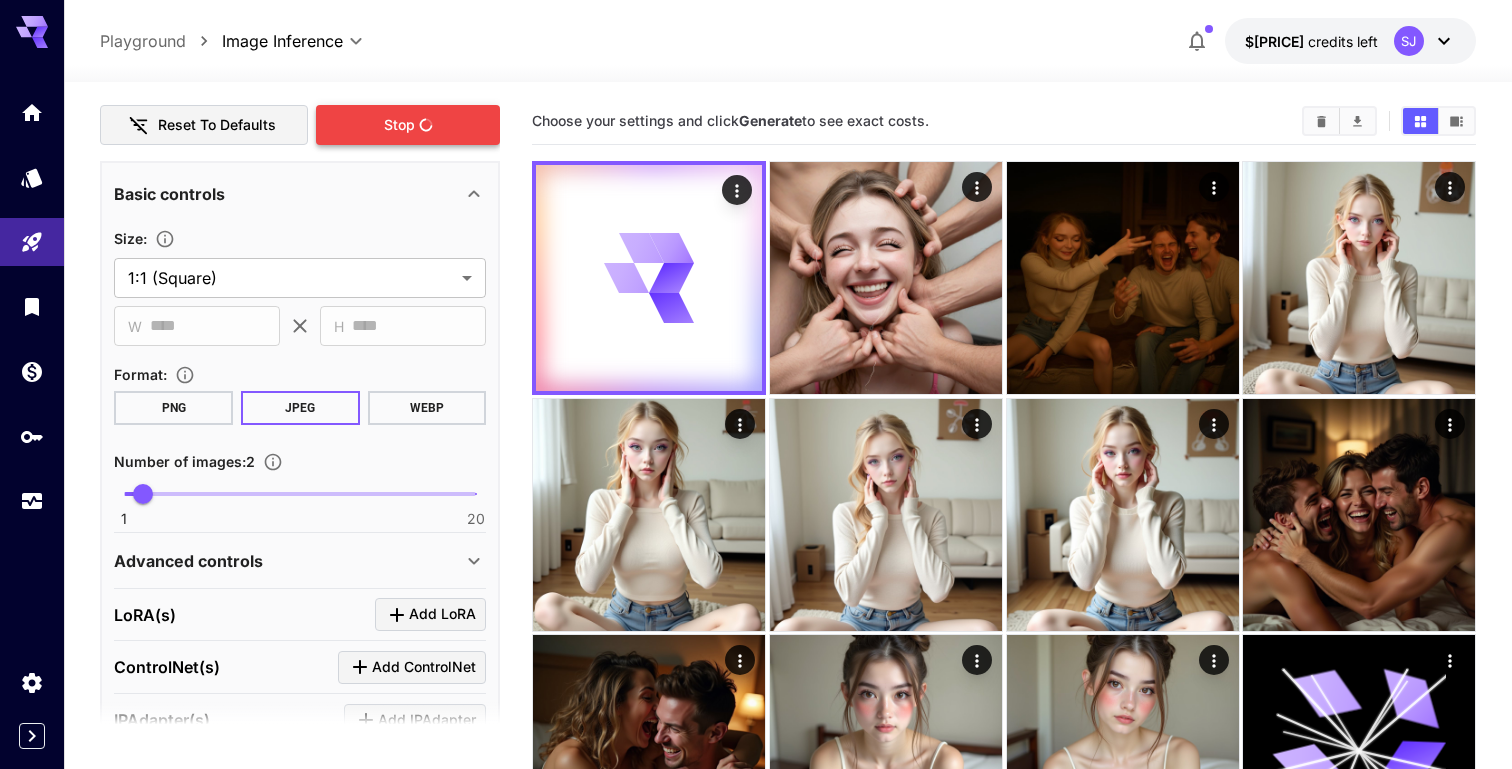 click on "Stop" at bounding box center [399, 125] 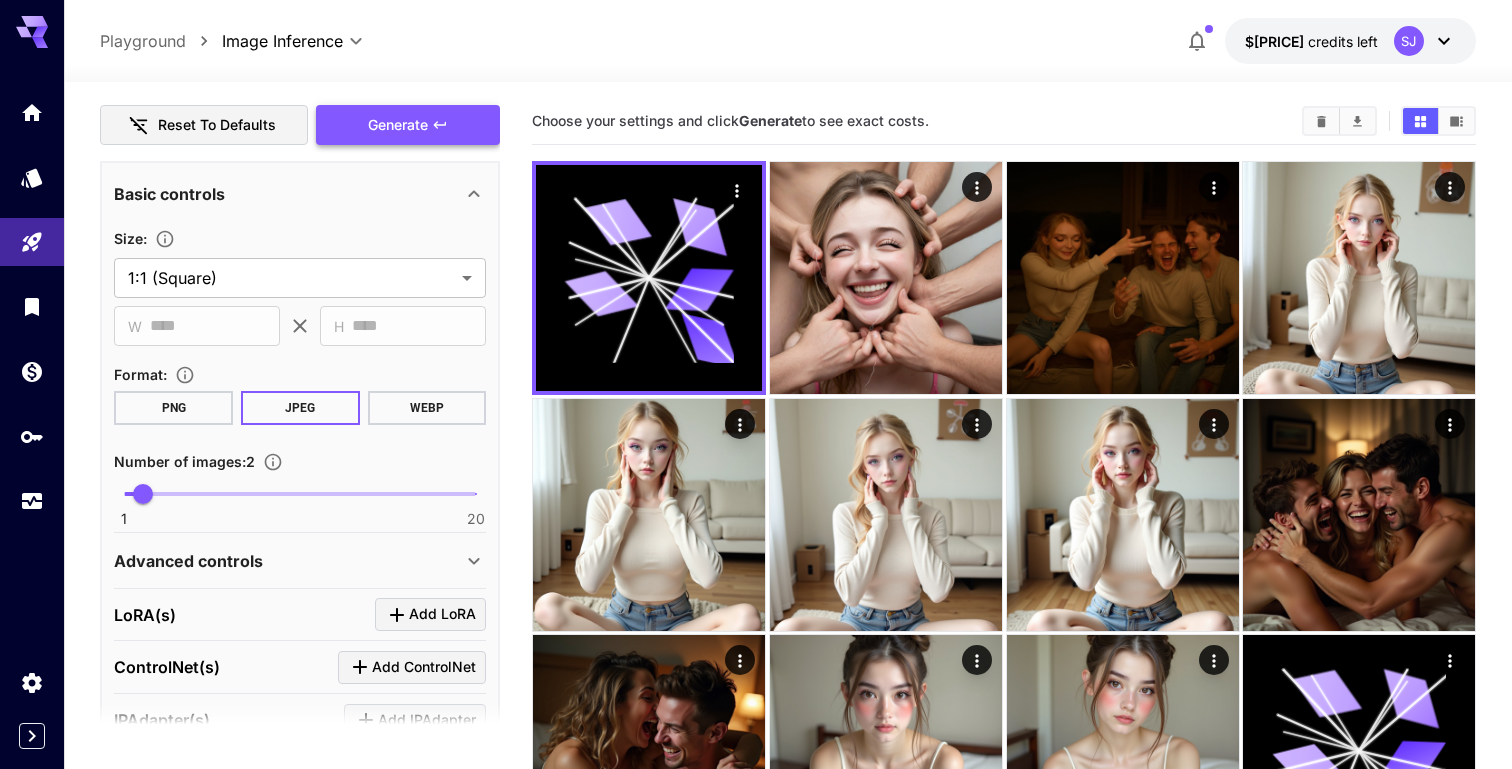 click on "Generate" at bounding box center [398, 125] 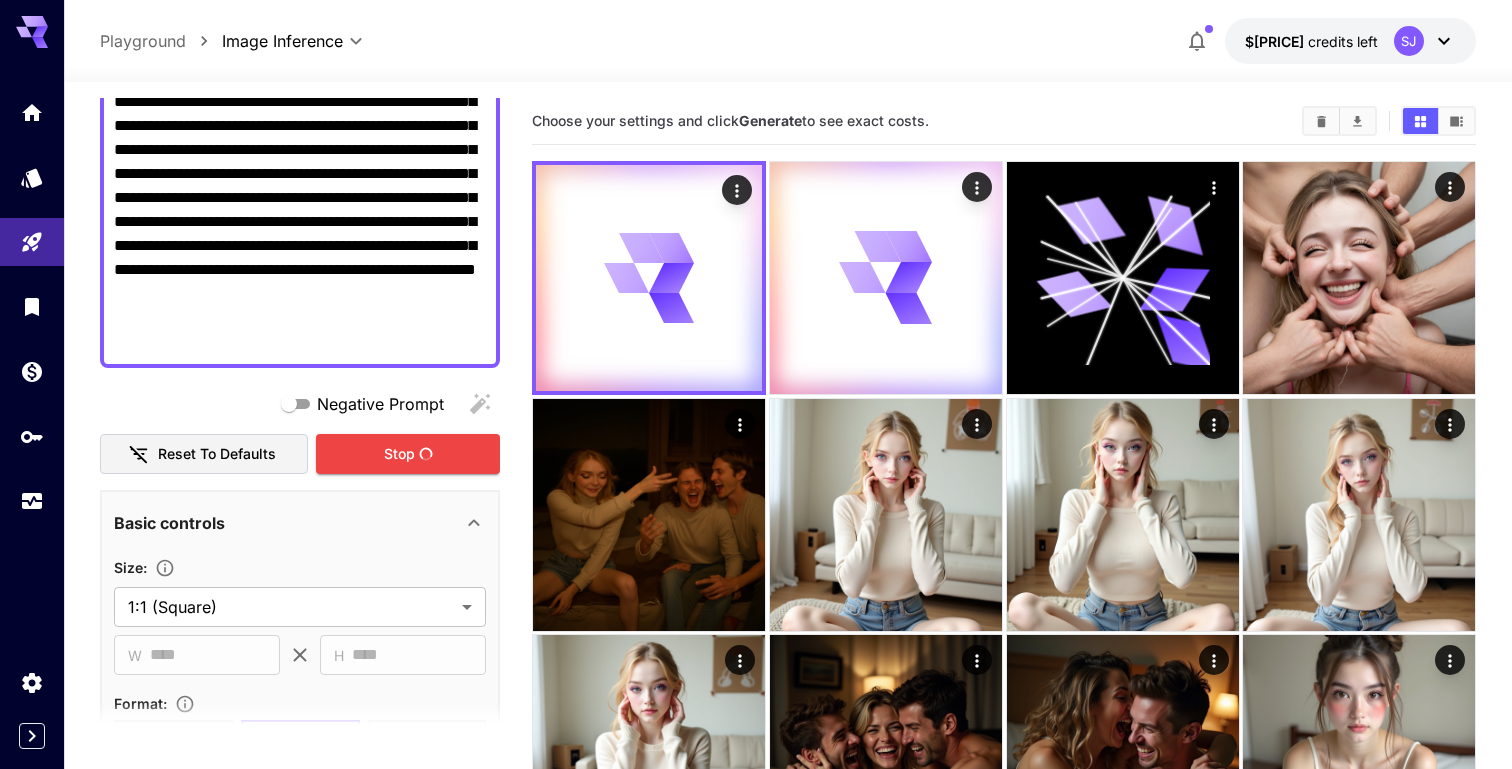 scroll, scrollTop: 0, scrollLeft: 0, axis: both 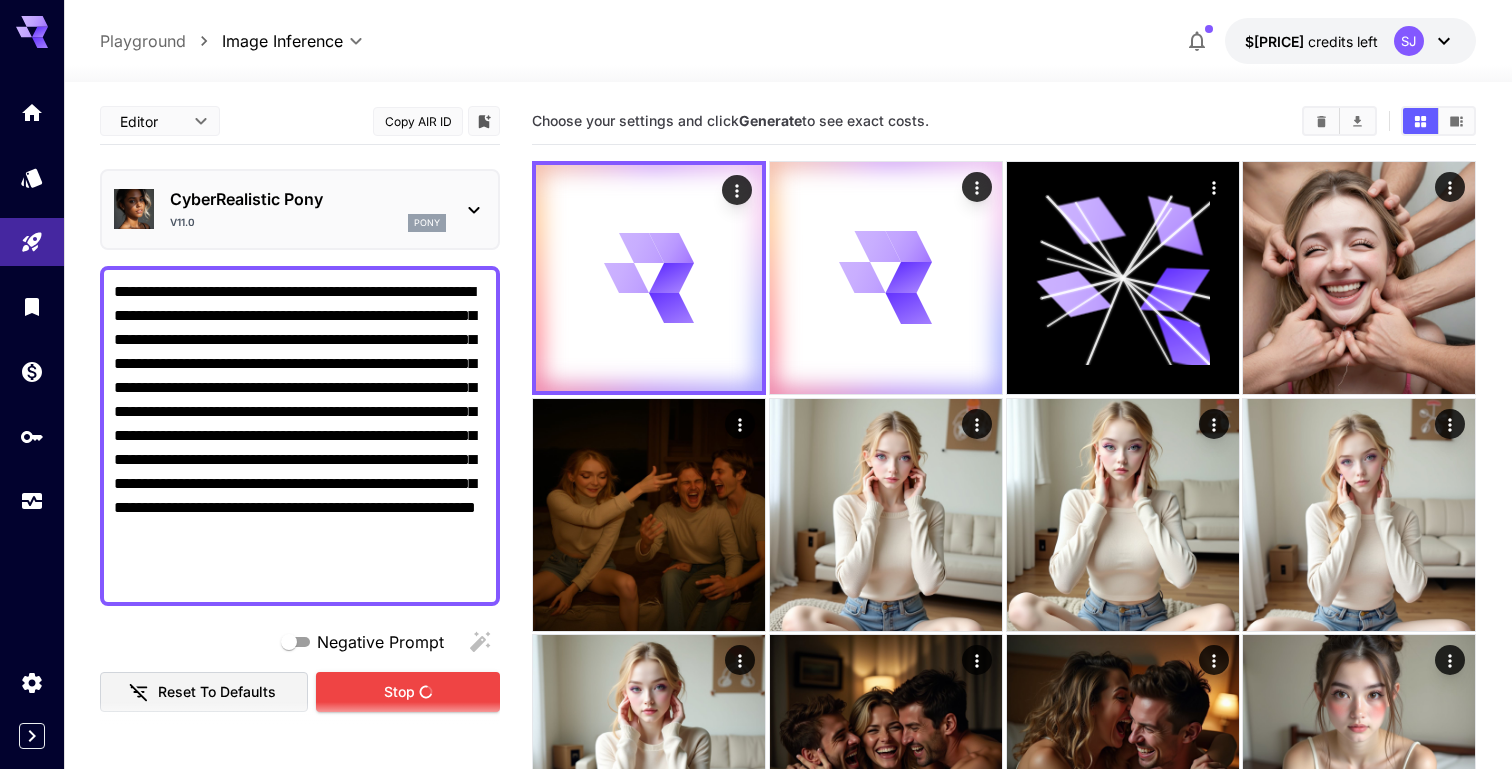 click on "CyberRealistic Pony v11.0 pony" at bounding box center (308, 209) 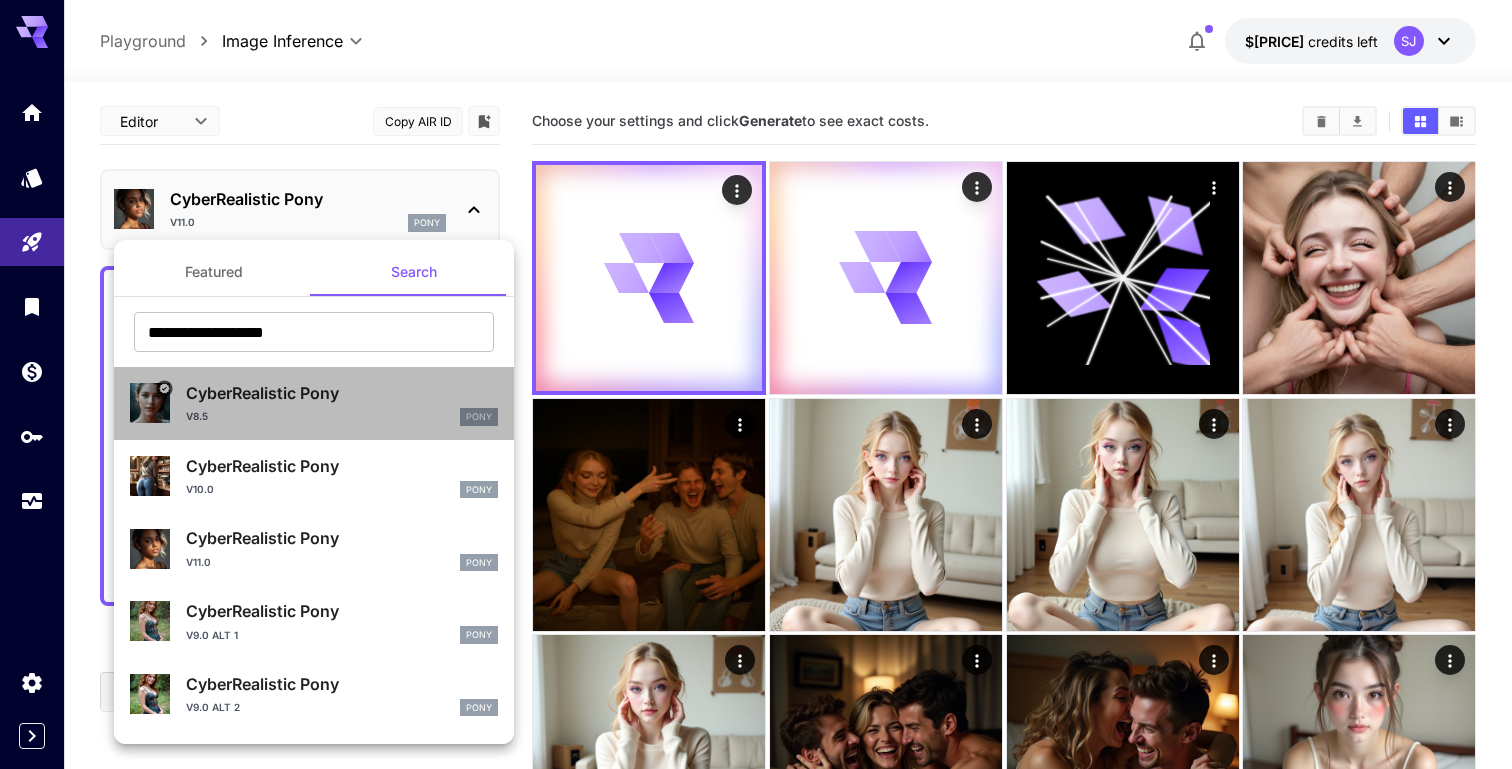 click on "CyberRealistic Pony" at bounding box center [342, 393] 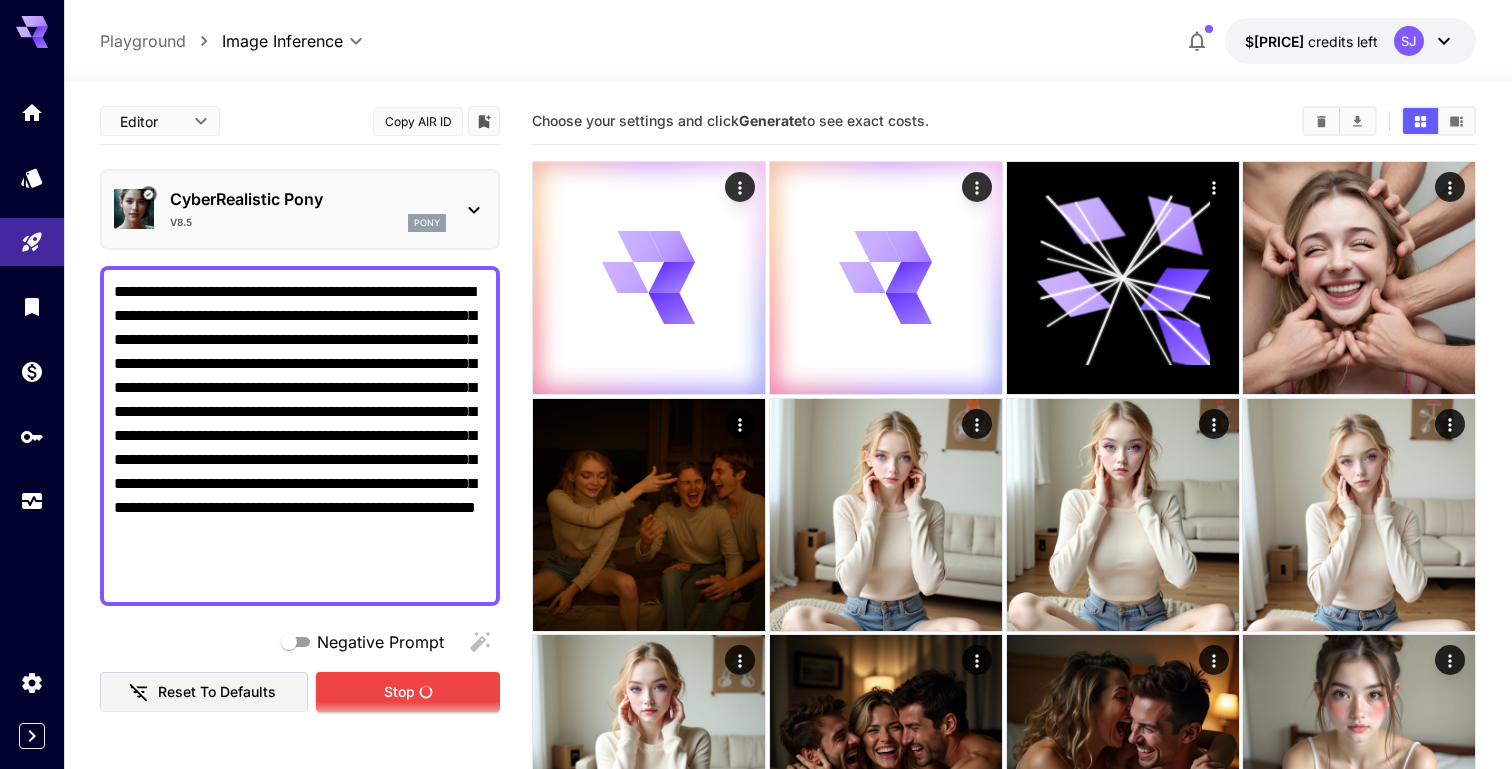 click 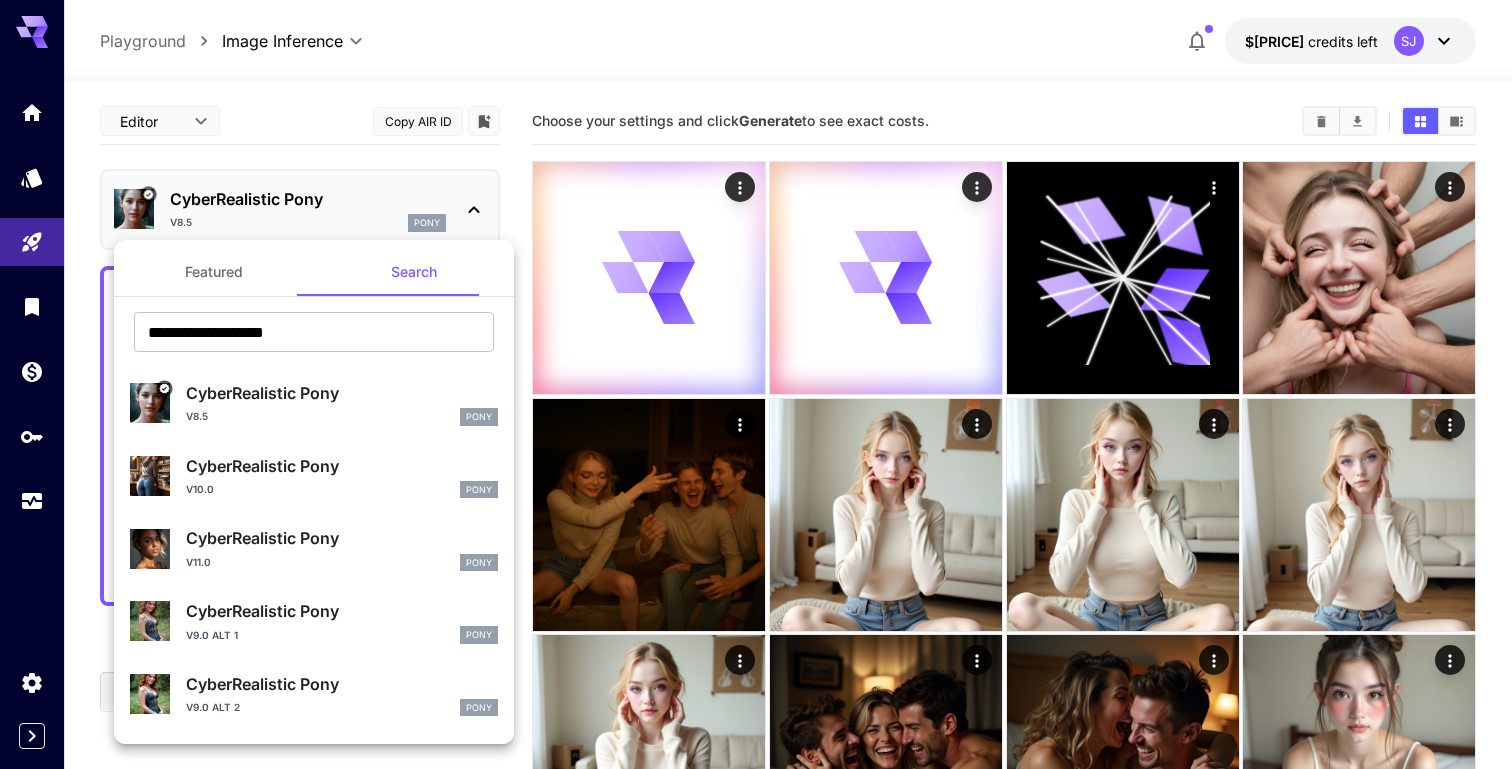 click at bounding box center (756, 384) 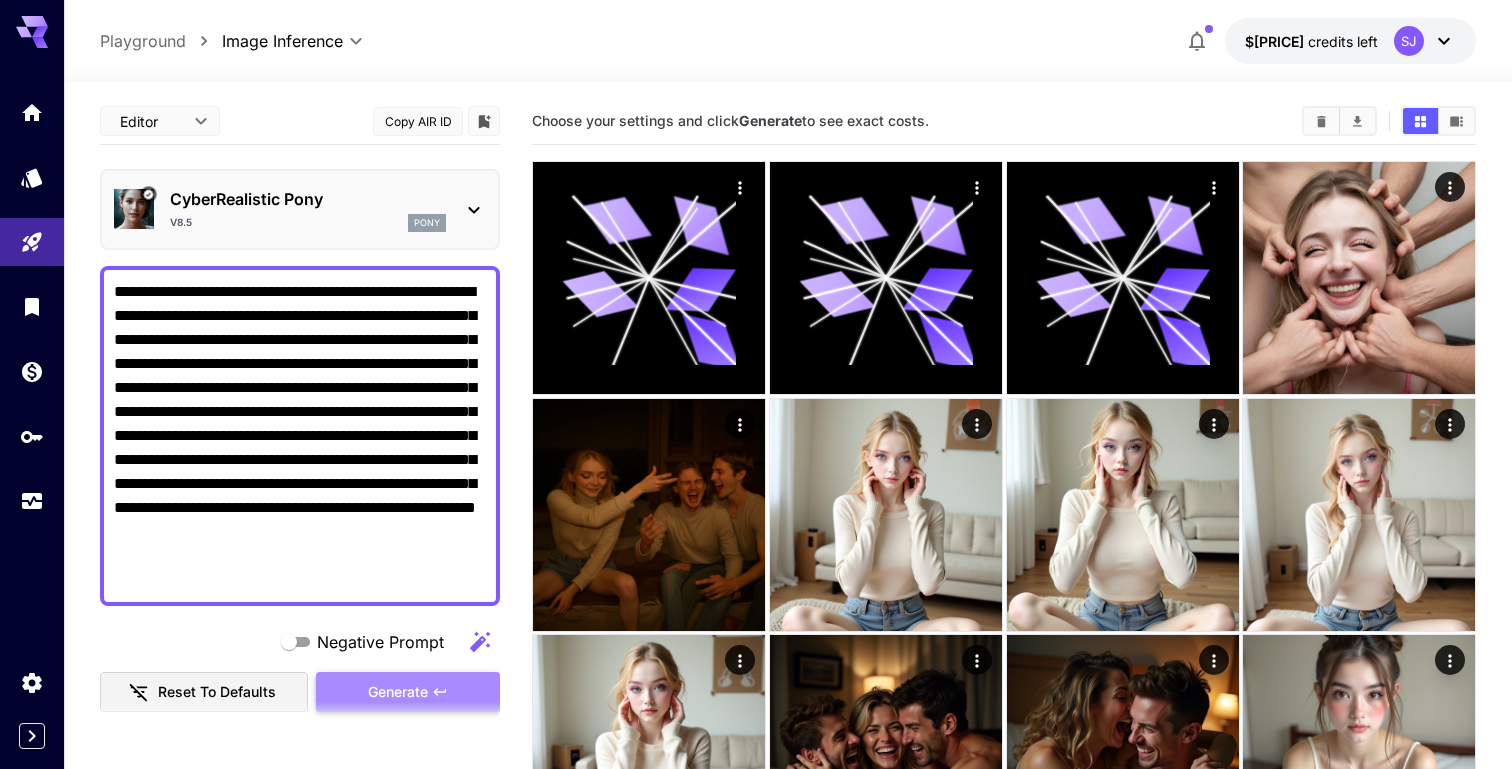 click on "Generate" at bounding box center [398, 692] 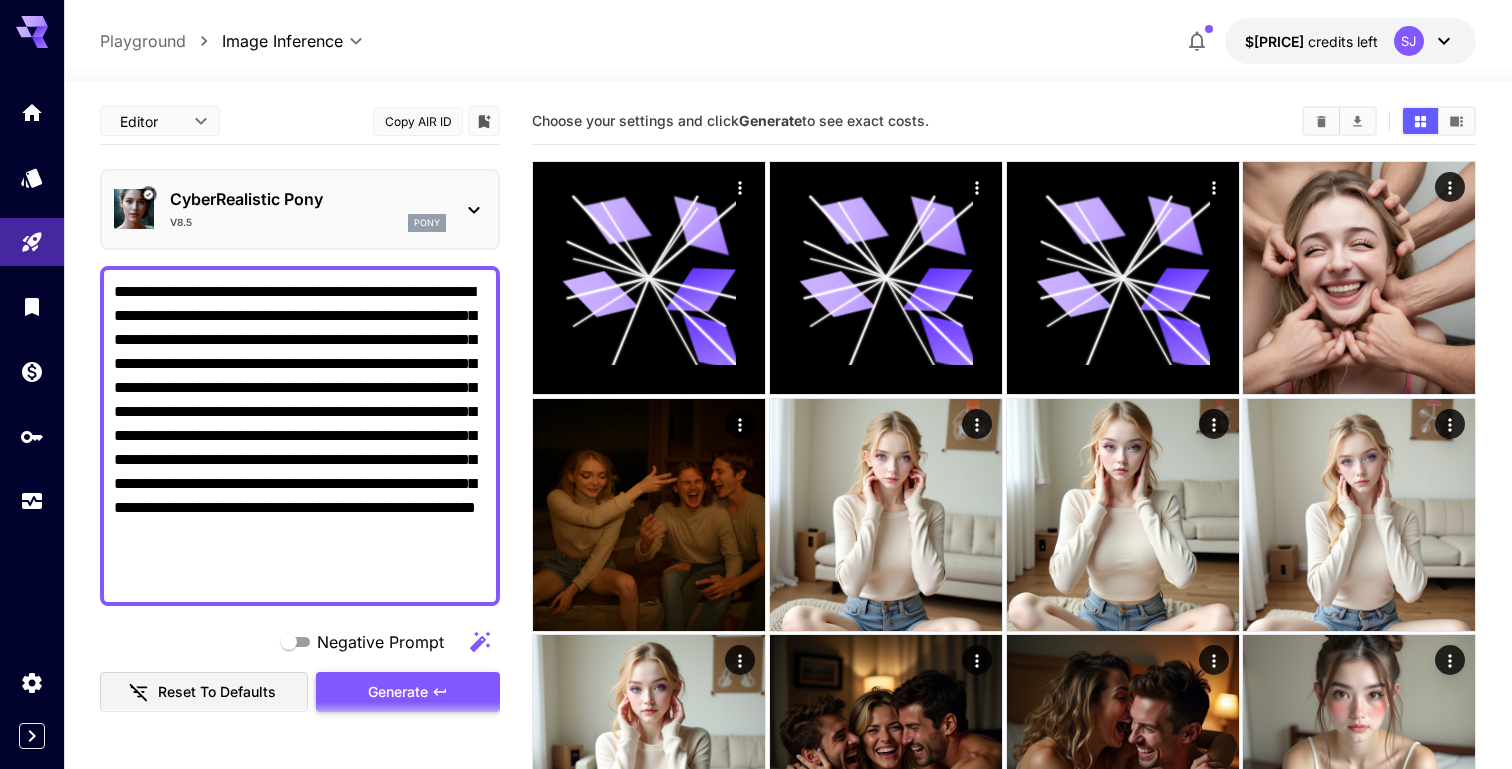 click on "Generate" at bounding box center (398, 692) 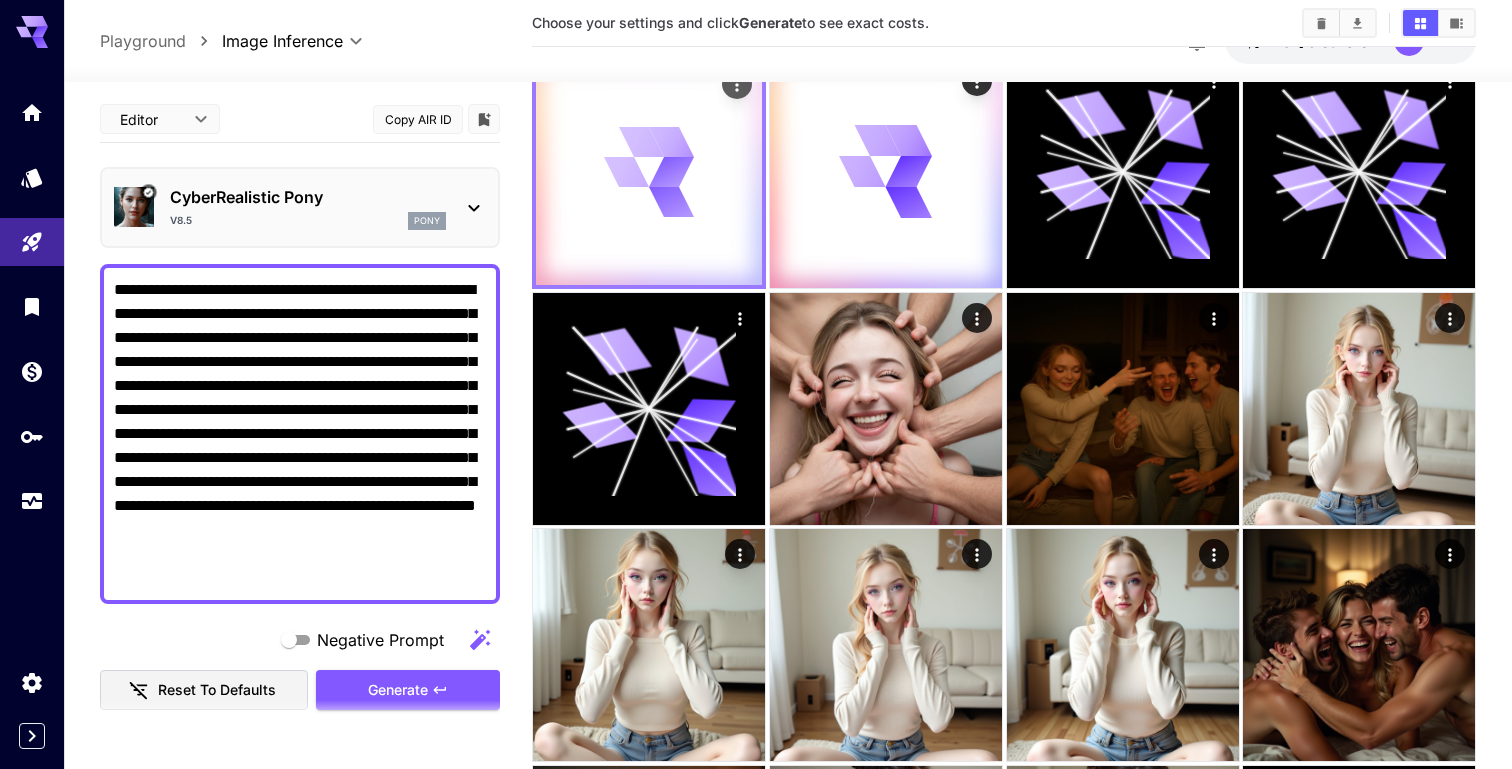 scroll, scrollTop: 317, scrollLeft: 0, axis: vertical 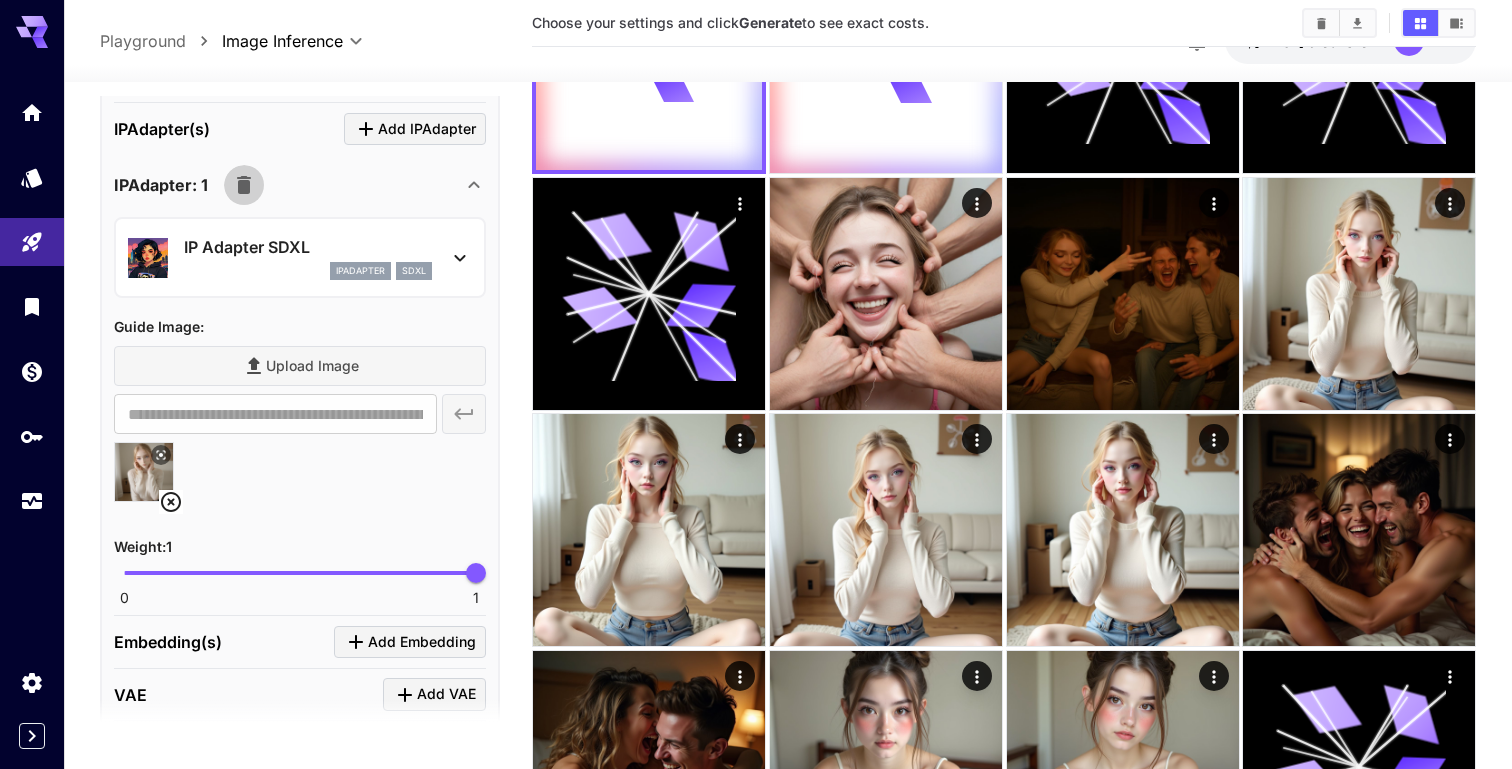 click 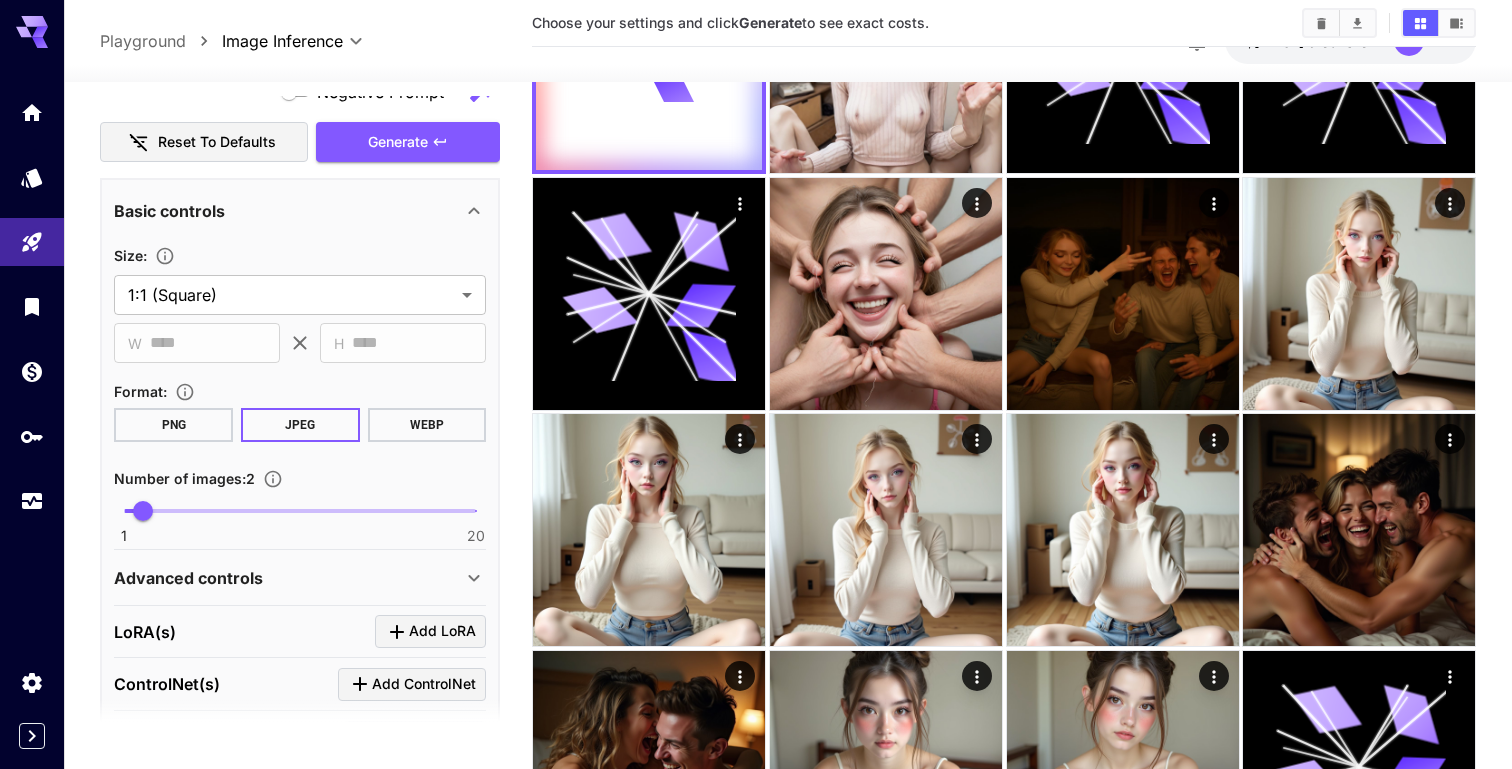 scroll, scrollTop: 0, scrollLeft: 0, axis: both 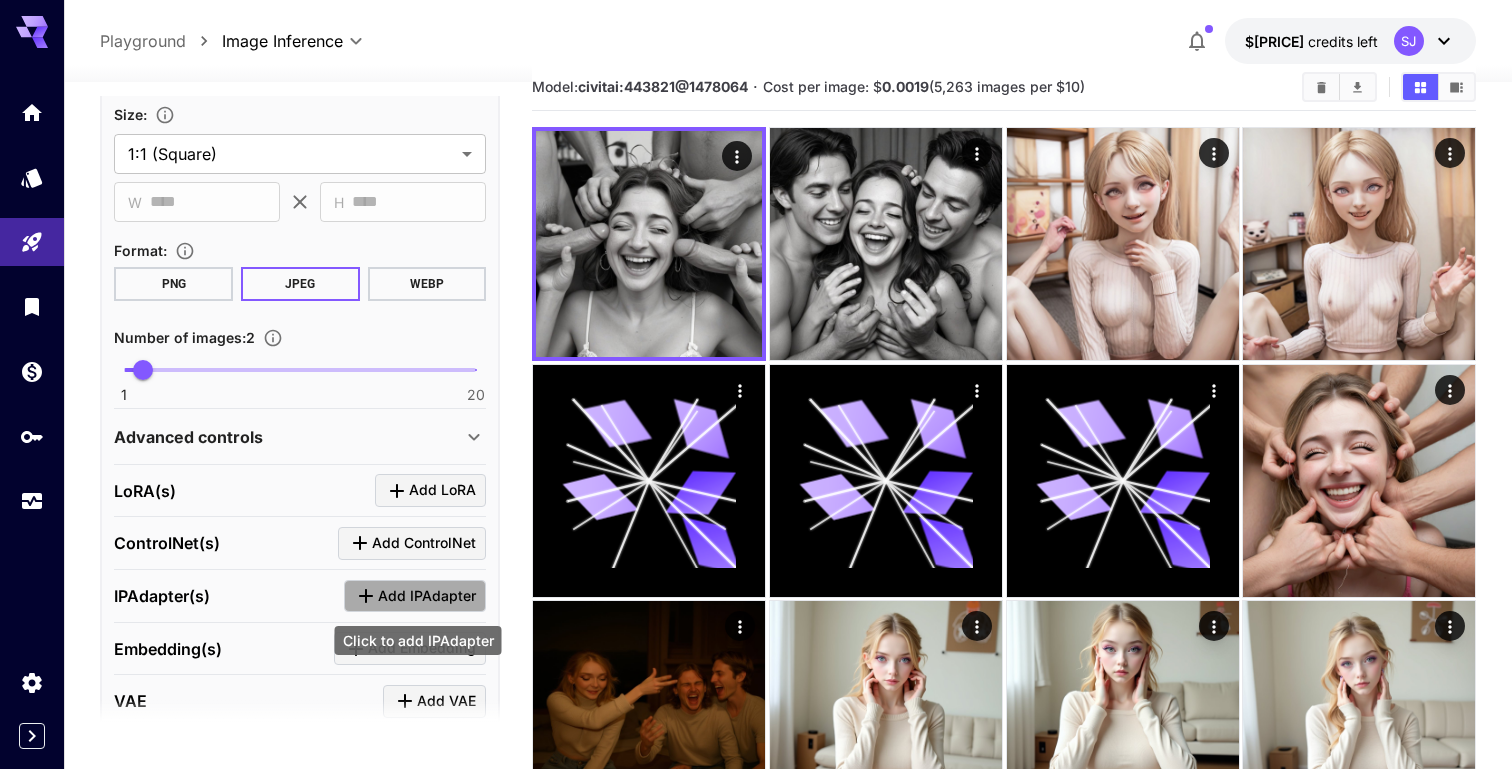 click on "Add IPAdapter" at bounding box center (427, 596) 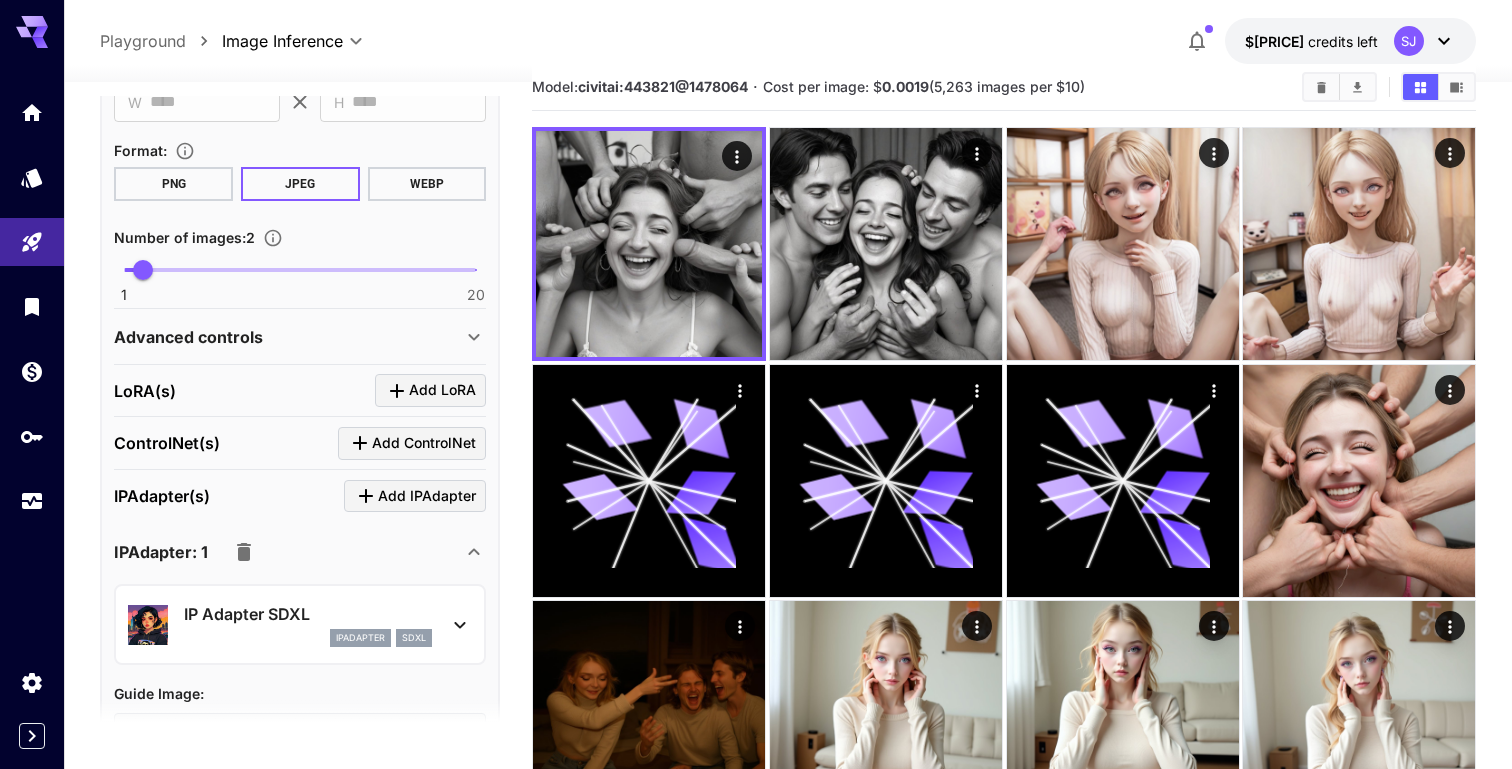 scroll, scrollTop: 877, scrollLeft: 0, axis: vertical 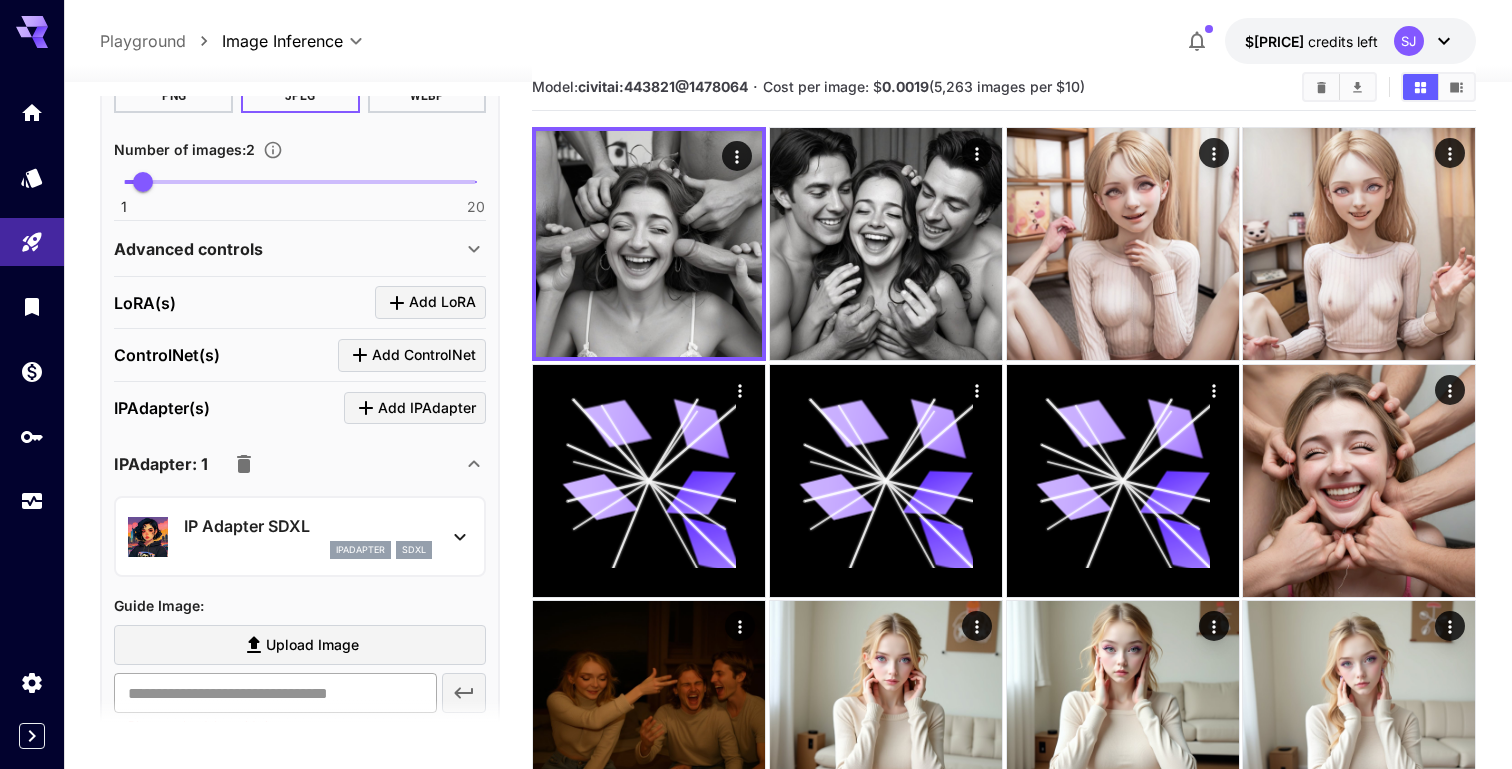 click at bounding box center (275, 693) 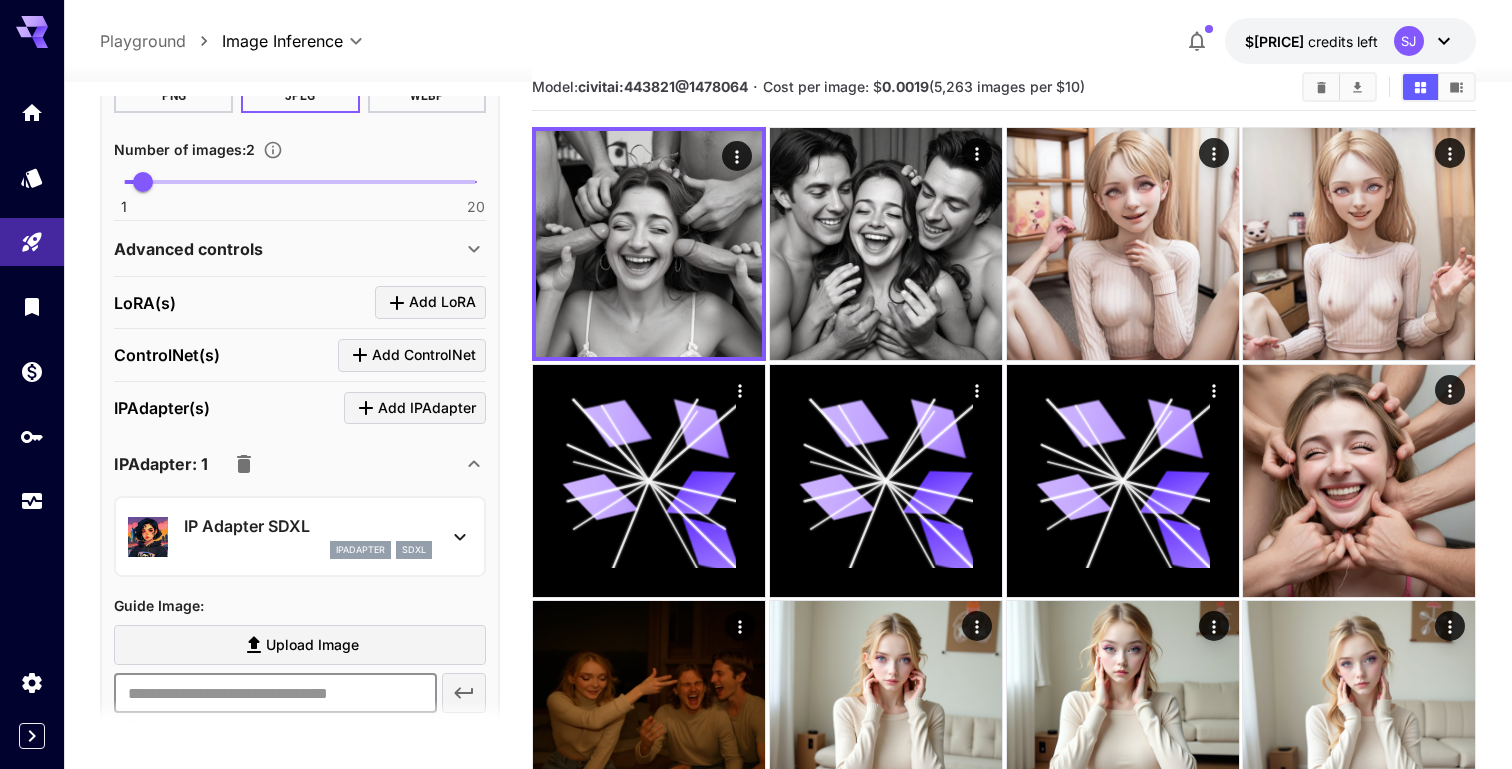 paste on "**********" 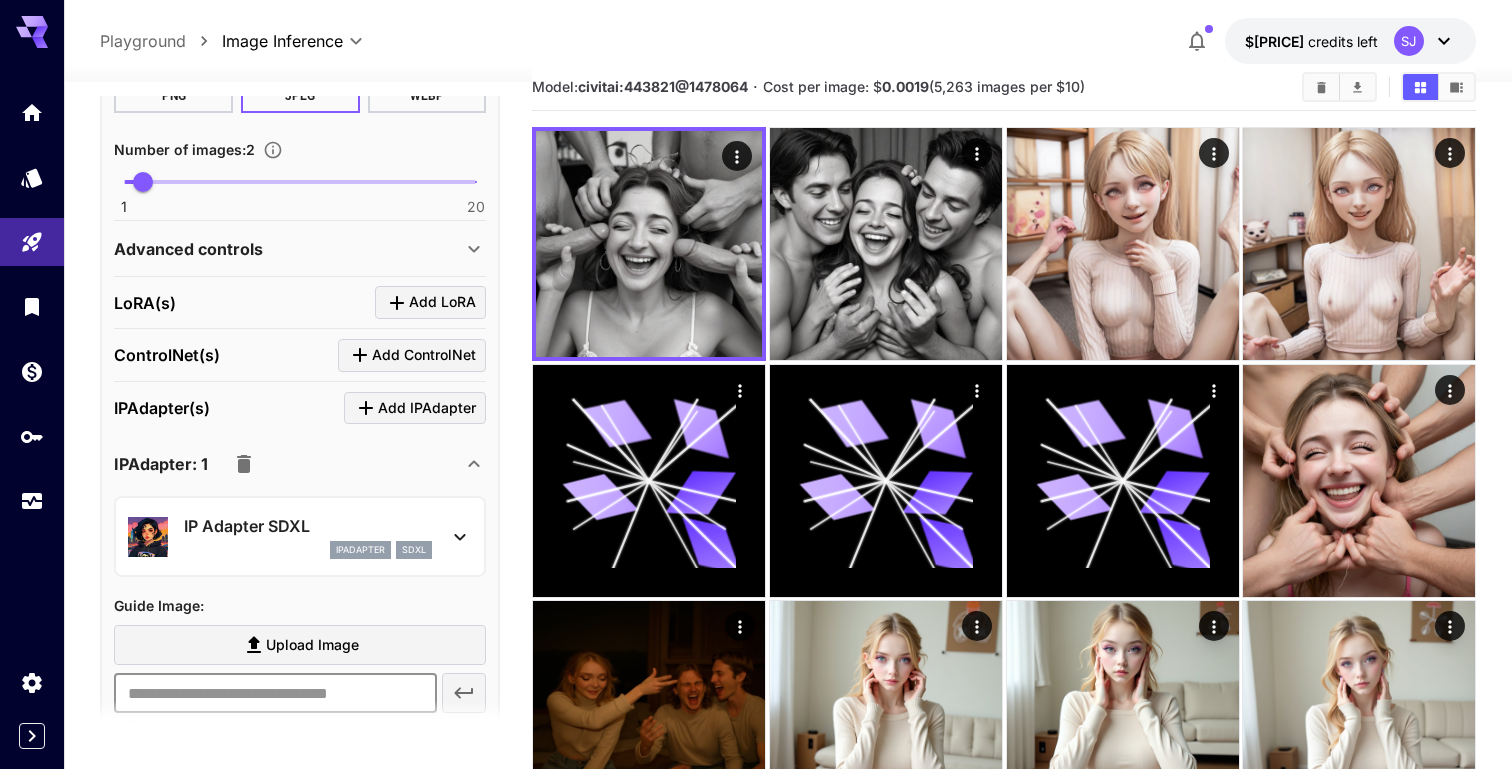 click at bounding box center (275, 693) 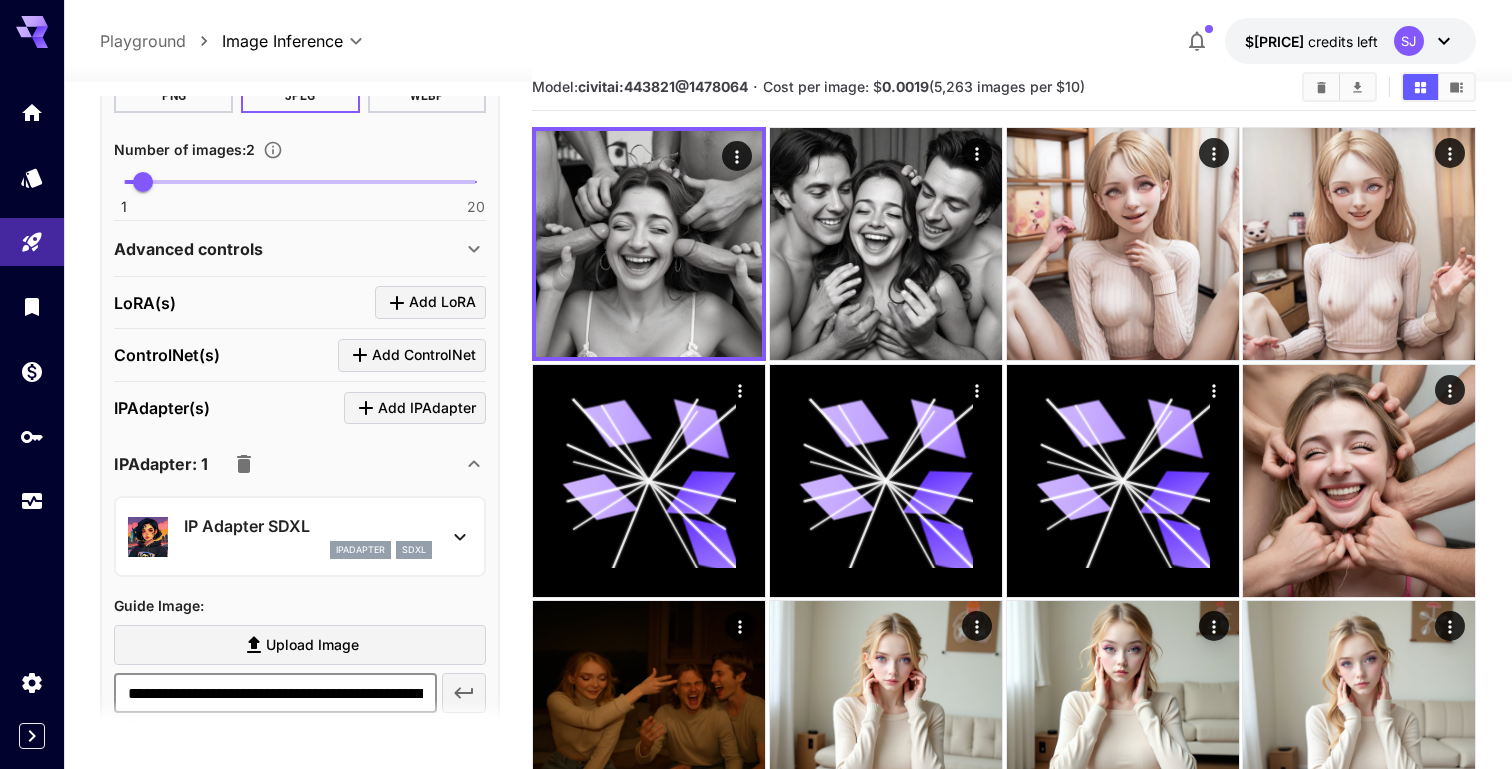 scroll, scrollTop: 0, scrollLeft: 430, axis: horizontal 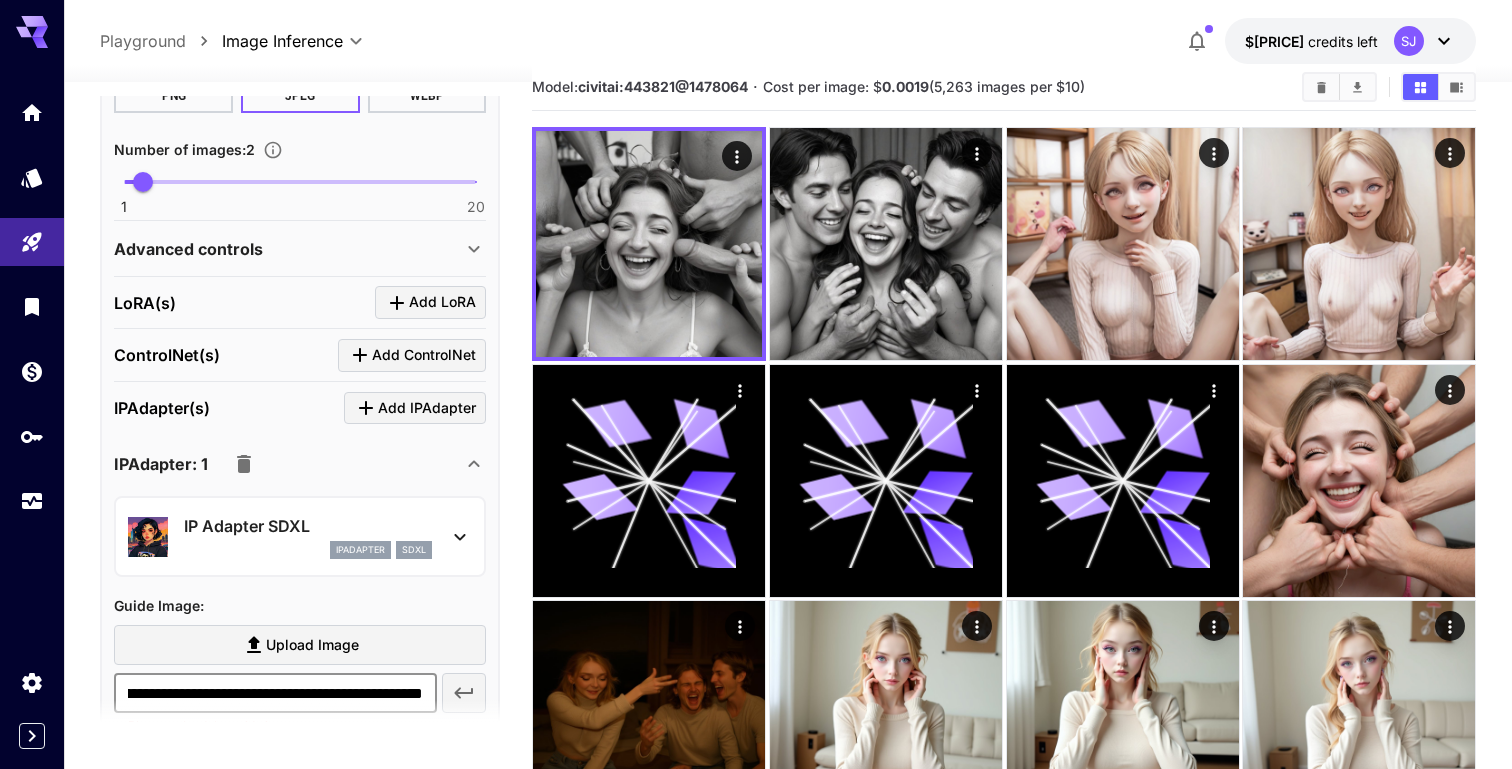 type on "**********" 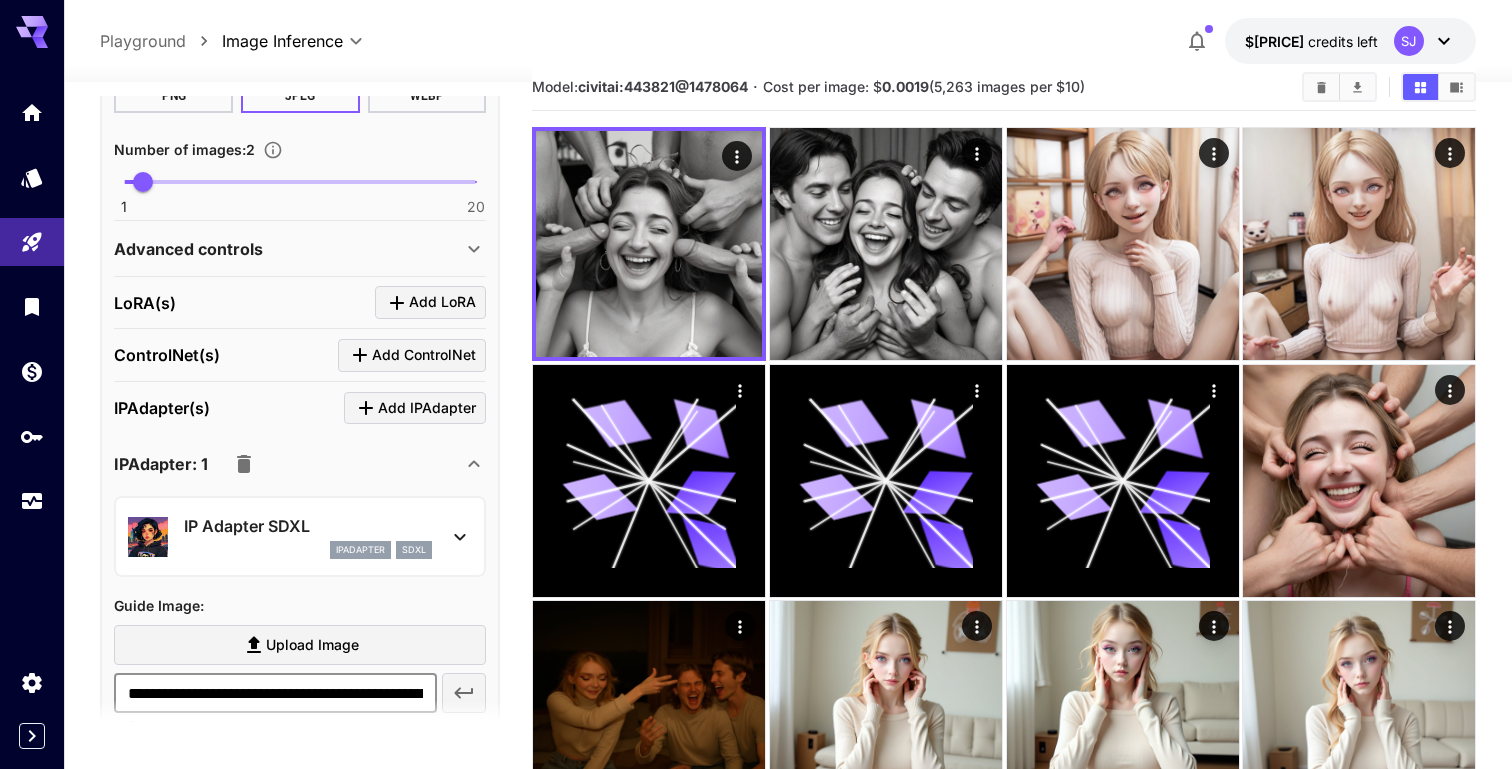 click at bounding box center [464, 693] 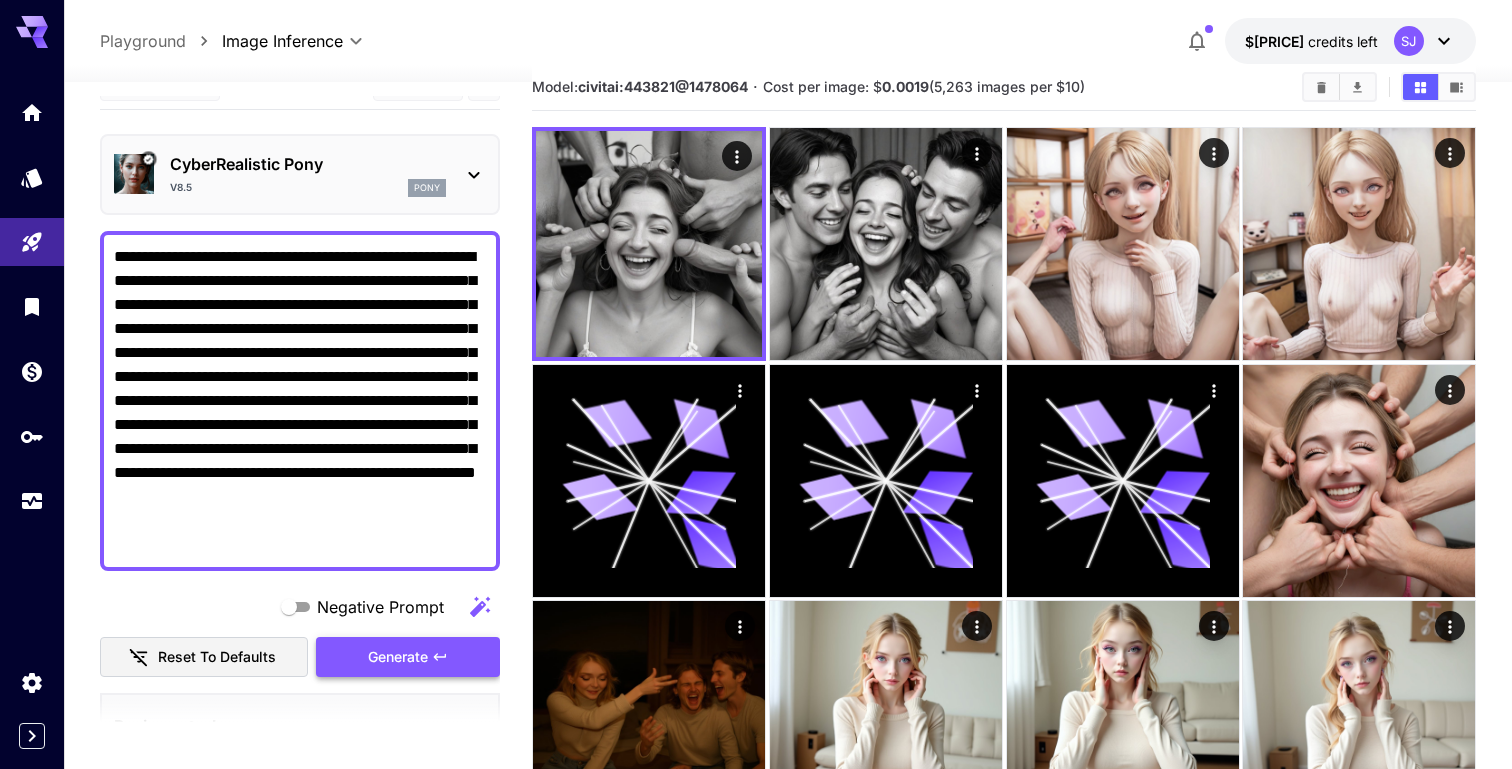 scroll, scrollTop: 0, scrollLeft: 0, axis: both 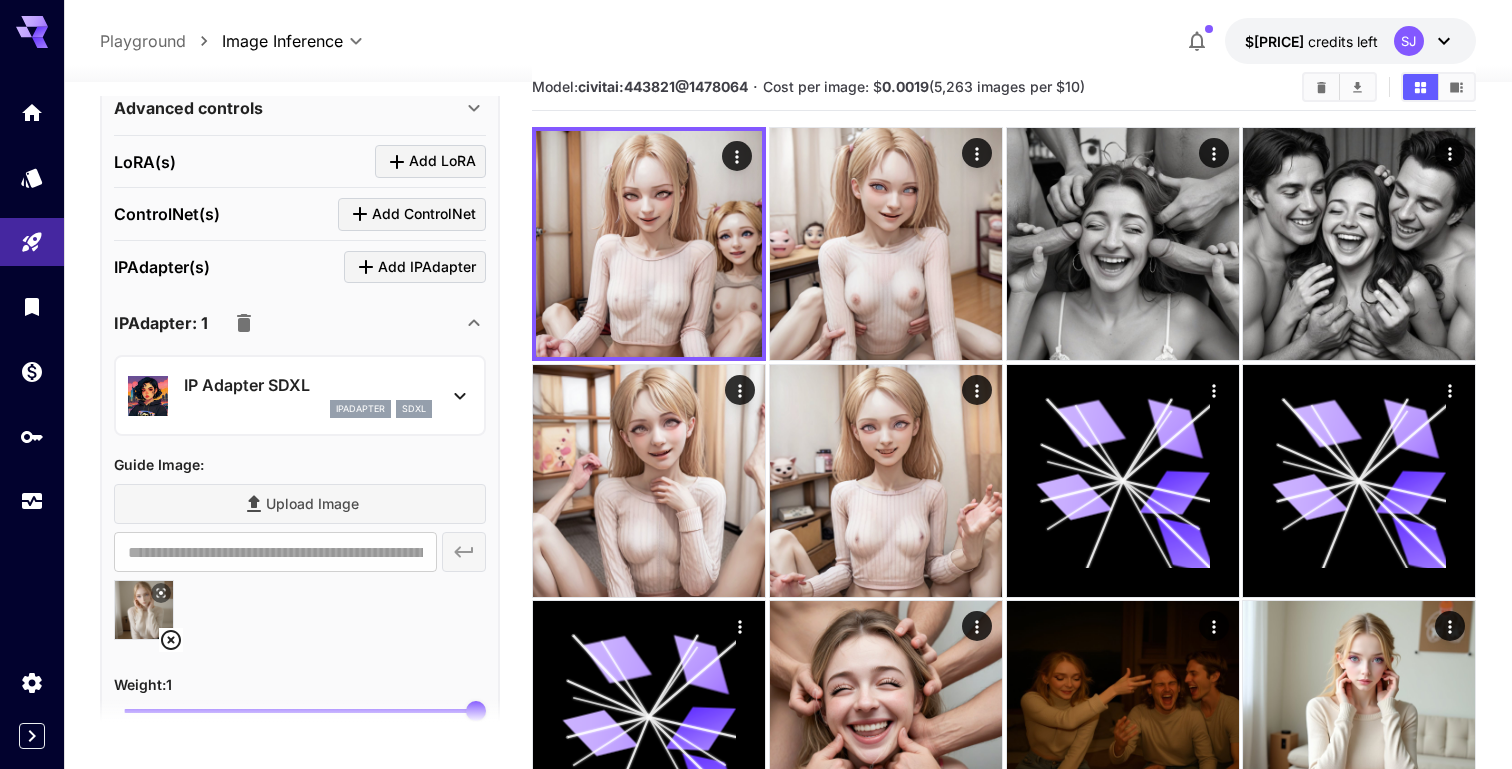 click on "IP Adapter SDXL ipAdapter sdxl" at bounding box center [300, 395] 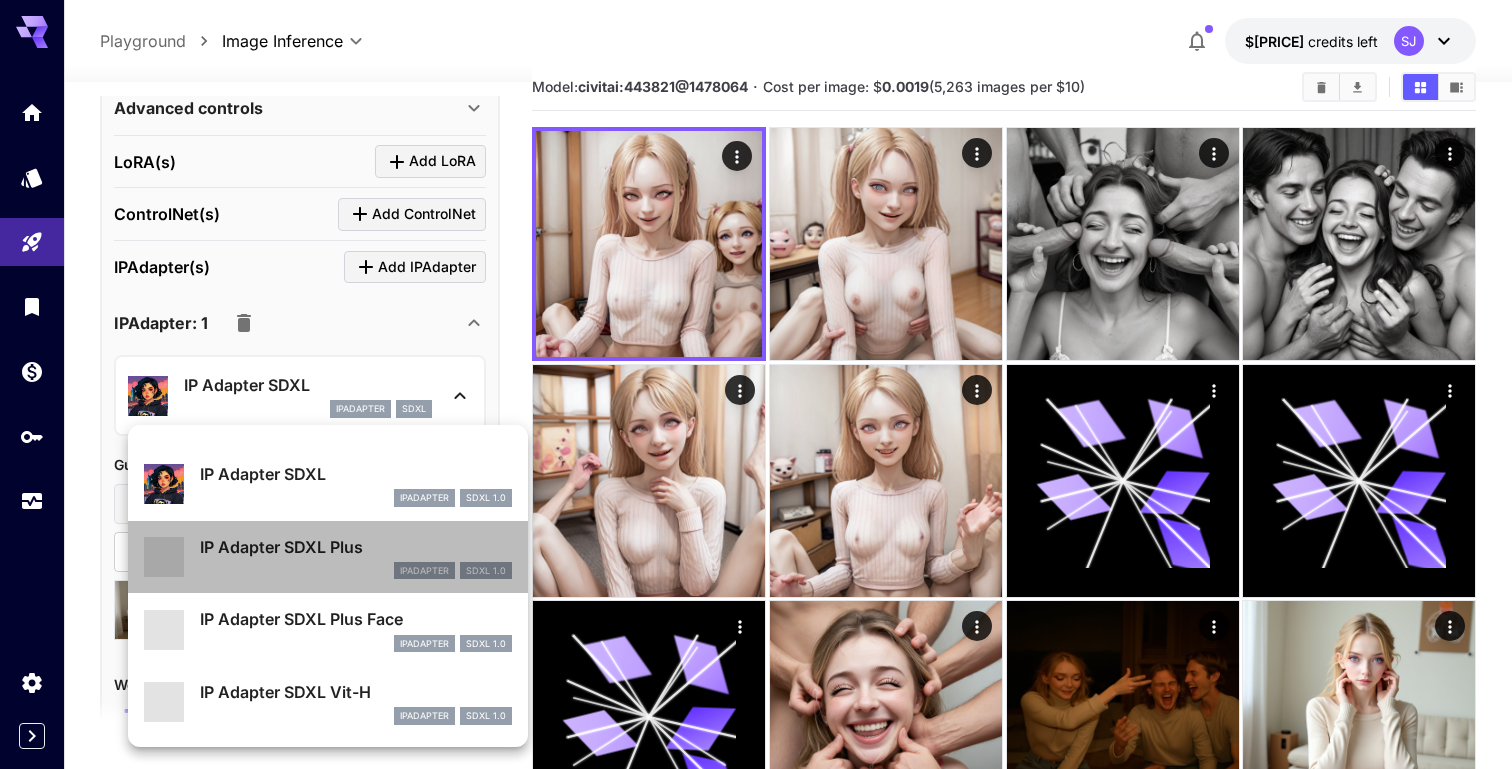 click on "IP Adapter SDXL Plus" at bounding box center [356, 547] 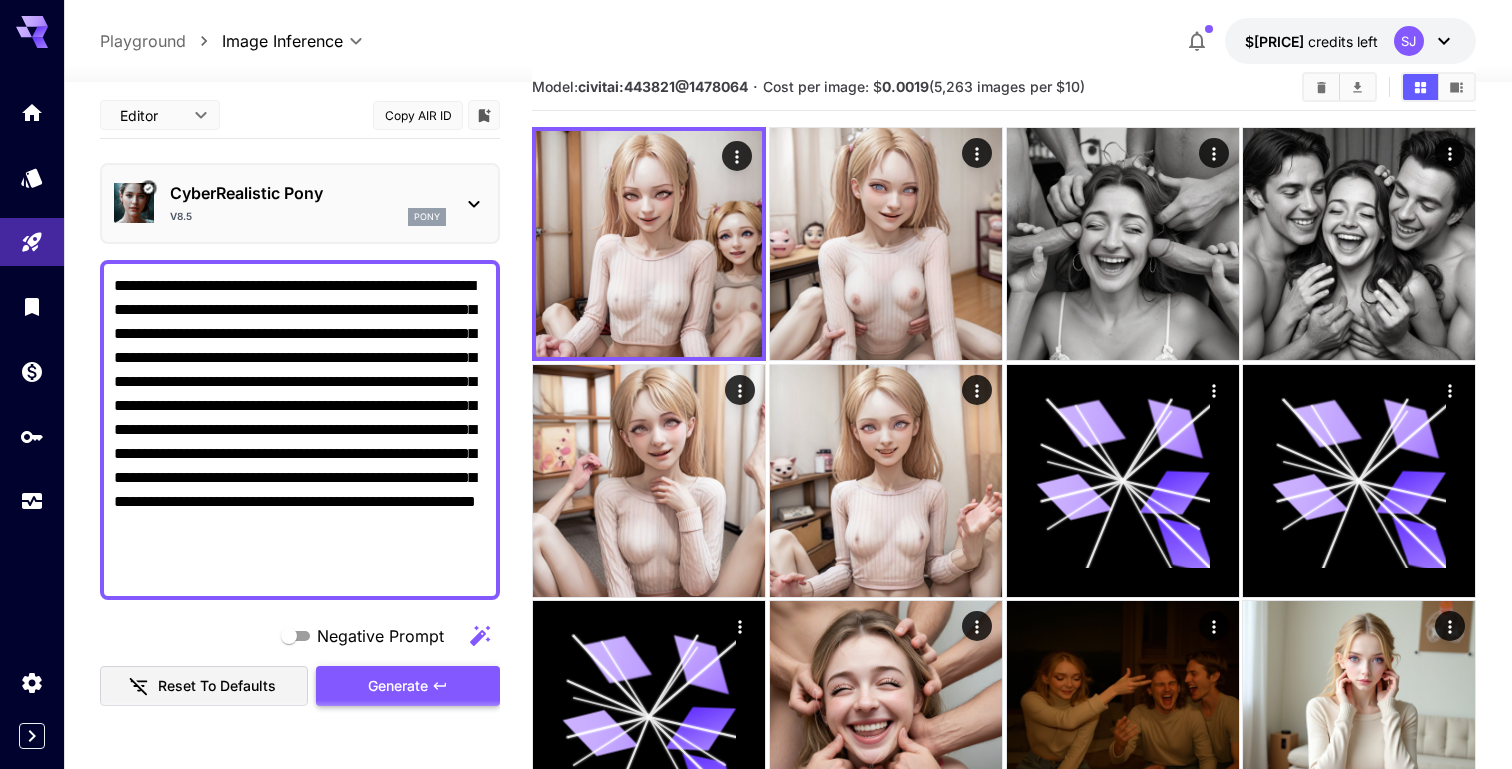 scroll, scrollTop: 0, scrollLeft: 0, axis: both 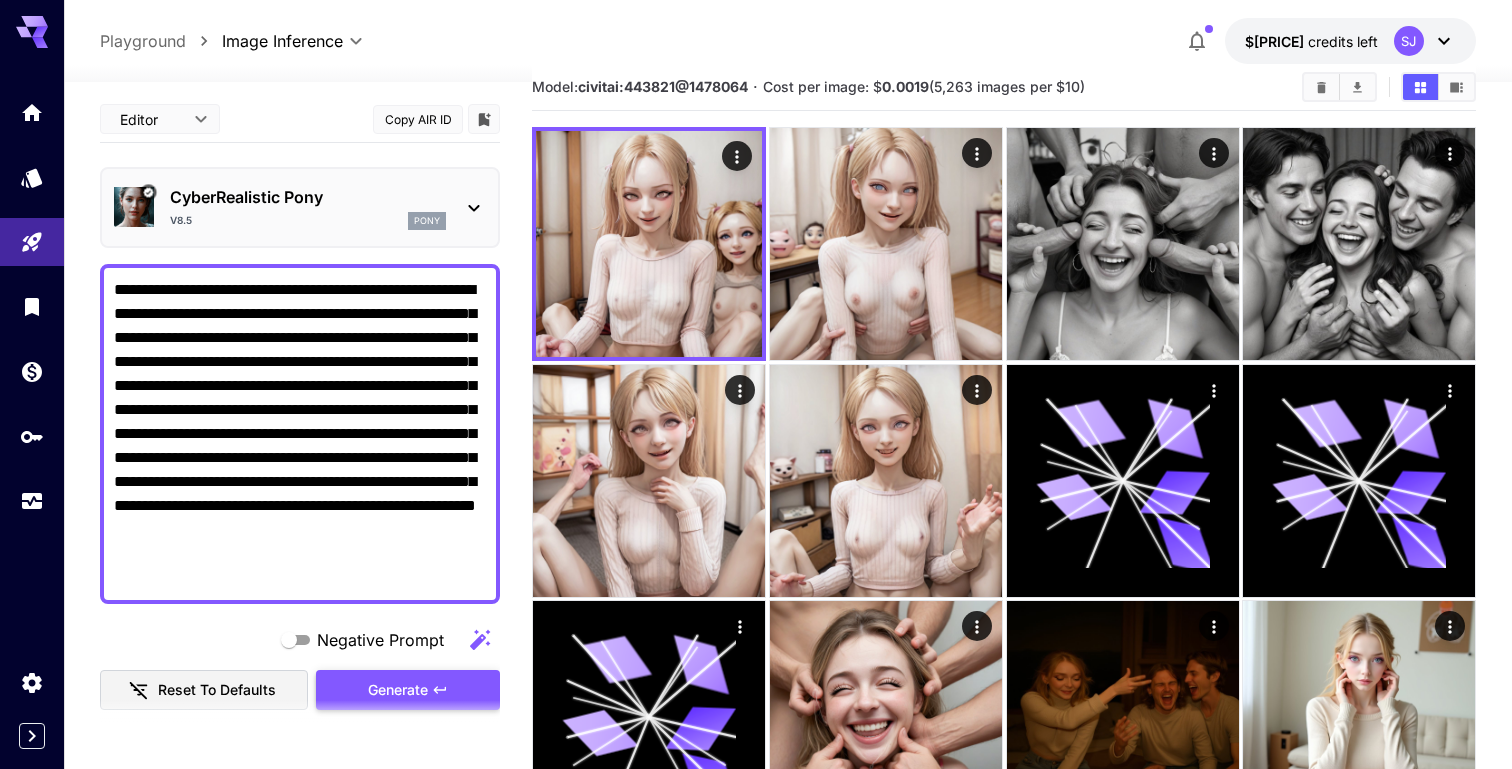 click on "Generate" at bounding box center [408, 690] 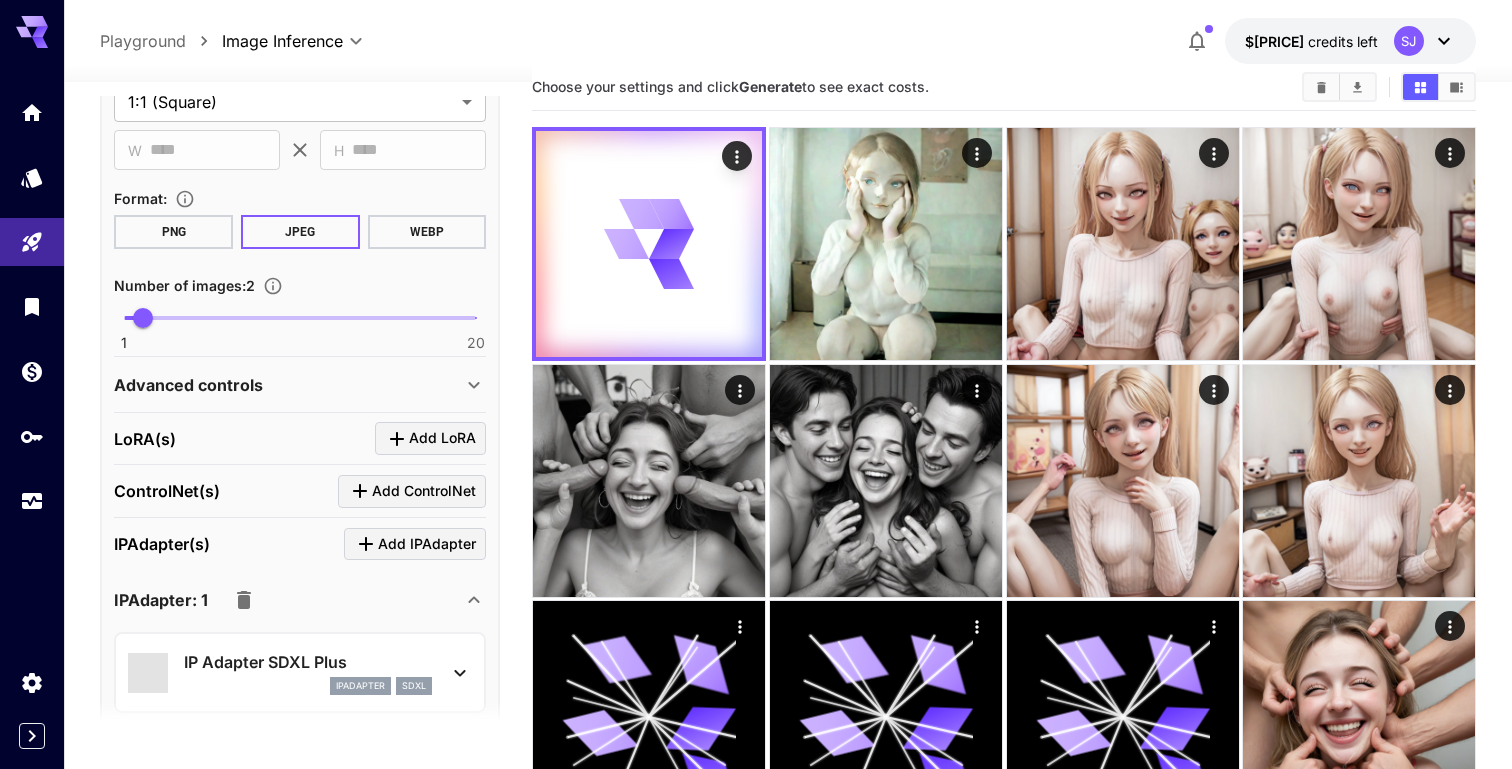 scroll, scrollTop: 737, scrollLeft: 0, axis: vertical 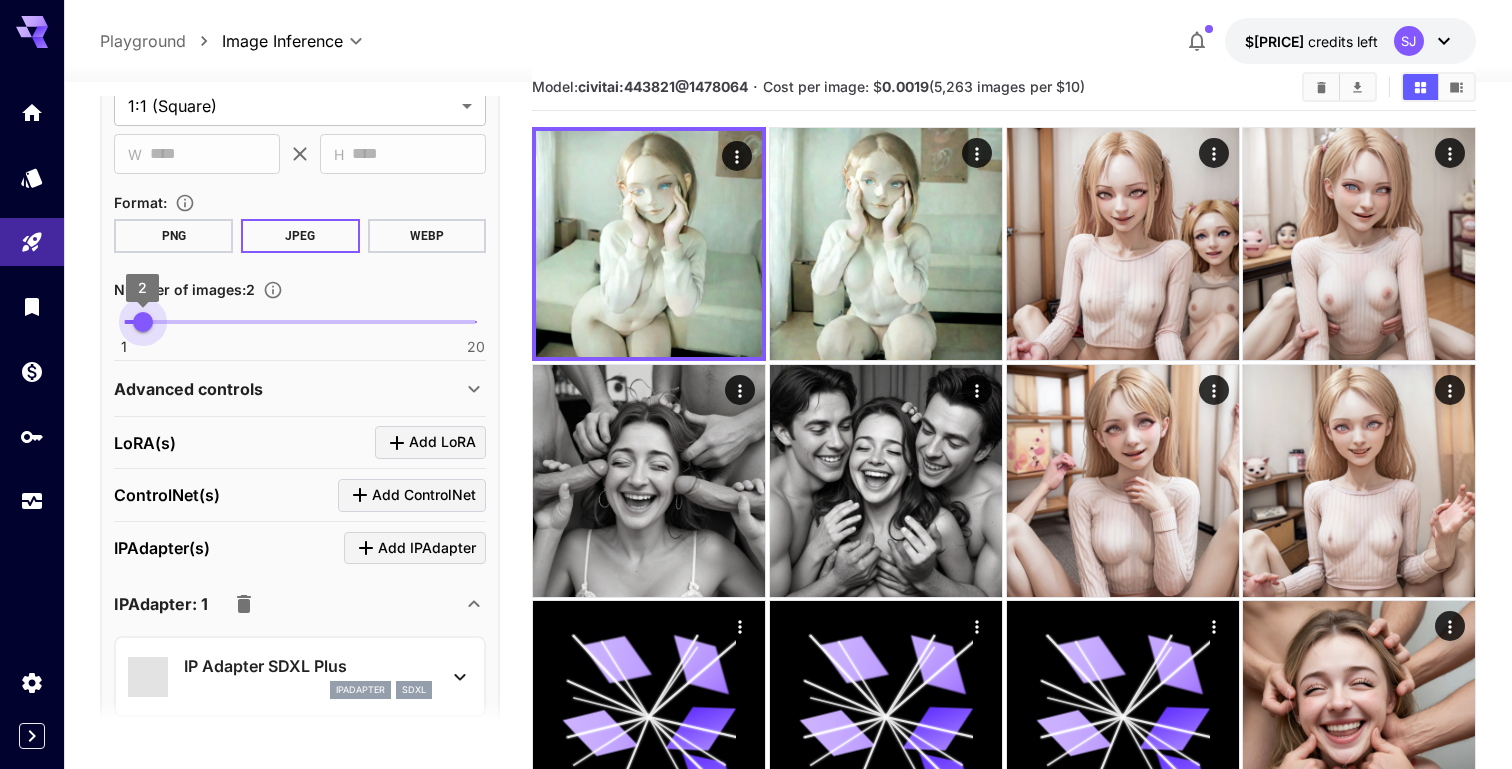 type on "*" 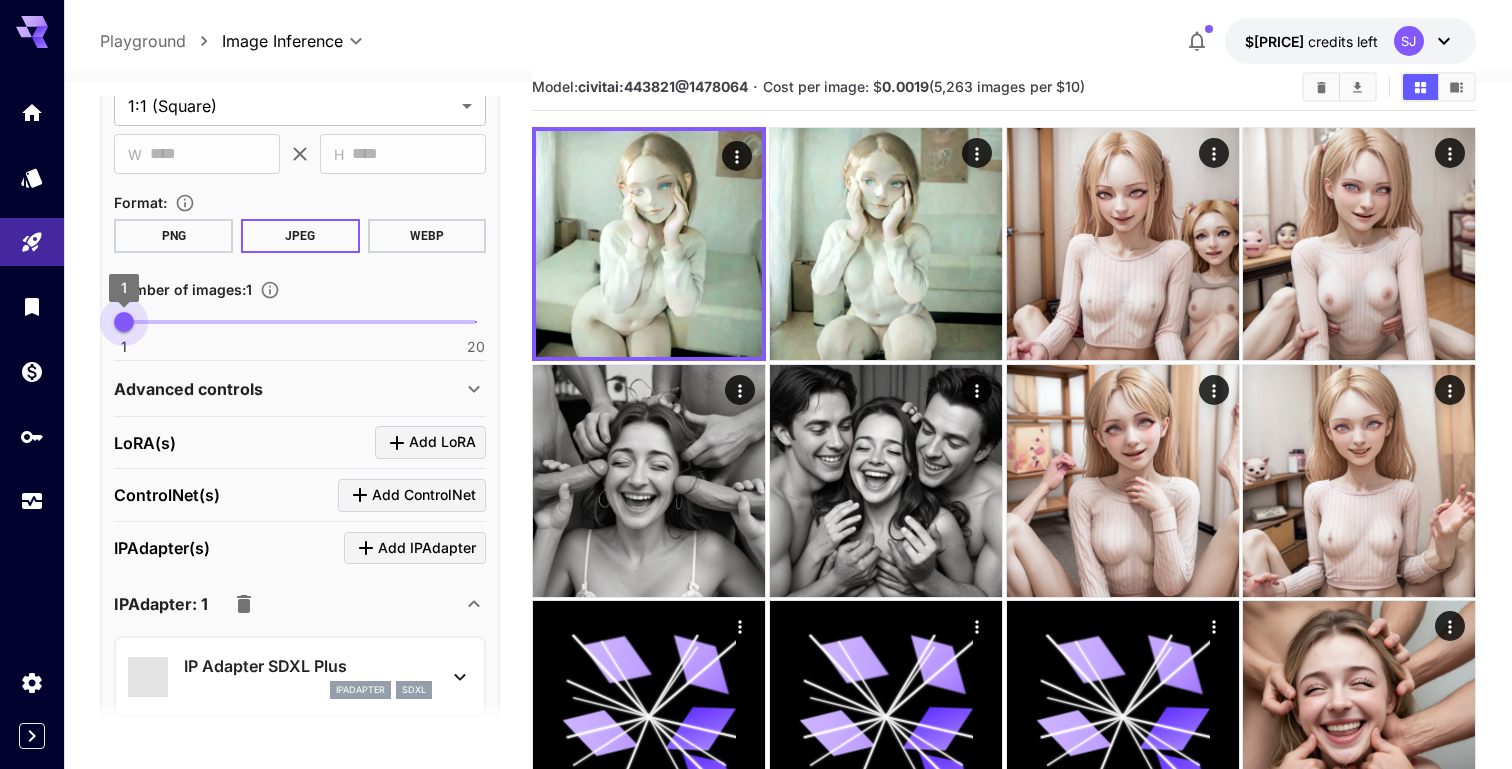 drag, startPoint x: 143, startPoint y: 319, endPoint x: 129, endPoint y: 326, distance: 15.652476 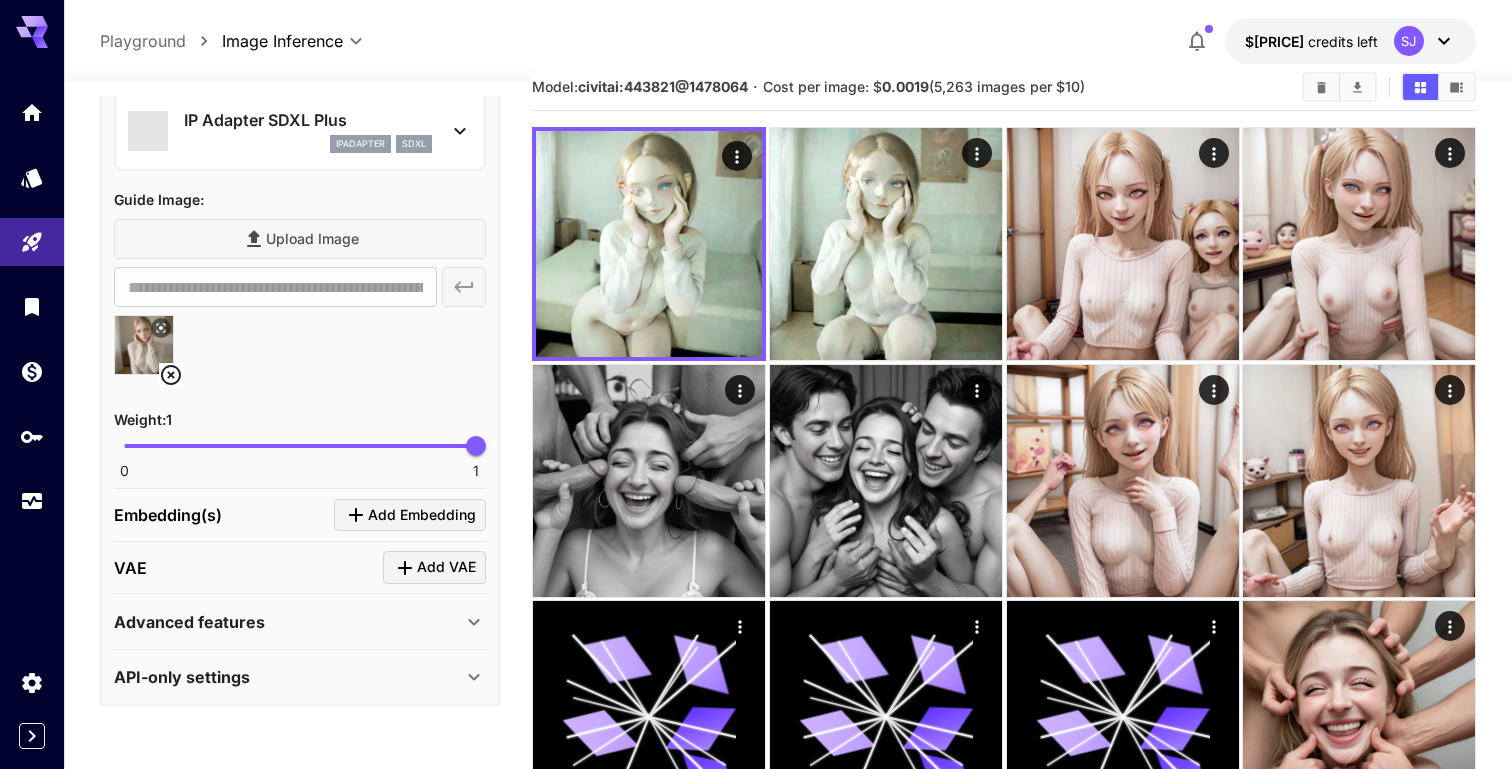scroll, scrollTop: 1288, scrollLeft: 0, axis: vertical 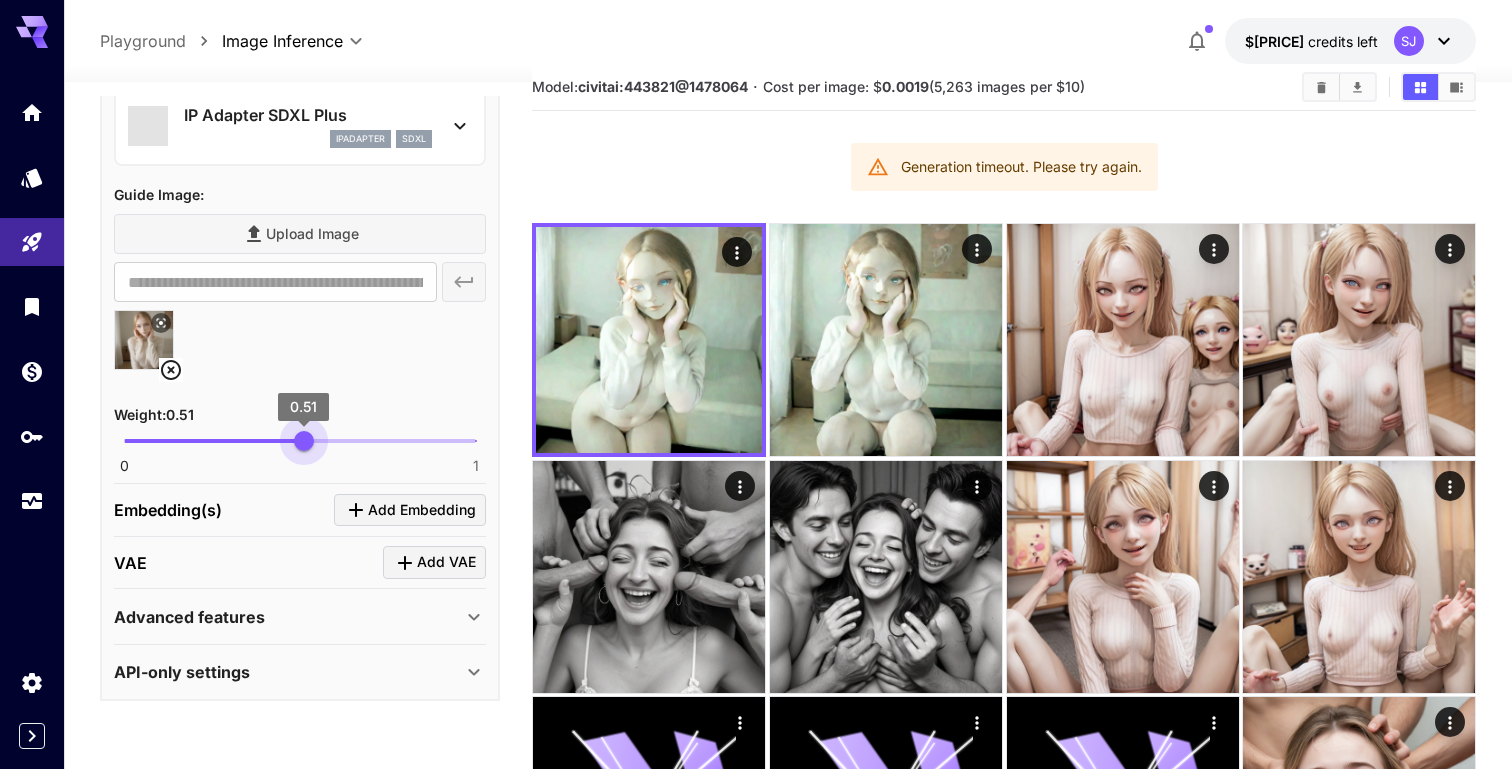 click on "0 1 0.51" at bounding box center [300, 441] 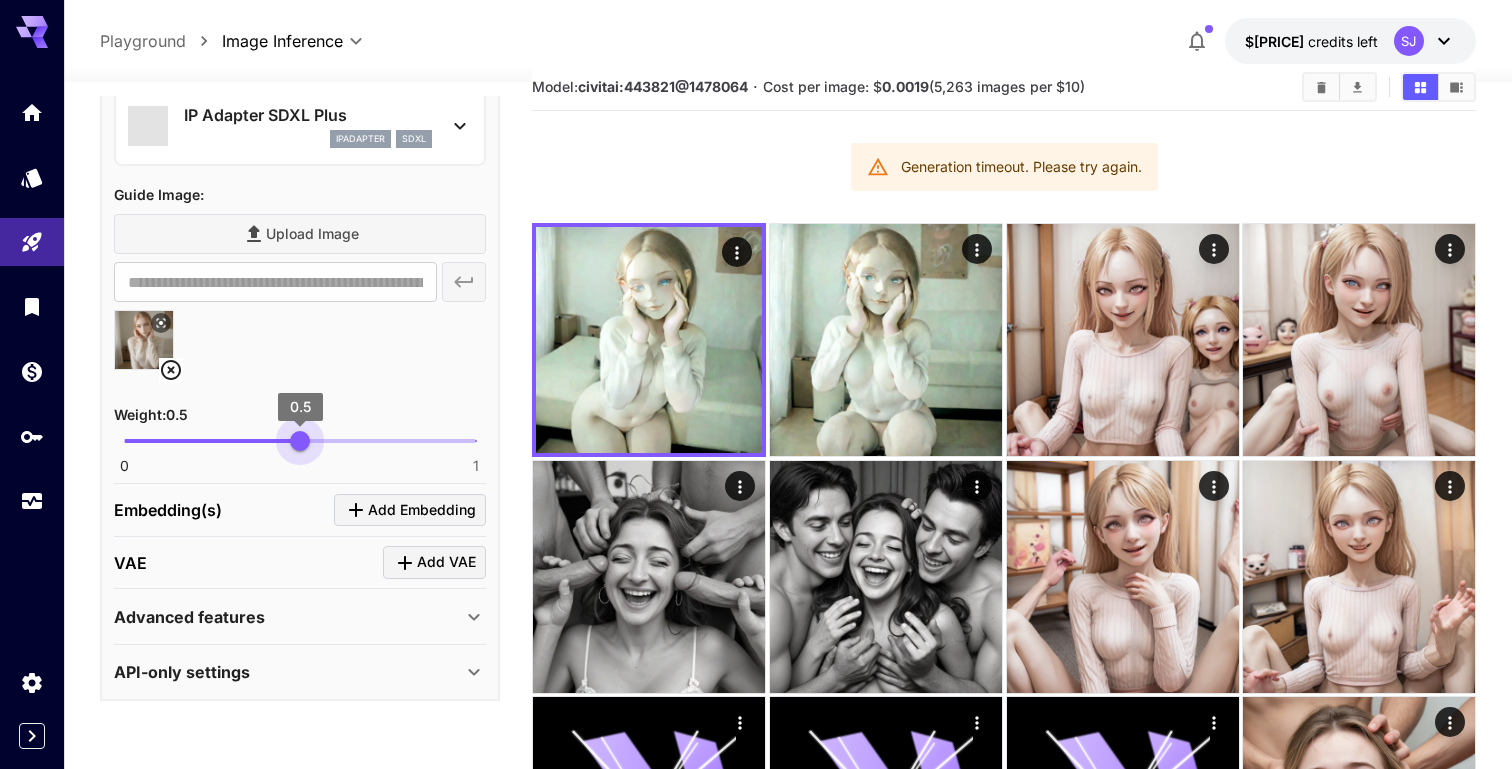click on "0.5" at bounding box center [300, 441] 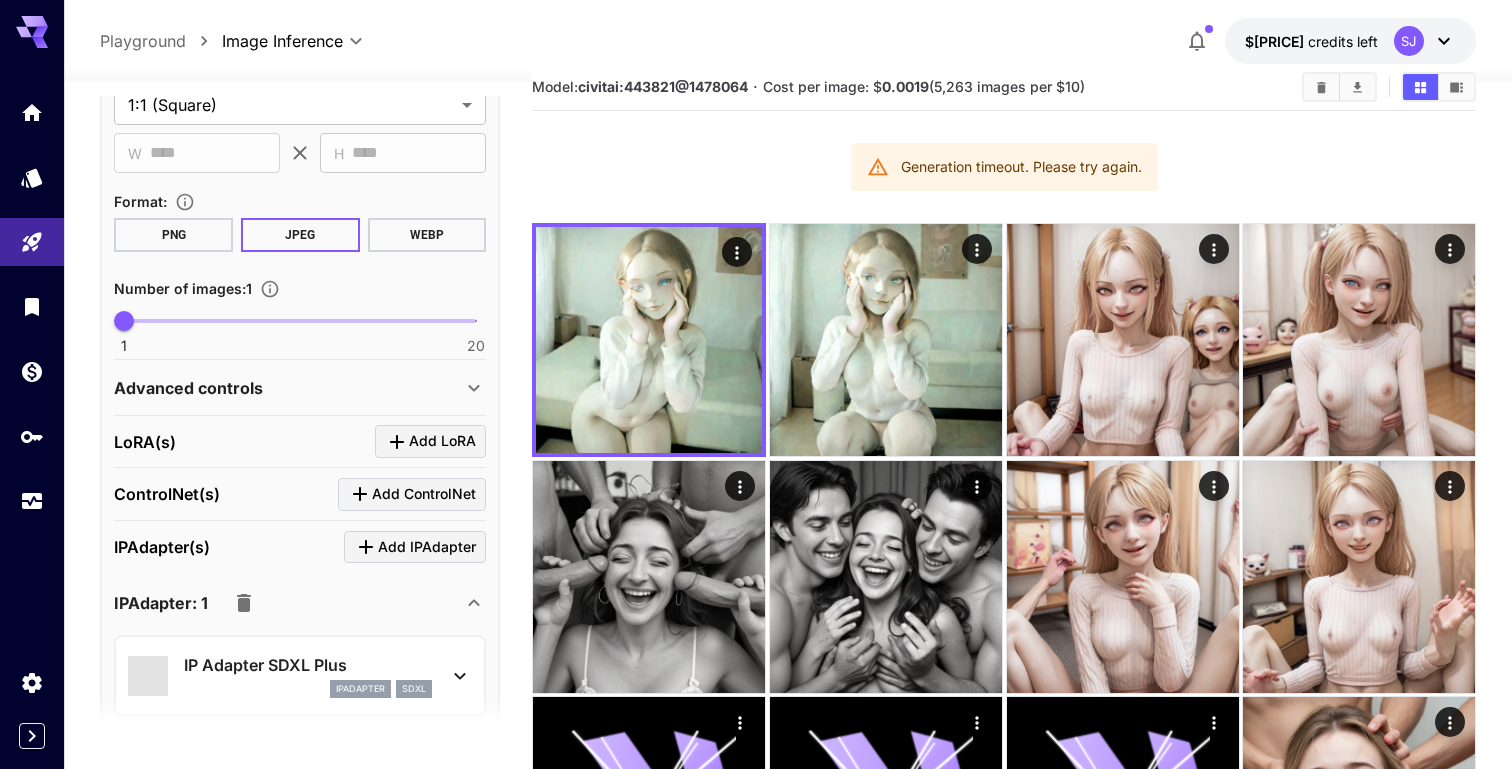 scroll, scrollTop: 739, scrollLeft: 0, axis: vertical 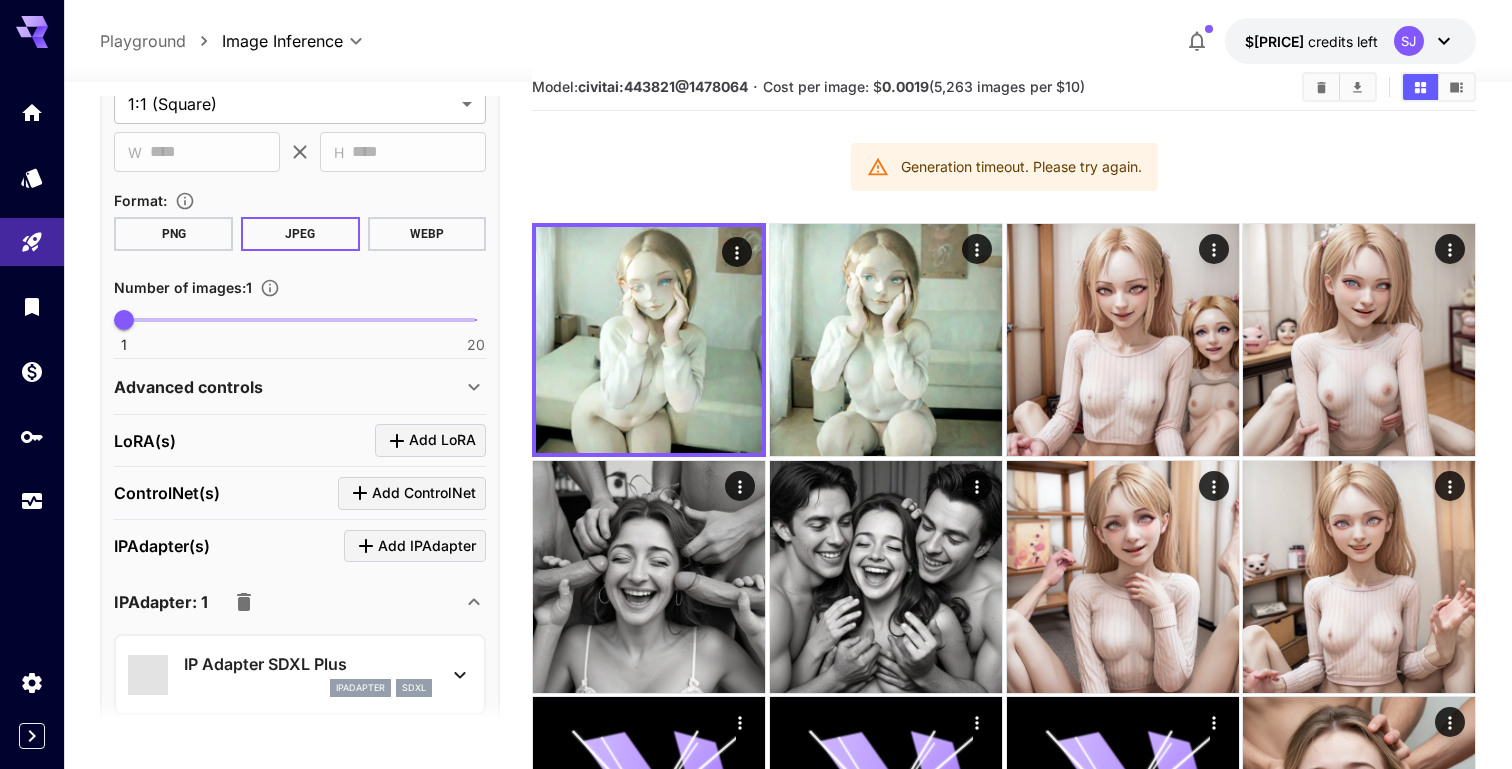 click on "IP Adapter SDXL Plus" at bounding box center [308, 664] 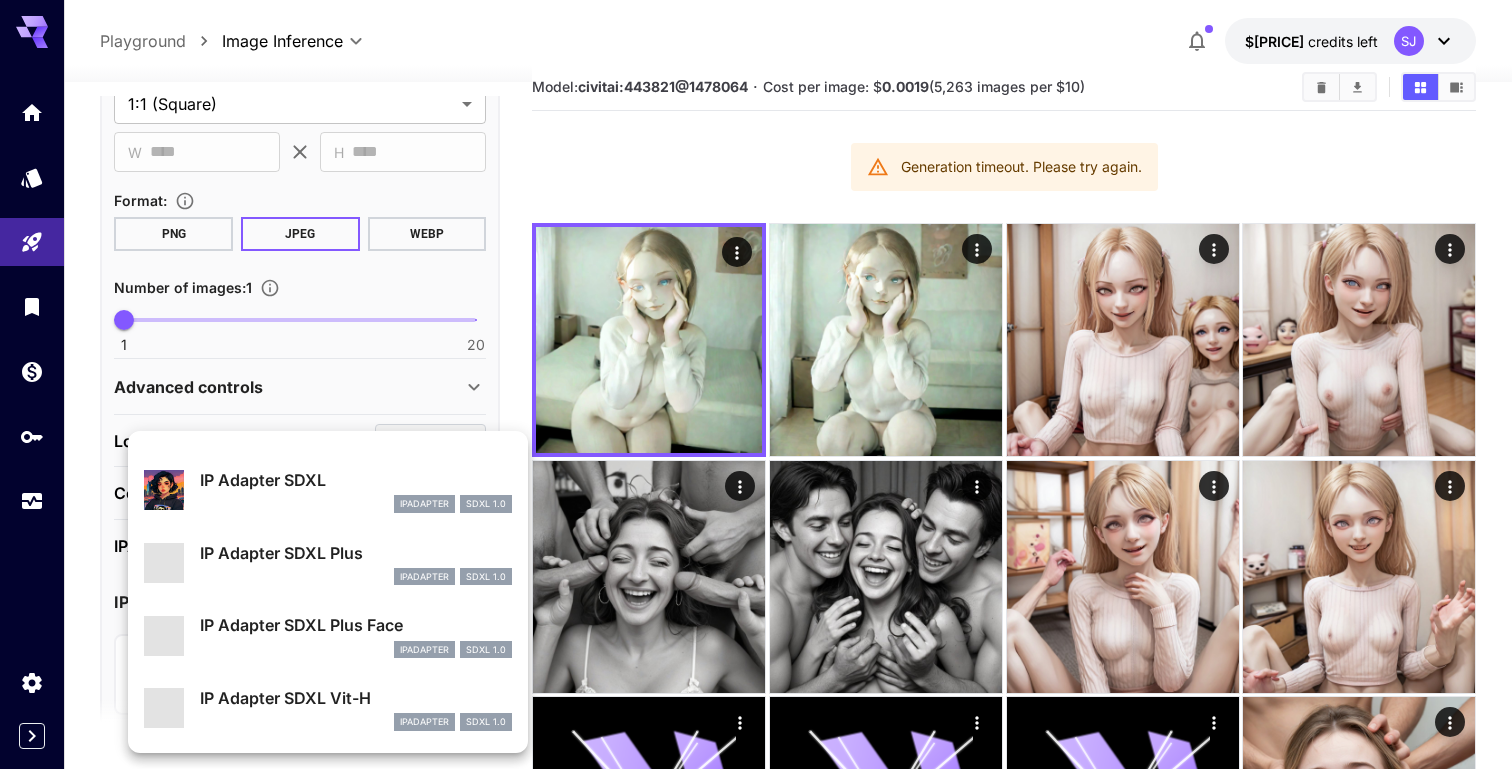 click on "IP Adapter SDXL" at bounding box center (356, 480) 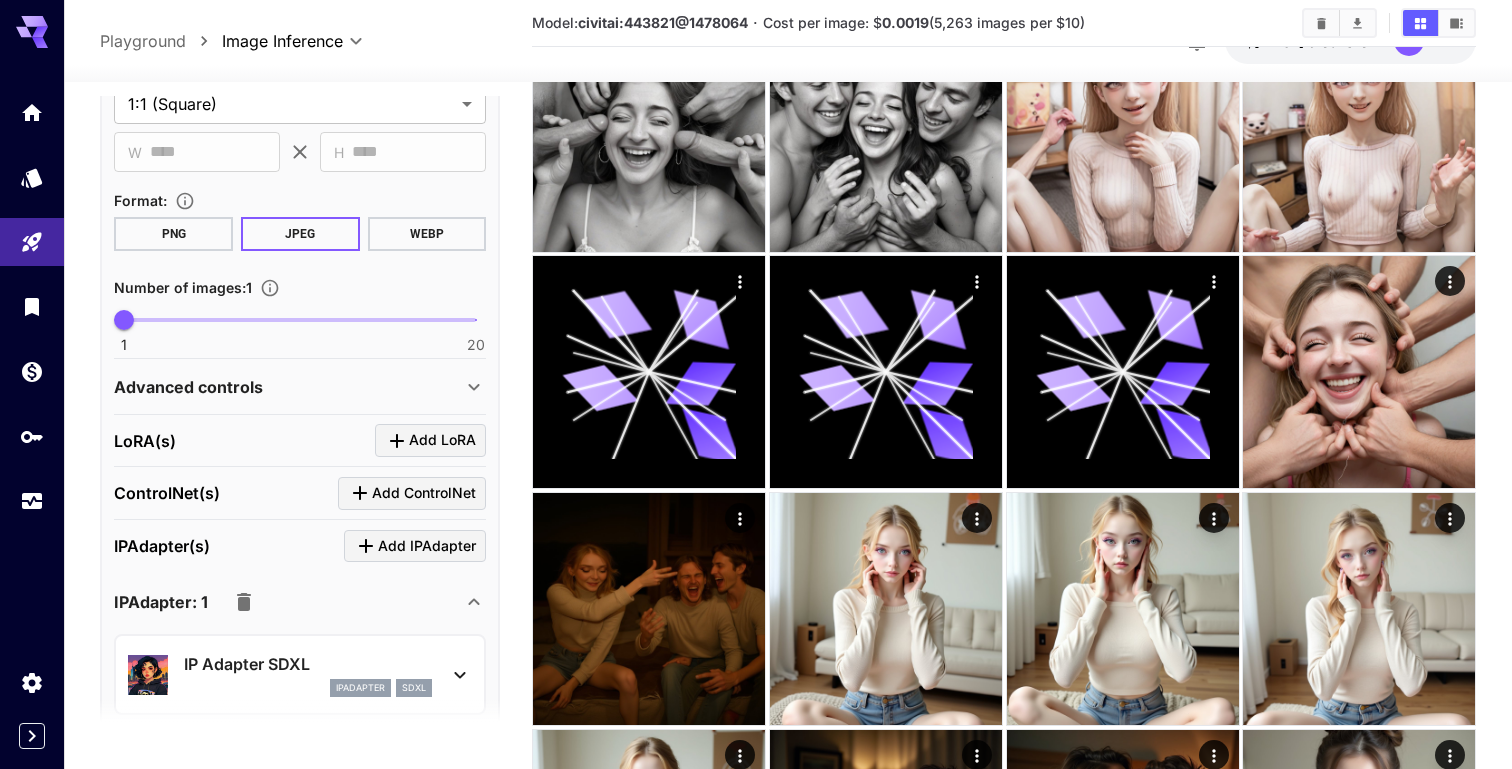 scroll, scrollTop: 685, scrollLeft: 0, axis: vertical 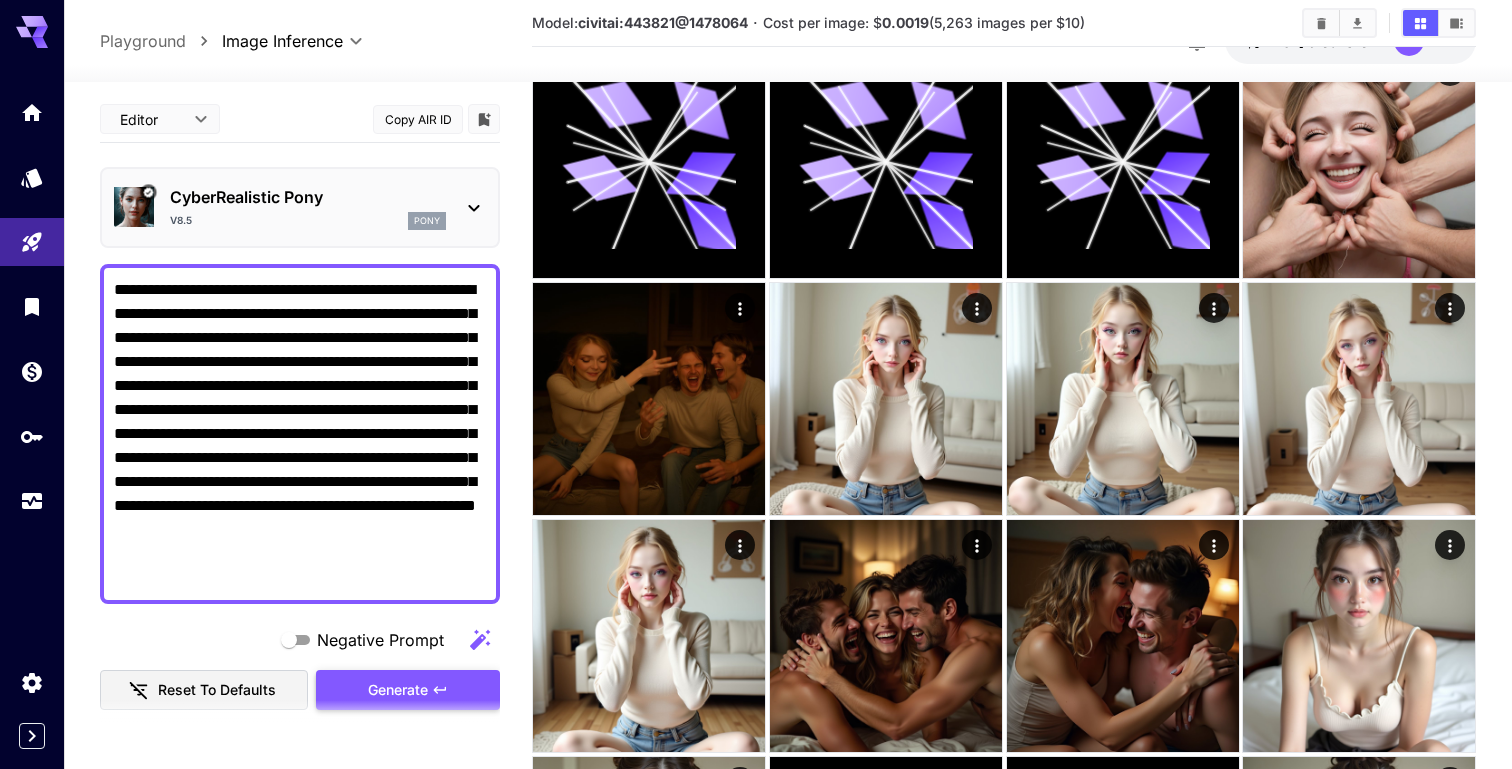 click on "Generate" at bounding box center [408, 690] 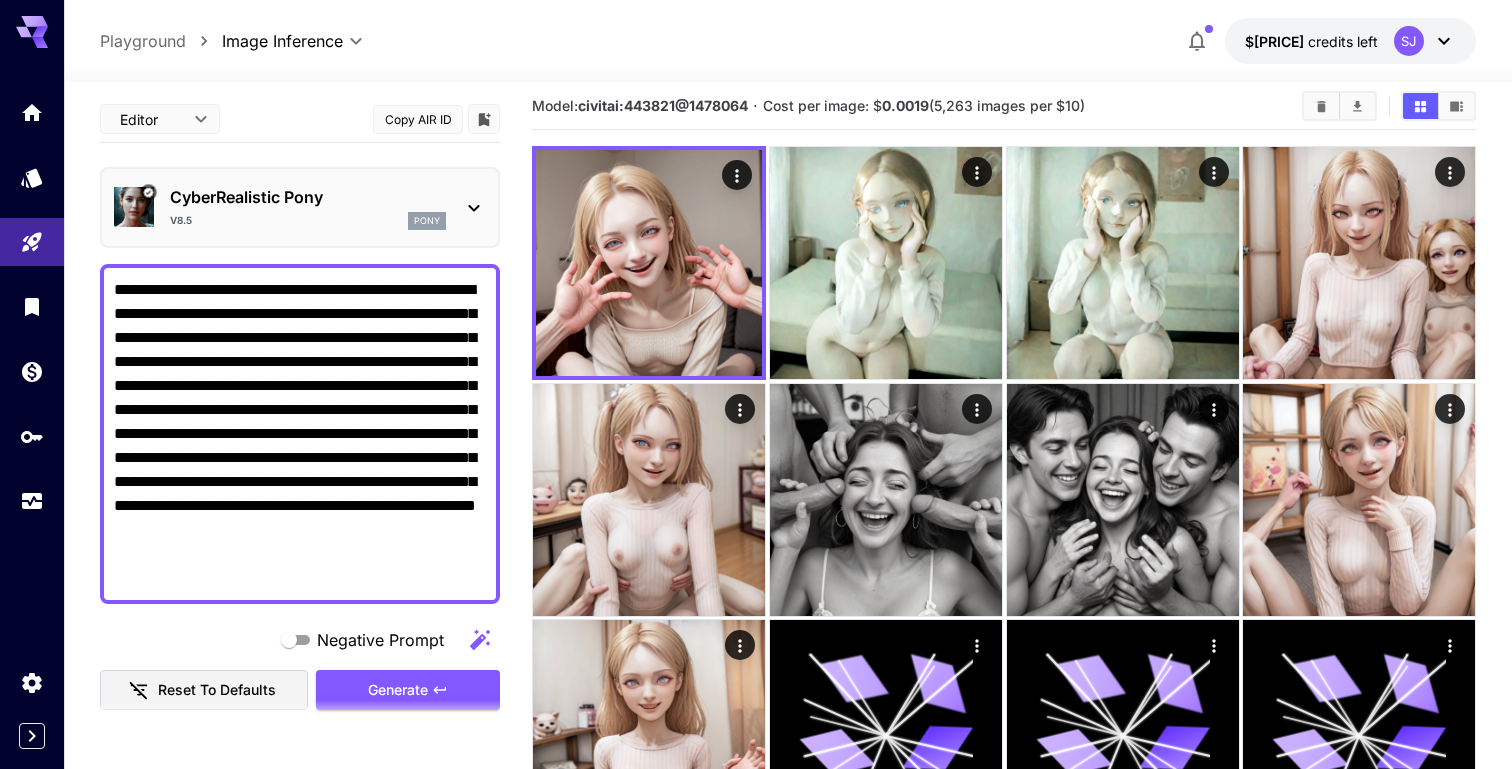 scroll, scrollTop: 0, scrollLeft: 0, axis: both 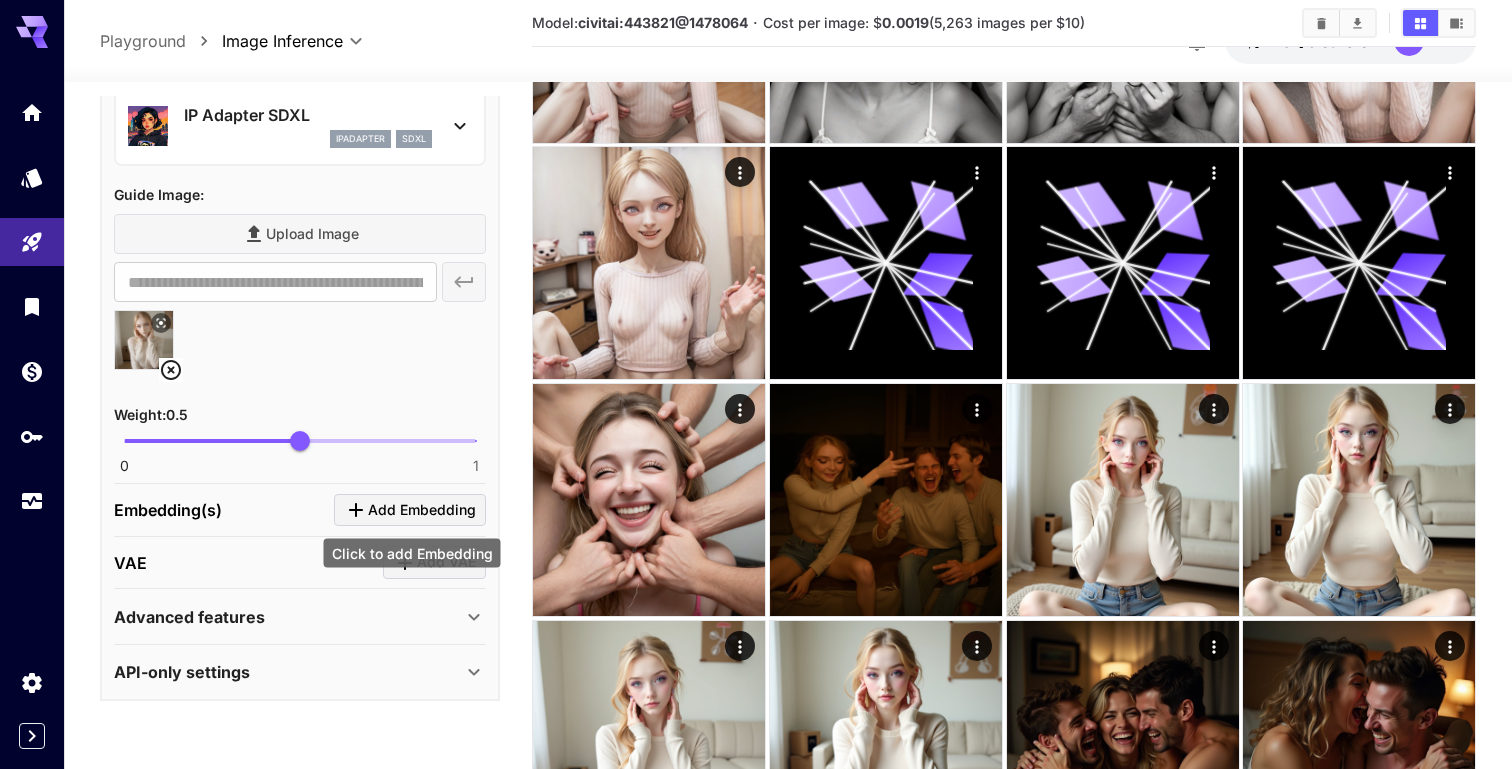 click on "Add Embedding" at bounding box center [422, 510] 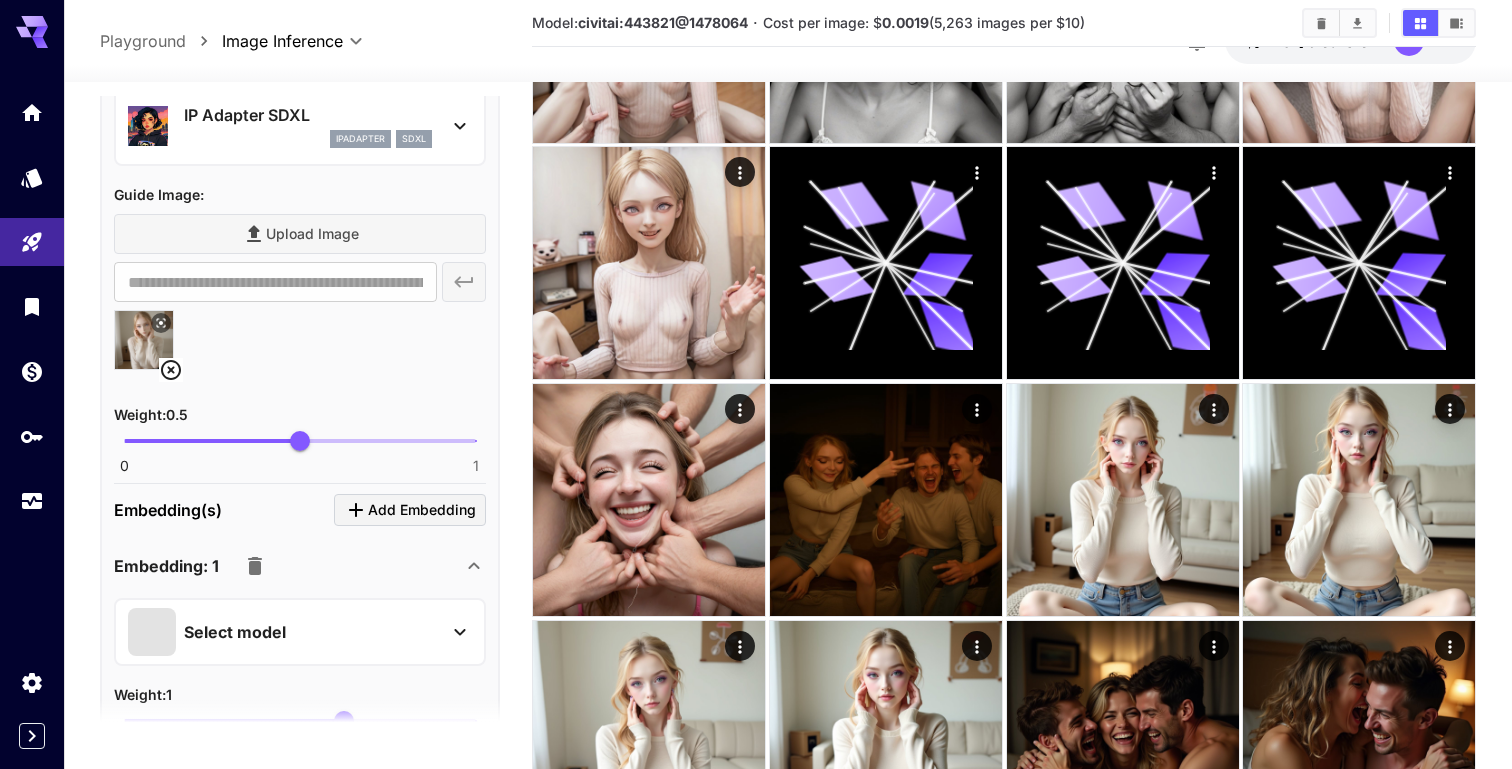 click on "Select model" at bounding box center (284, 632) 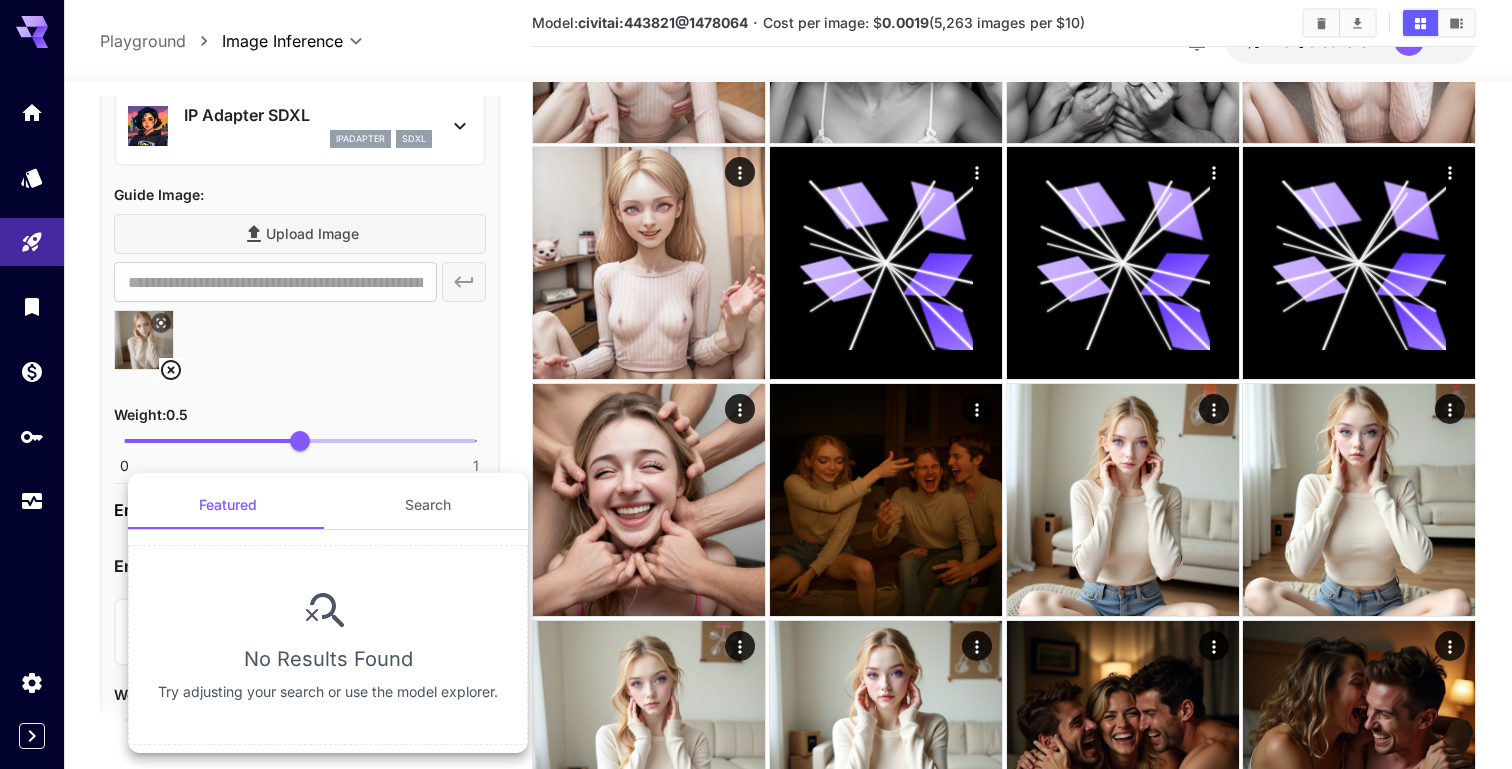 click on "Search" at bounding box center [428, 505] 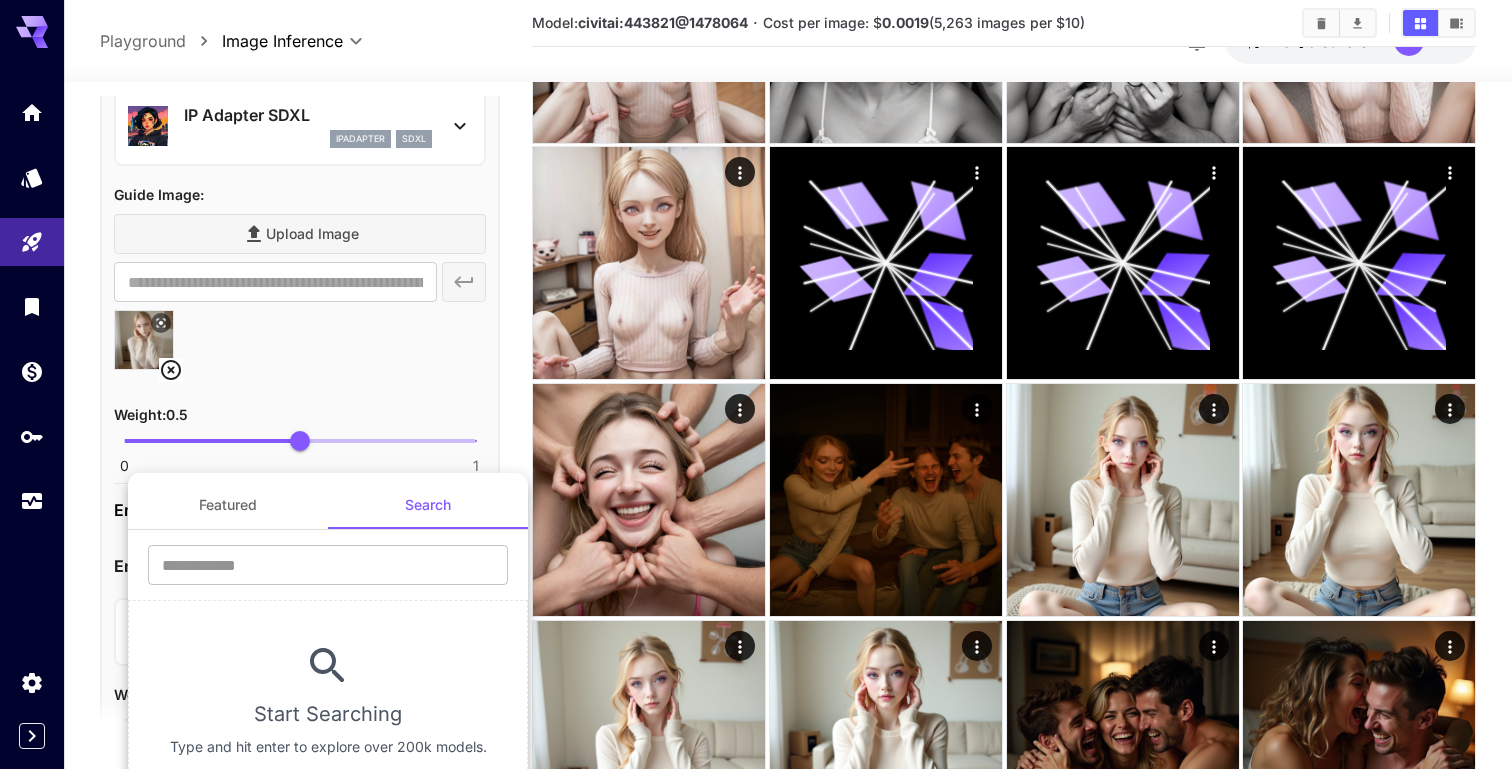click on "Featured Search ​ Start Searching Type and hit enter to explore over 200k models." at bounding box center [328, 640] 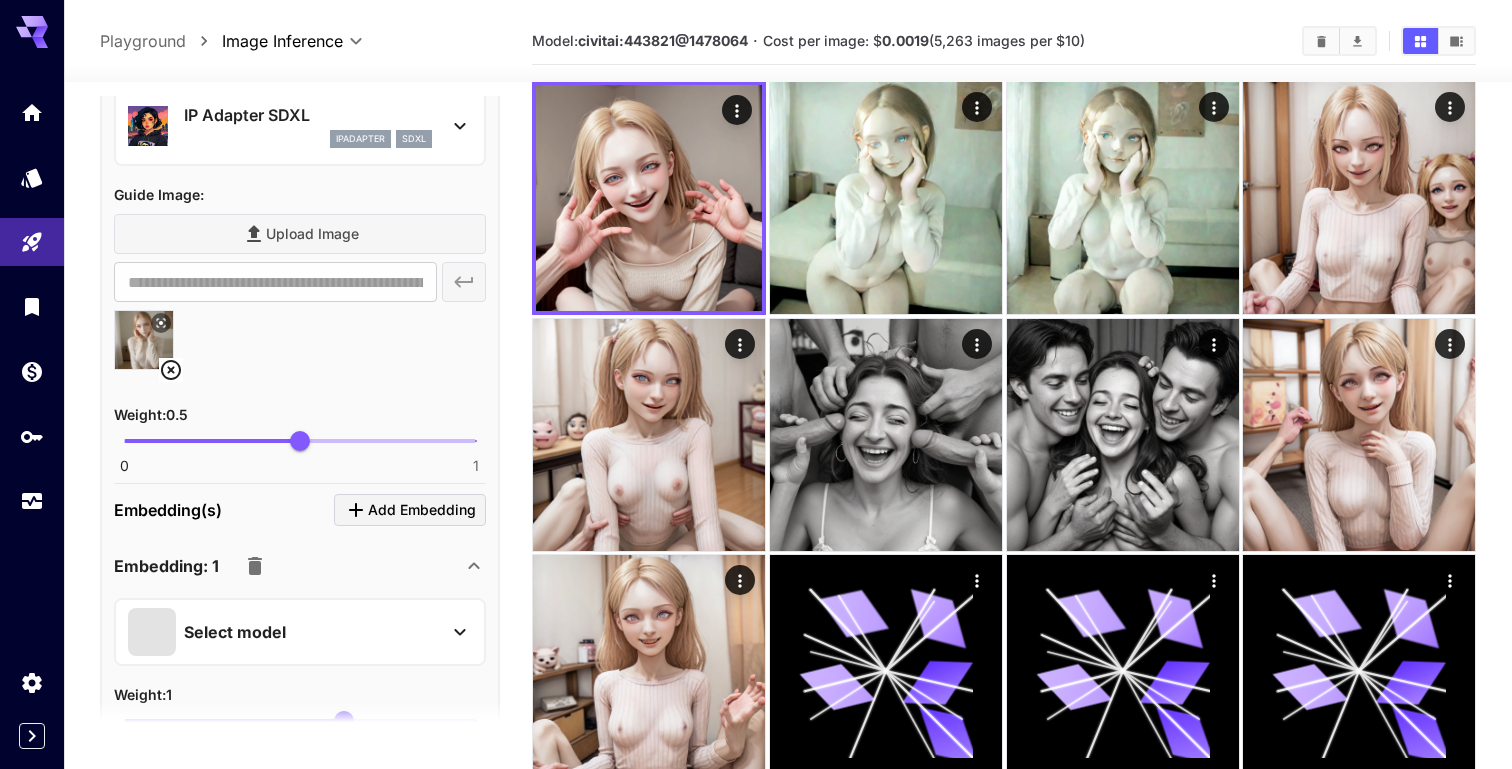 scroll, scrollTop: 0, scrollLeft: 0, axis: both 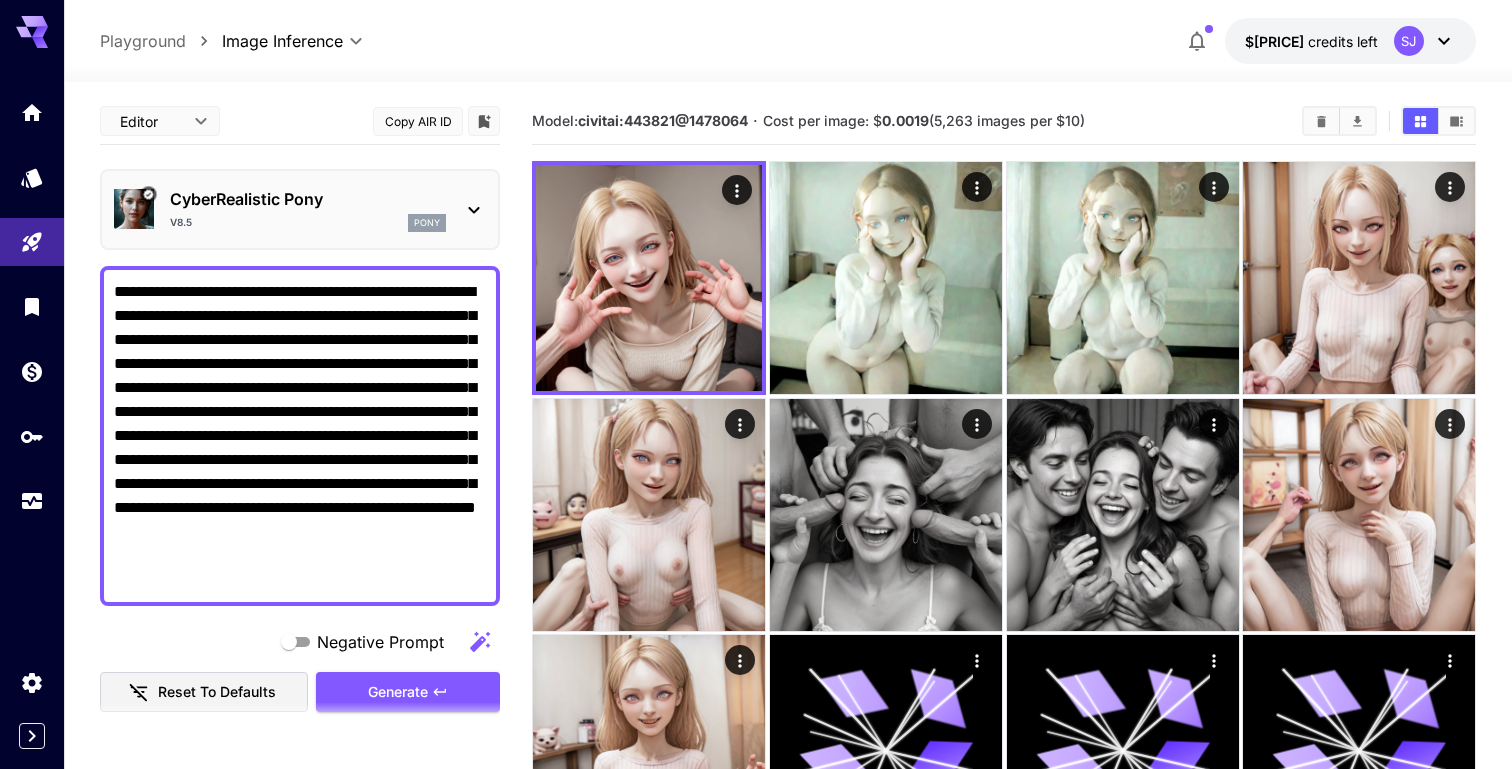 click on "CyberRealistic Pony" at bounding box center [308, 199] 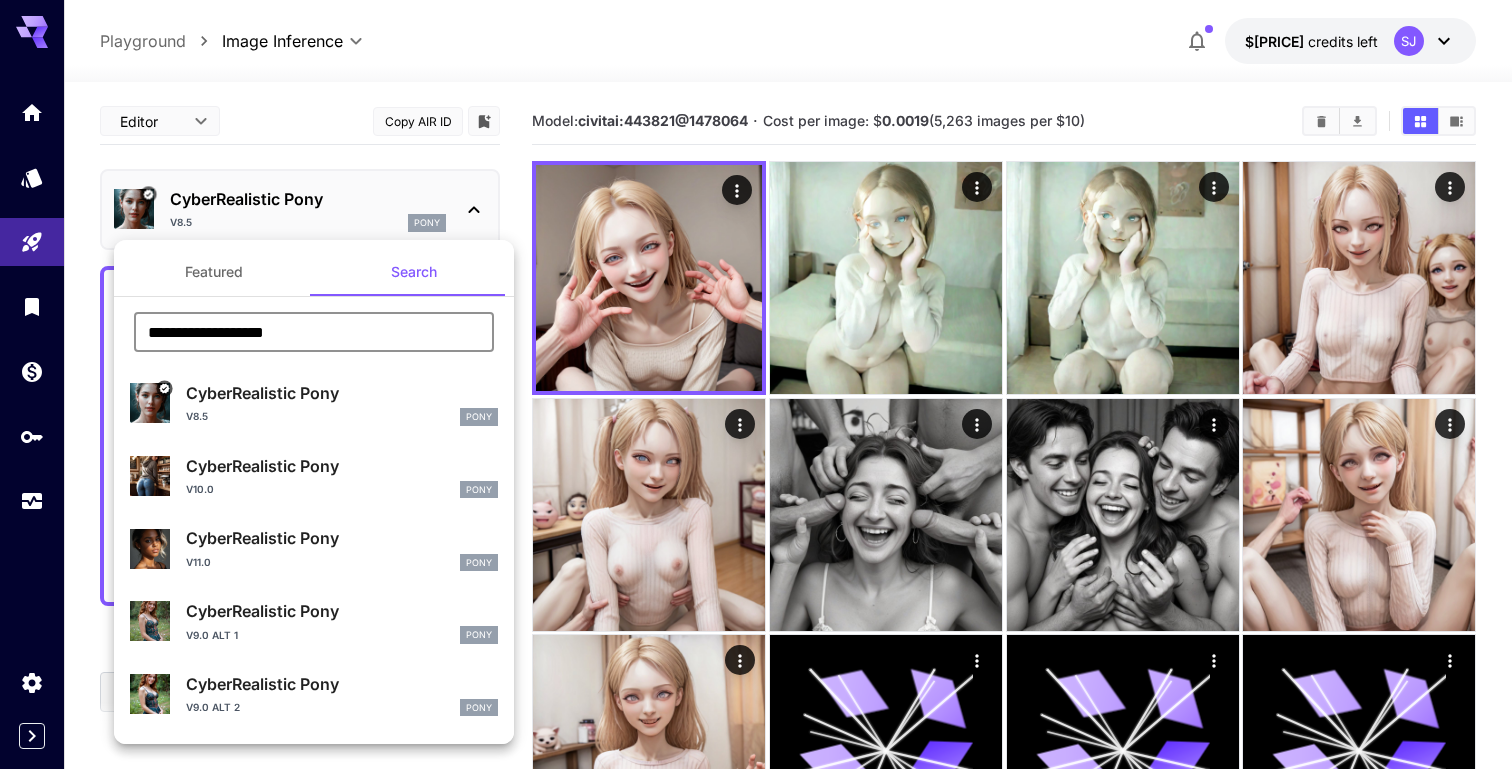 click on "**********" at bounding box center [314, 332] 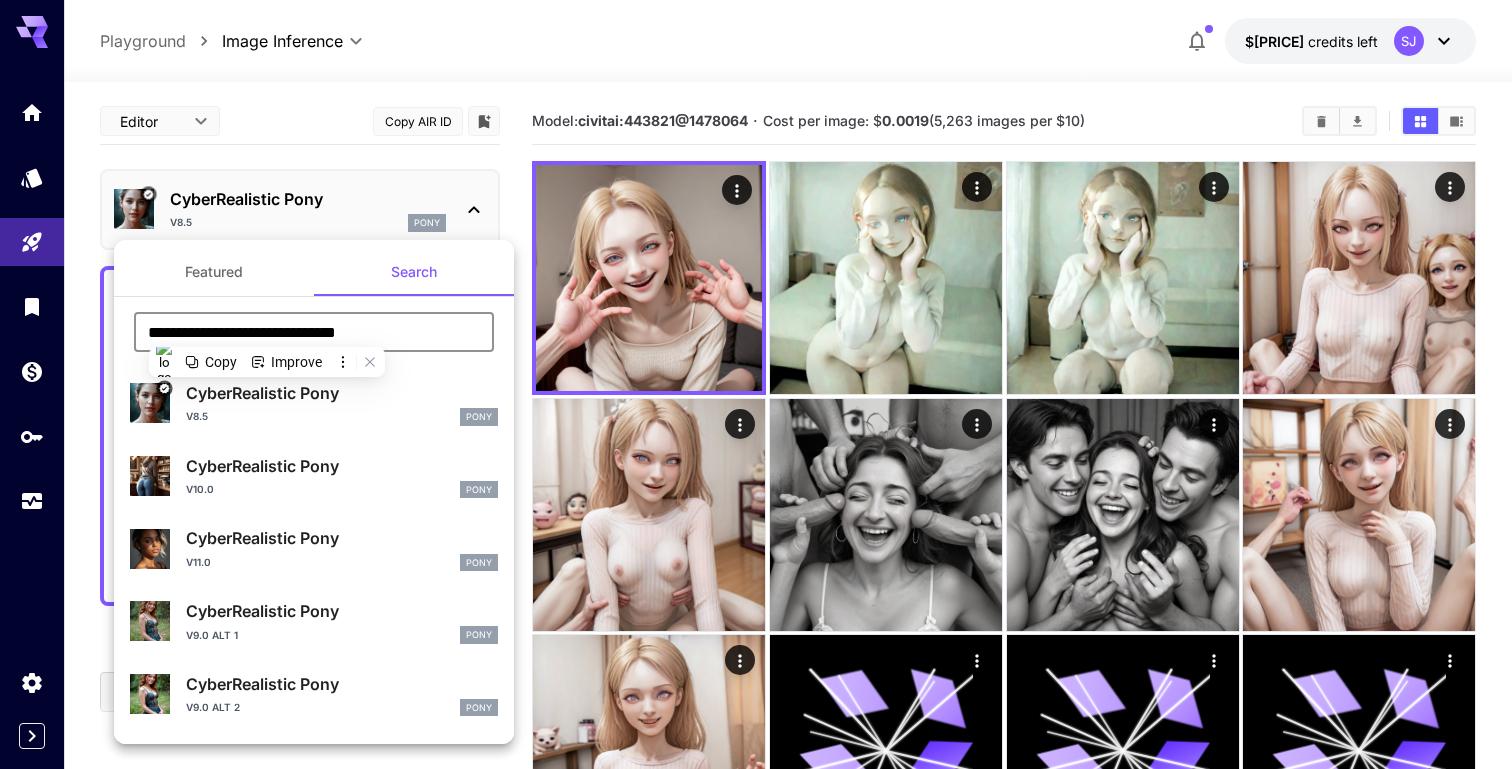paste 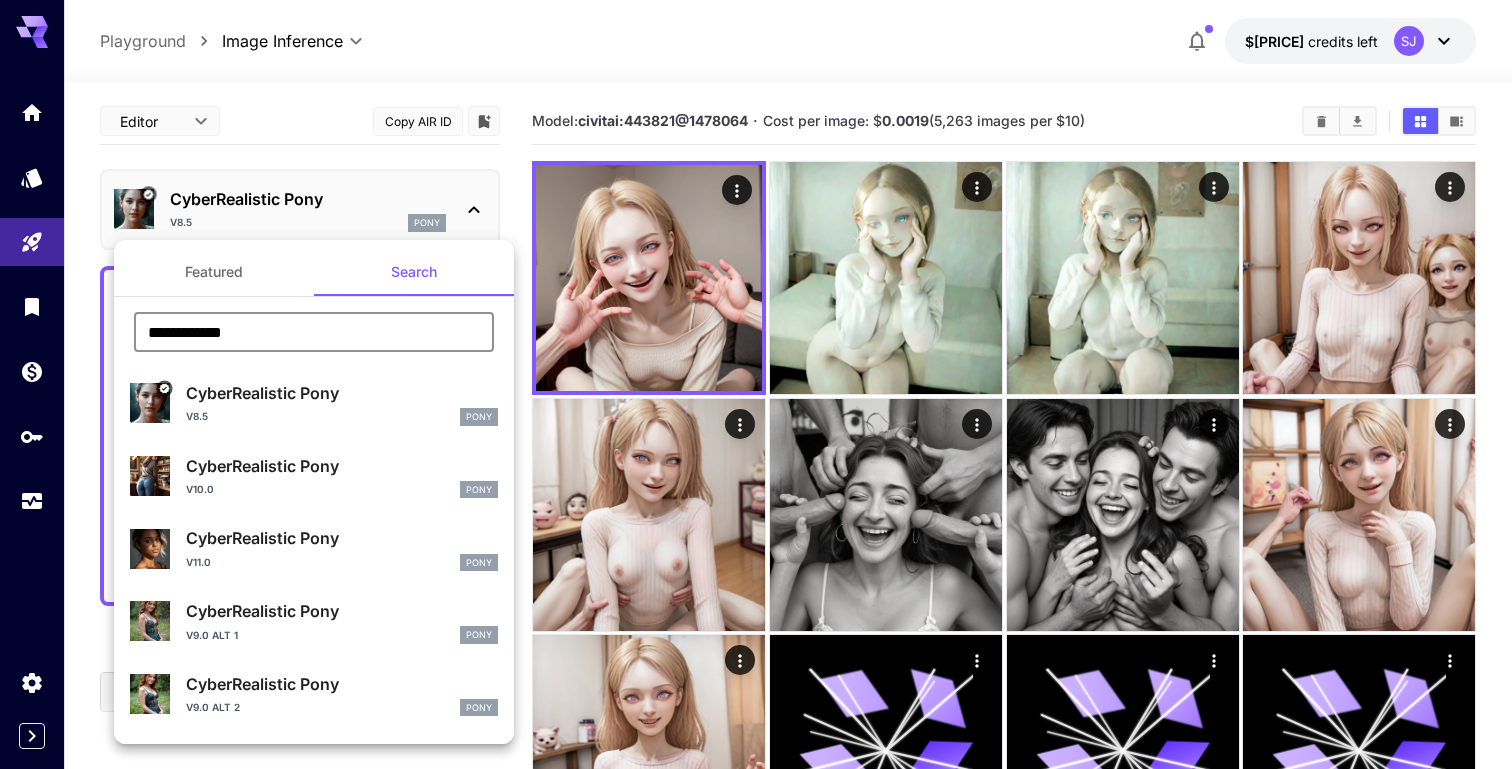 type on "**********" 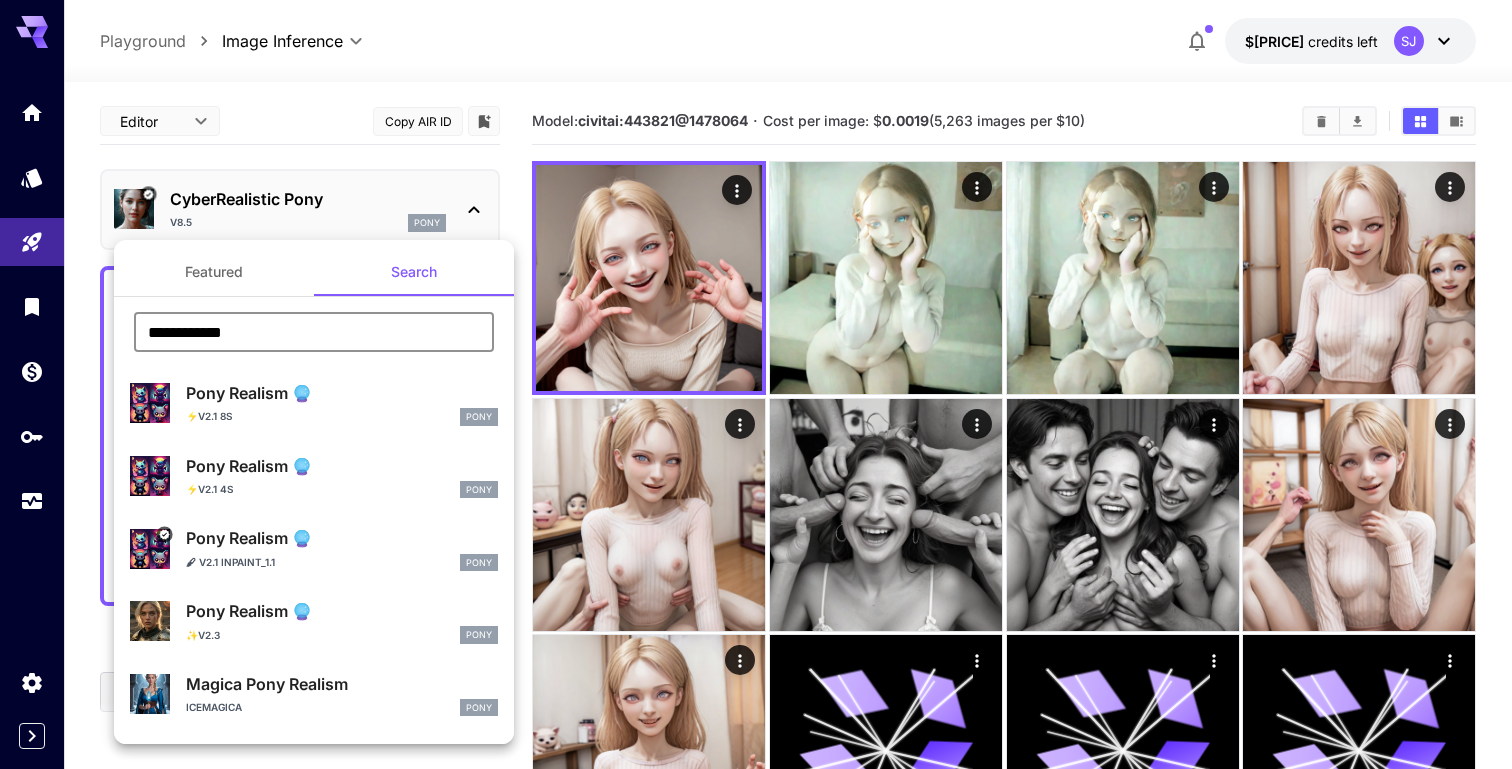 click on "Pony Realism 🔮" at bounding box center (342, 611) 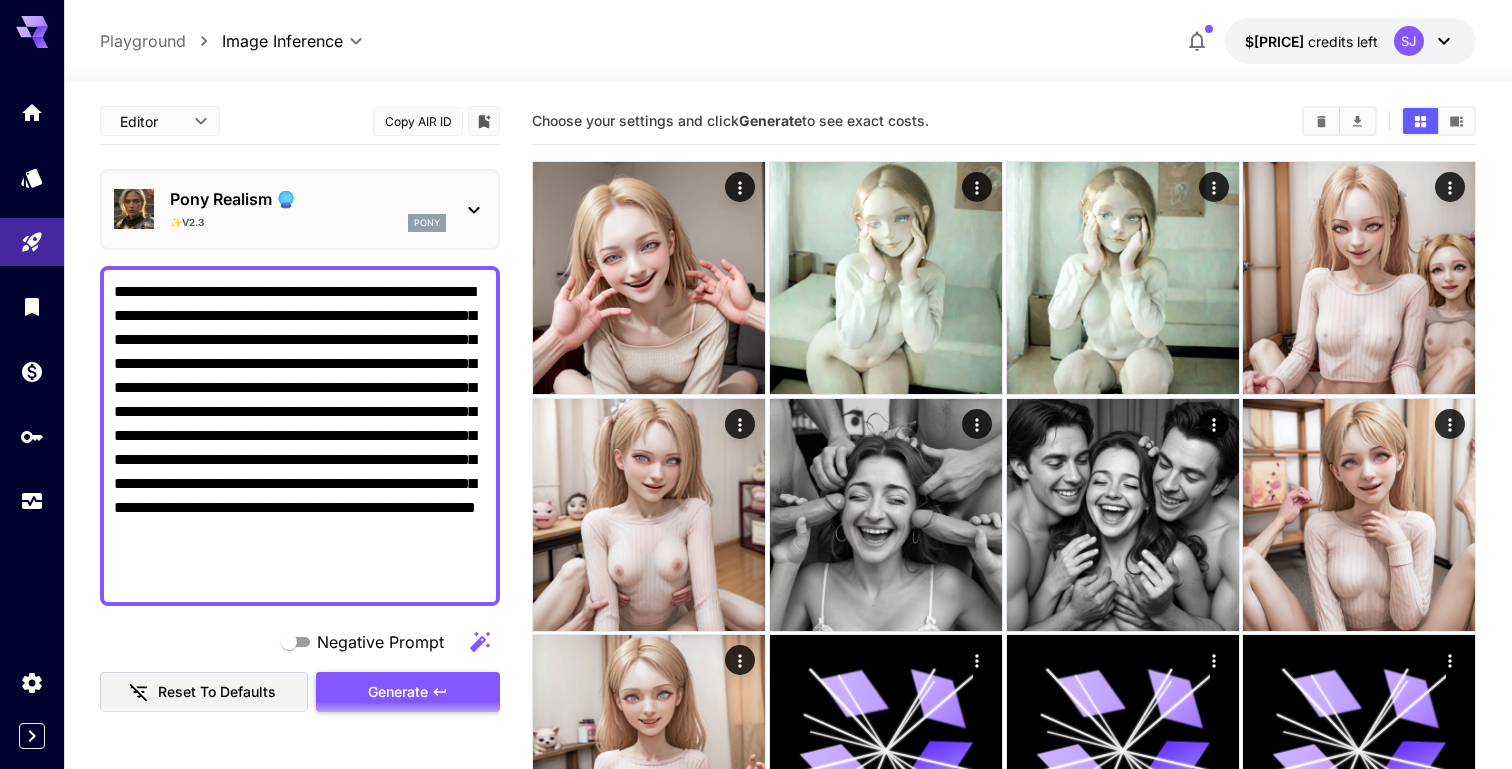 click on "Generate" at bounding box center (408, 692) 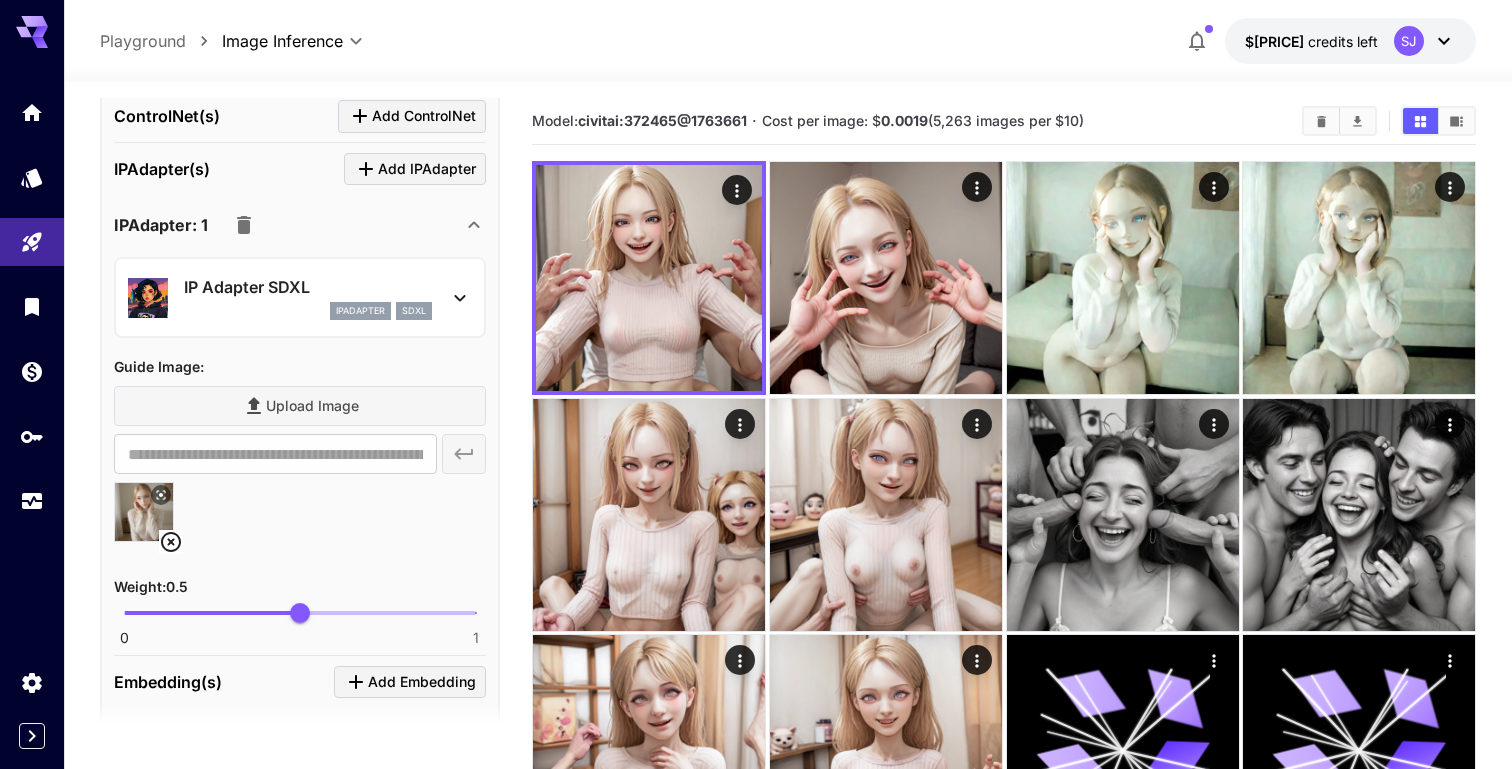 scroll, scrollTop: 1161, scrollLeft: 0, axis: vertical 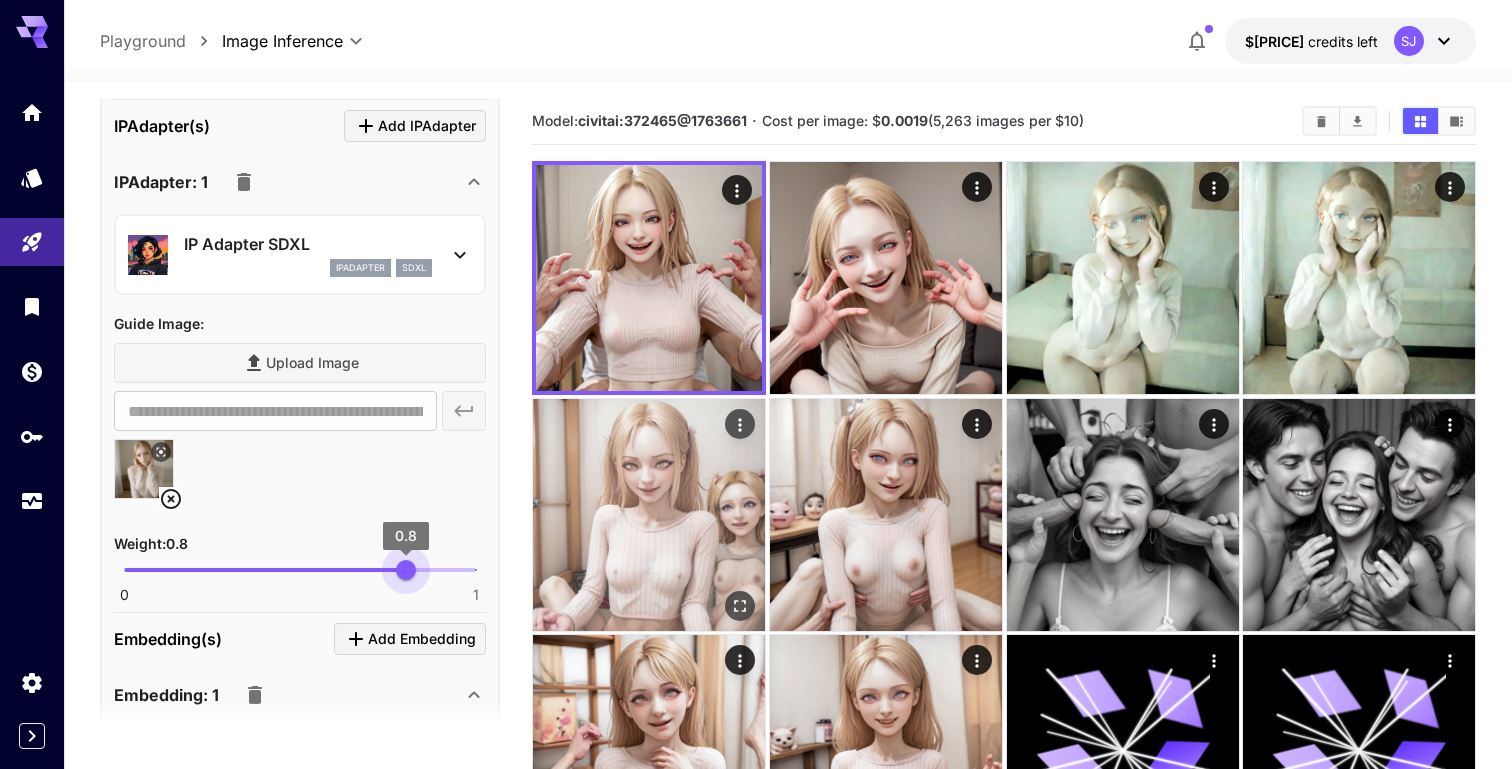 type on "*" 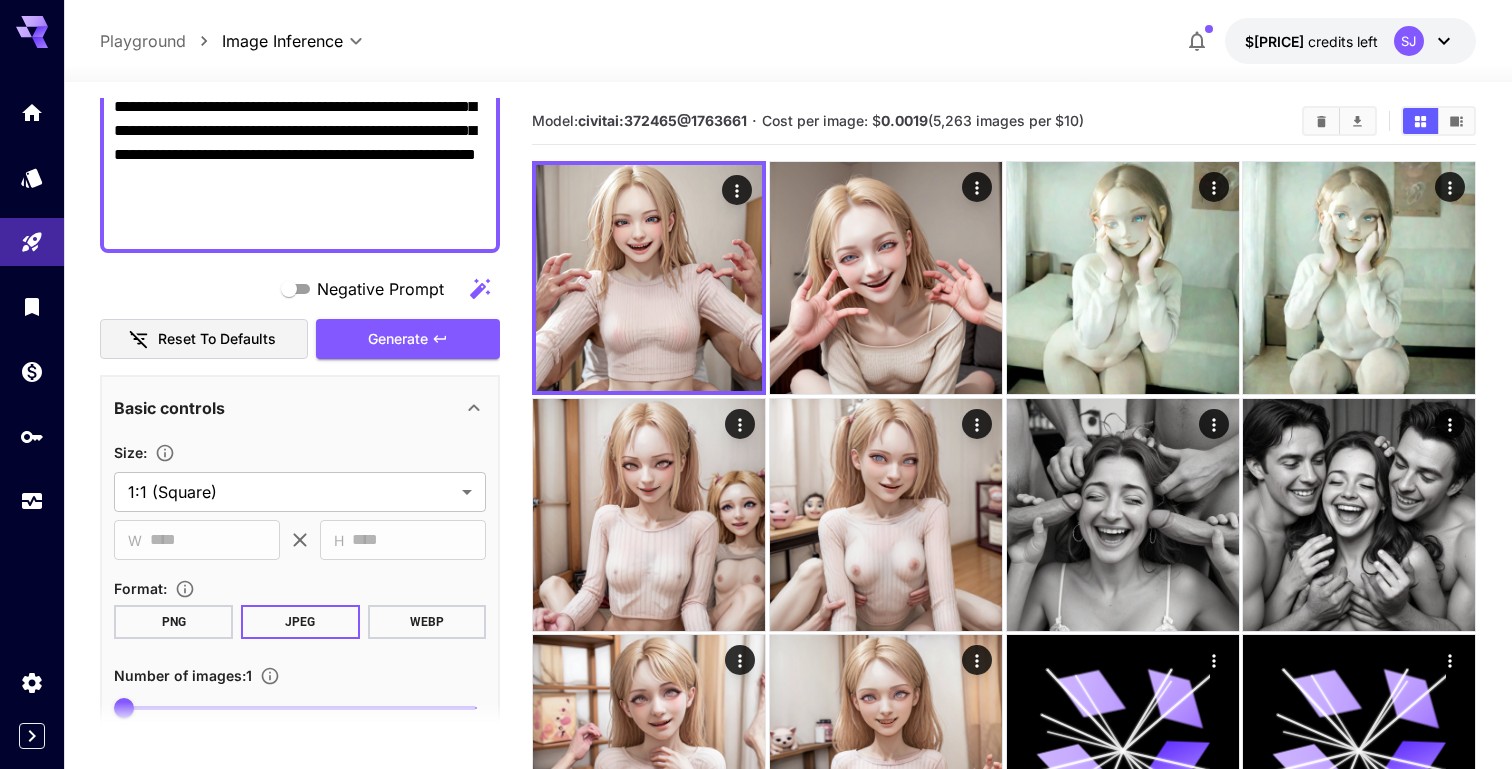 scroll, scrollTop: 187, scrollLeft: 0, axis: vertical 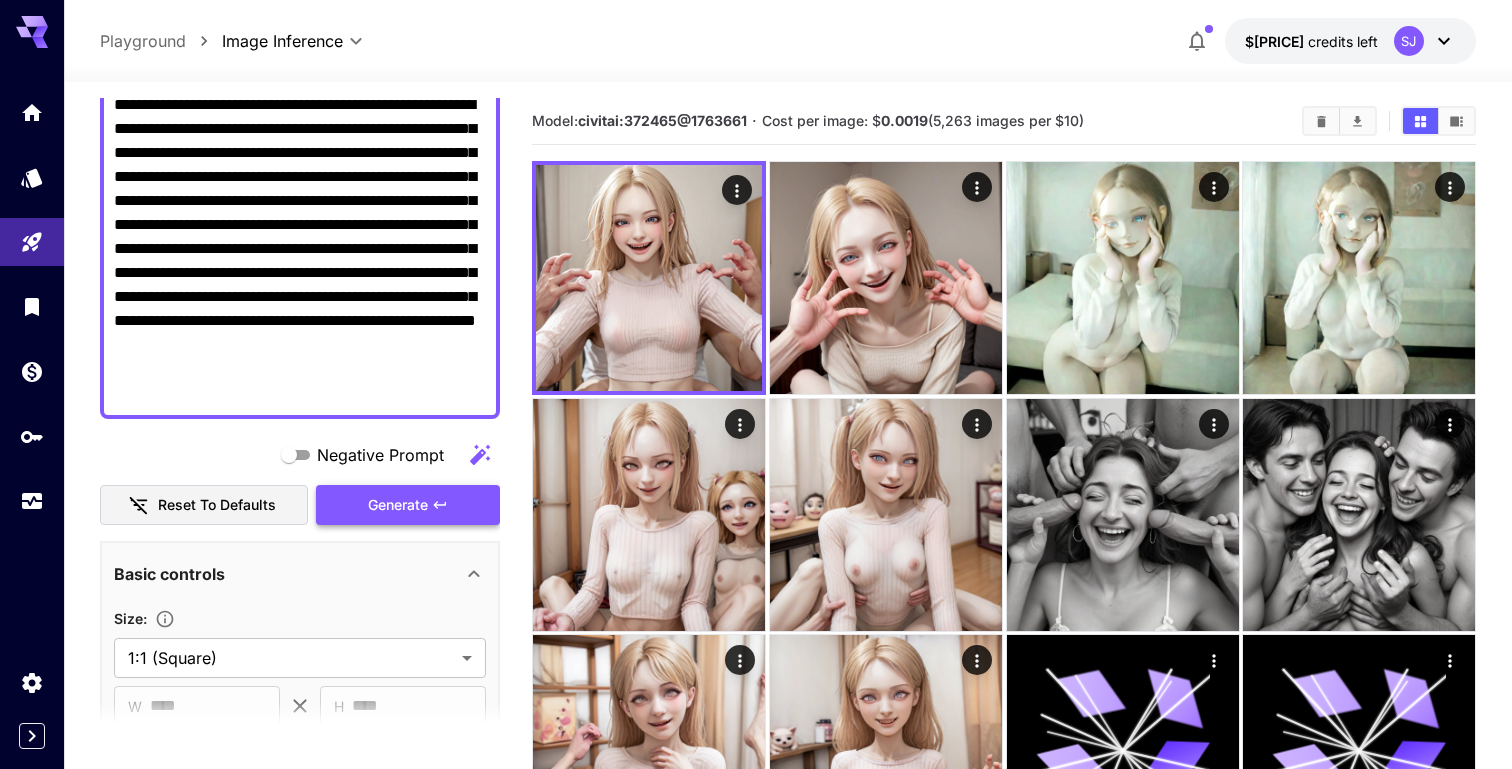 click on "Generate" at bounding box center (398, 505) 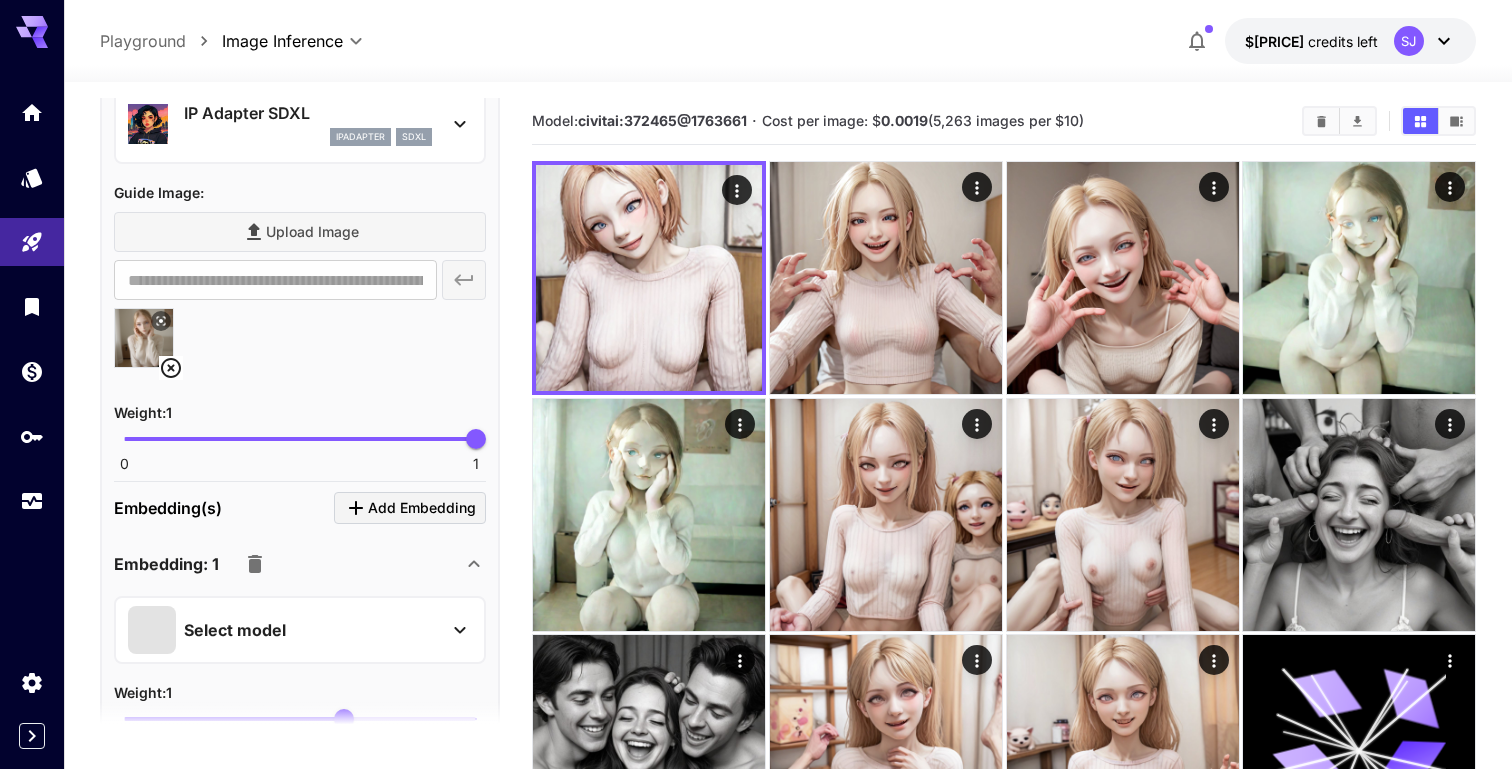 scroll, scrollTop: 1270, scrollLeft: 0, axis: vertical 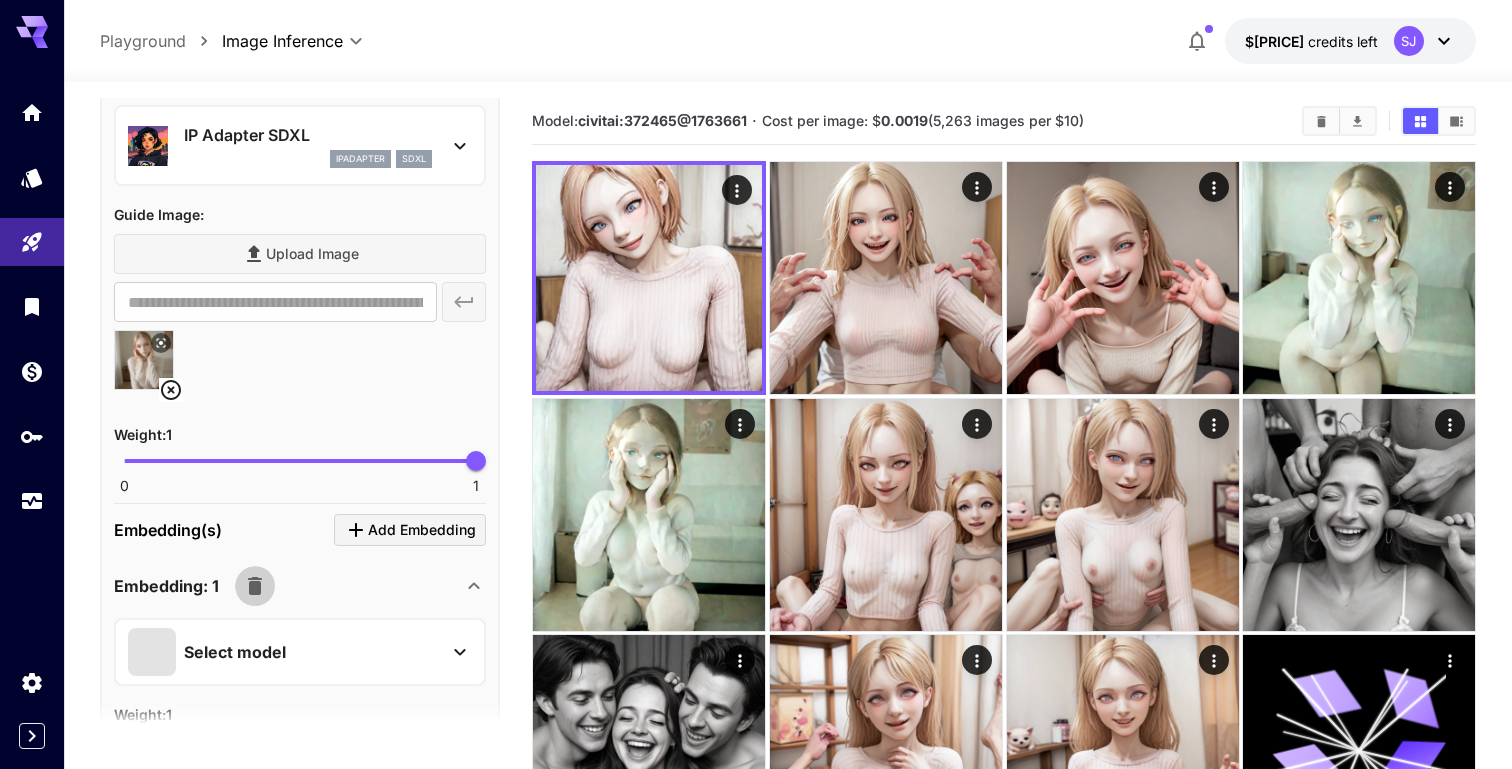 click at bounding box center (255, 586) 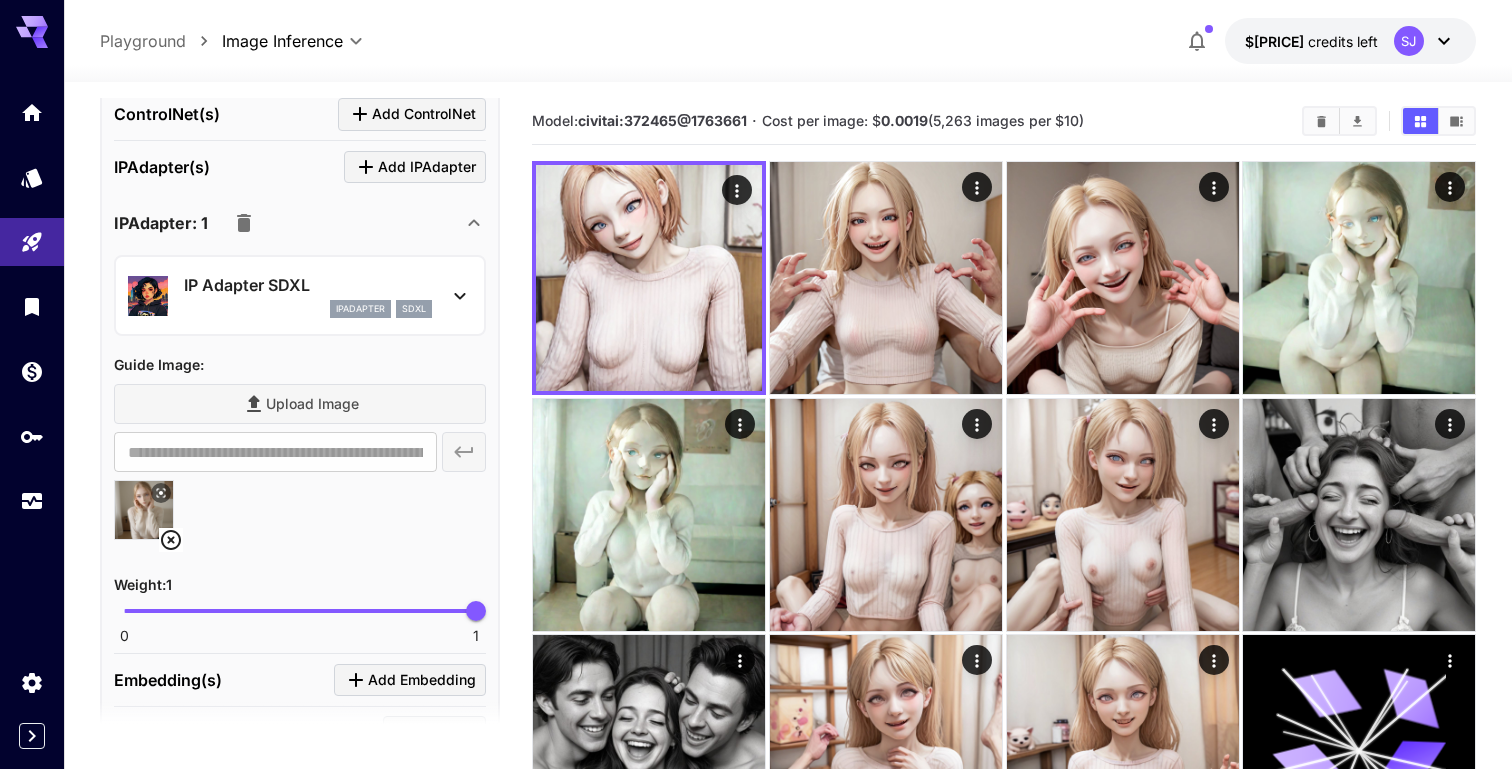 click 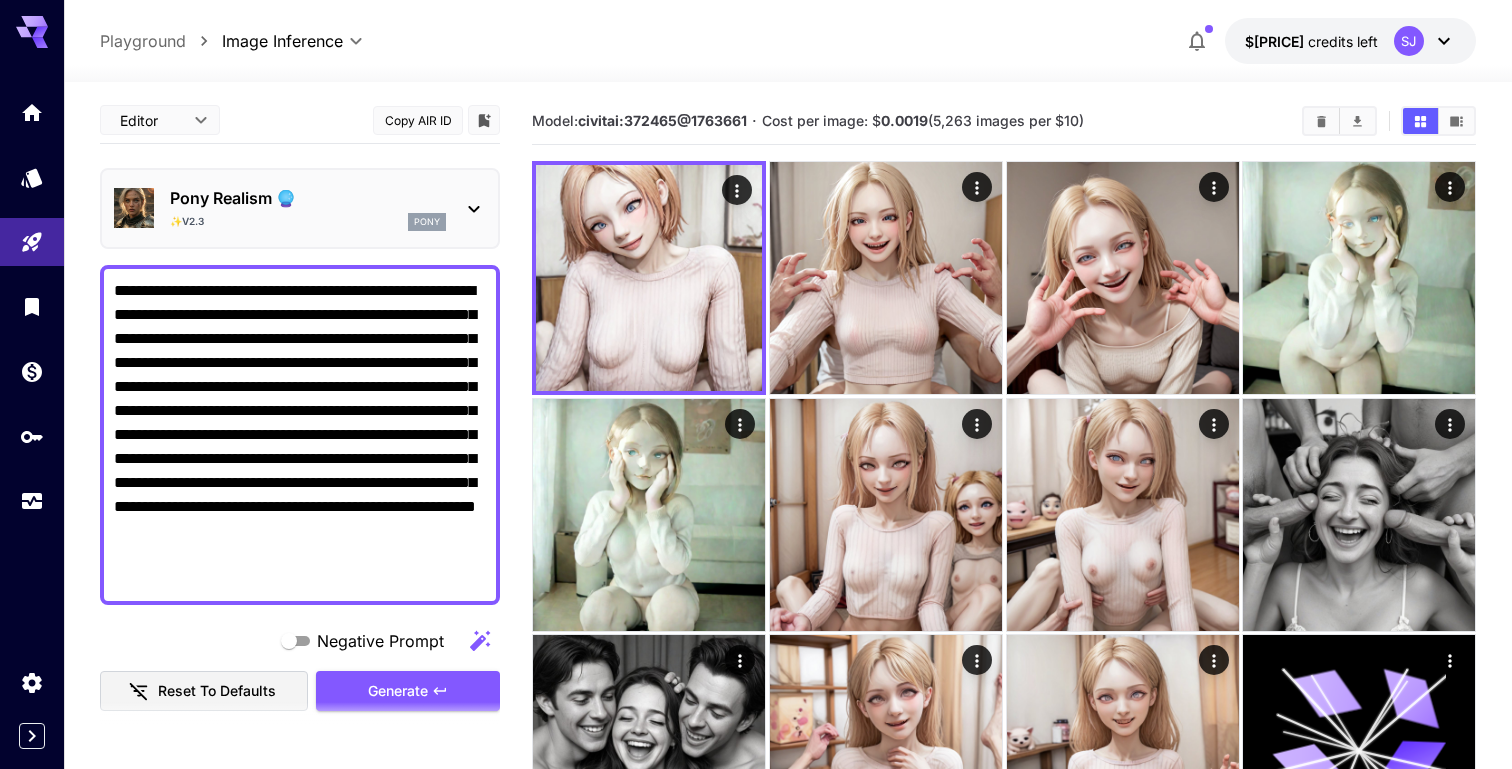 scroll, scrollTop: 0, scrollLeft: 0, axis: both 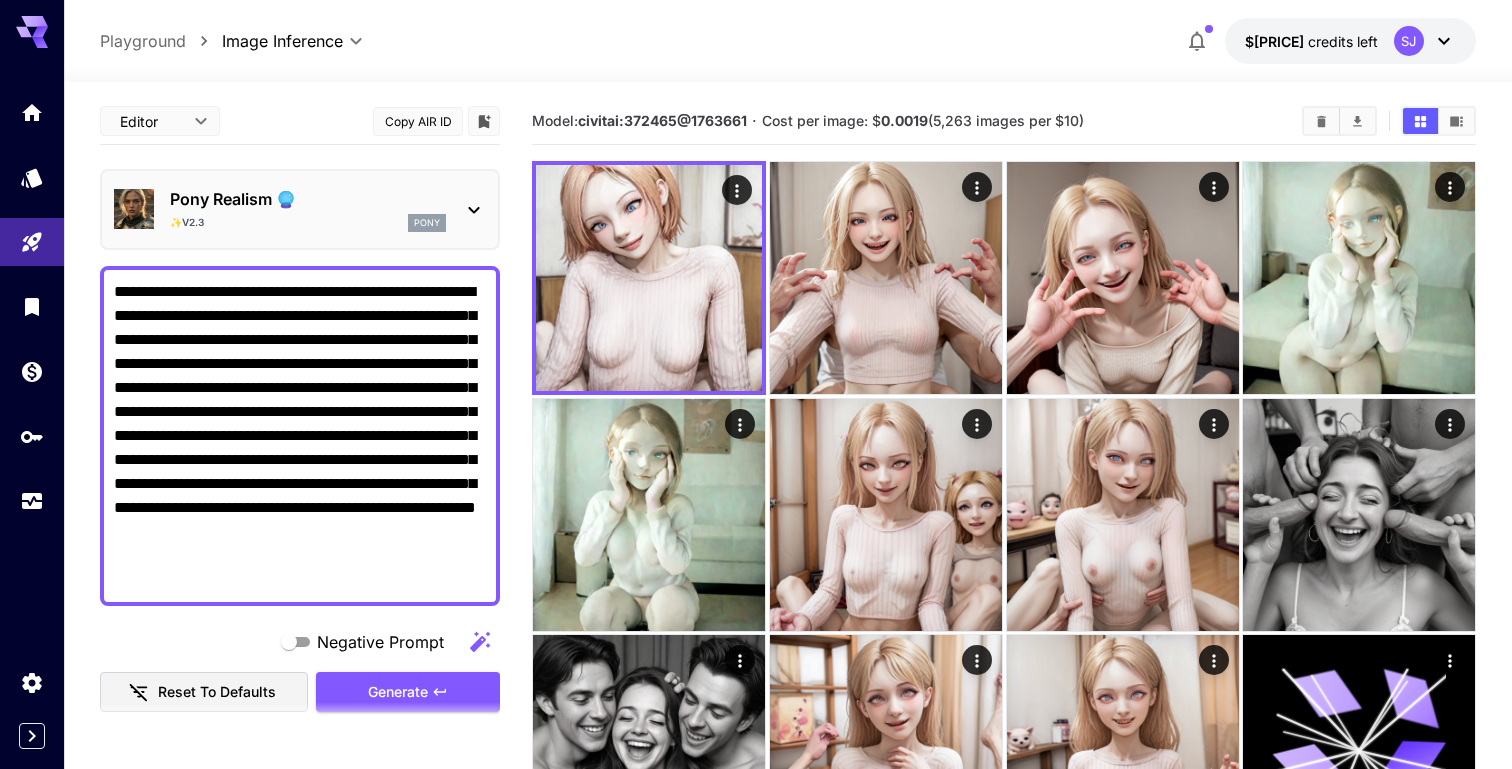 click at bounding box center (300, 727) 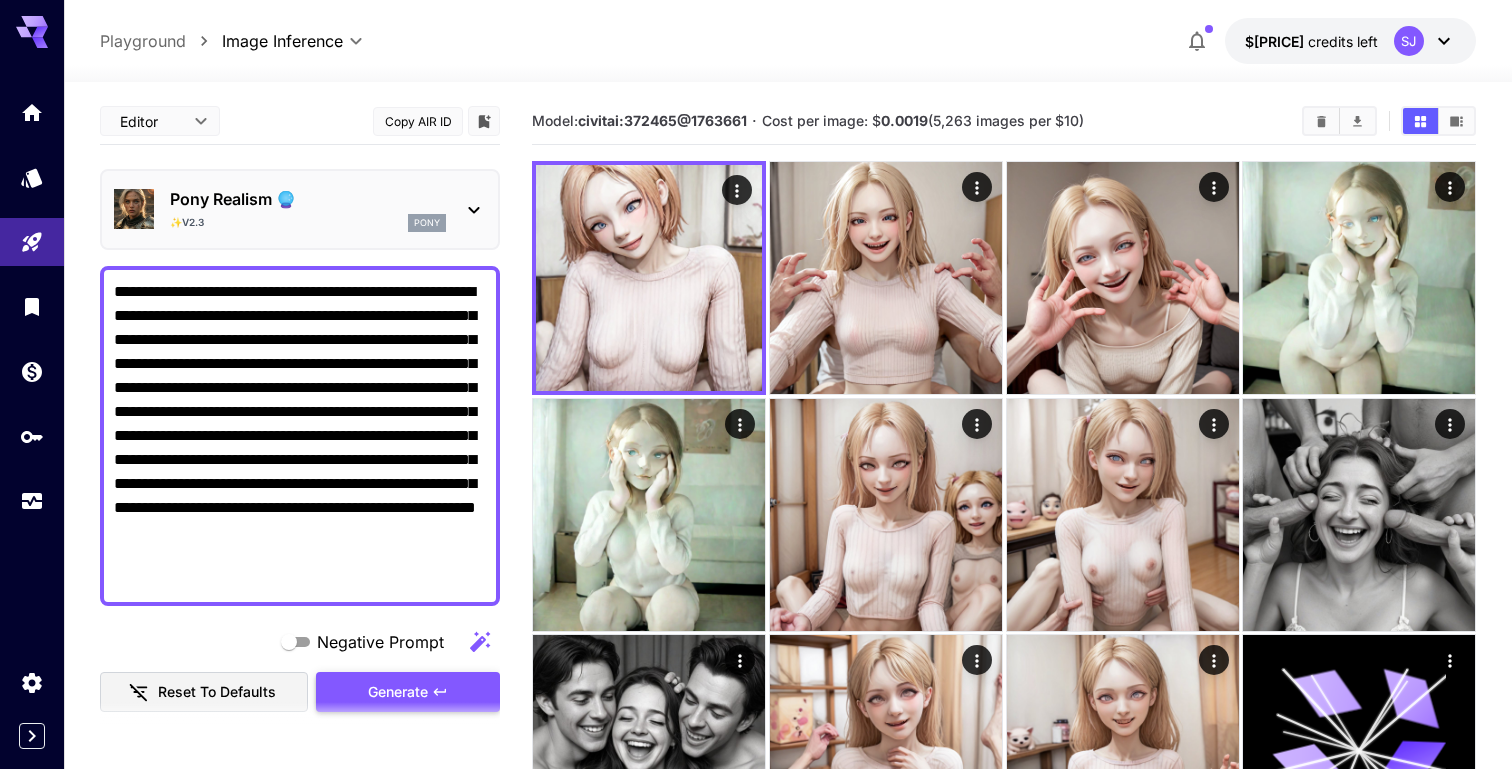 click on "Generate" at bounding box center [408, 692] 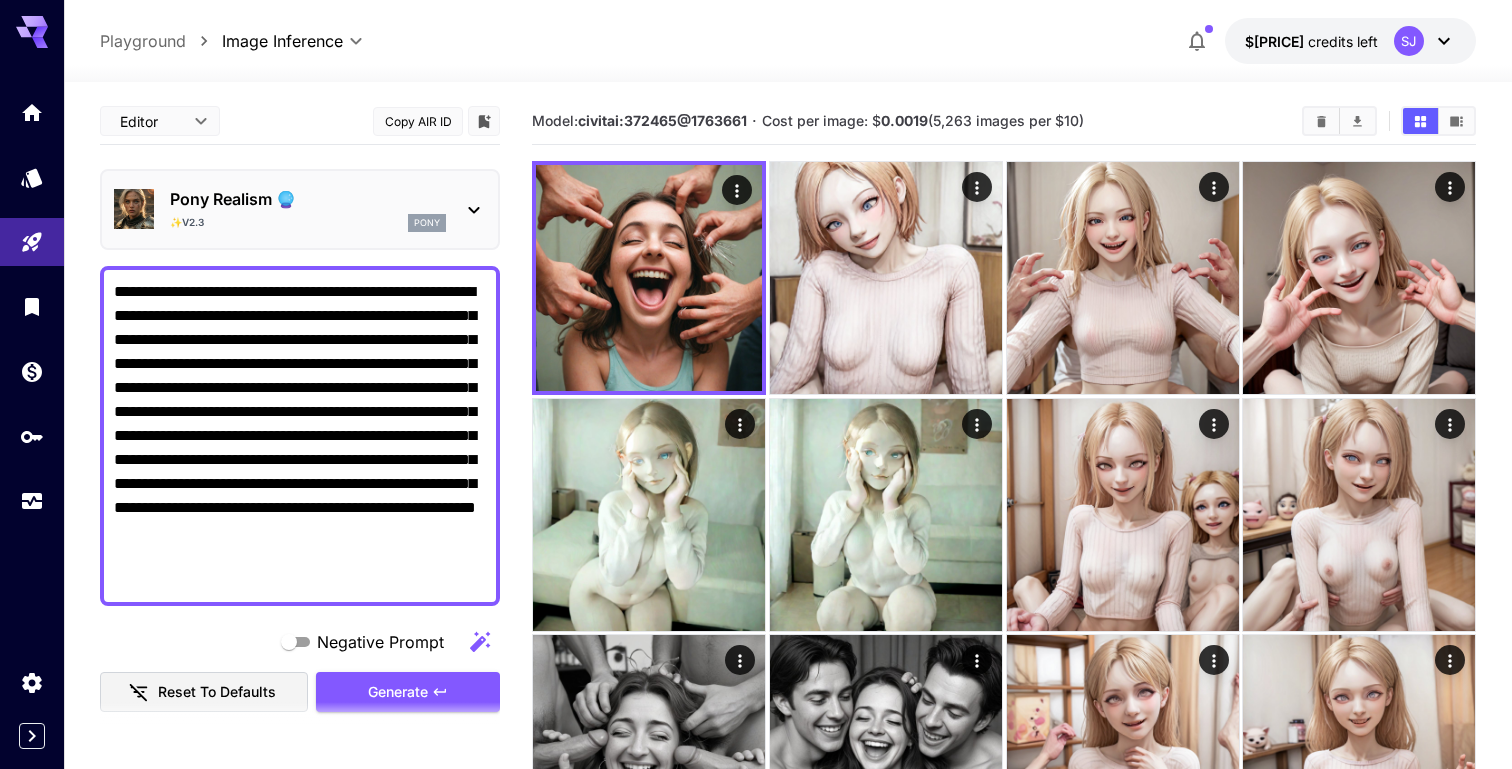 click on "**********" at bounding box center (300, 436) 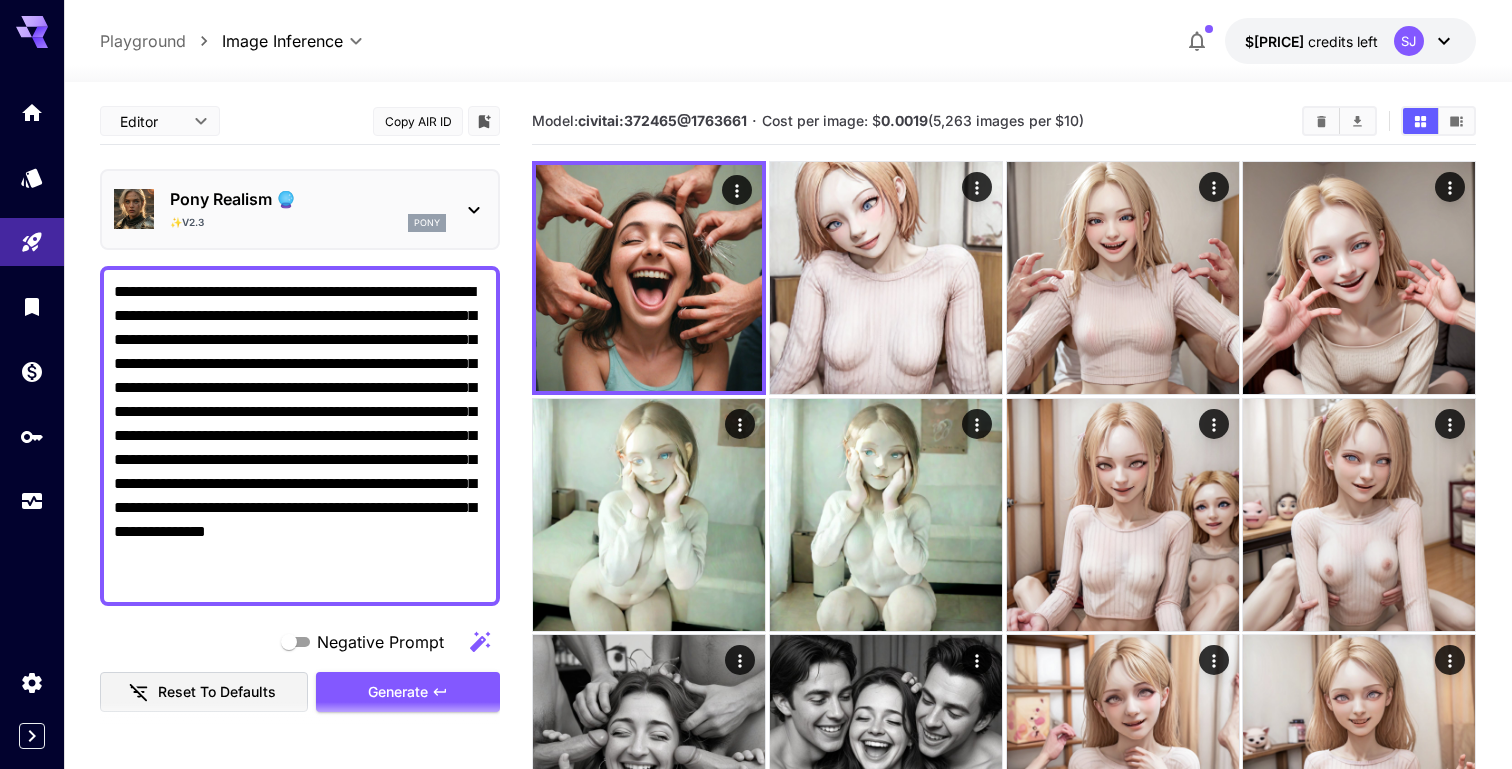 type on "**********" 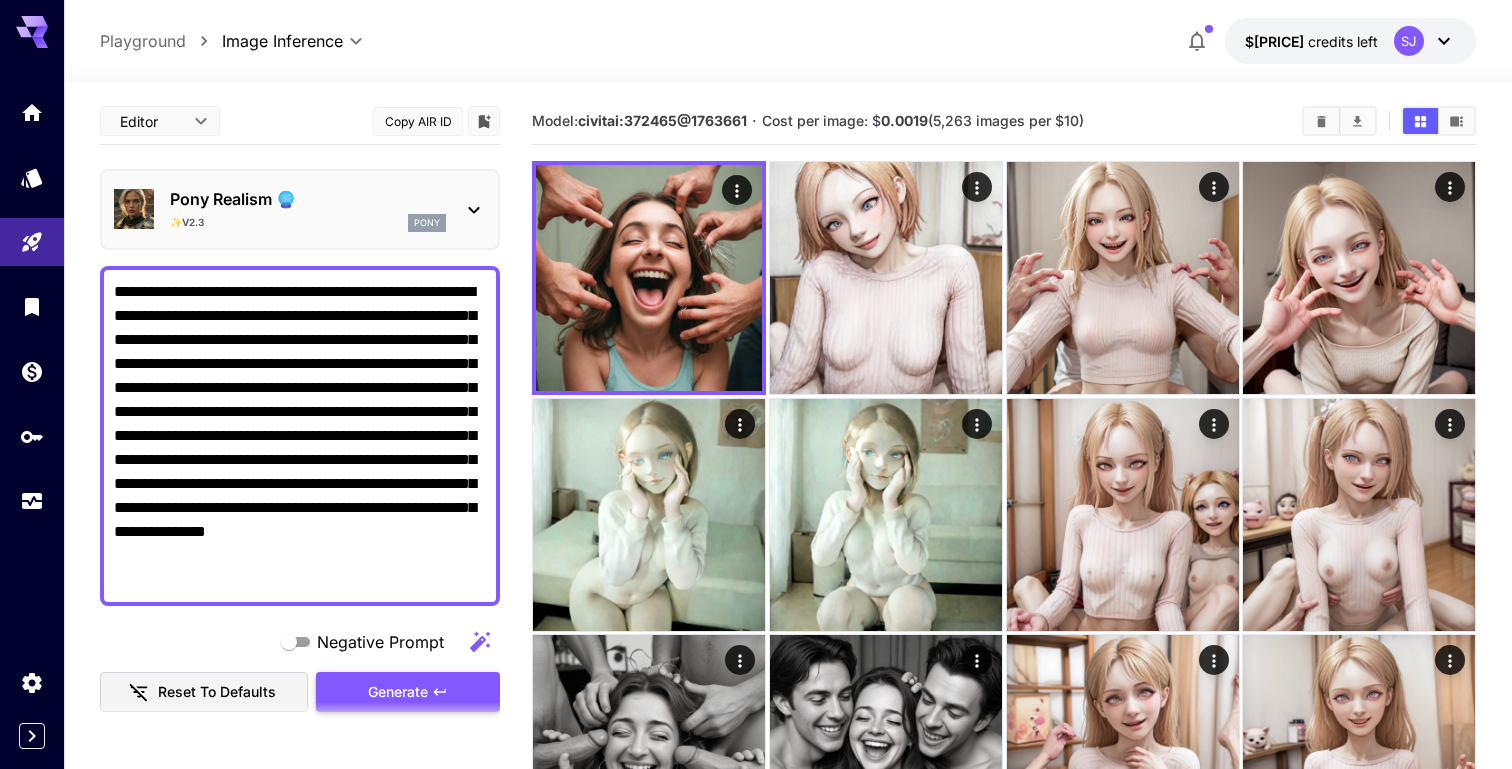 click on "Generate" at bounding box center (398, 692) 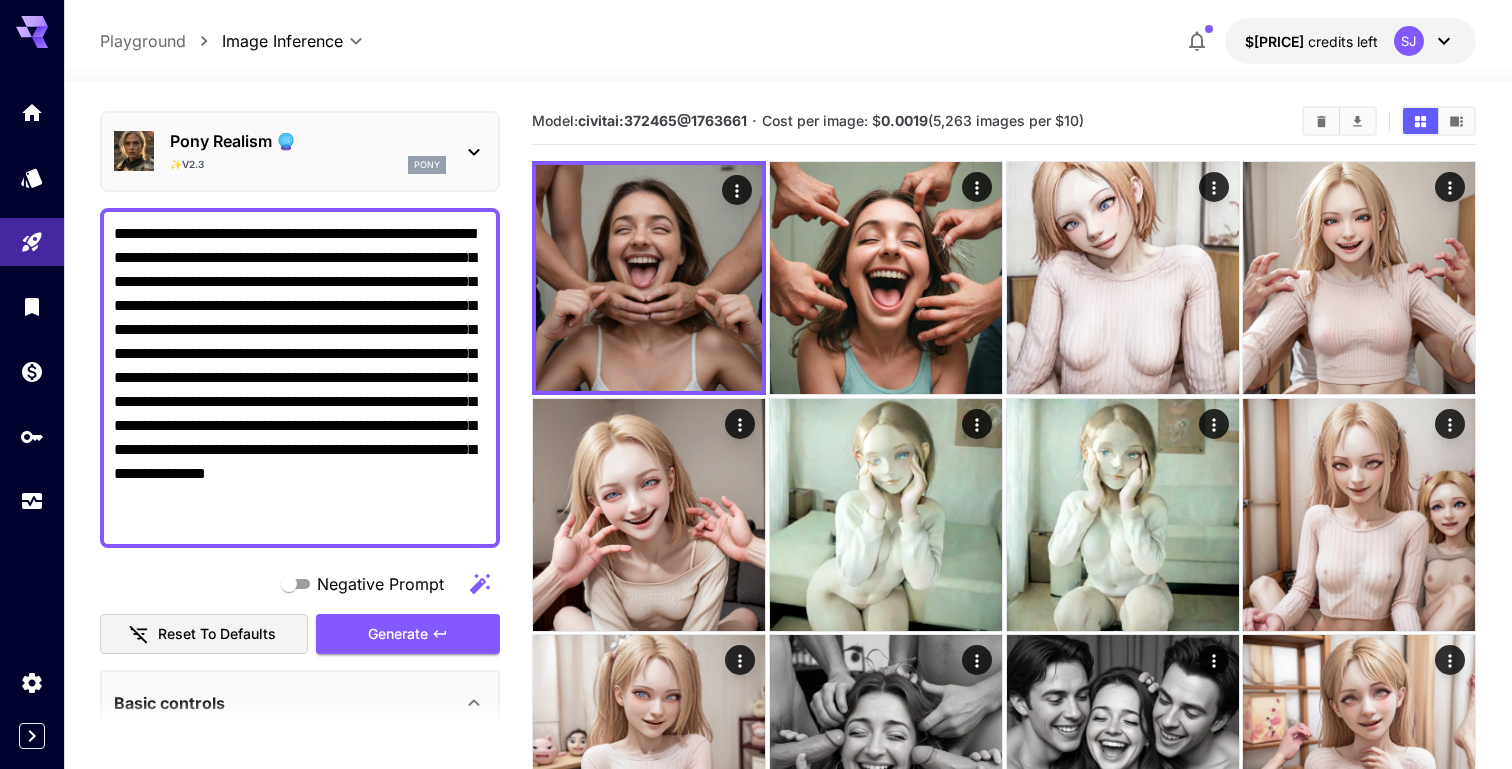 scroll, scrollTop: 57, scrollLeft: 0, axis: vertical 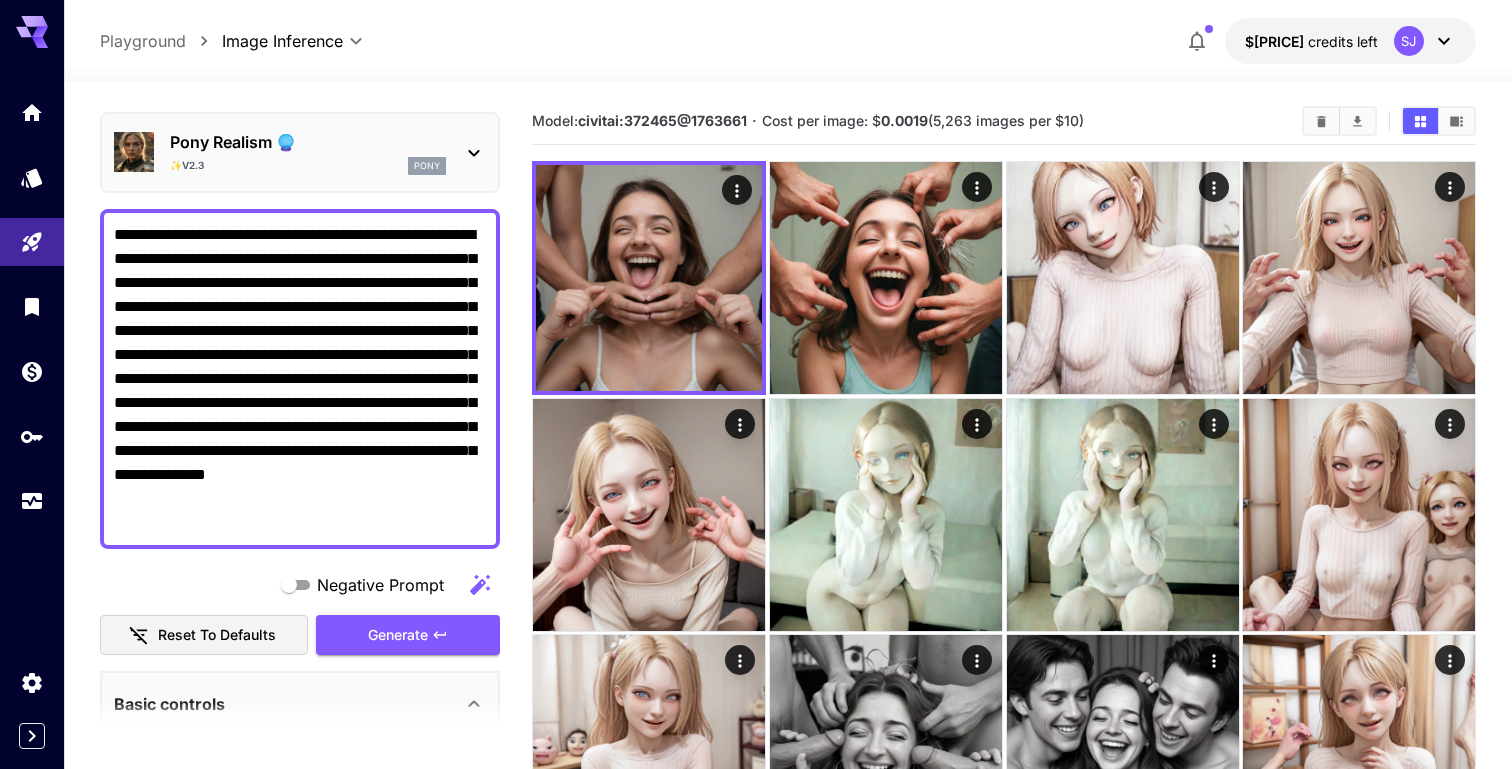 click on "**********" at bounding box center [300, 379] 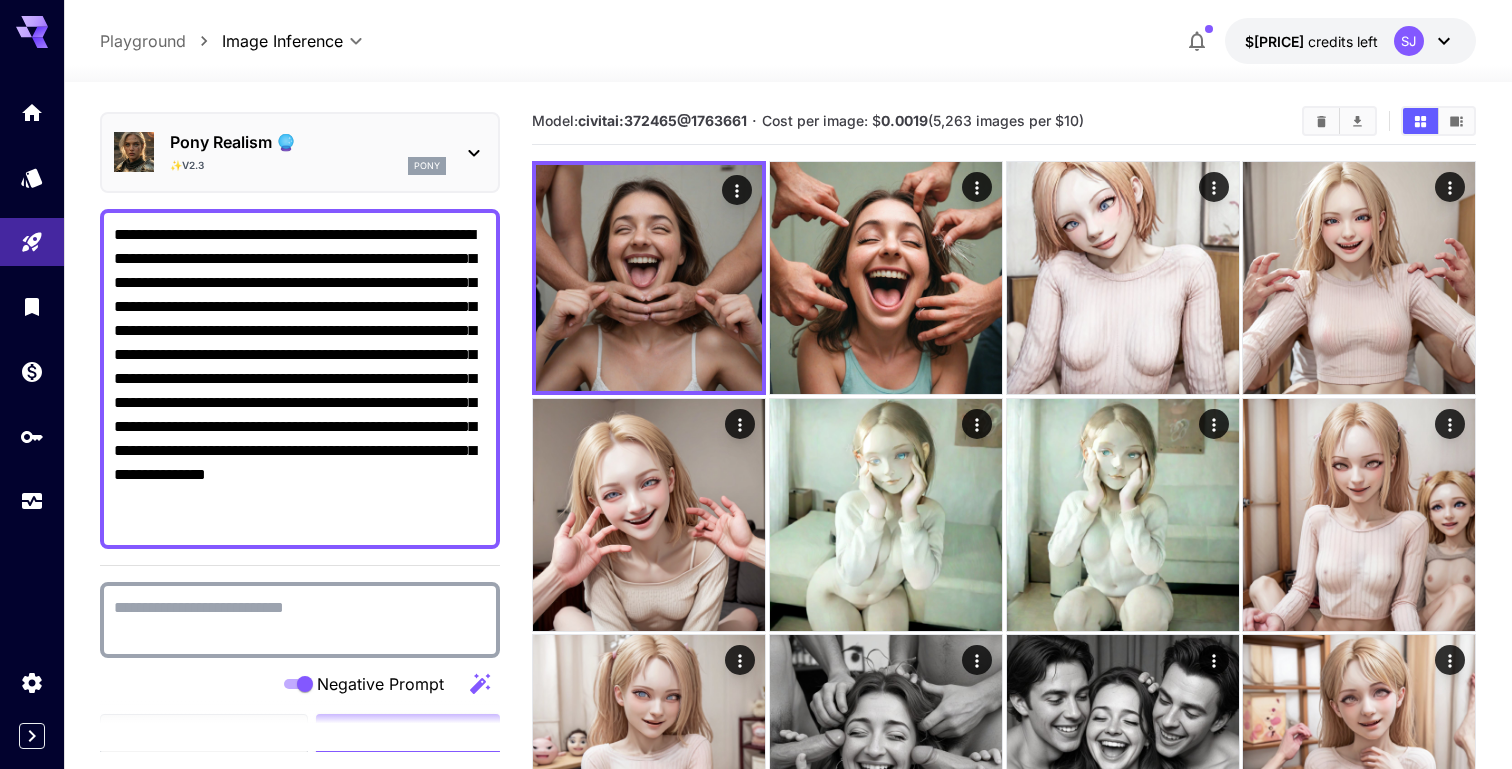 click on "Negative Prompt" at bounding box center [300, 620] 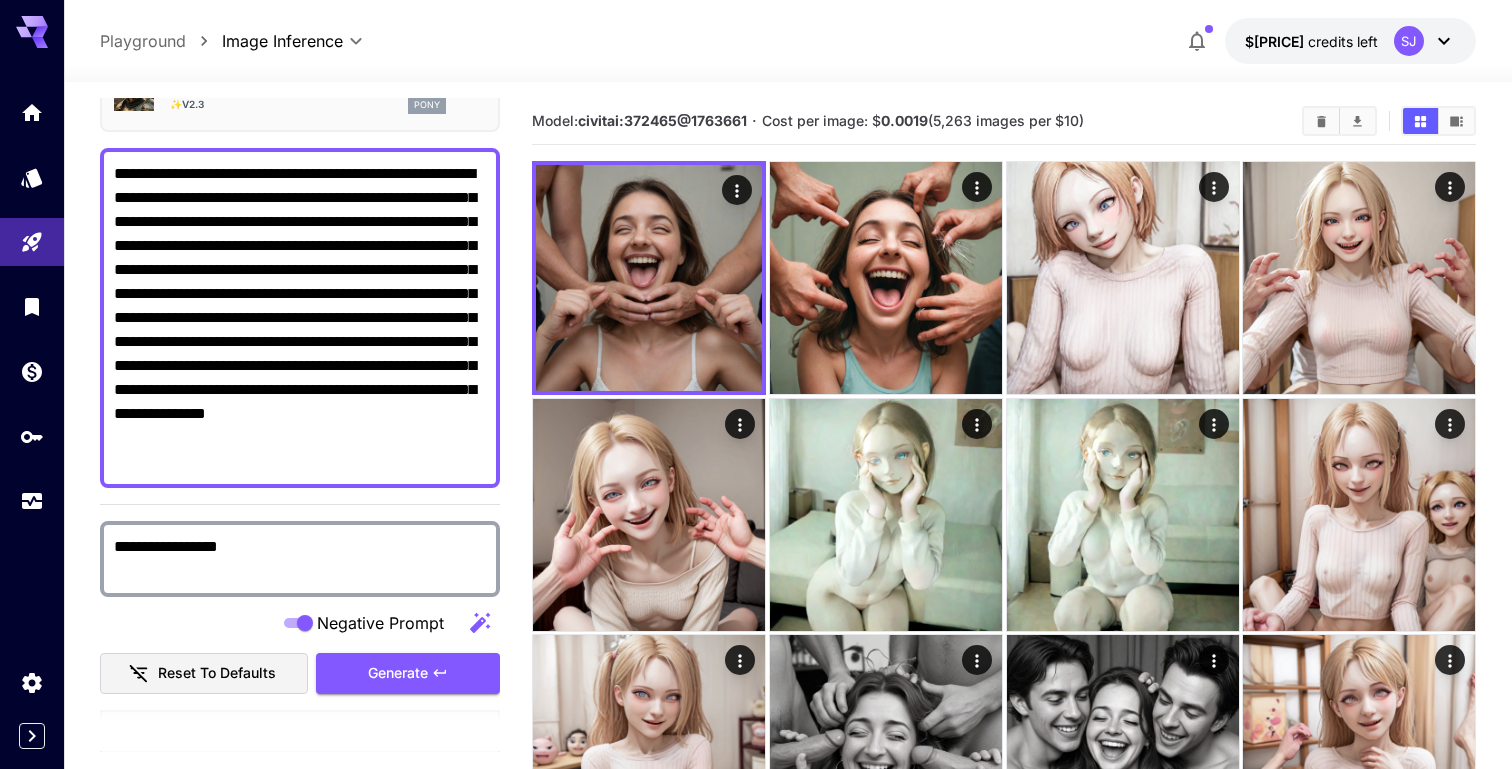 scroll, scrollTop: 127, scrollLeft: 0, axis: vertical 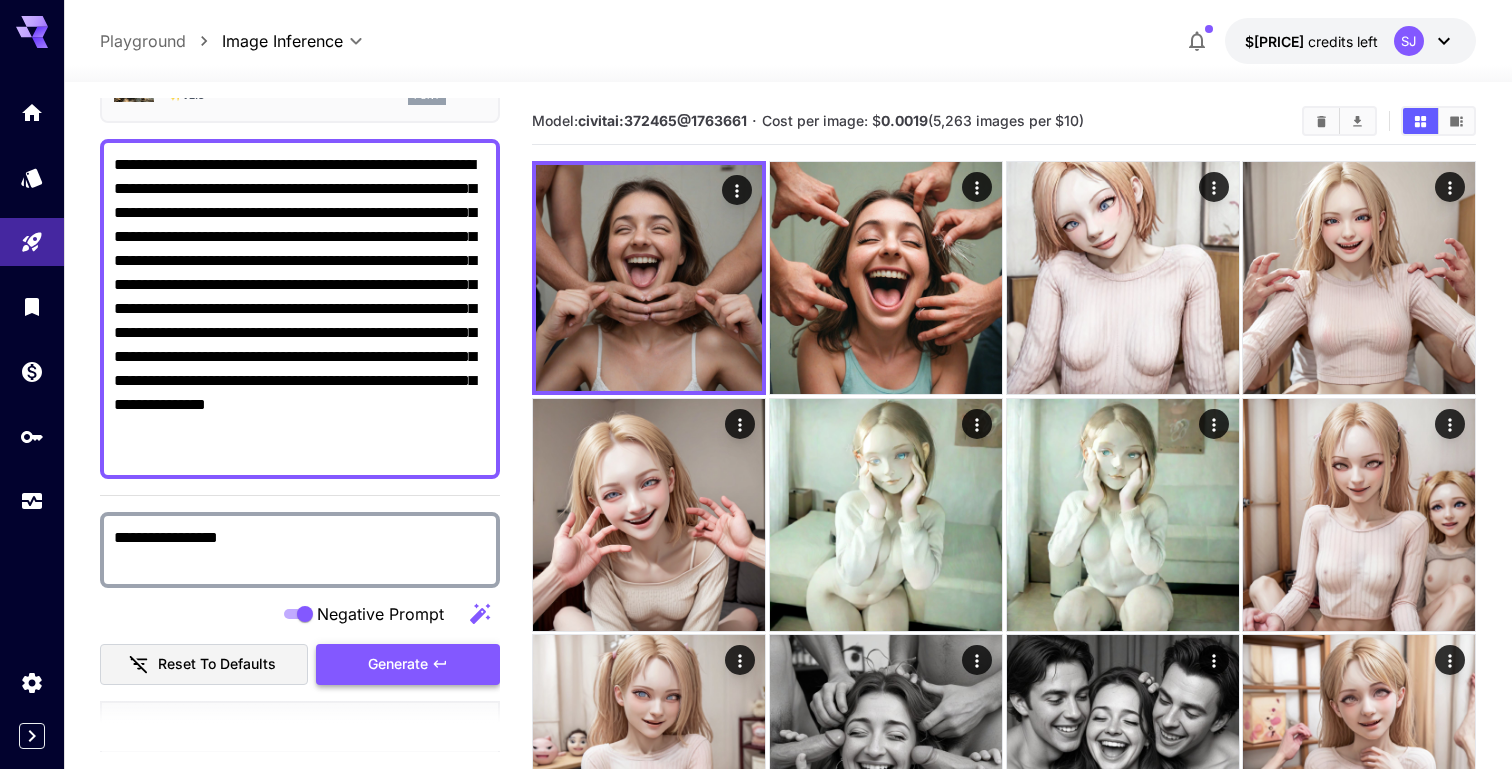 type on "**********" 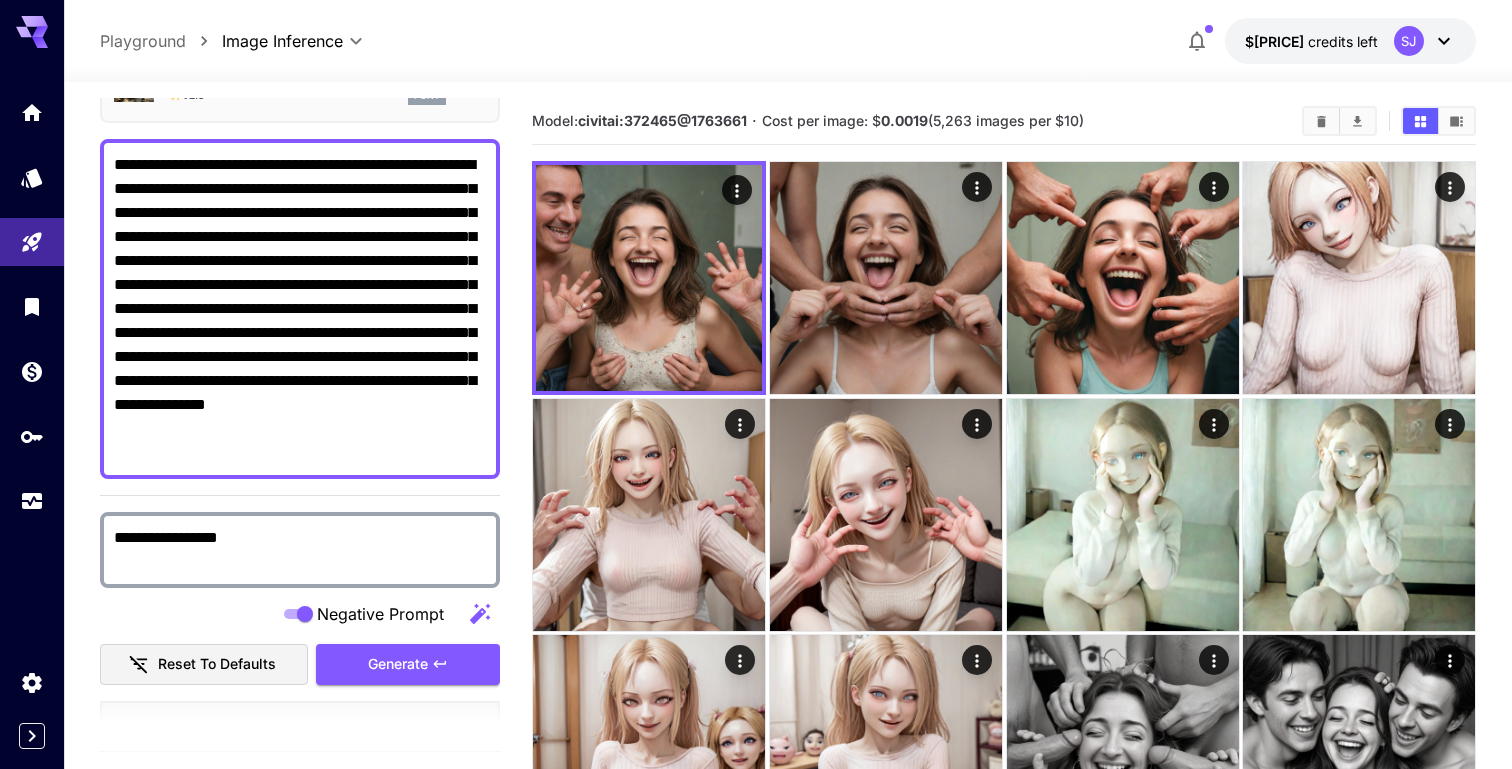 click on "**********" at bounding box center [300, 550] 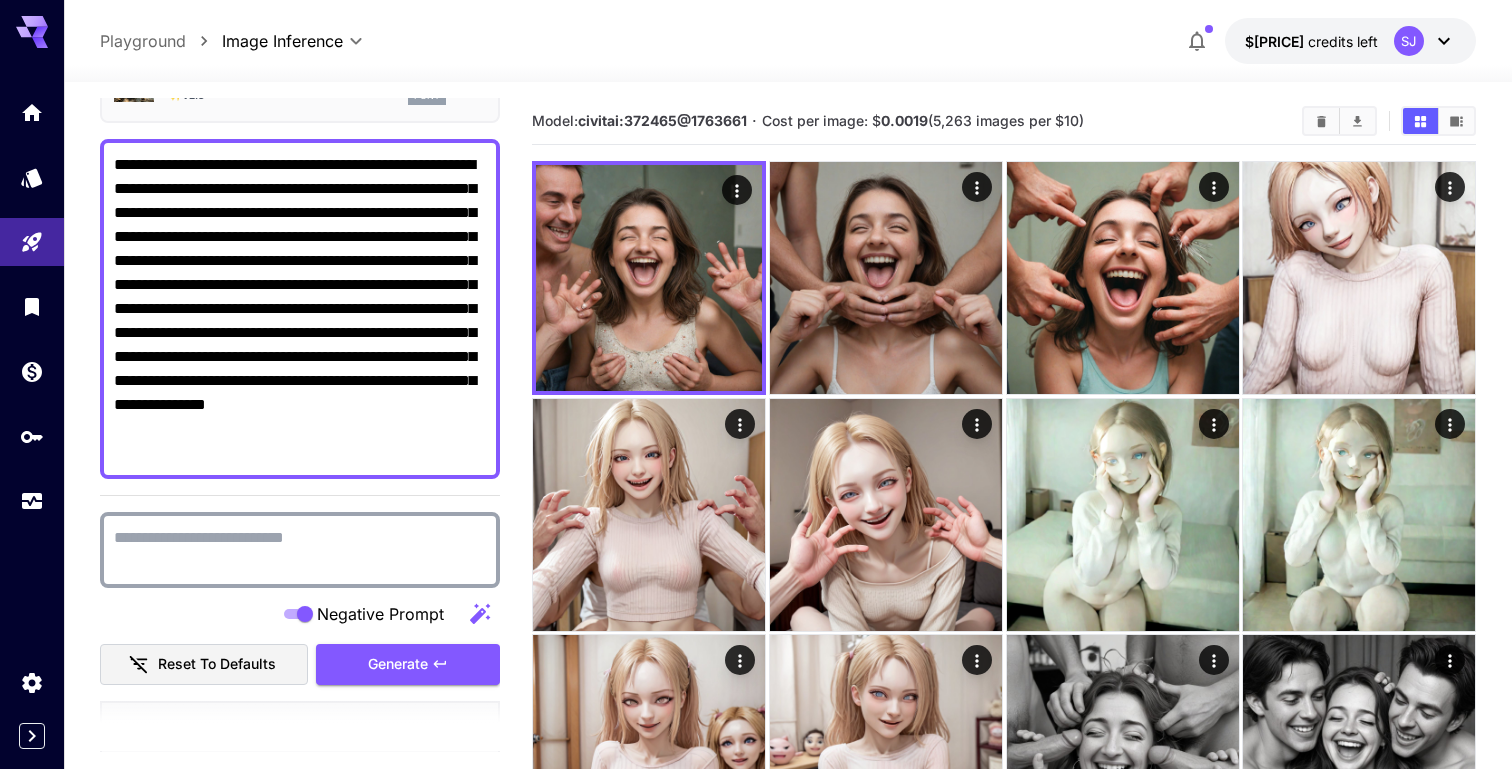 type 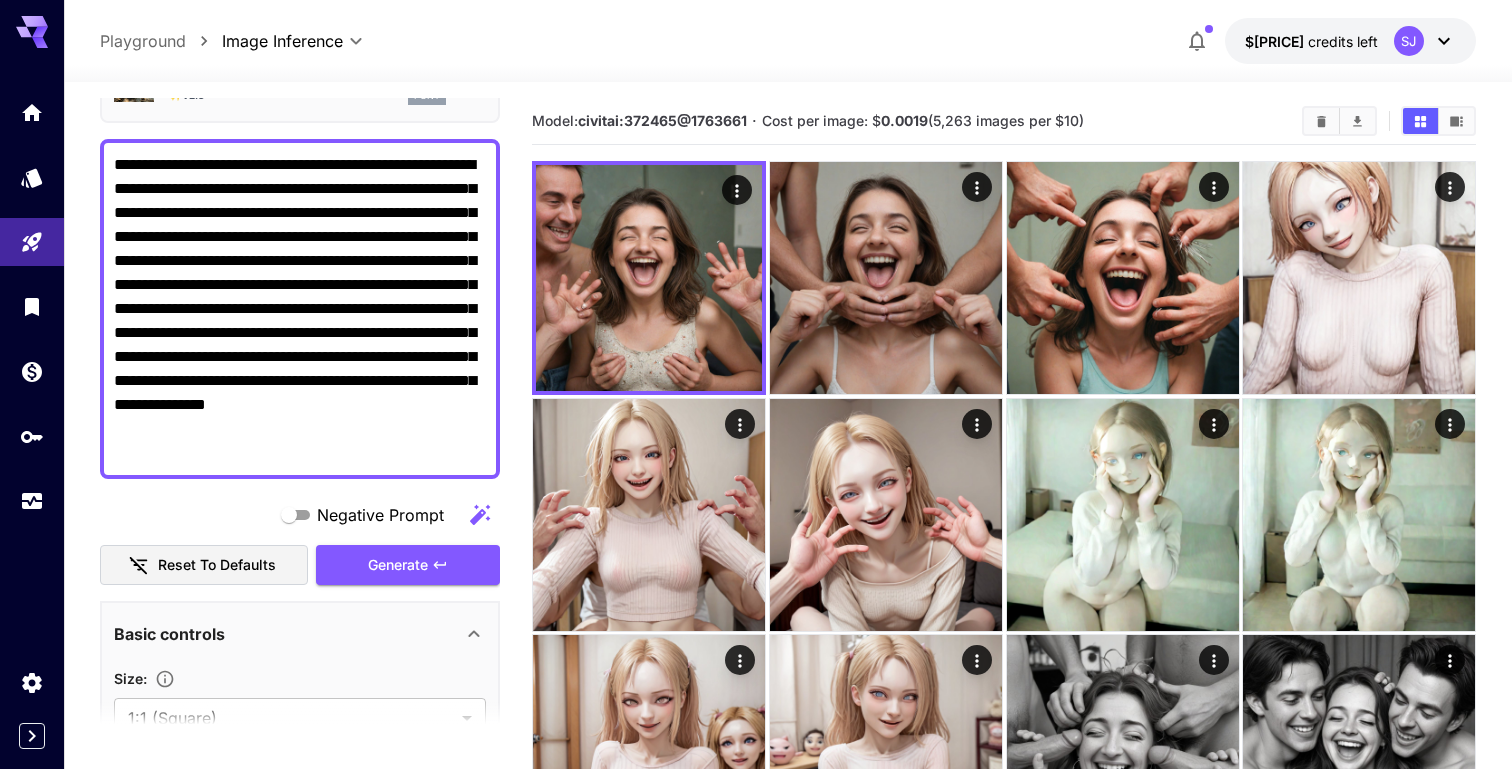 scroll, scrollTop: 0, scrollLeft: 0, axis: both 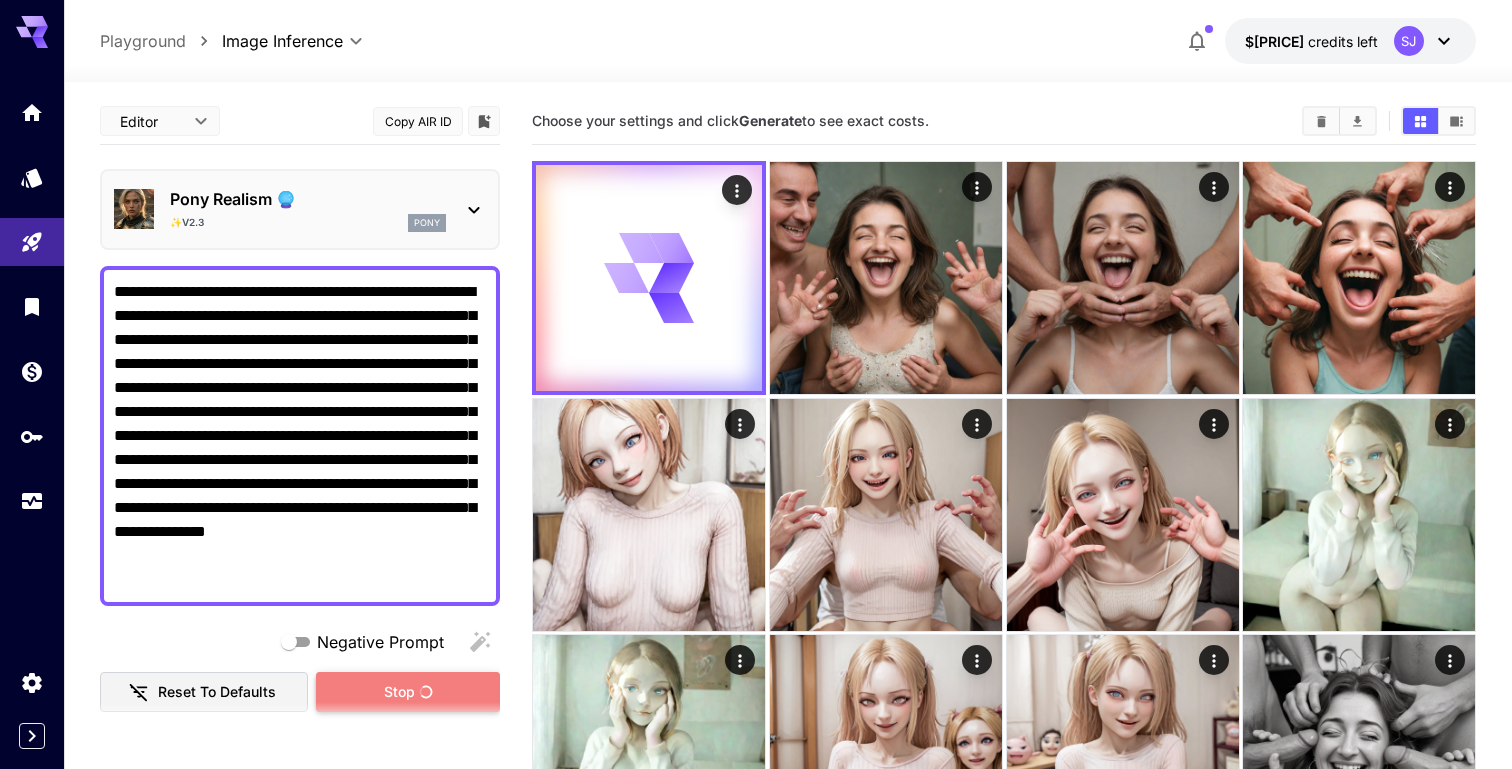 click on "Stop" at bounding box center [399, 692] 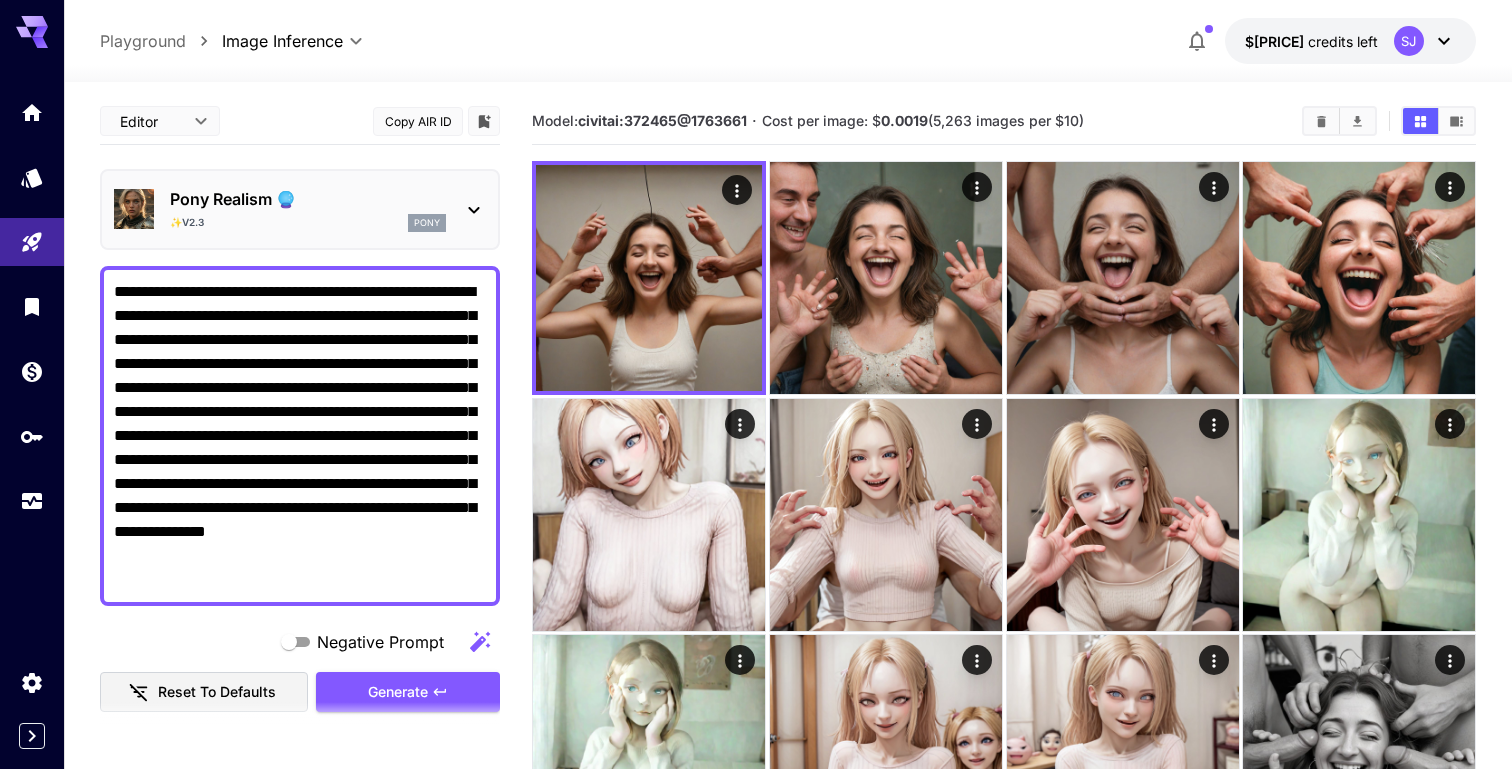 click on "✨v2.3 pony" at bounding box center [308, 223] 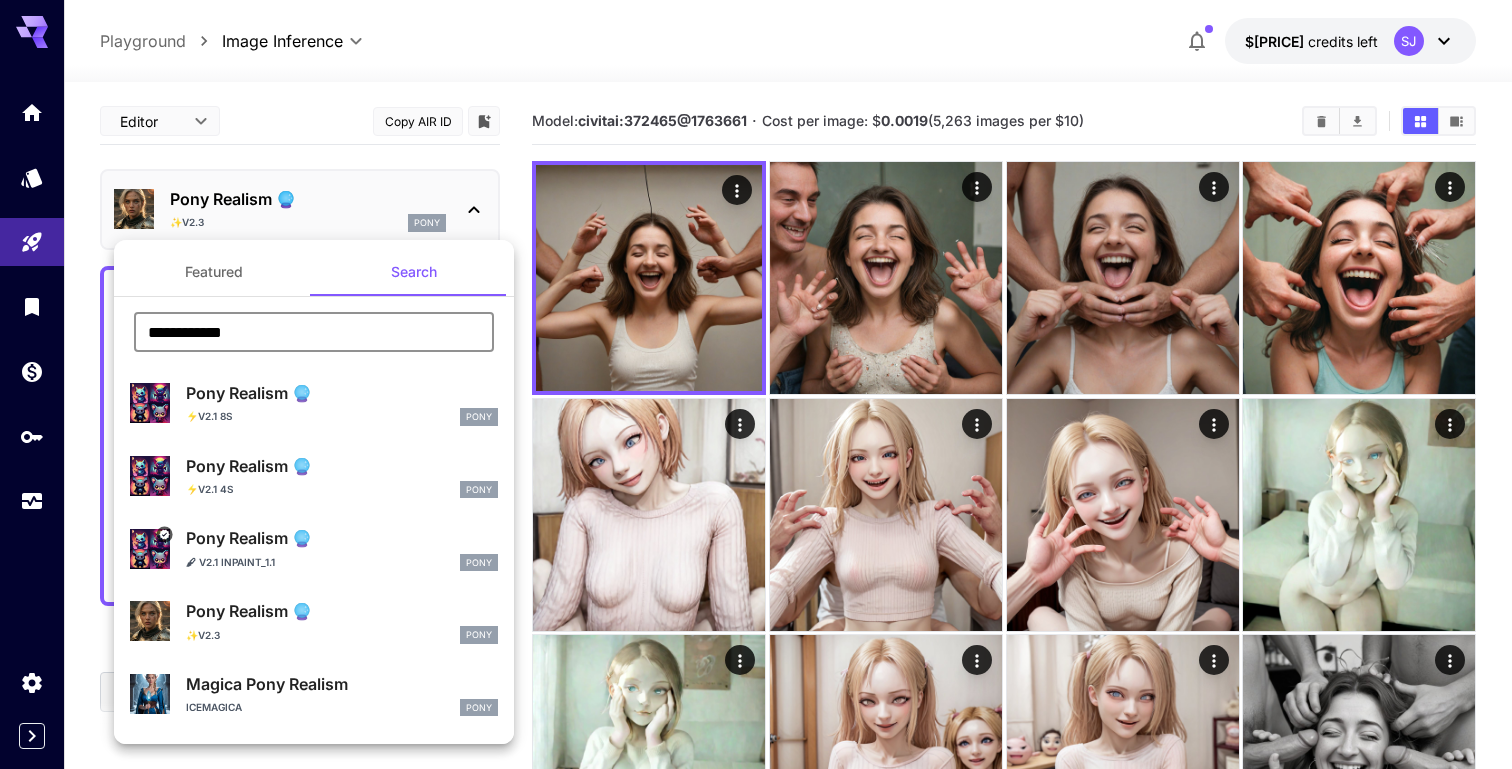 click on "**********" at bounding box center (314, 332) 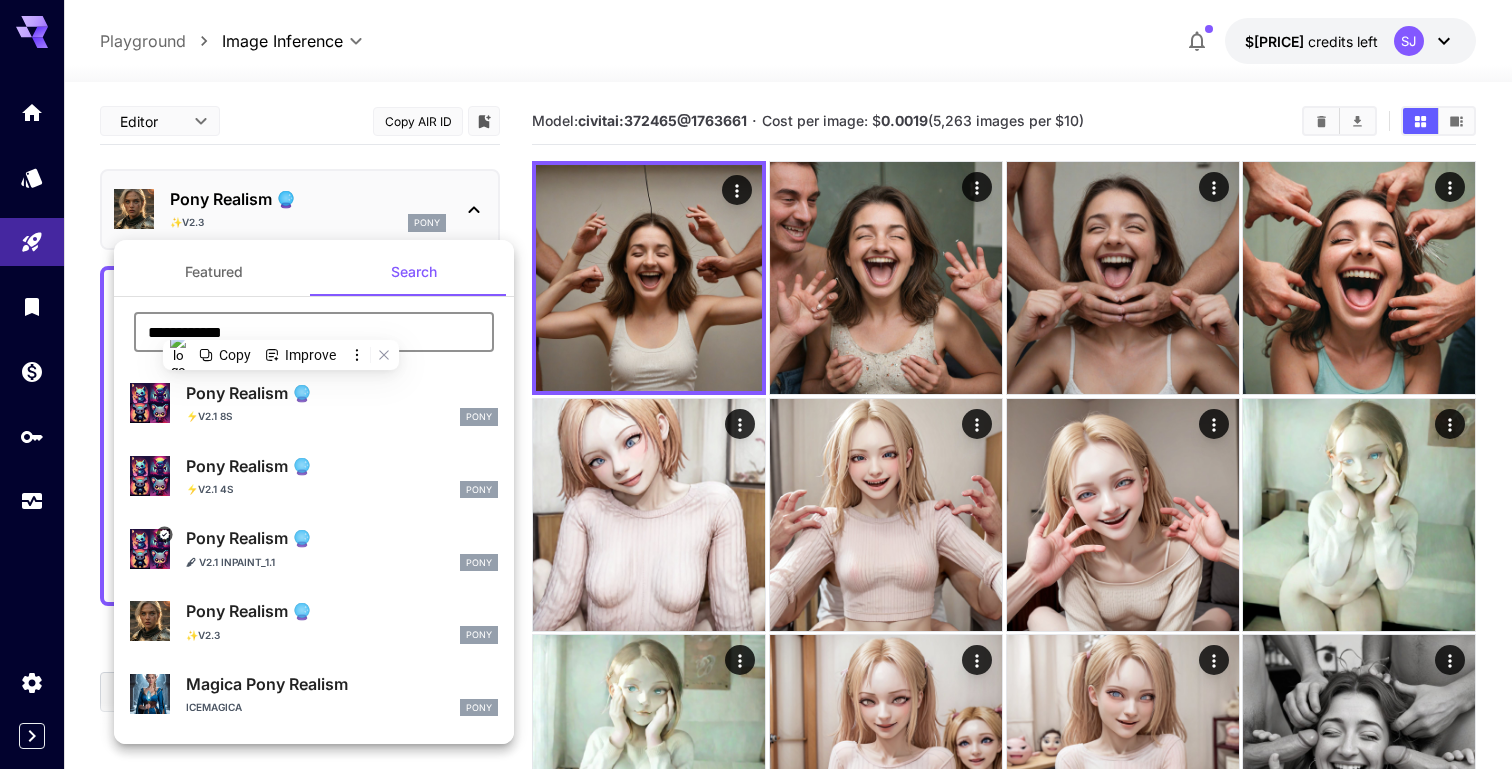 click on "**********" at bounding box center [314, 332] 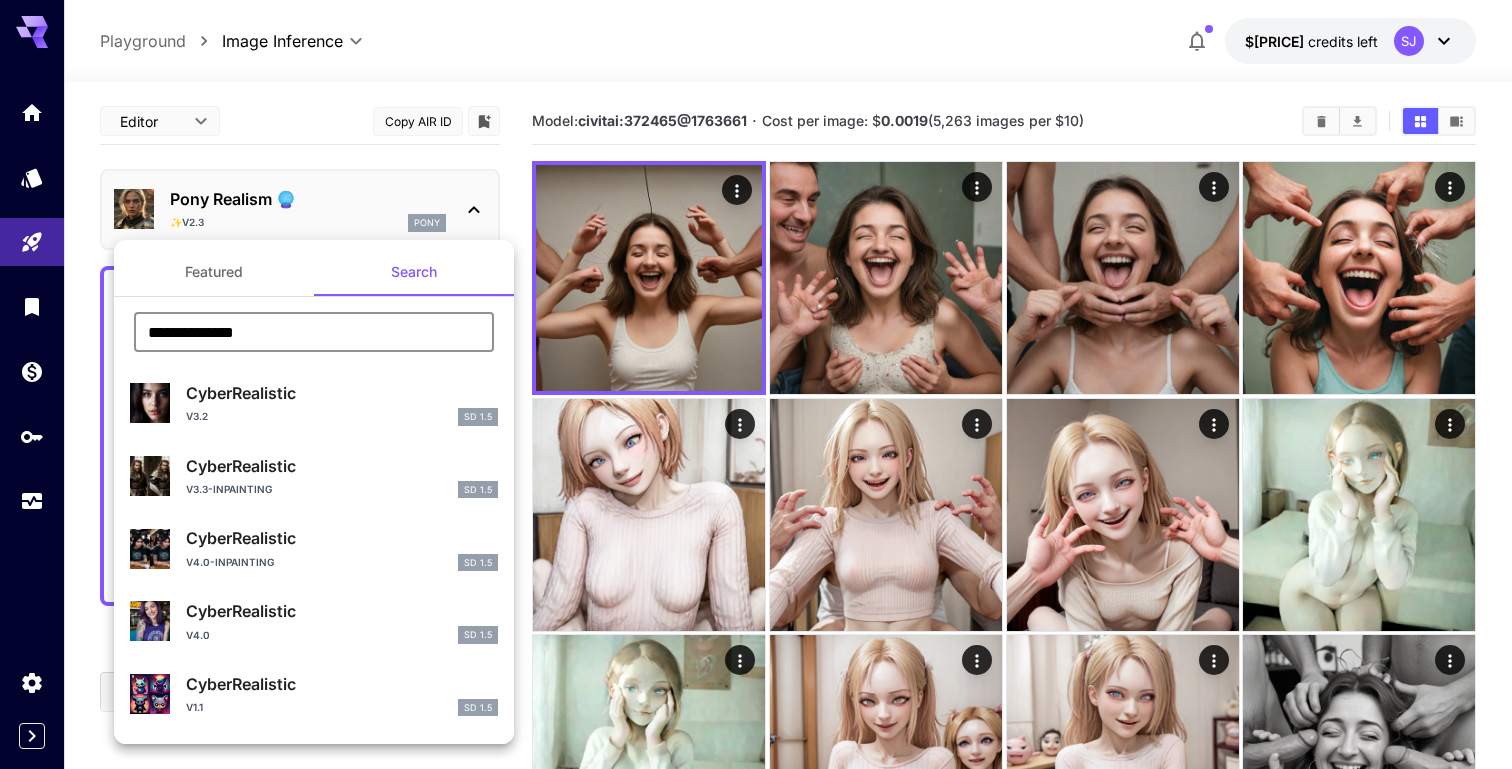type on "**********" 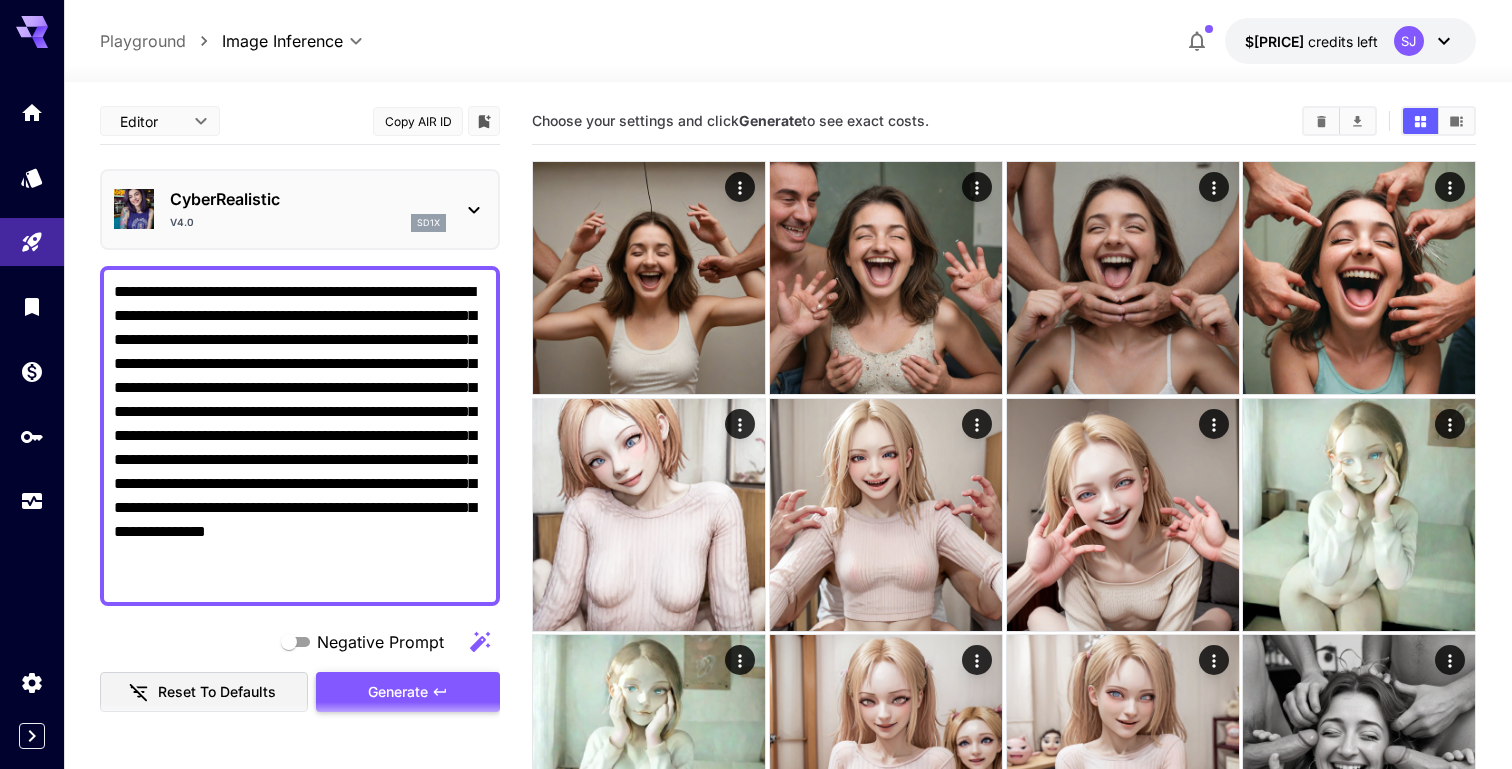 click on "Generate" at bounding box center (408, 692) 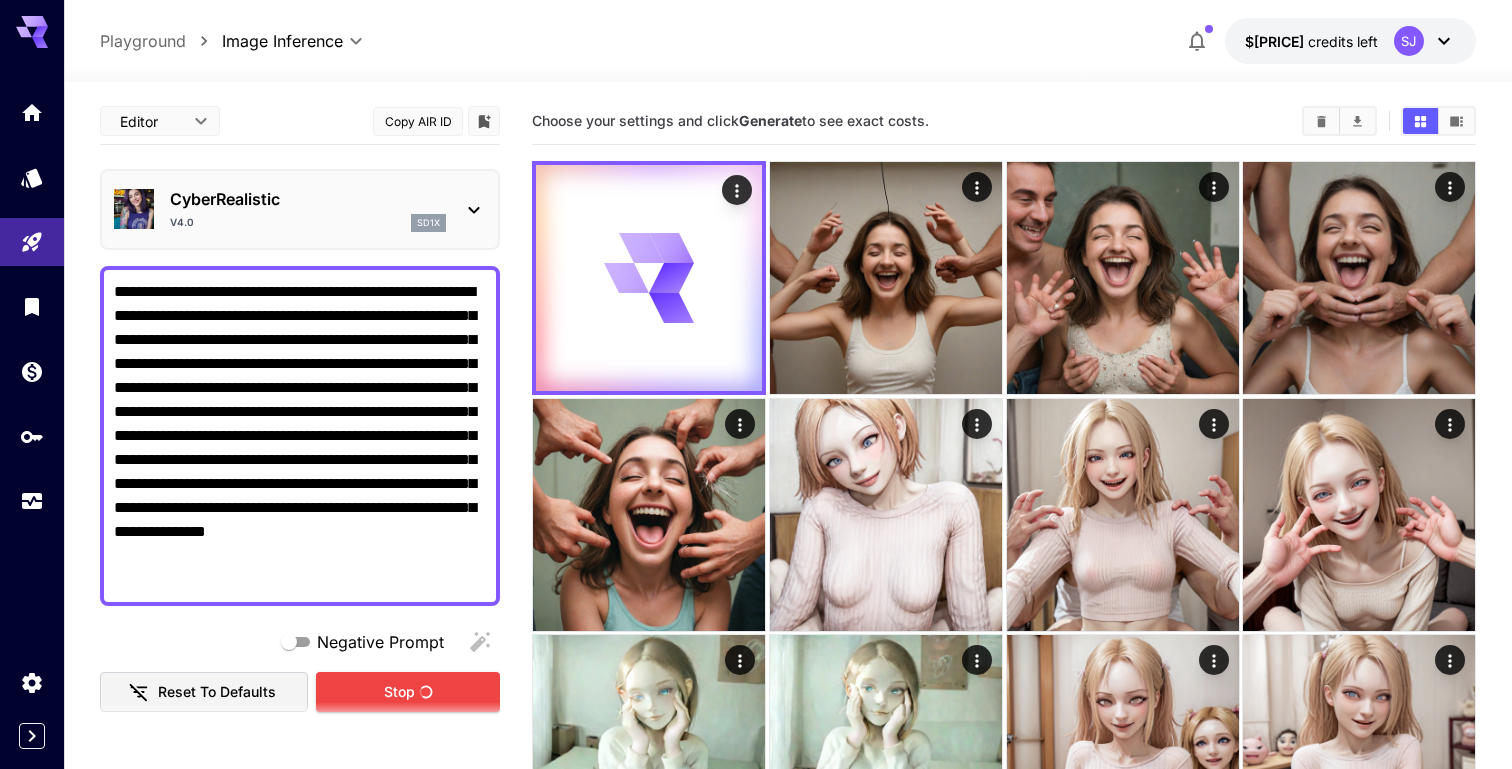 click on "**********" at bounding box center (300, 436) 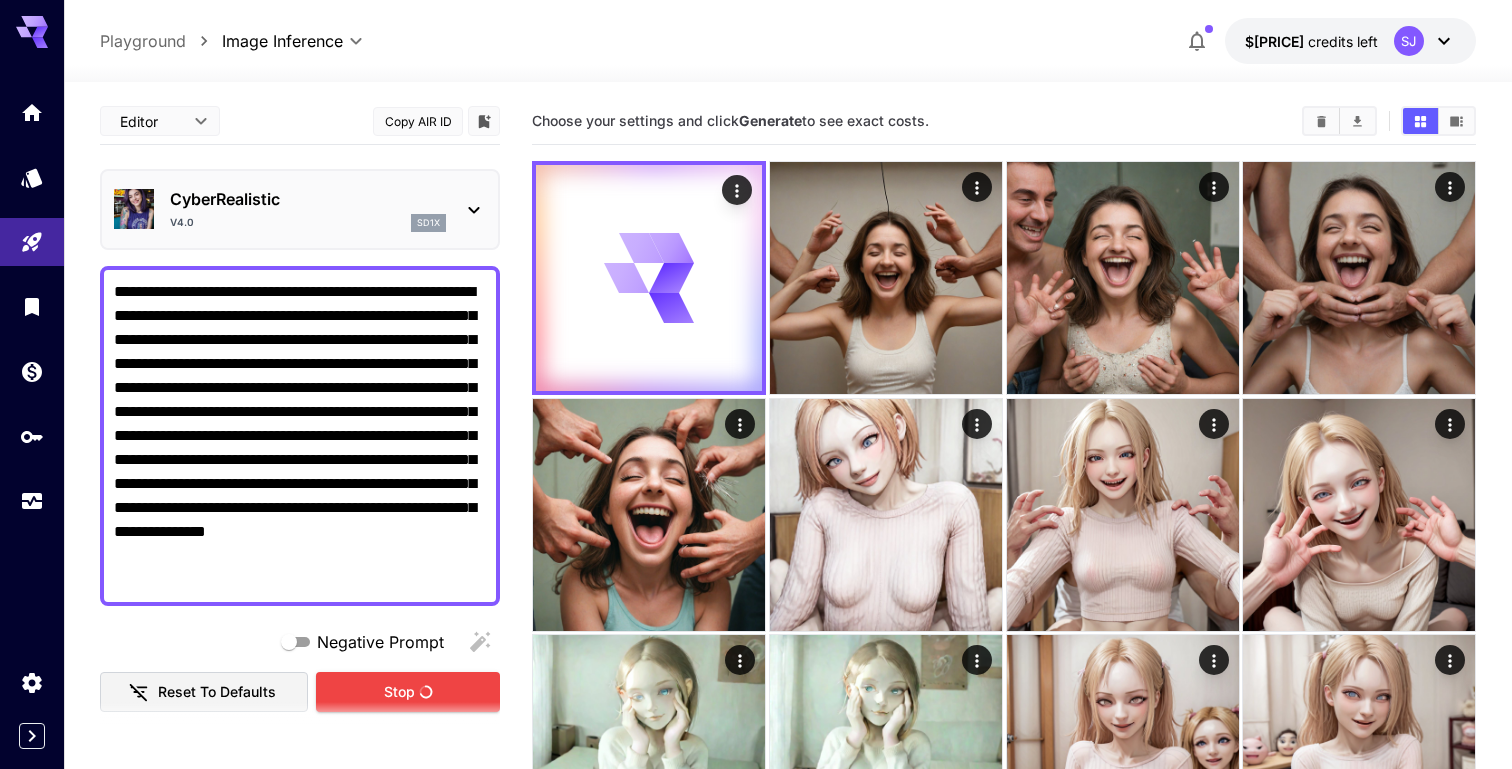click on "**********" at bounding box center (300, 436) 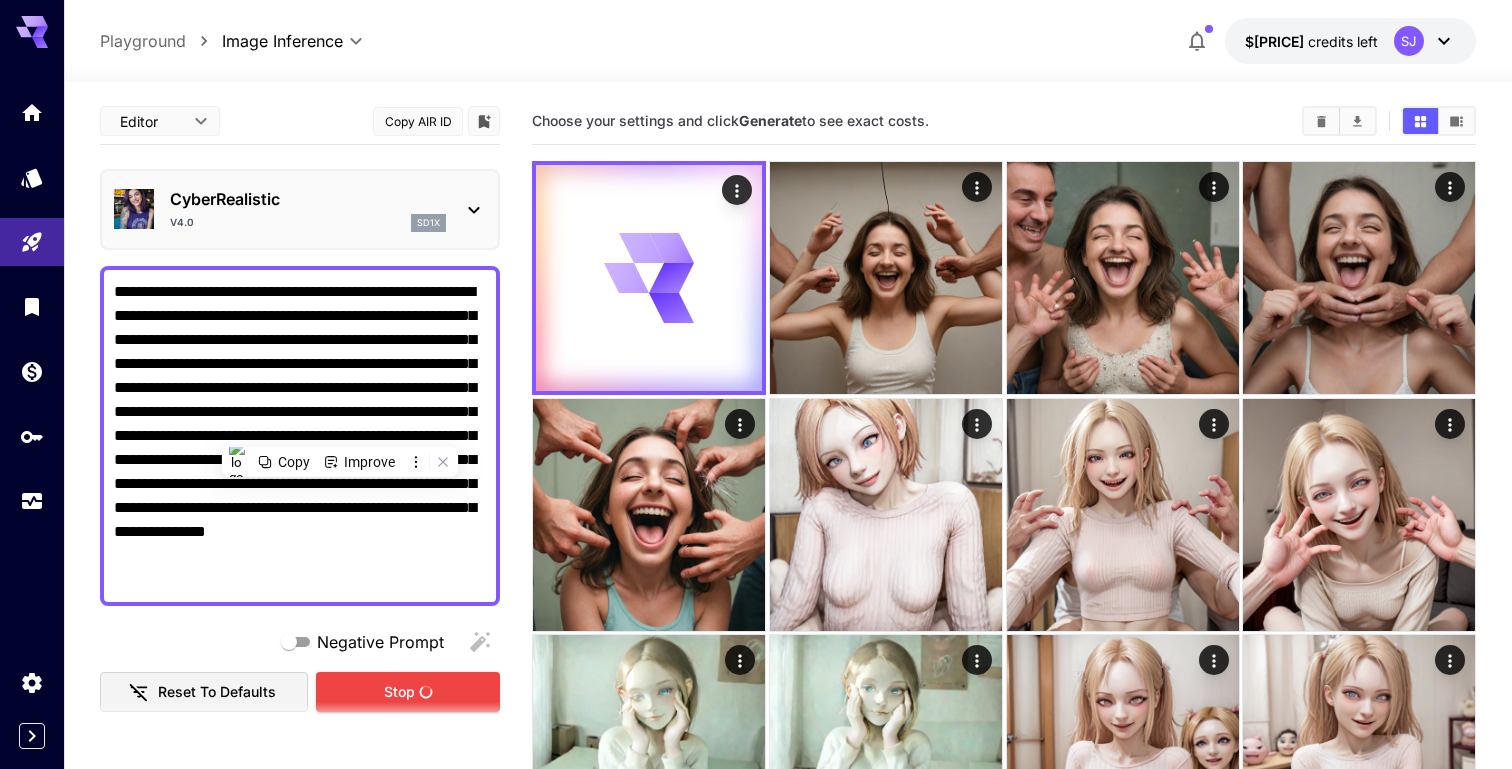 click on "**********" at bounding box center (300, 436) 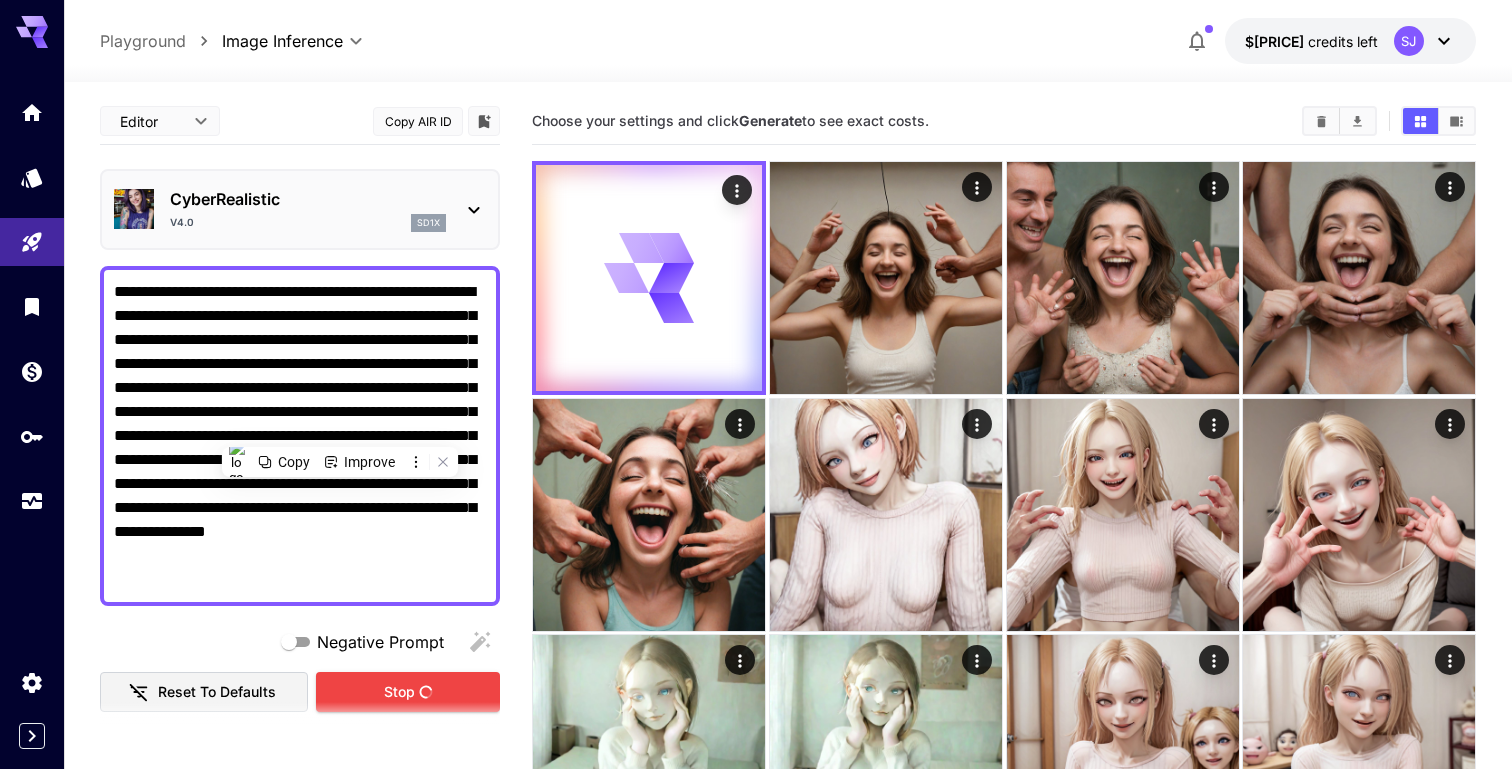 paste 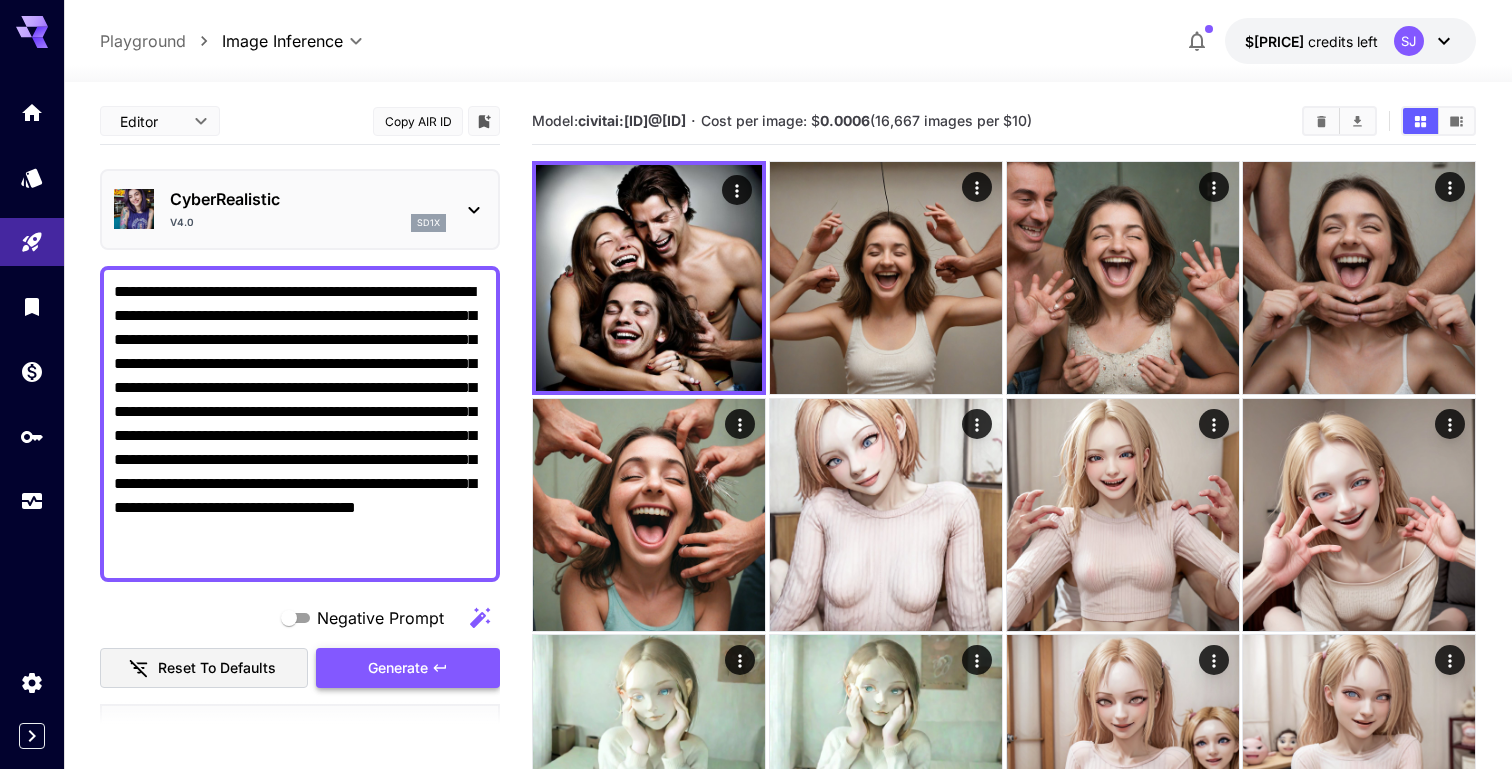 type on "**********" 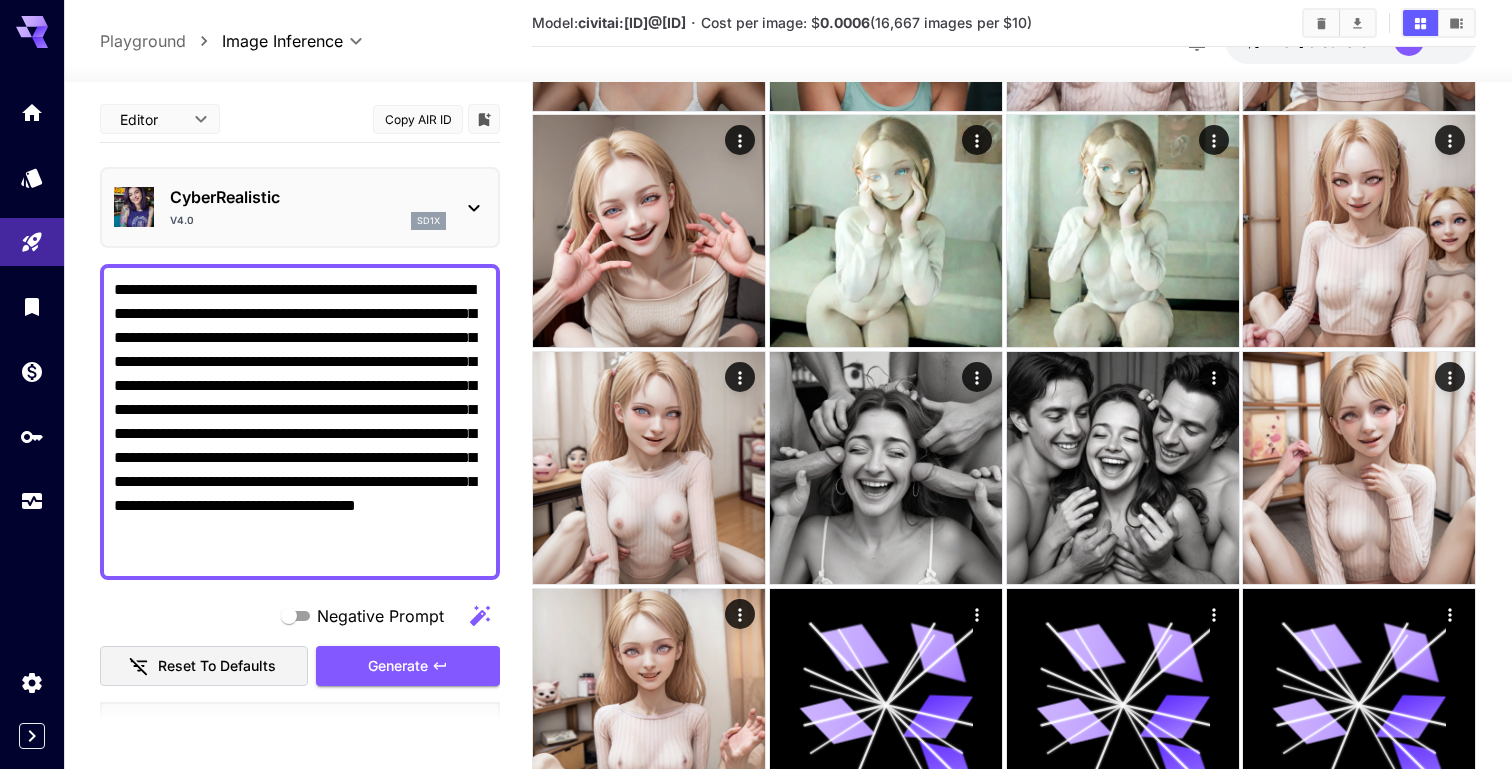 scroll, scrollTop: 953, scrollLeft: 0, axis: vertical 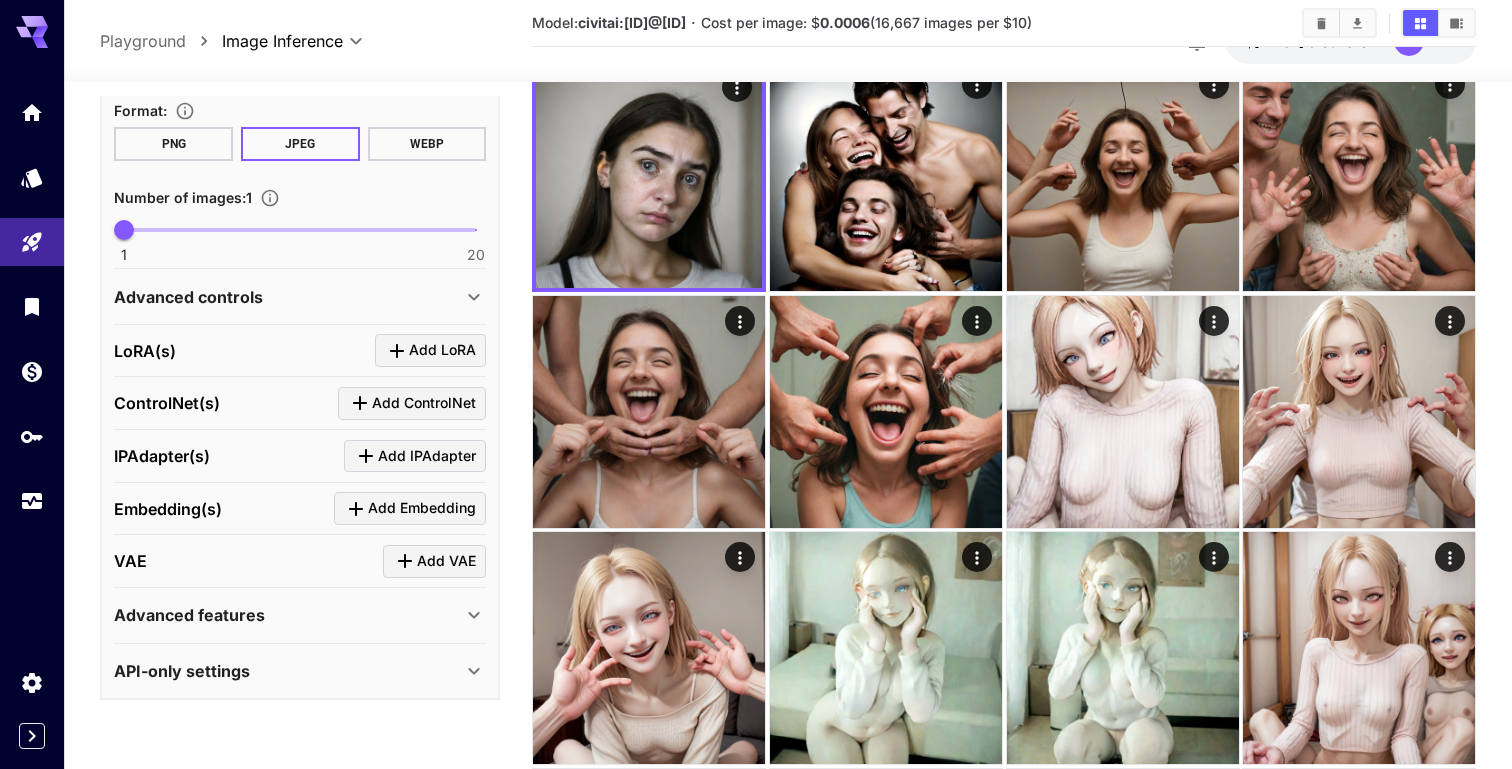 click on "IPAdapter(s) Add IPAdapter" at bounding box center (300, 456) 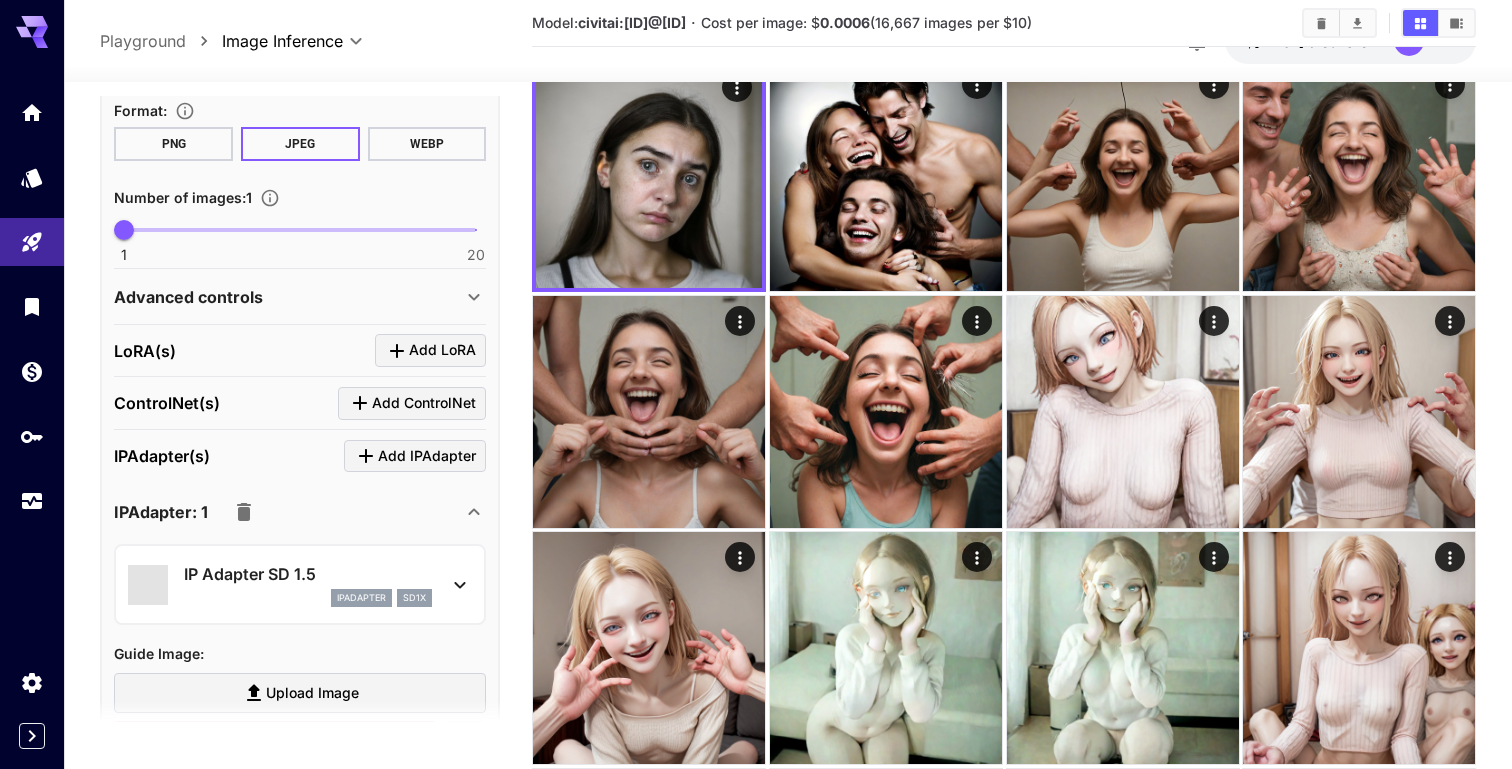 click on "ipAdapter sd1x" at bounding box center [308, 598] 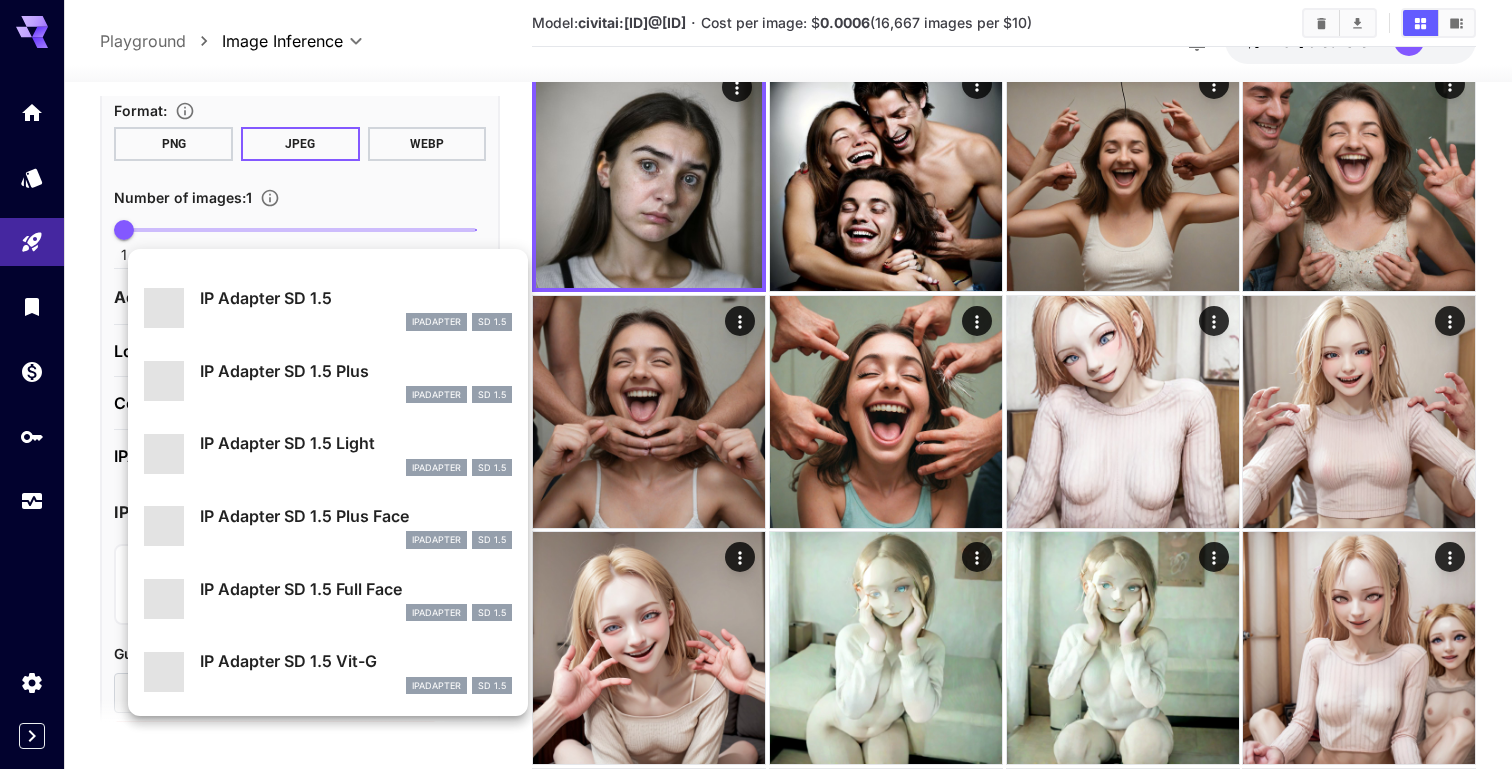 click at bounding box center [756, 384] 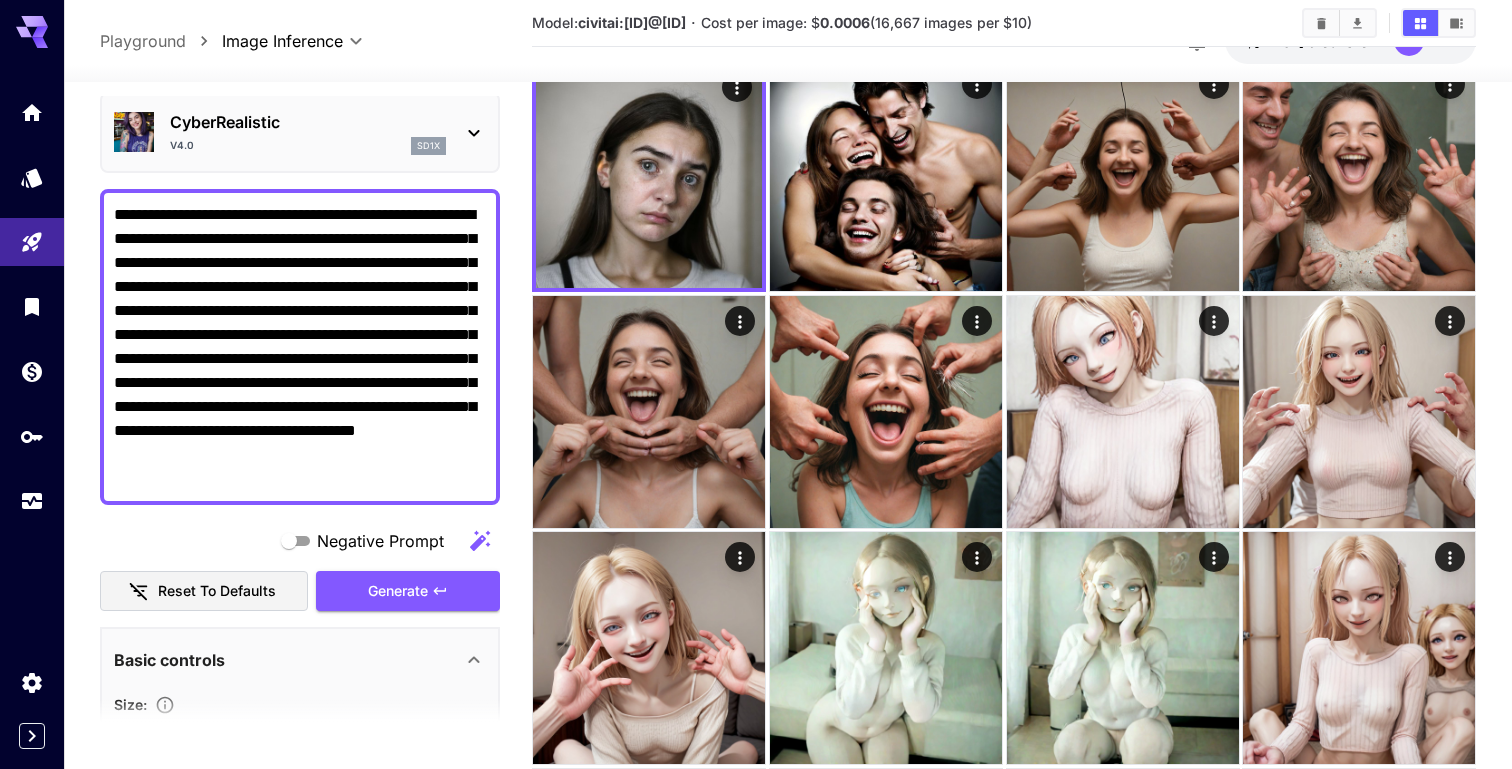 scroll, scrollTop: 0, scrollLeft: 0, axis: both 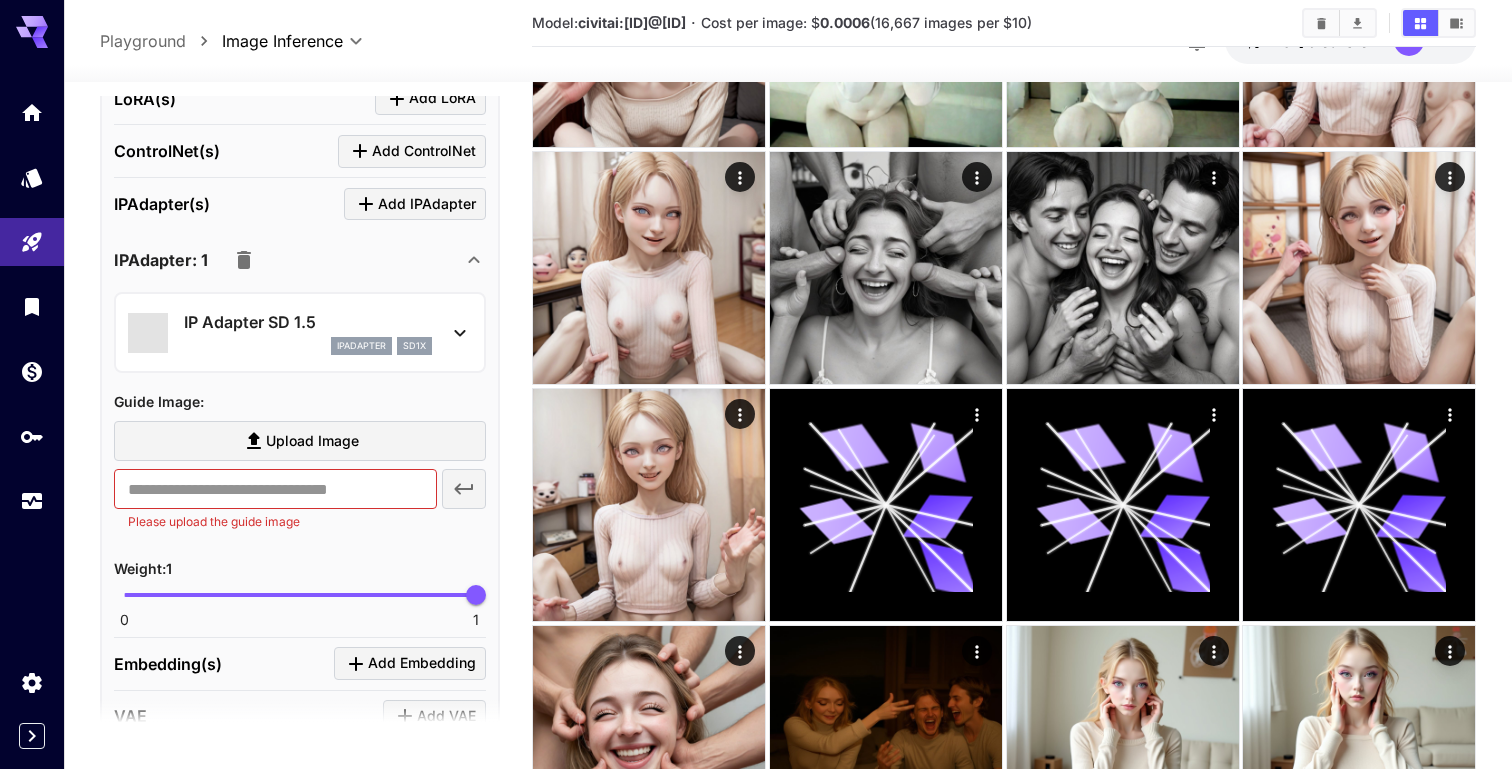 click on "ipAdapter sd1x" at bounding box center [308, 346] 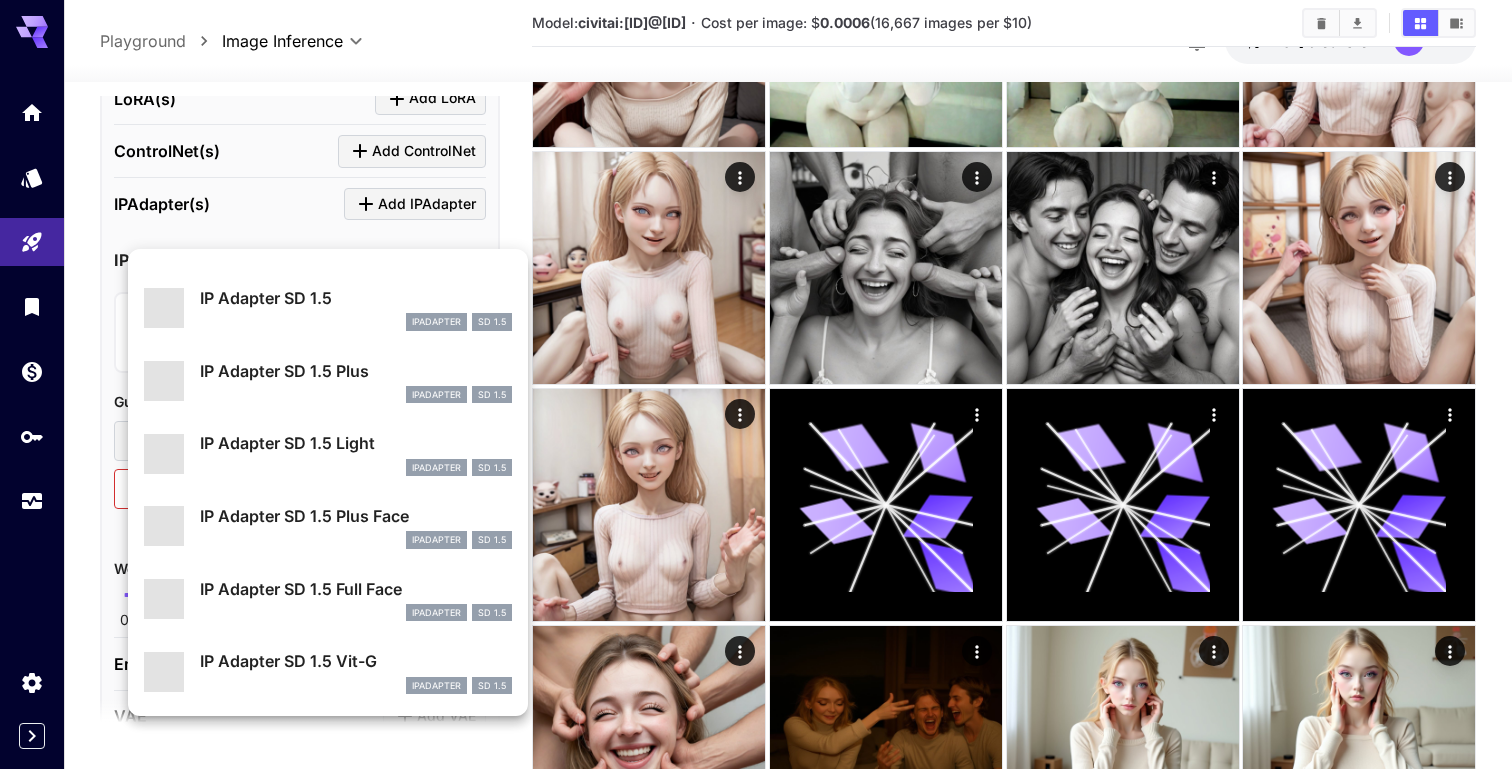 click at bounding box center (756, 384) 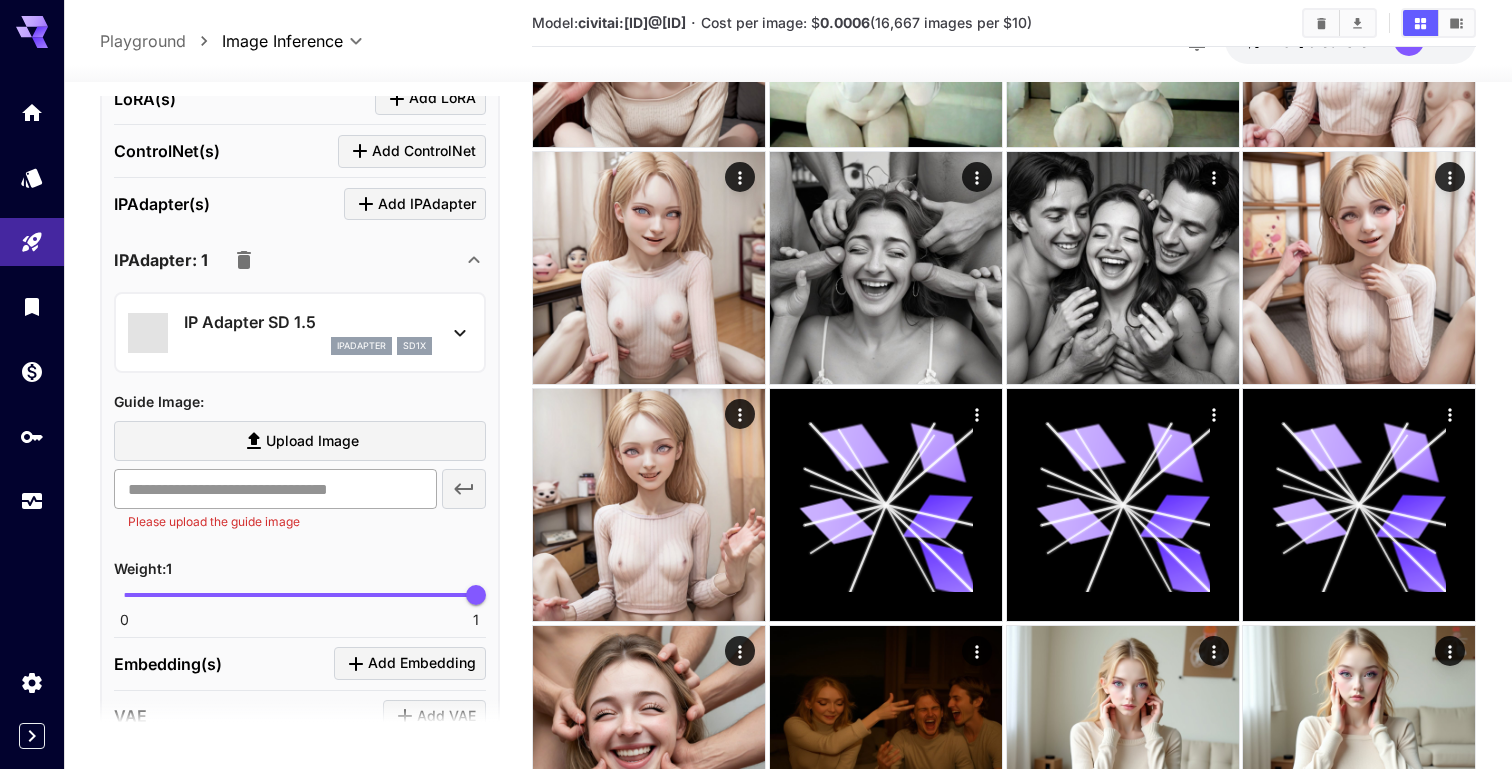 click at bounding box center [275, 489] 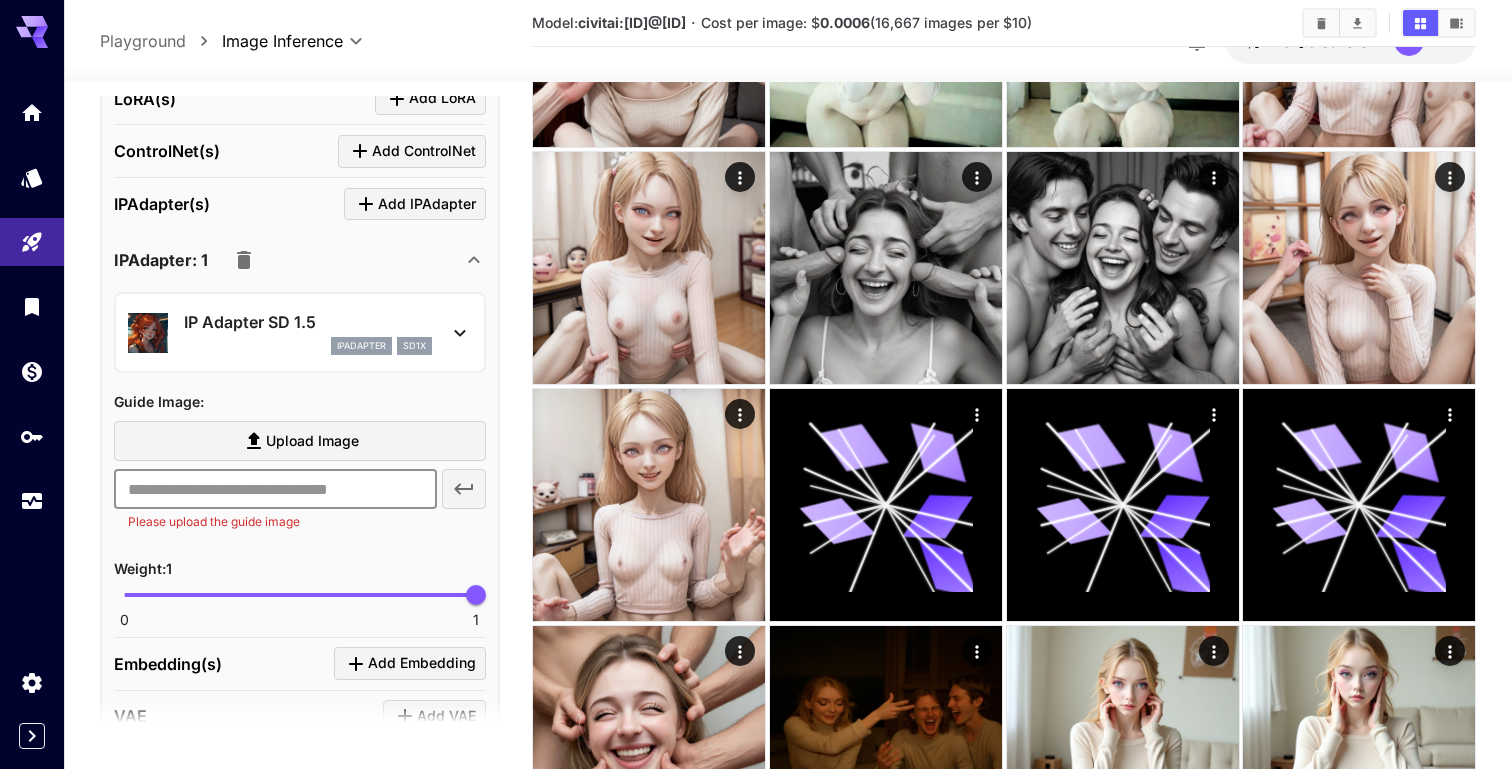click at bounding box center (275, 489) 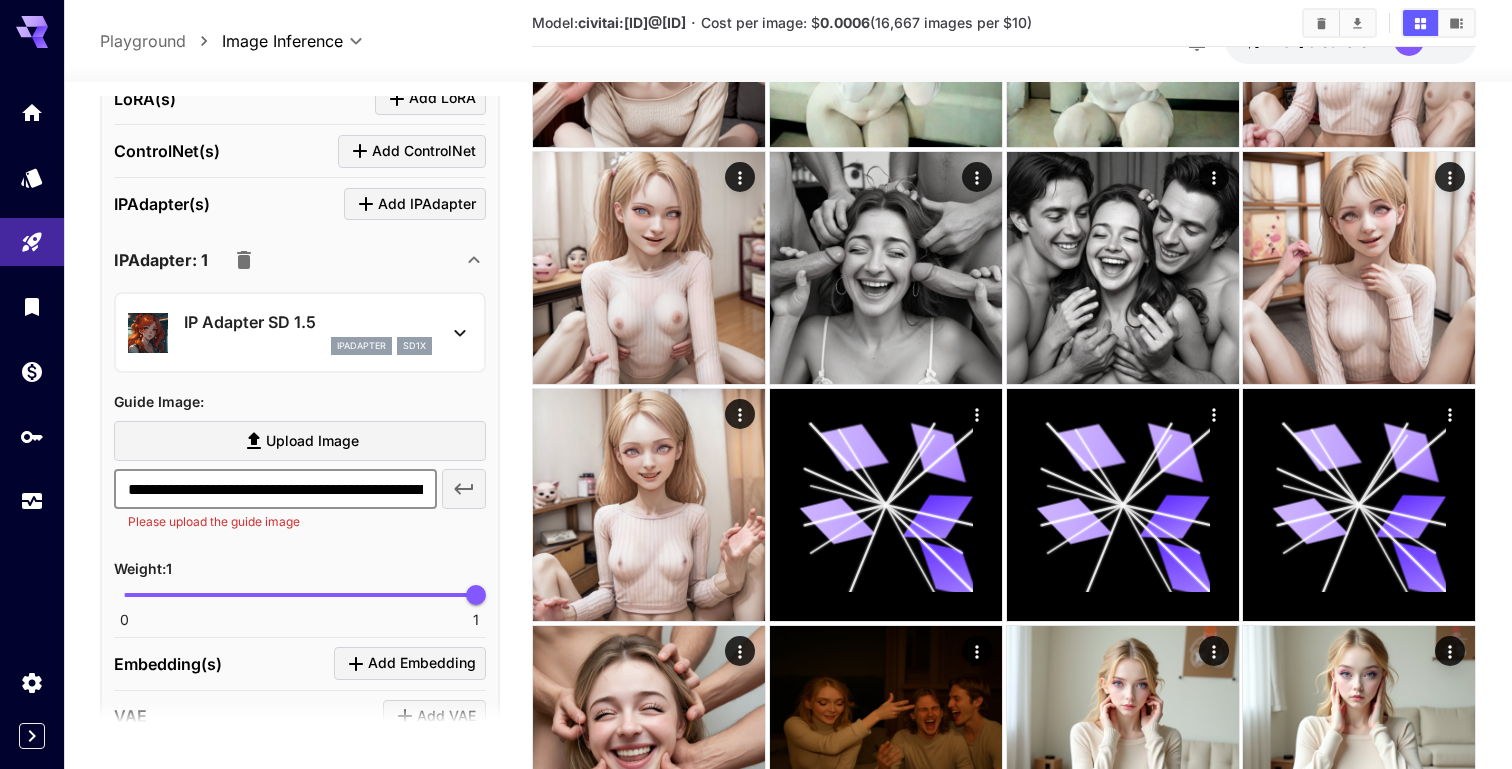 scroll, scrollTop: 0, scrollLeft: 438, axis: horizontal 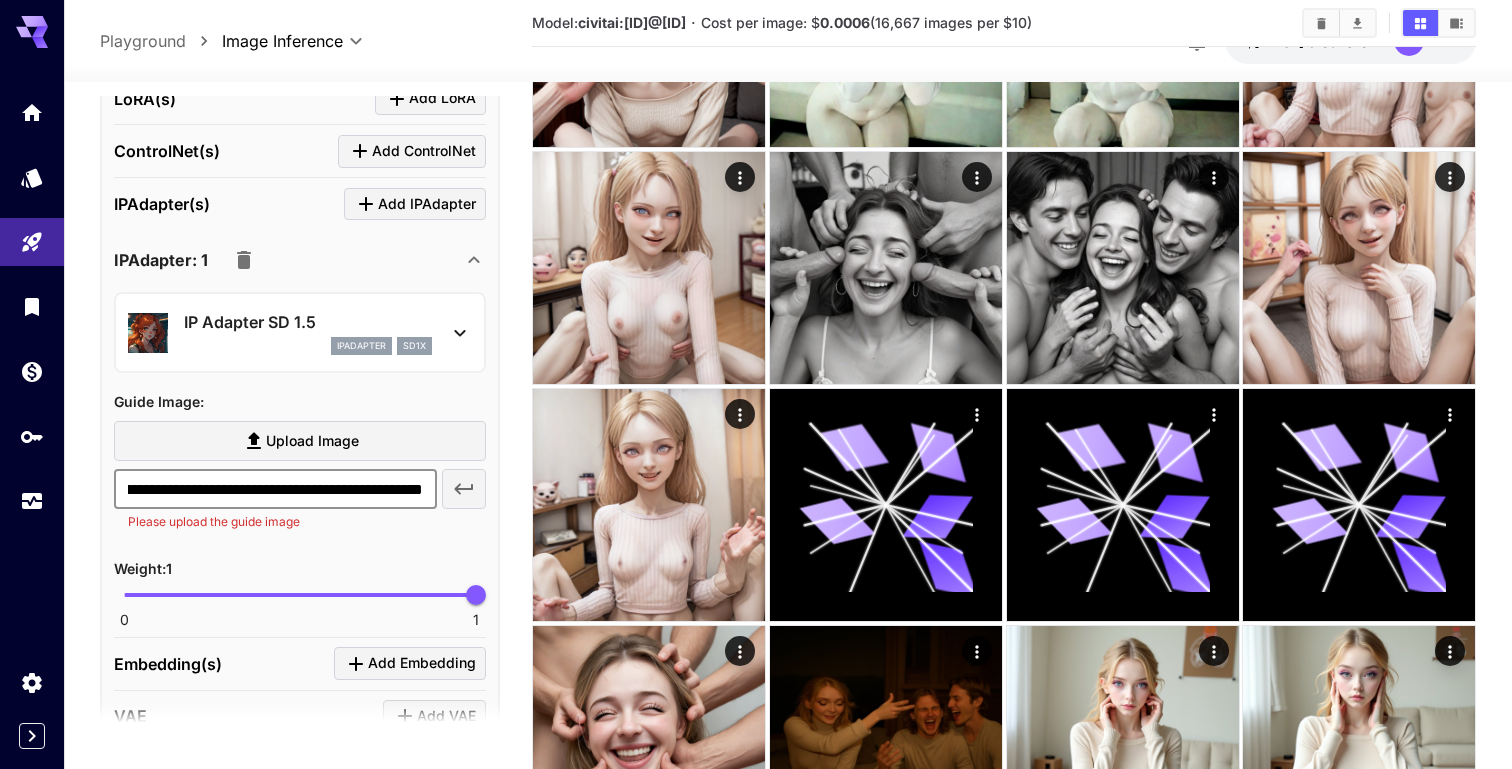 type on "**********" 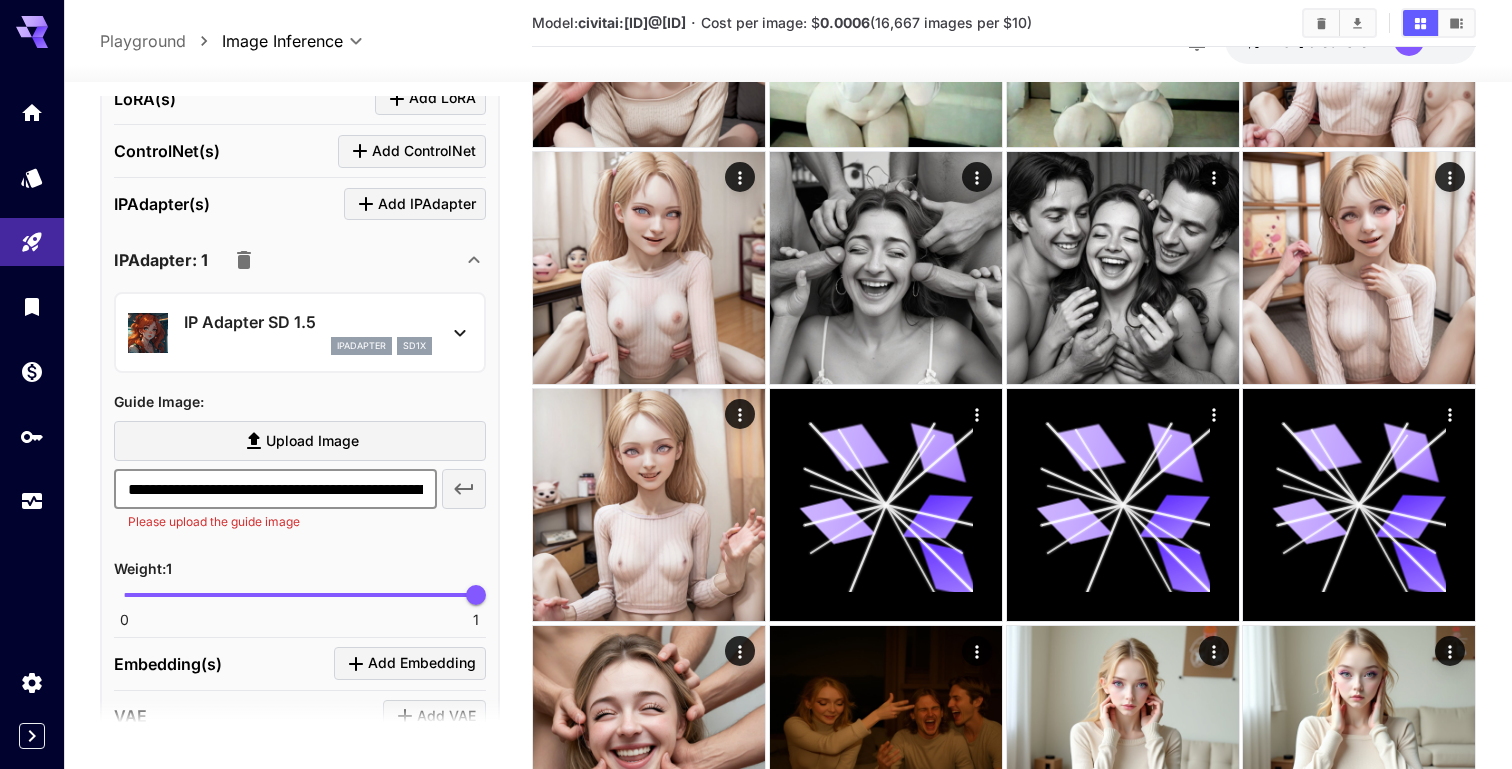 click 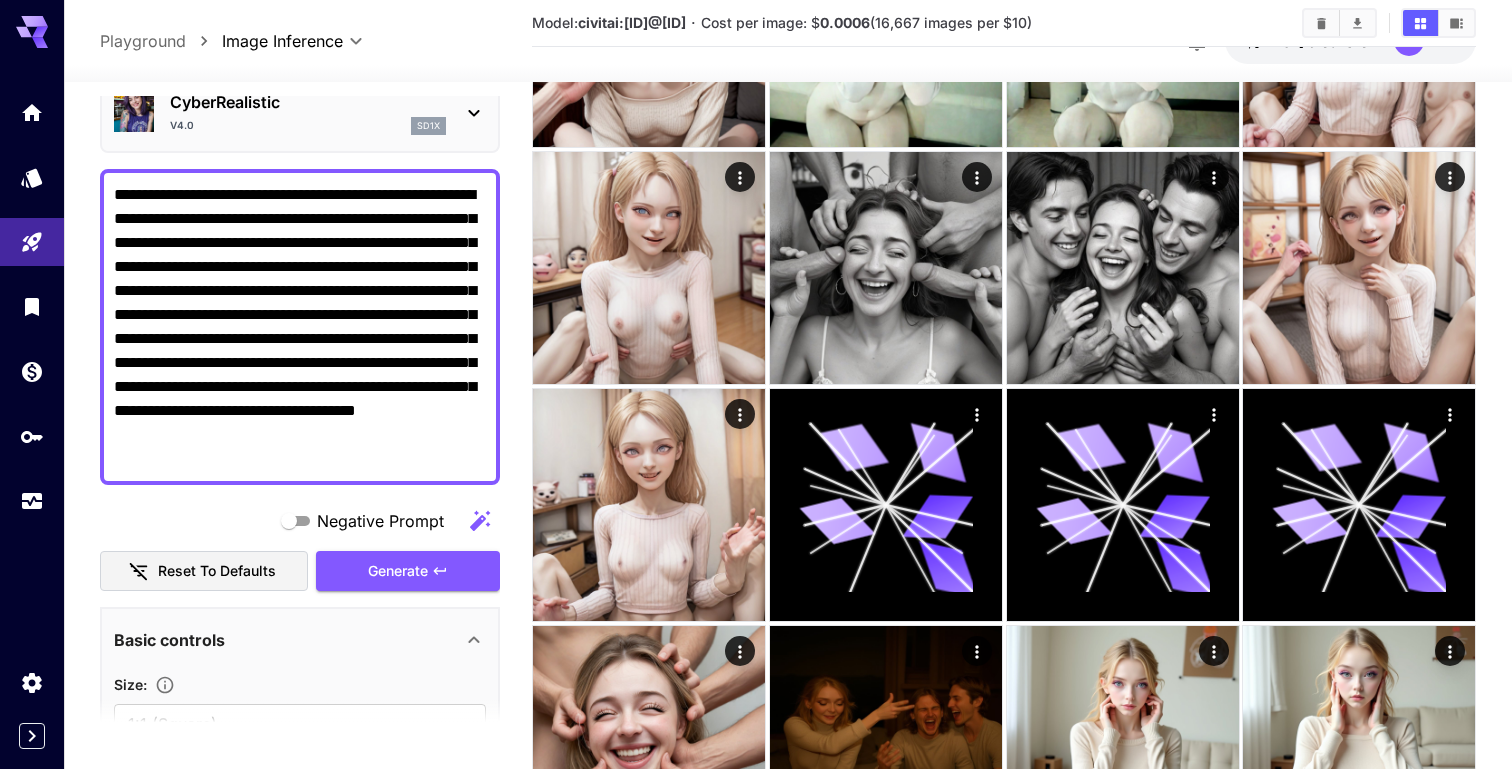 scroll, scrollTop: 0, scrollLeft: 0, axis: both 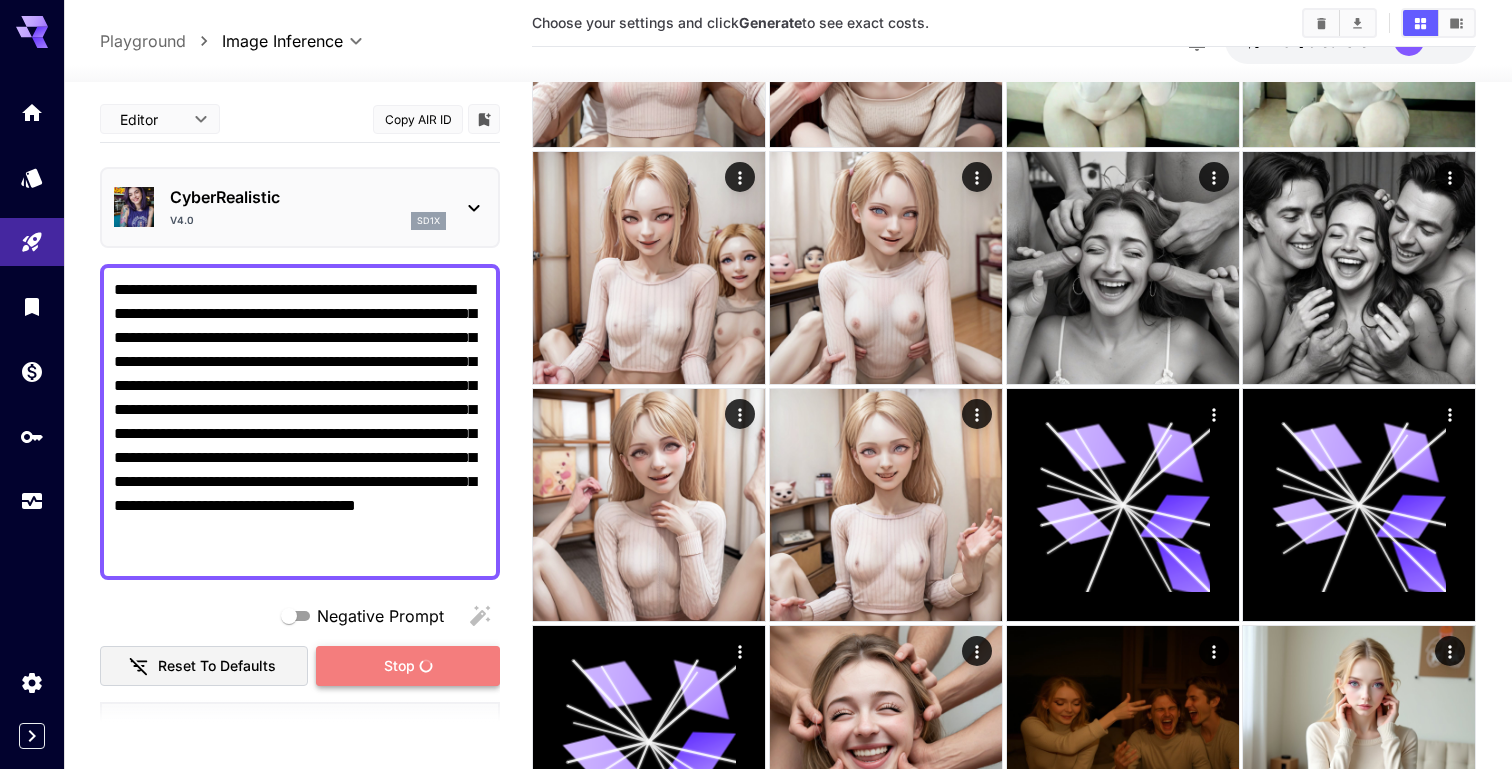 click on "Stop" at bounding box center [408, 666] 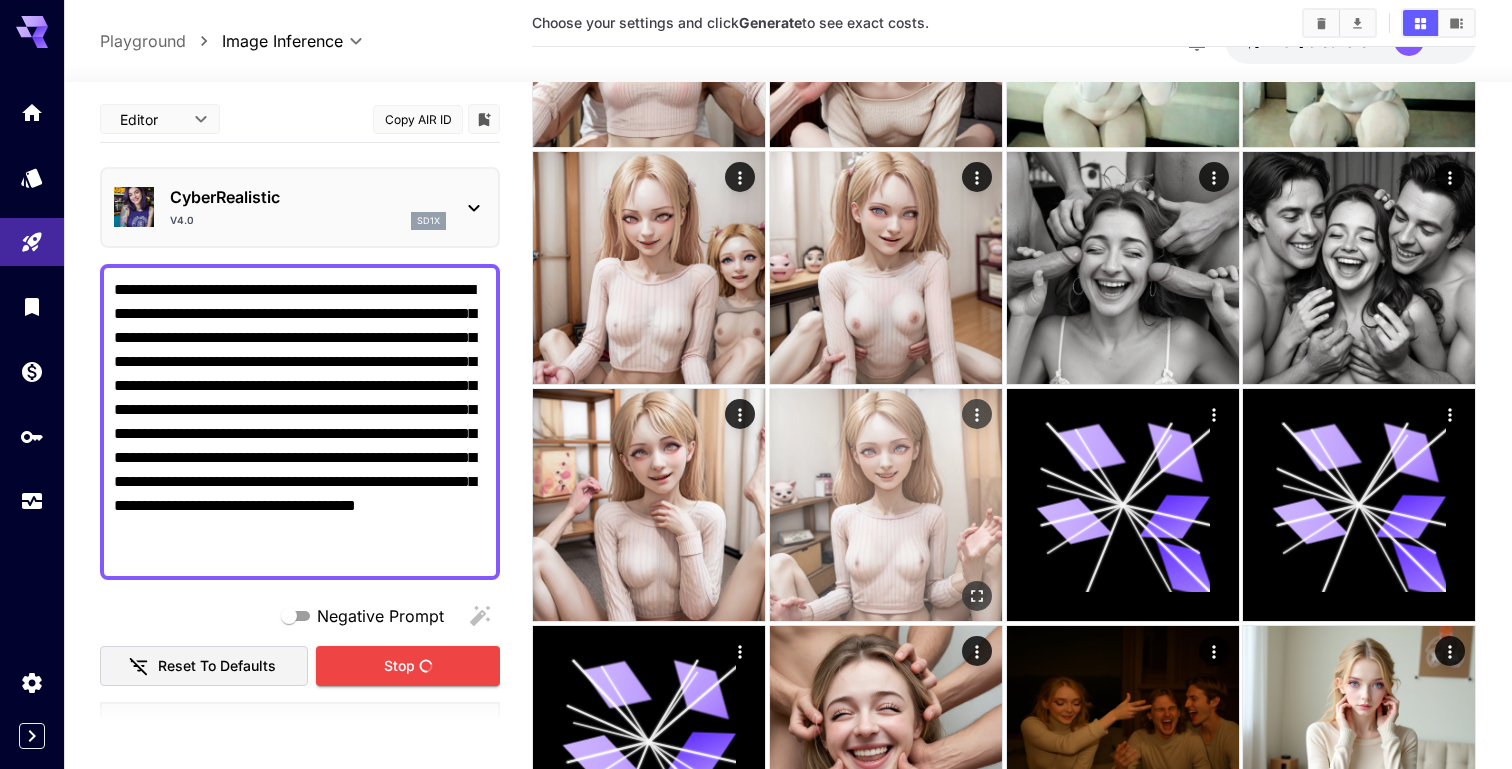 scroll, scrollTop: 0, scrollLeft: 0, axis: both 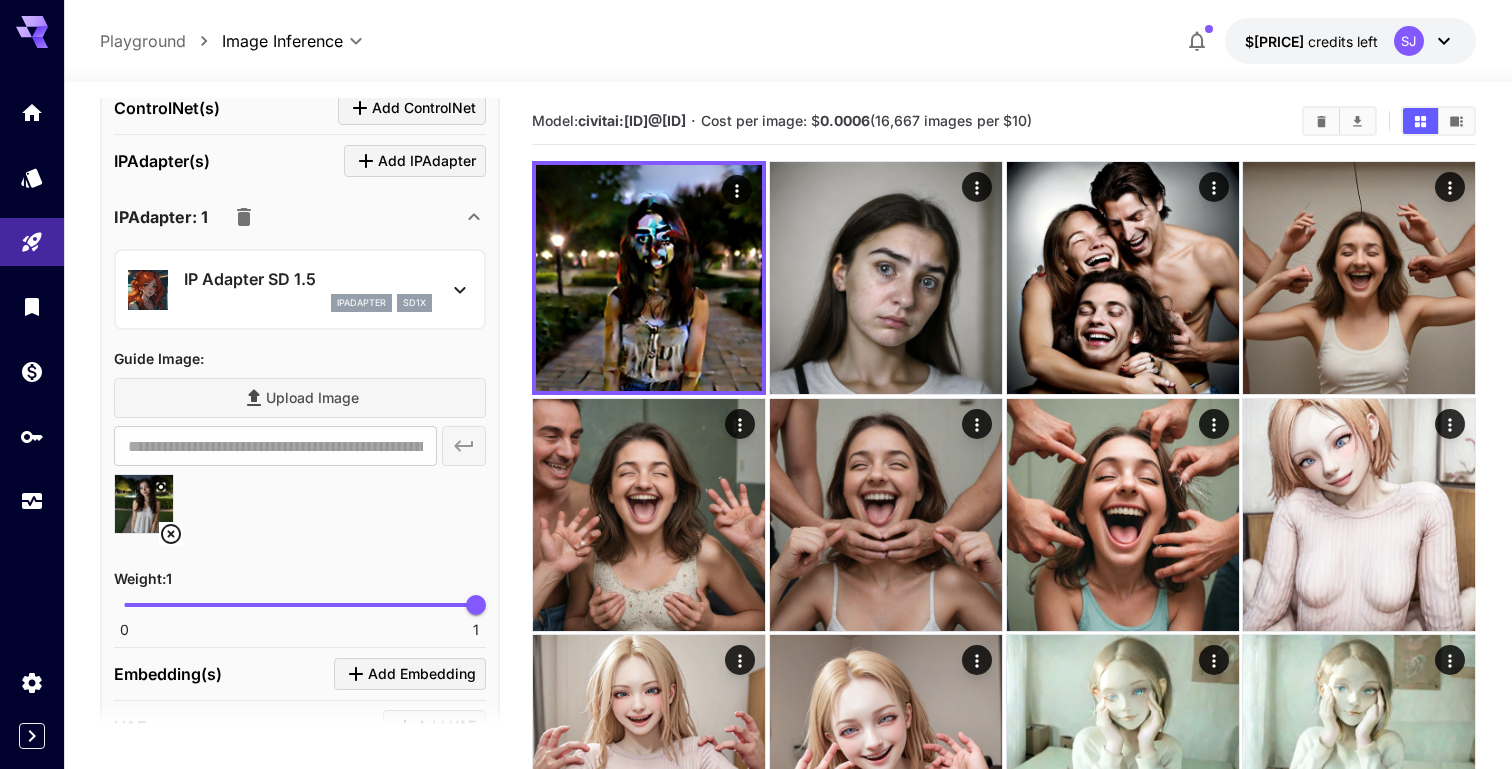 click on "IP Adapter SD 1.5 ipAdapter sd1x" at bounding box center (300, 289) 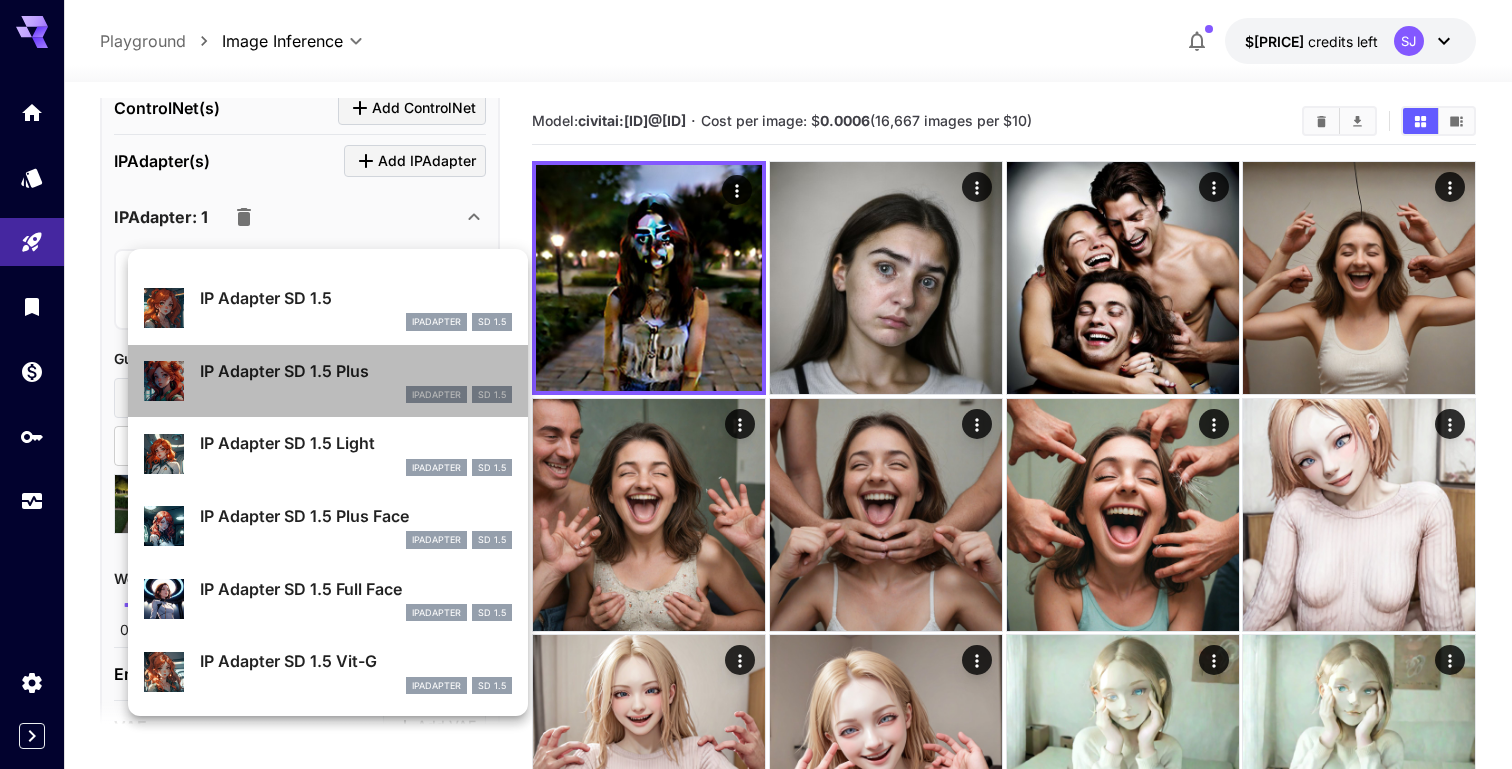 click on "IP Adapter SD 1.5 Plus" at bounding box center (356, 371) 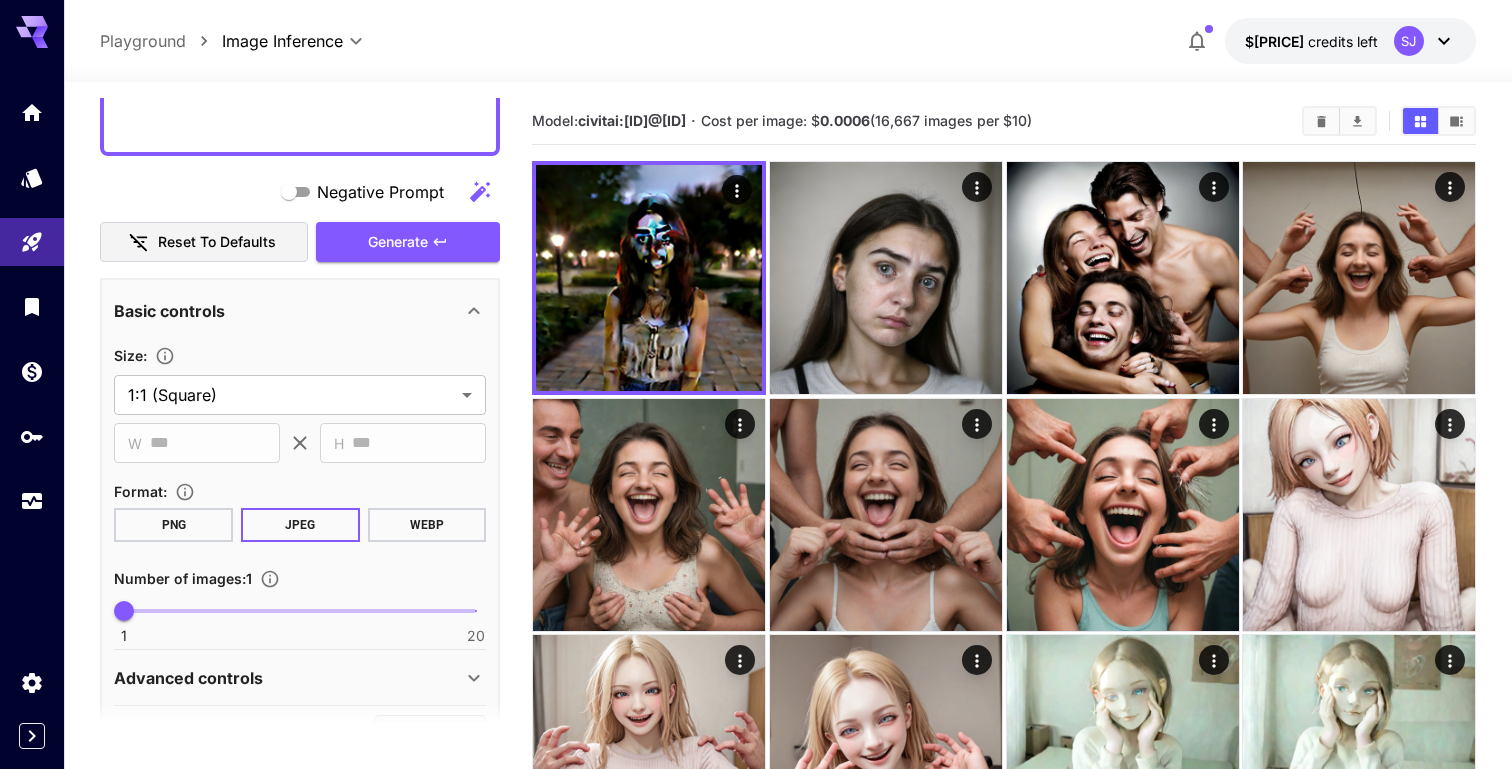 scroll, scrollTop: 29, scrollLeft: 0, axis: vertical 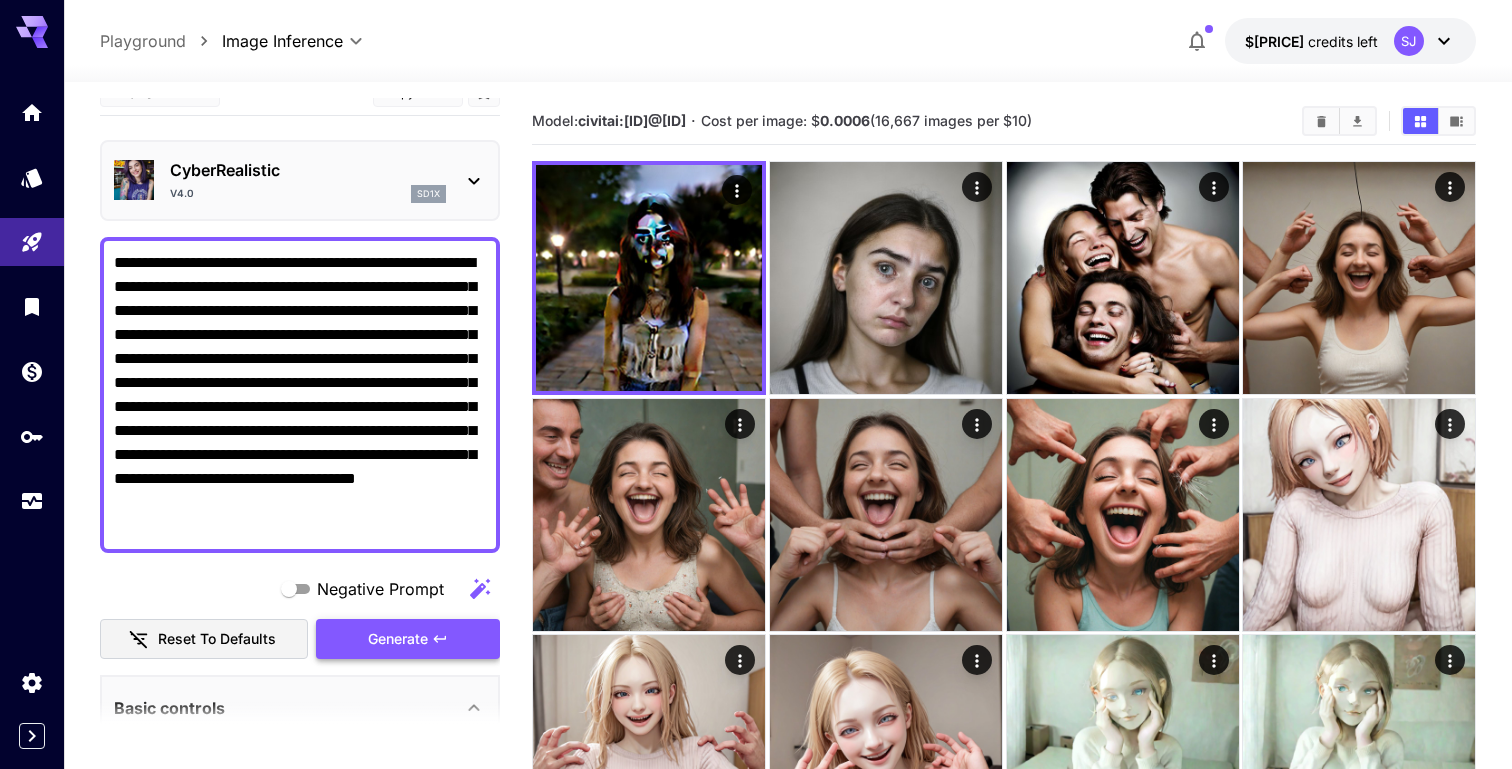 click on "Generate" at bounding box center (408, 639) 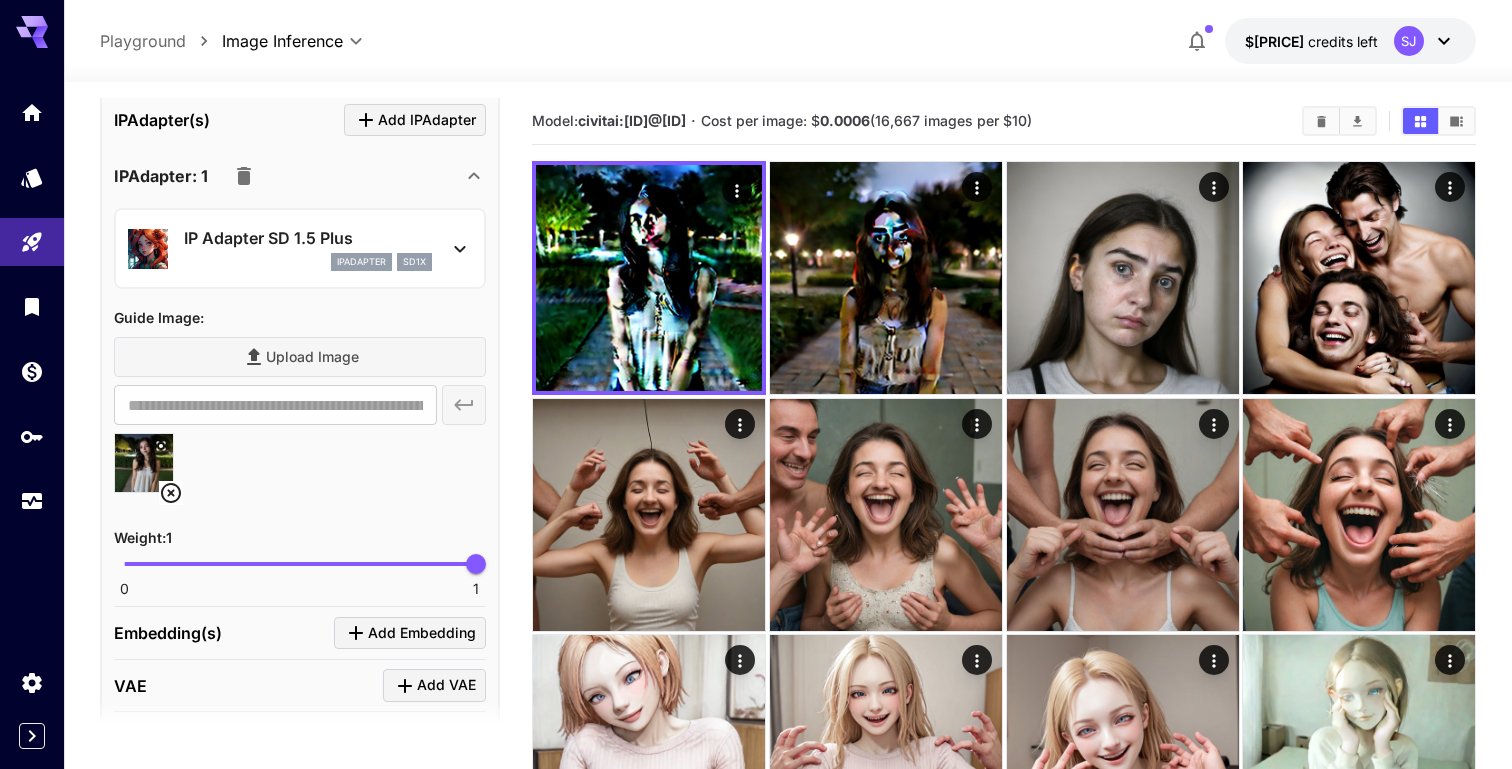 scroll, scrollTop: 1264, scrollLeft: 0, axis: vertical 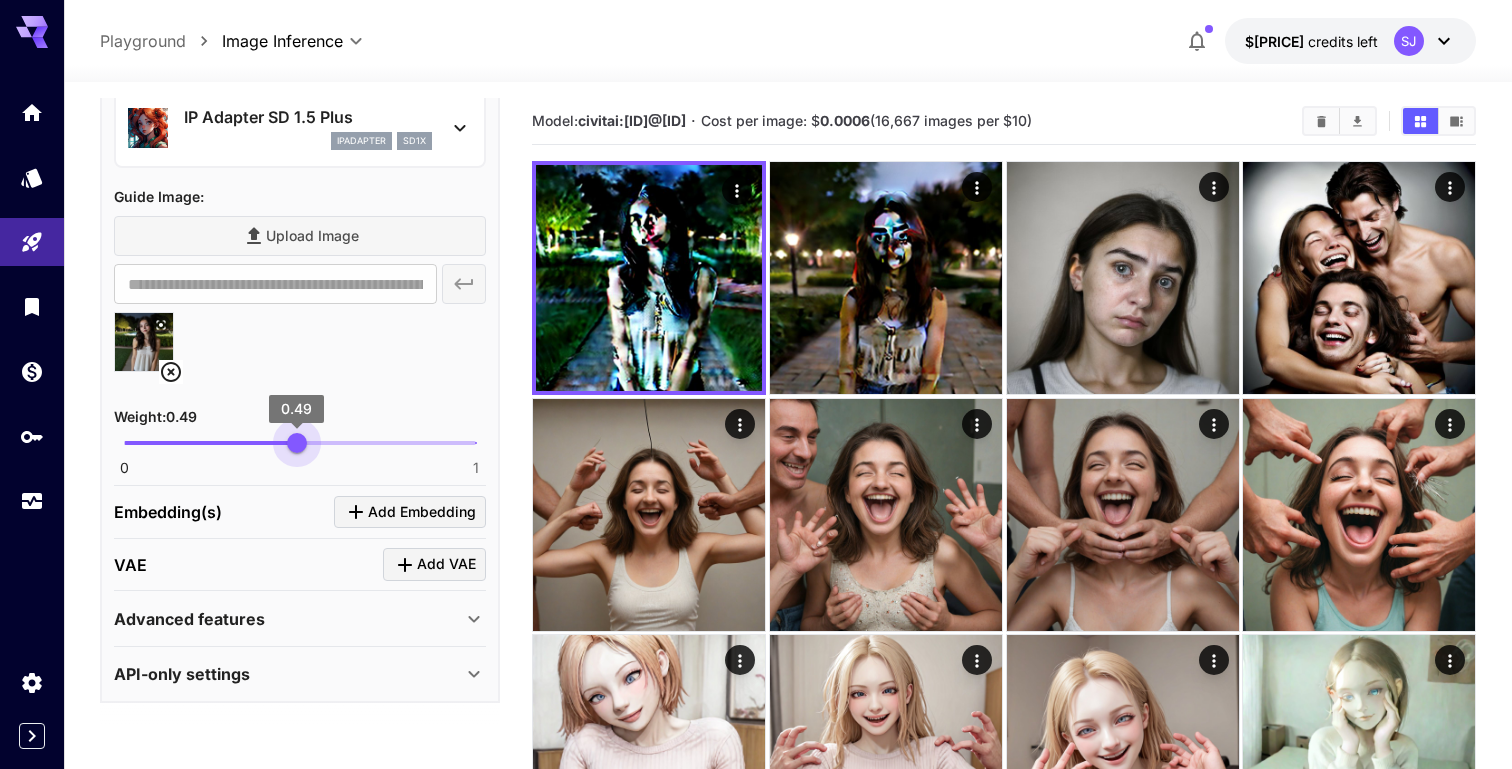 click on "0 1 0.49" at bounding box center [300, 443] 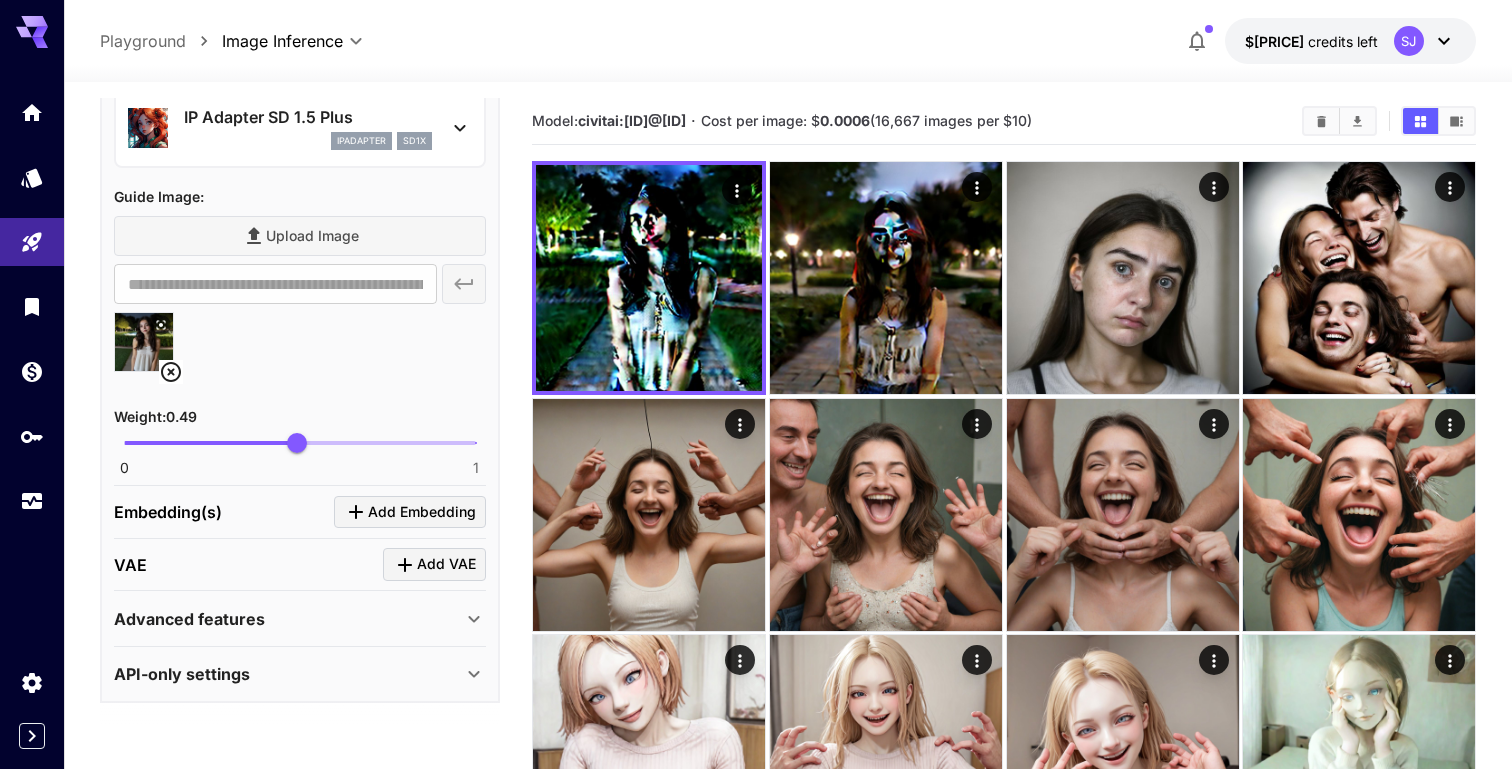 scroll, scrollTop: 1227, scrollLeft: 0, axis: vertical 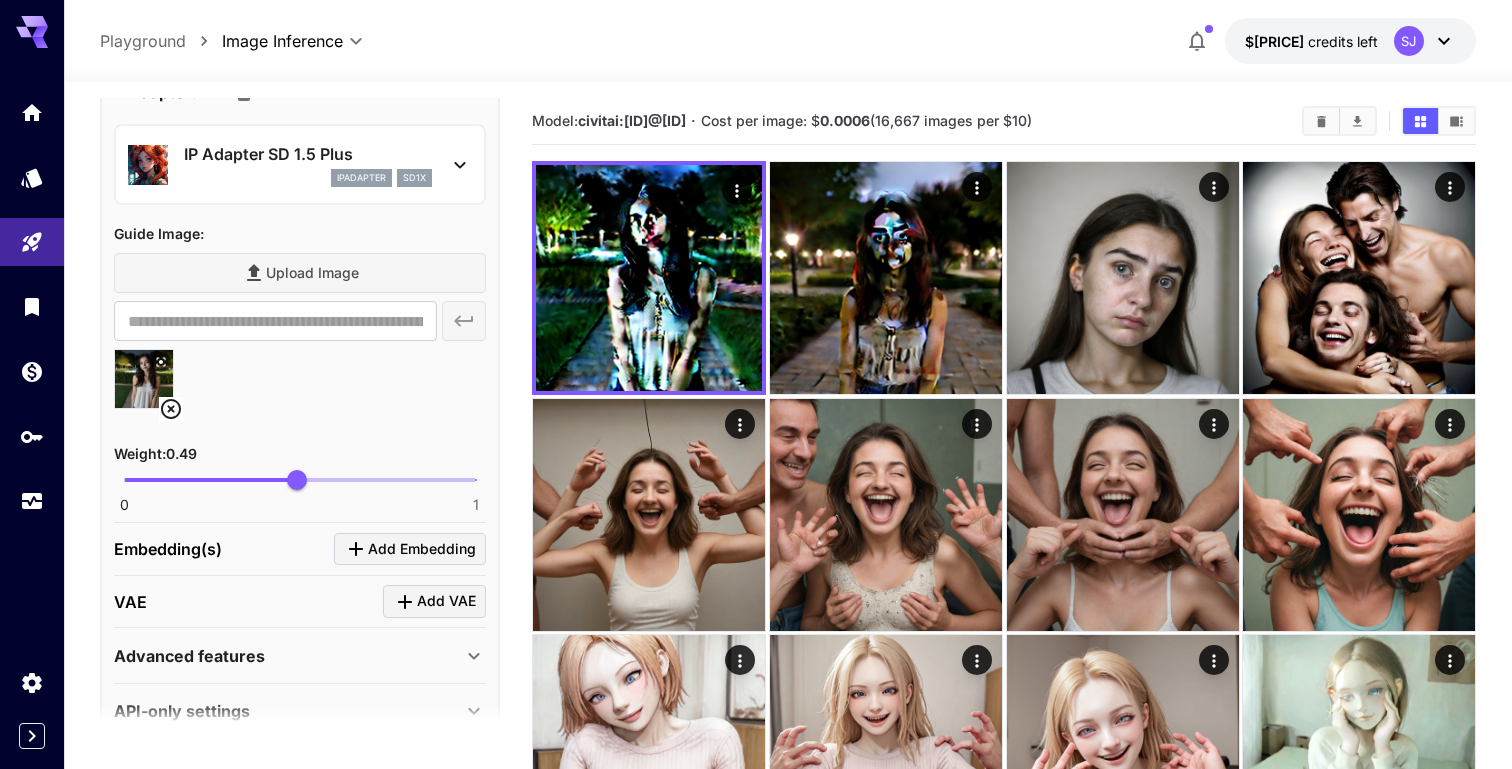 click on "IP Adapter SD 1.5 Plus" at bounding box center [308, 154] 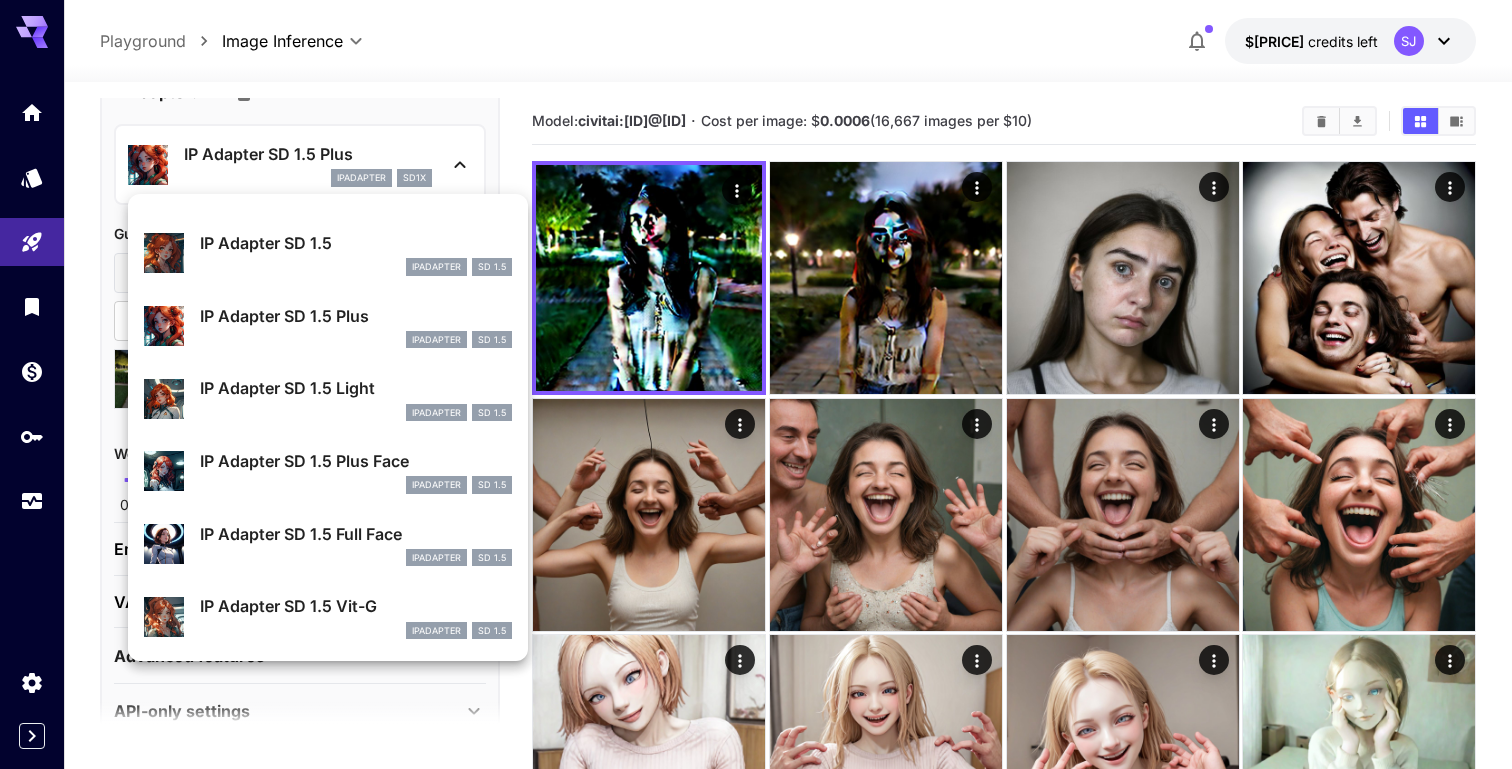 click on "IP Adapter SD 1.5 Plus Face" at bounding box center [356, 461] 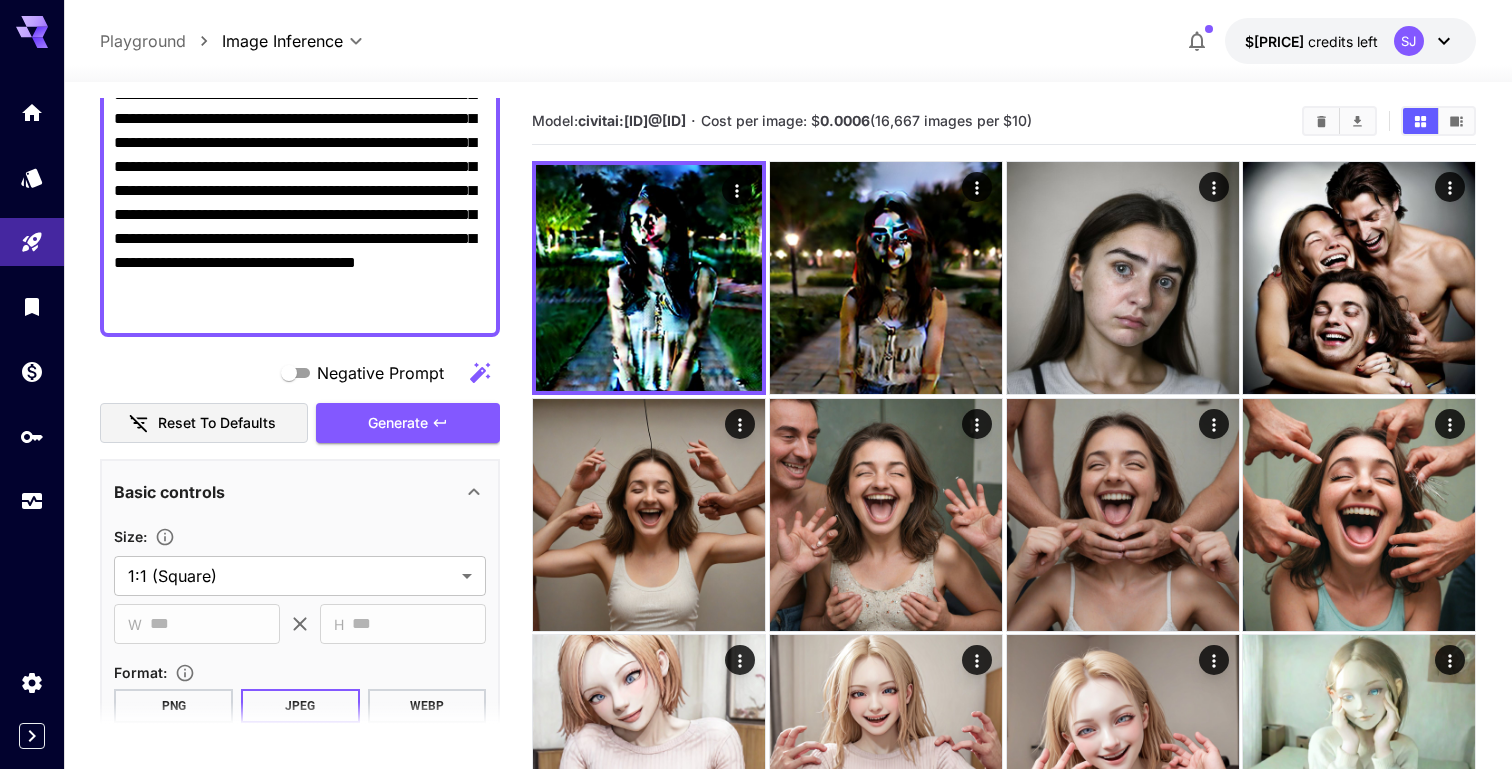 scroll, scrollTop: 232, scrollLeft: 0, axis: vertical 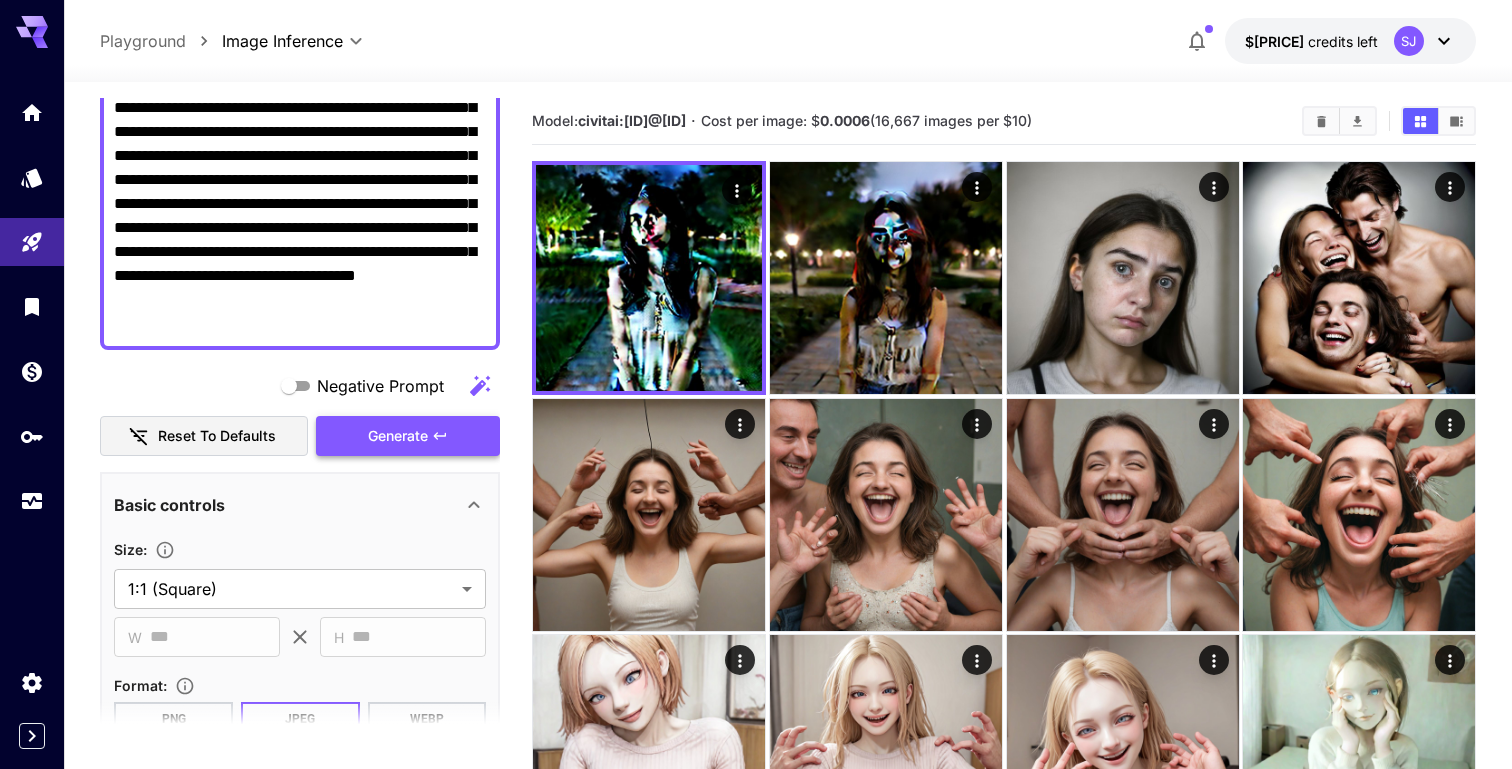 click on "Generate" at bounding box center (408, 436) 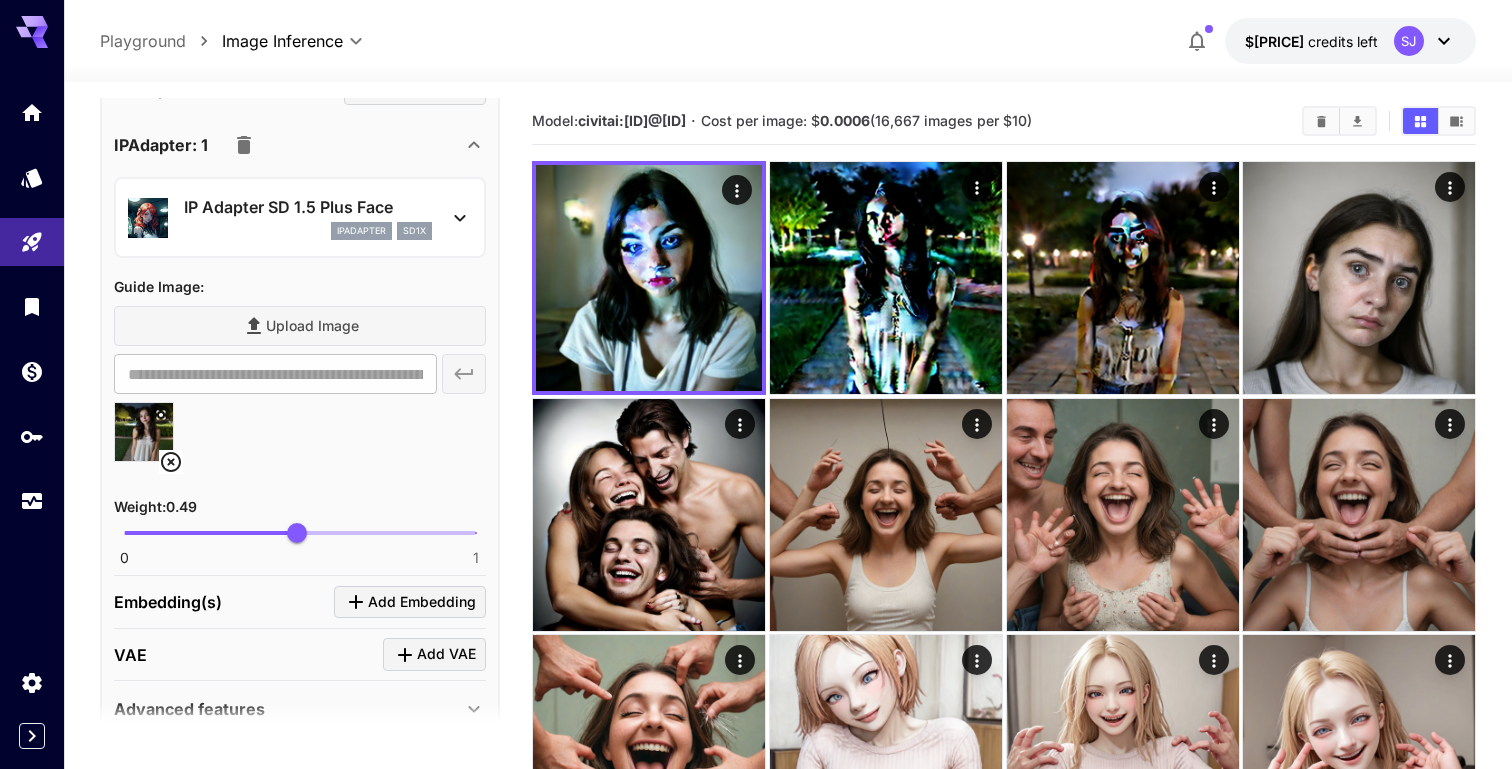 scroll, scrollTop: 1151, scrollLeft: 0, axis: vertical 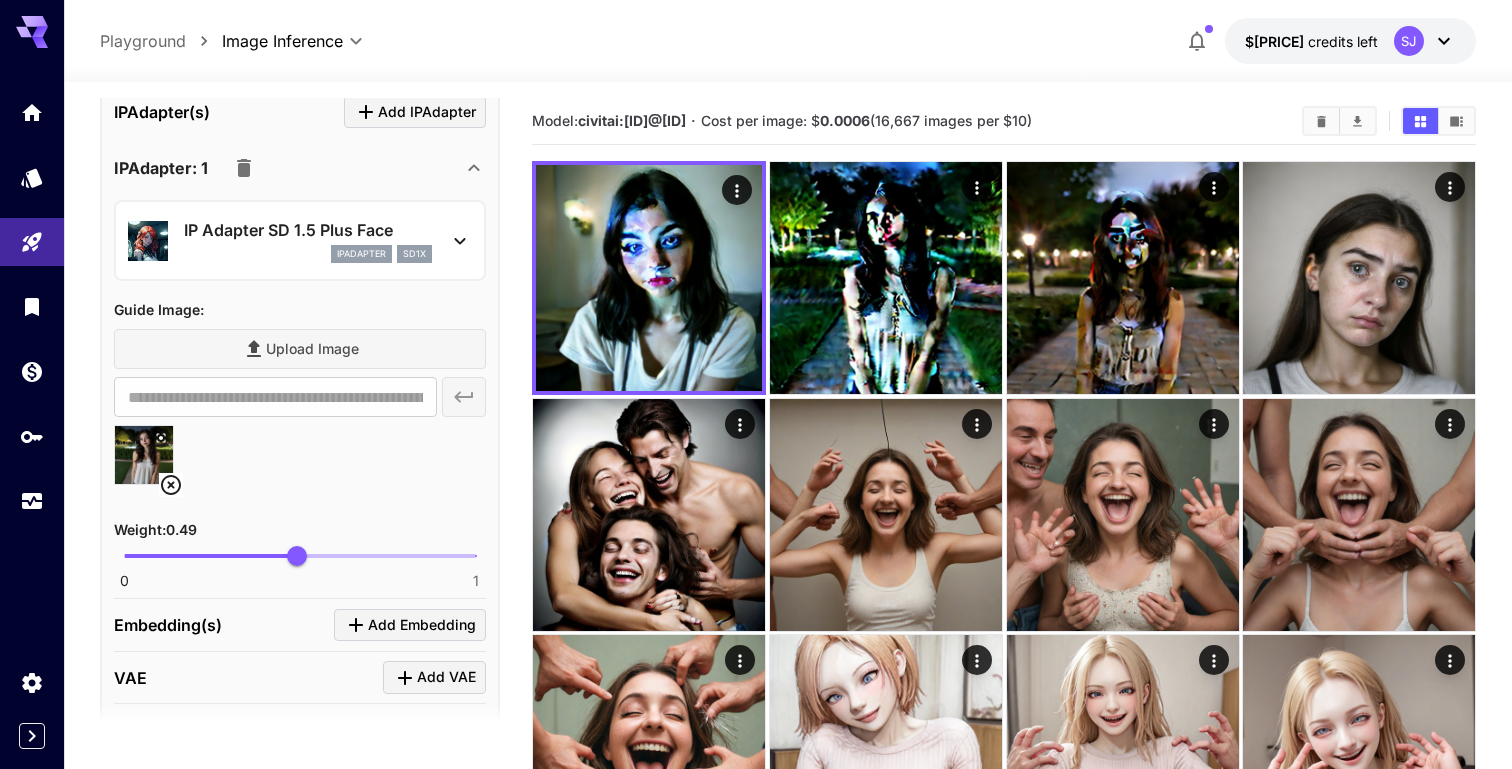 click on "0 1 0.49" at bounding box center [300, 556] 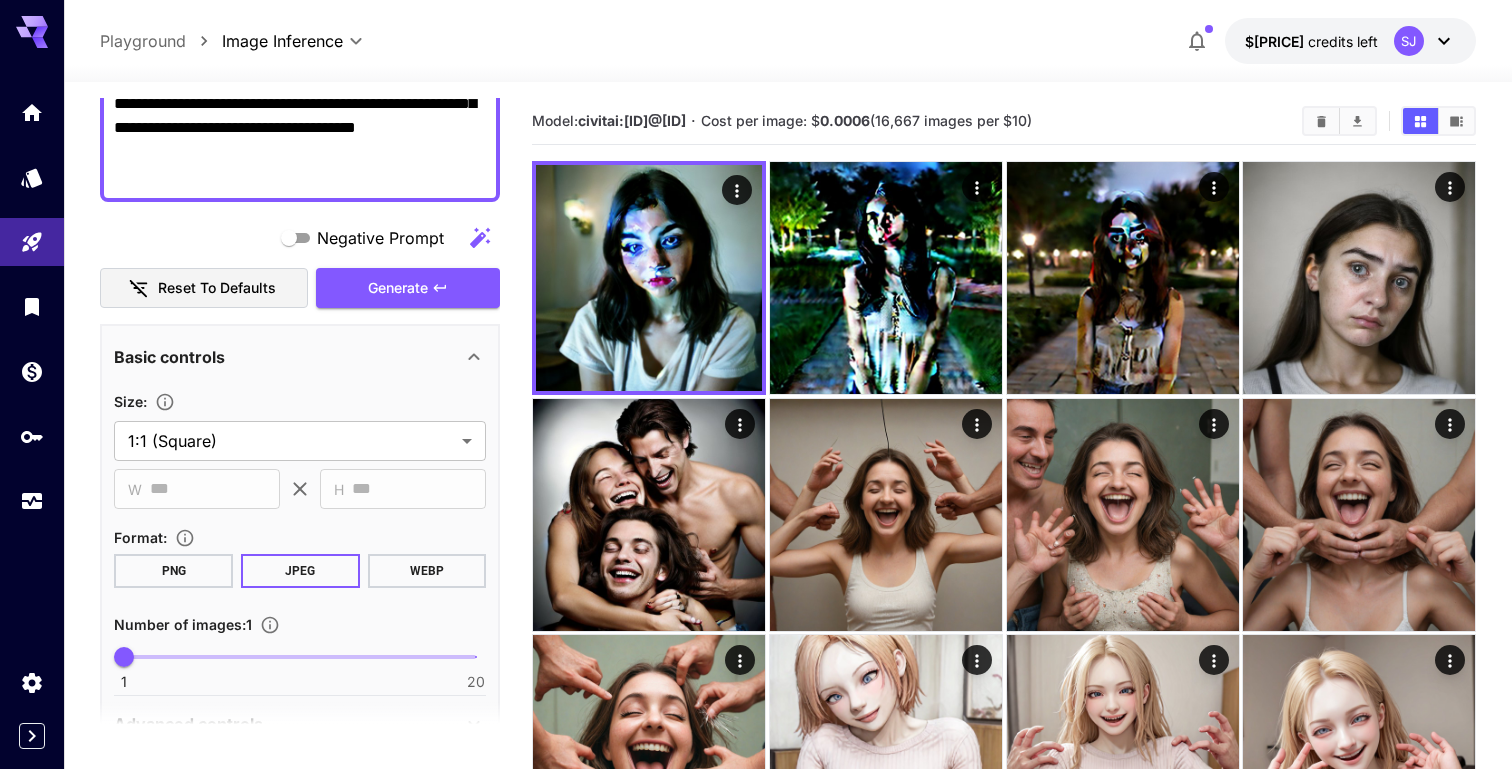 scroll, scrollTop: 43, scrollLeft: 0, axis: vertical 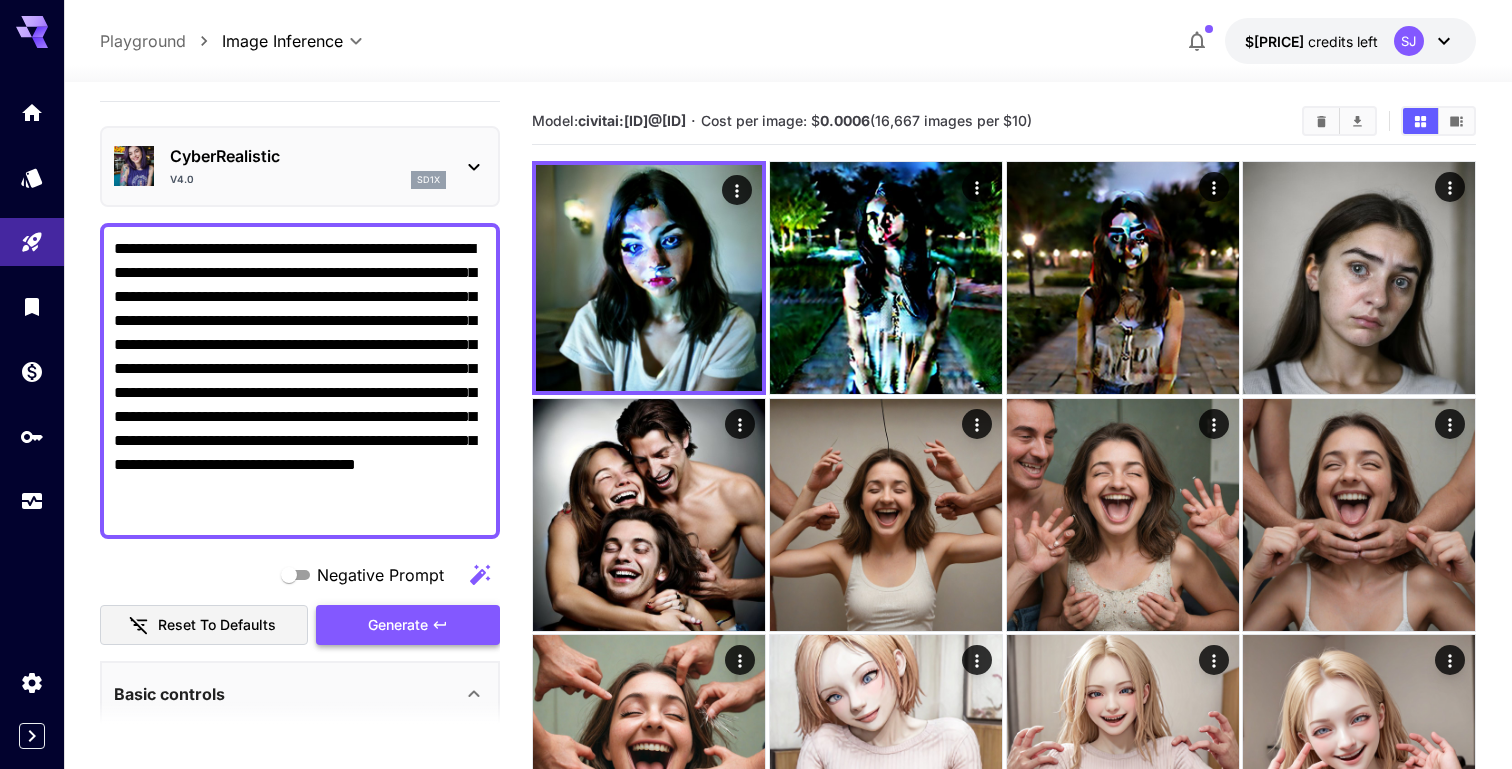 click on "Generate" at bounding box center [398, 625] 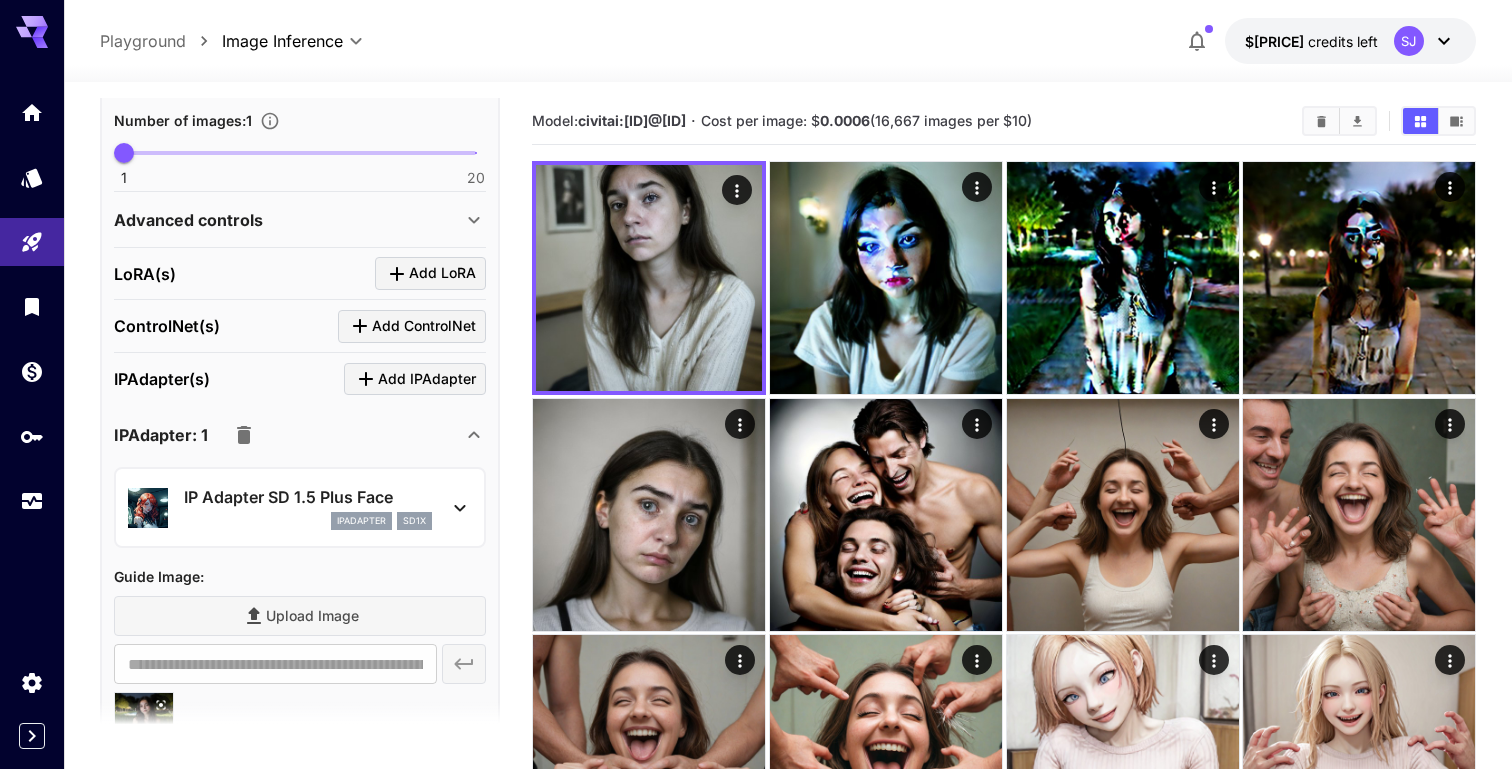 scroll, scrollTop: 725, scrollLeft: 0, axis: vertical 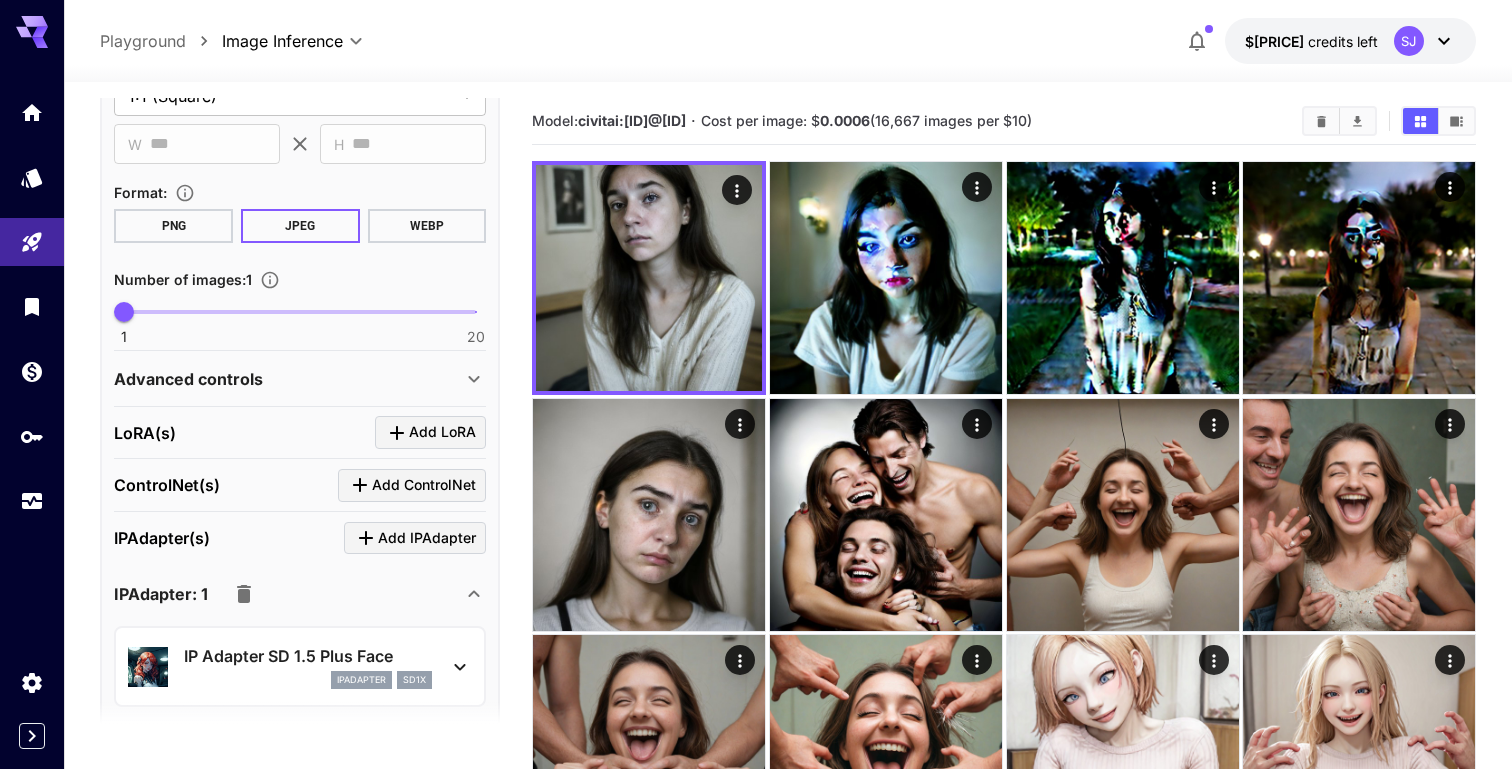 click on "IP Adapter SD 1.5 Plus Face" at bounding box center [308, 656] 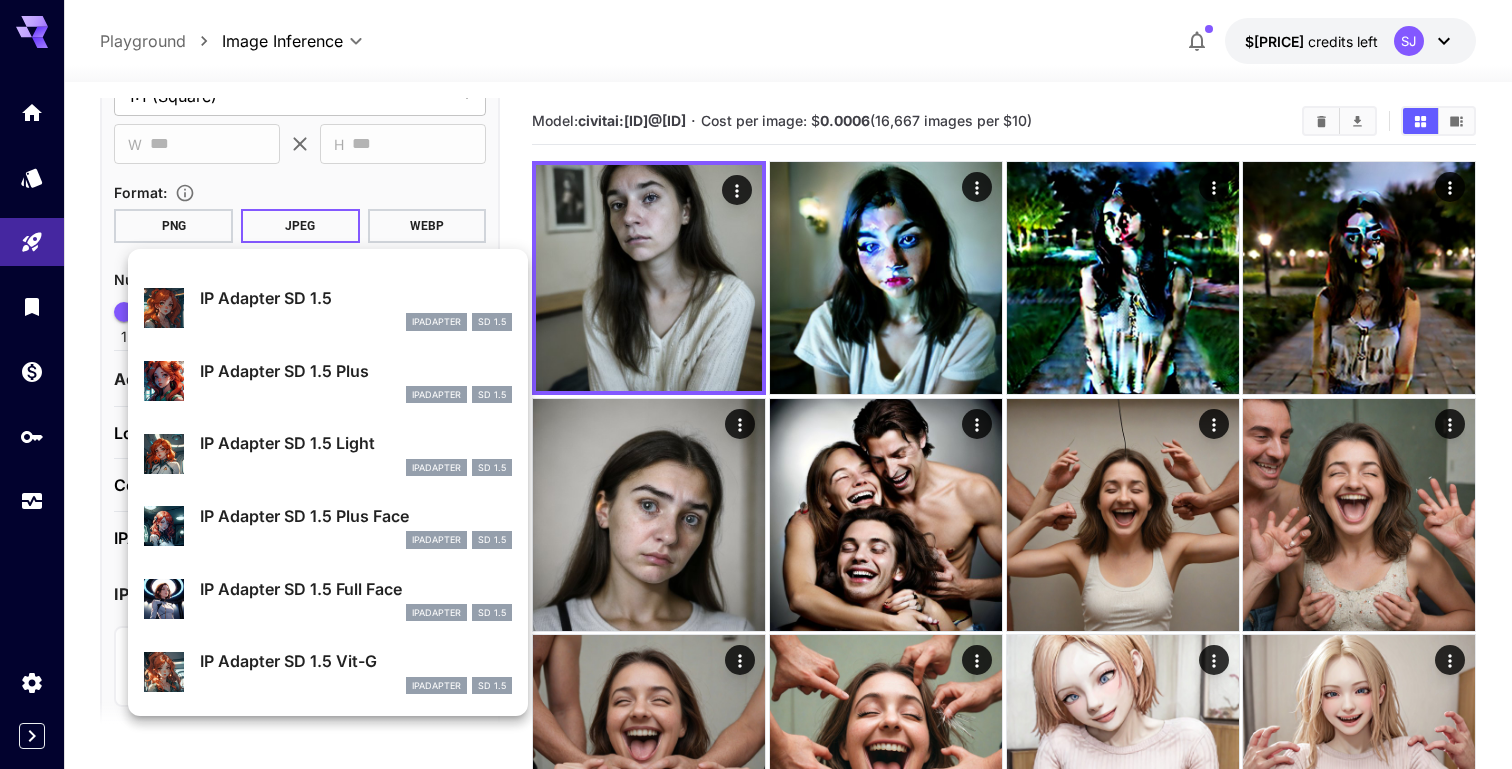 click on "IP Adapter SD 1.5 Vit-G ipAdapter SD 1.5" at bounding box center [356, 671] 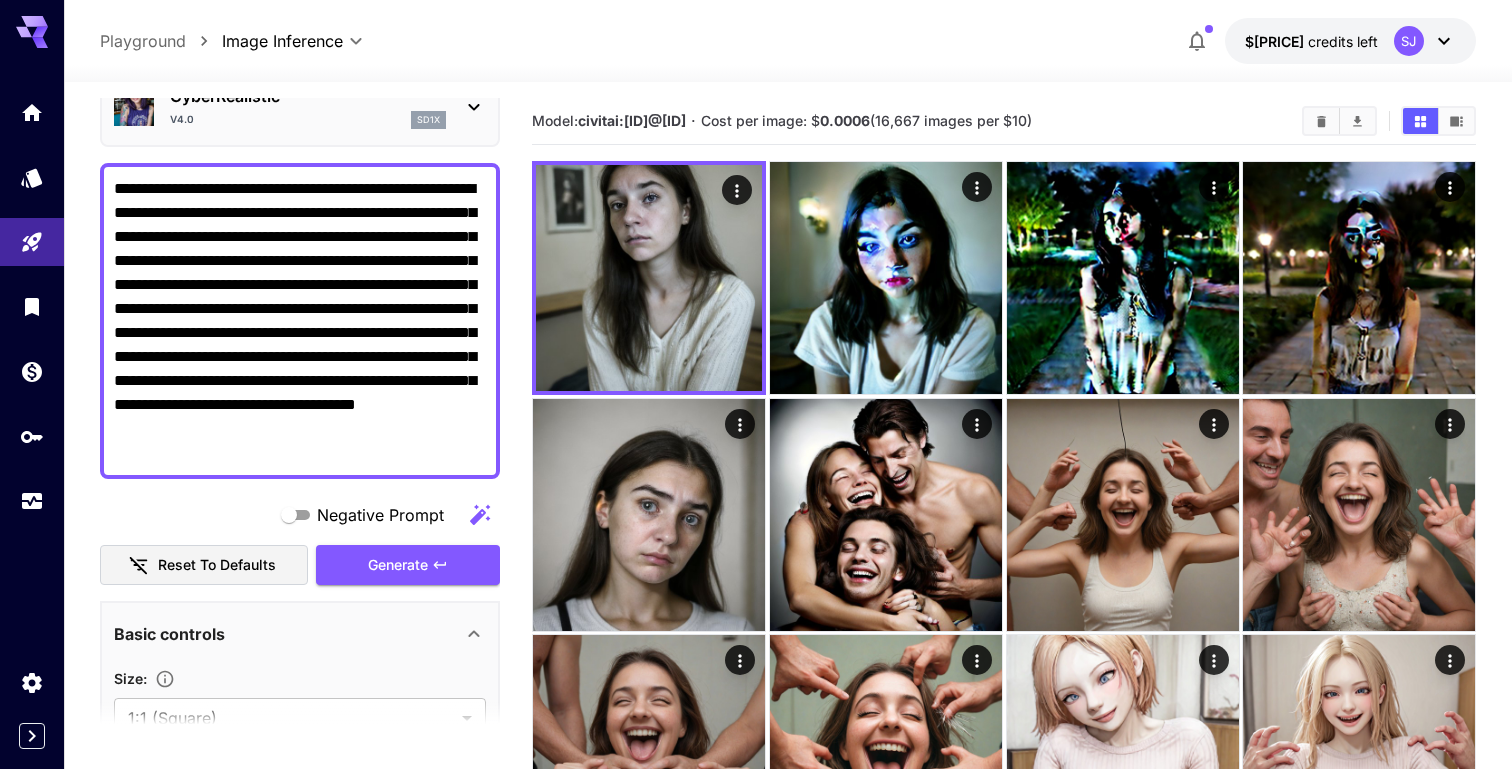 scroll, scrollTop: 0, scrollLeft: 0, axis: both 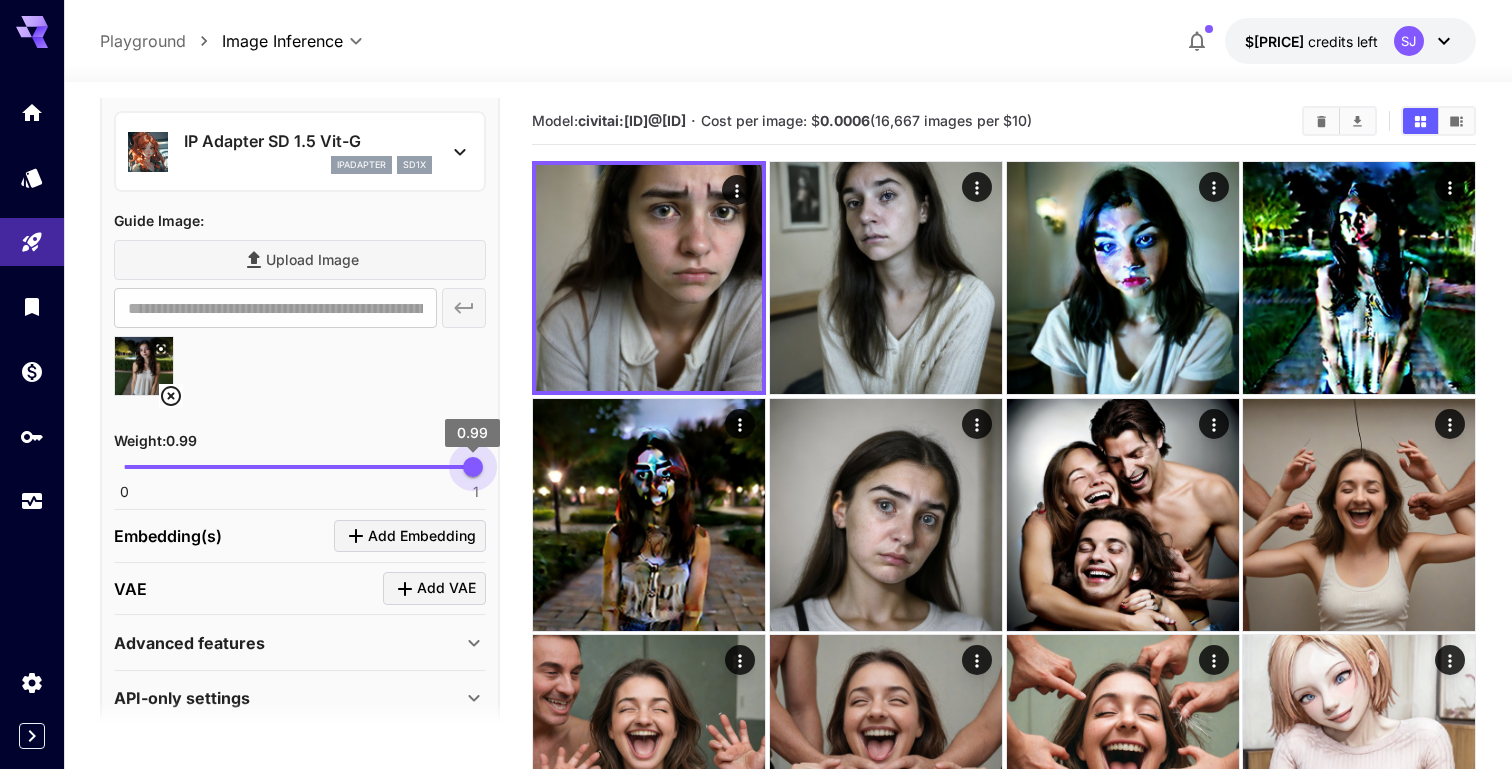 drag, startPoint x: 414, startPoint y: 465, endPoint x: 474, endPoint y: 465, distance: 60 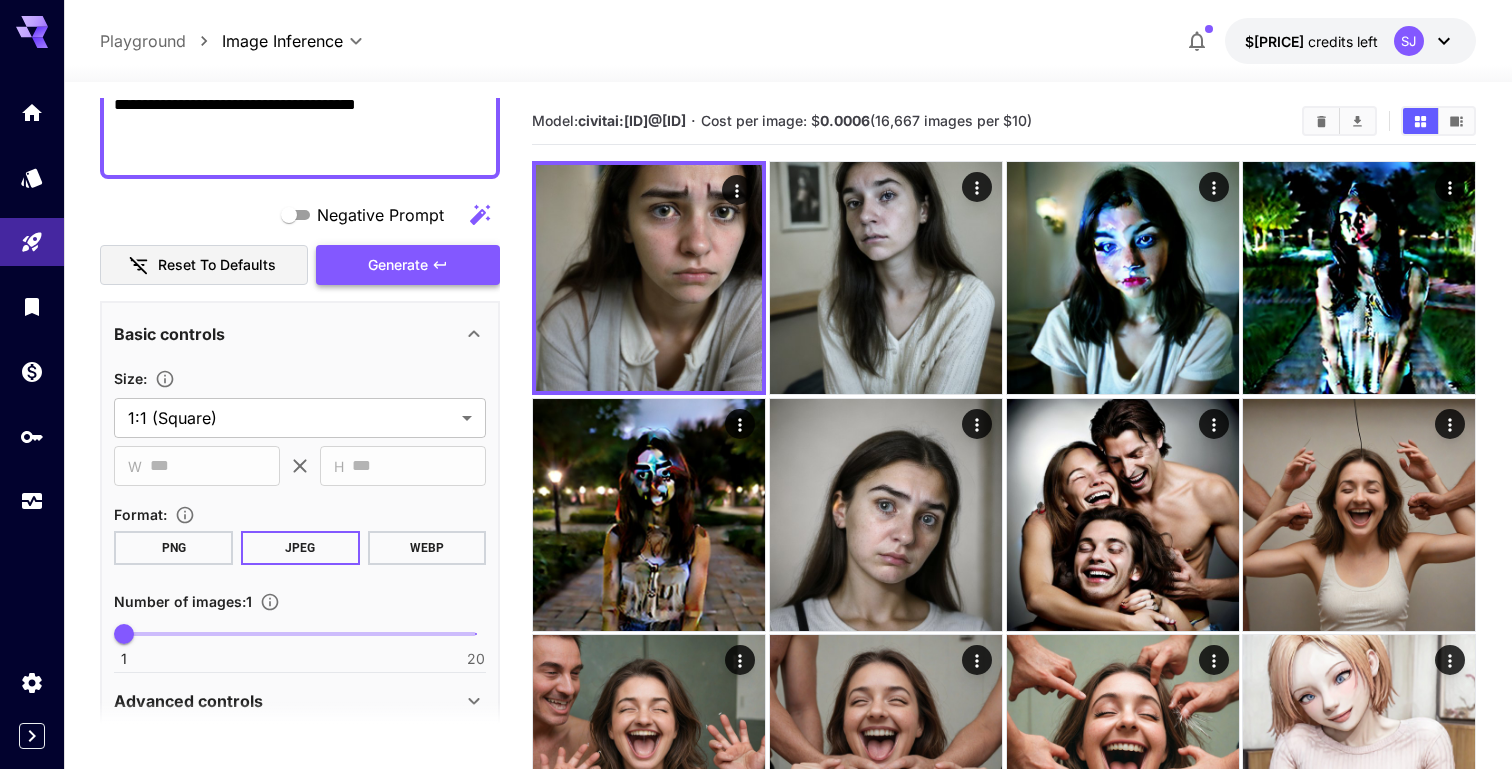 scroll, scrollTop: 275, scrollLeft: 0, axis: vertical 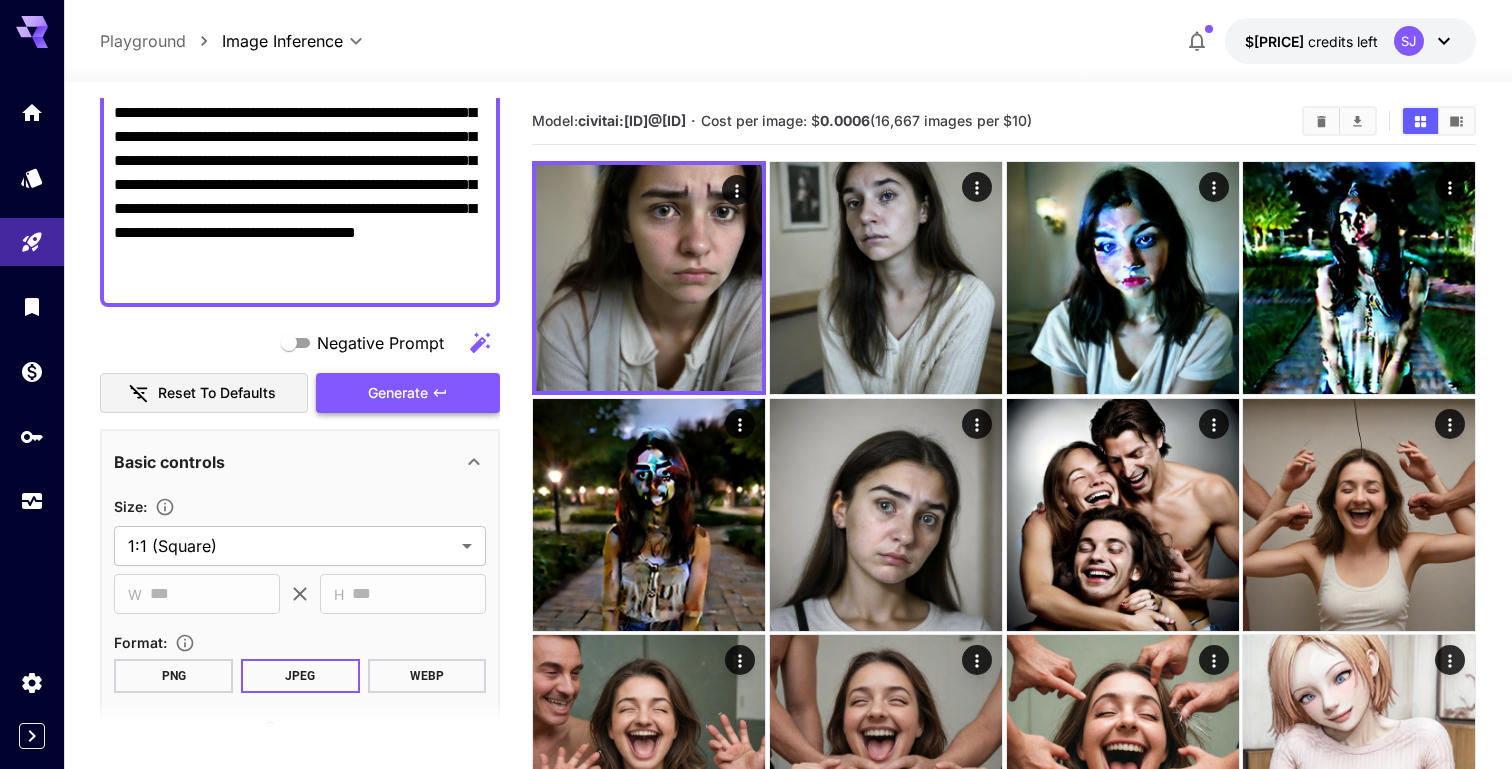 click on "Generate" at bounding box center [398, 393] 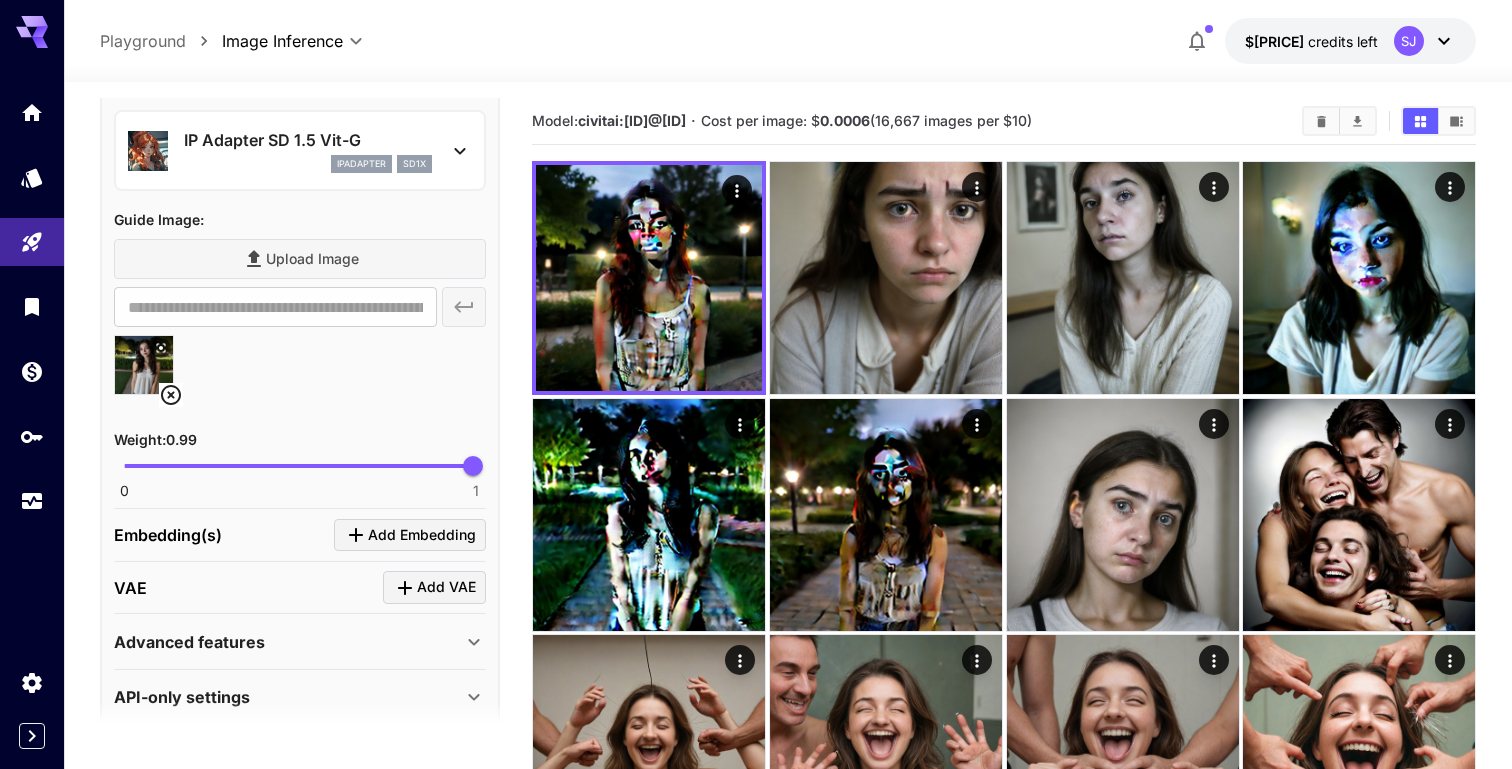 type on "****" 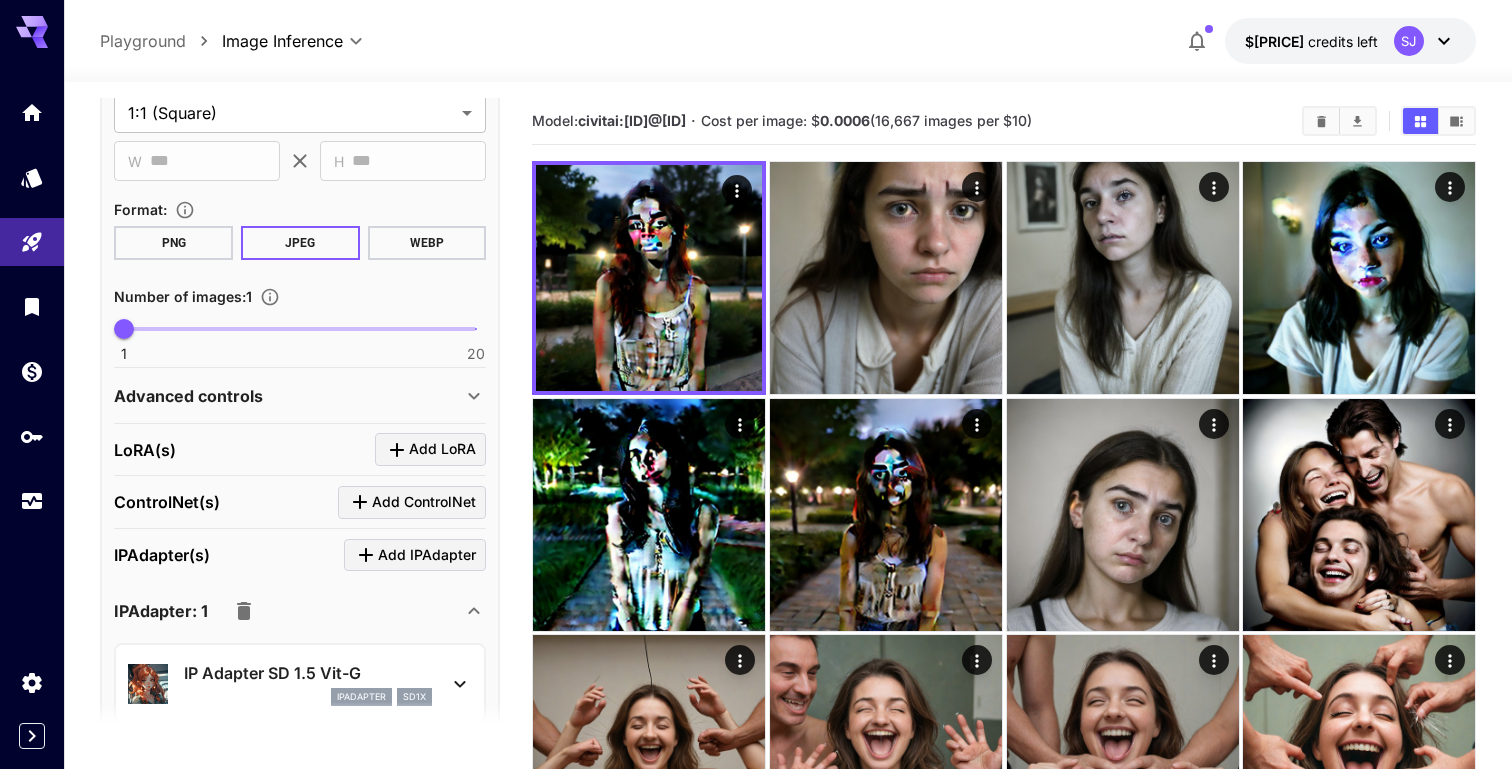 scroll, scrollTop: 349, scrollLeft: 0, axis: vertical 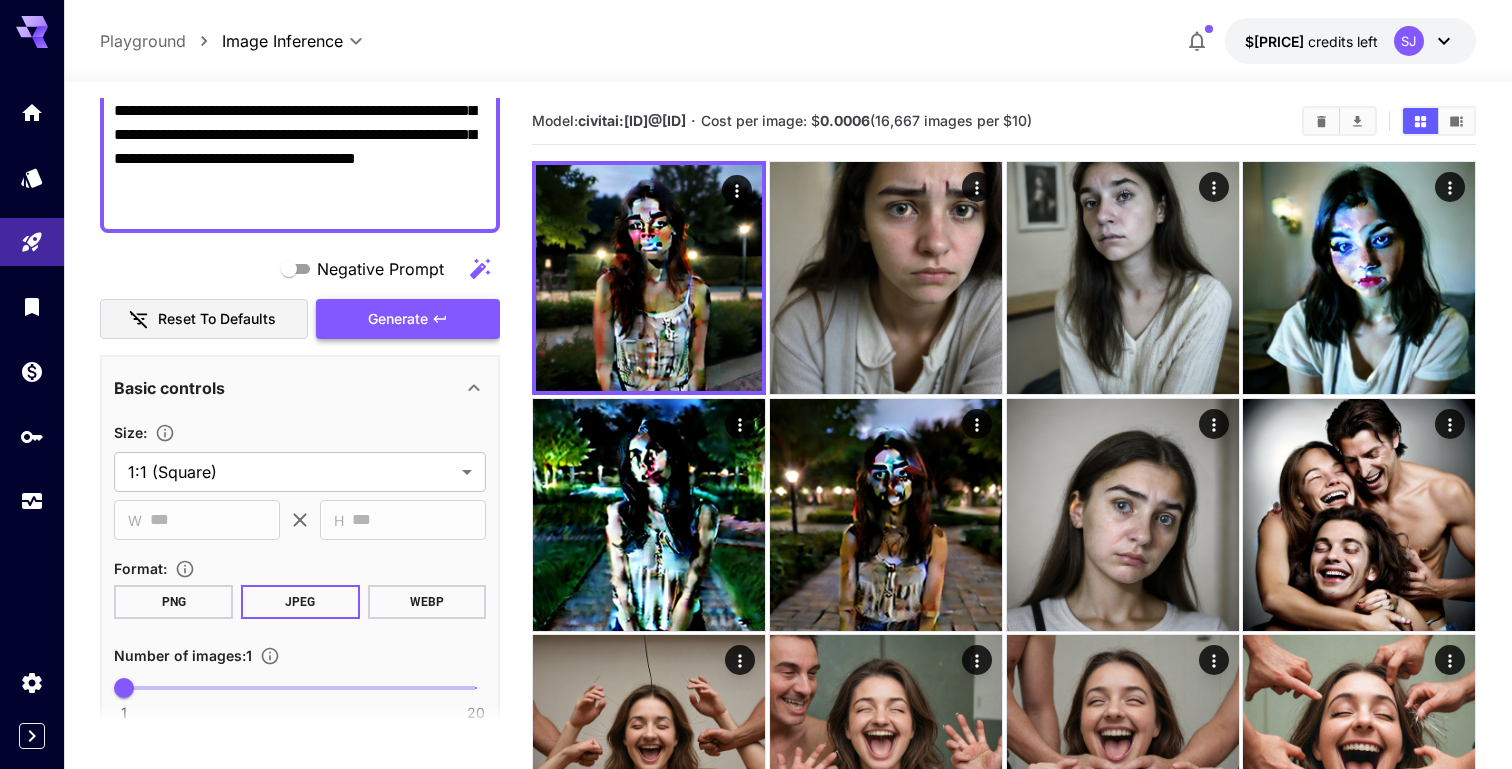 click on "Generate" at bounding box center (398, 319) 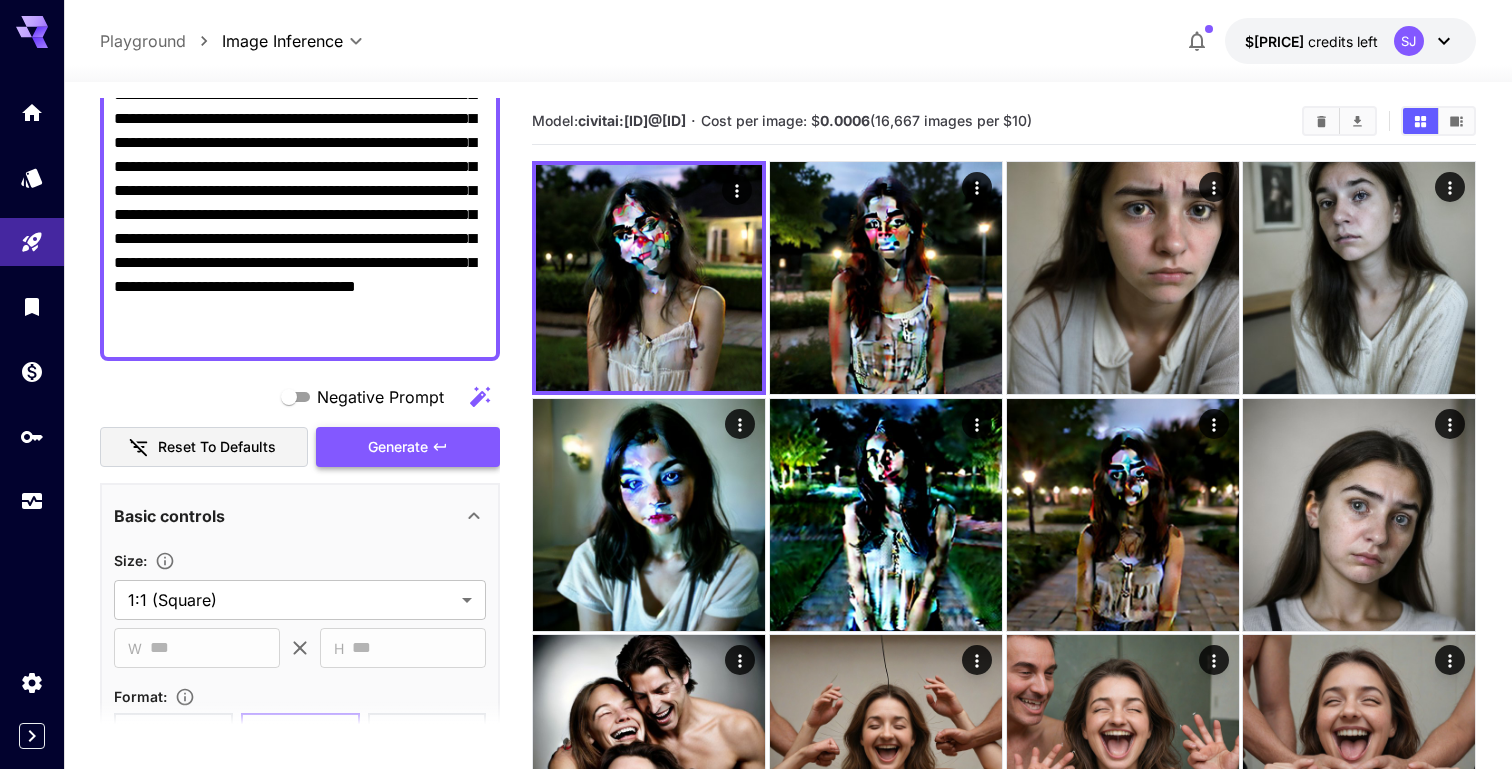 scroll, scrollTop: 0, scrollLeft: 0, axis: both 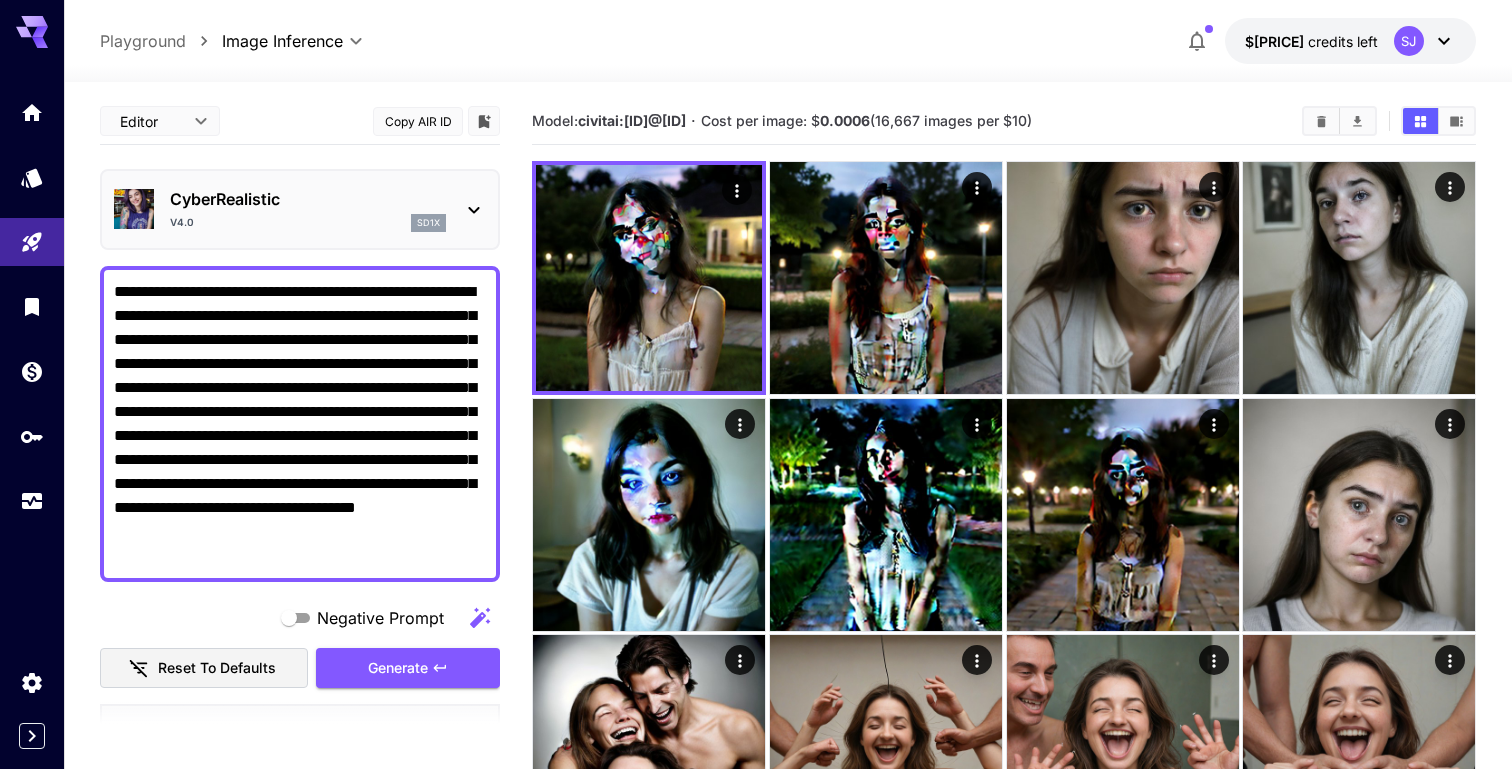 click on "CyberRealistic v4.0 sd1x" at bounding box center (300, 209) 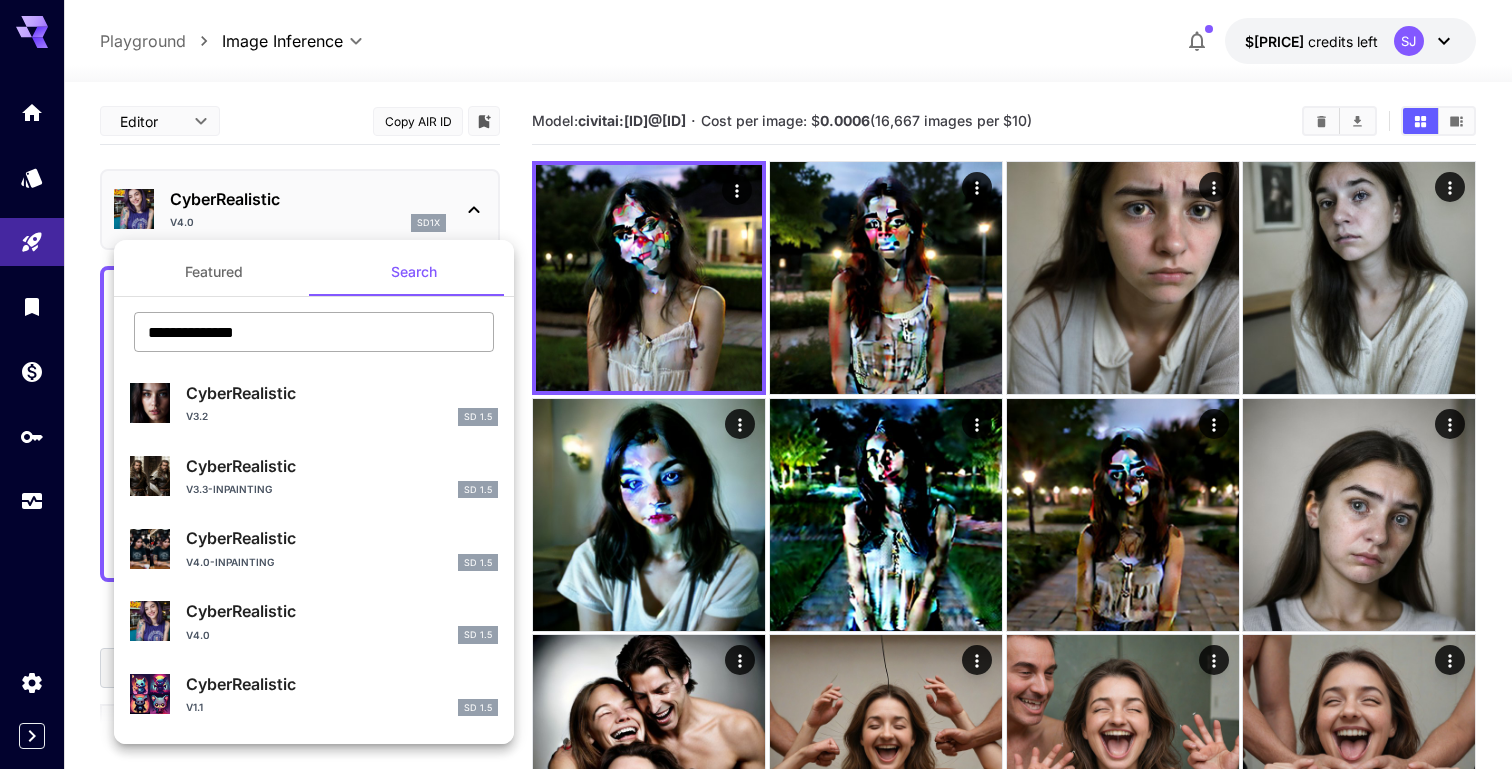 click on "**********" at bounding box center [314, 332] 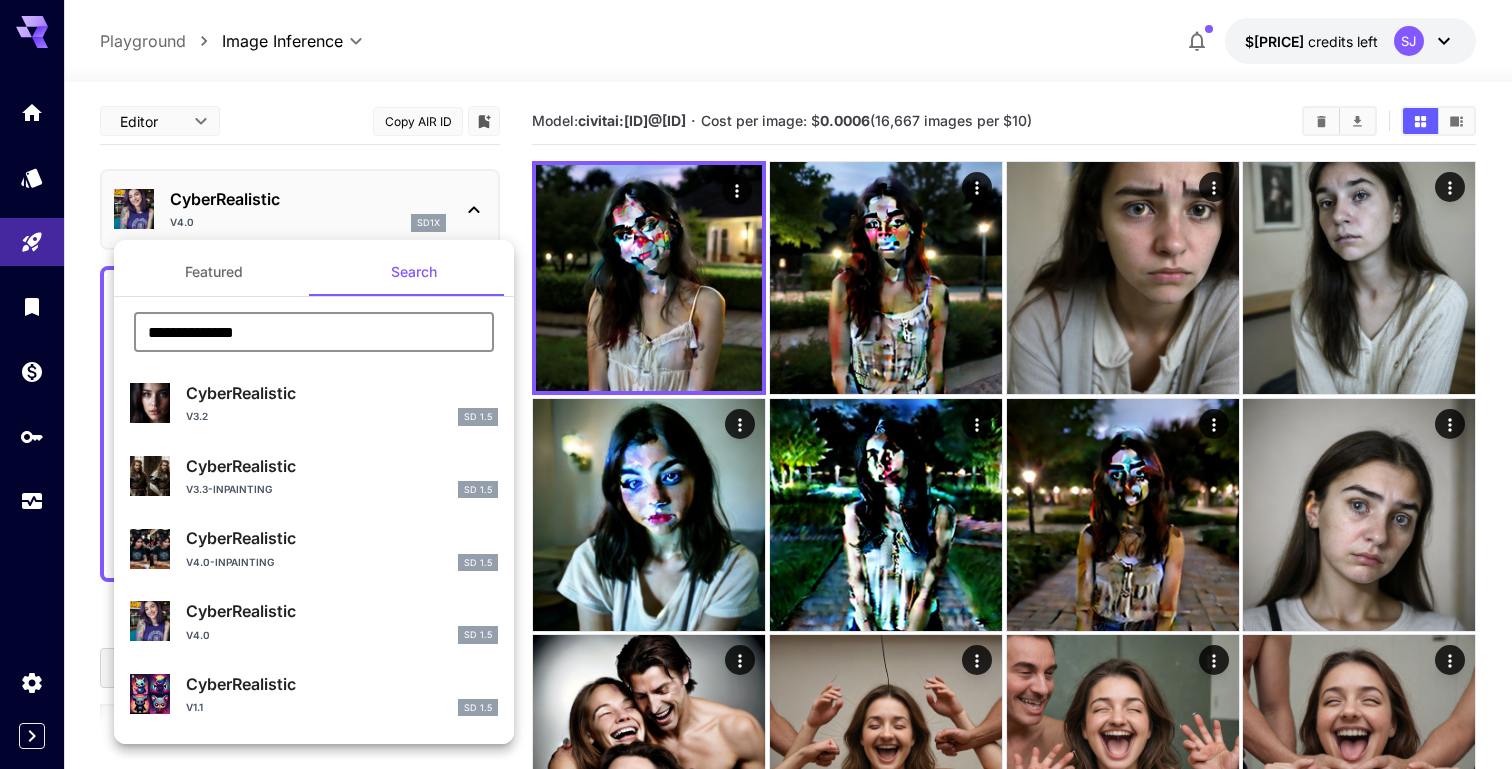 click on "**********" at bounding box center [314, 332] 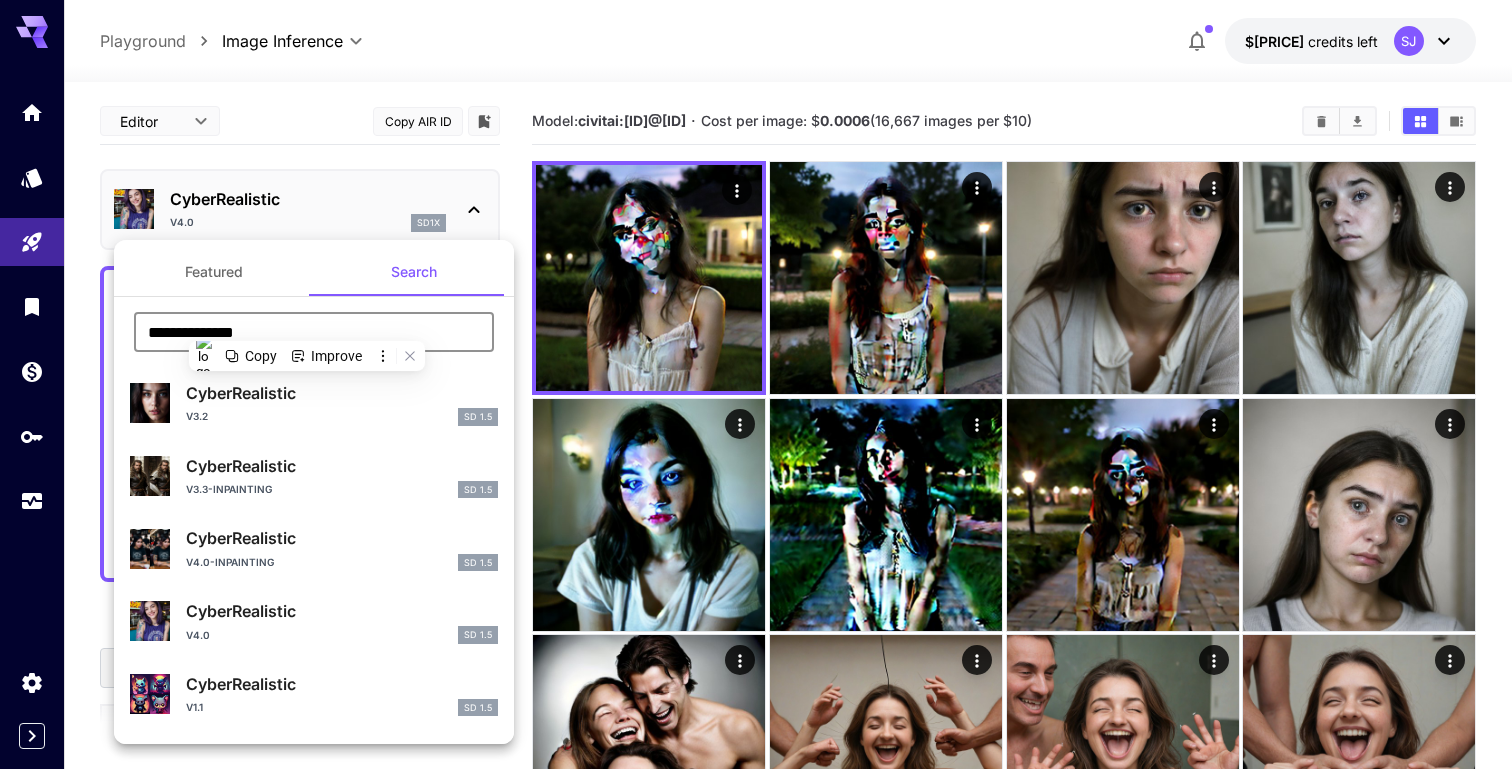 click on "**********" at bounding box center [314, 332] 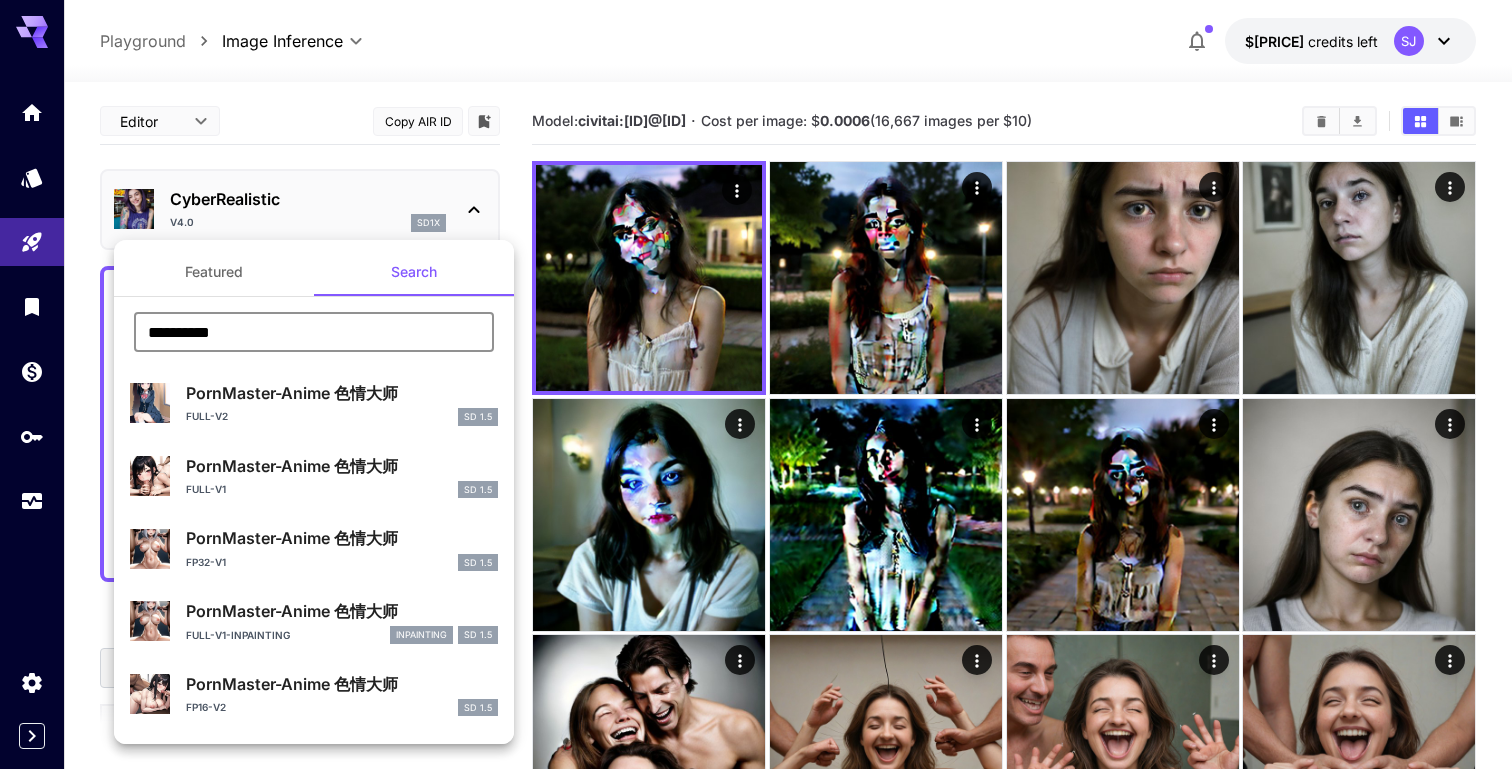 type on "**********" 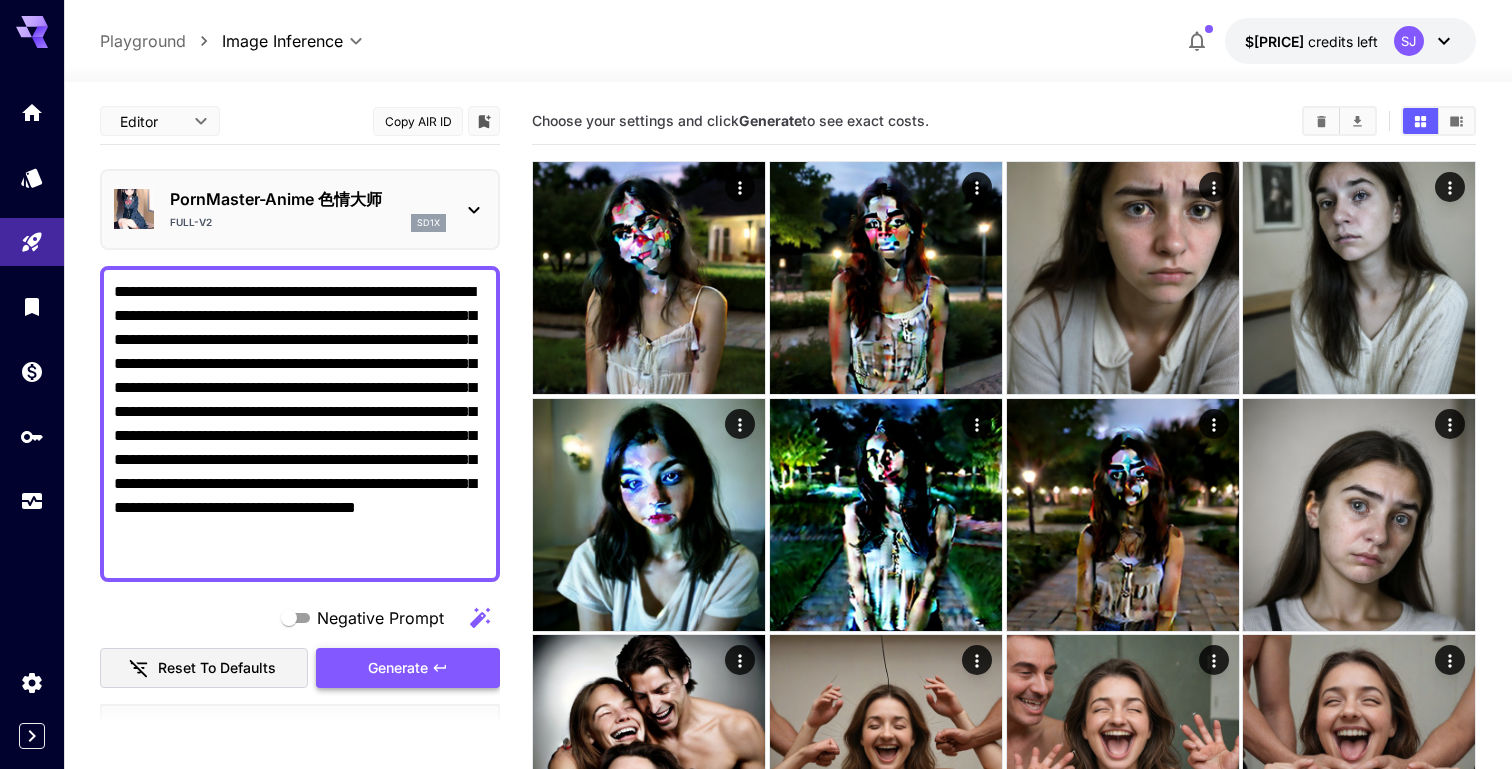 click on "Generate" at bounding box center [408, 668] 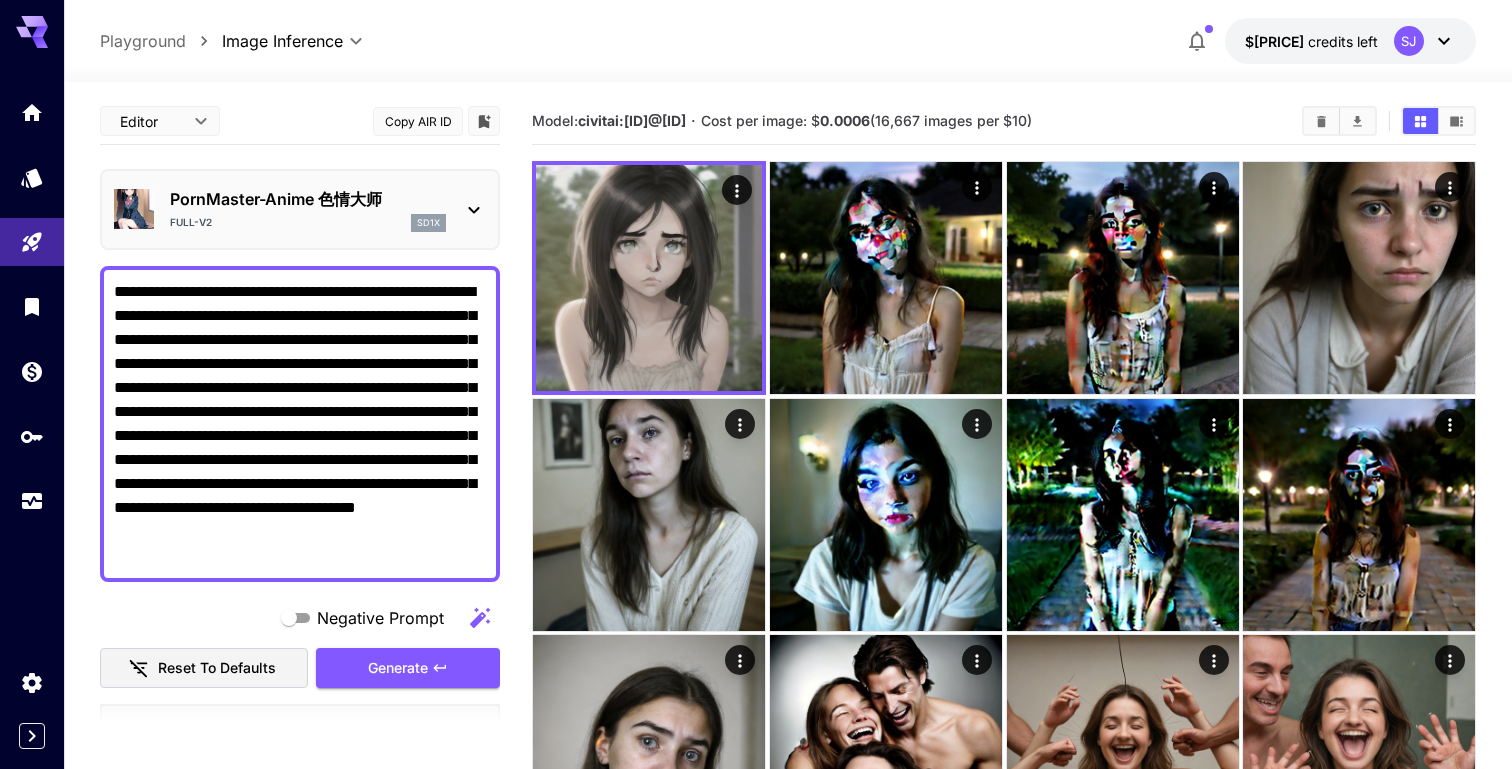 click on "PornMaster-Anime 色情大师 FULL-V2 sd1x" at bounding box center (300, 209) 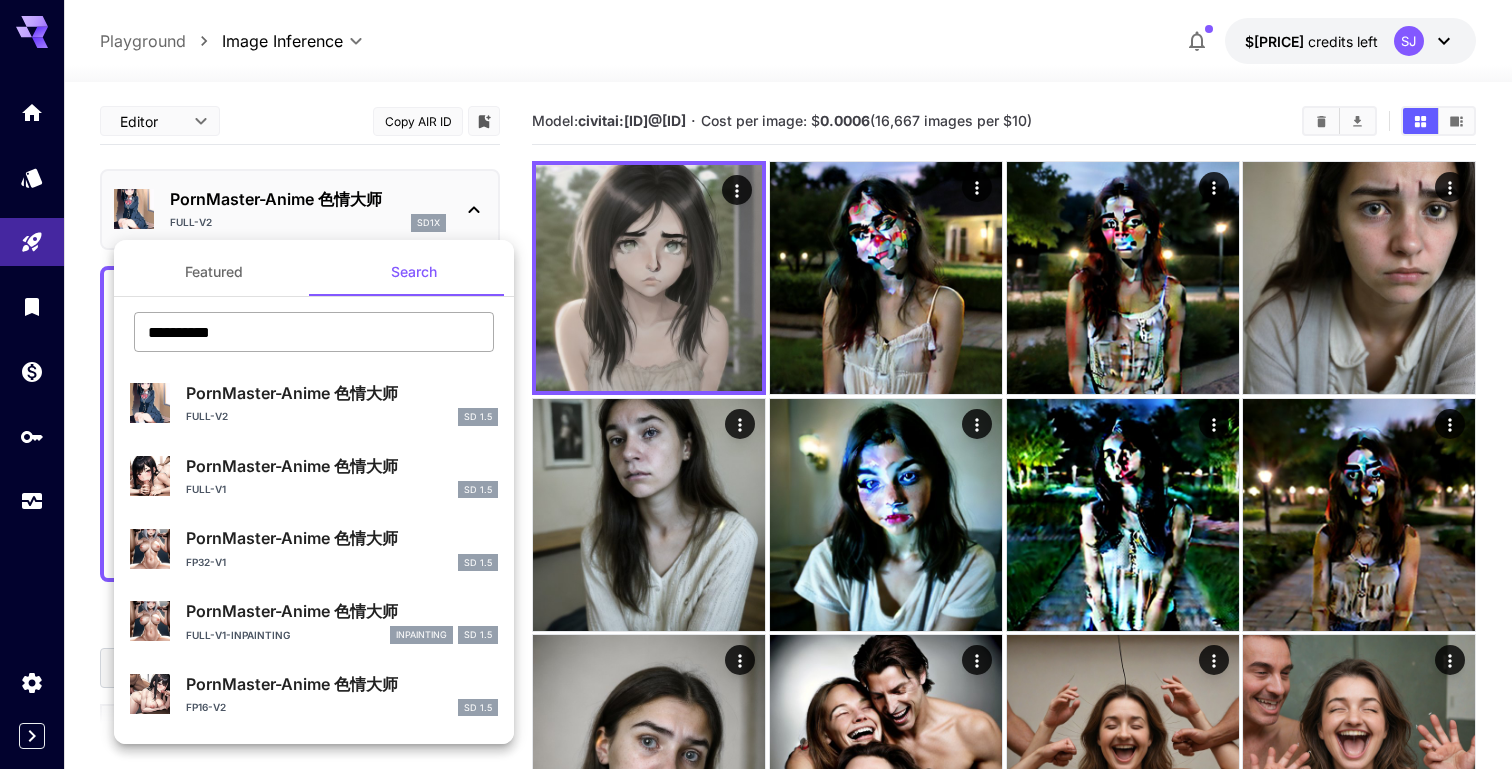 click on "**********" at bounding box center [314, 332] 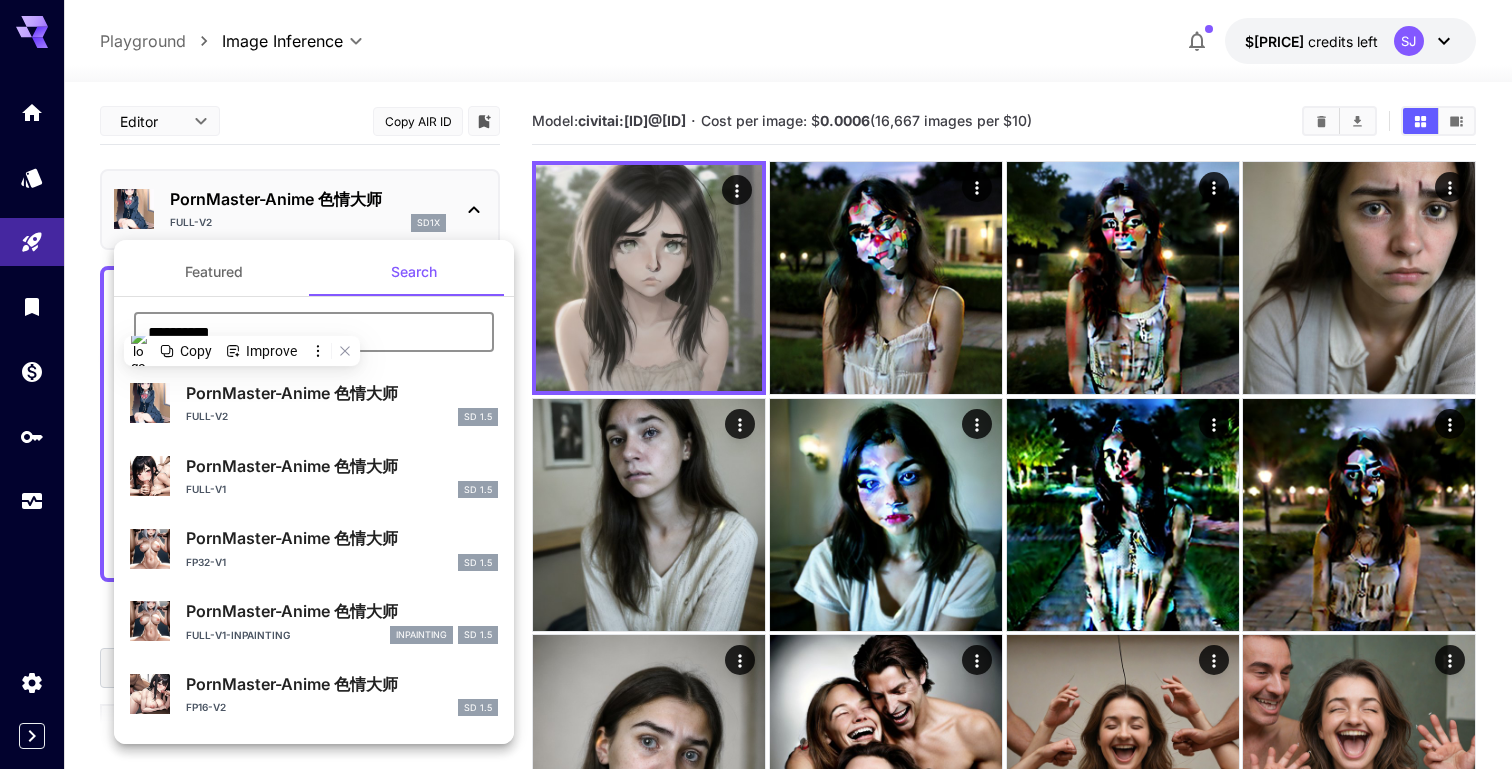 click on "**********" at bounding box center (314, 332) 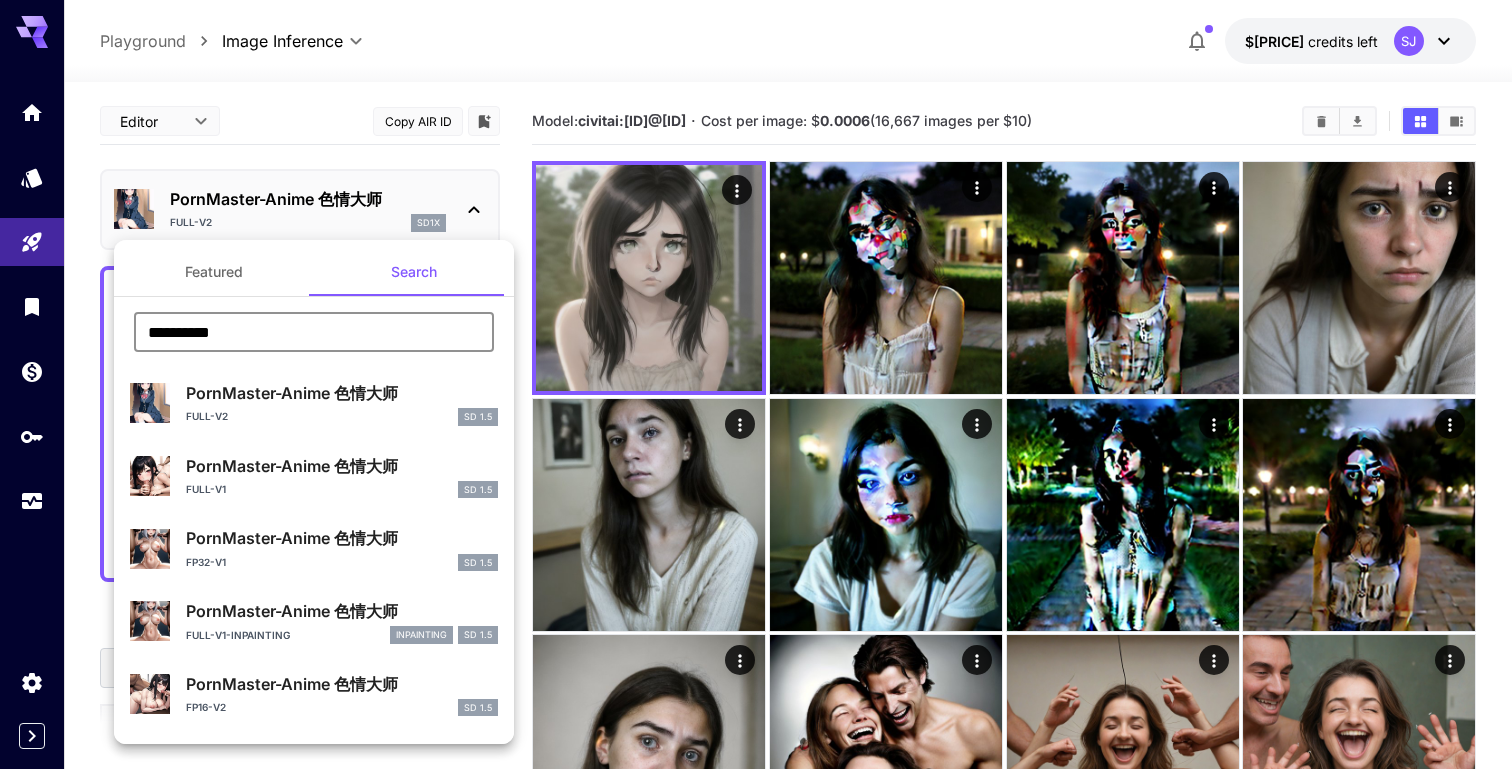 paste on "*******" 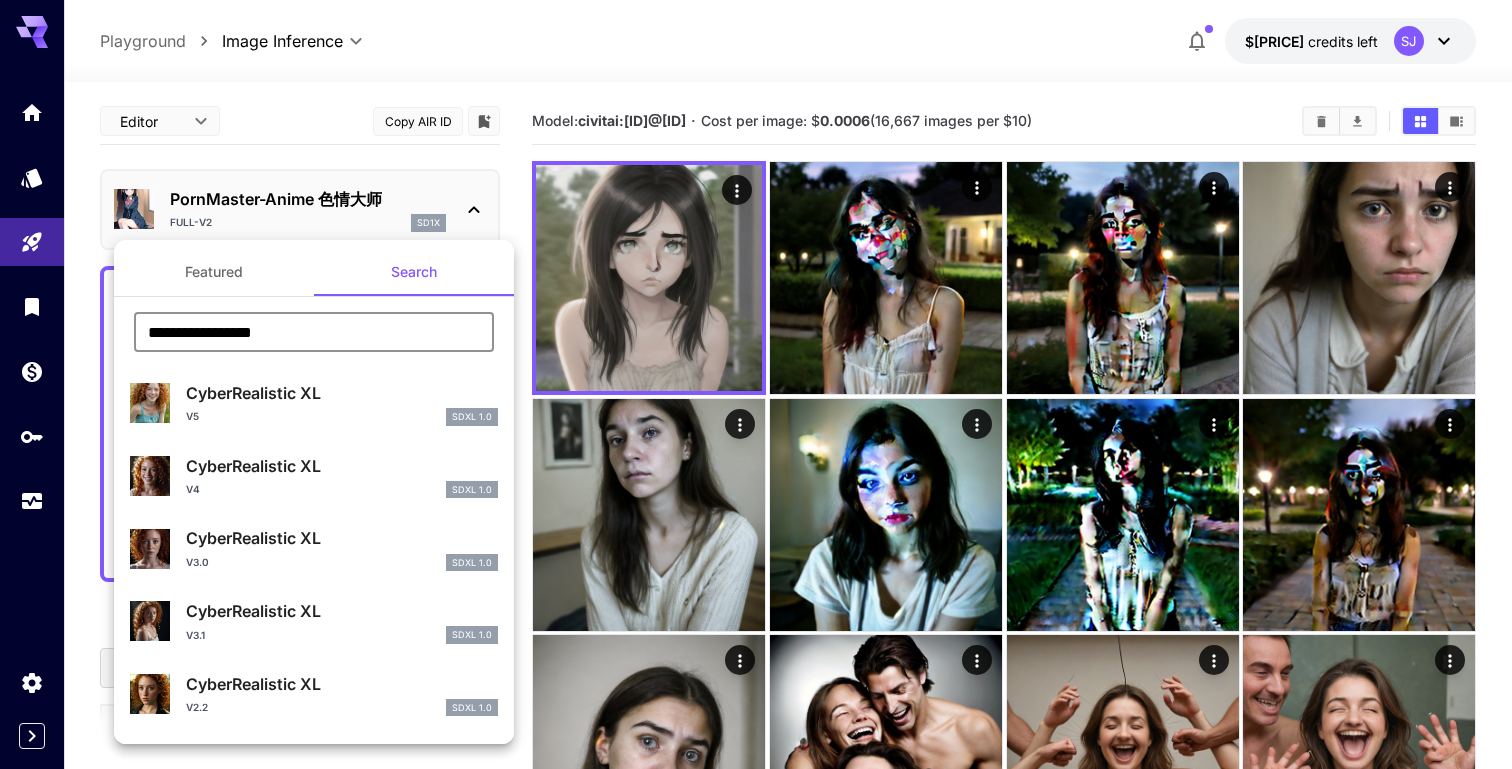type on "**********" 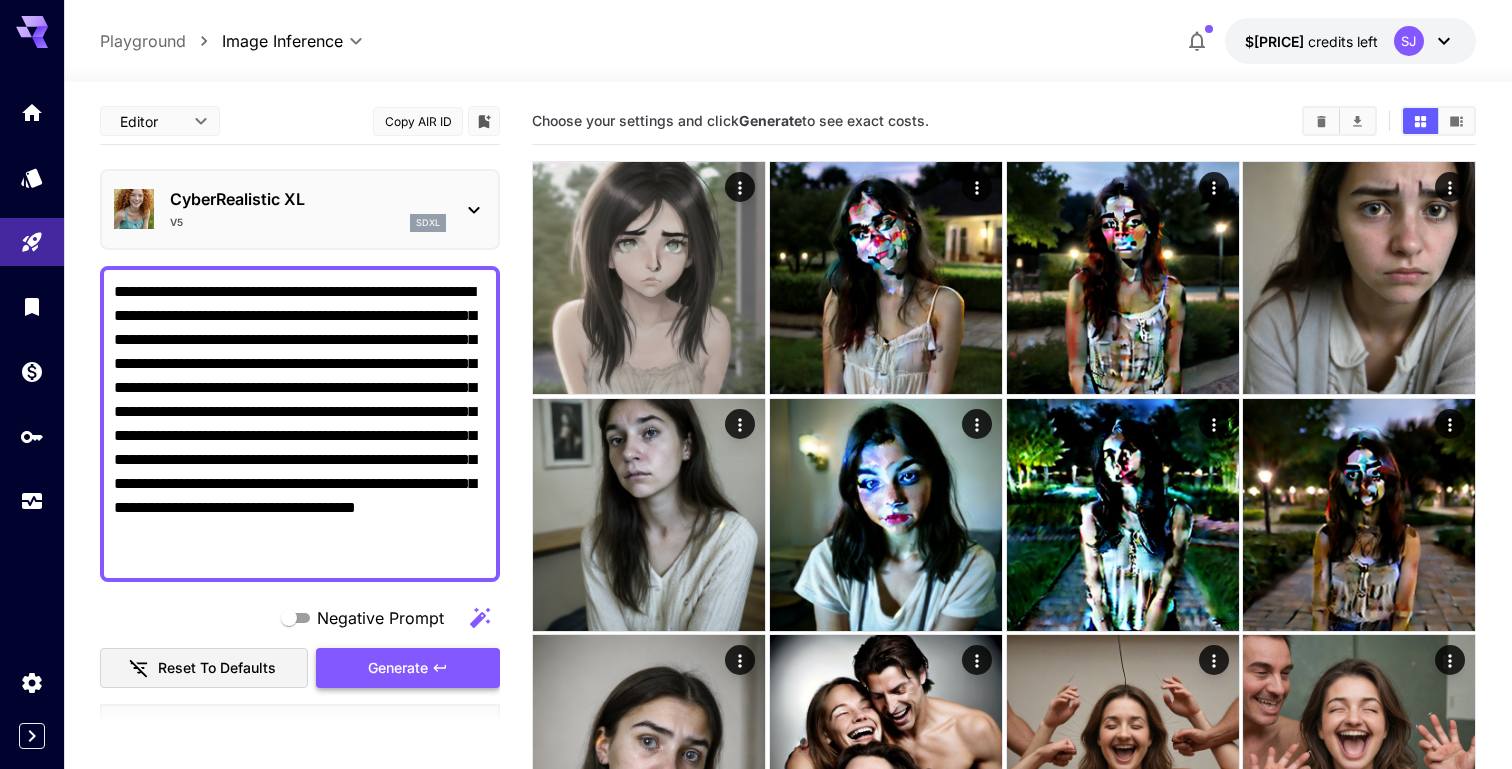 click on "Generate" at bounding box center (408, 668) 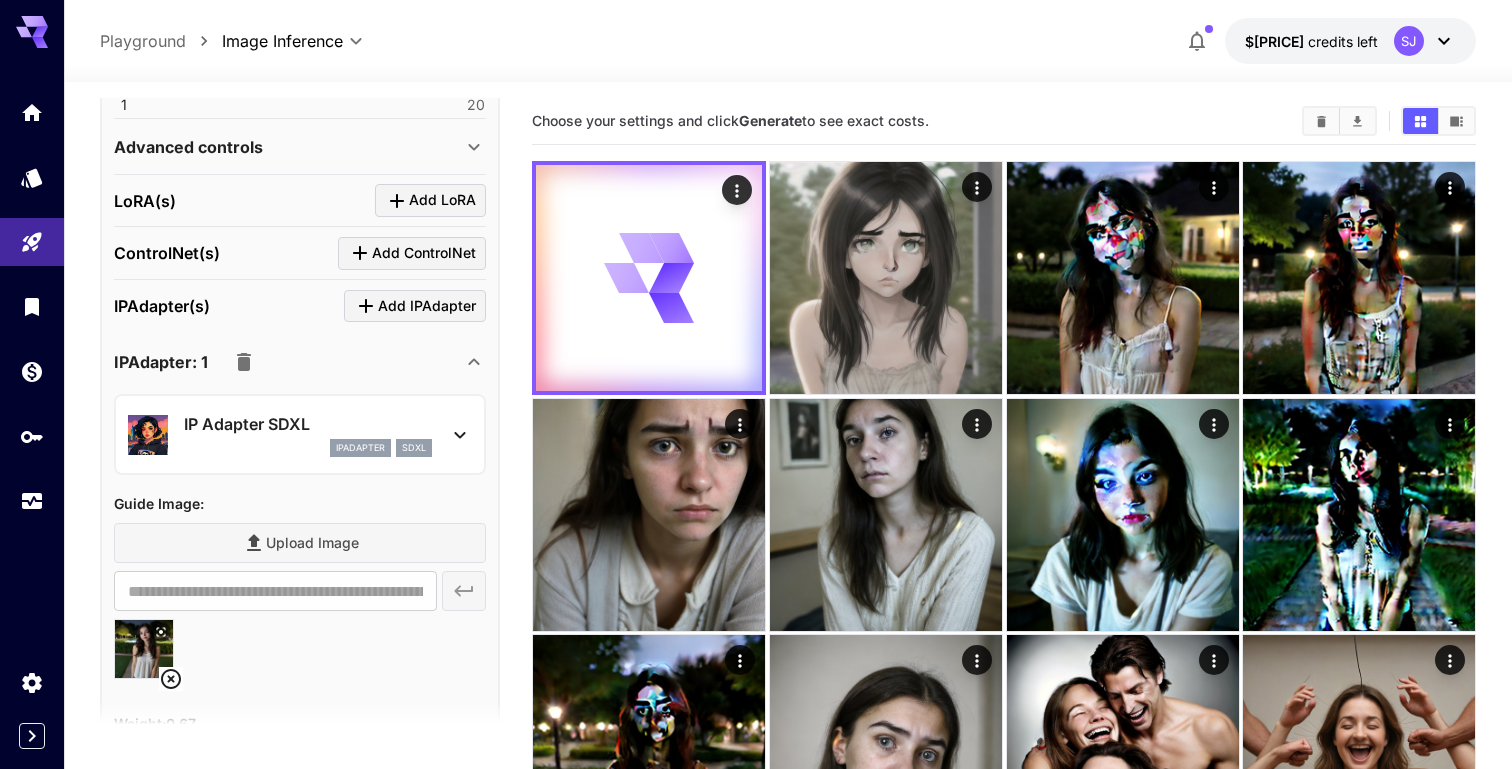 scroll, scrollTop: 1012, scrollLeft: 0, axis: vertical 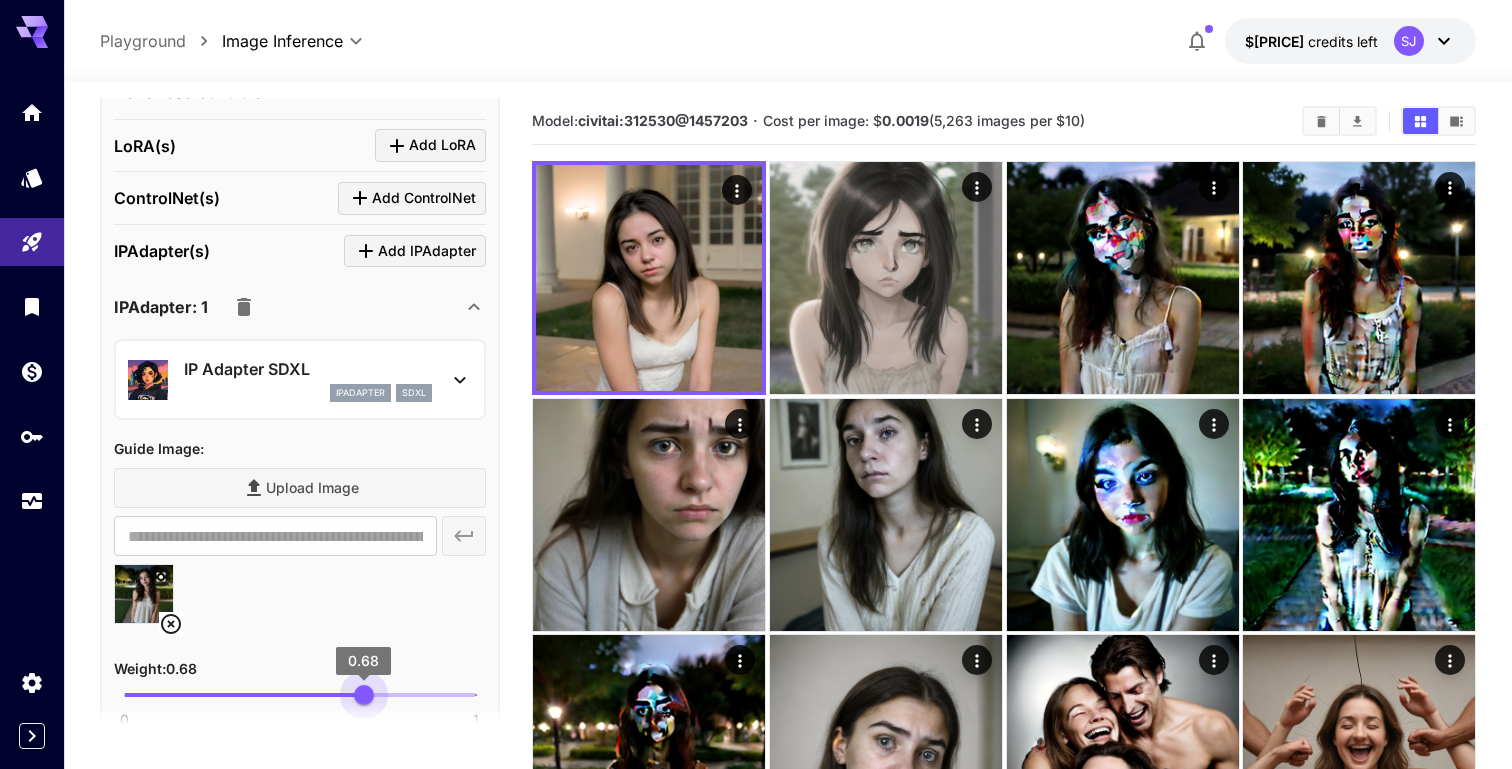 type on "*" 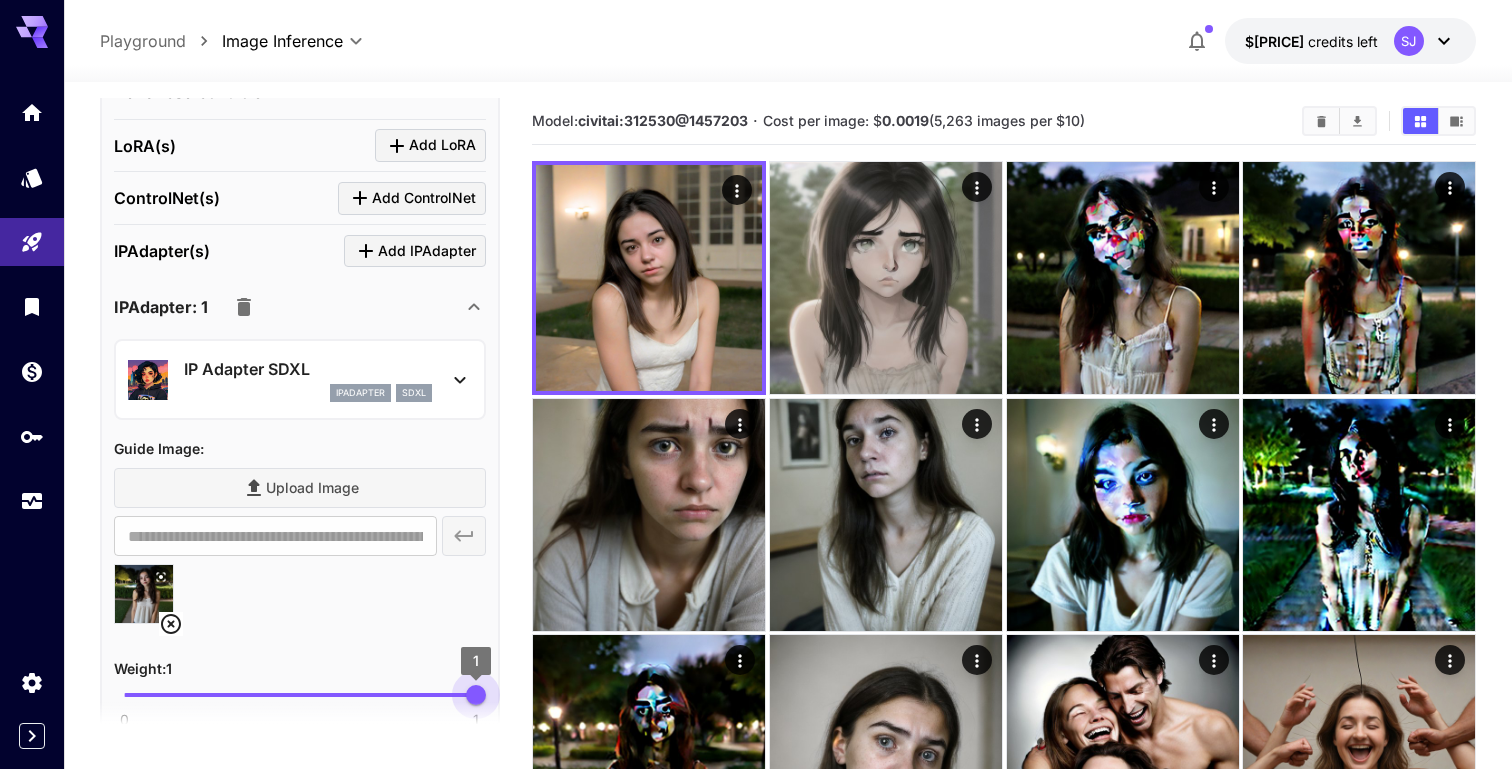 drag, startPoint x: 364, startPoint y: 693, endPoint x: 512, endPoint y: 693, distance: 148 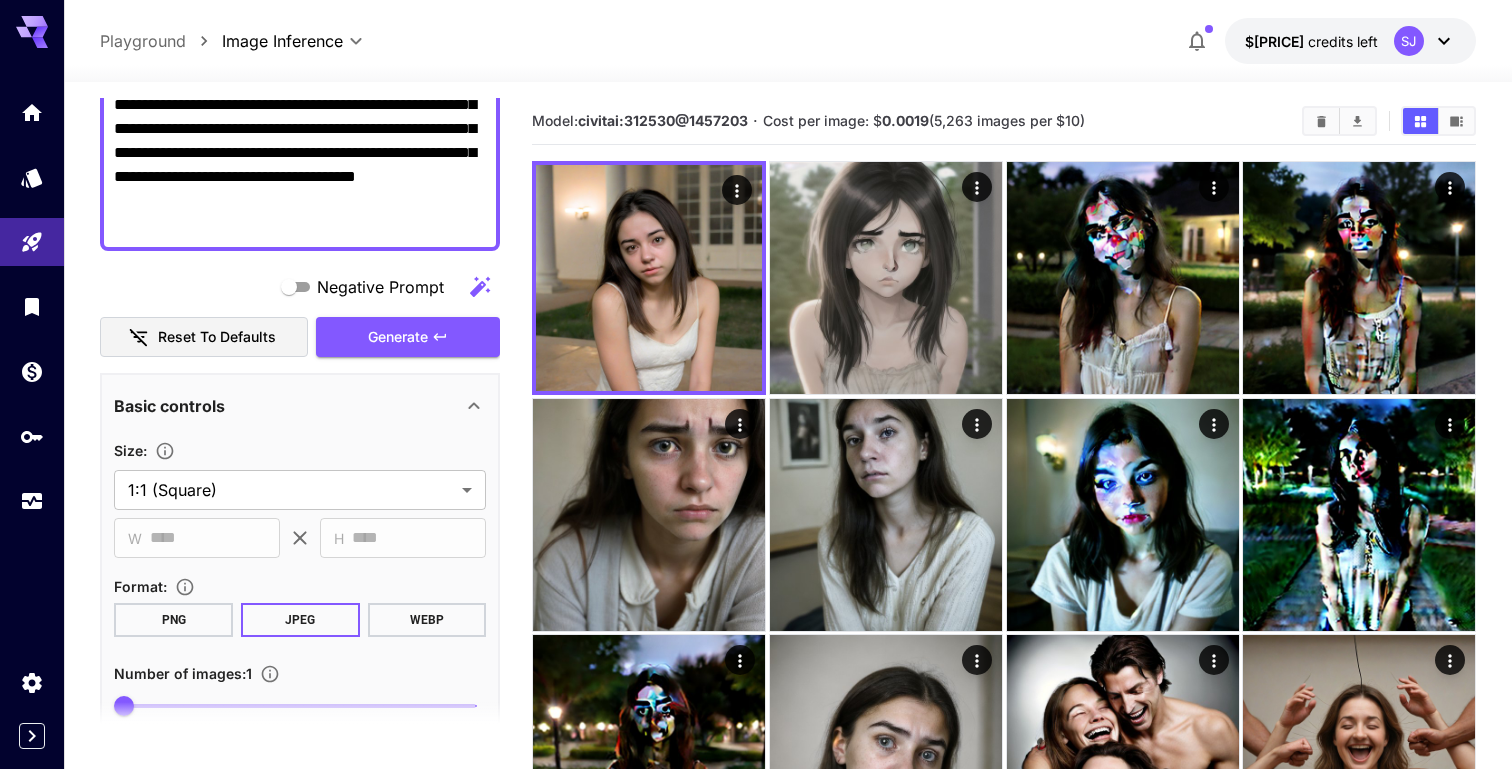 scroll, scrollTop: 239, scrollLeft: 0, axis: vertical 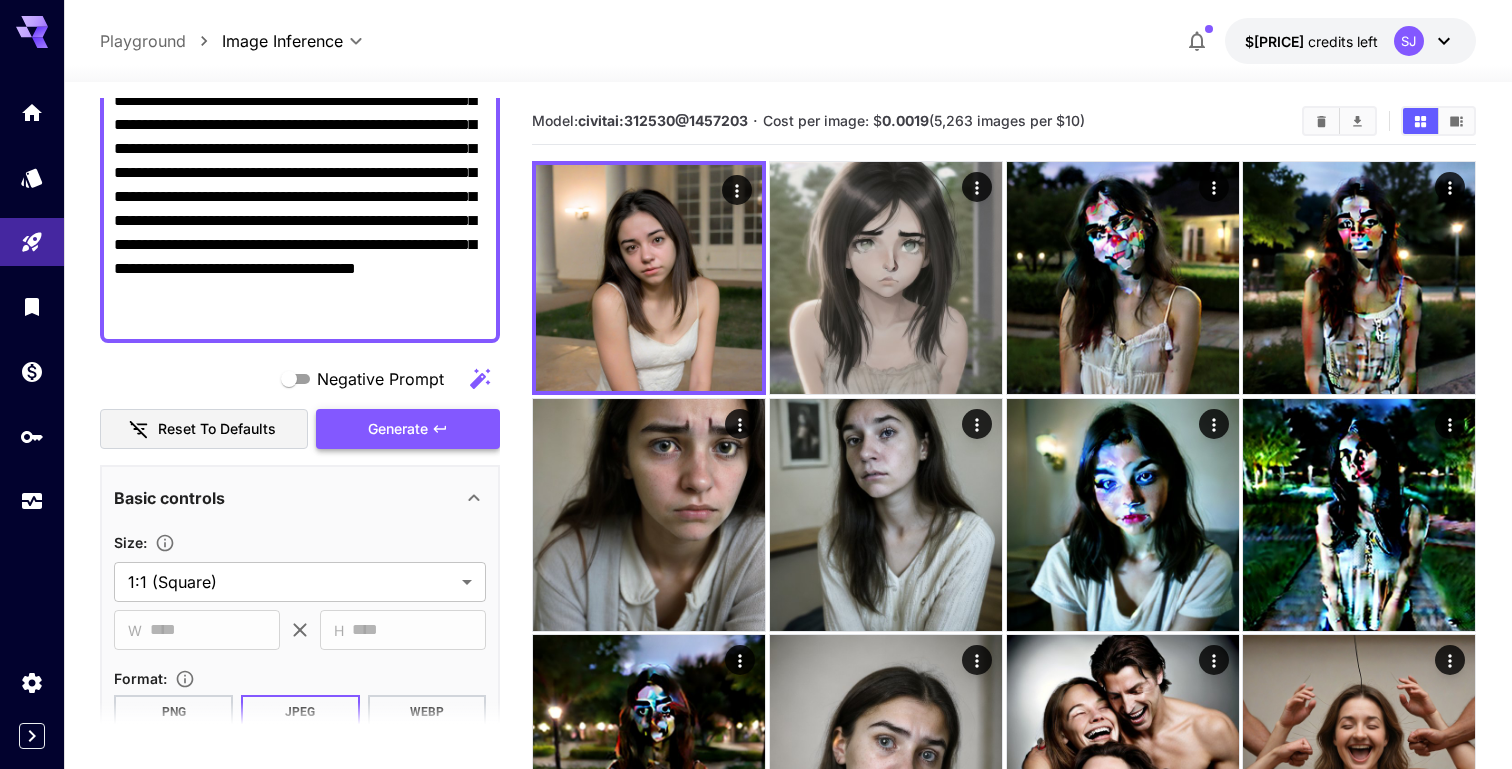 click on "Generate" at bounding box center (408, 429) 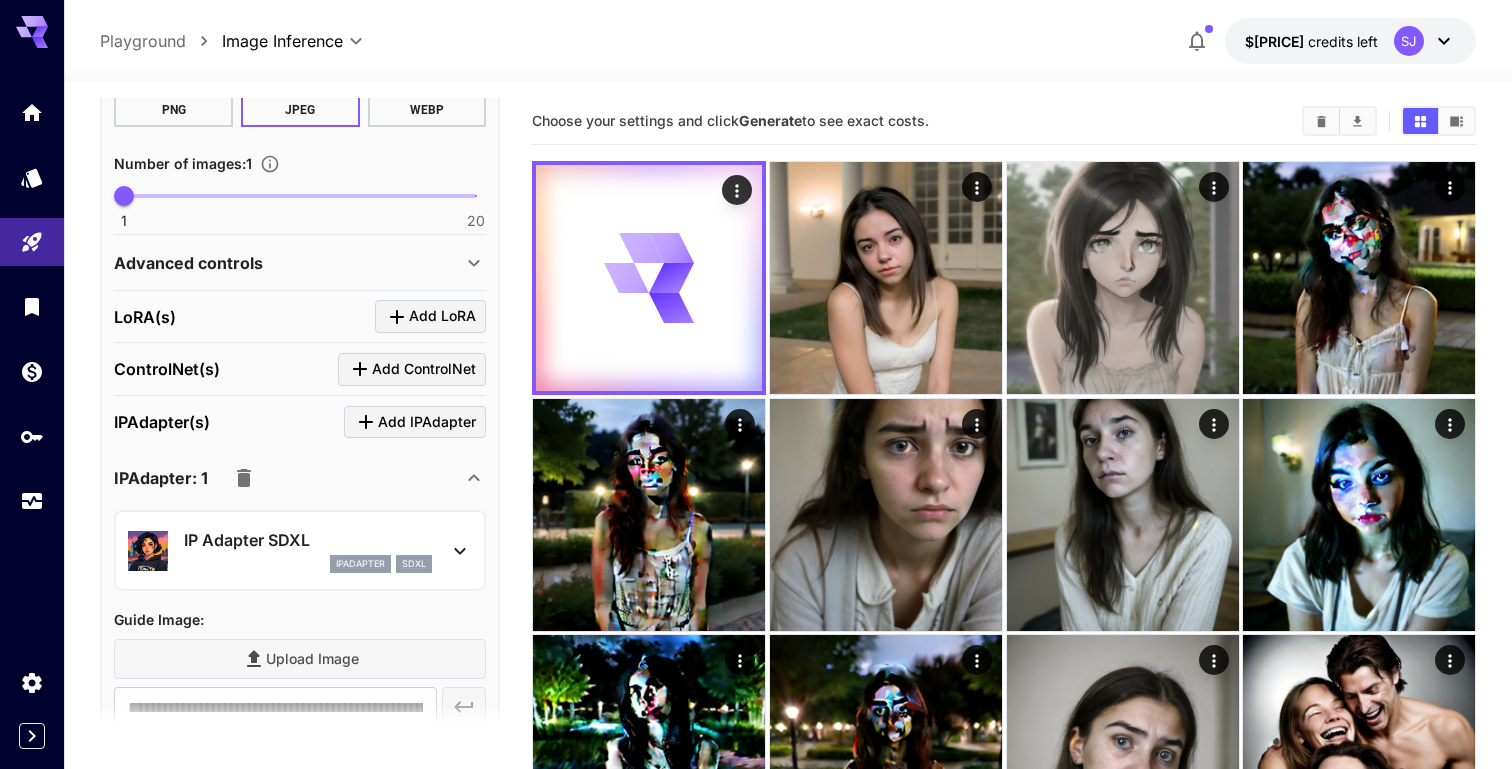 scroll, scrollTop: 1264, scrollLeft: 0, axis: vertical 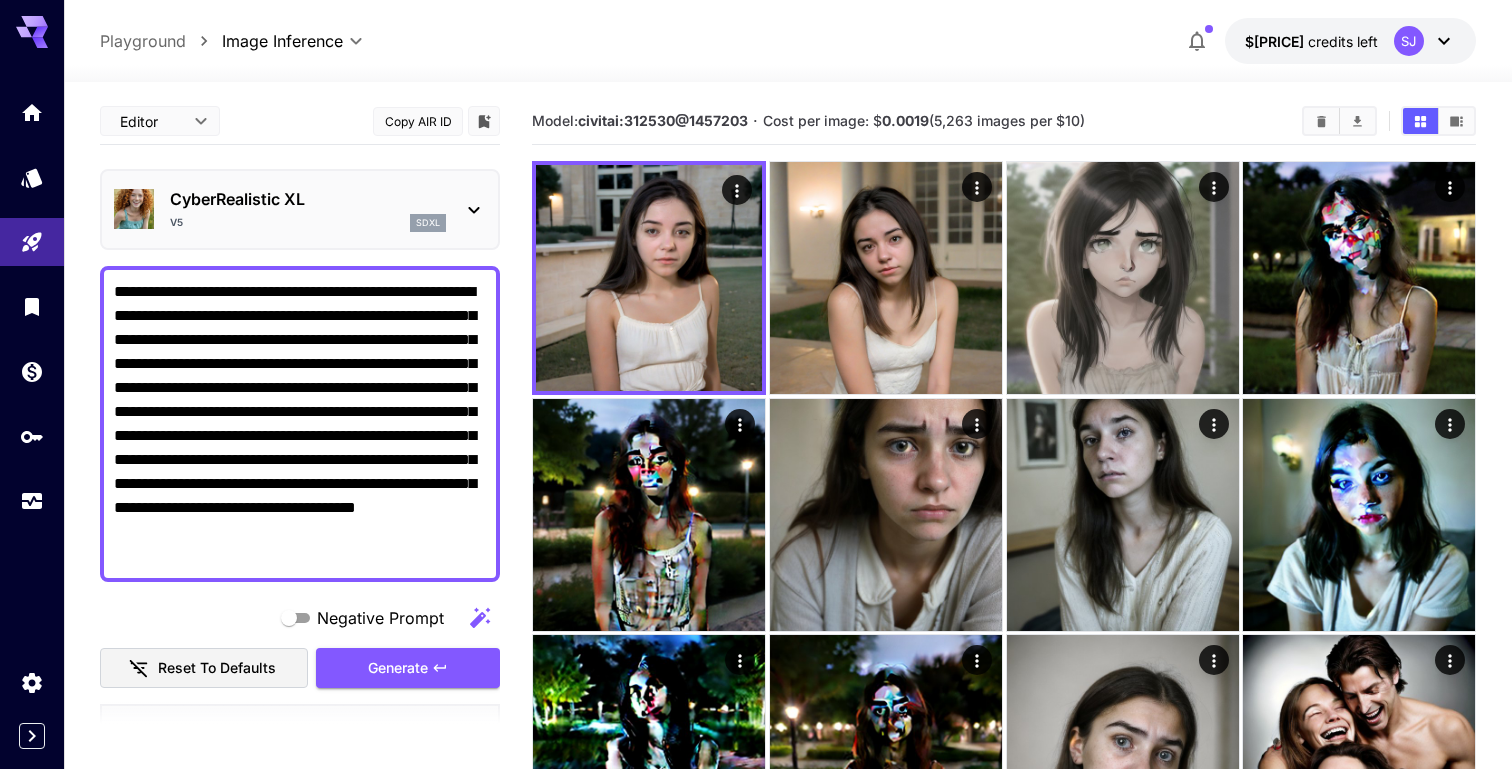 click on "**********" at bounding box center (300, 424) 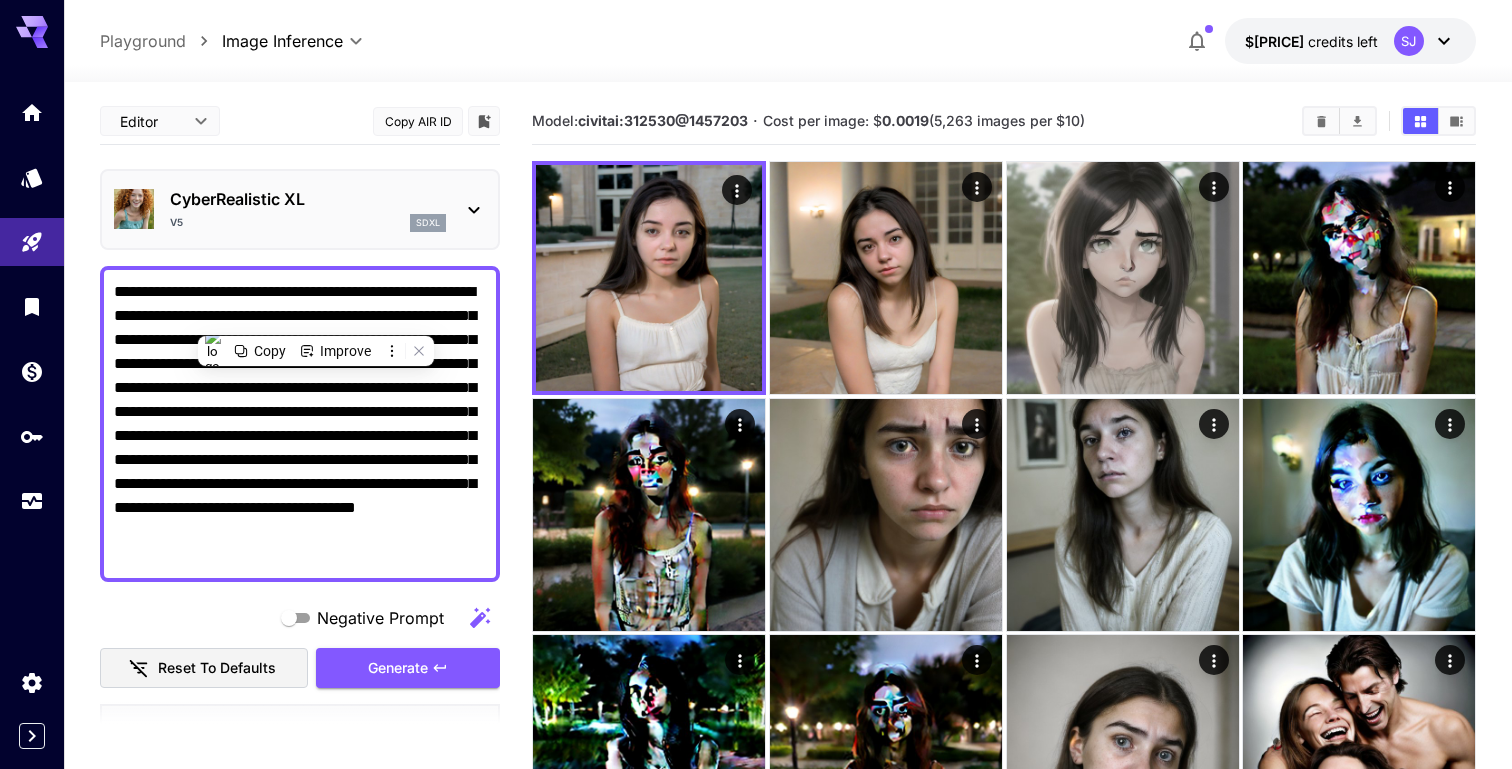 paste on "**********" 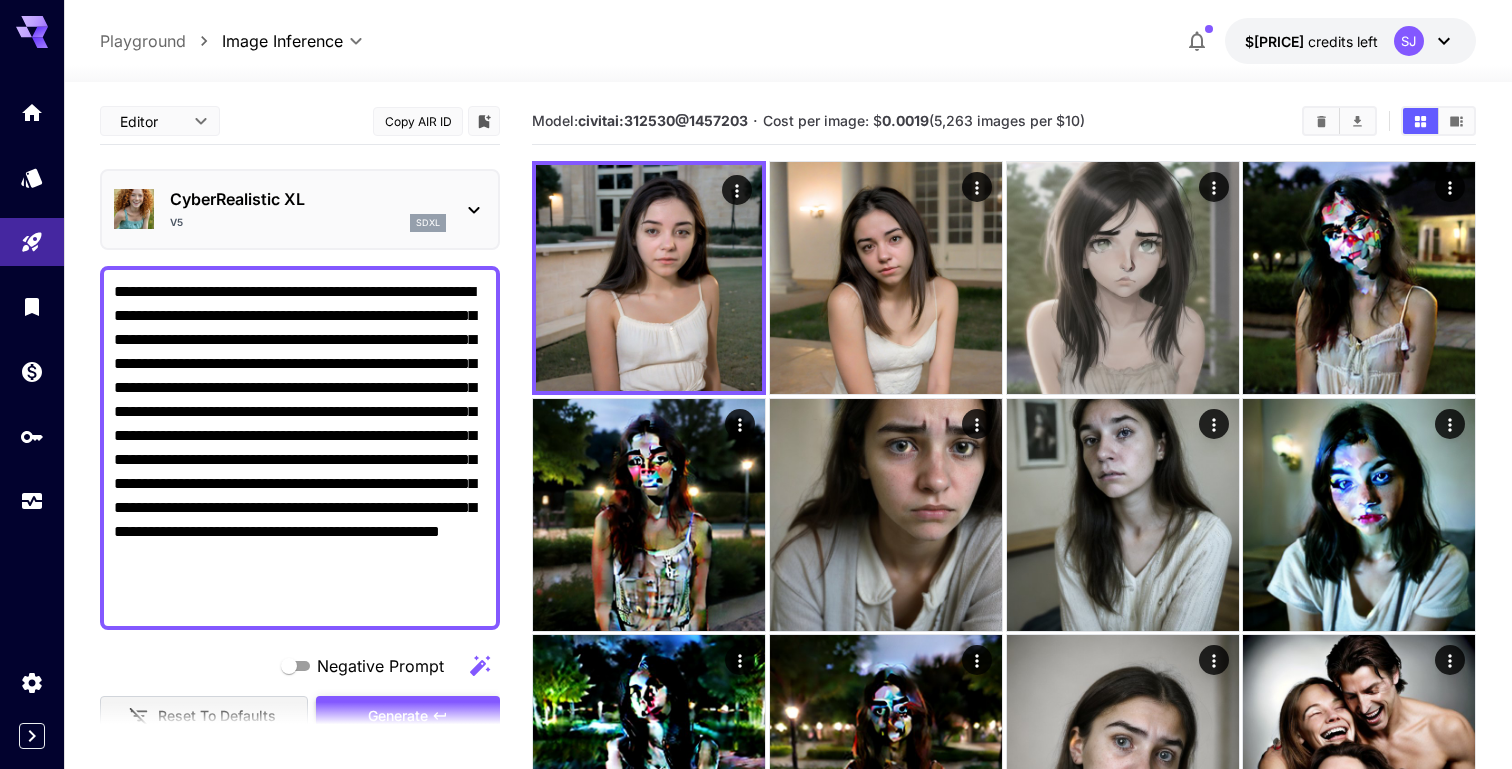 type on "**********" 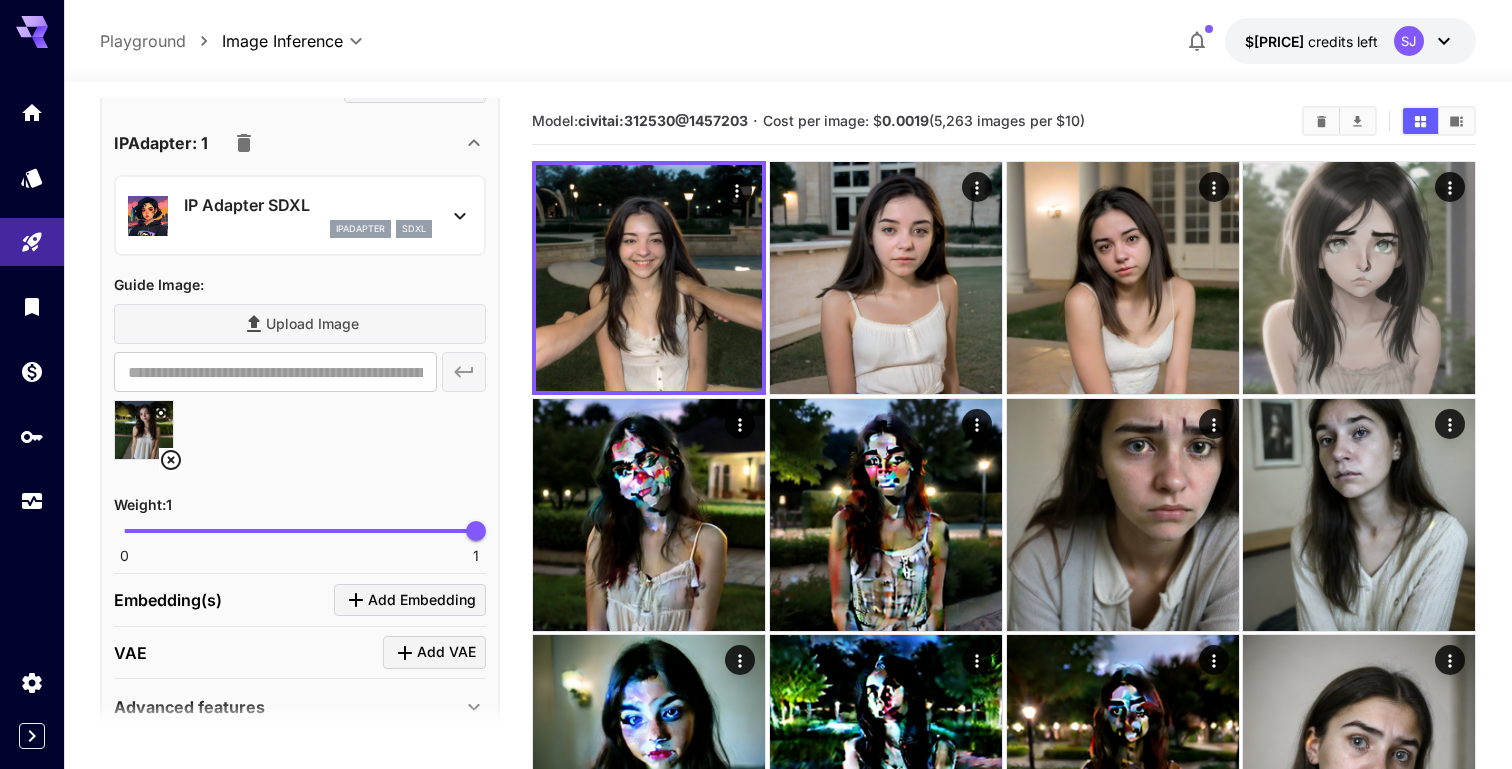 scroll, scrollTop: 1264, scrollLeft: 0, axis: vertical 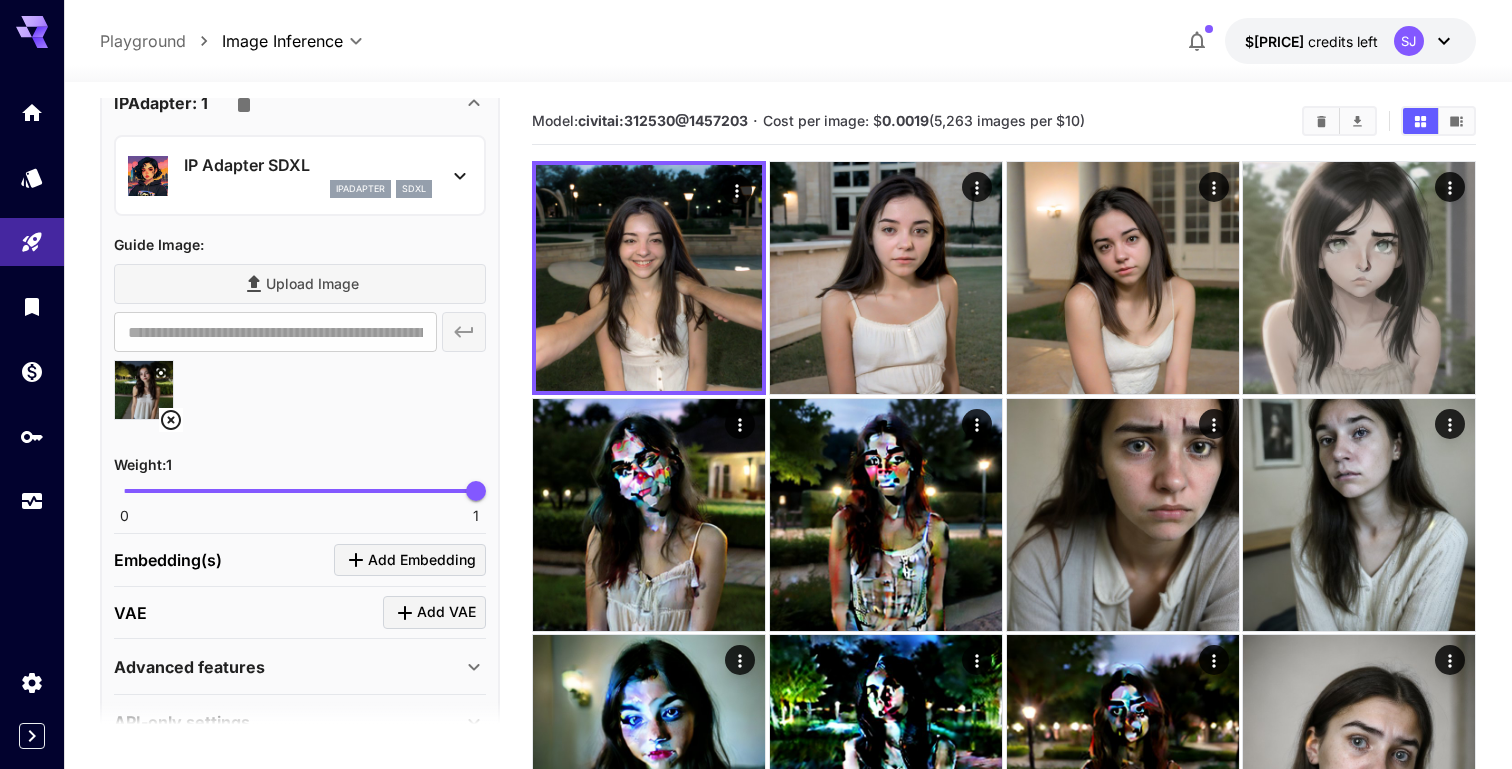 click on "0 1 1" at bounding box center (300, 491) 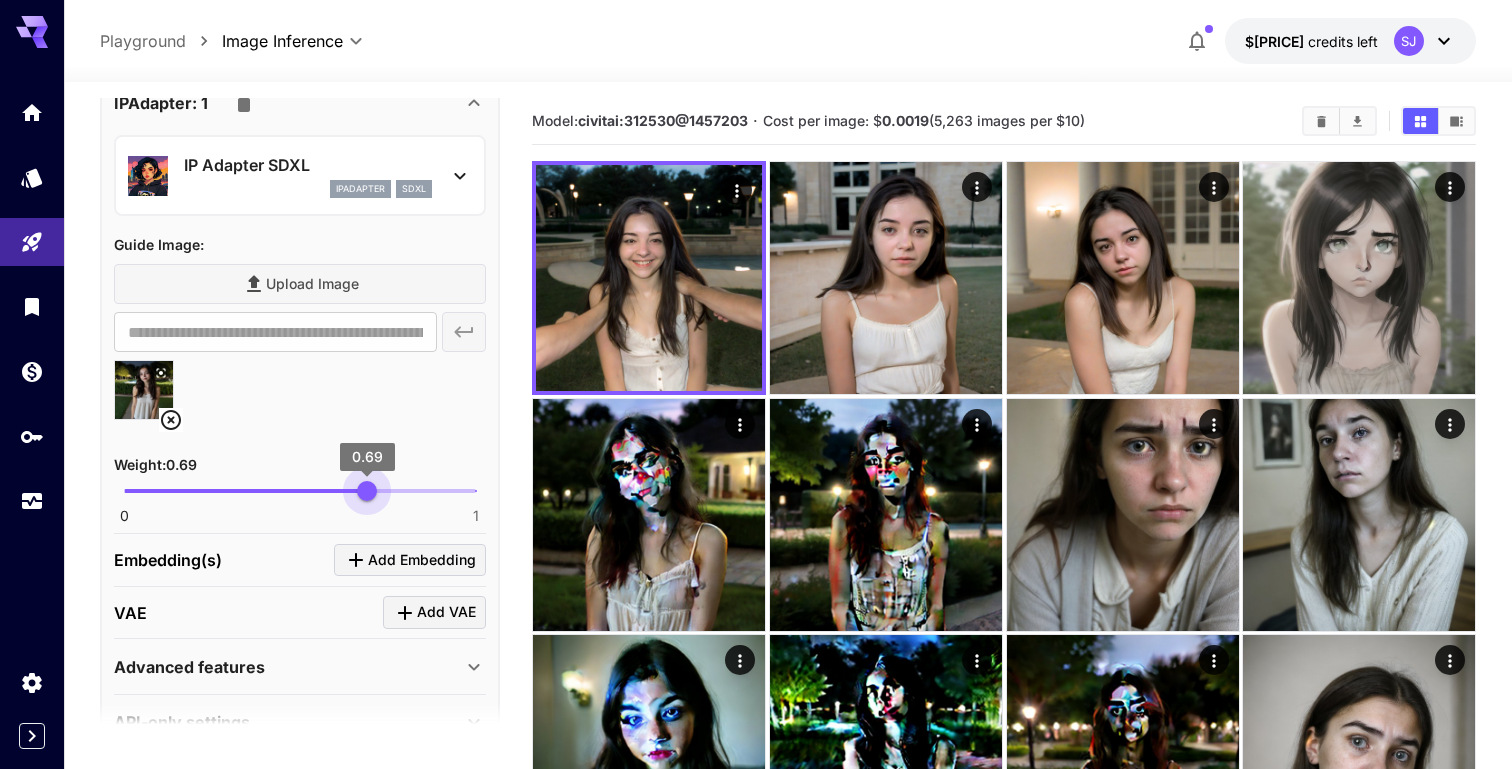 type on "***" 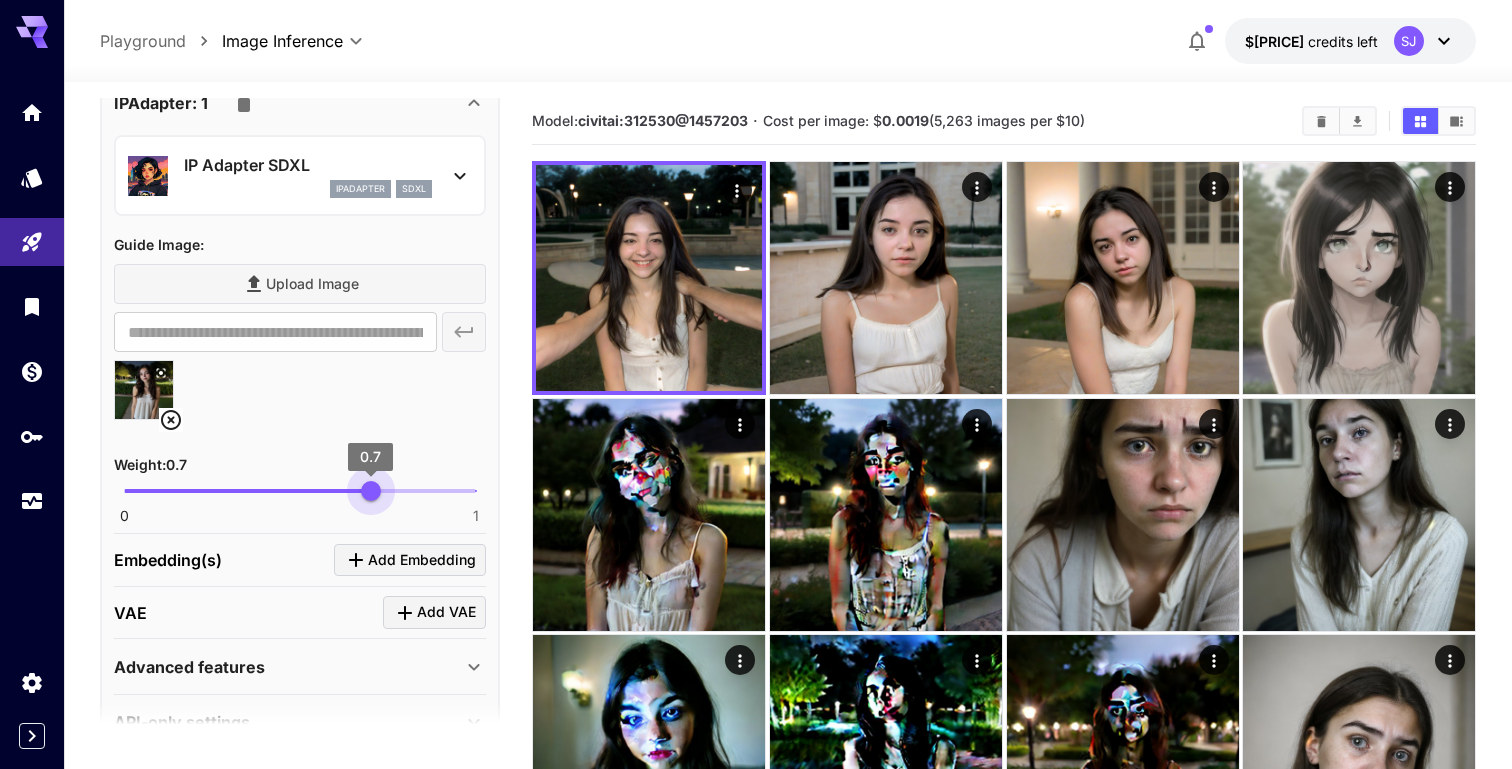 drag, startPoint x: 389, startPoint y: 493, endPoint x: 370, endPoint y: 495, distance: 19.104973 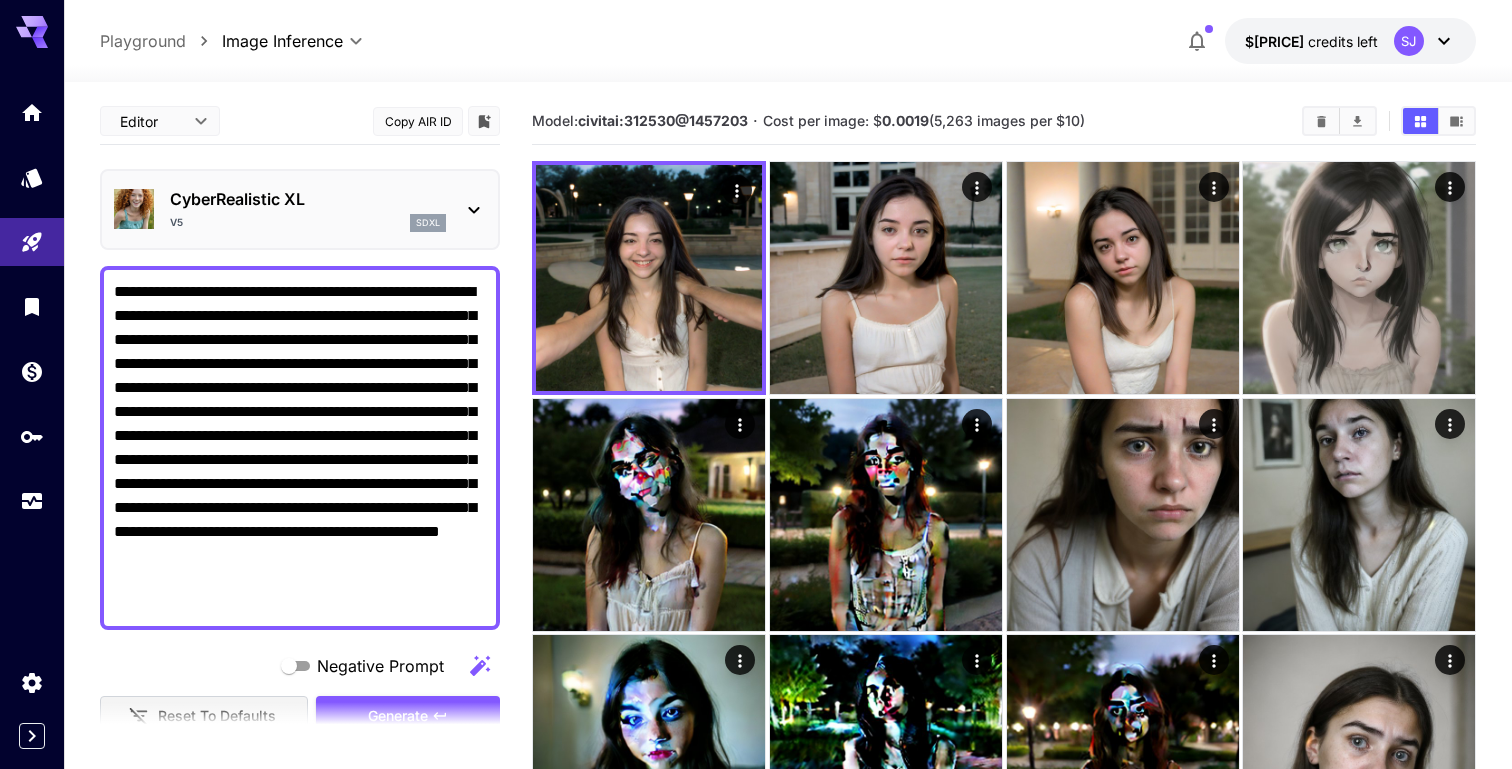 scroll, scrollTop: 53, scrollLeft: 0, axis: vertical 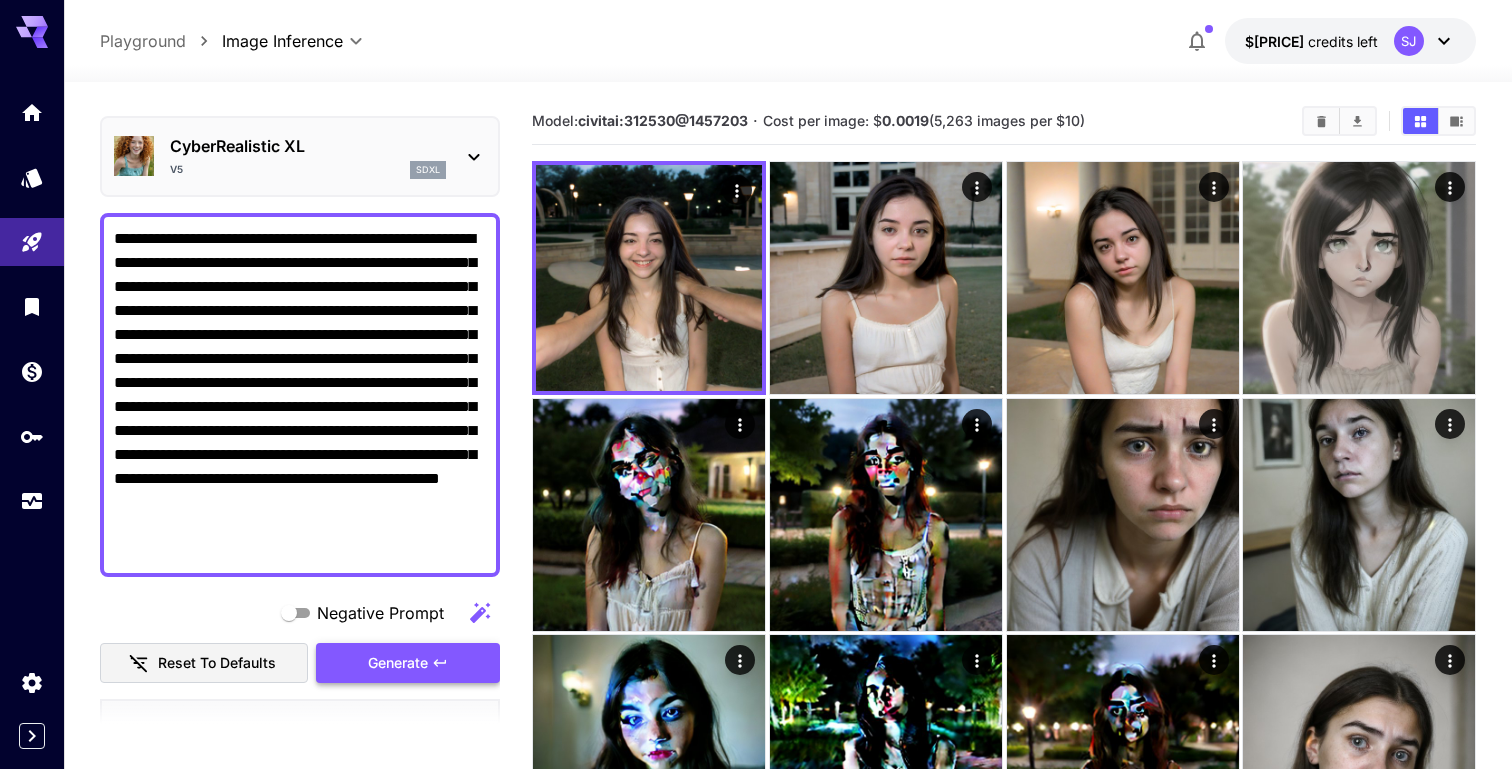 click on "Generate" at bounding box center (408, 663) 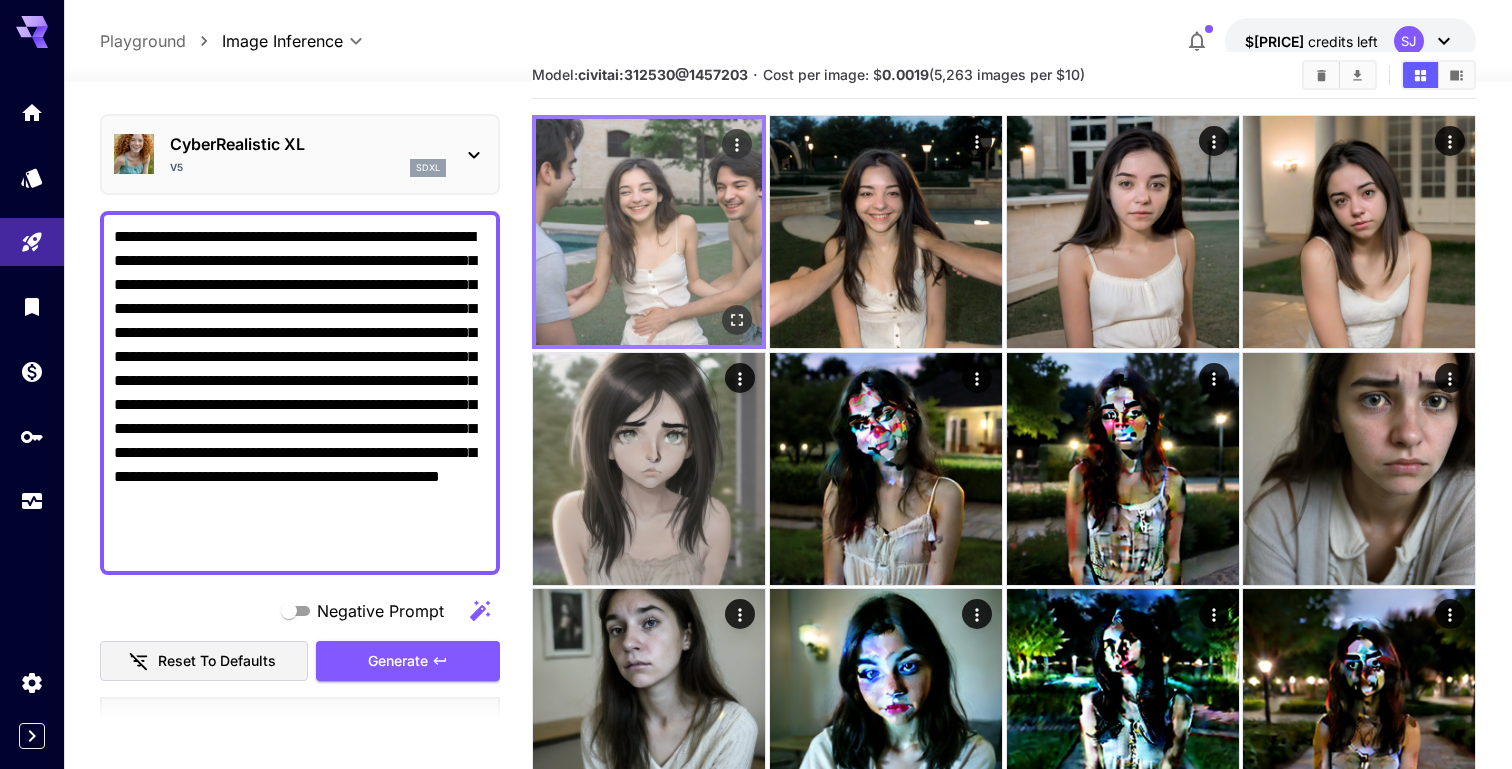 scroll, scrollTop: 75, scrollLeft: 0, axis: vertical 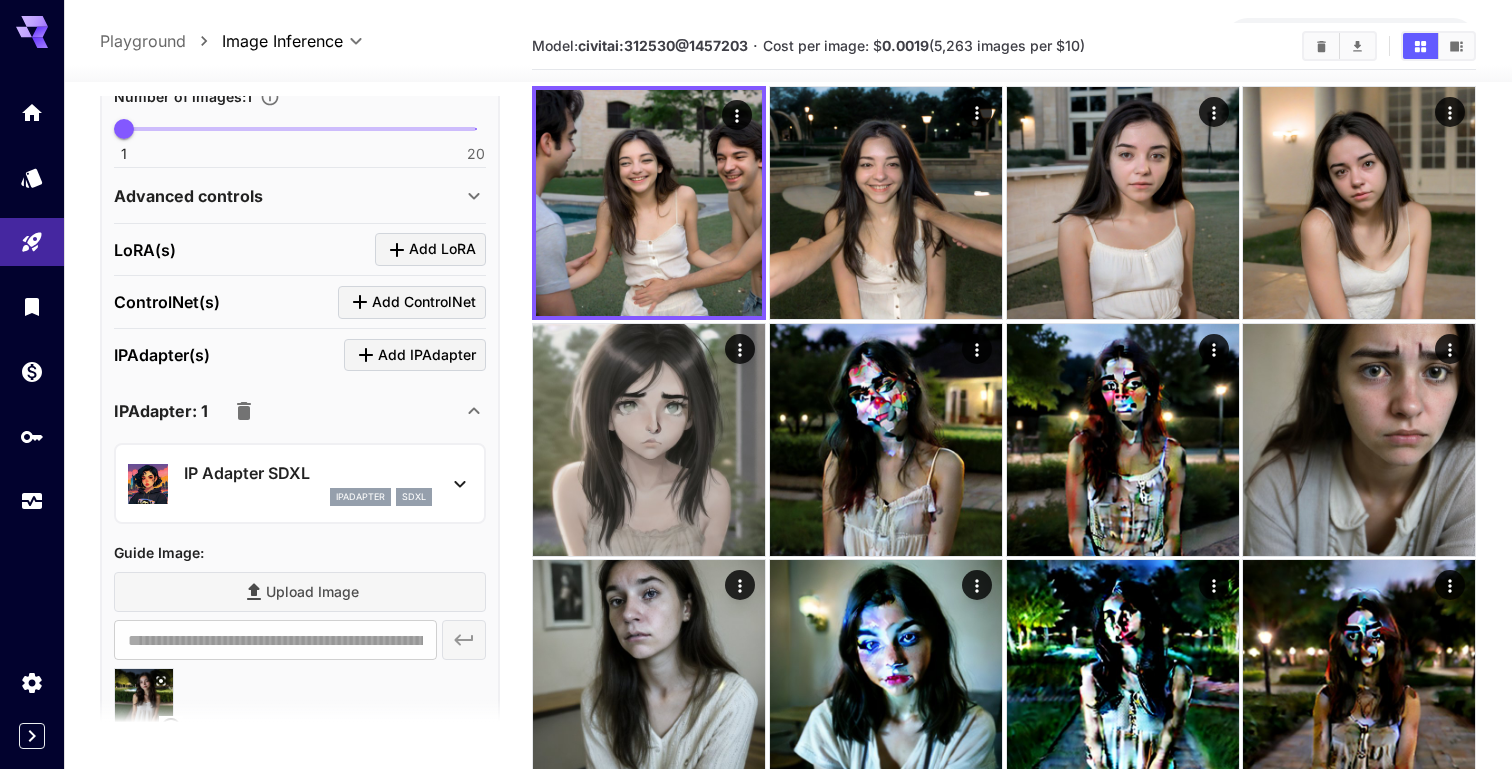 click on "IP Adapter SDXL" at bounding box center (308, 473) 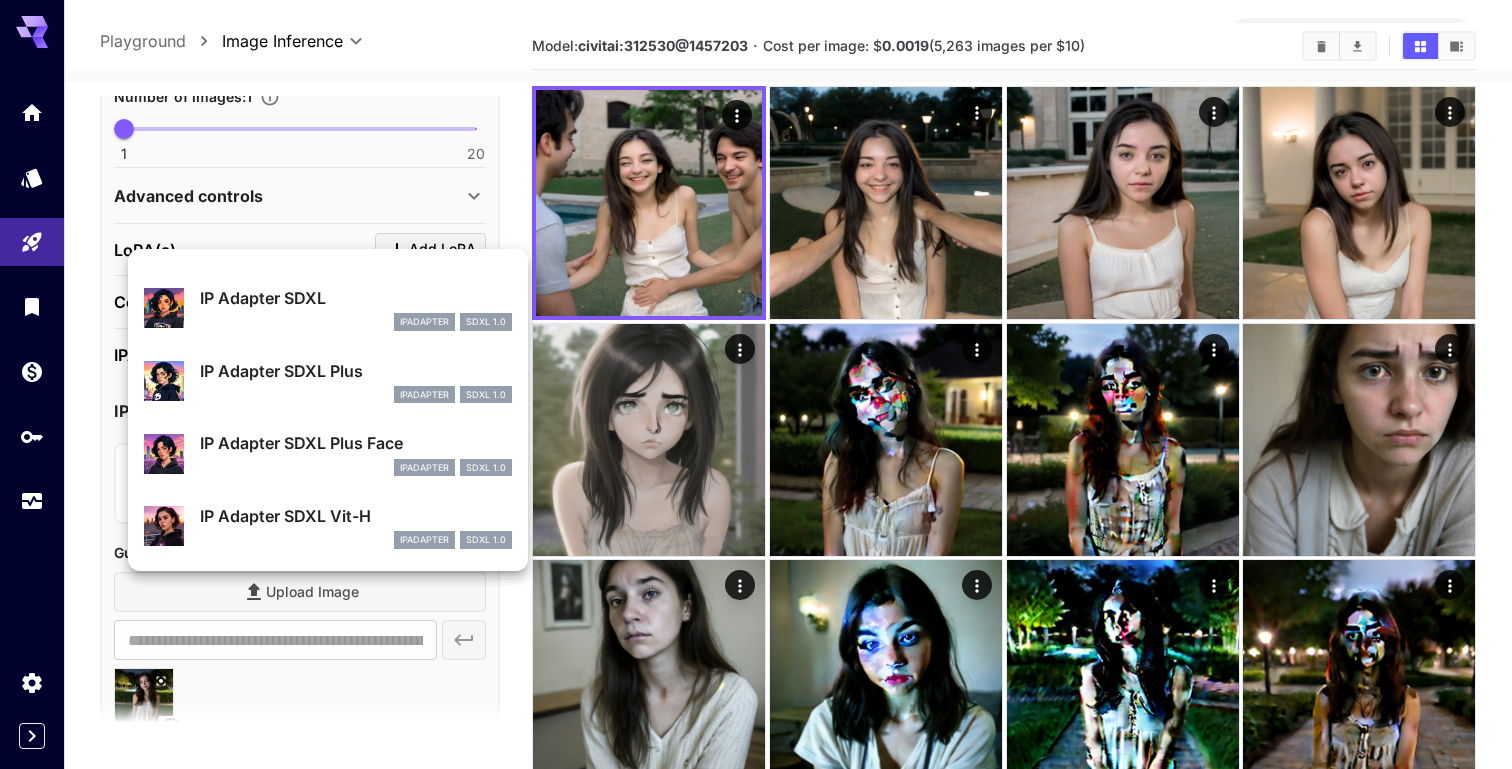 click on "IP Adapter SDXL Plus" at bounding box center (356, 371) 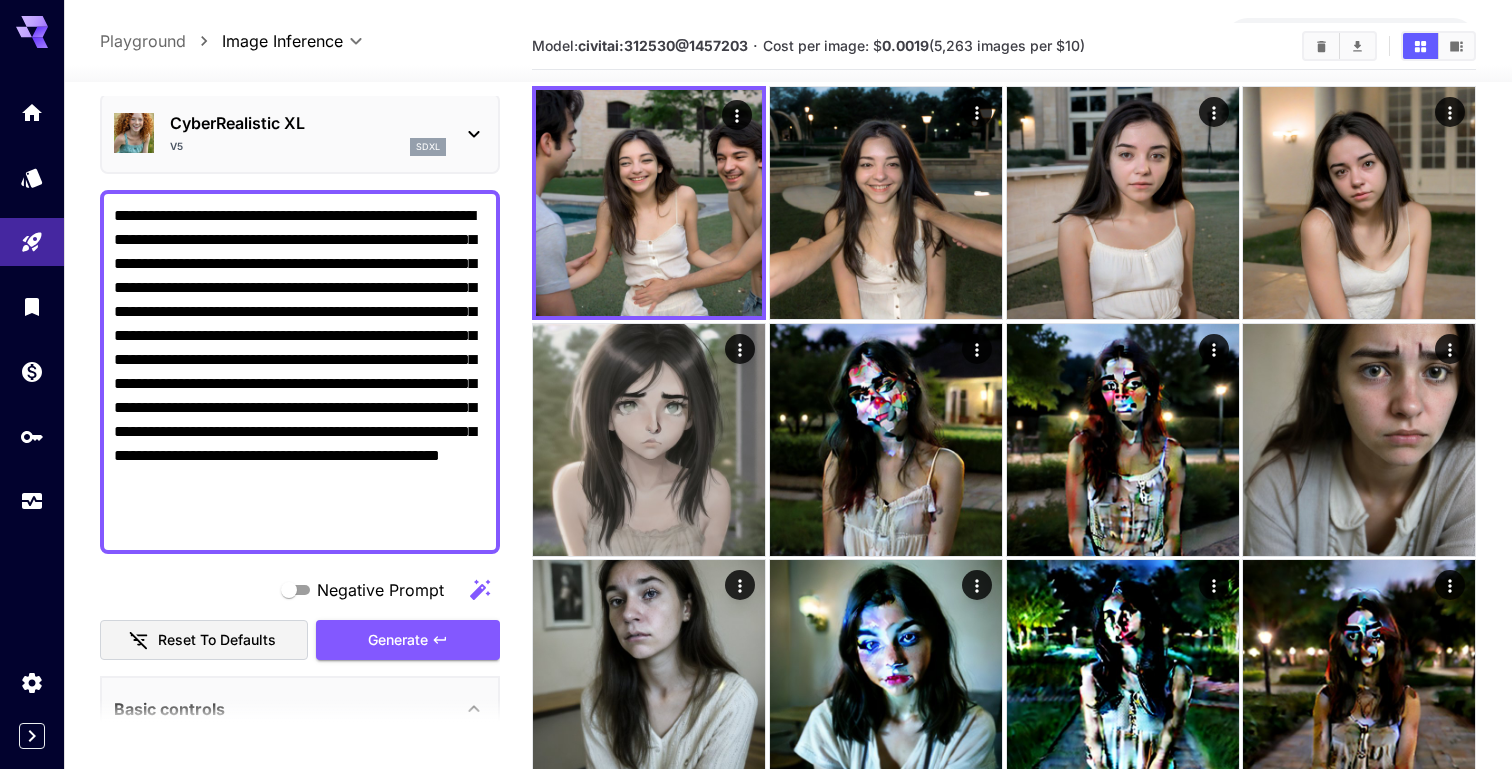 scroll, scrollTop: 87, scrollLeft: 0, axis: vertical 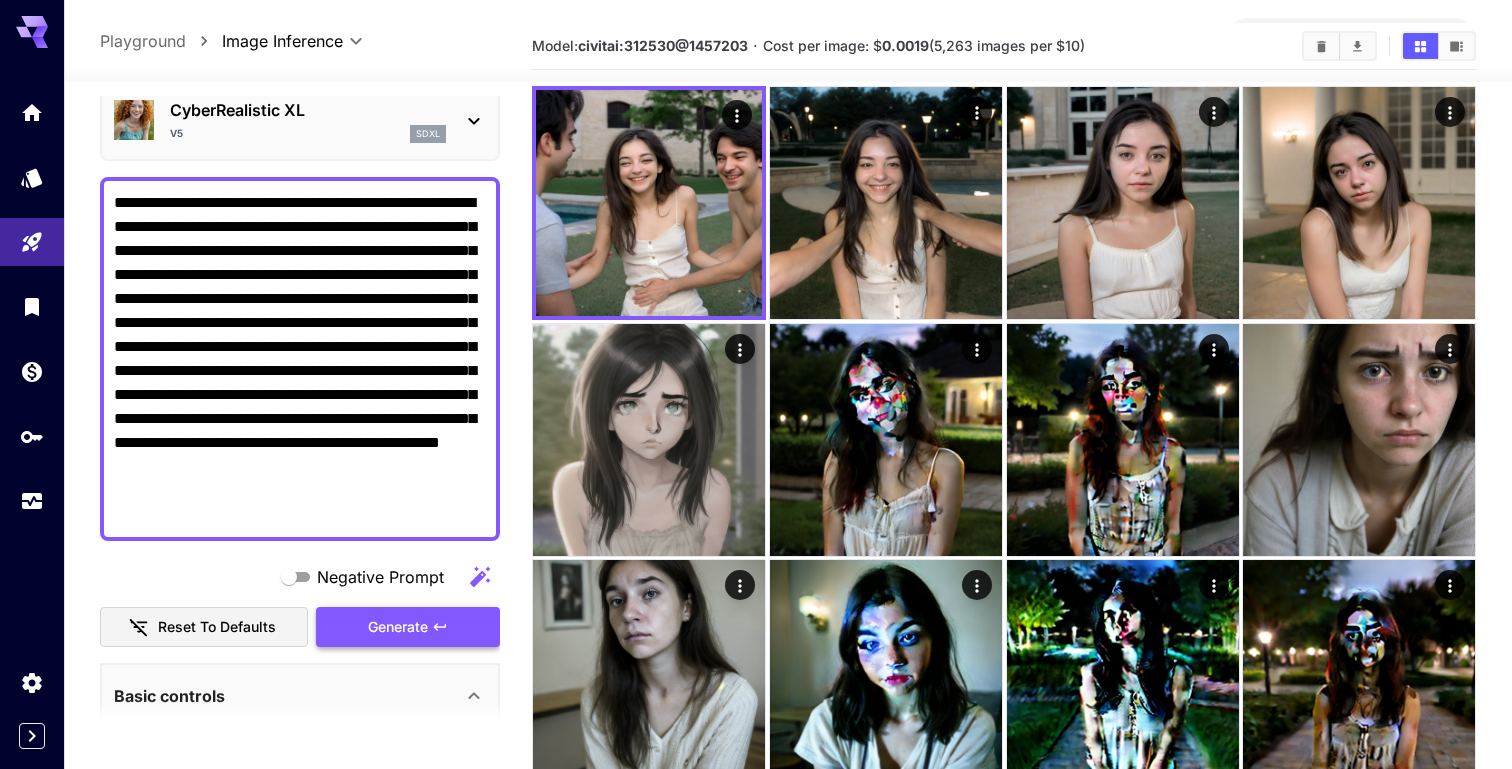 click on "Generate" at bounding box center (408, 627) 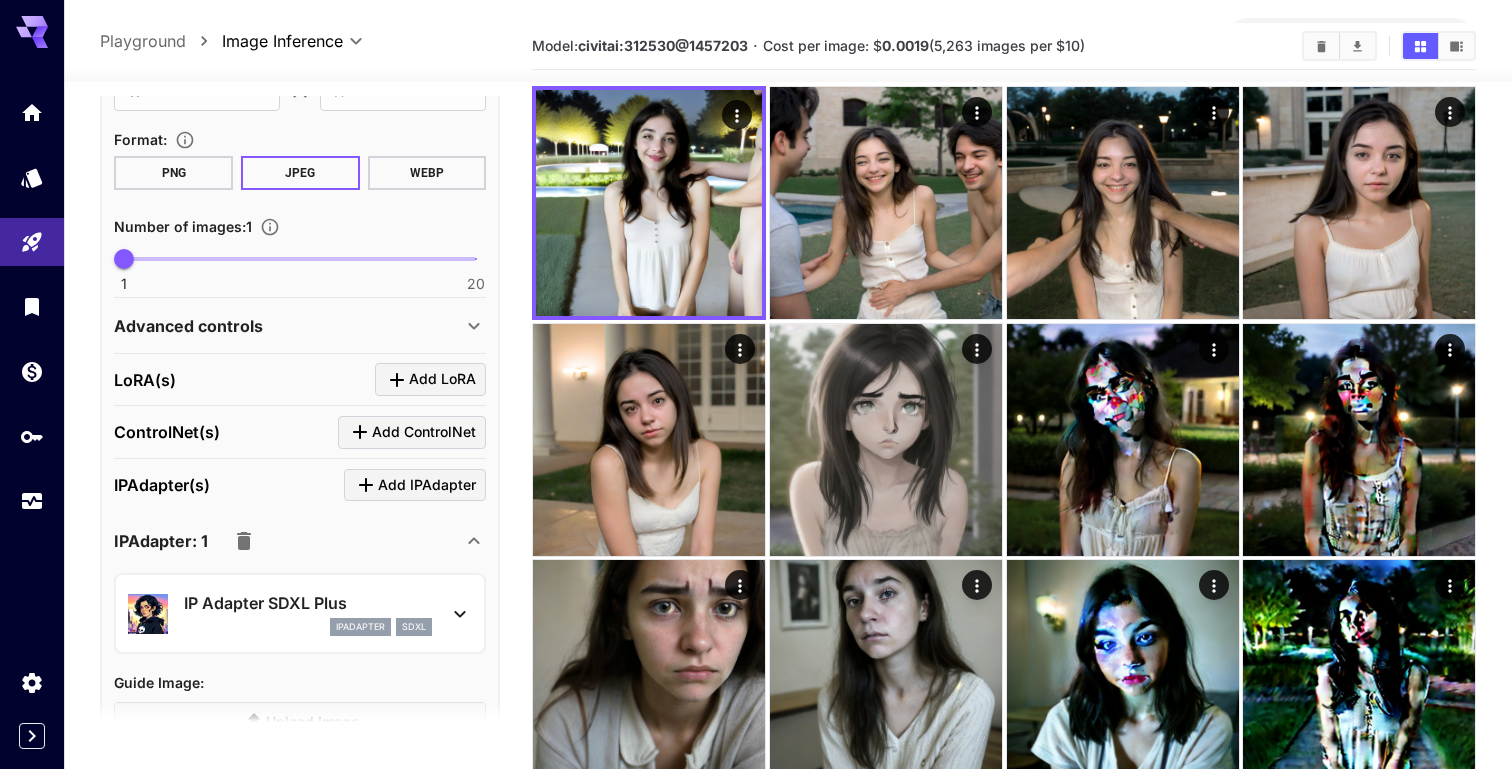 scroll, scrollTop: 837, scrollLeft: 0, axis: vertical 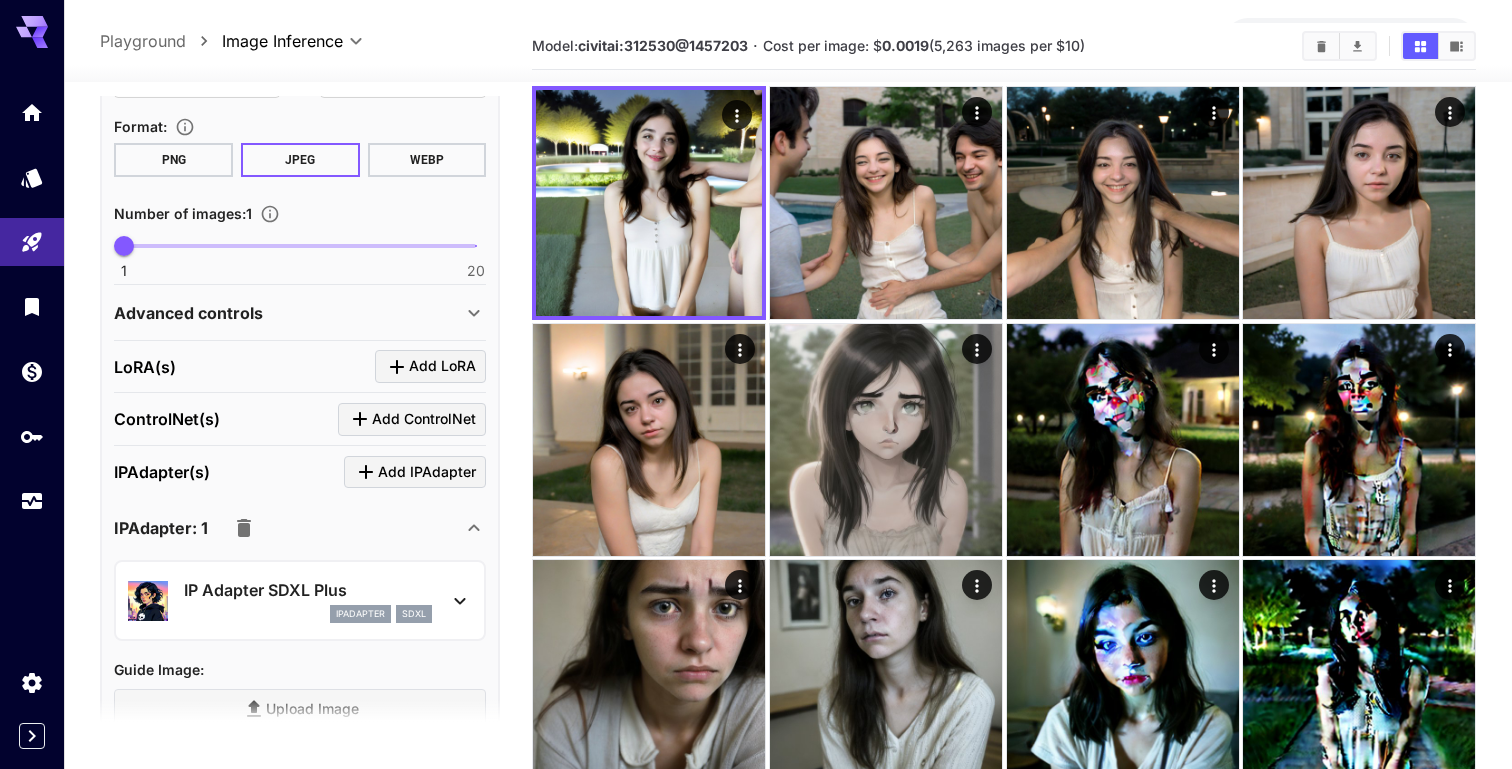 click on "IP Adapter SDXL Plus" at bounding box center [308, 590] 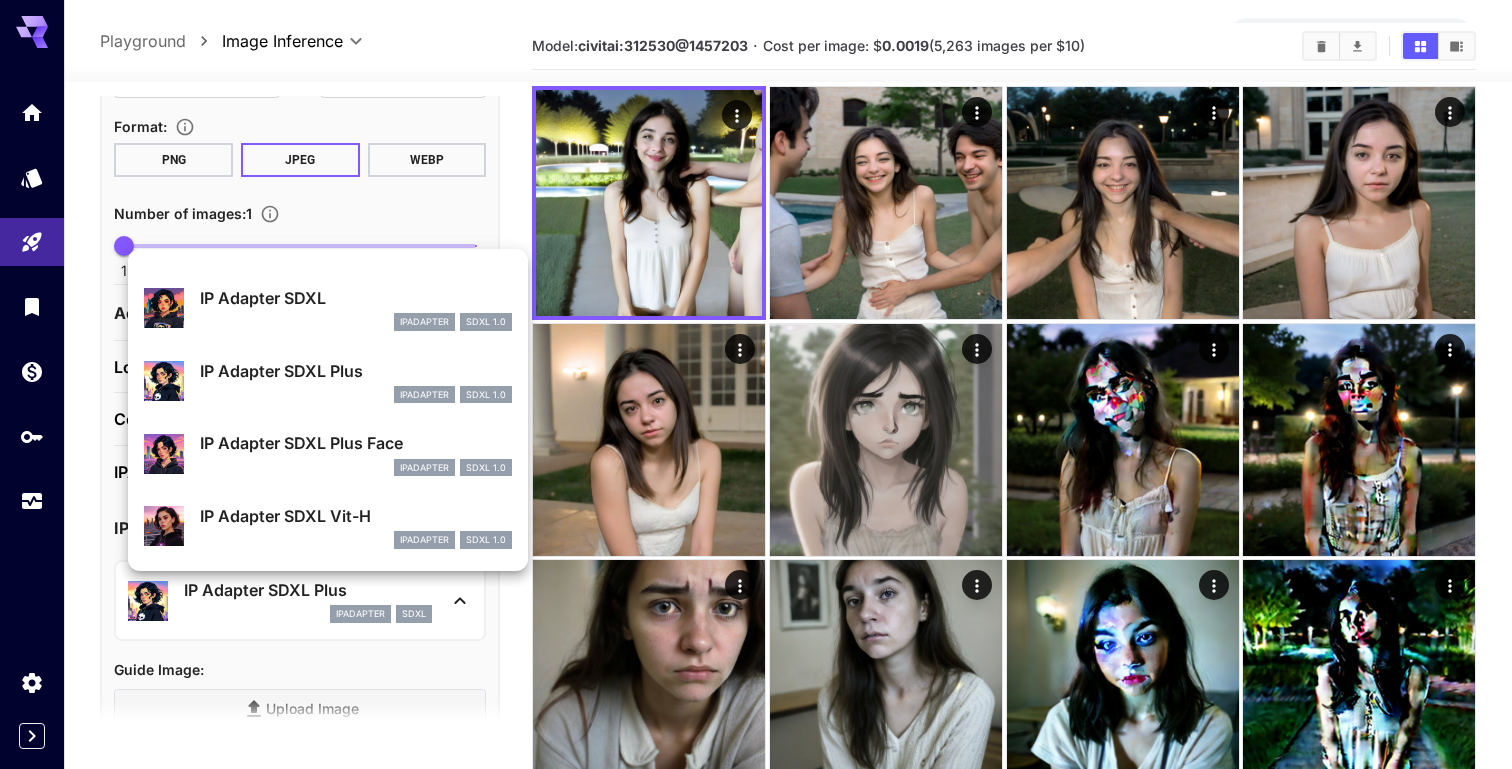 click on "IP Adapter SDXL Plus Face" at bounding box center (356, 443) 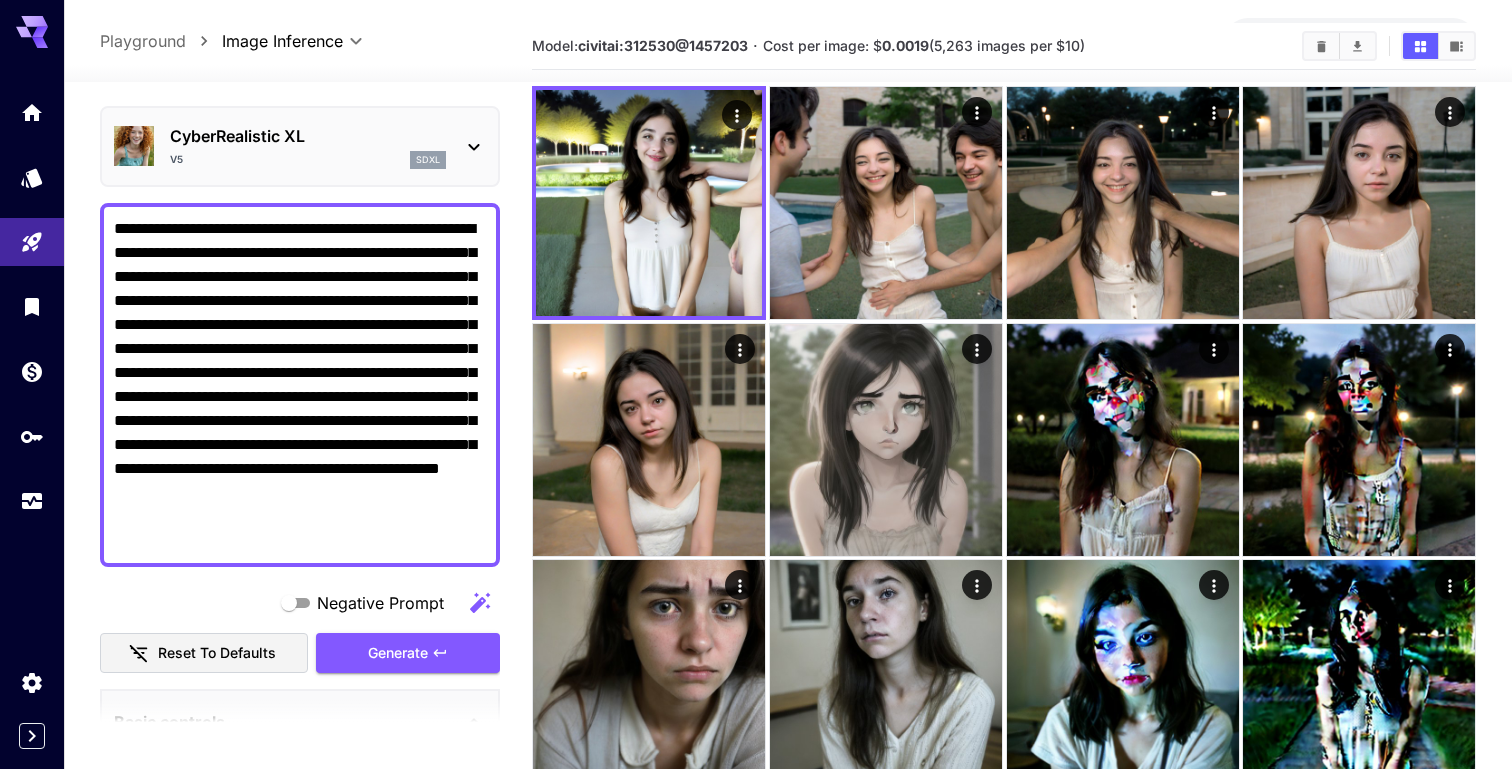 scroll, scrollTop: 0, scrollLeft: 0, axis: both 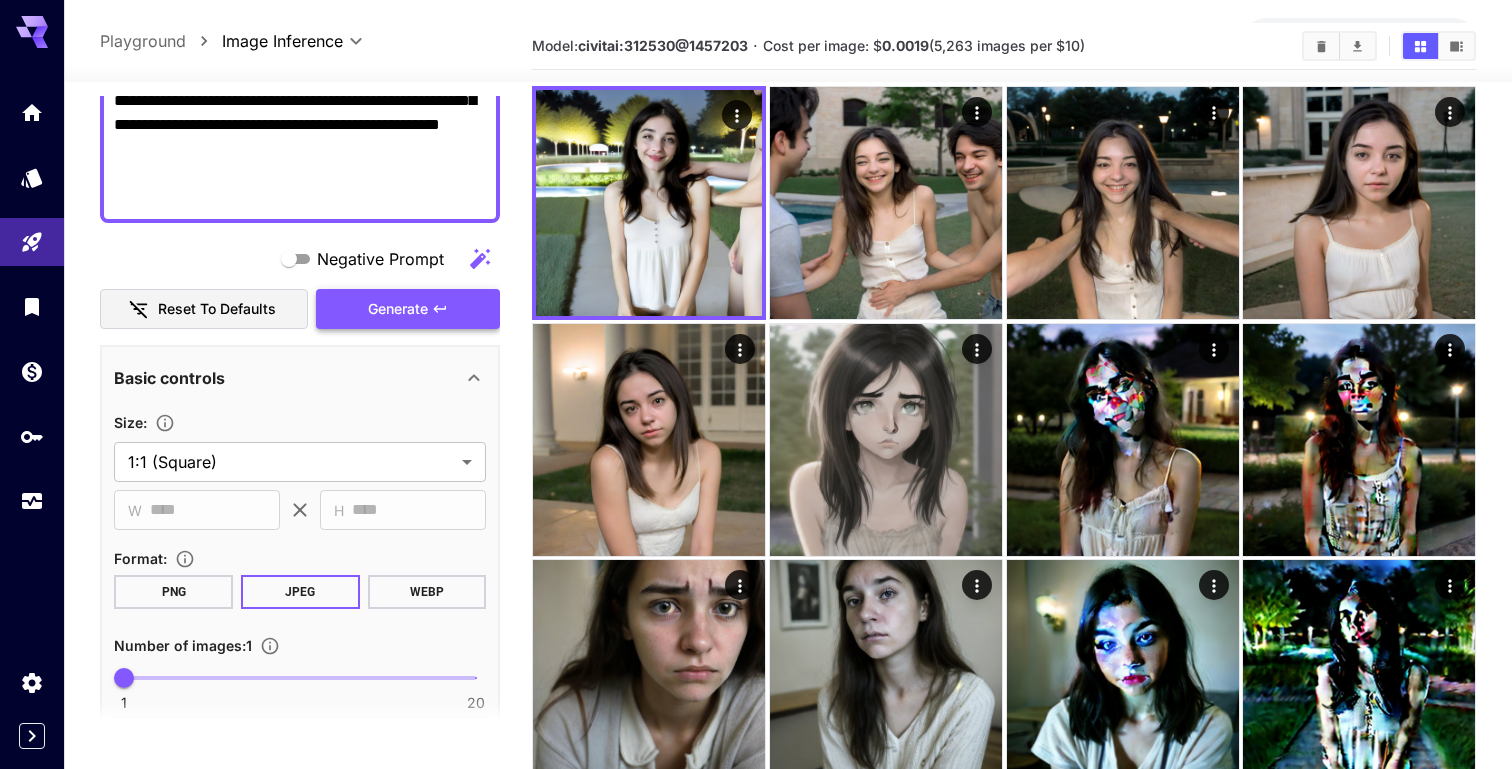 click on "Generate" at bounding box center [408, 309] 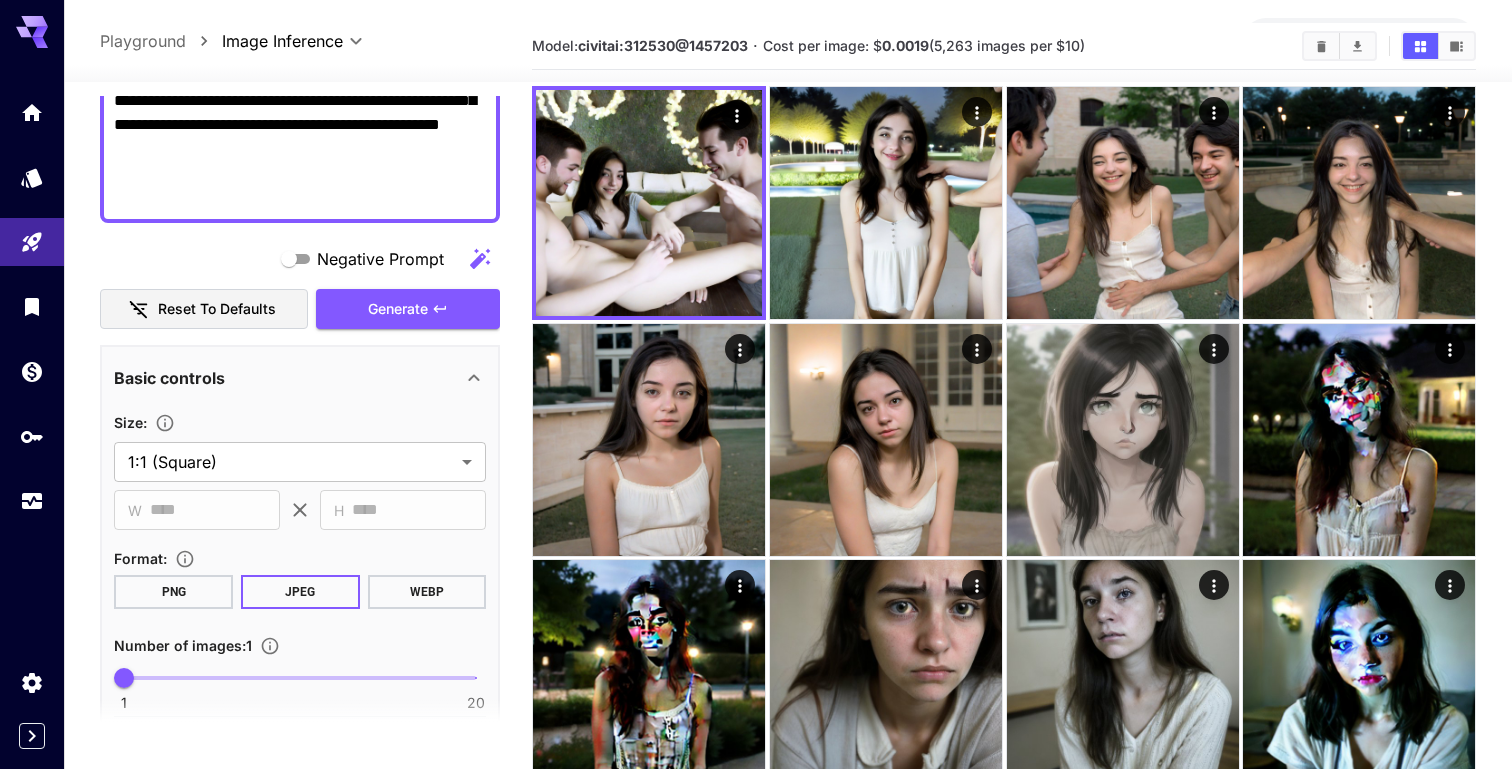 click on "**********" at bounding box center (300, 41) 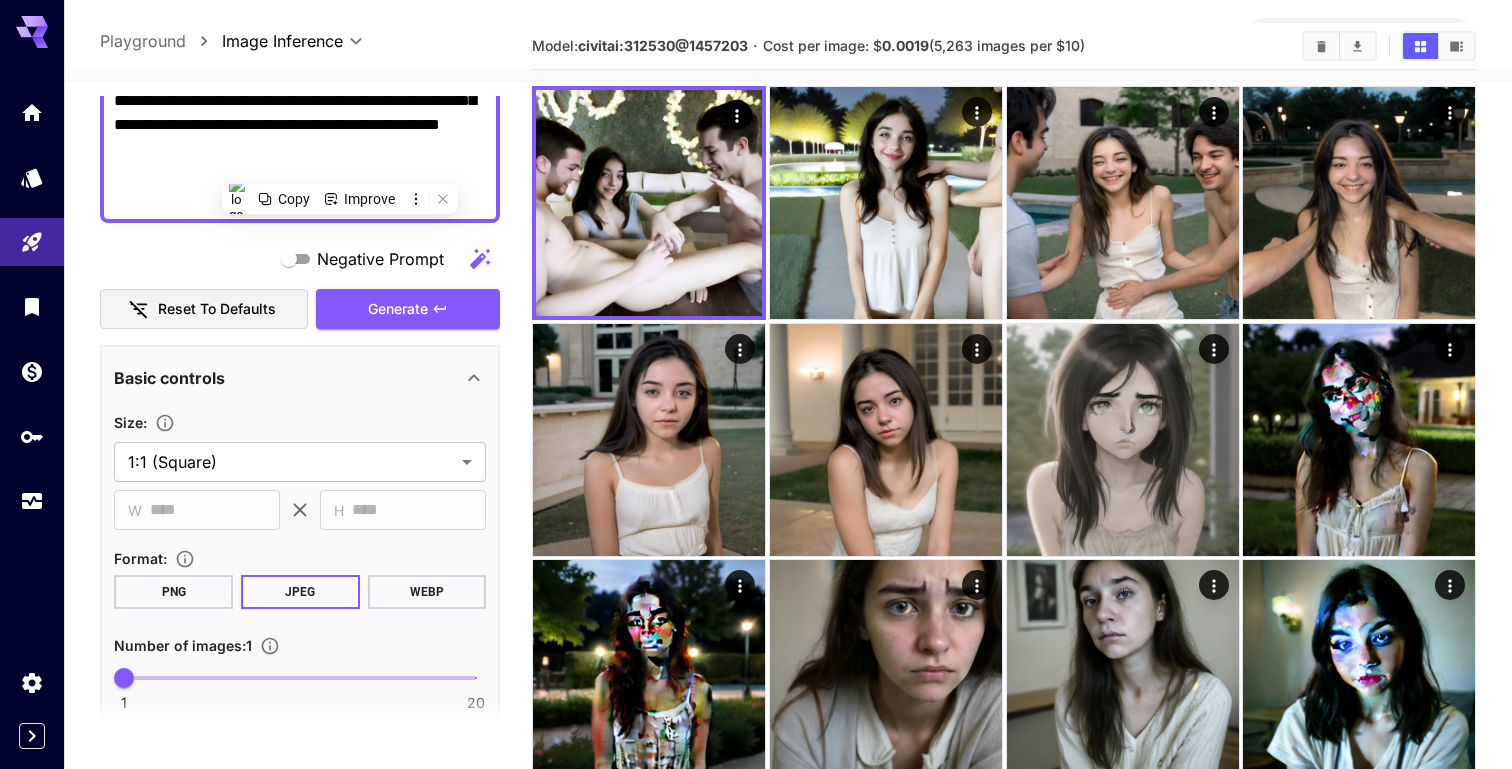 paste 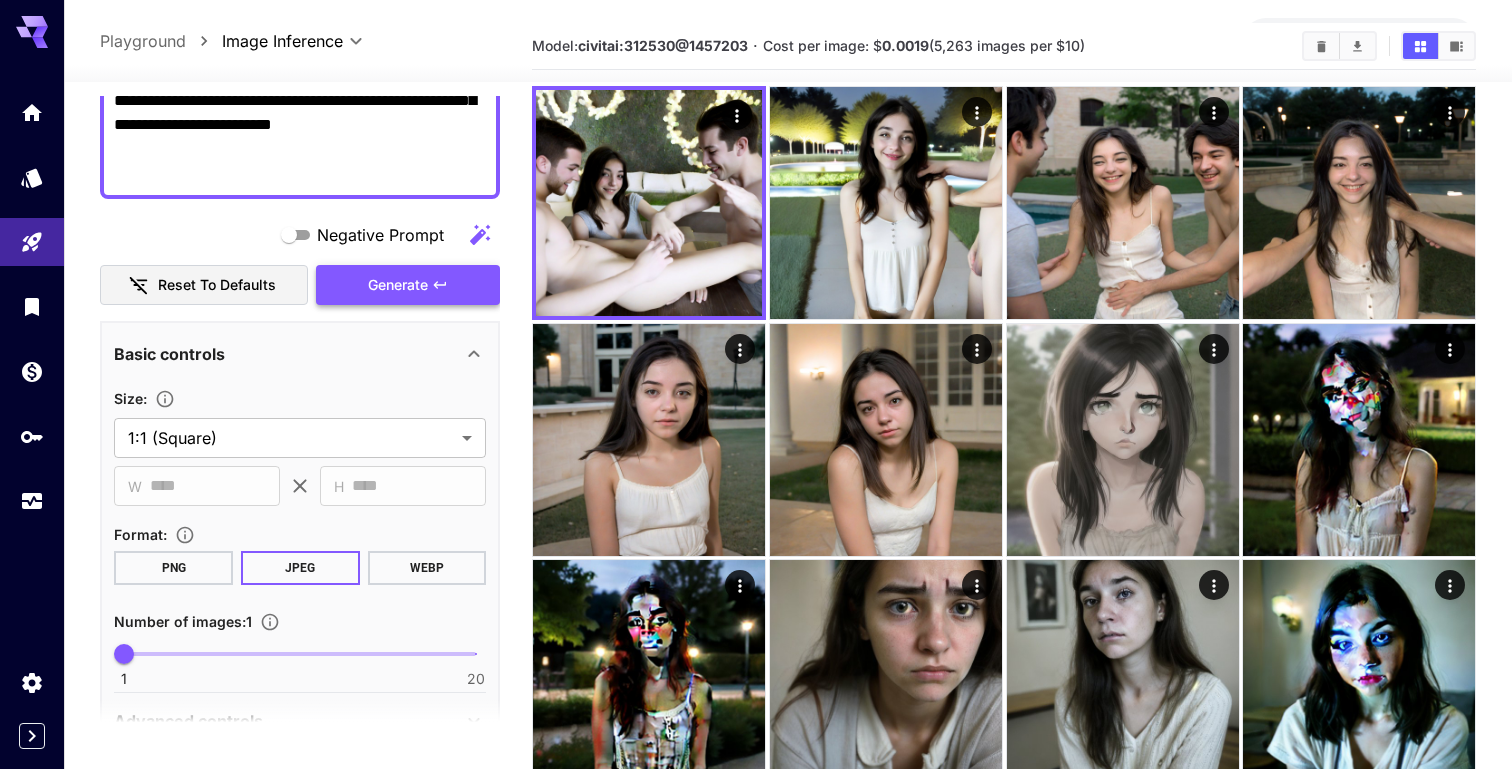 type on "**********" 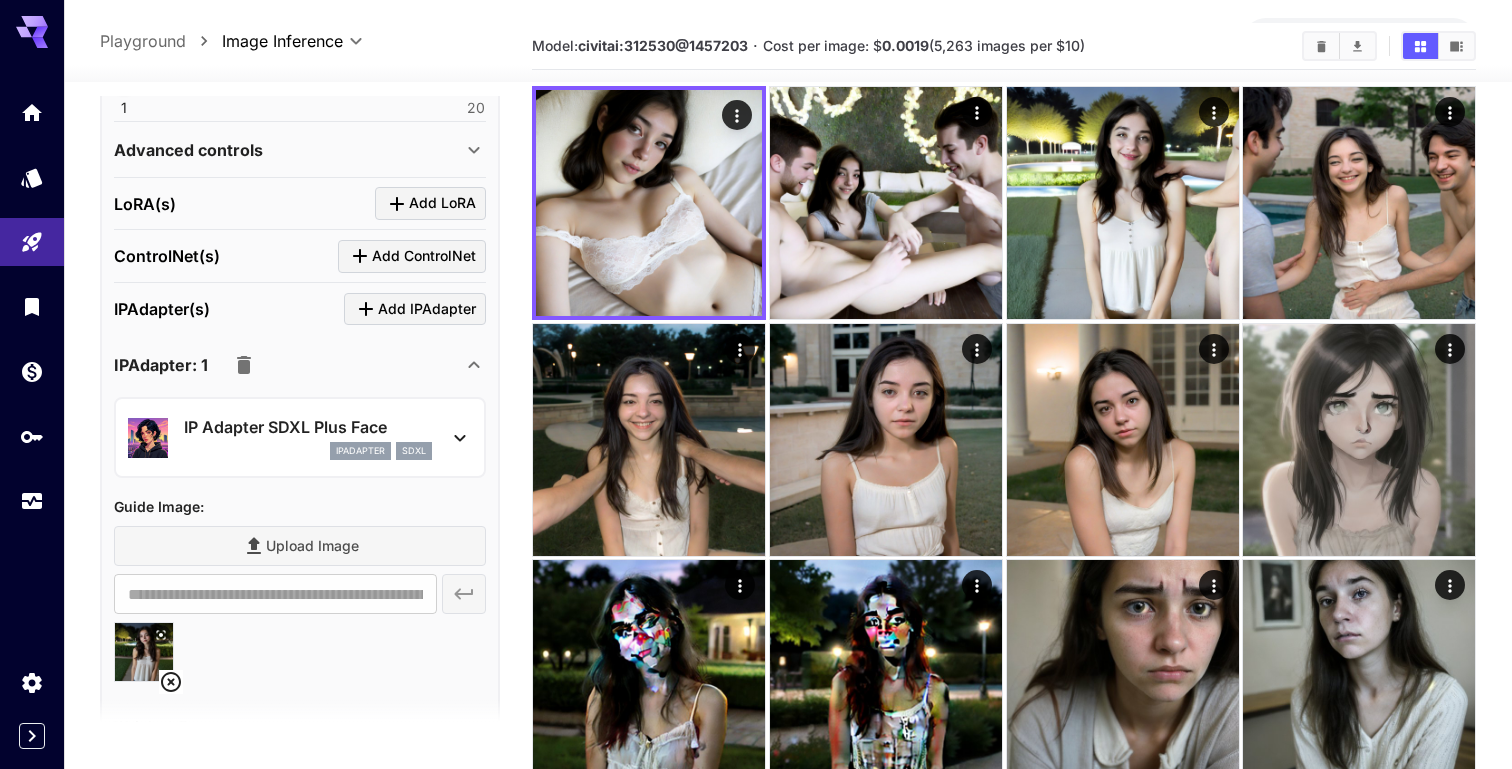 scroll, scrollTop: 1288, scrollLeft: 0, axis: vertical 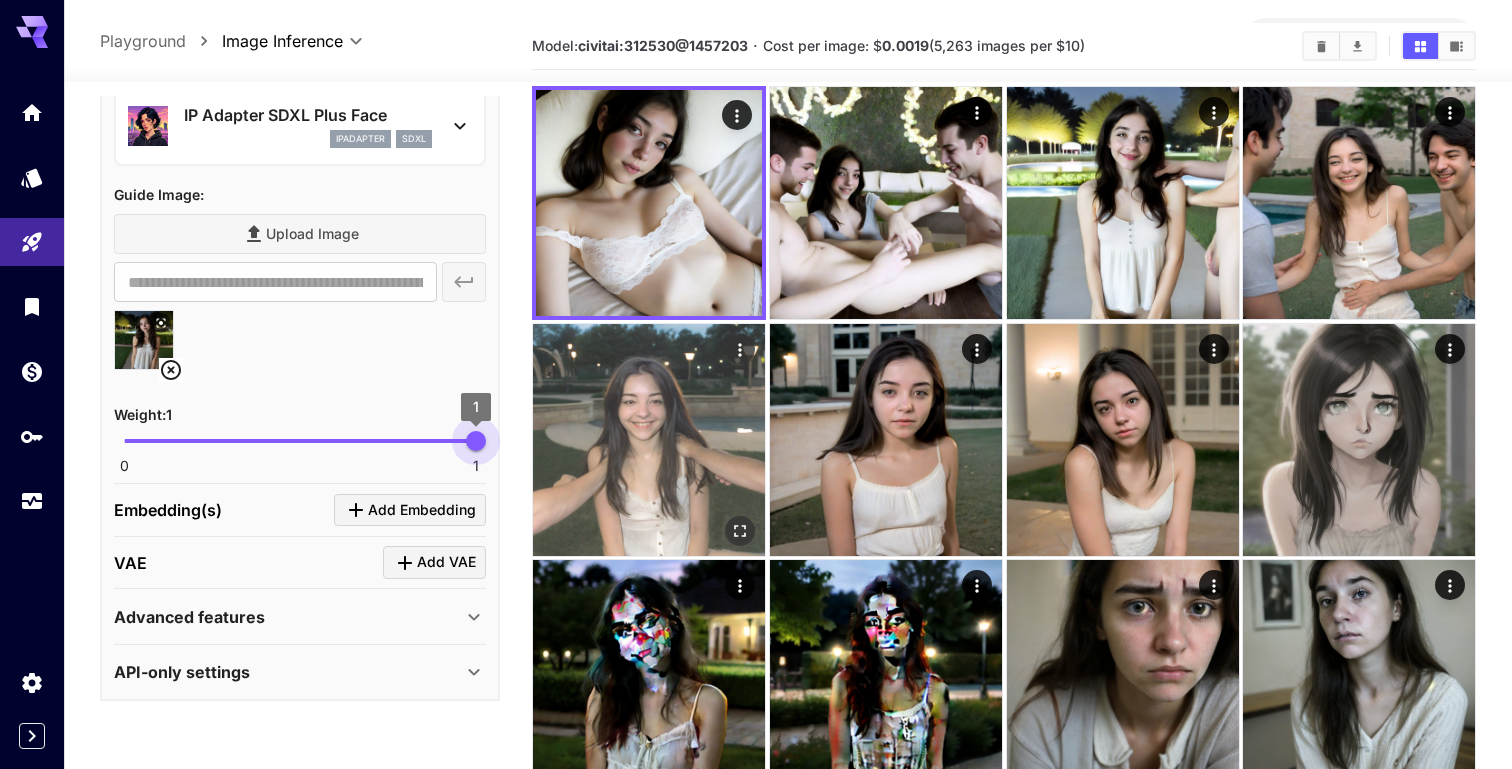 drag, startPoint x: 379, startPoint y: 437, endPoint x: 532, endPoint y: 437, distance: 153 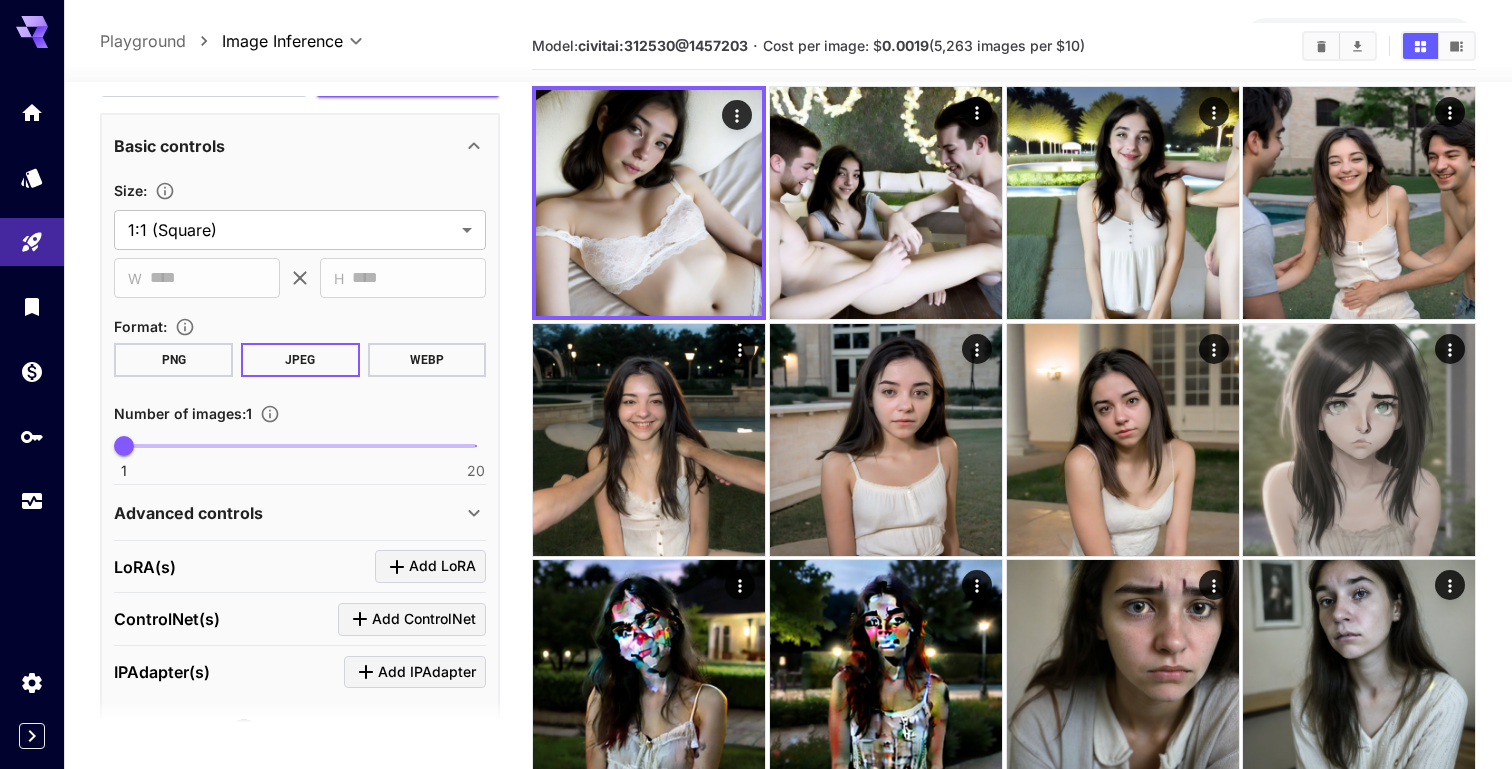 scroll, scrollTop: 575, scrollLeft: 0, axis: vertical 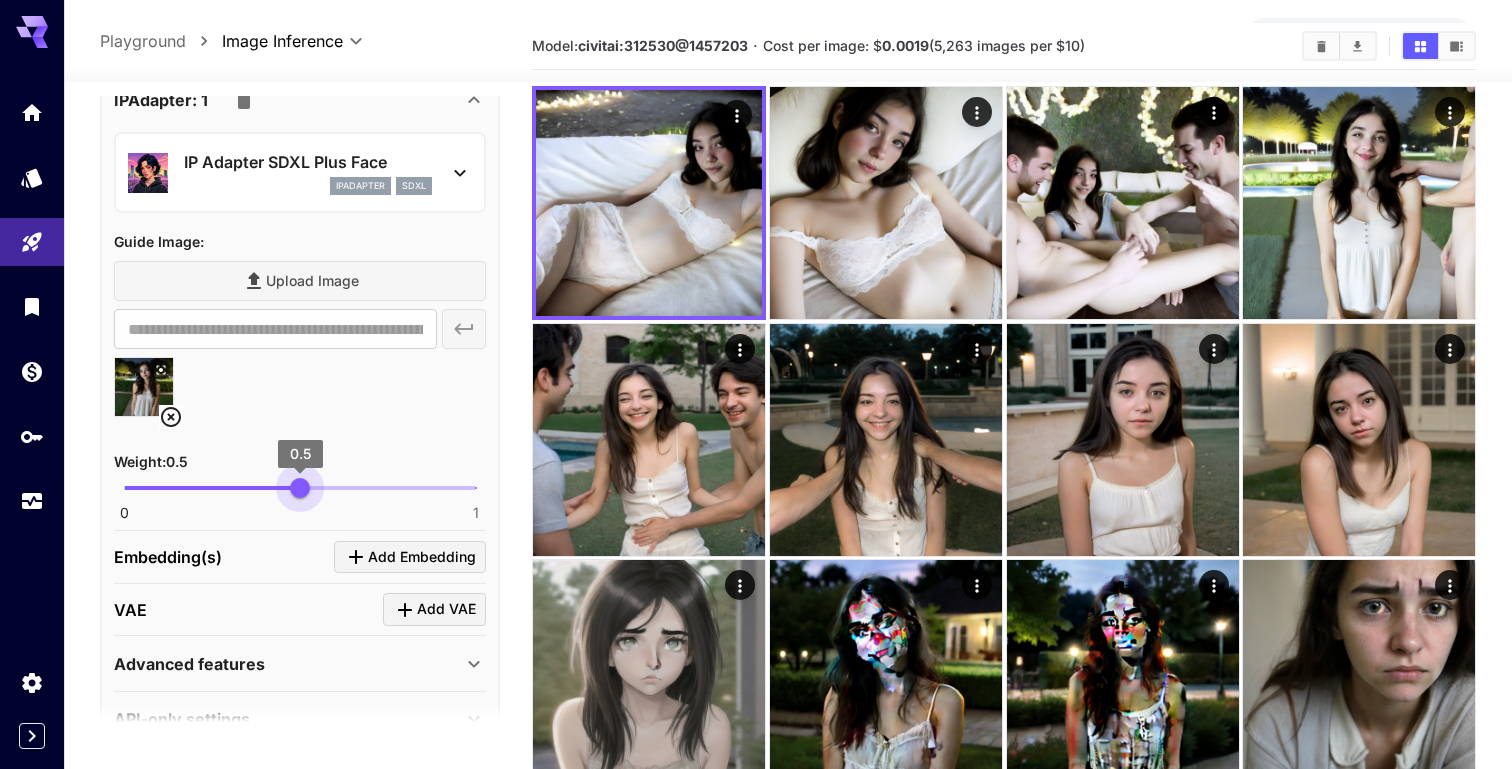 drag, startPoint x: 392, startPoint y: 484, endPoint x: 301, endPoint y: 494, distance: 91.5478 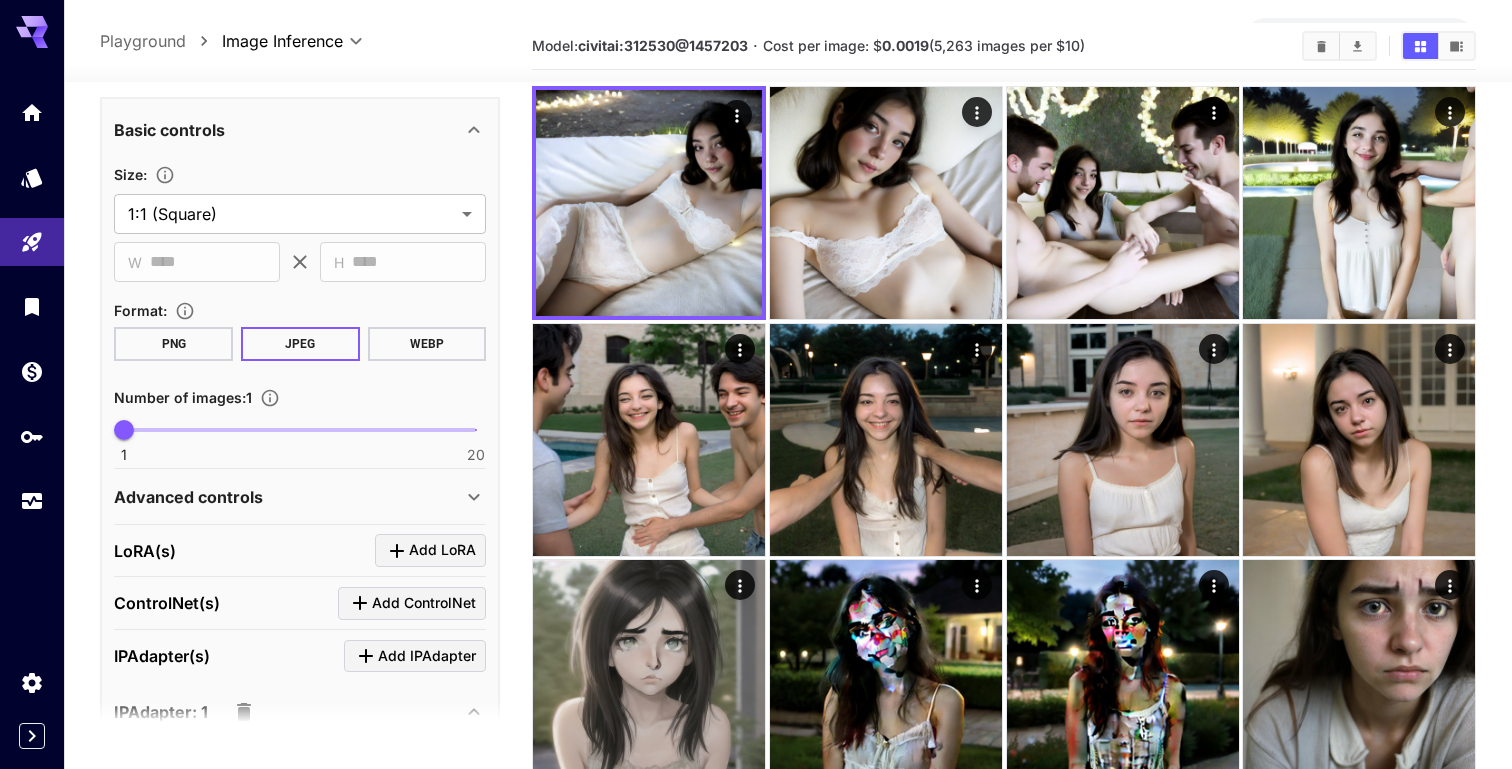 scroll, scrollTop: 355, scrollLeft: 0, axis: vertical 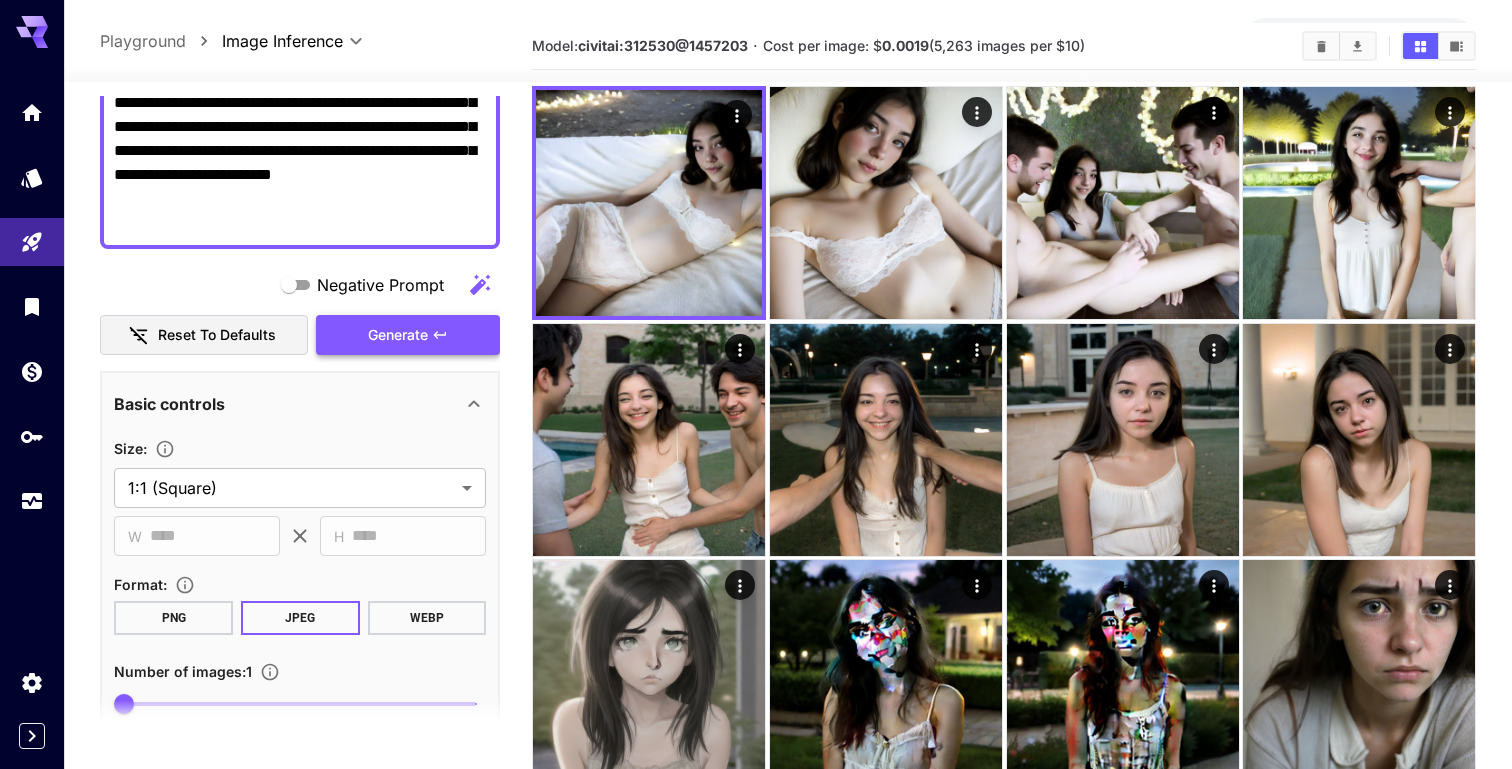 click on "Generate" at bounding box center [408, 335] 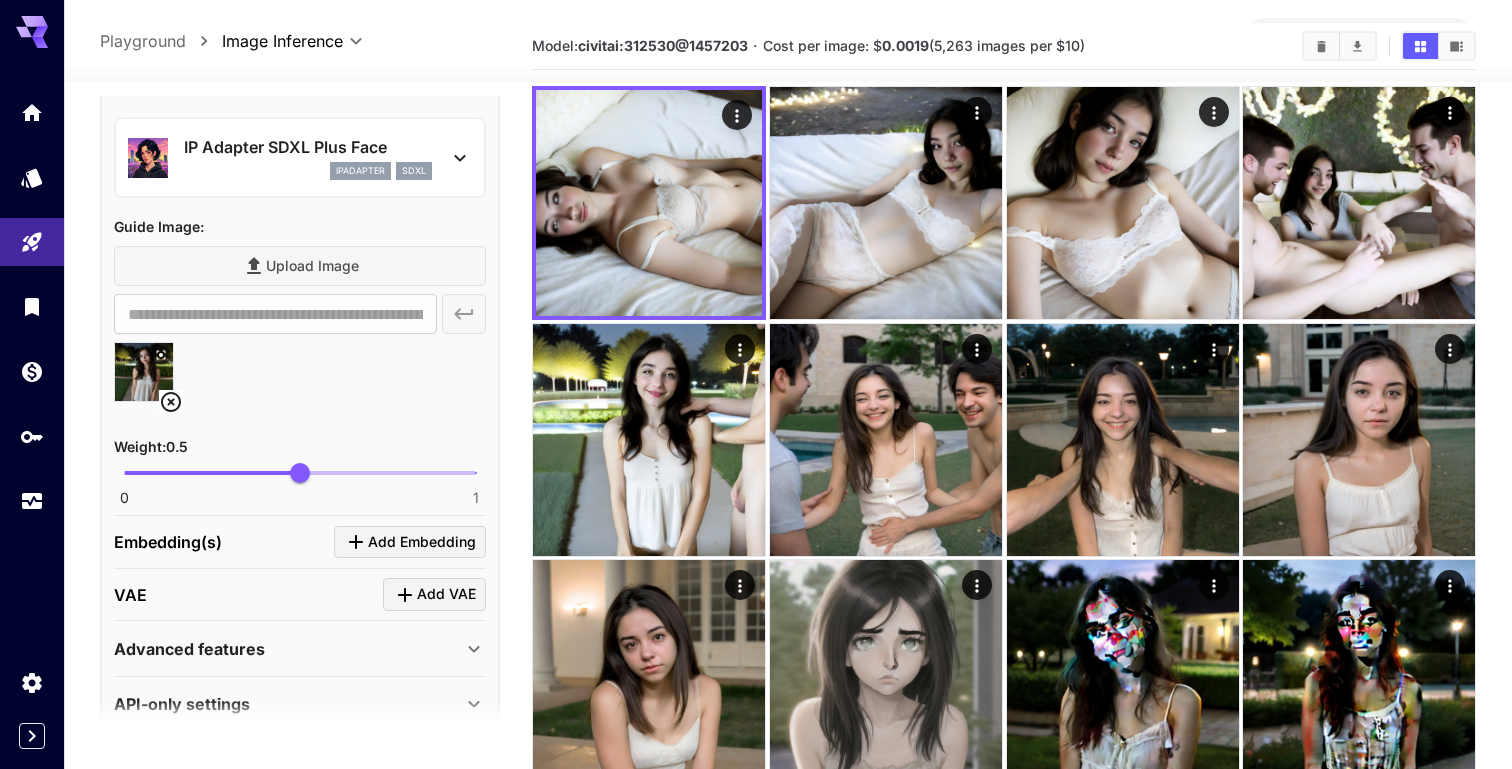 scroll, scrollTop: 1288, scrollLeft: 0, axis: vertical 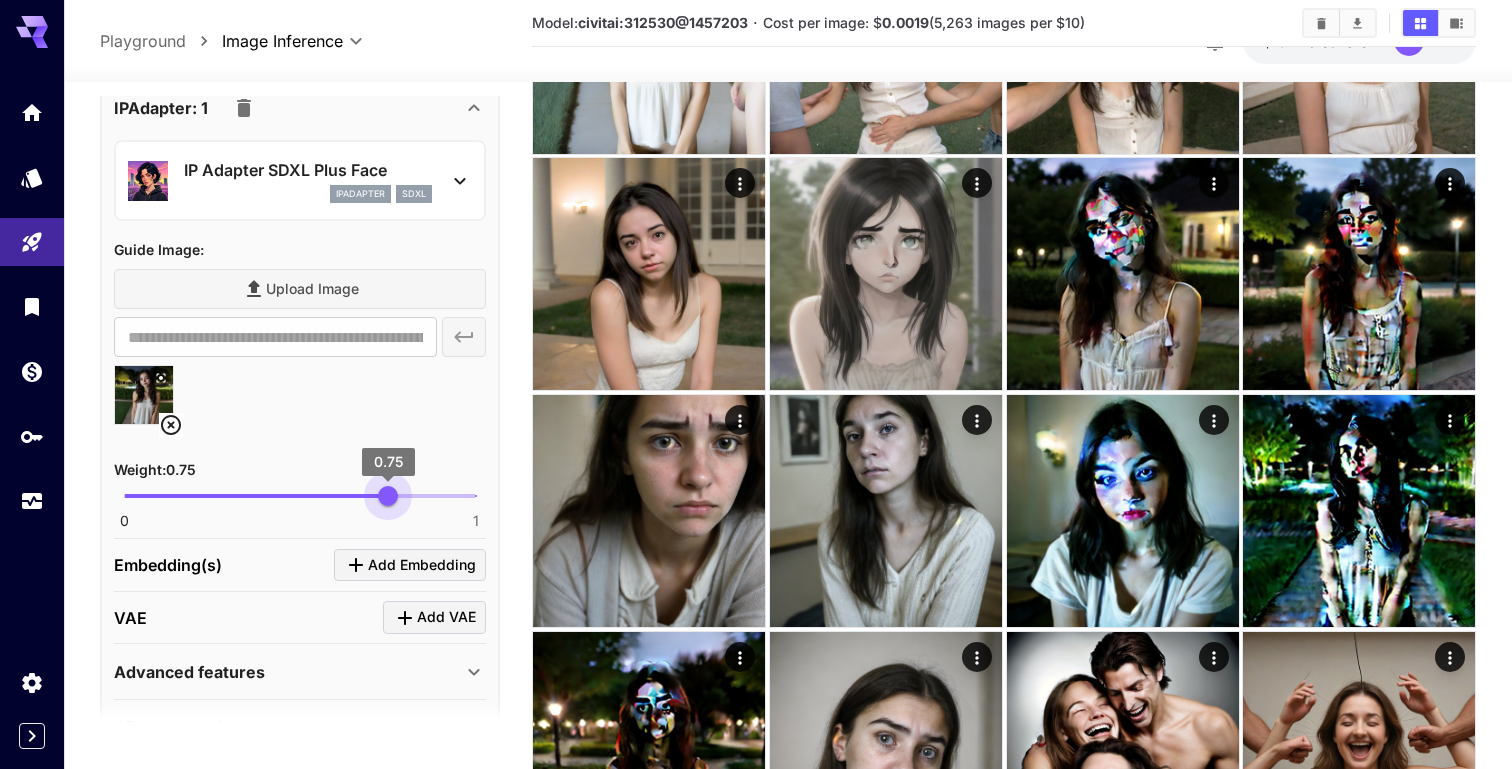 click on "0 1 0.75" at bounding box center (300, 496) 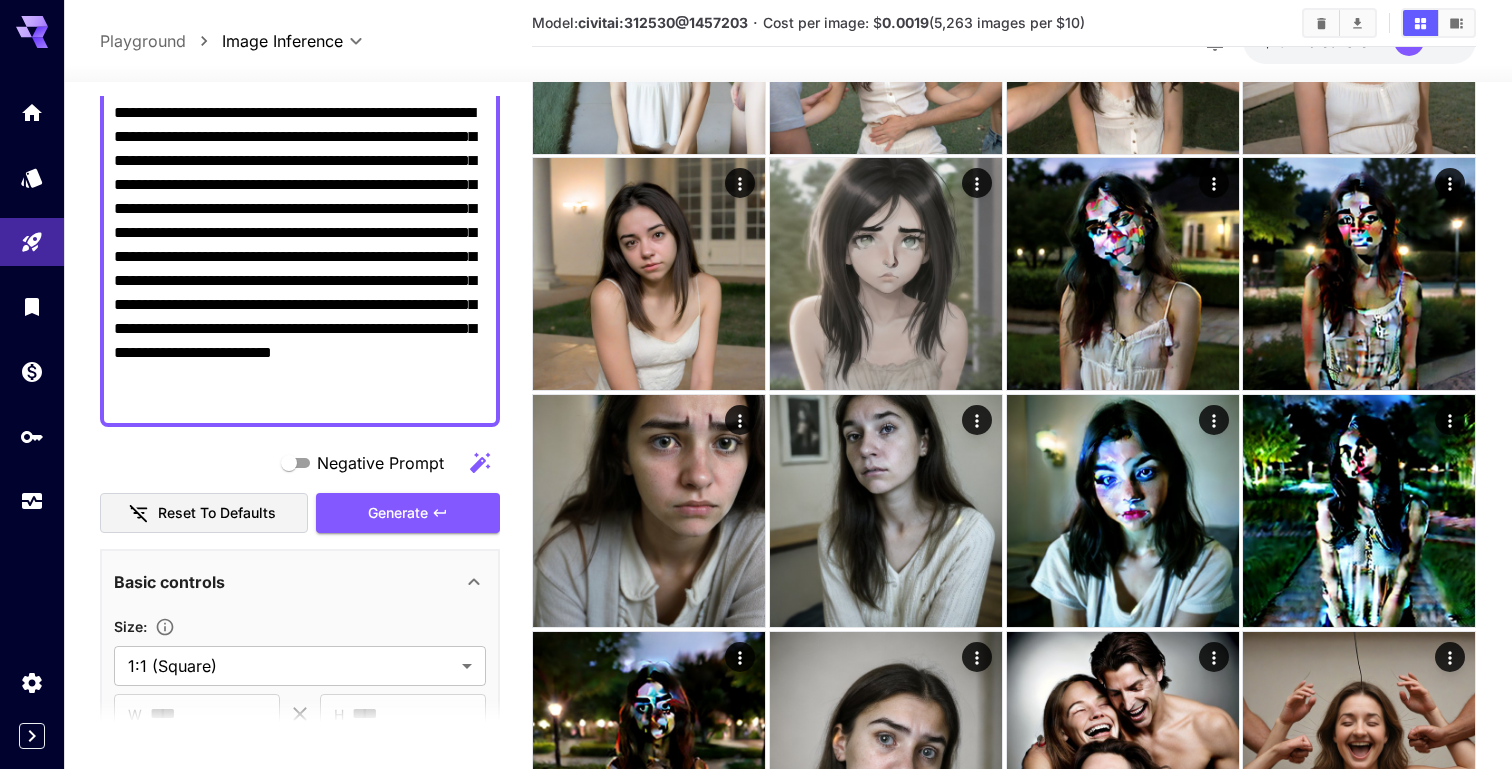 scroll, scrollTop: 0, scrollLeft: 0, axis: both 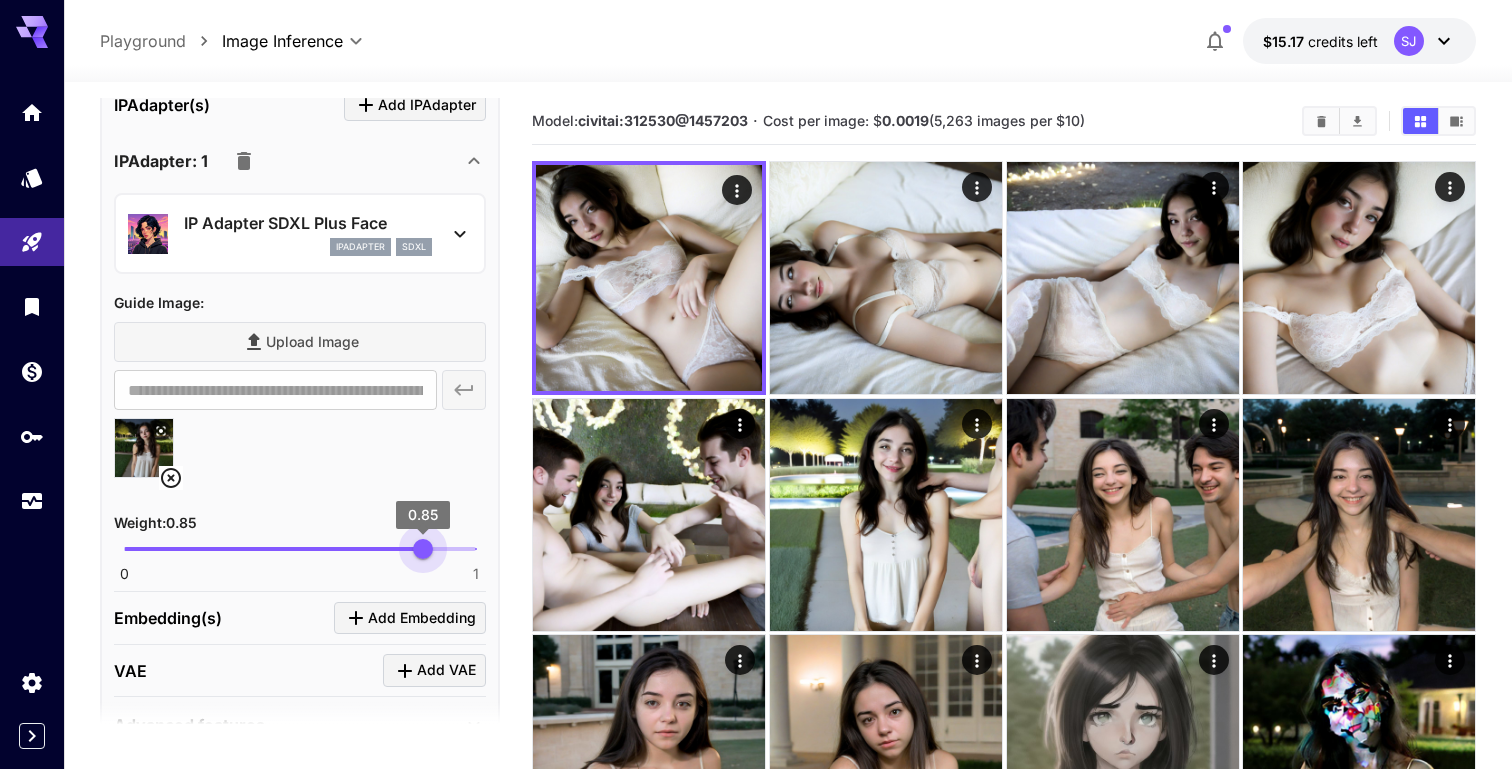 click on "0 1 0.85" at bounding box center [300, 549] 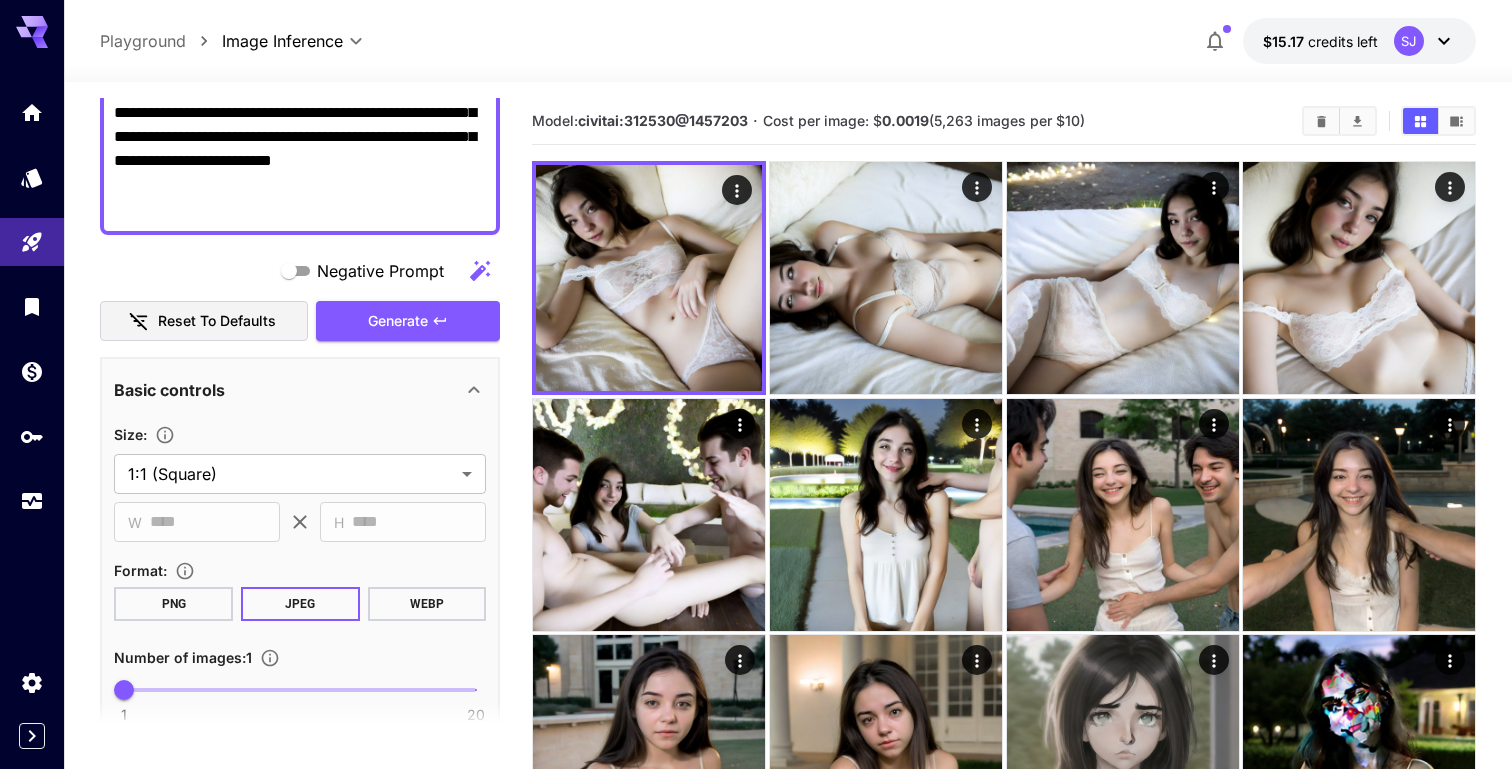 scroll, scrollTop: 0, scrollLeft: 0, axis: both 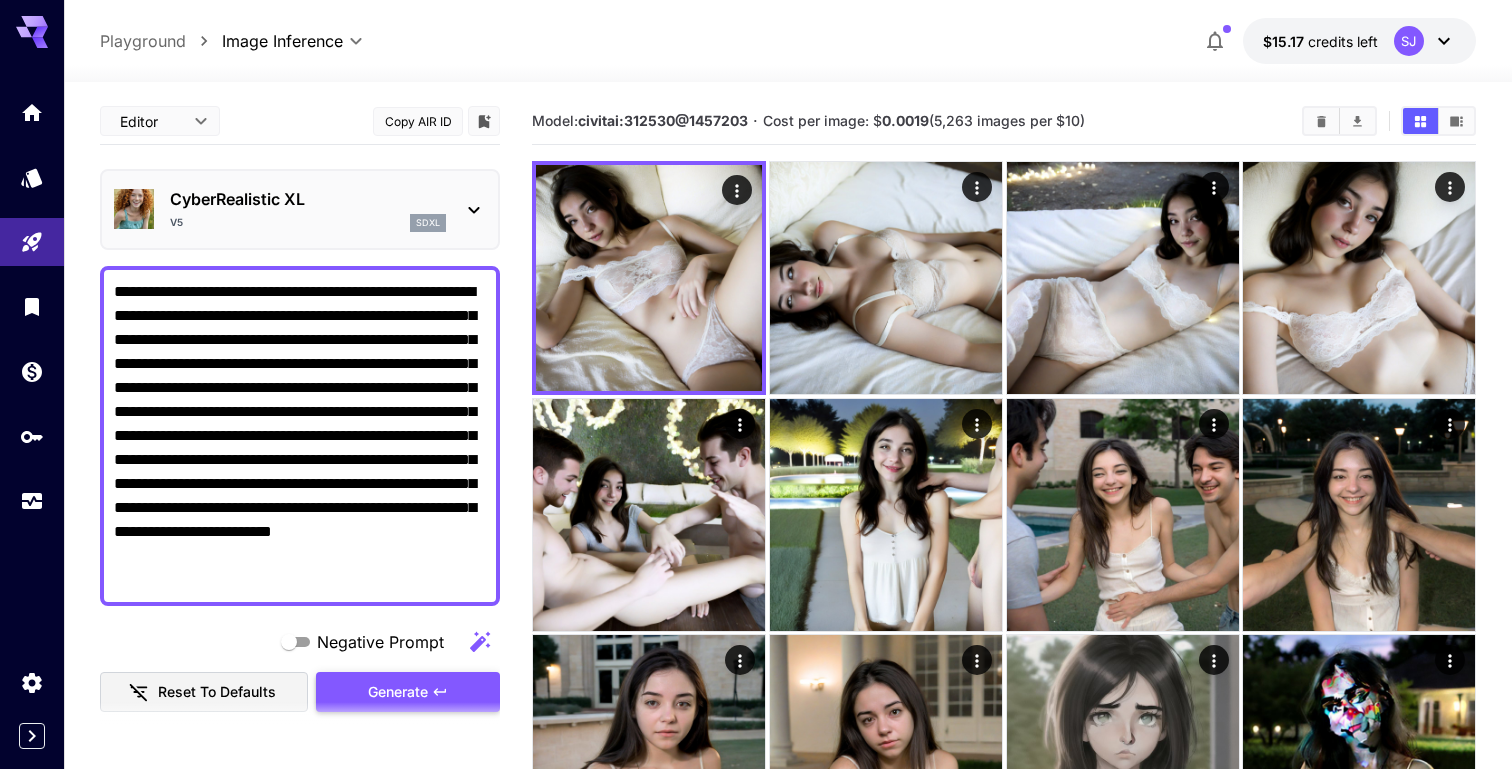 click on "Generate" at bounding box center [398, 692] 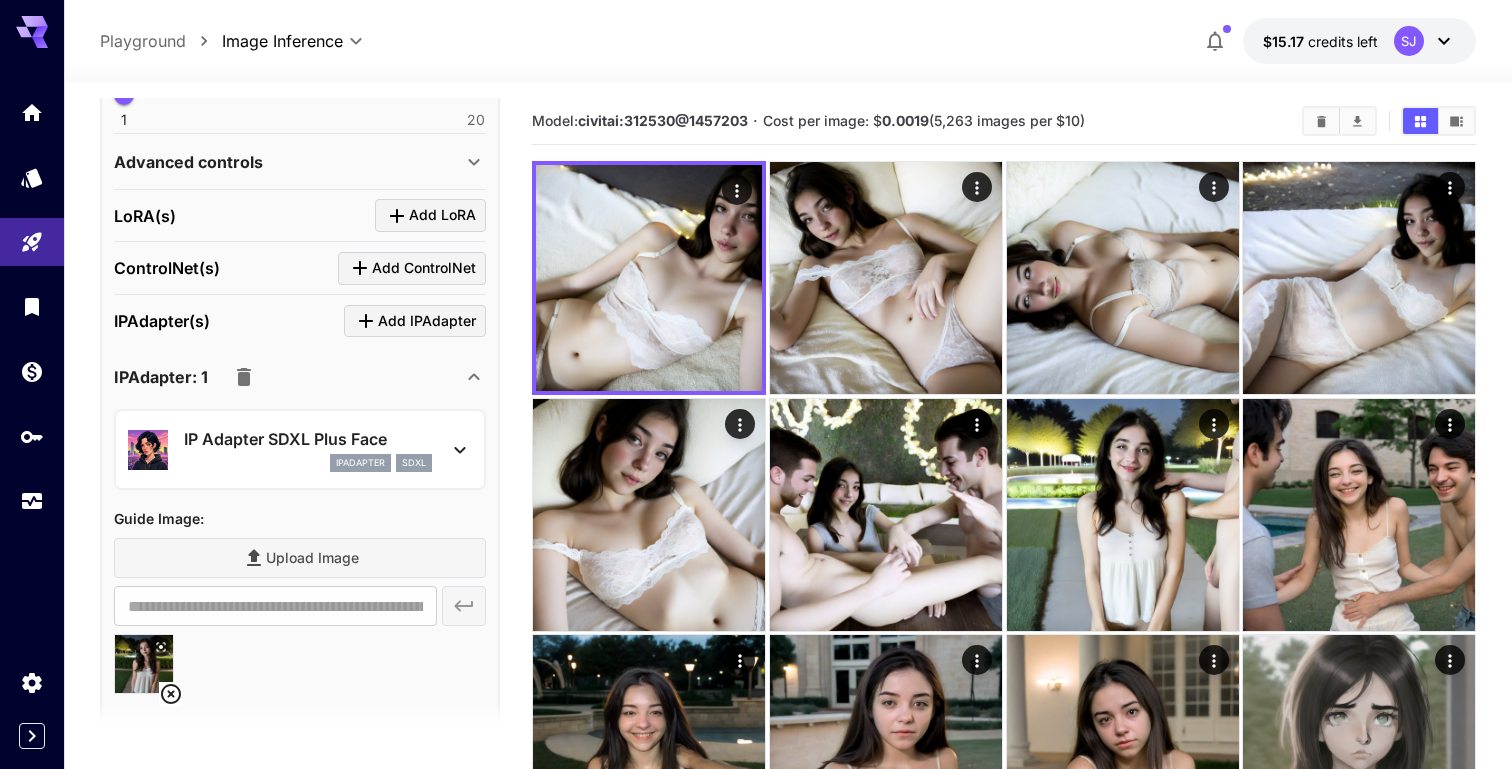 scroll, scrollTop: 1035, scrollLeft: 0, axis: vertical 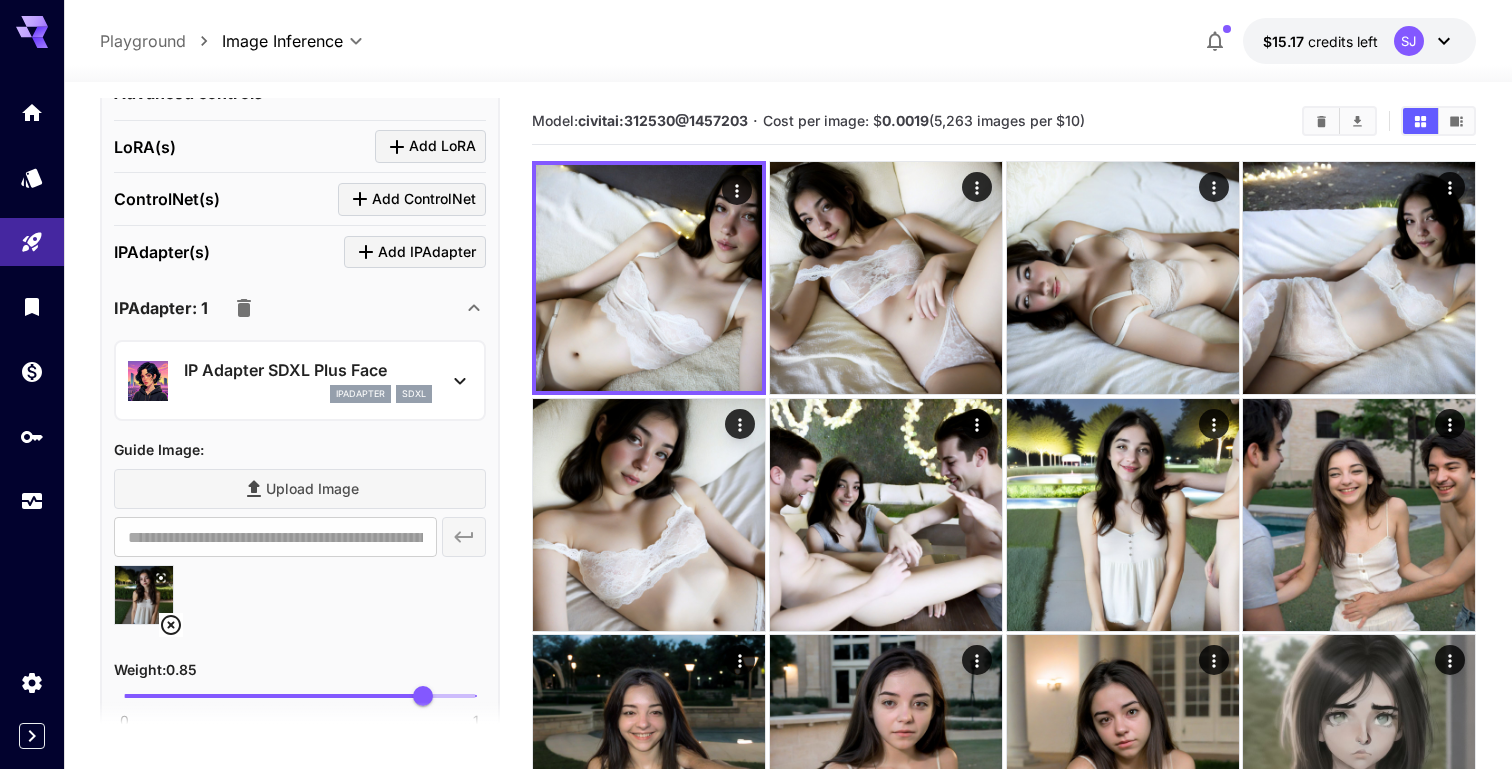 click at bounding box center [300, 727] 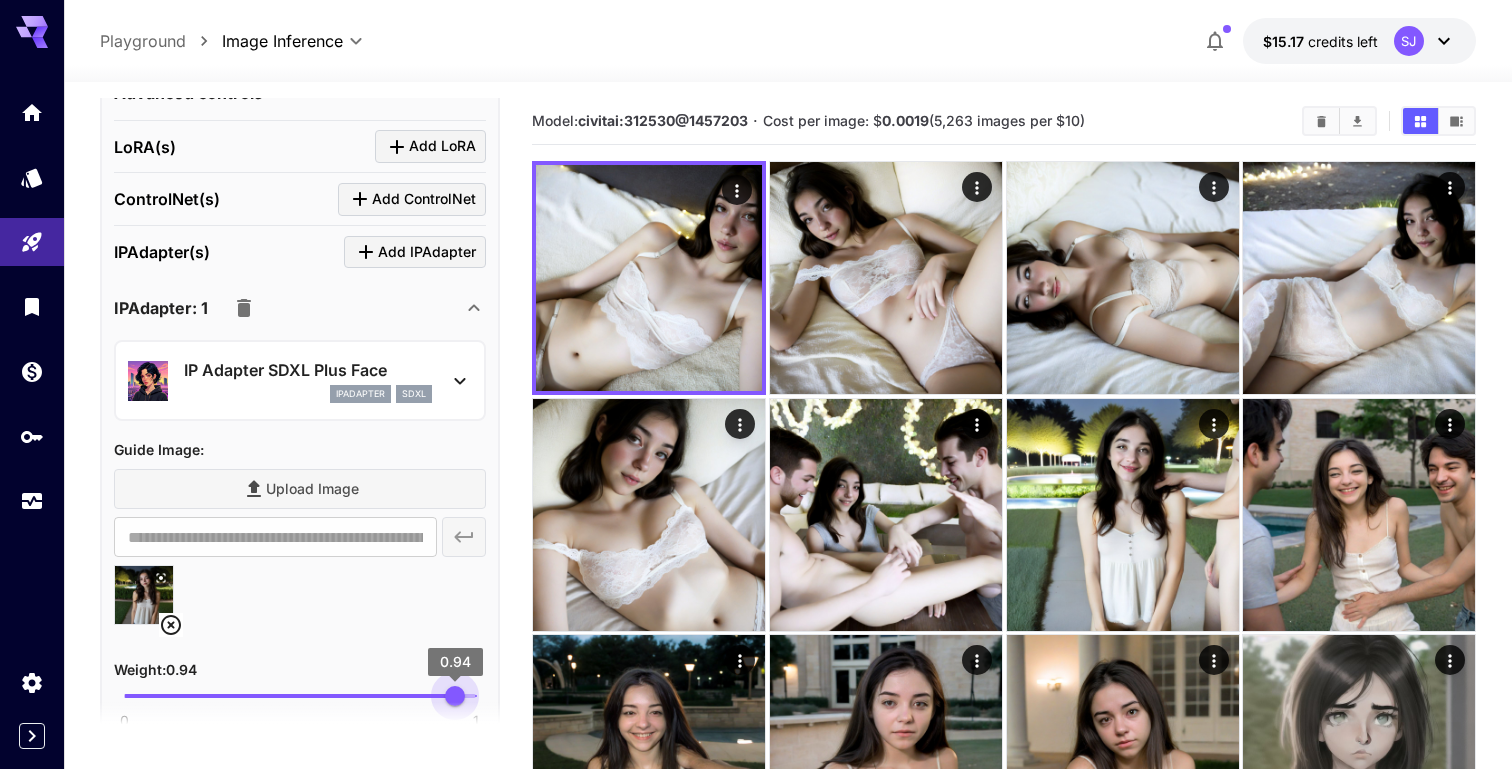 drag, startPoint x: 425, startPoint y: 696, endPoint x: 504, endPoint y: 696, distance: 79 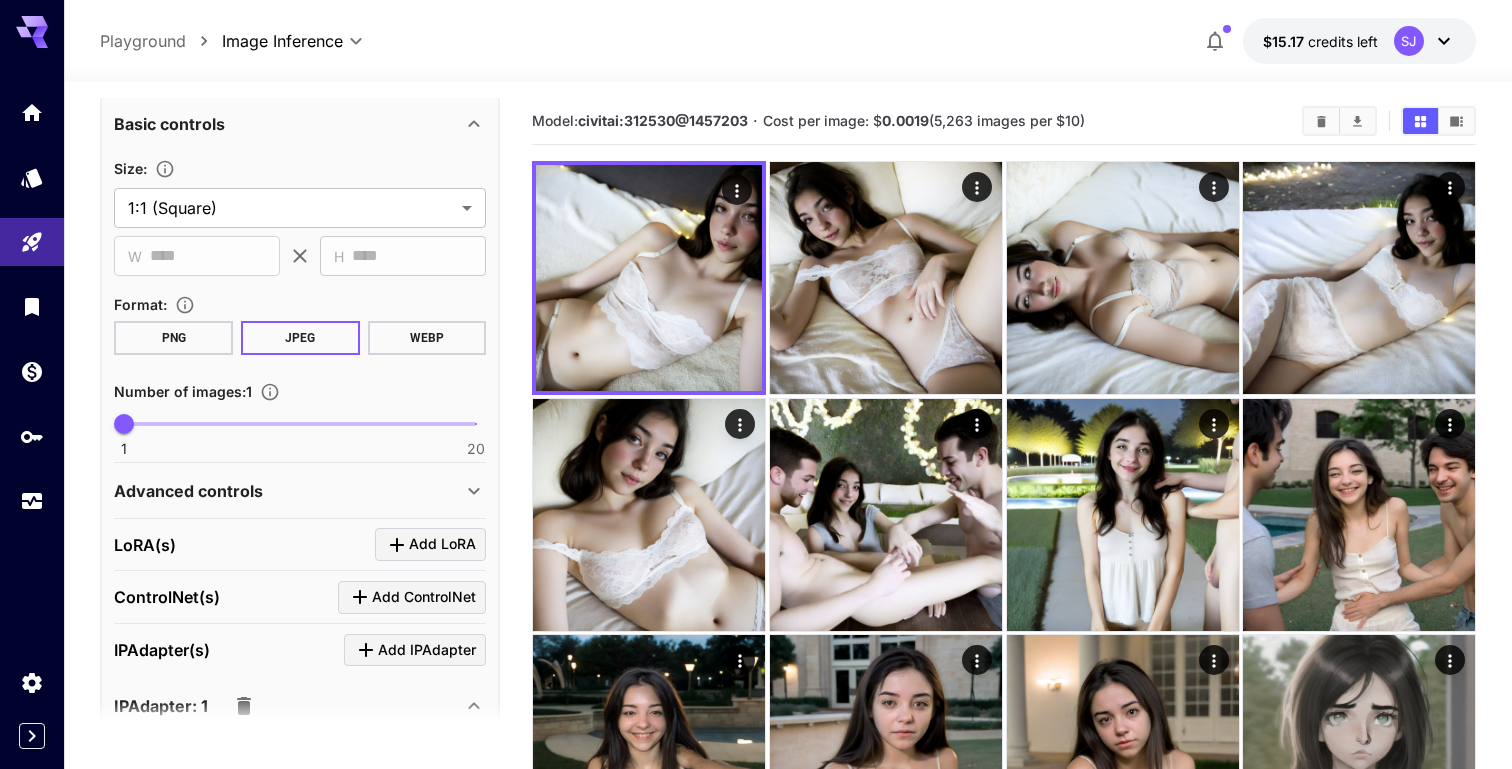 scroll, scrollTop: 578, scrollLeft: 0, axis: vertical 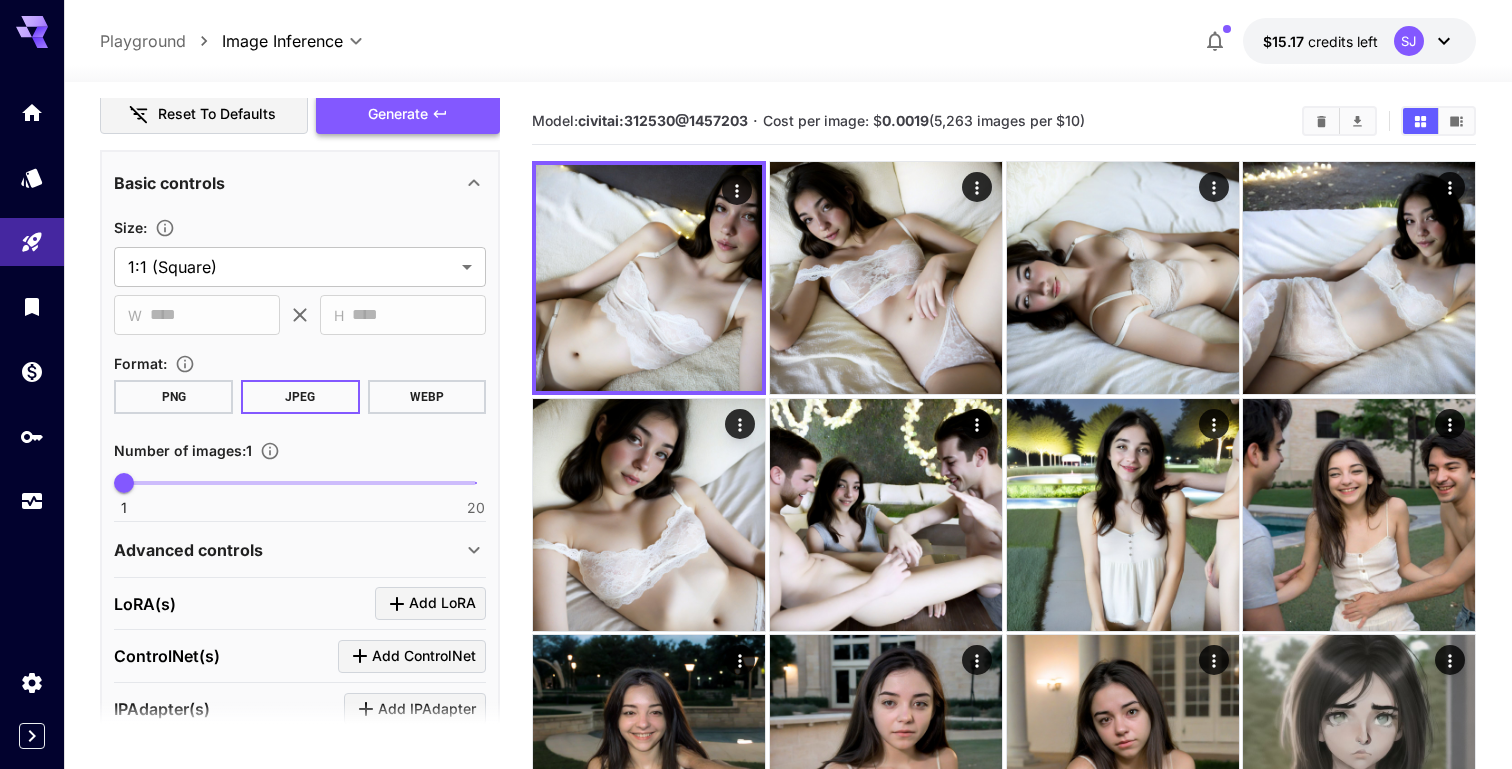 click on "Generate" at bounding box center [408, 114] 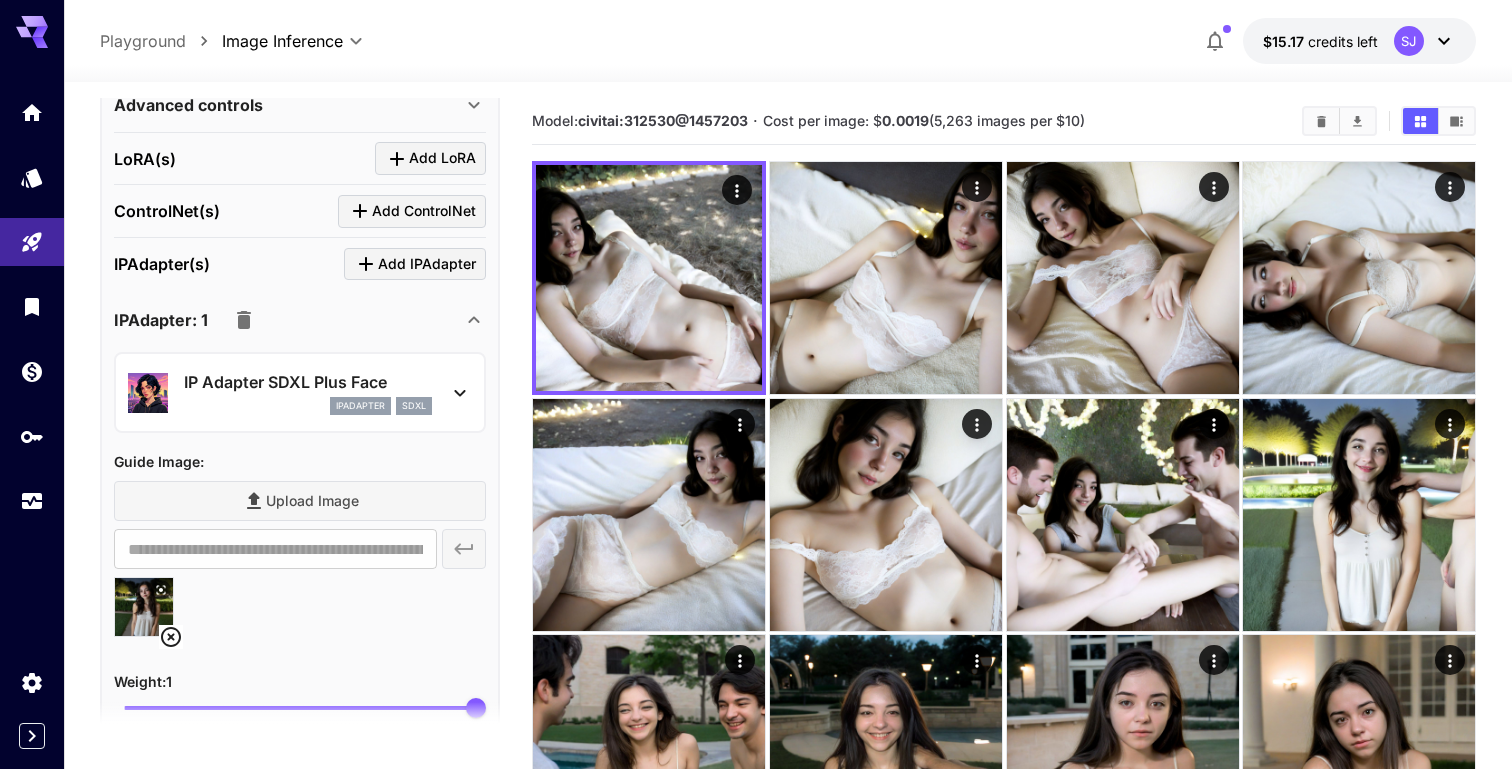 scroll, scrollTop: 1157, scrollLeft: 0, axis: vertical 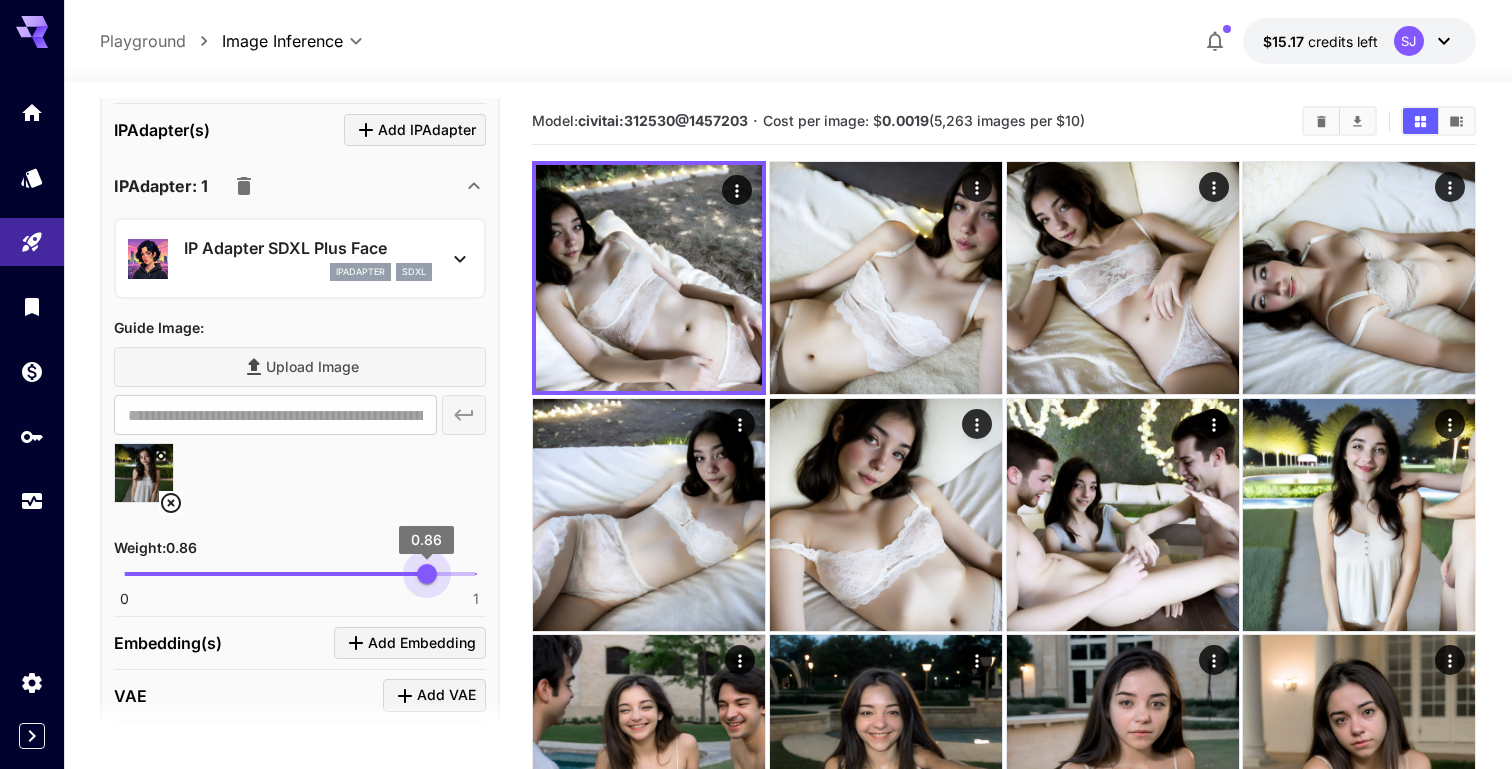 click on "0 1 0.86" at bounding box center (300, 574) 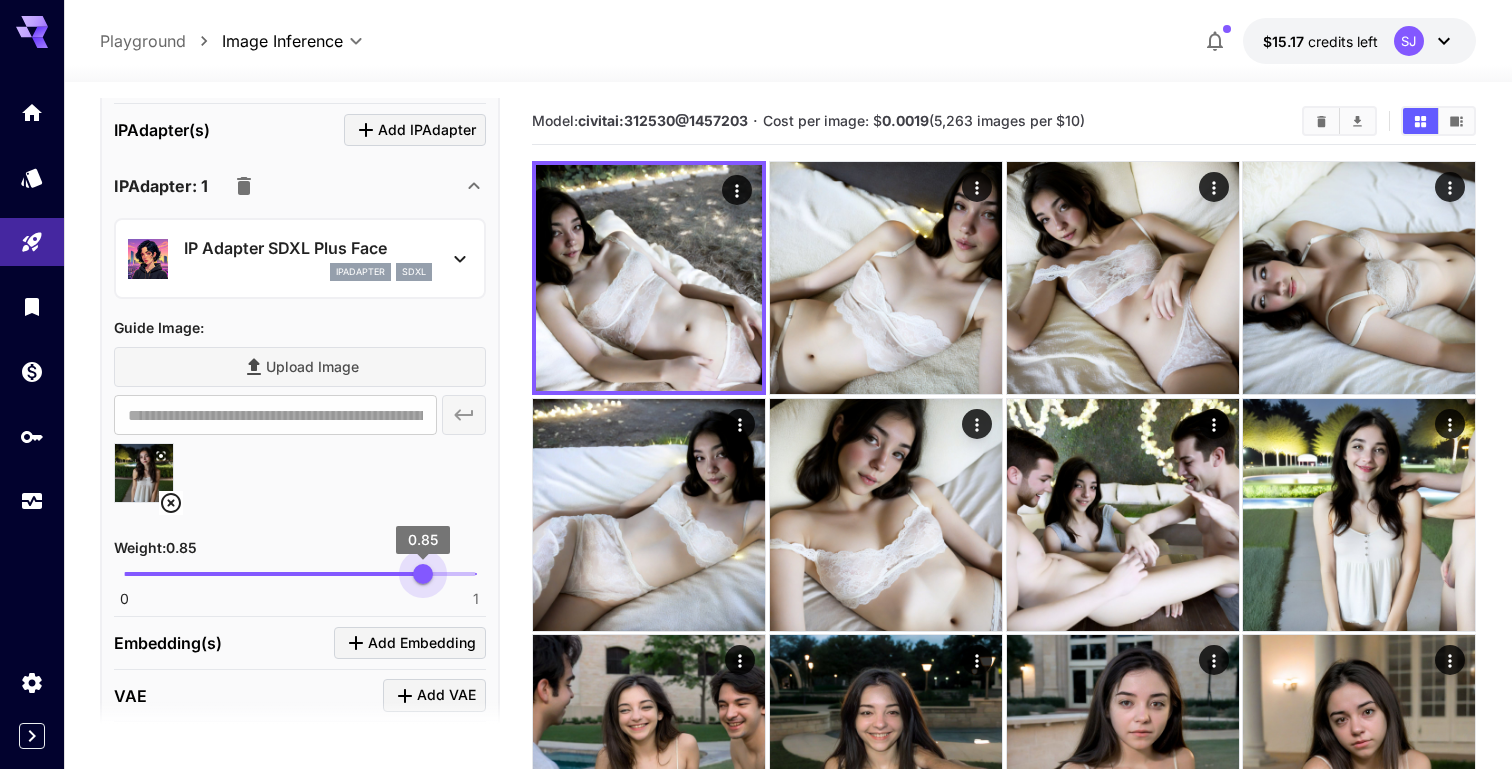 click on "0.85" at bounding box center [423, 574] 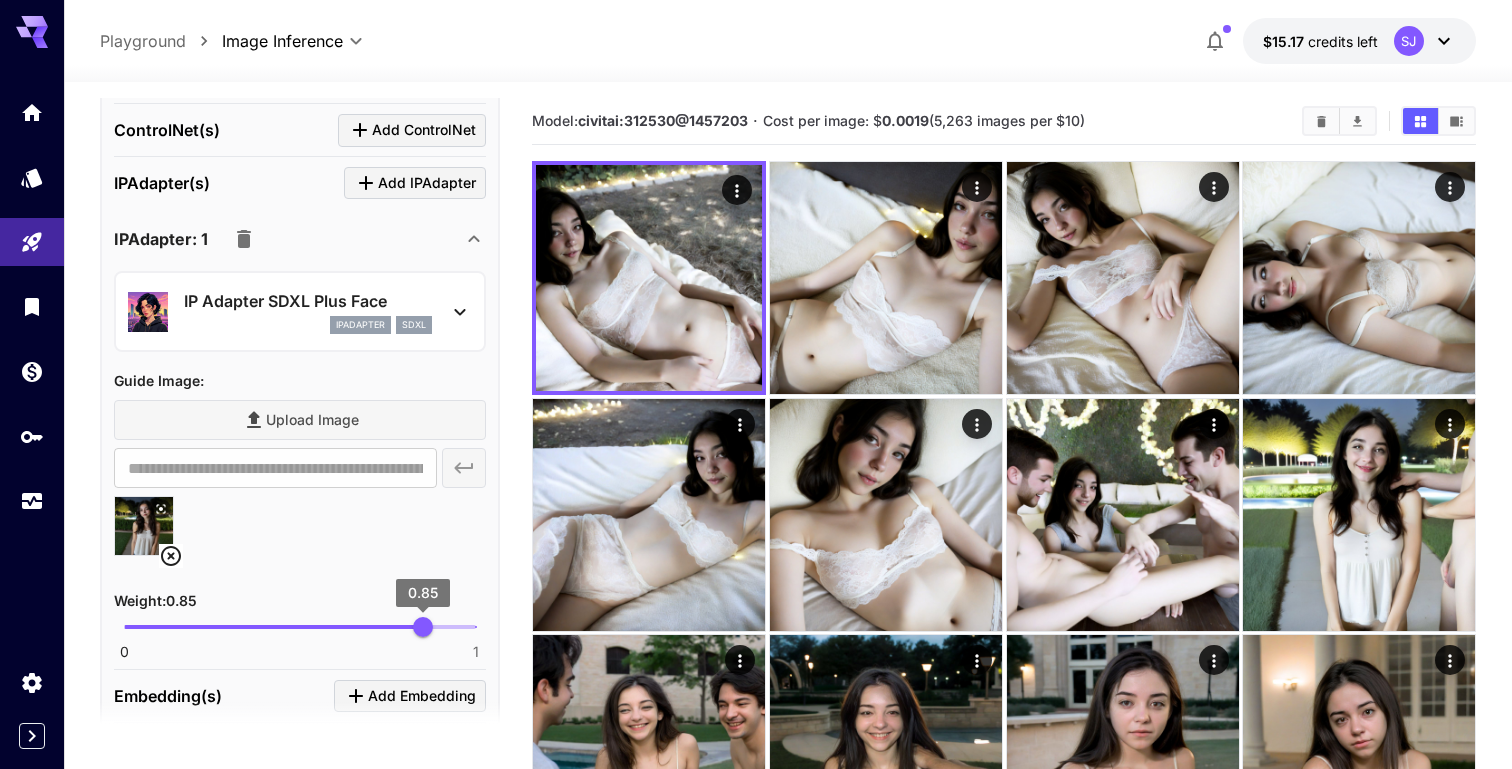 scroll, scrollTop: 1116, scrollLeft: 0, axis: vertical 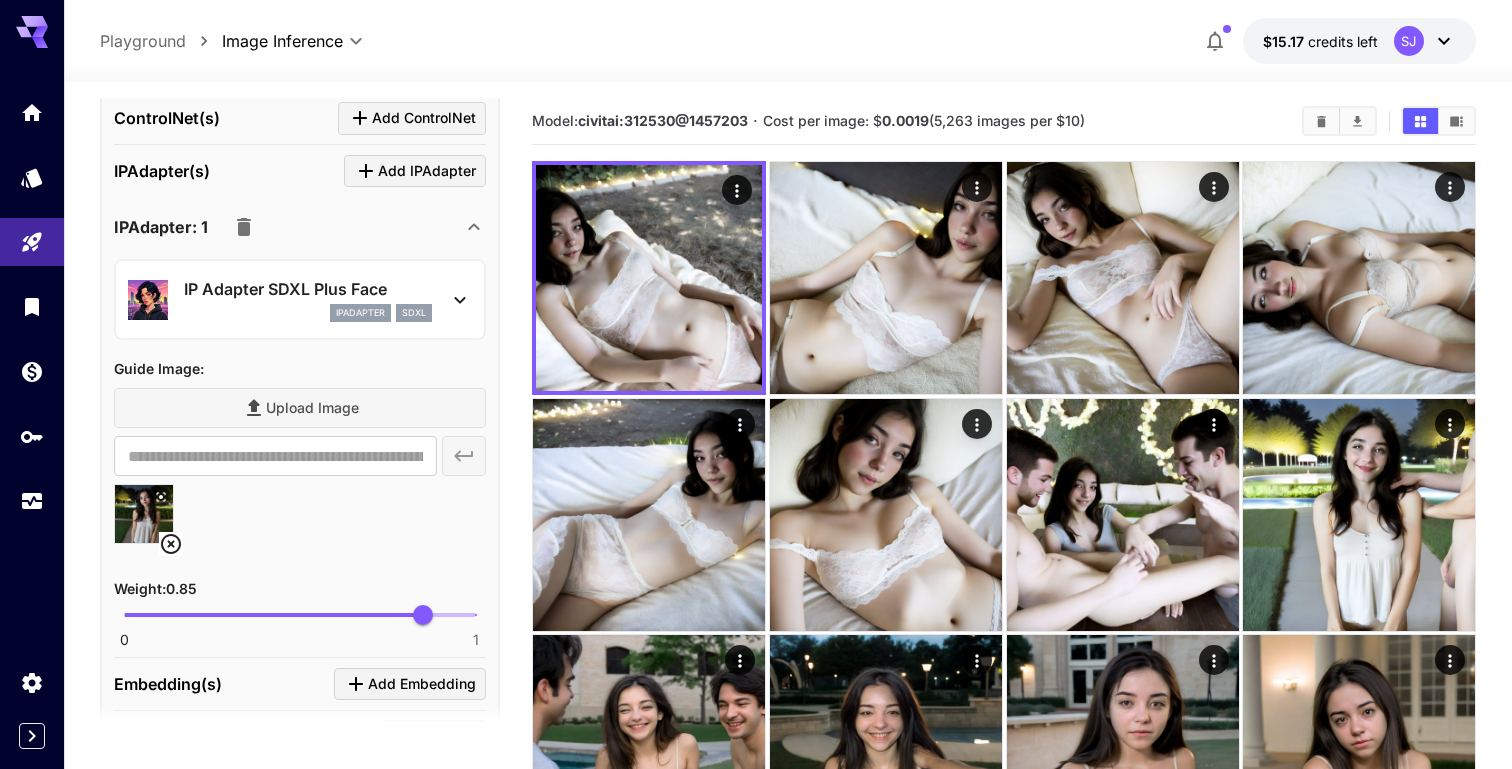click 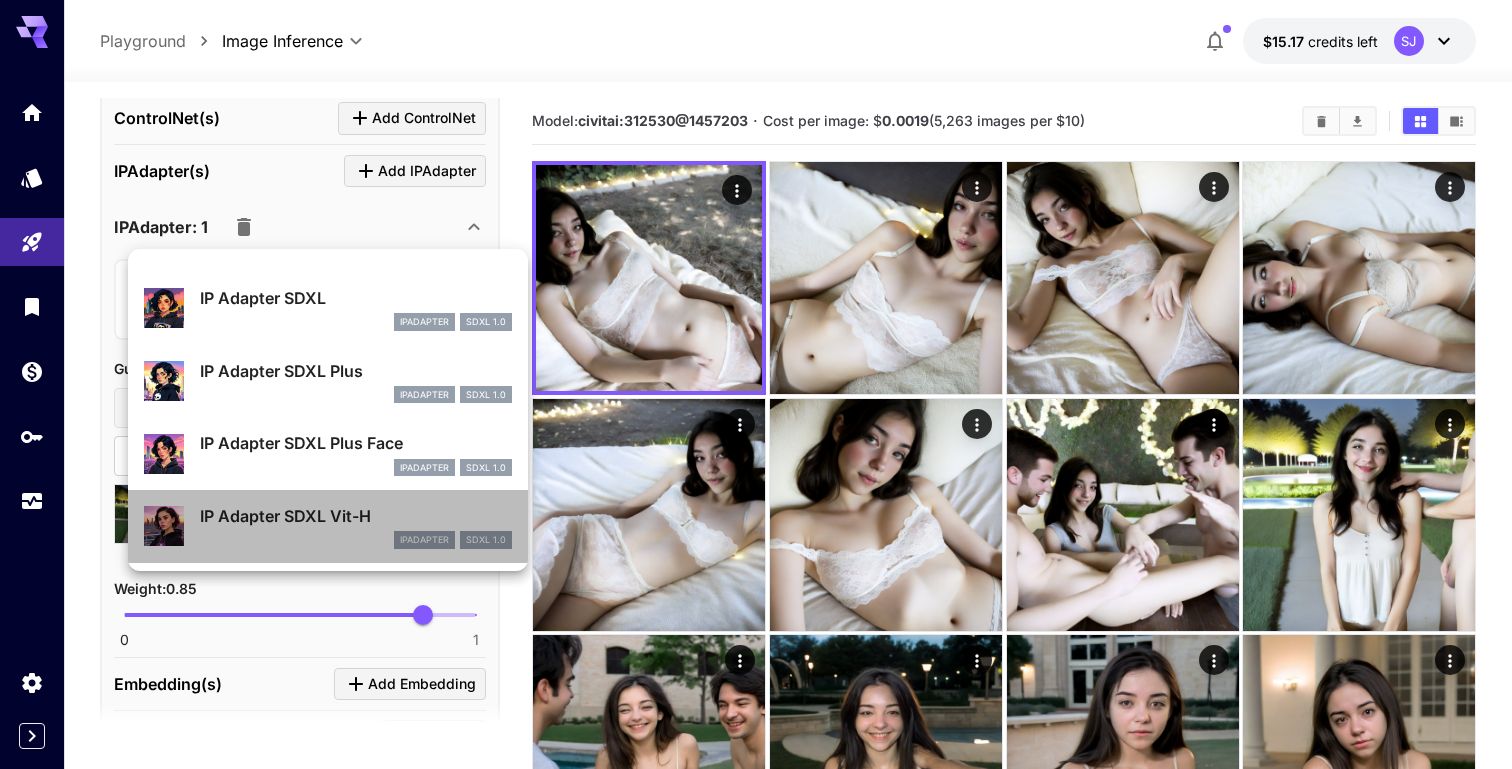 click on "IP Adapter SDXL Vit-H" at bounding box center (356, 516) 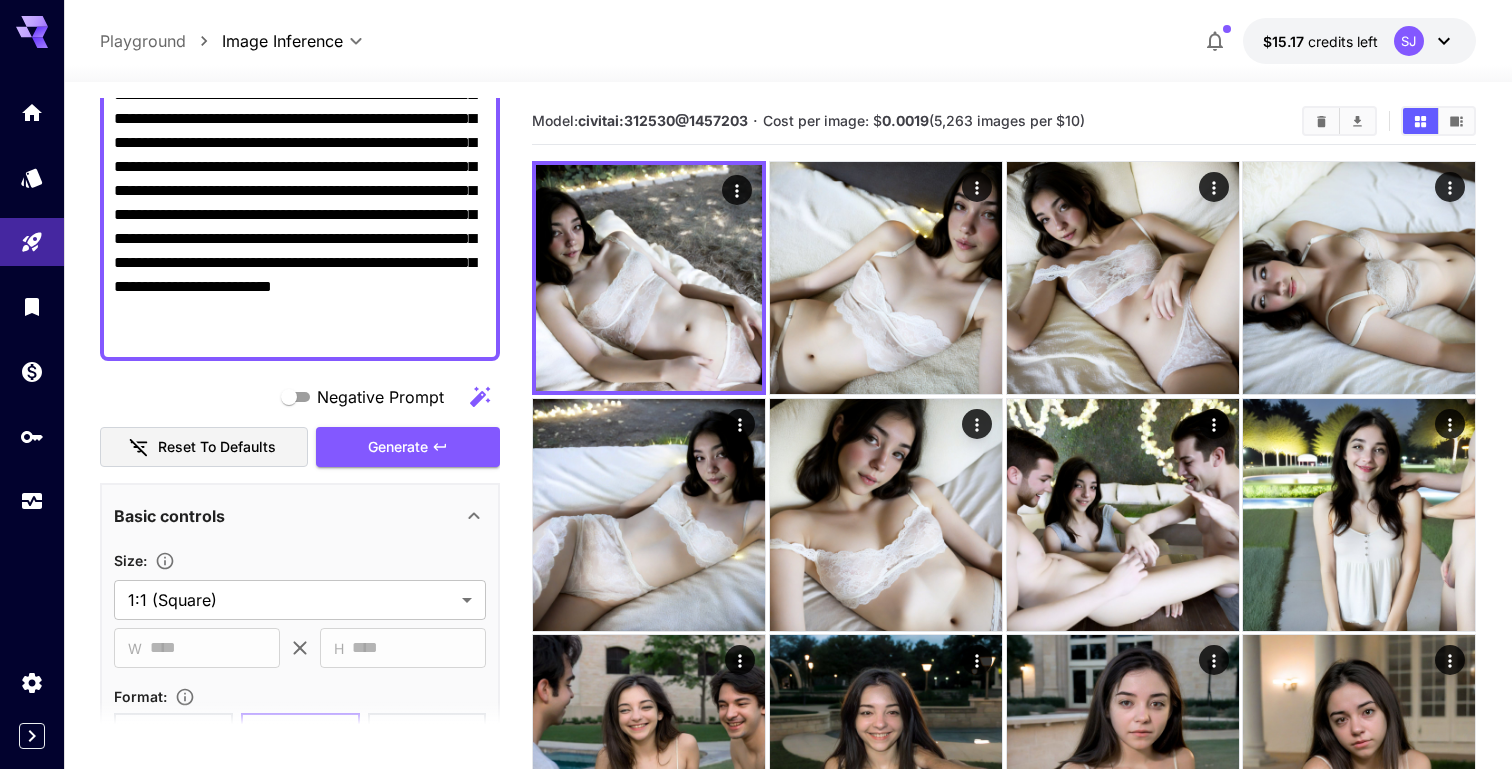 scroll, scrollTop: 224, scrollLeft: 0, axis: vertical 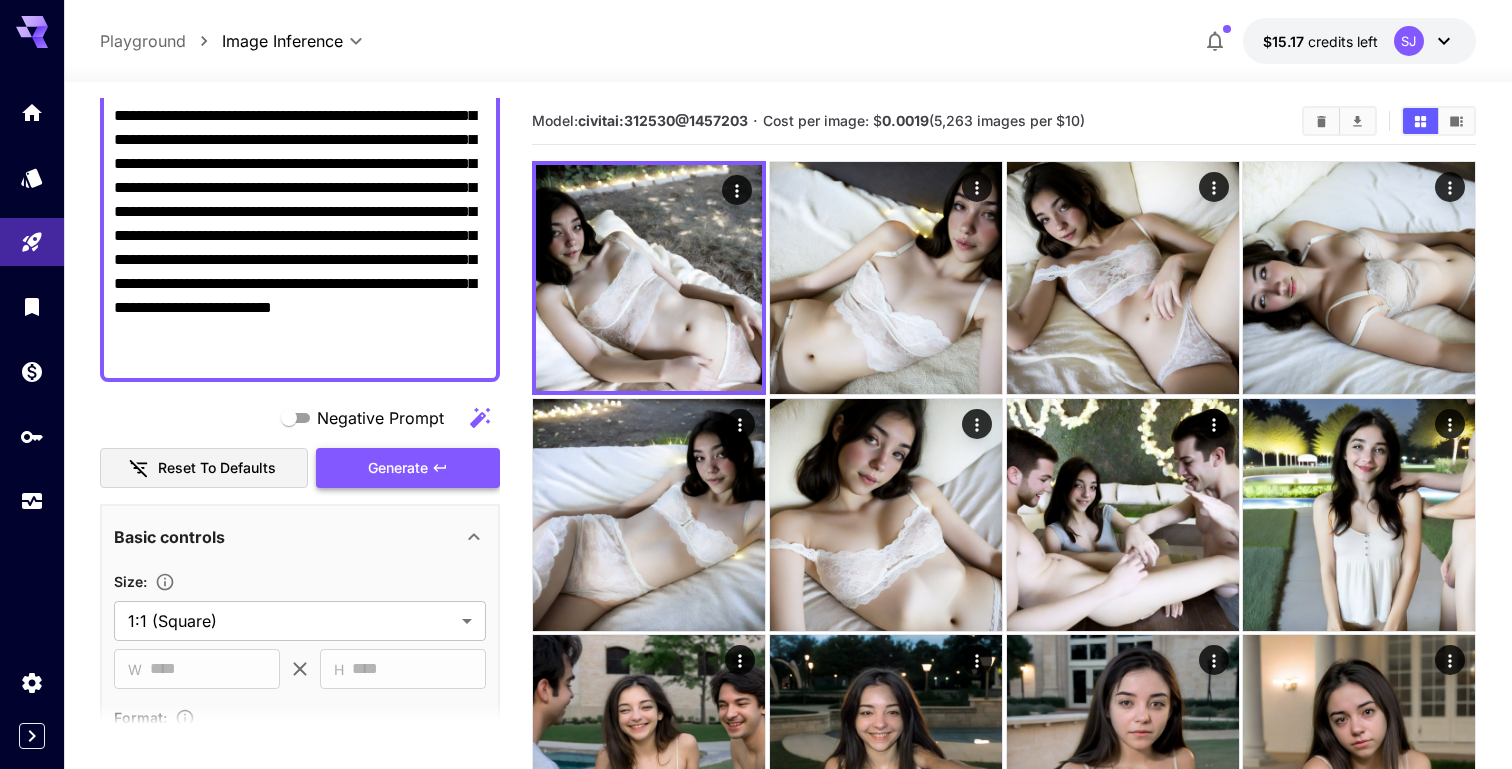 click on "Generate" at bounding box center (408, 468) 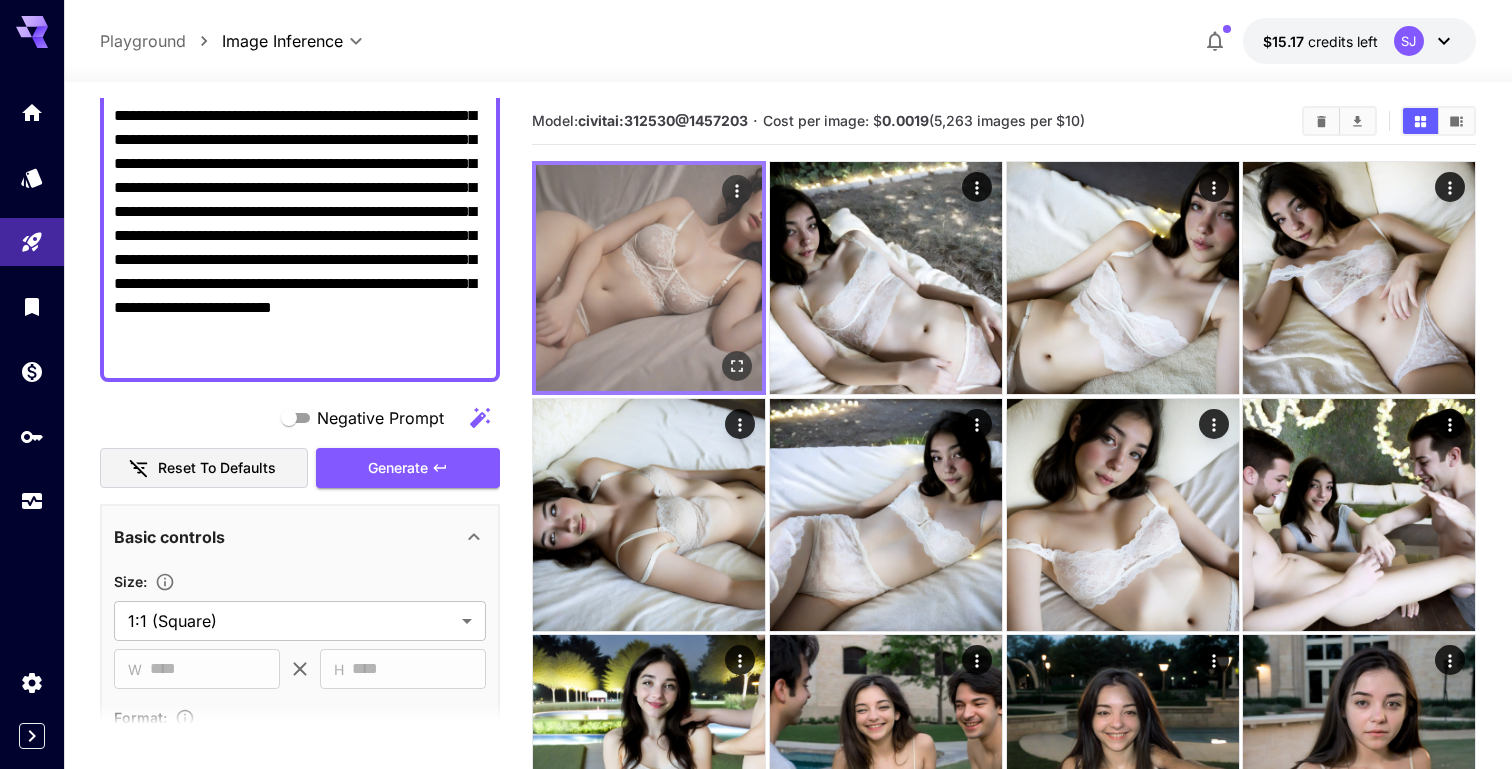 click at bounding box center [649, 278] 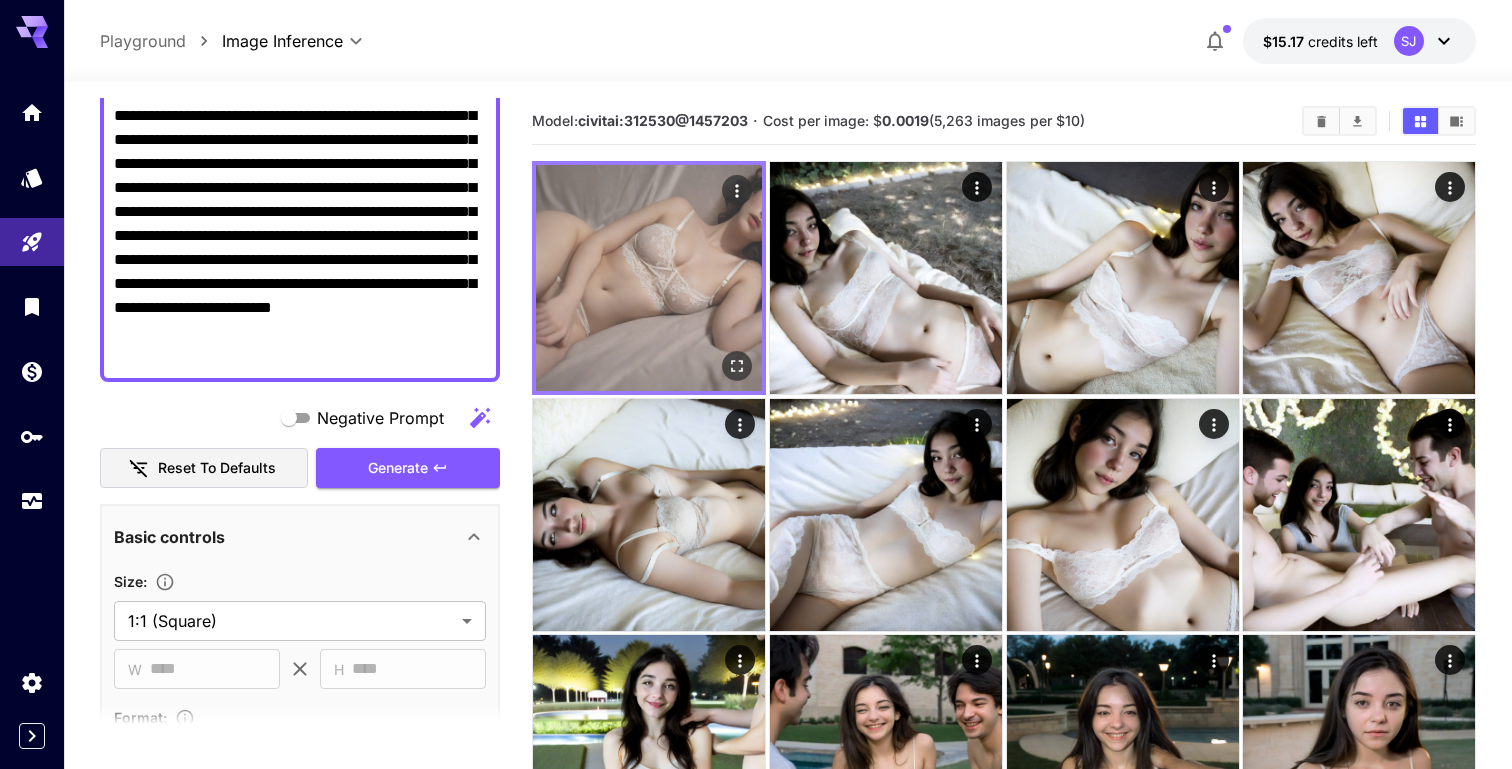 click 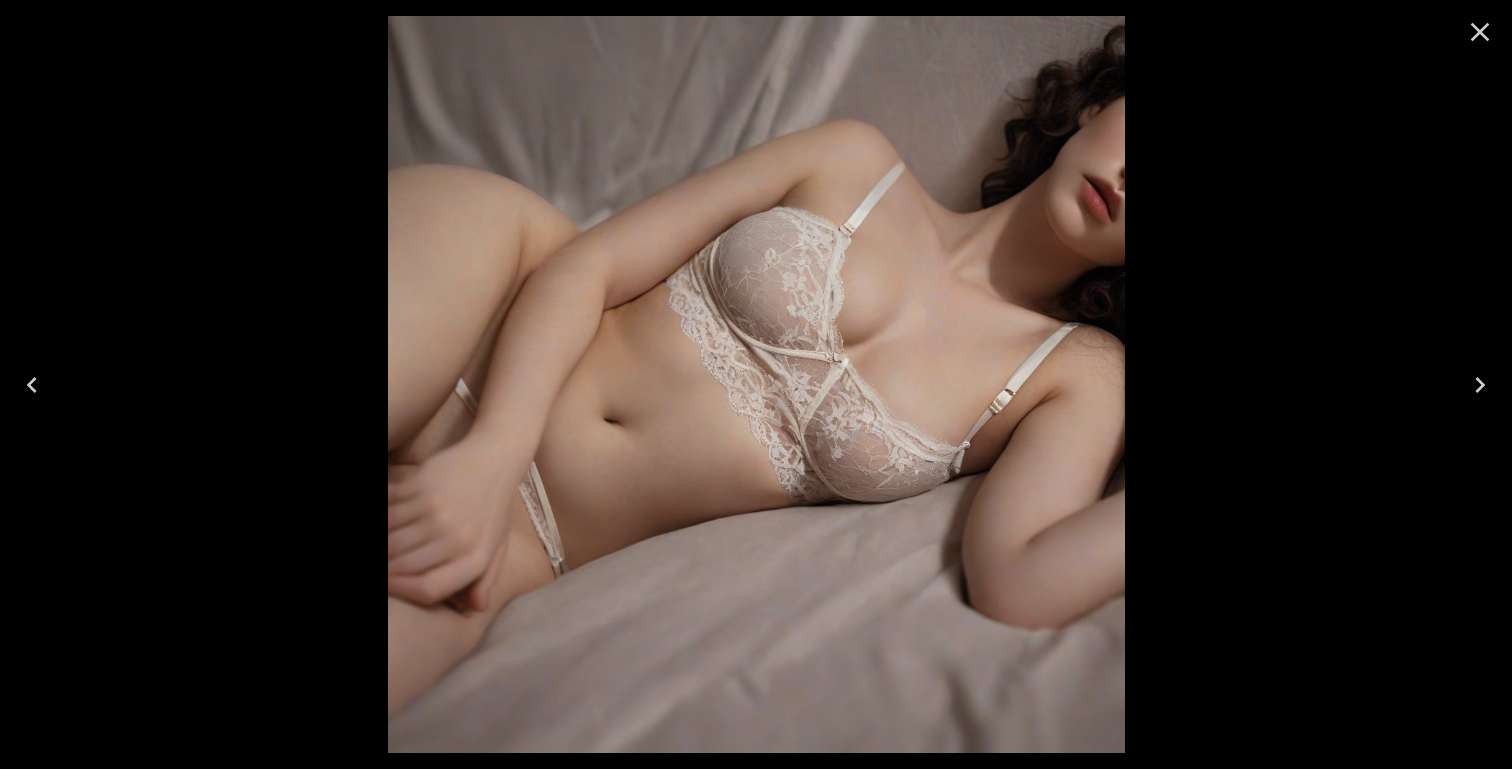 click 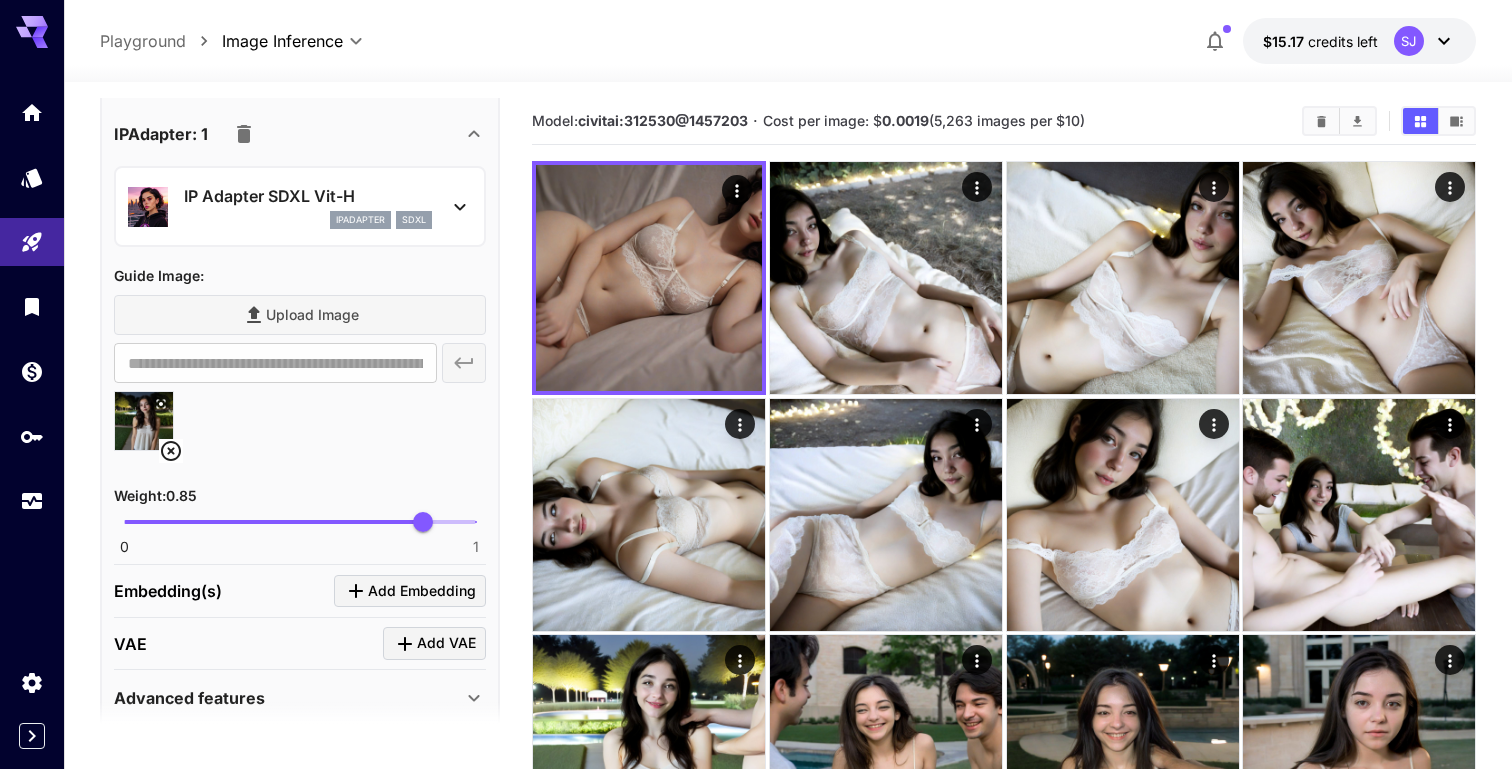scroll, scrollTop: 1288, scrollLeft: 0, axis: vertical 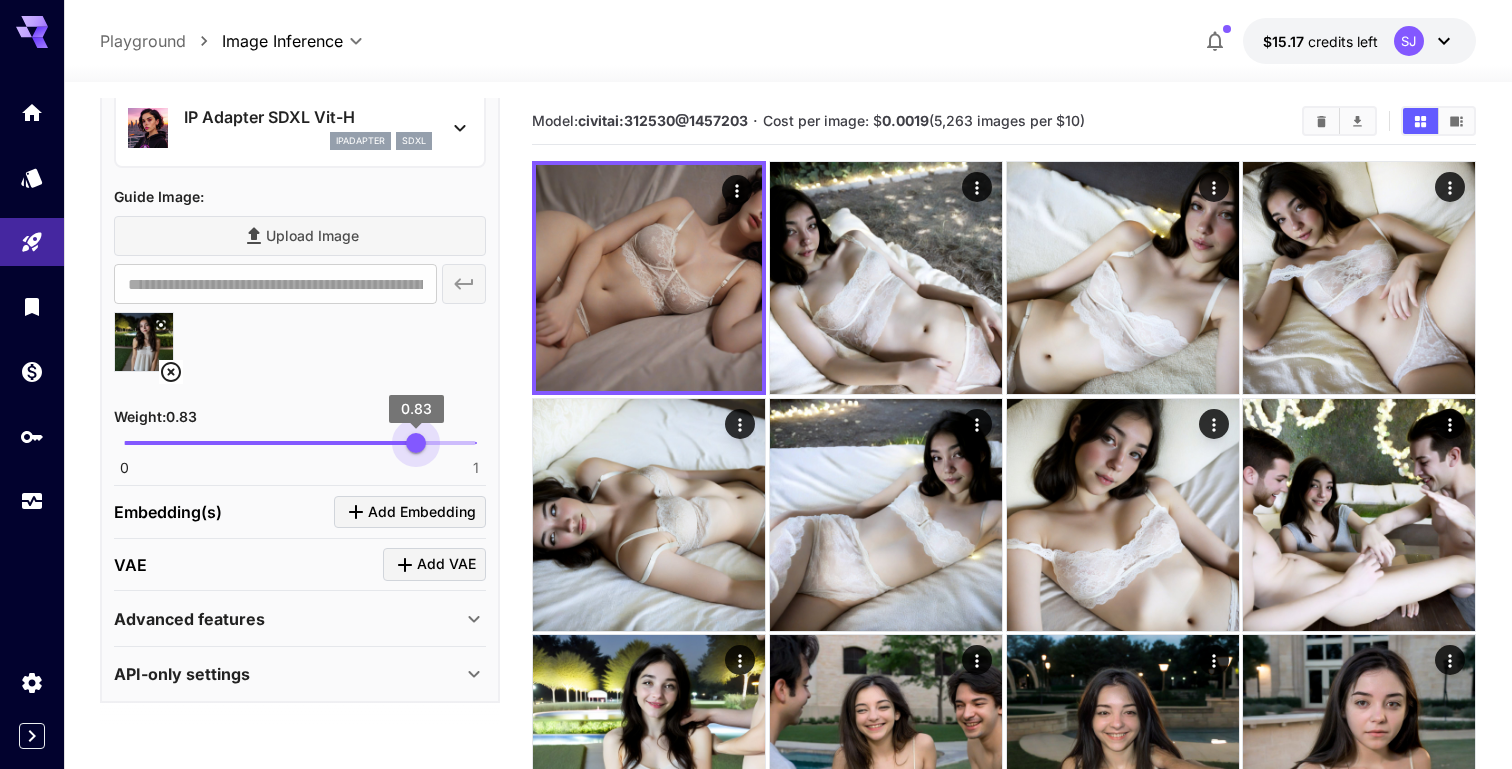 type on "*" 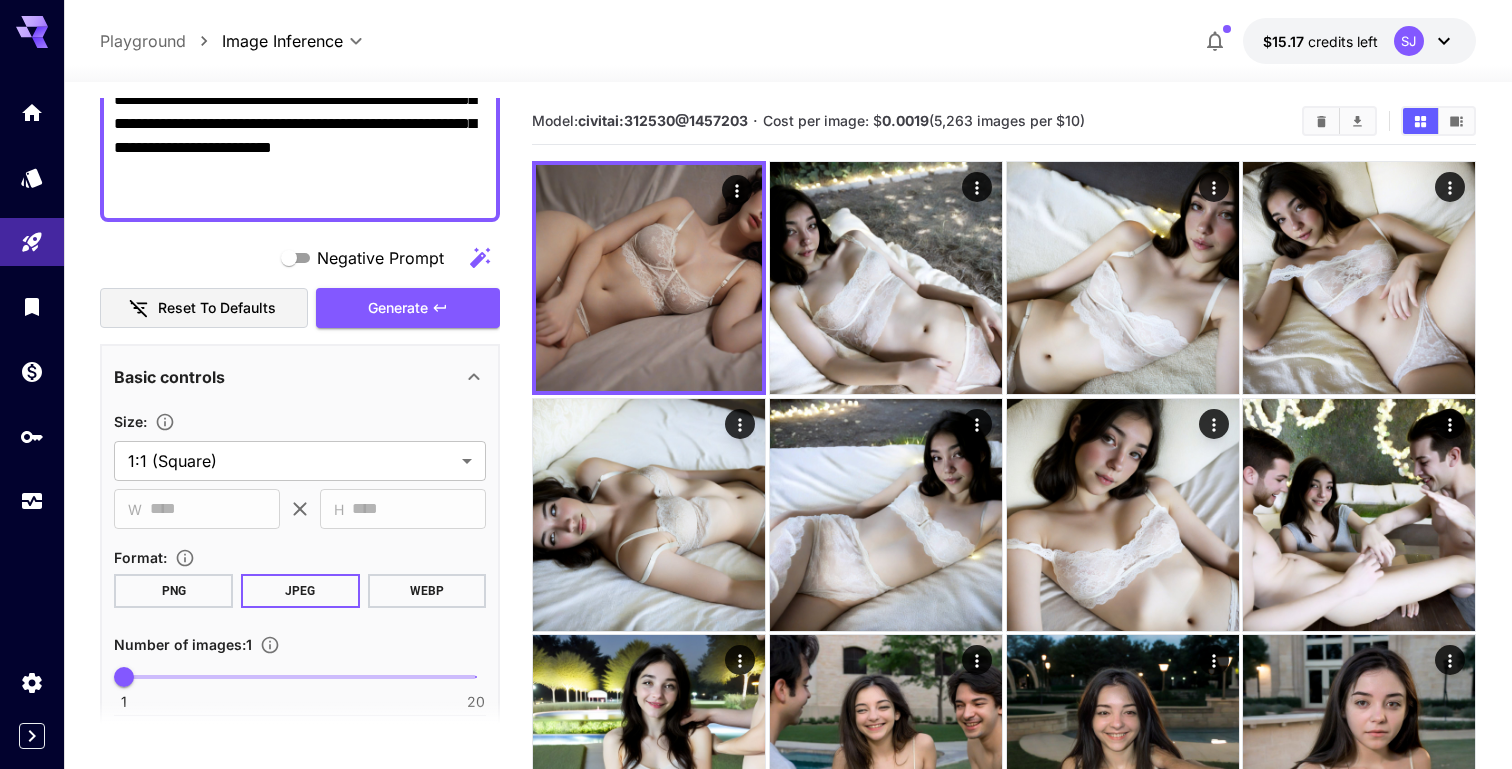 scroll, scrollTop: 277, scrollLeft: 0, axis: vertical 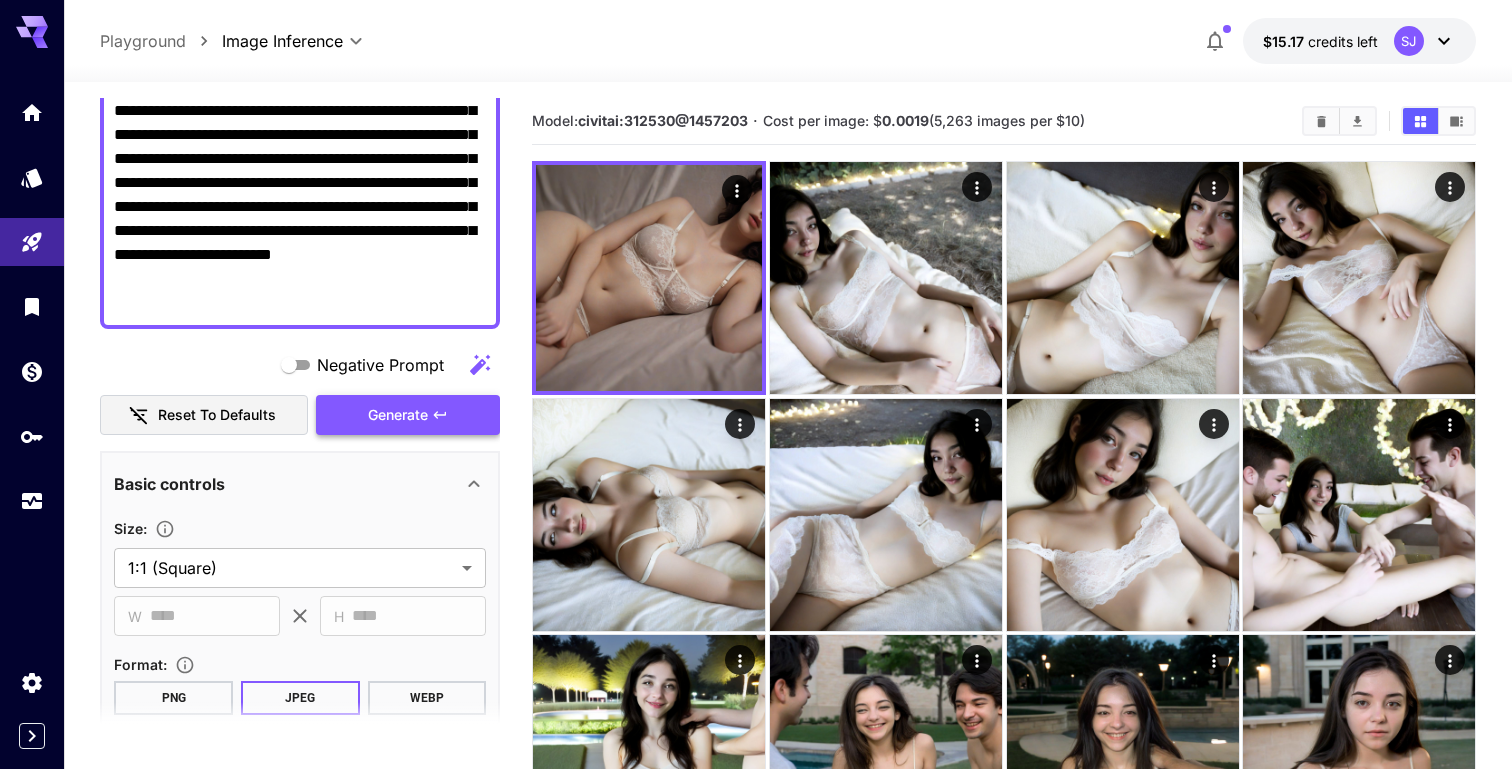 click on "Generate" at bounding box center [398, 415] 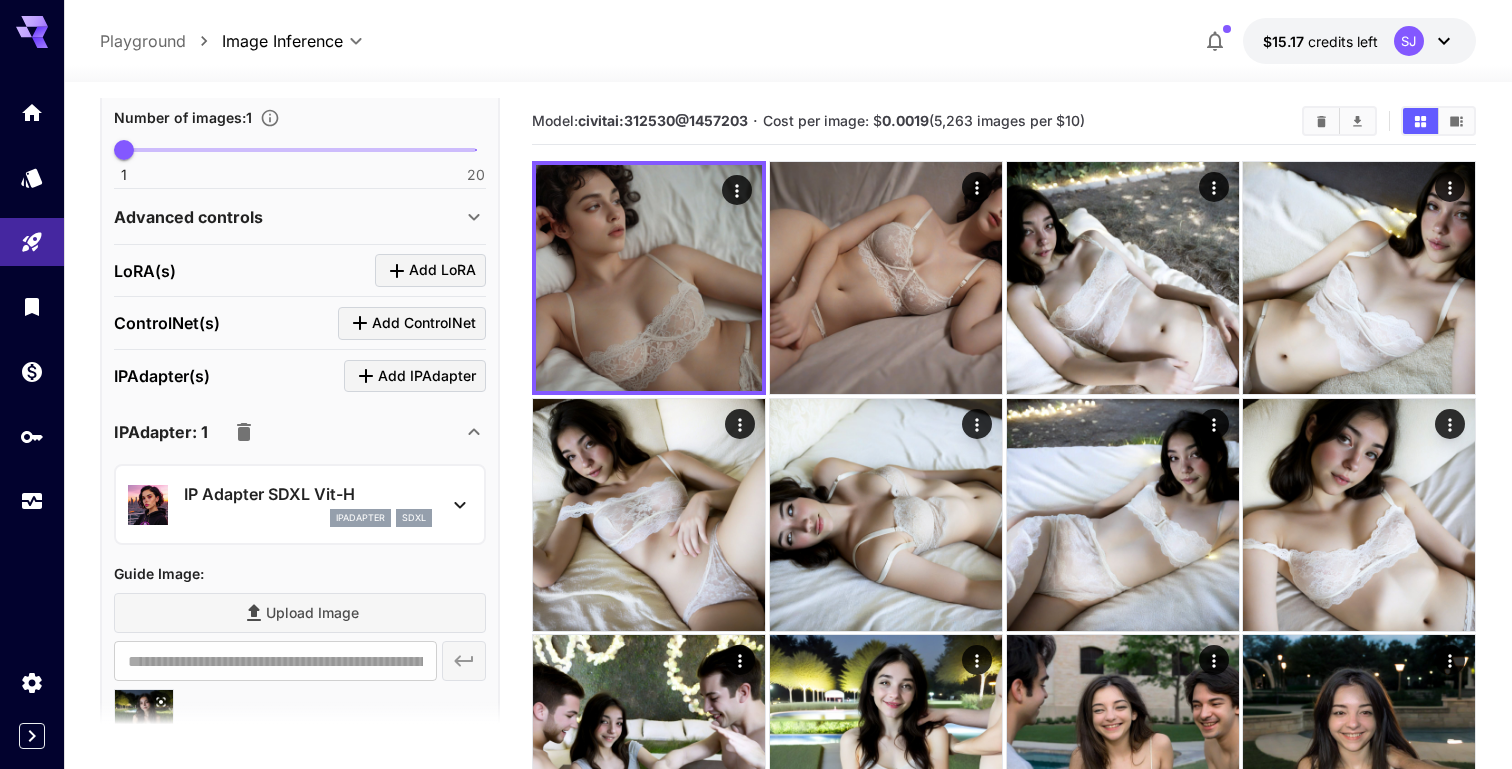 scroll, scrollTop: 1288, scrollLeft: 0, axis: vertical 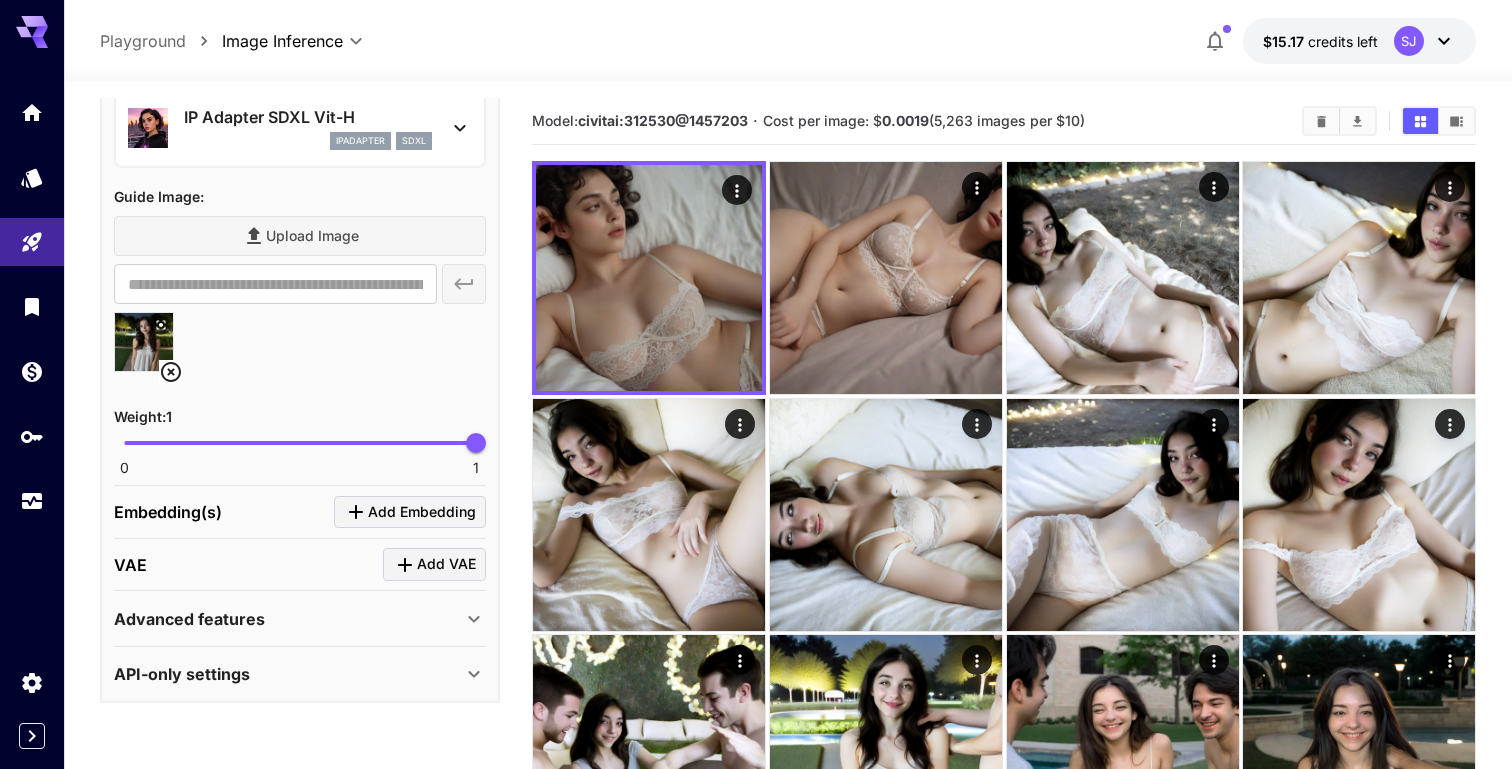 click 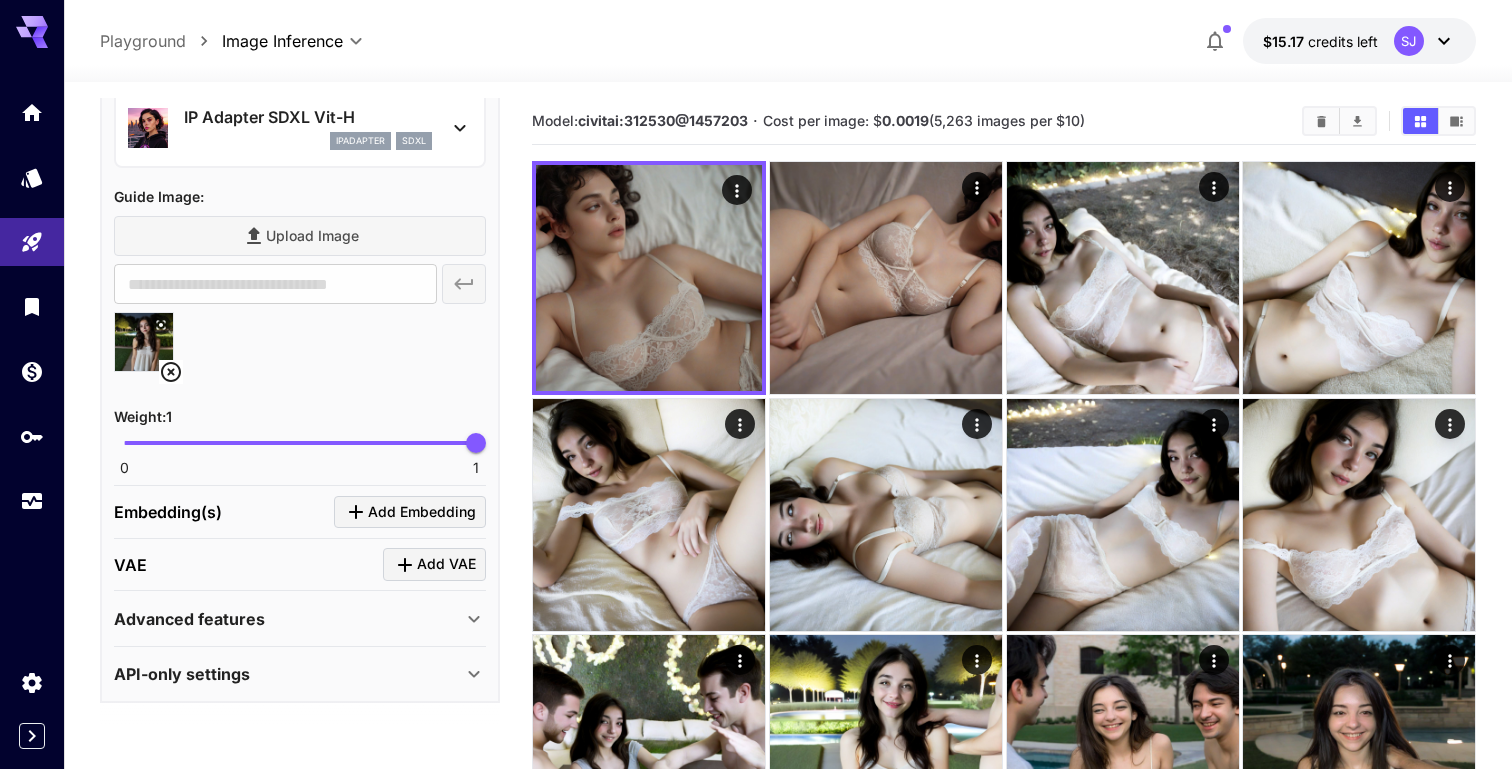scroll, scrollTop: 1235, scrollLeft: 0, axis: vertical 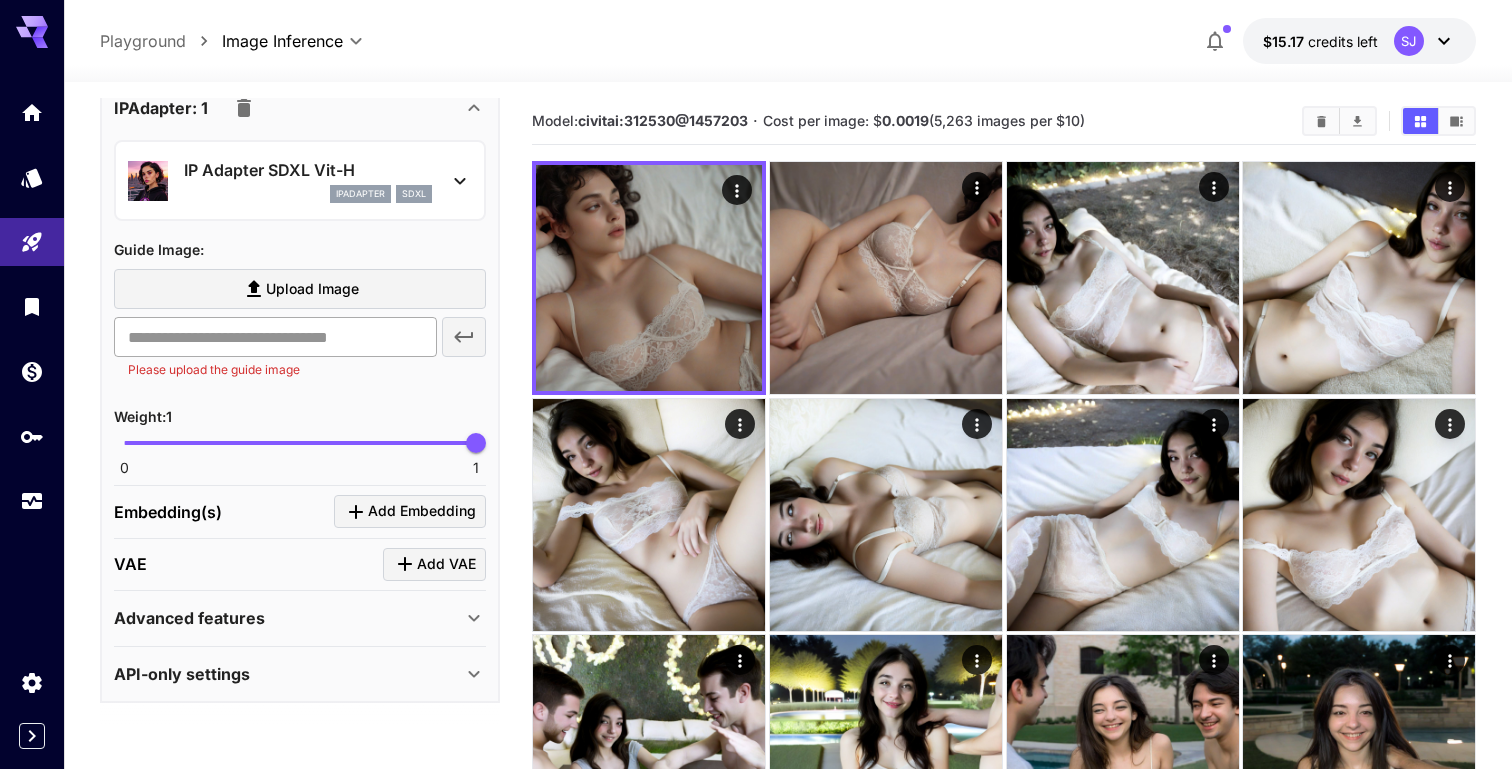 click at bounding box center (275, 337) 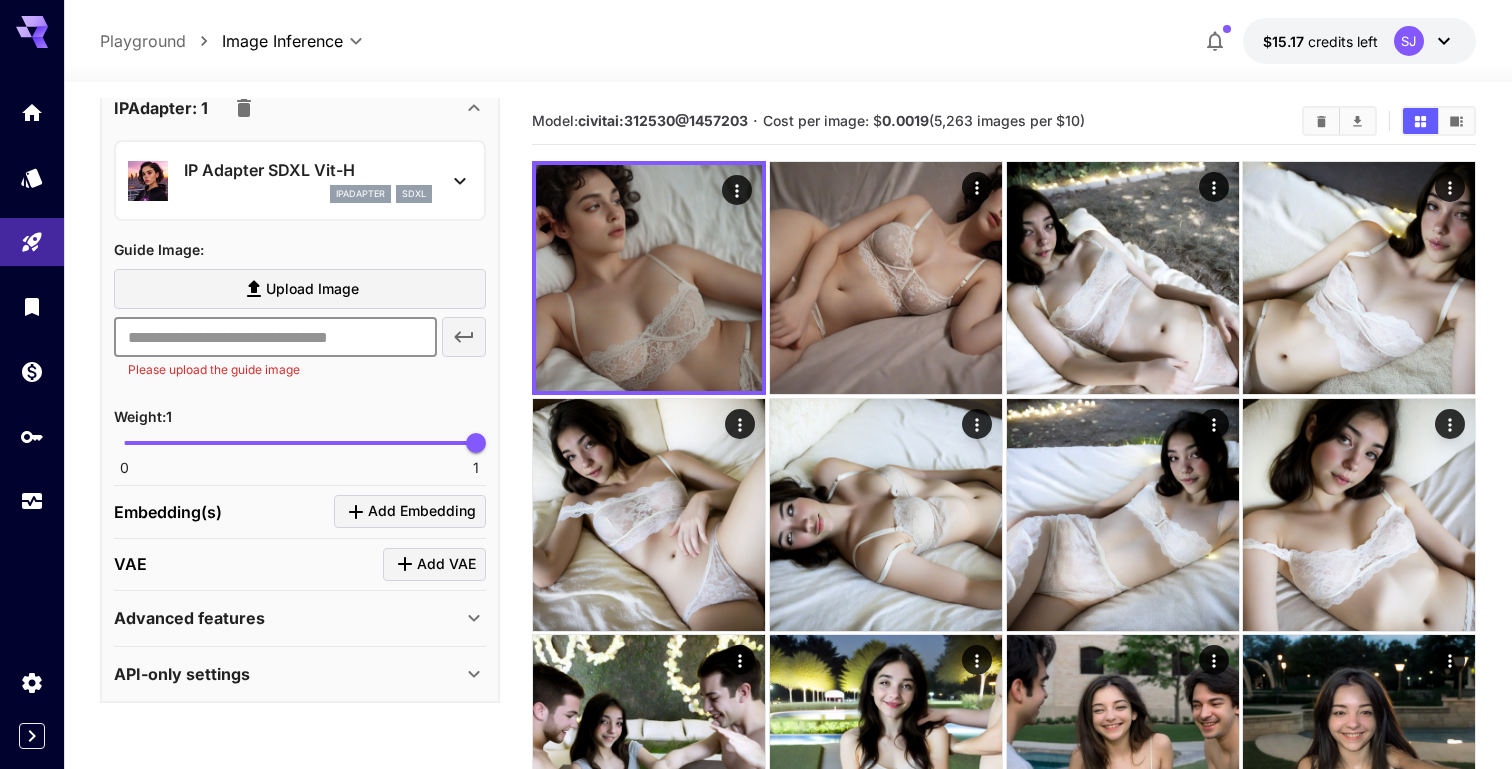 paste on "**********" 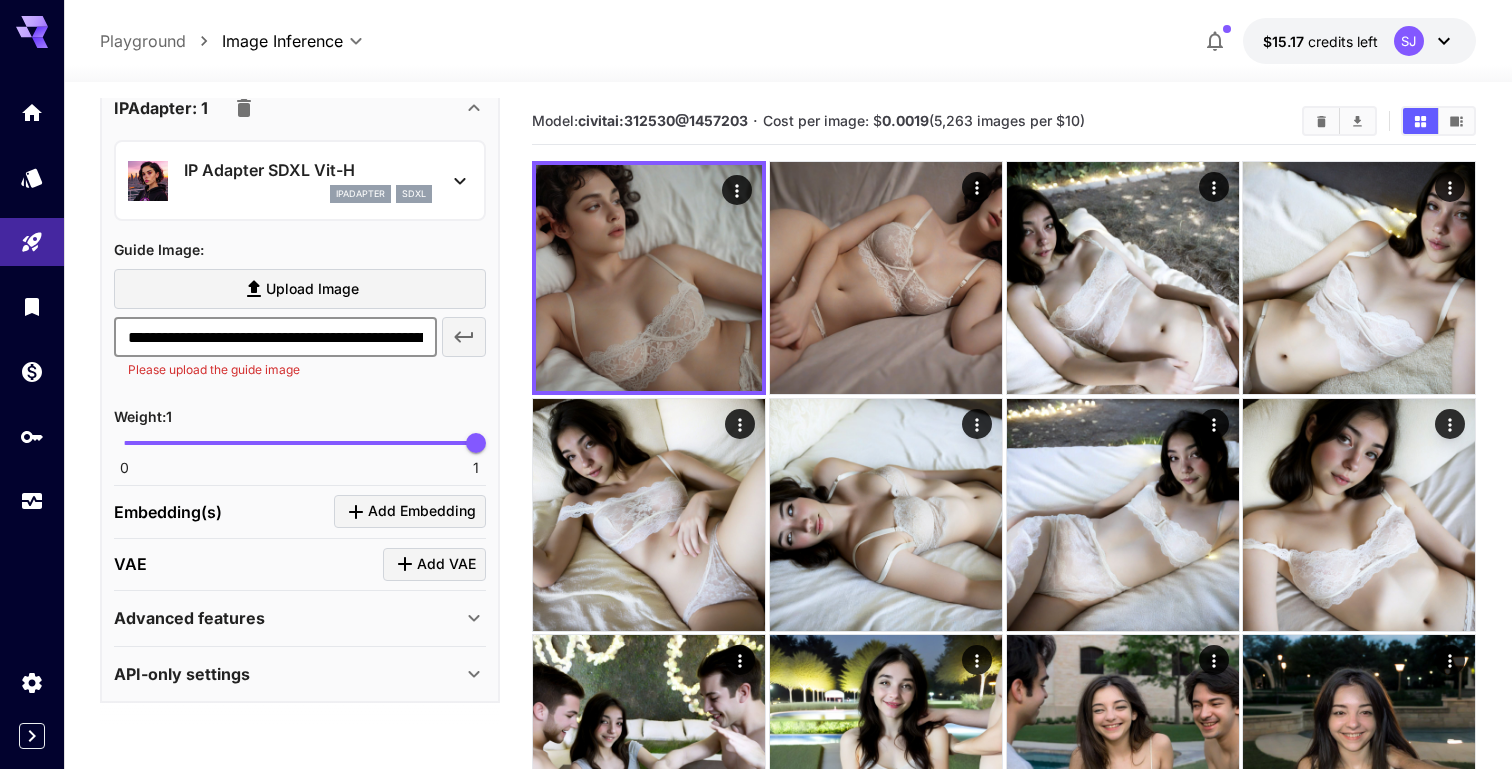 scroll, scrollTop: 0, scrollLeft: 437, axis: horizontal 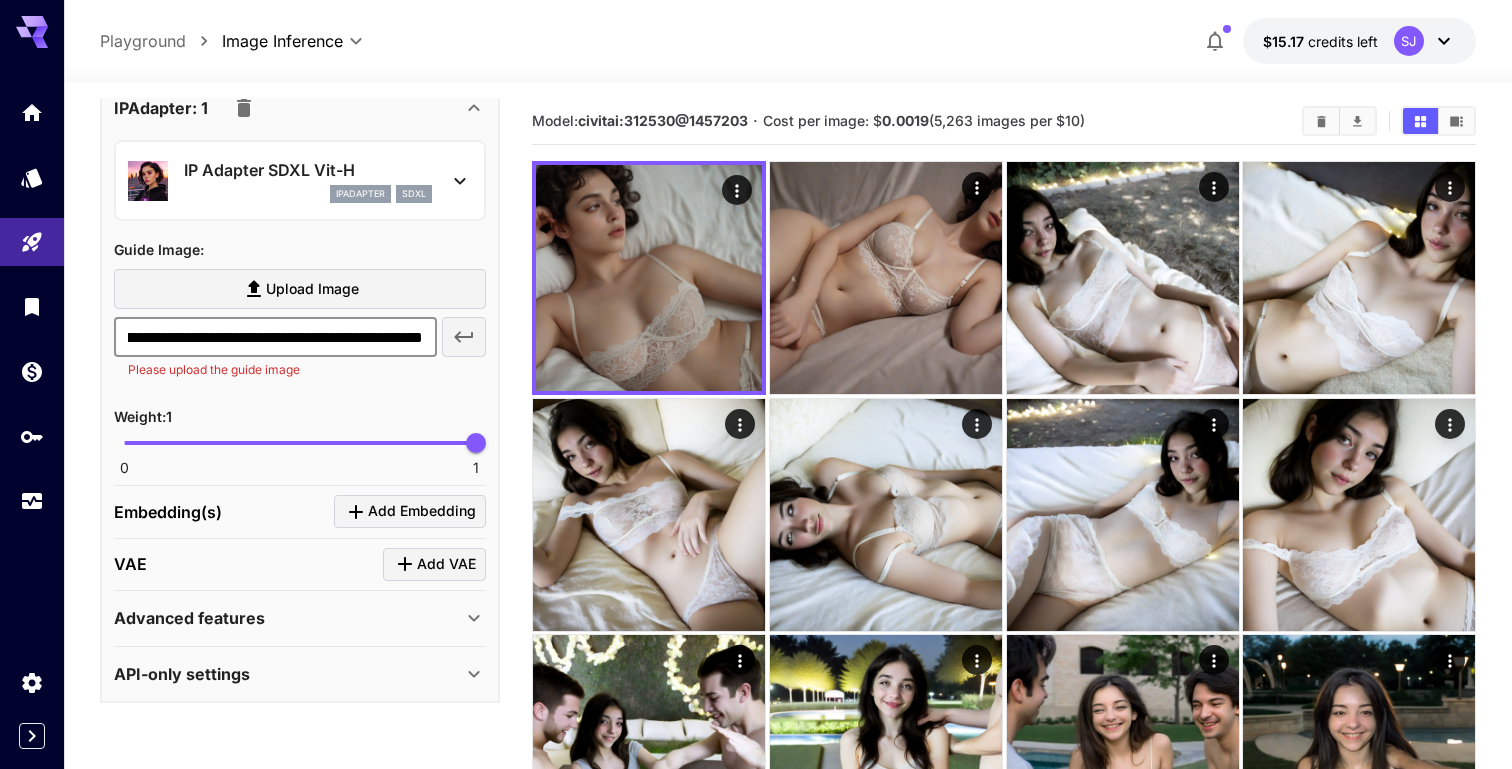 type on "**********" 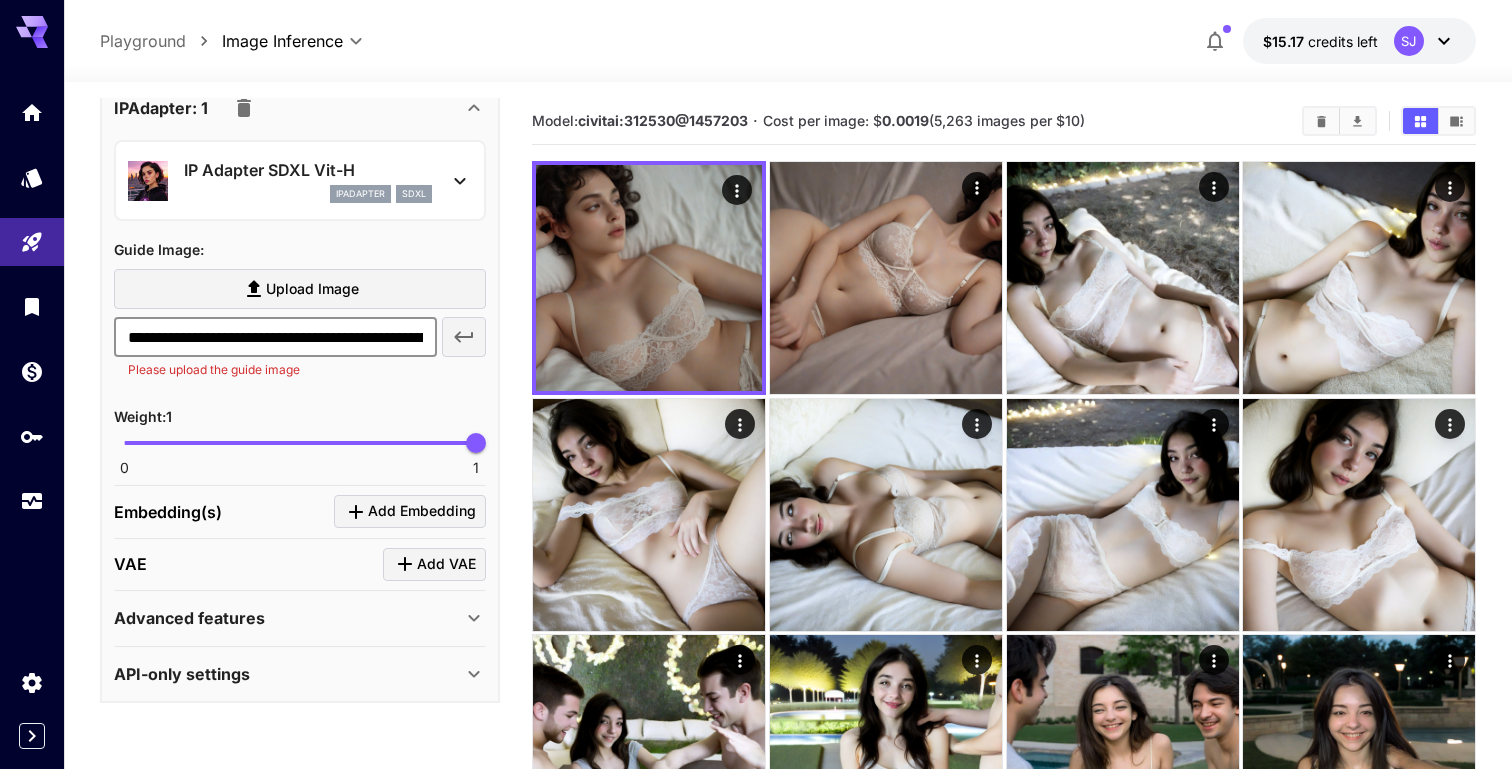 click 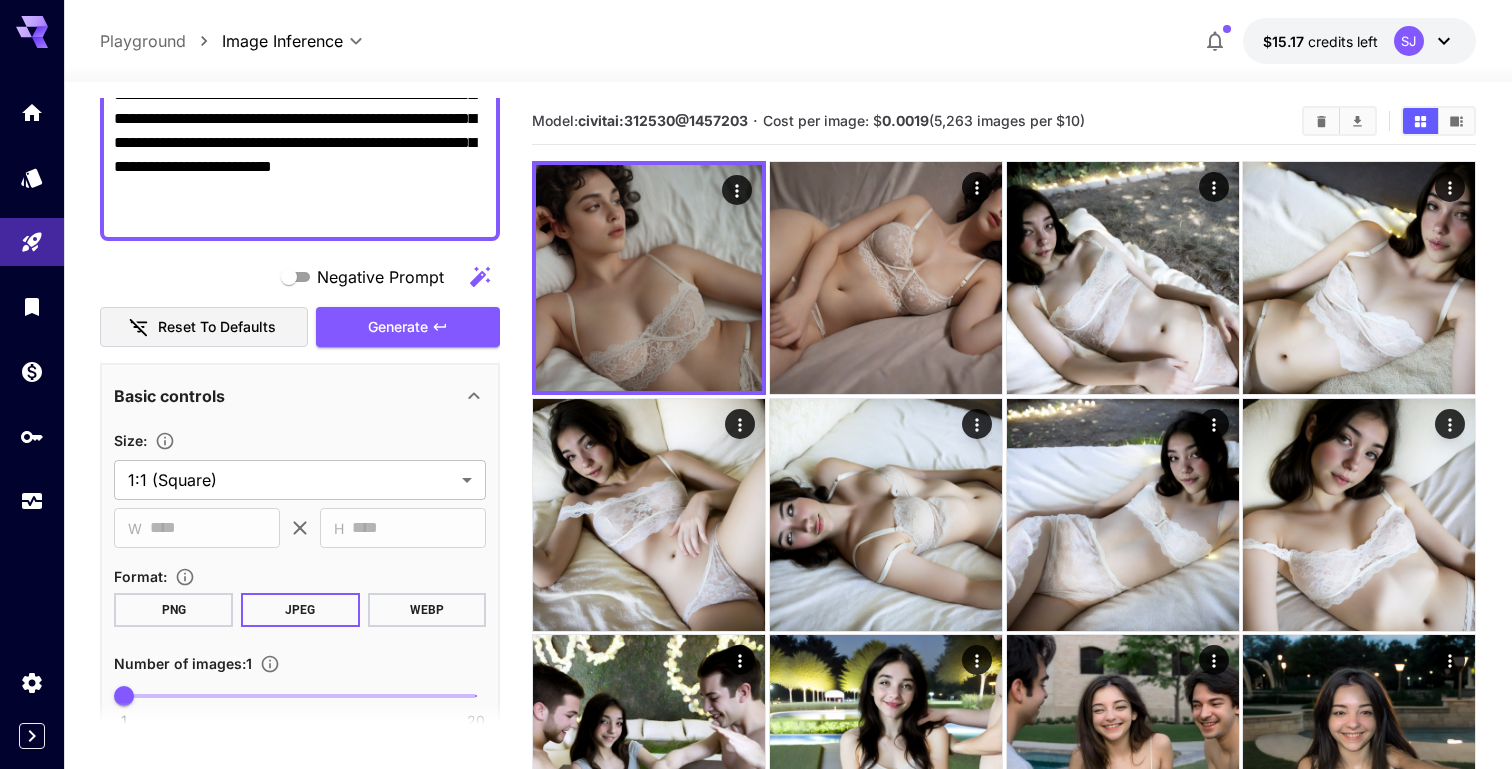 scroll, scrollTop: 367, scrollLeft: 0, axis: vertical 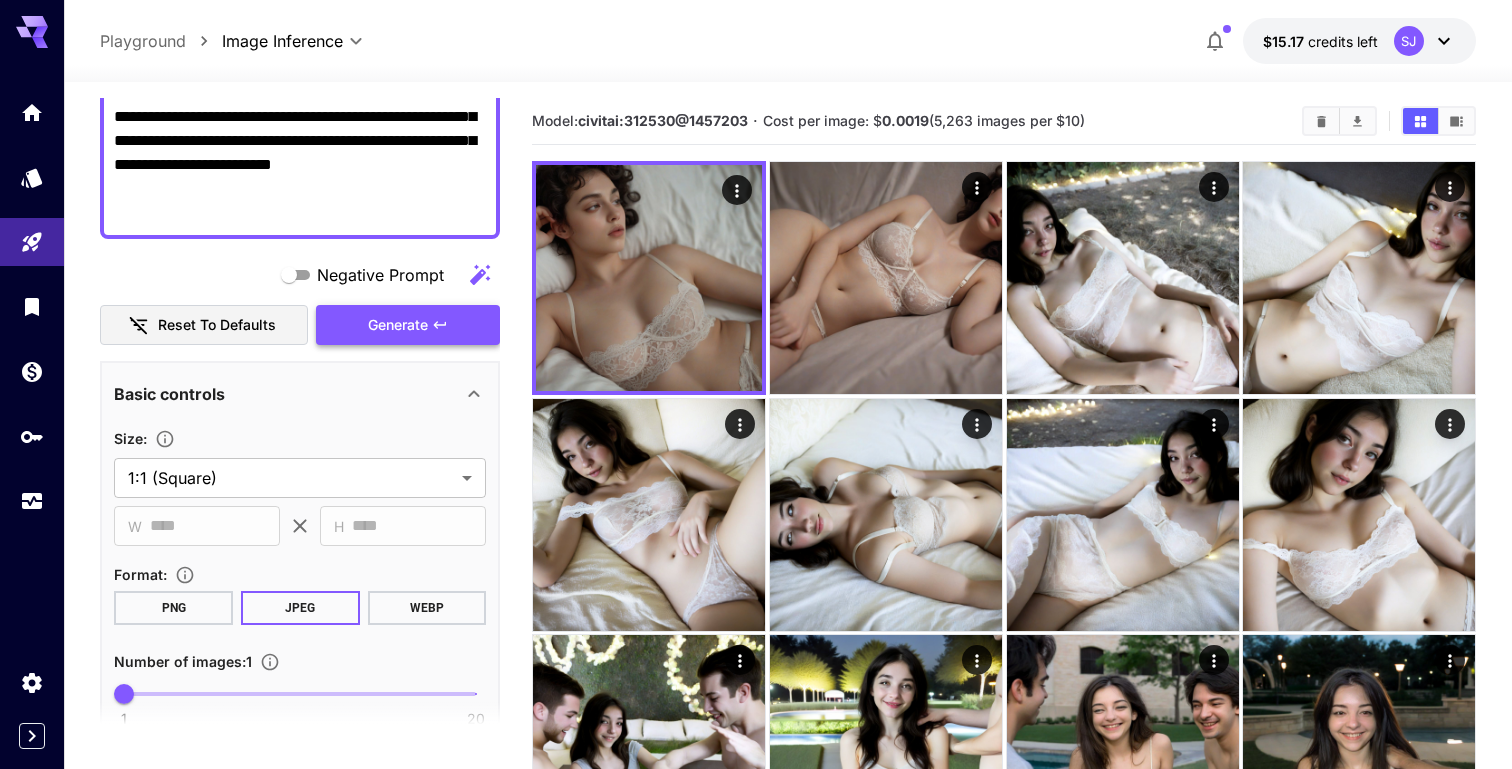 click on "Generate" at bounding box center [408, 325] 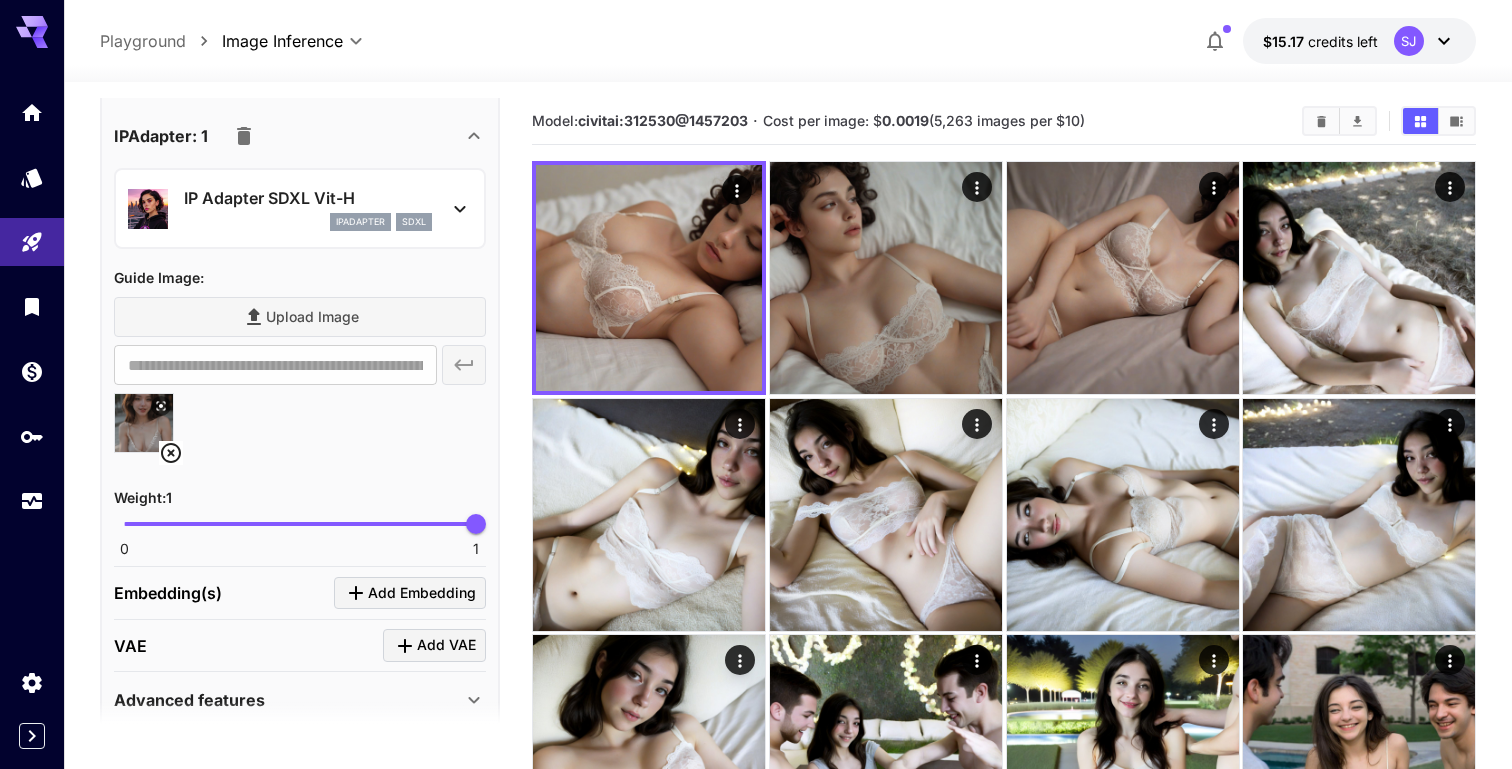 scroll, scrollTop: 1261, scrollLeft: 0, axis: vertical 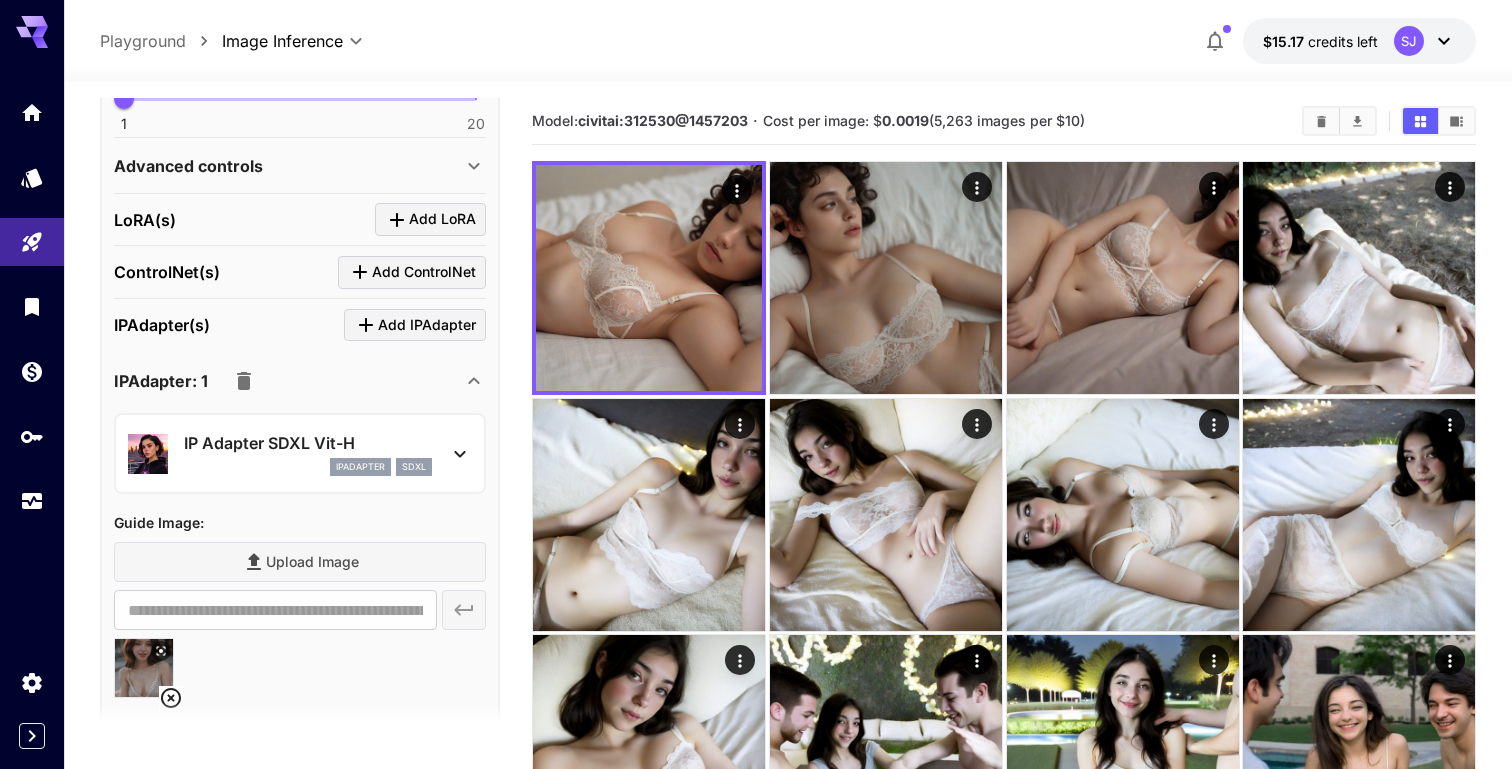 click 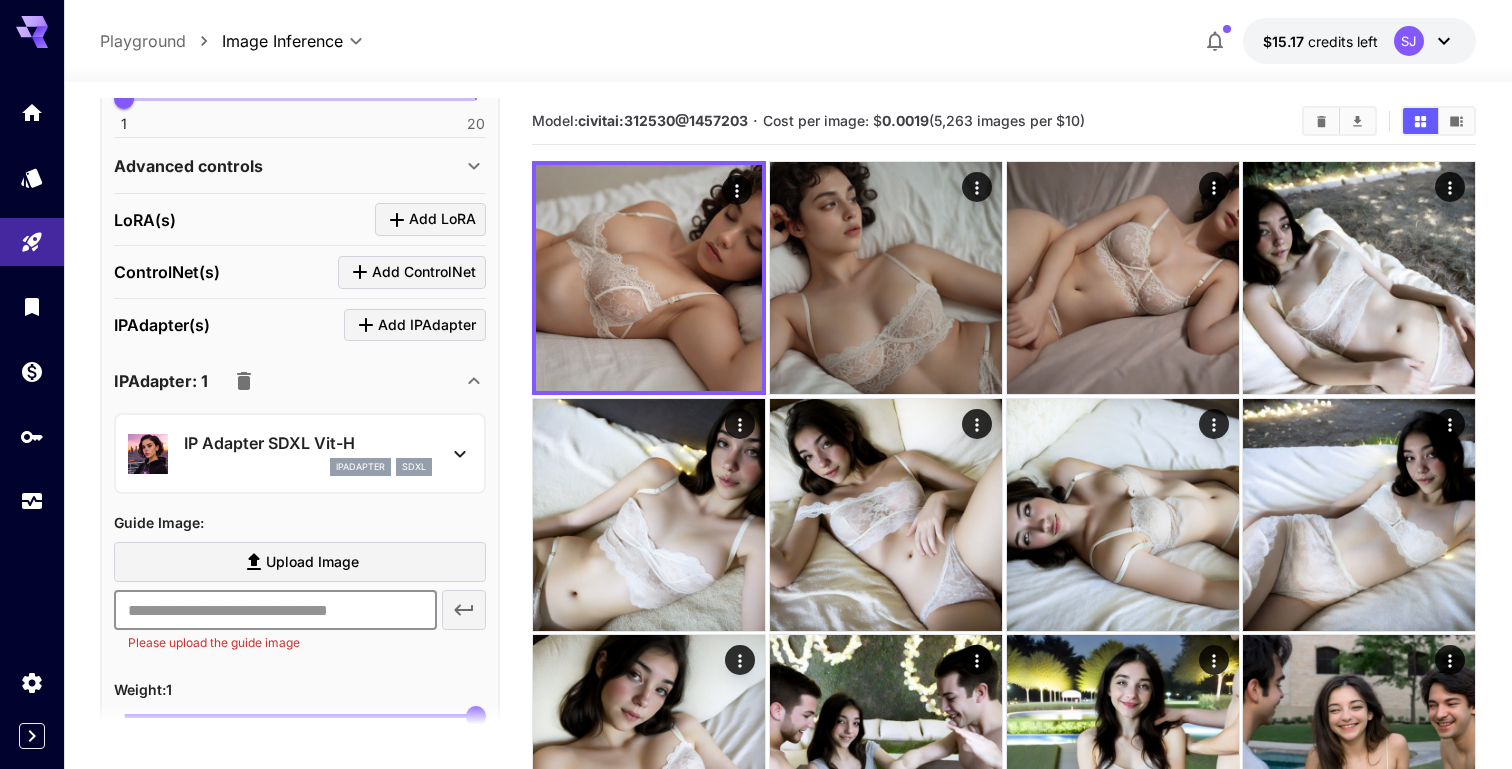 click at bounding box center [275, 610] 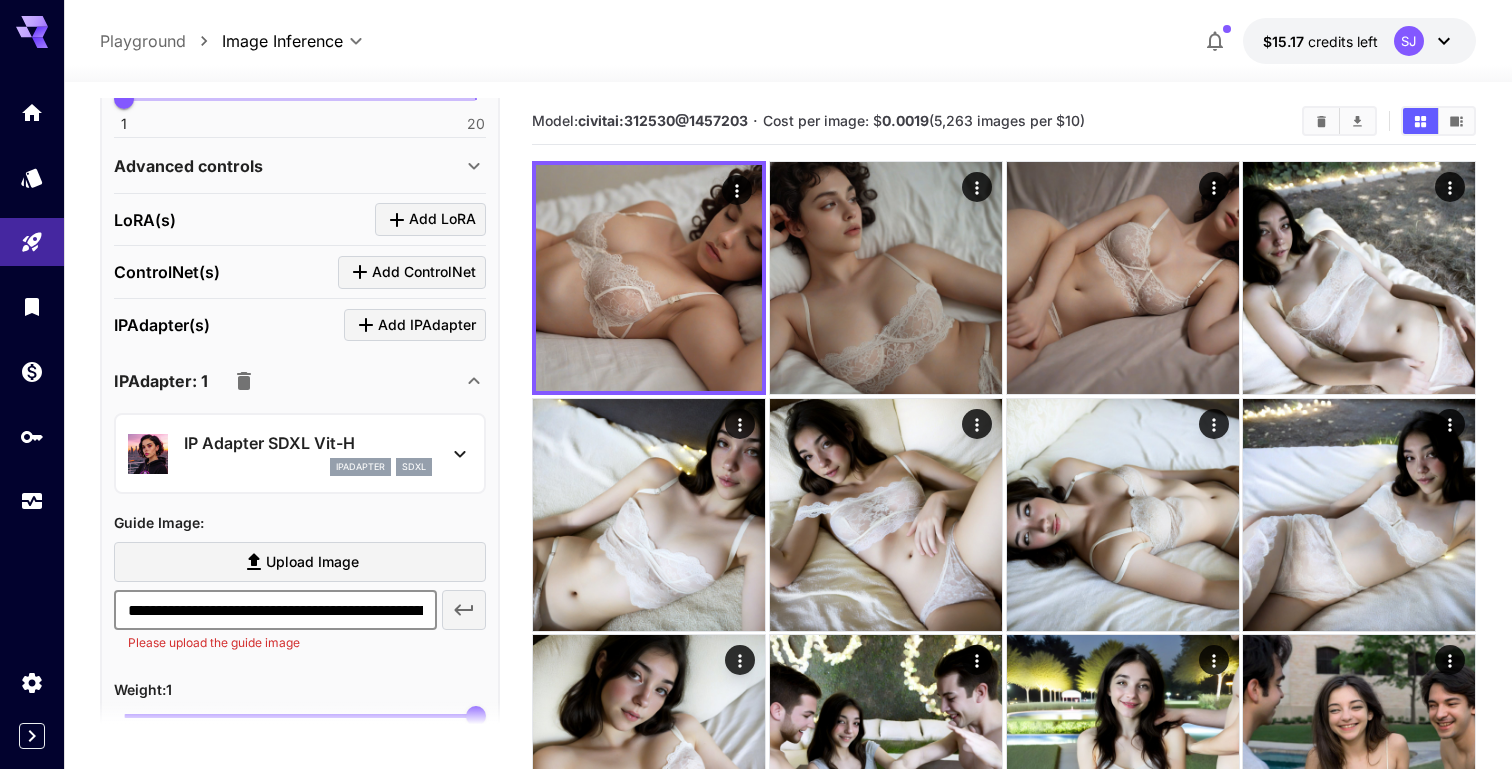 scroll, scrollTop: 0, scrollLeft: 149, axis: horizontal 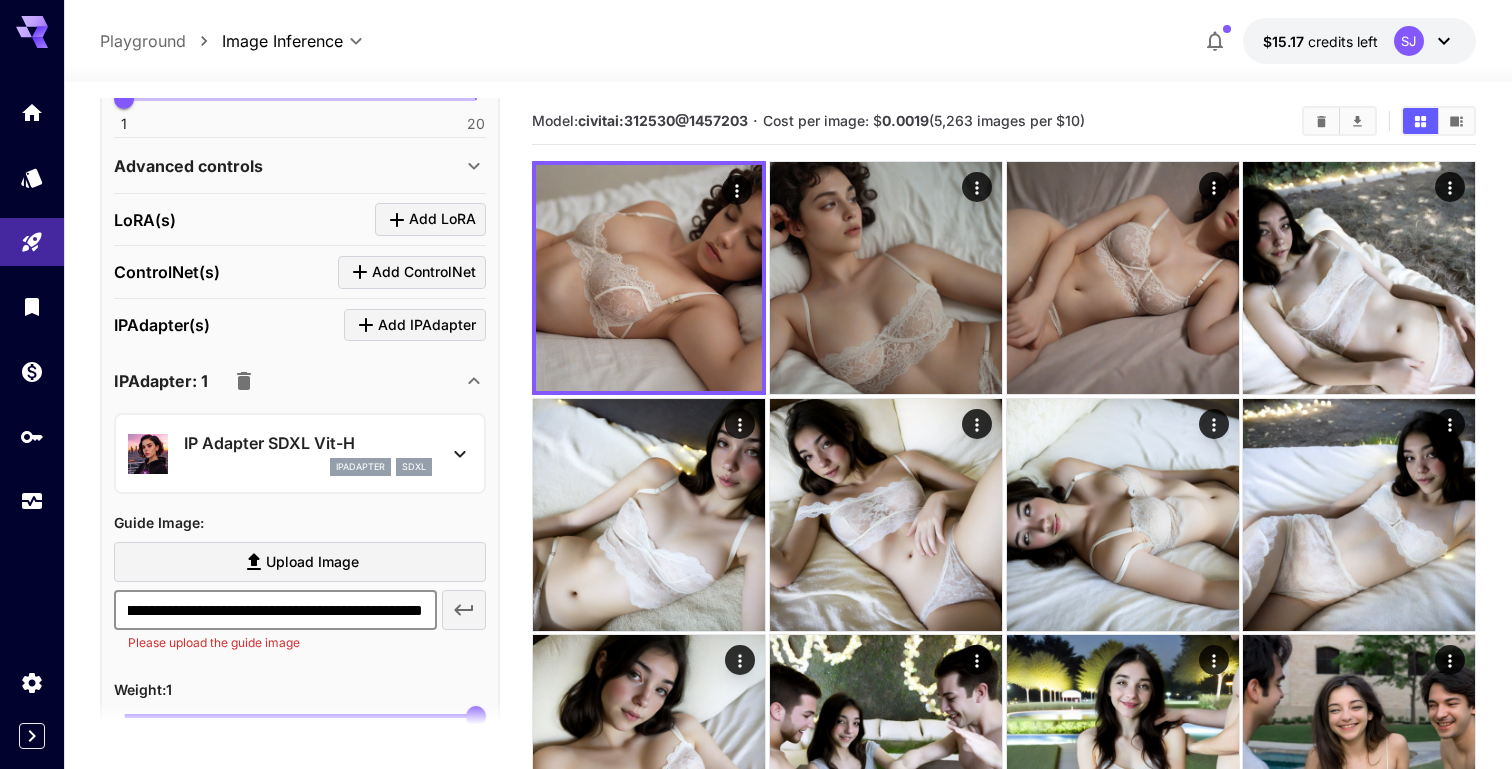 type on "**********" 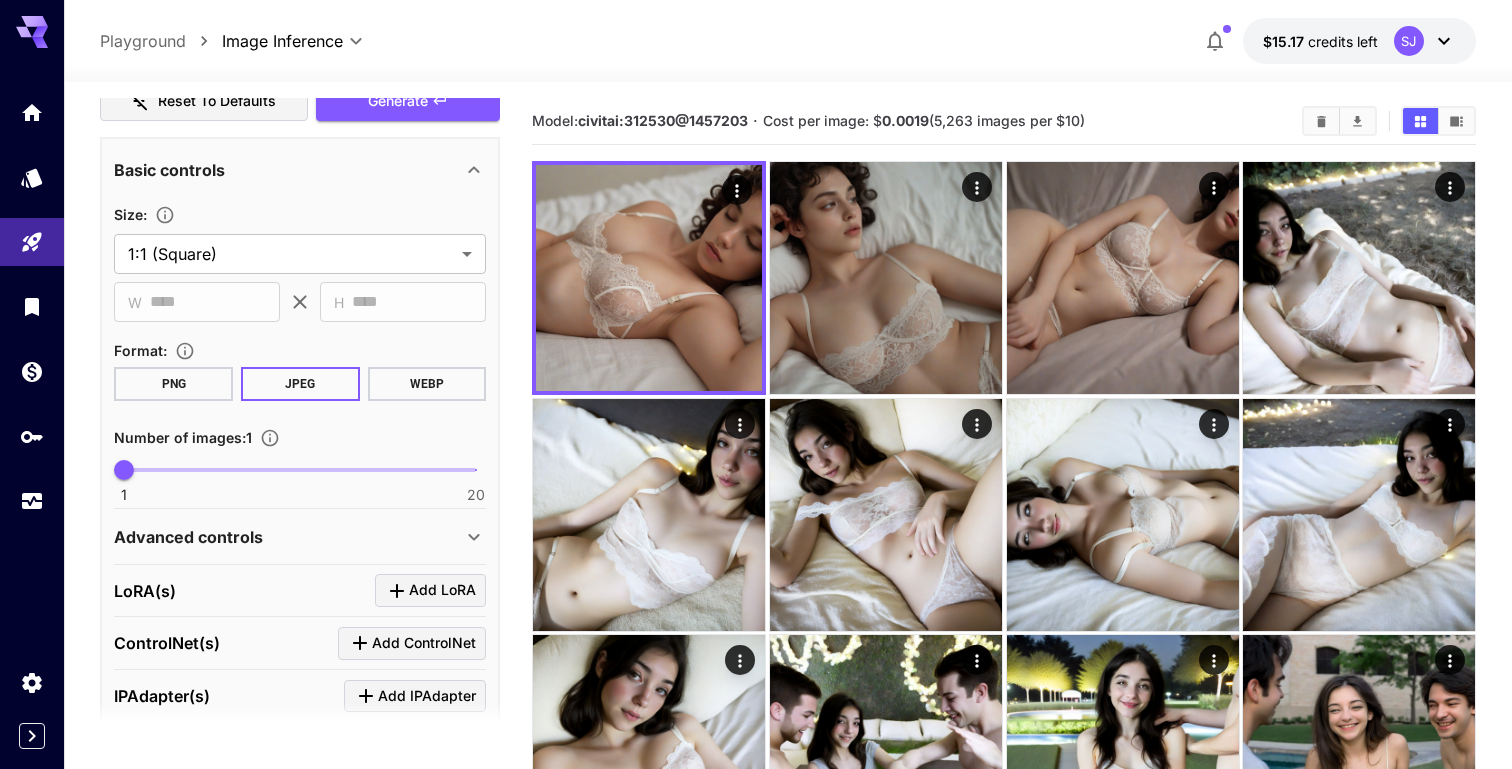 scroll, scrollTop: 372, scrollLeft: 0, axis: vertical 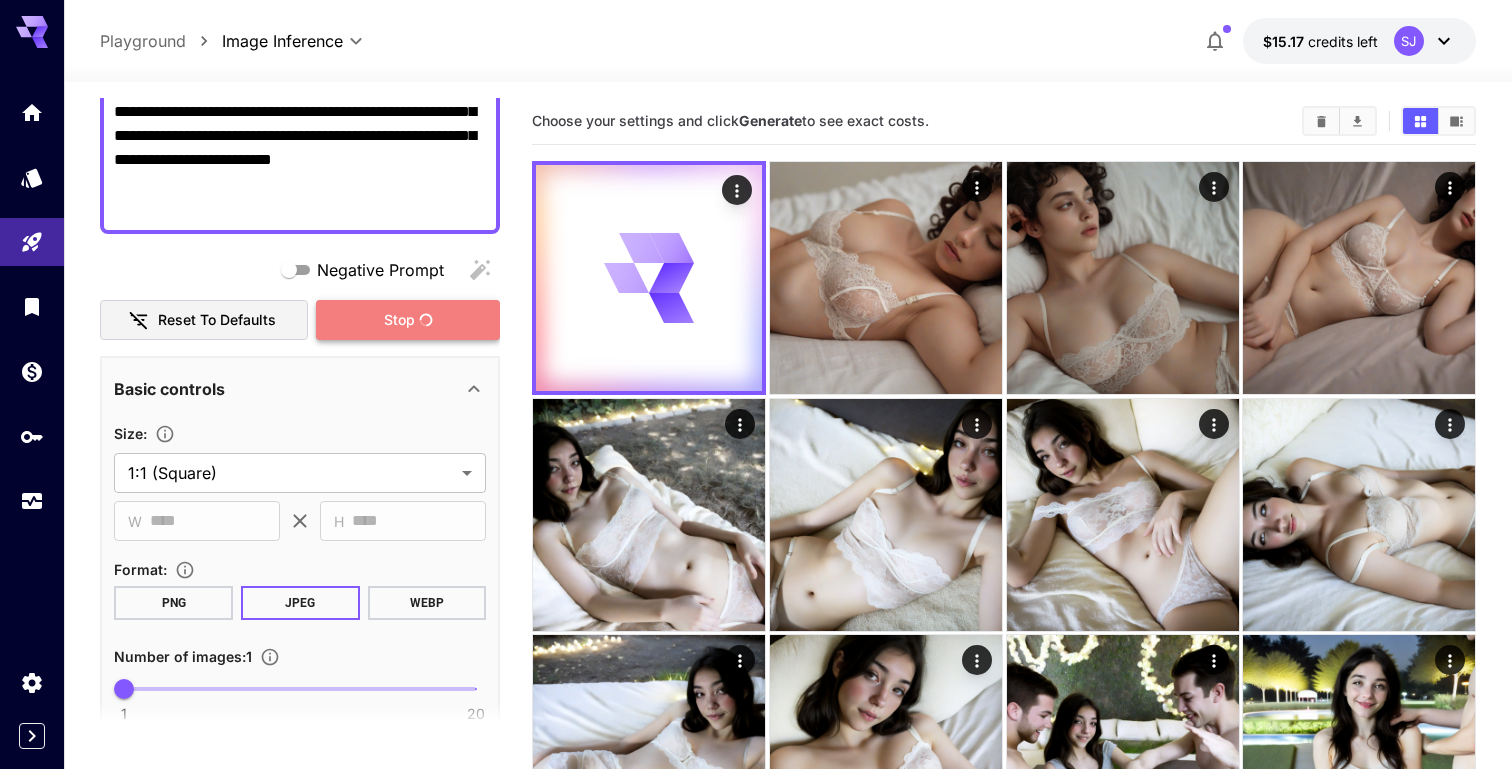 click on "Stop" at bounding box center (408, 320) 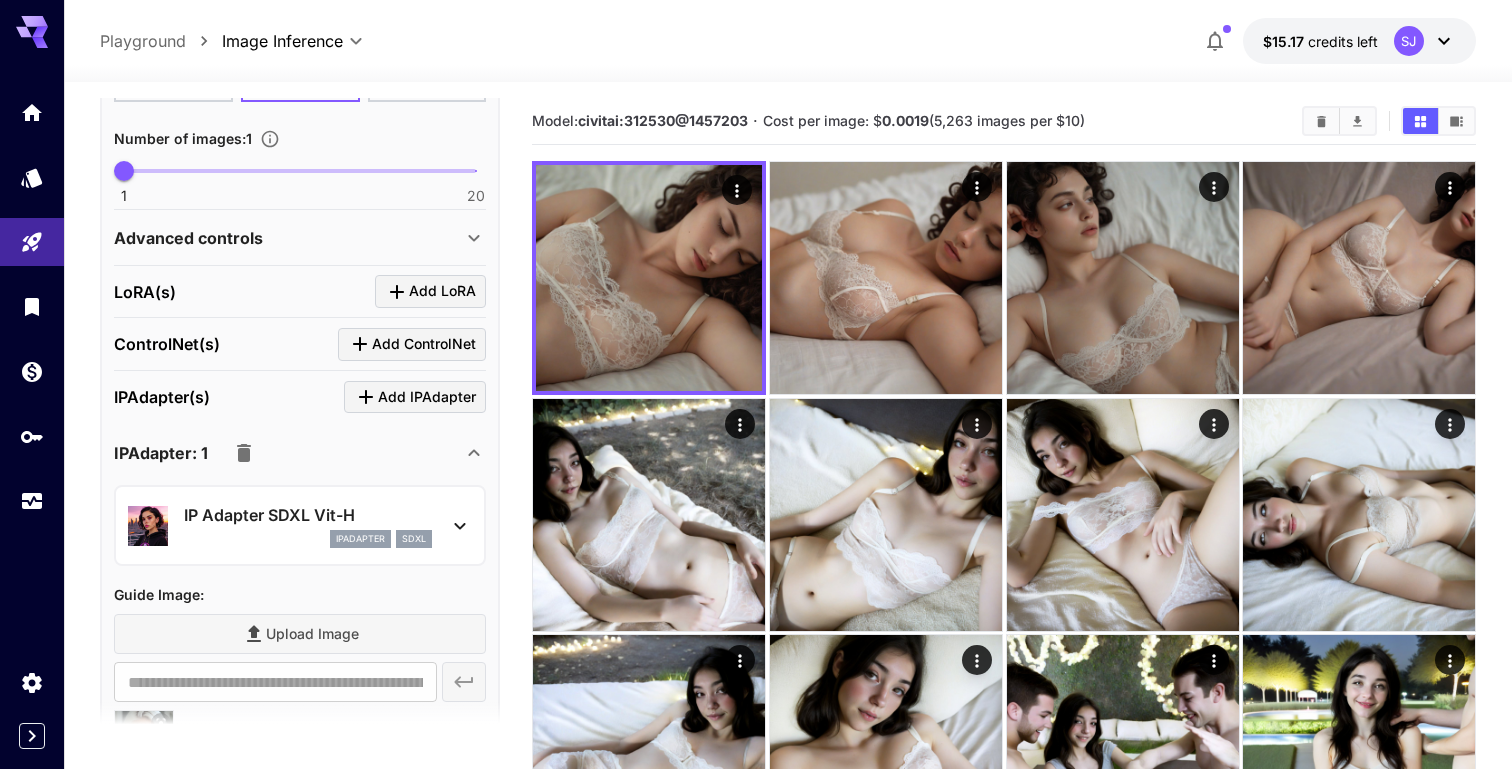 scroll, scrollTop: 952, scrollLeft: 0, axis: vertical 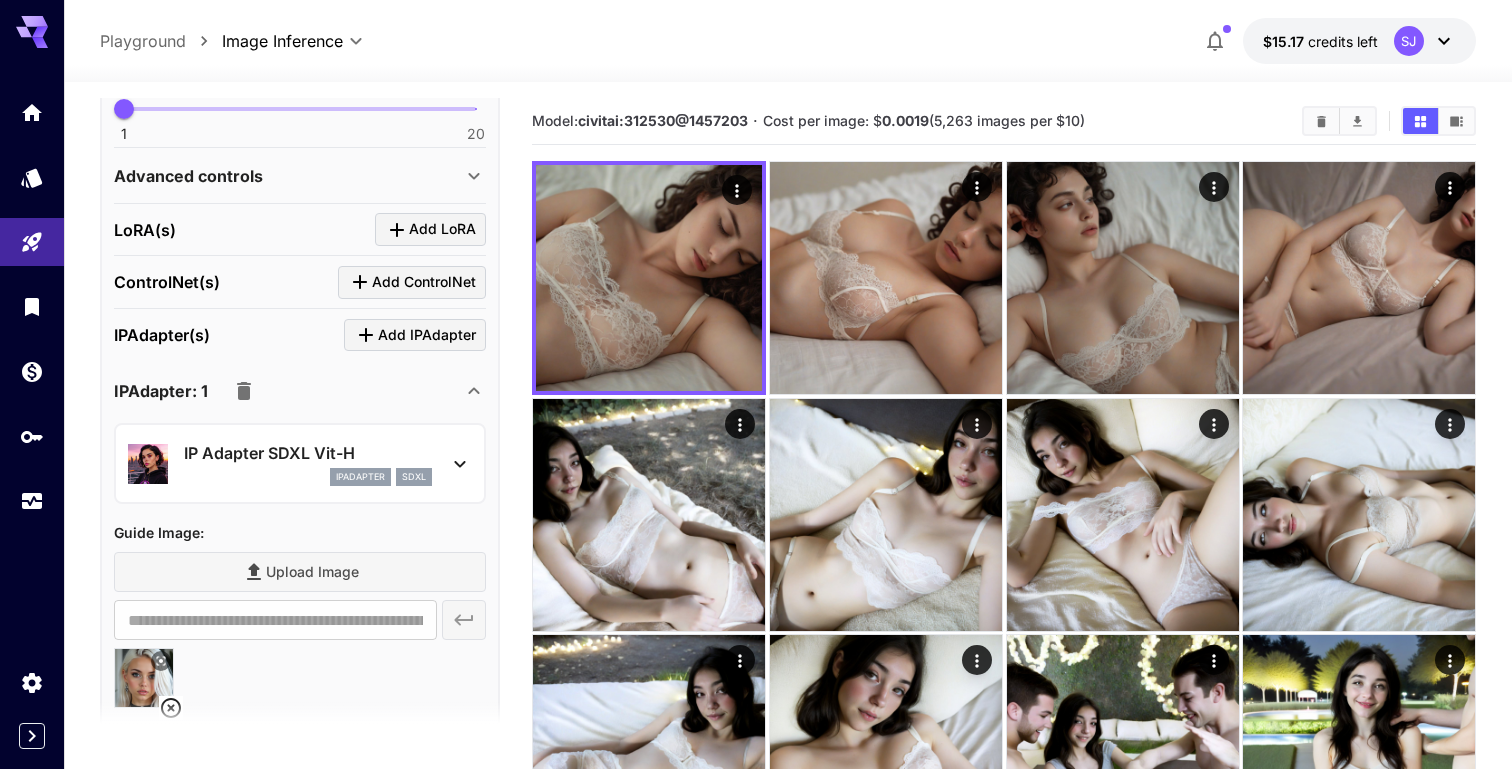 click on "IP Adapter SDXL Vit-H" at bounding box center (308, 453) 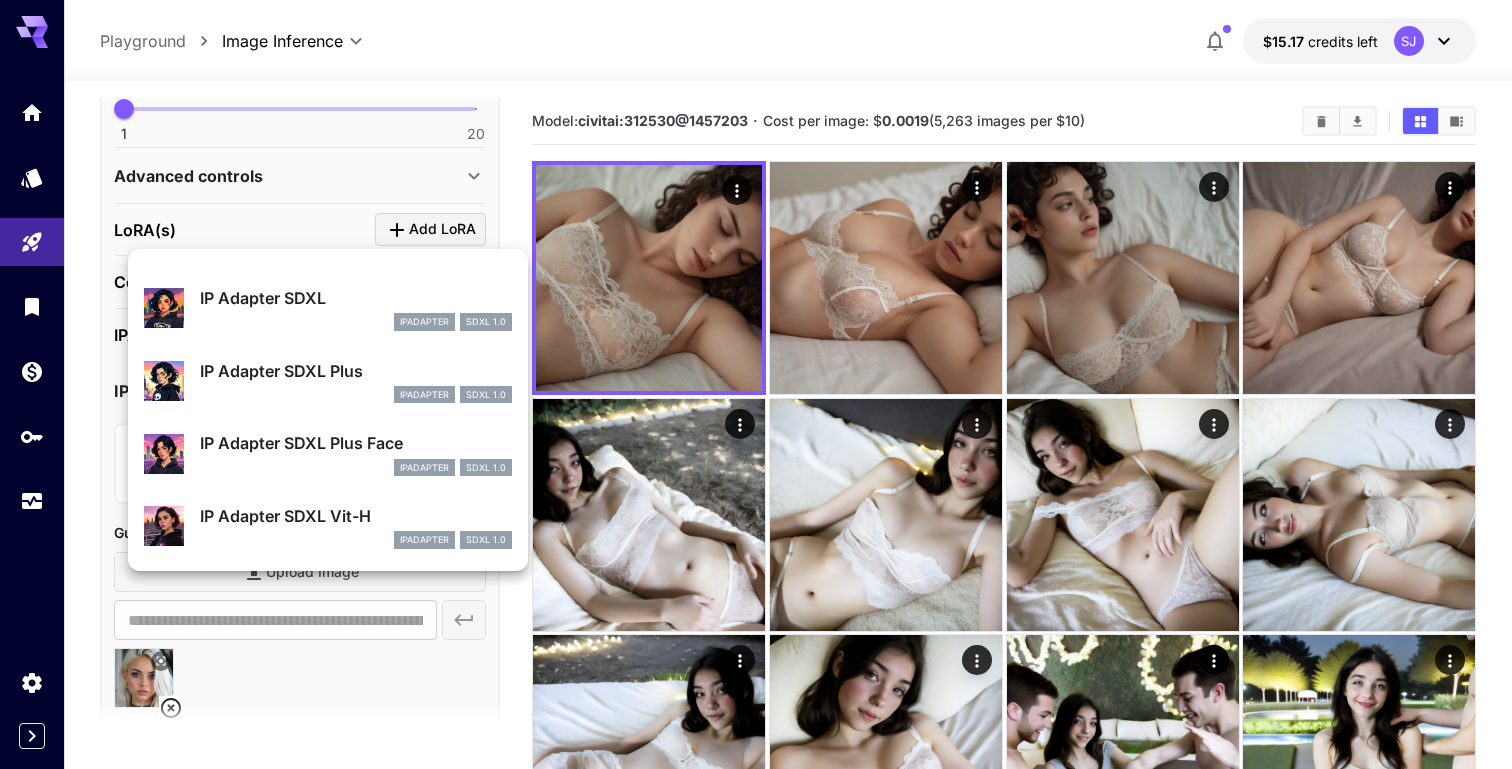 click on "IP Adapter SDXL Plus Face" at bounding box center (356, 443) 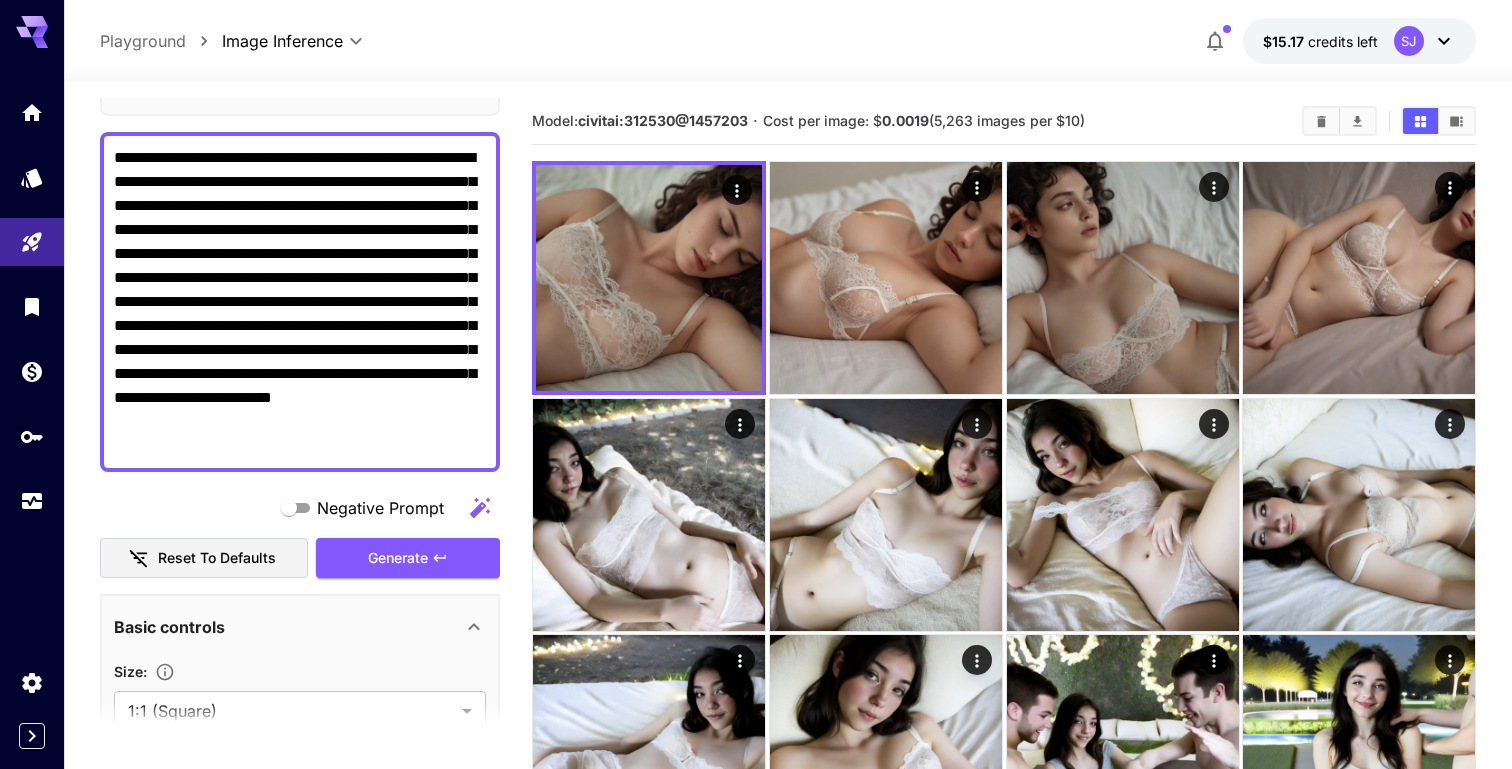 scroll, scrollTop: 0, scrollLeft: 0, axis: both 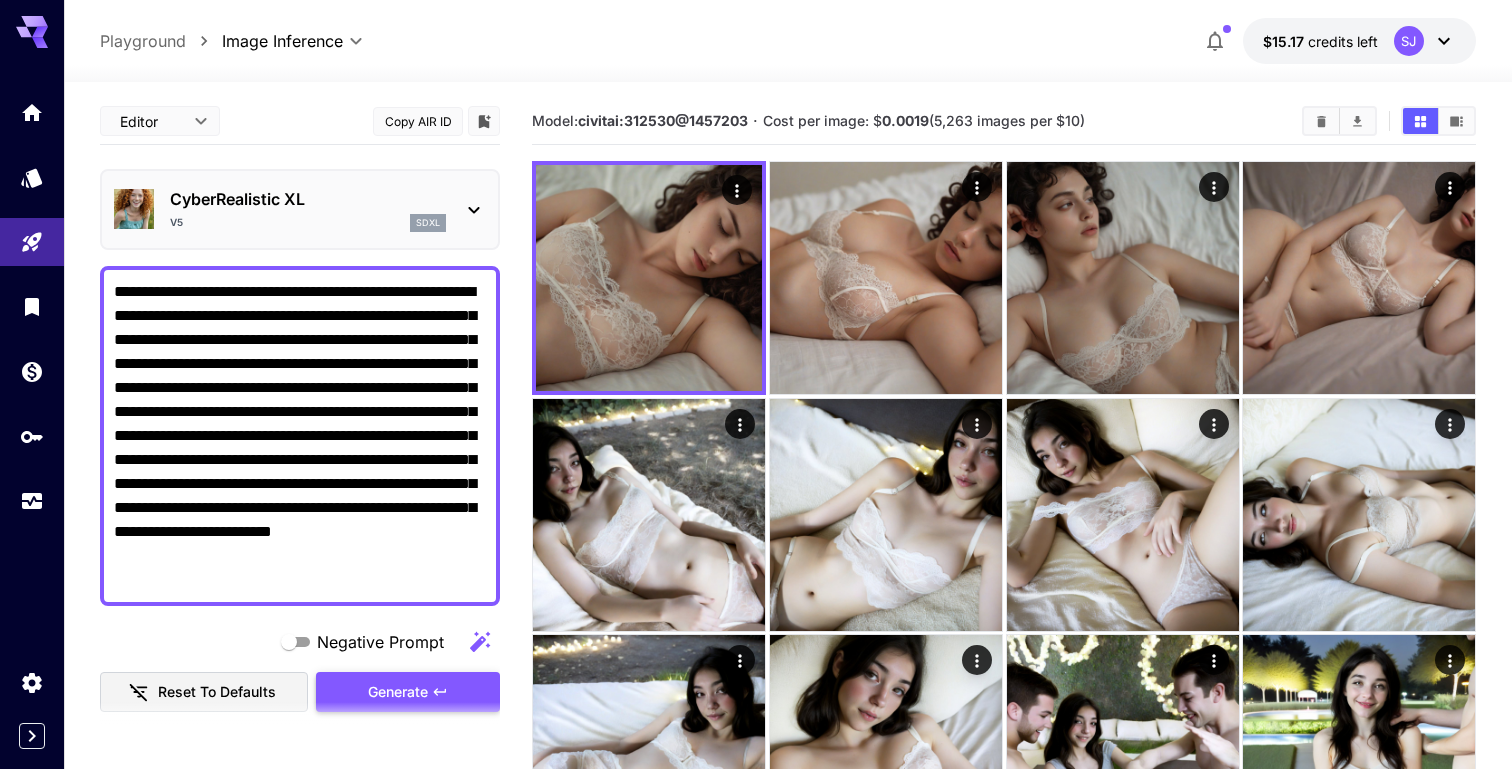 click on "Generate" at bounding box center [398, 692] 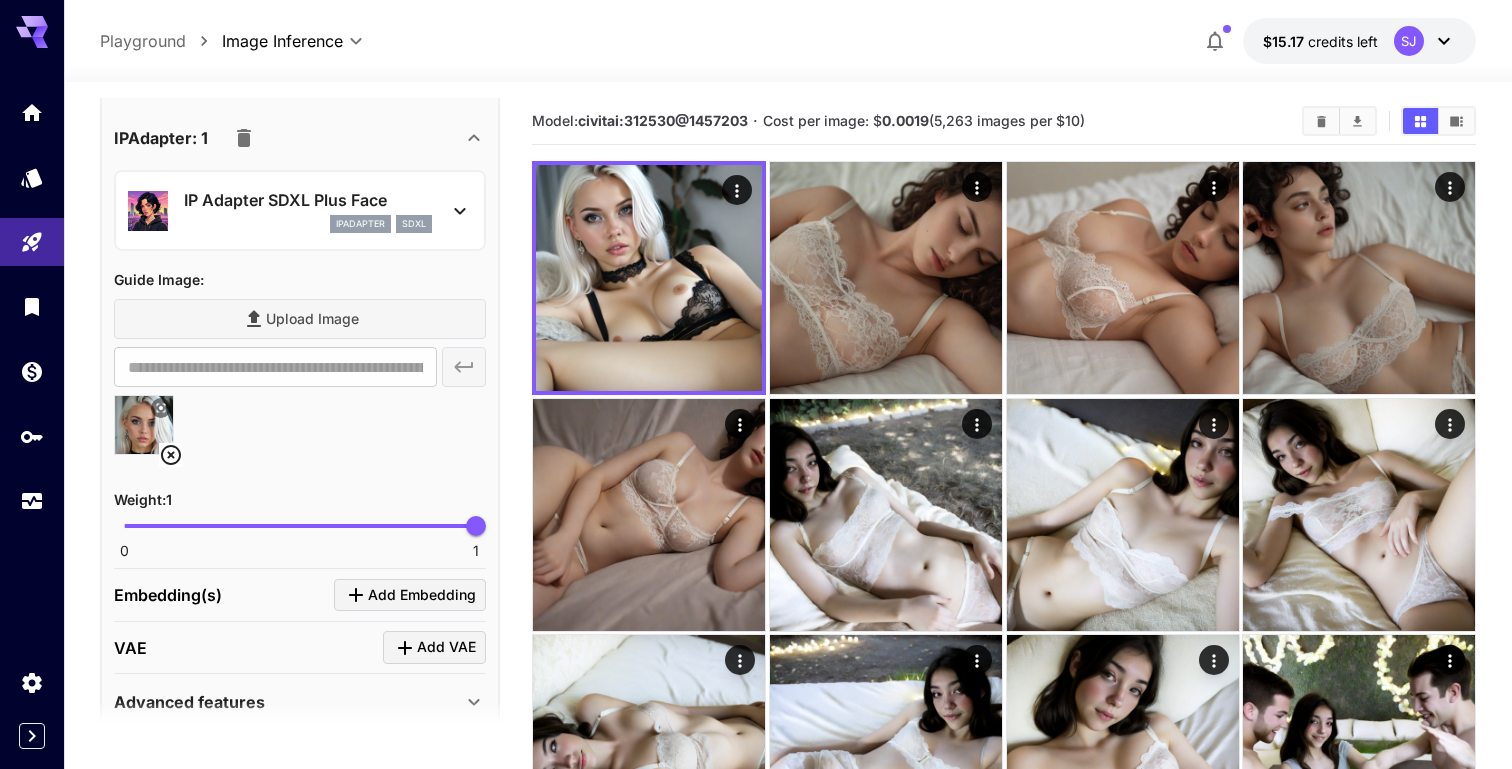 scroll, scrollTop: 1211, scrollLeft: 0, axis: vertical 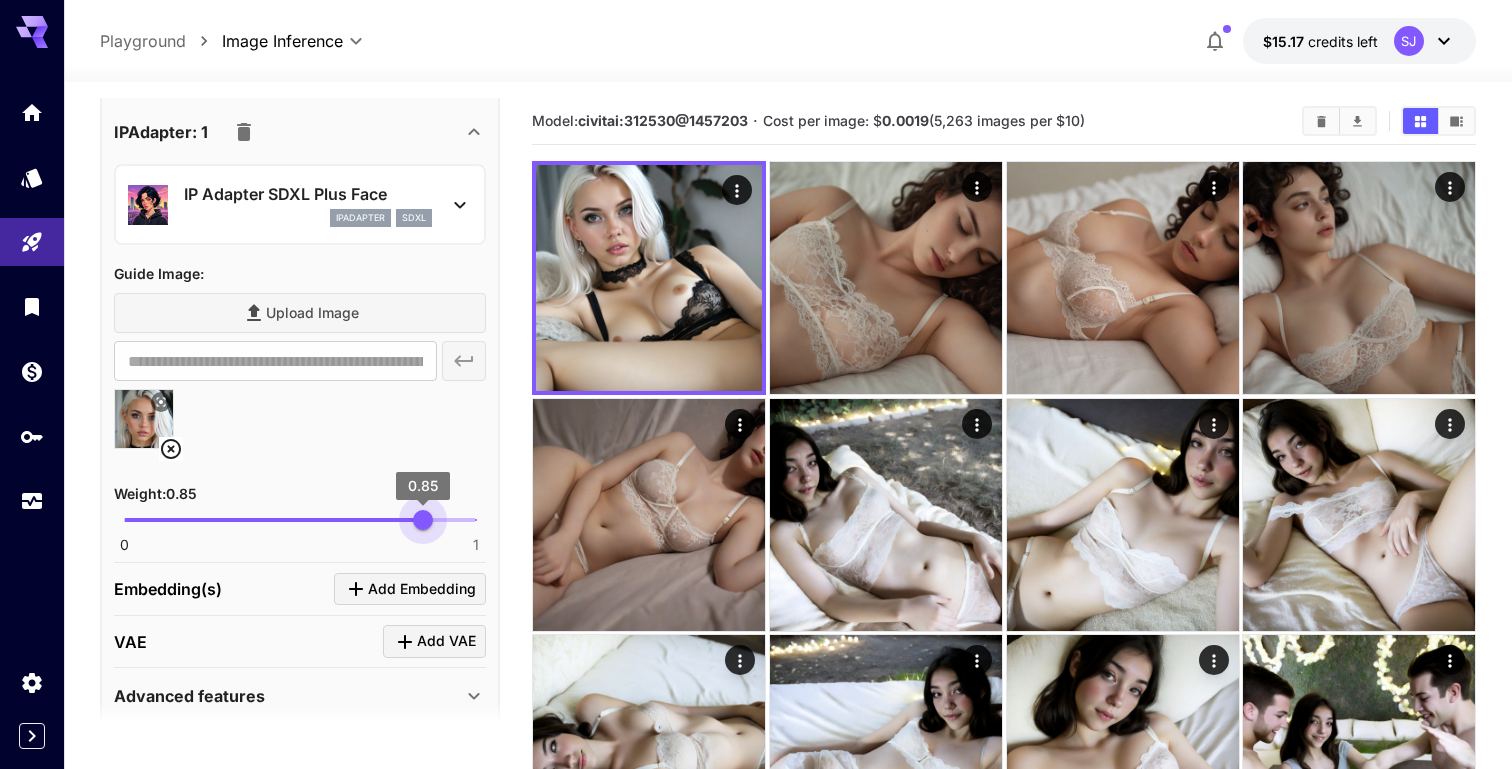 click on "0 1 0.85" at bounding box center [300, 520] 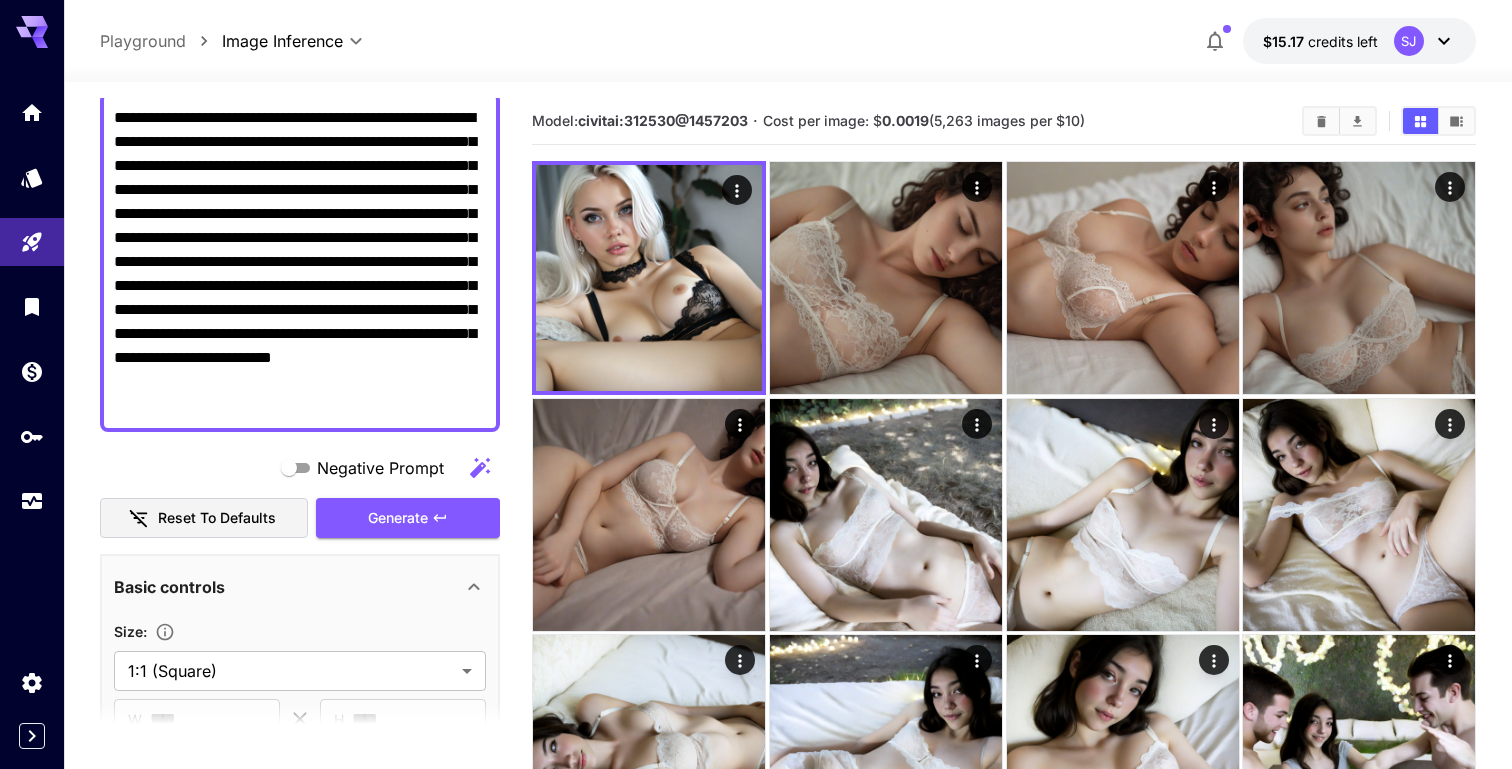 scroll, scrollTop: 0, scrollLeft: 0, axis: both 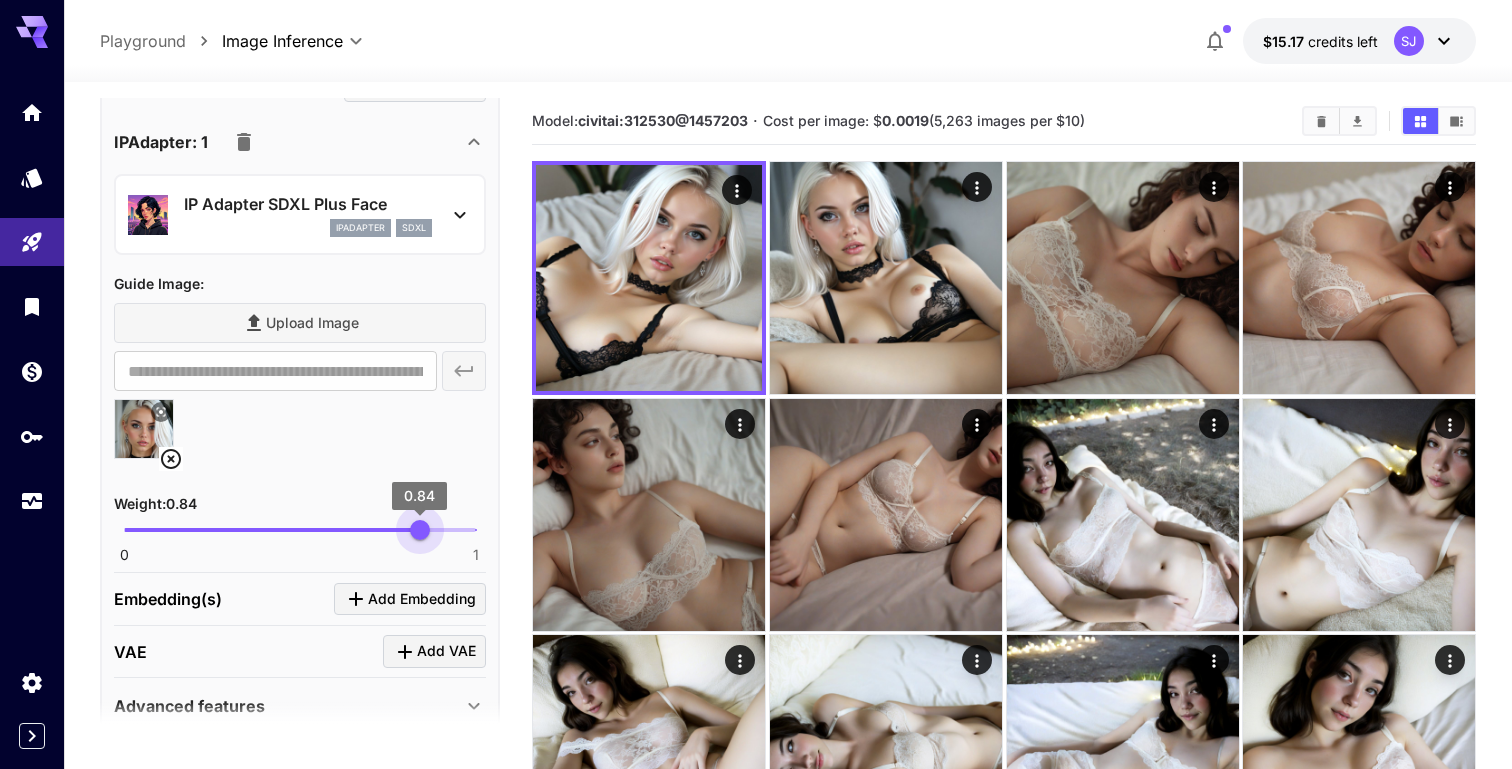 drag, startPoint x: 421, startPoint y: 528, endPoint x: 504, endPoint y: 528, distance: 83 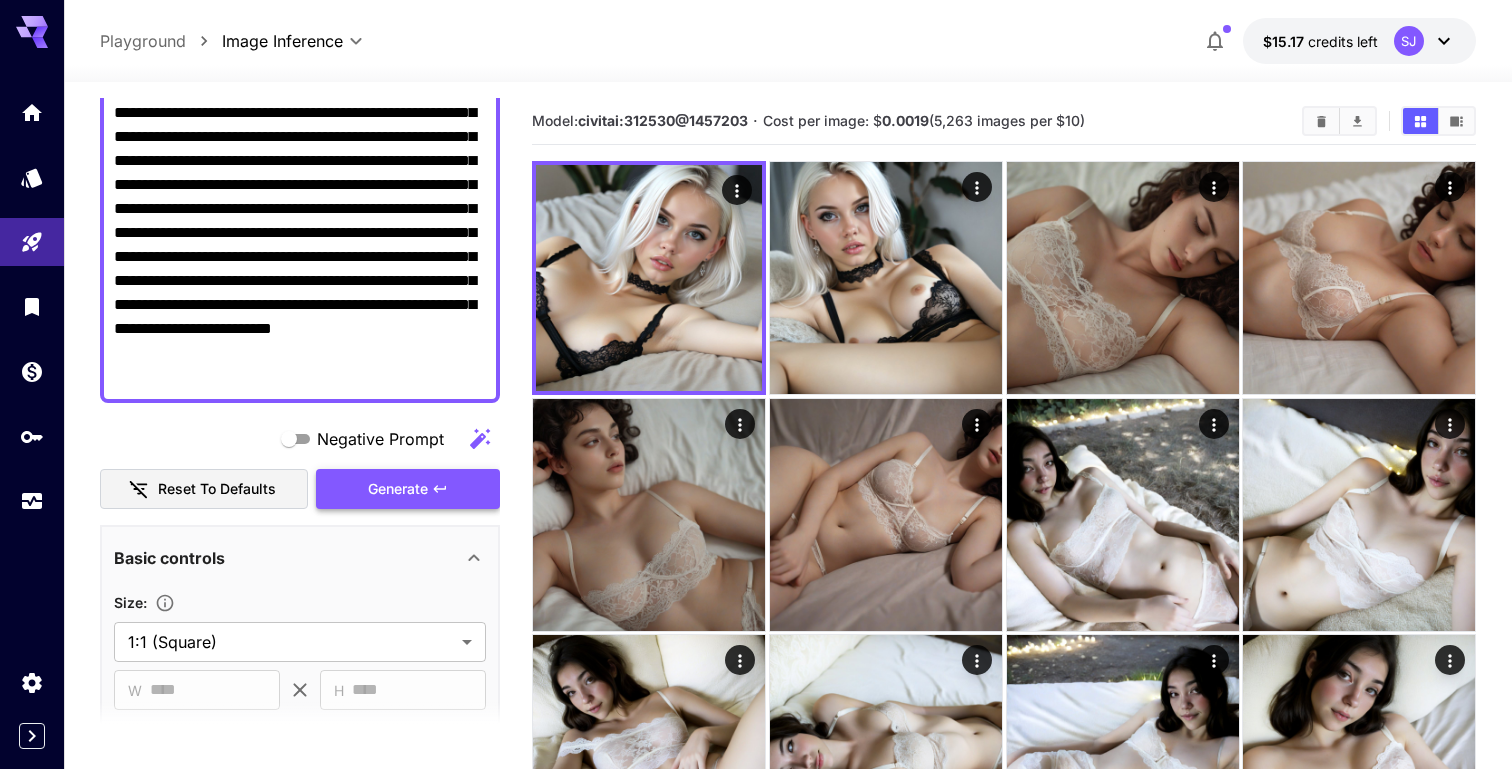 scroll, scrollTop: 178, scrollLeft: 0, axis: vertical 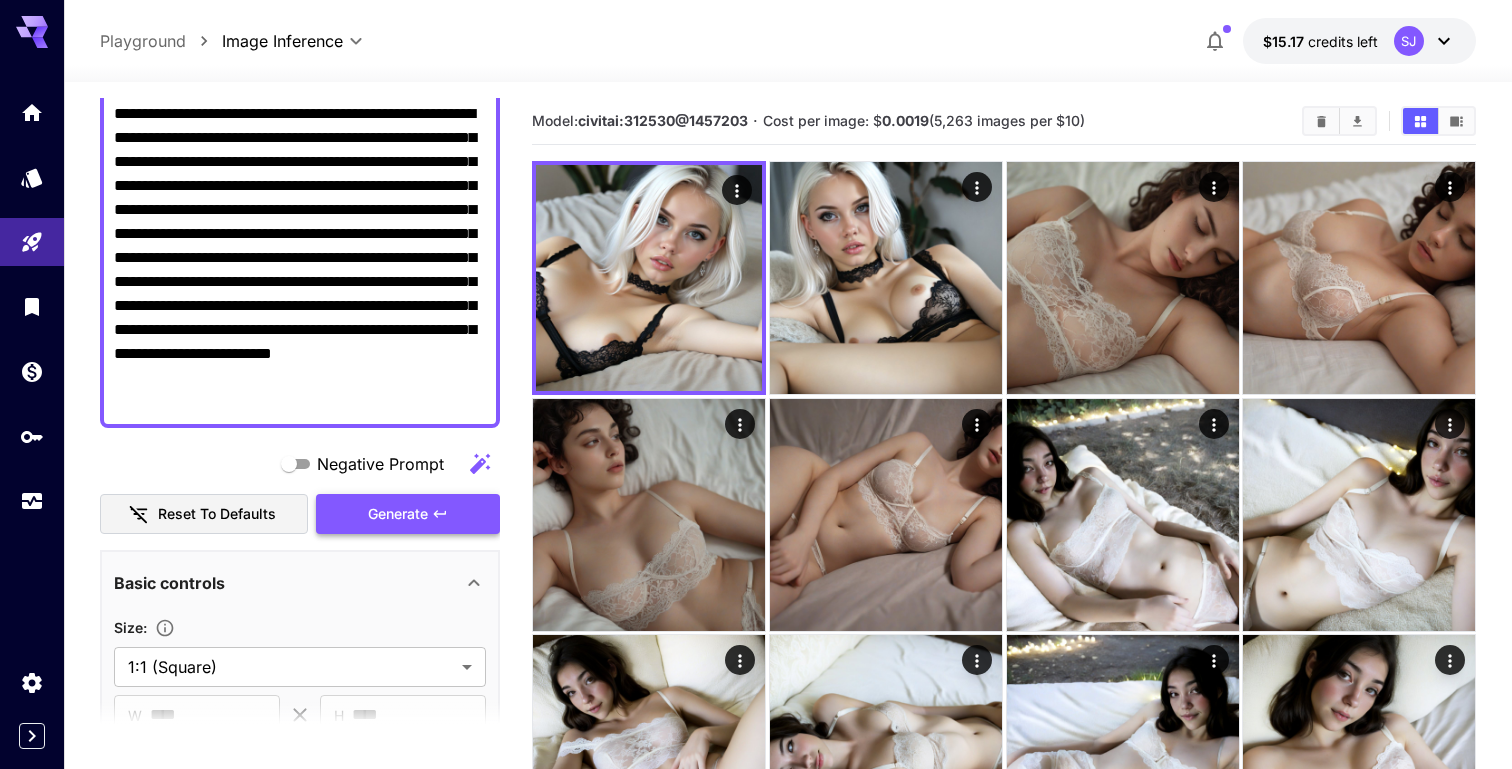 click on "Generate" at bounding box center [398, 514] 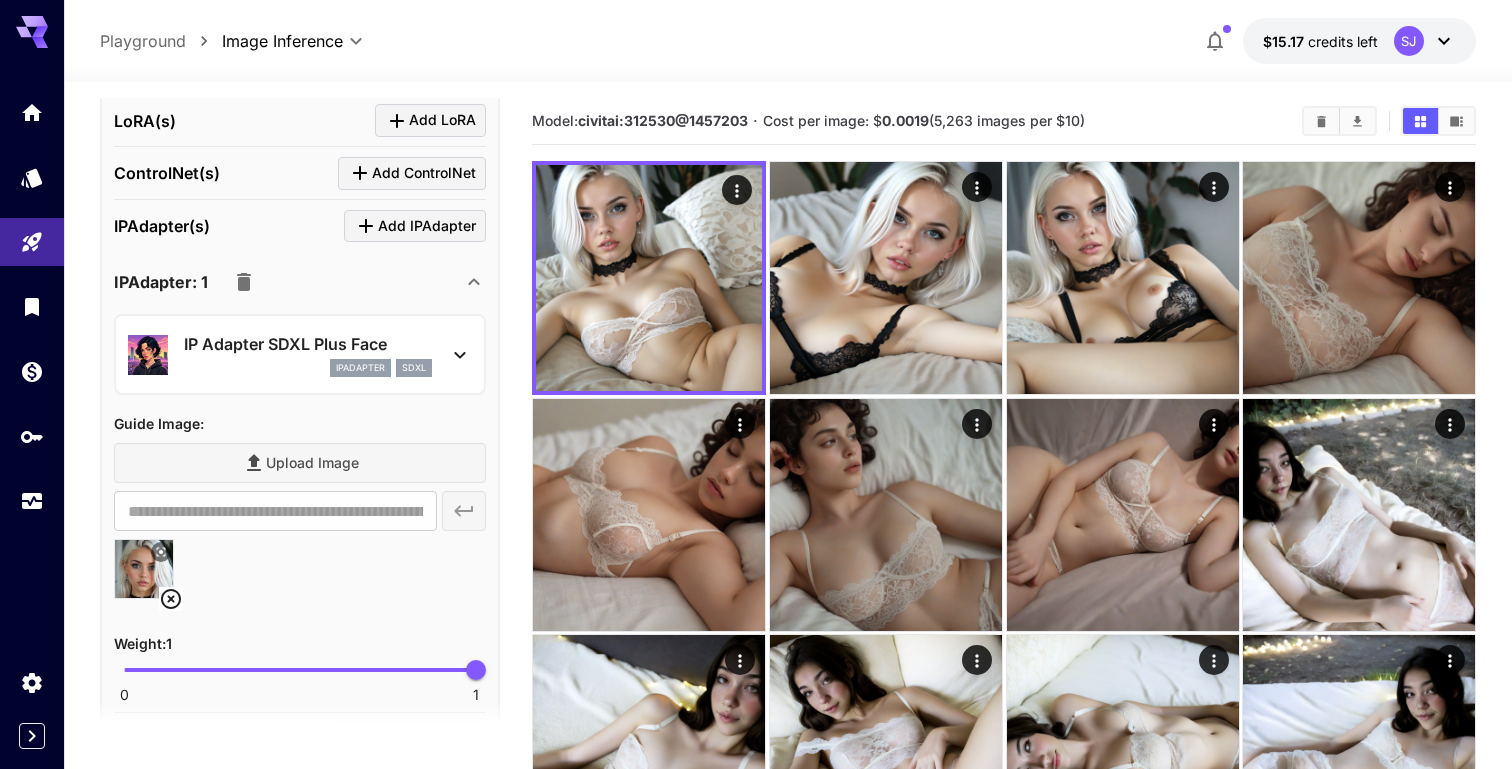 scroll, scrollTop: 1122, scrollLeft: 0, axis: vertical 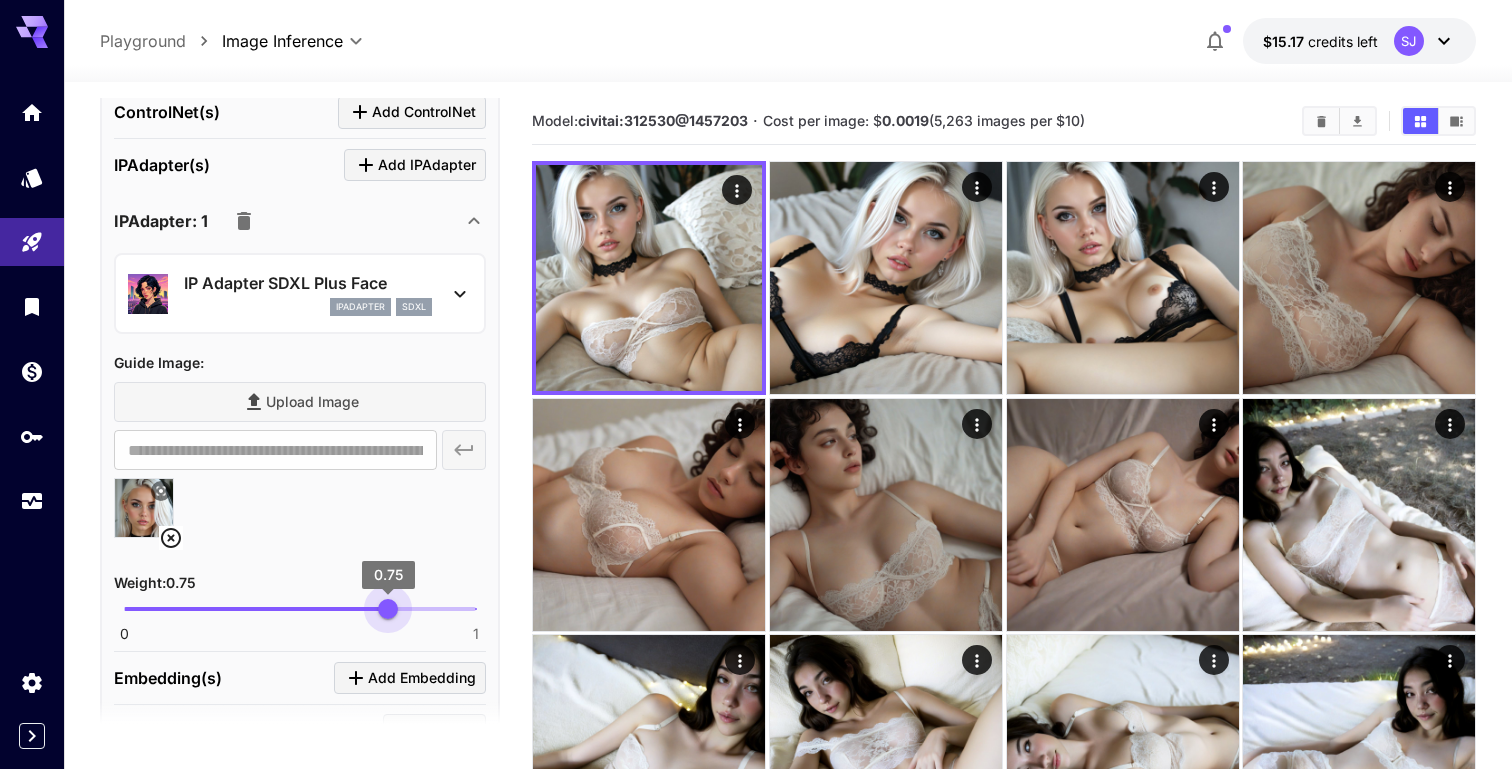 click on "0 1 0.75" at bounding box center (300, 609) 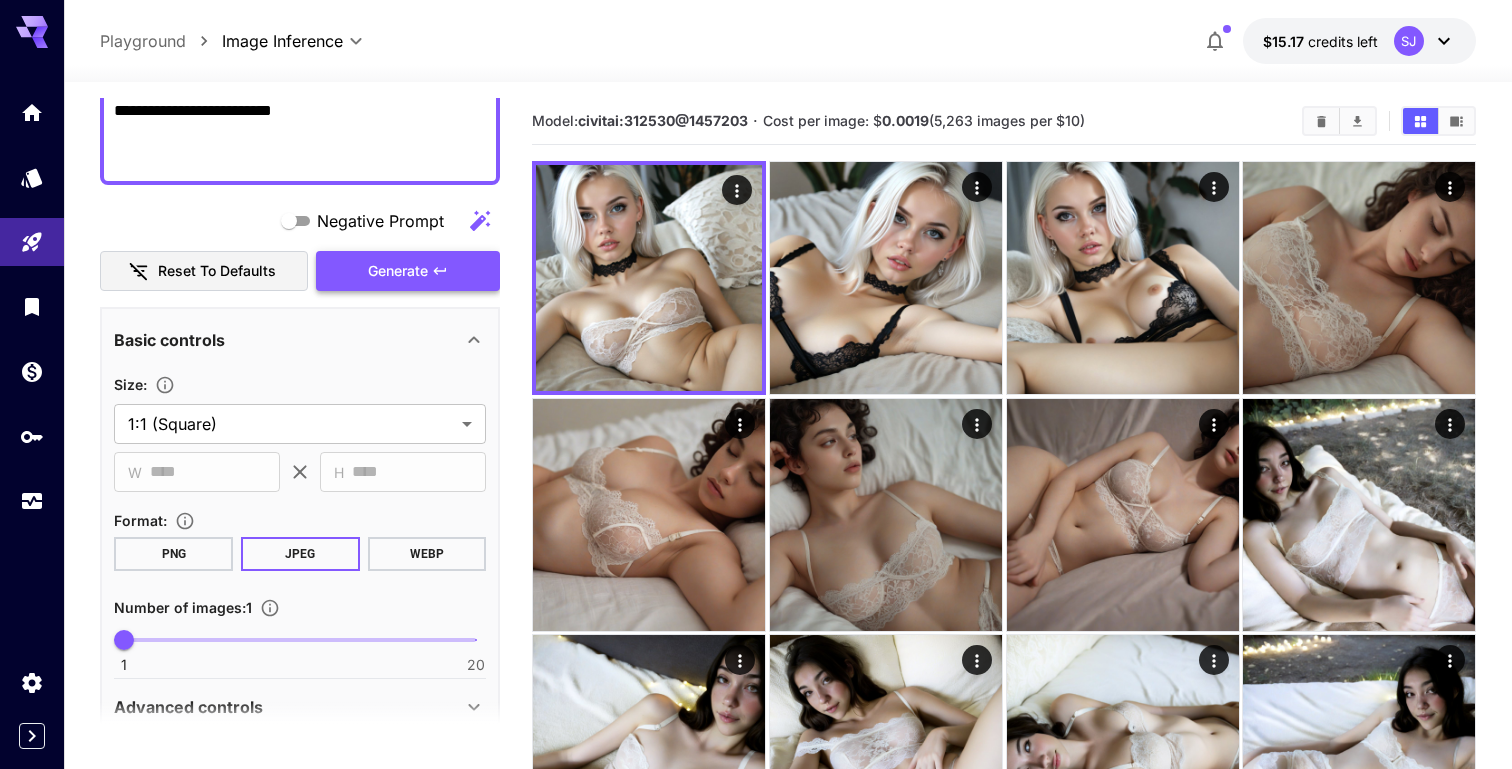 scroll, scrollTop: 0, scrollLeft: 0, axis: both 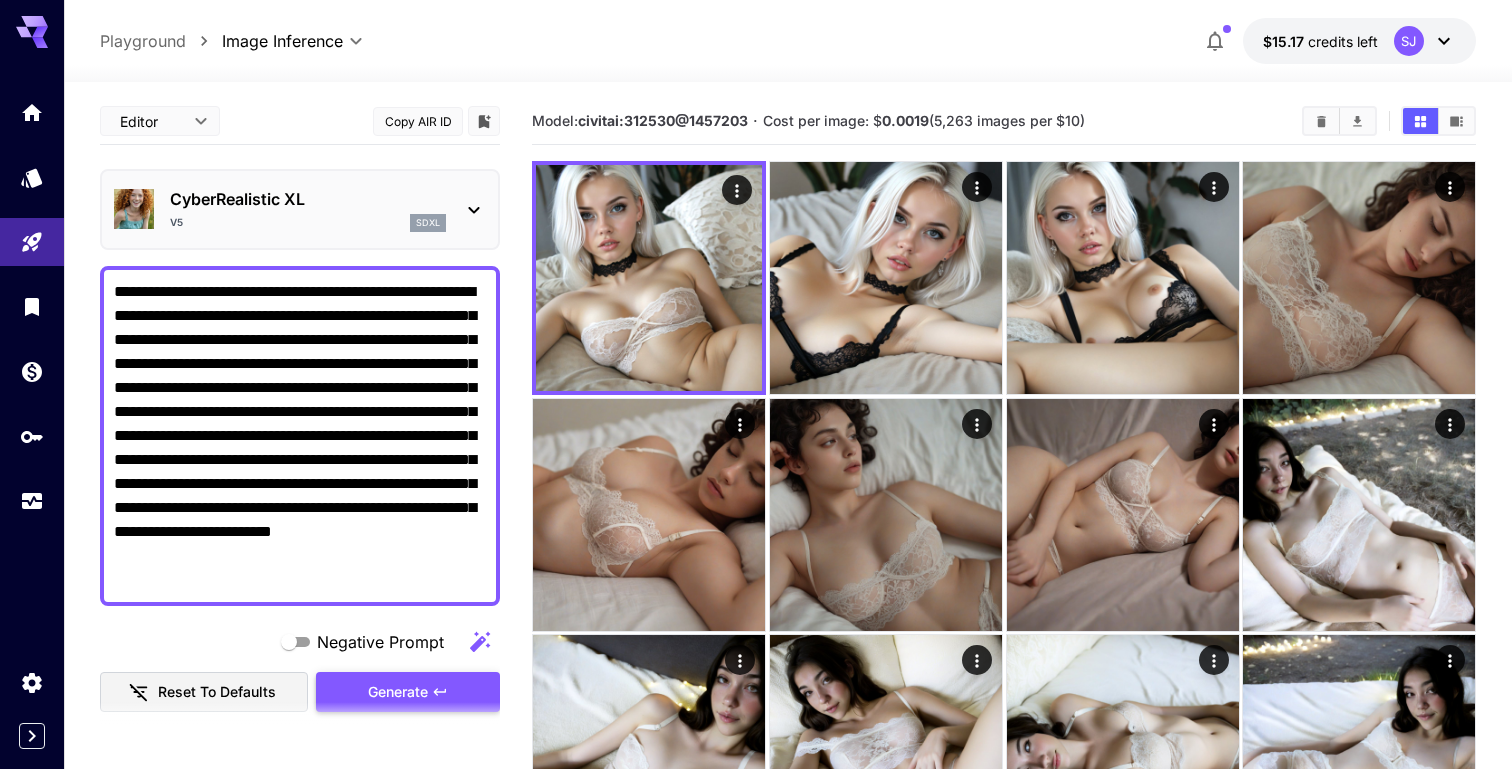 click on "Generate" at bounding box center [408, 692] 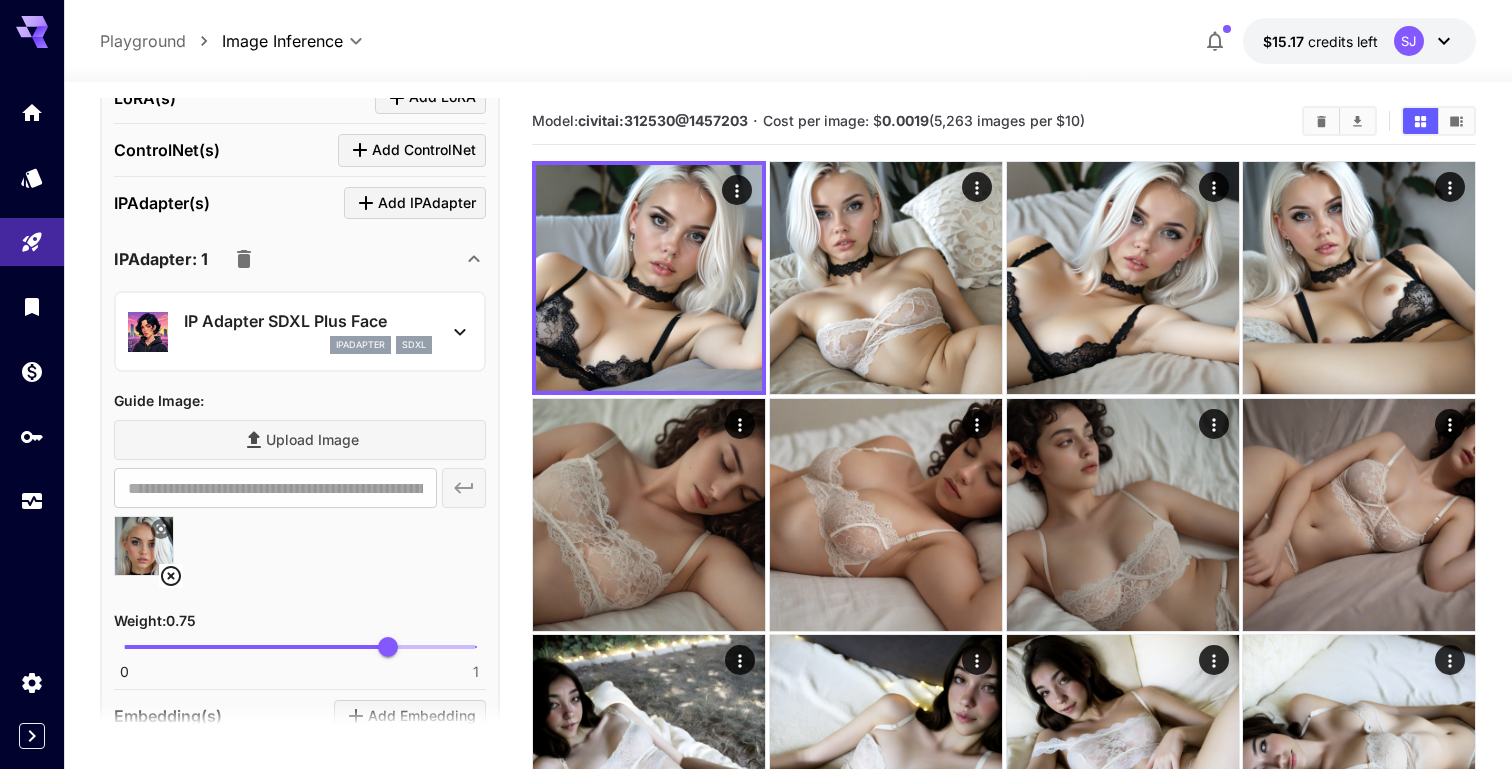 scroll, scrollTop: 1086, scrollLeft: 0, axis: vertical 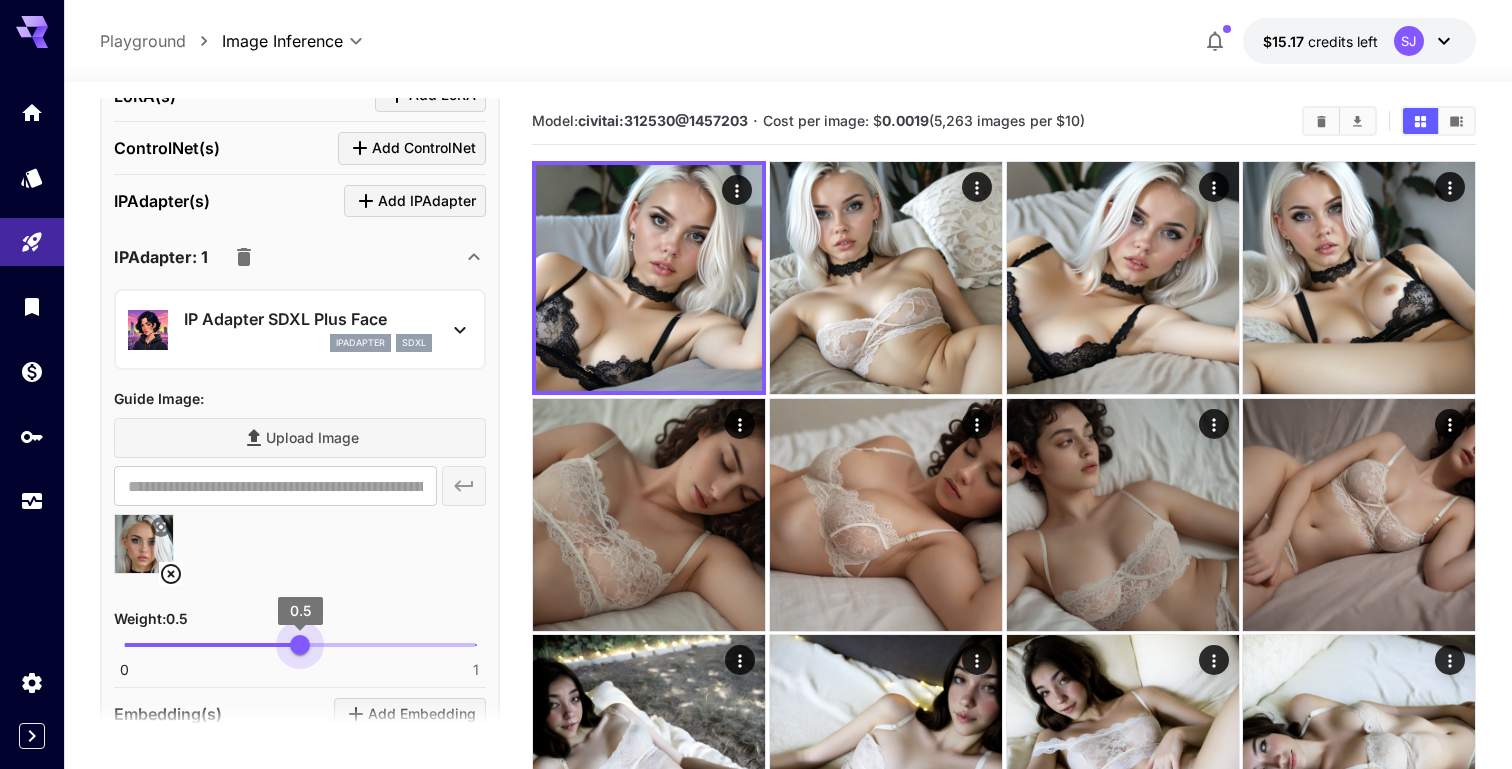 click on "0 1 0.5" at bounding box center [300, 645] 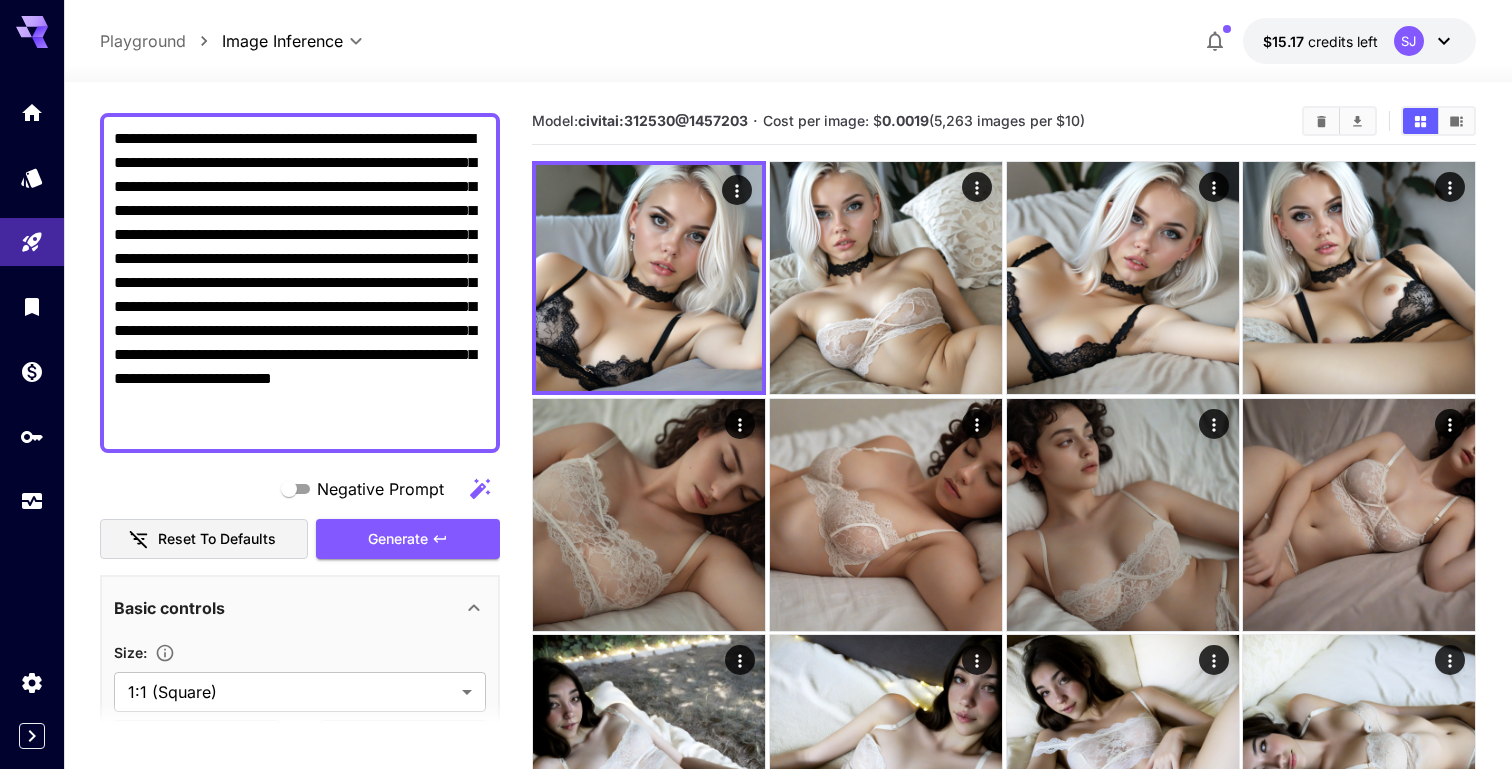scroll, scrollTop: 0, scrollLeft: 0, axis: both 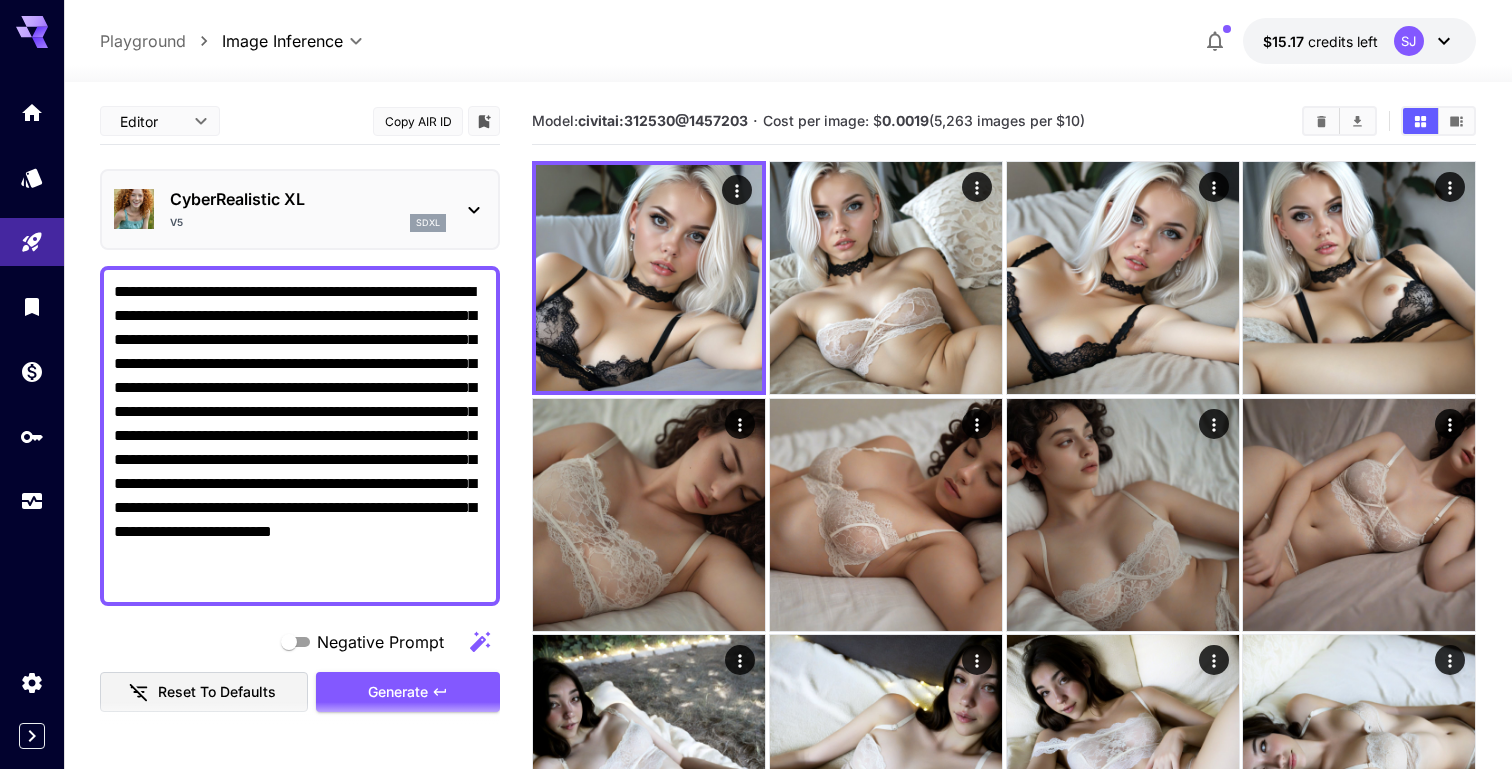 click on "Negative Prompt Reset to defaults Generate" at bounding box center [300, 667] 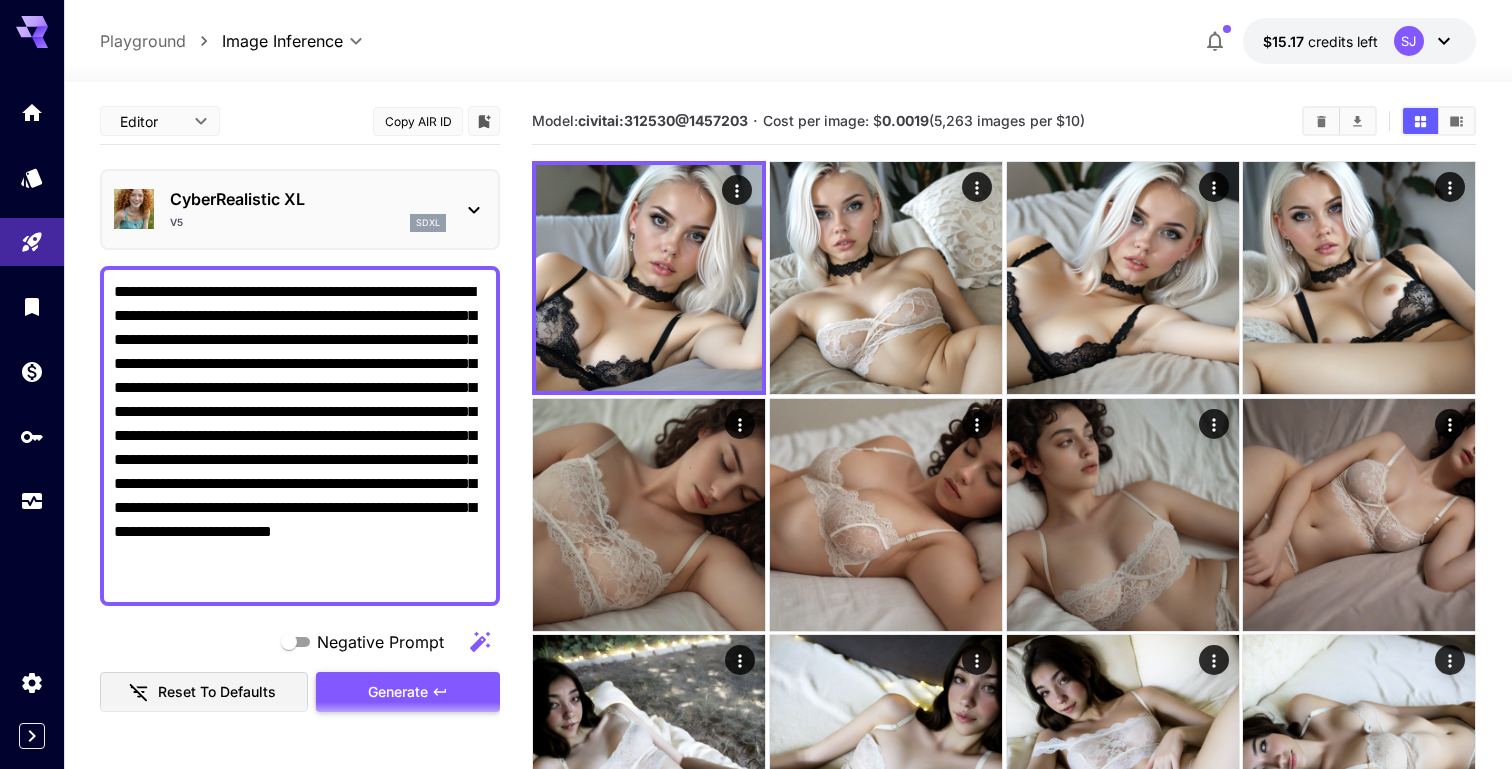 click on "Generate" at bounding box center (408, 692) 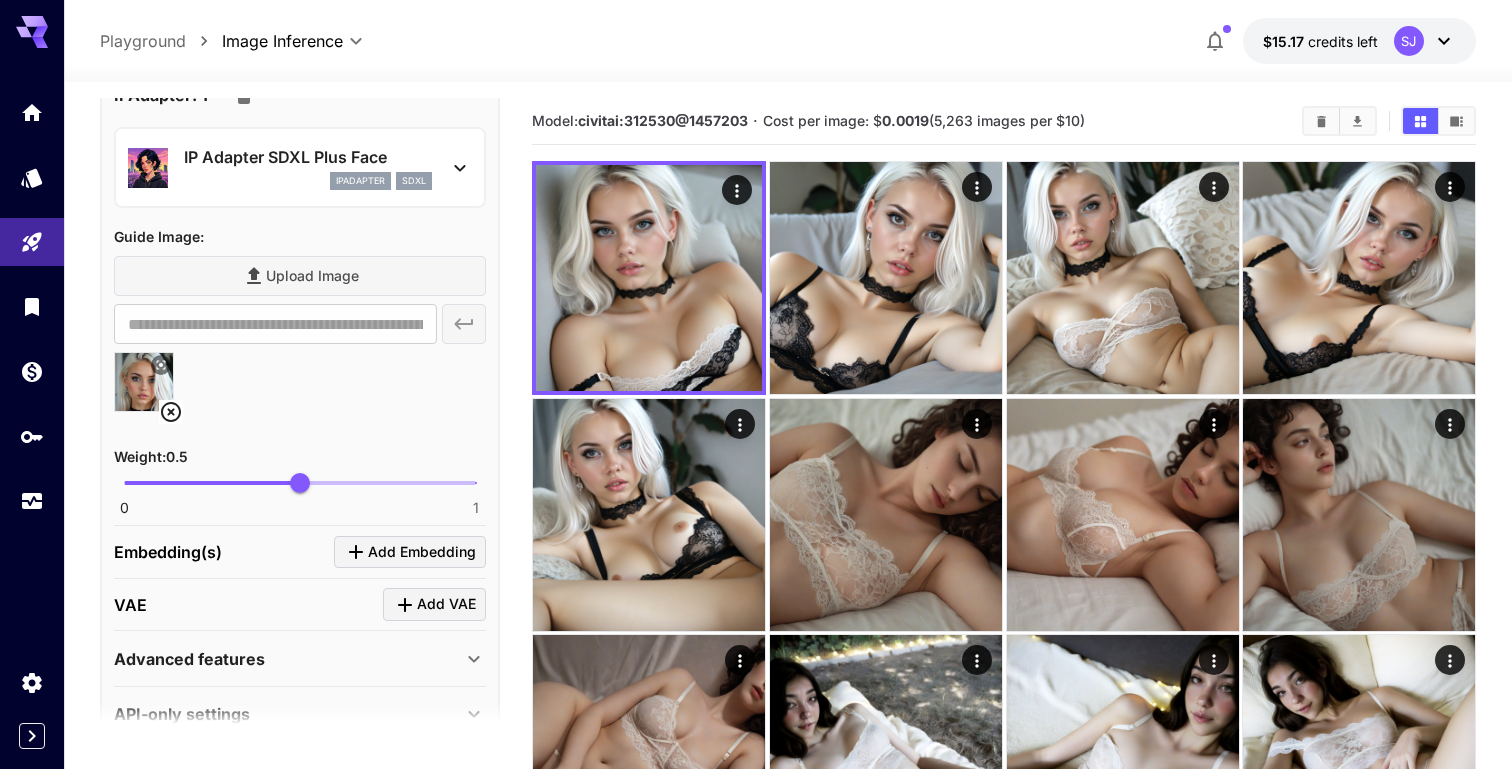 scroll, scrollTop: 1288, scrollLeft: 0, axis: vertical 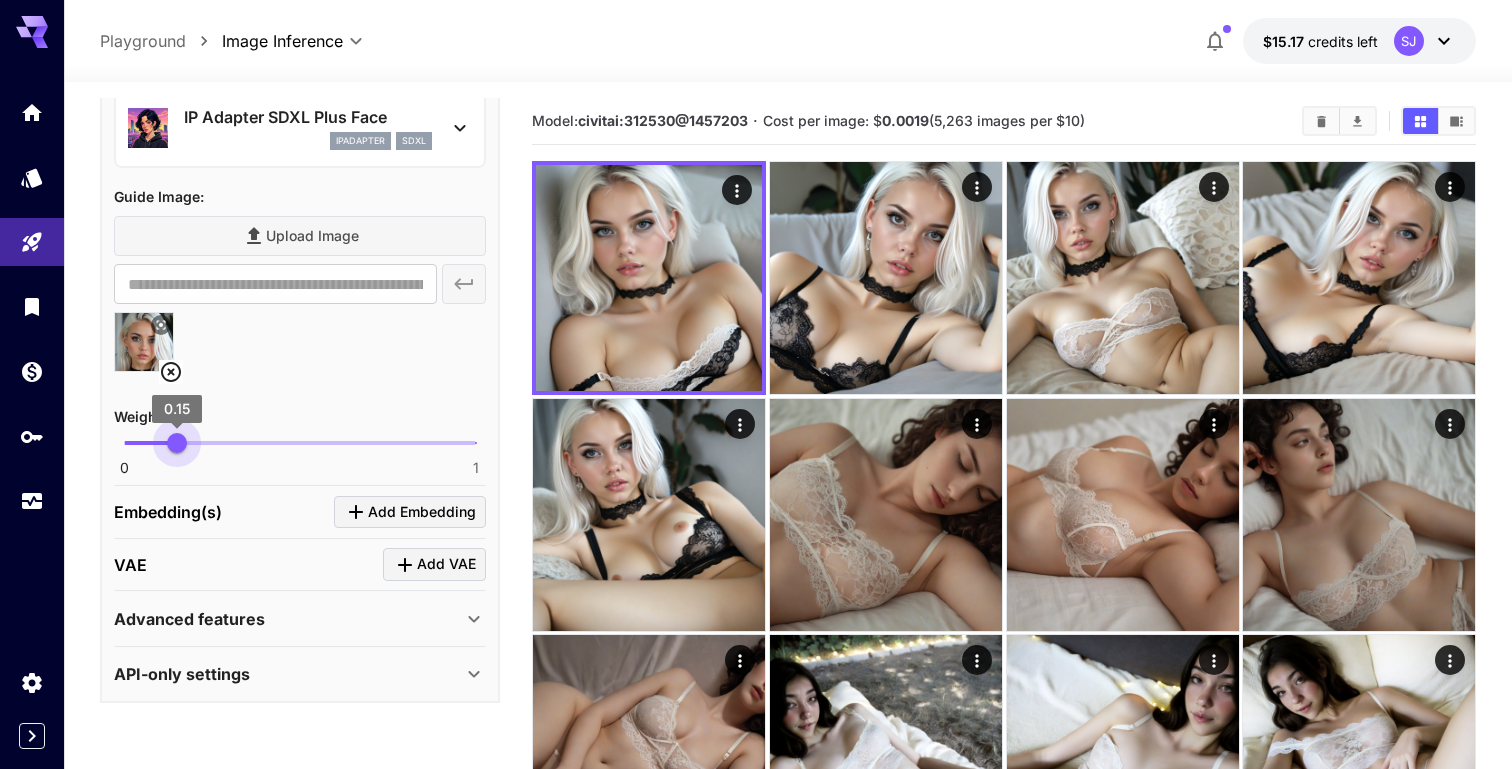 click on "0 1 0.15" at bounding box center [300, 443] 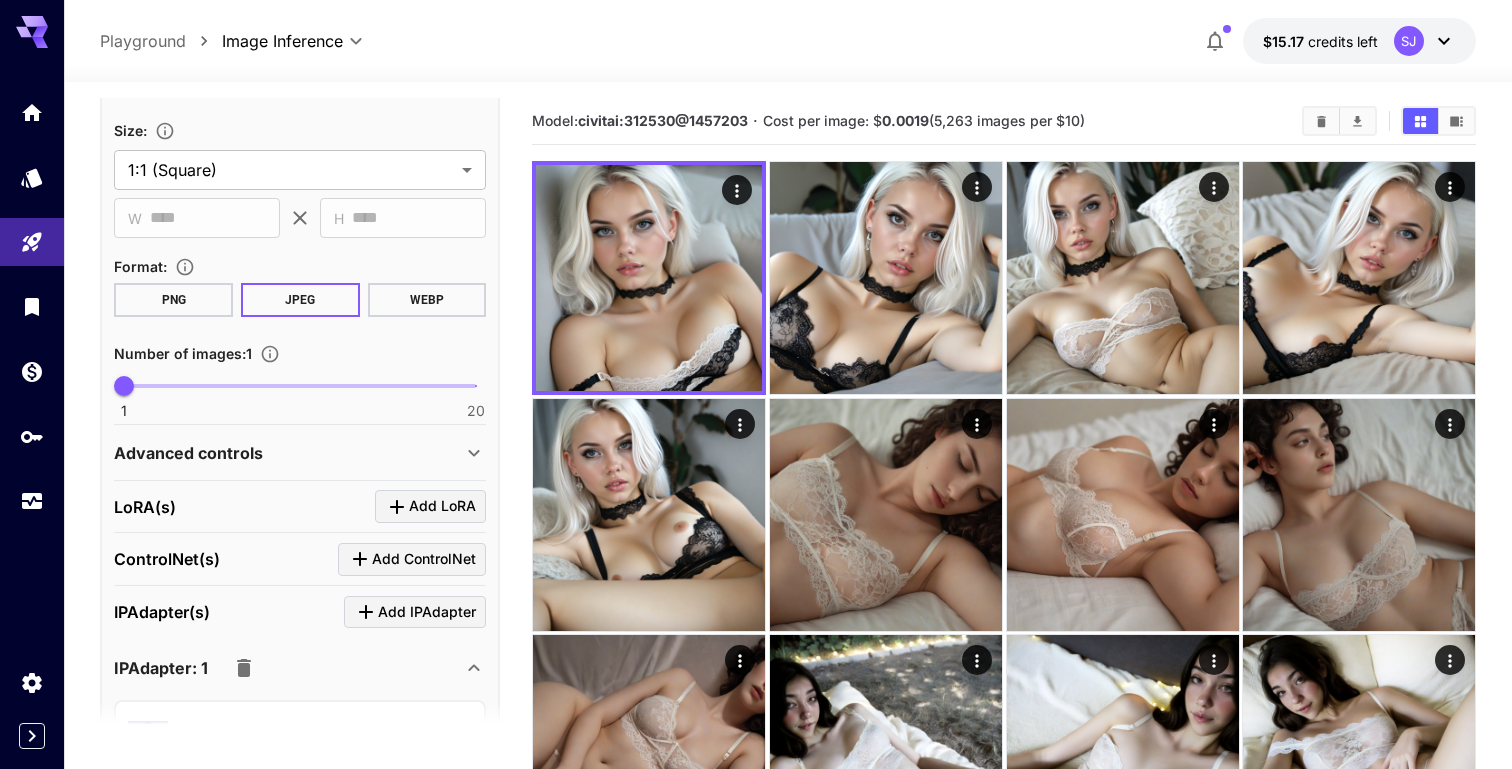scroll, scrollTop: 278, scrollLeft: 0, axis: vertical 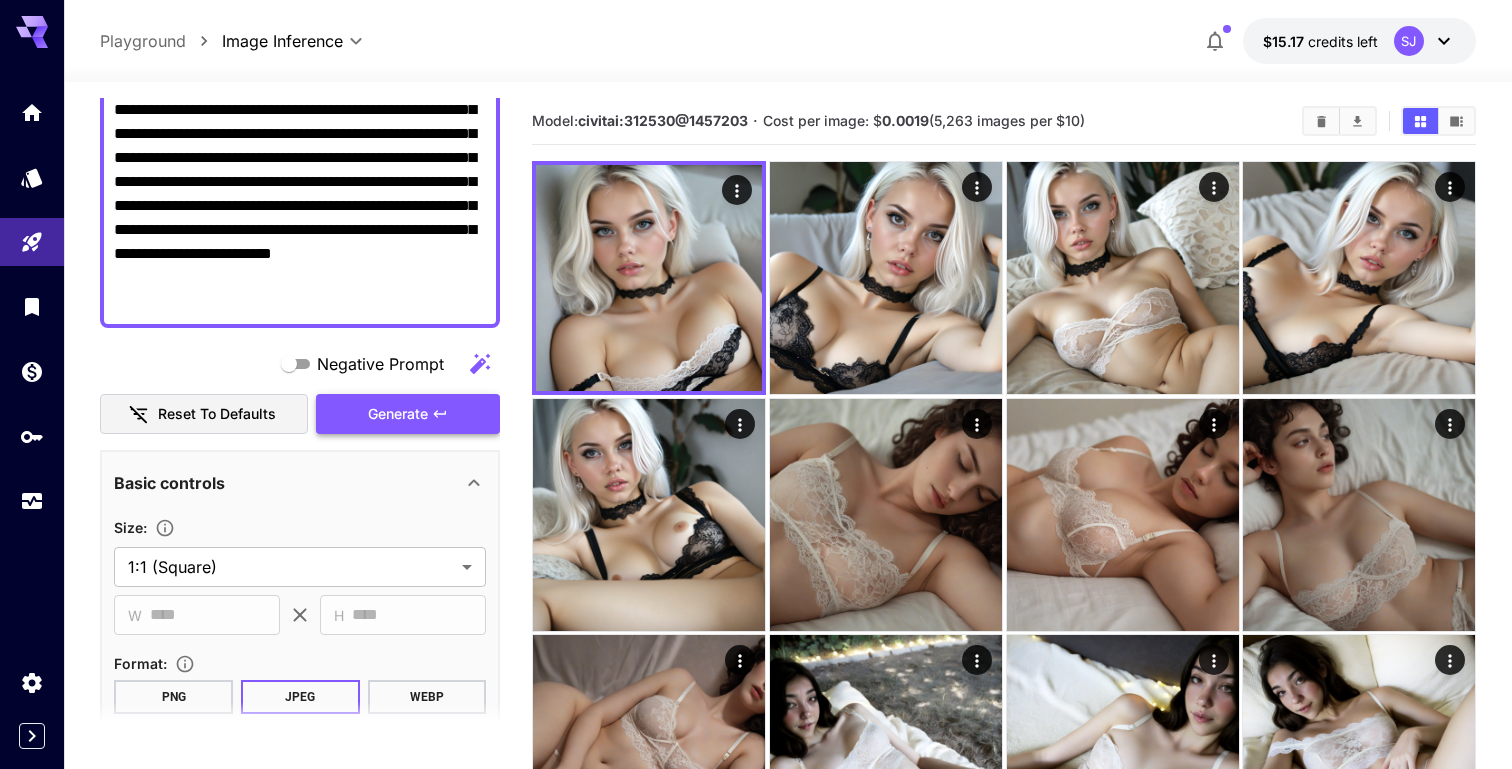 click on "Generate" at bounding box center (398, 414) 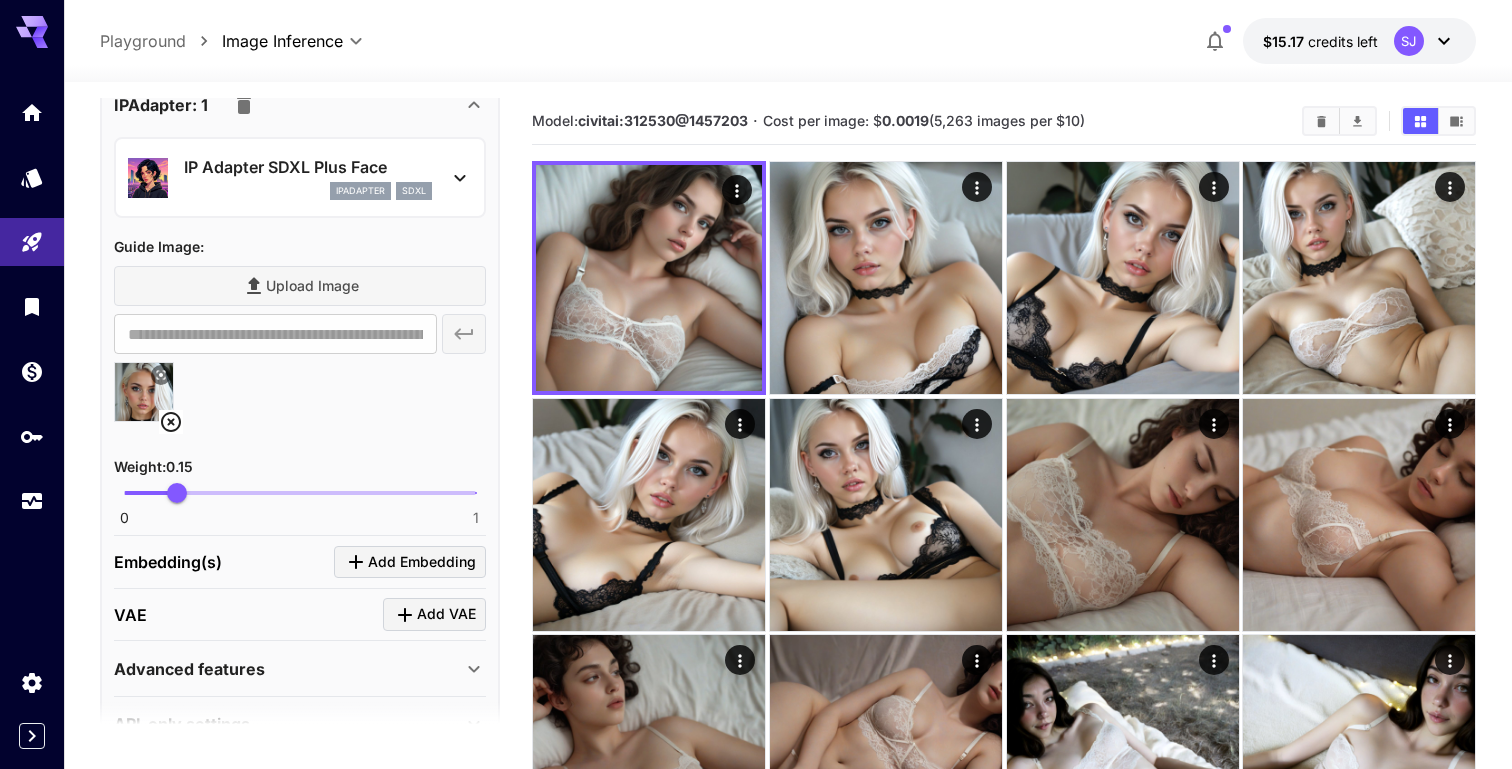 scroll, scrollTop: 1288, scrollLeft: 0, axis: vertical 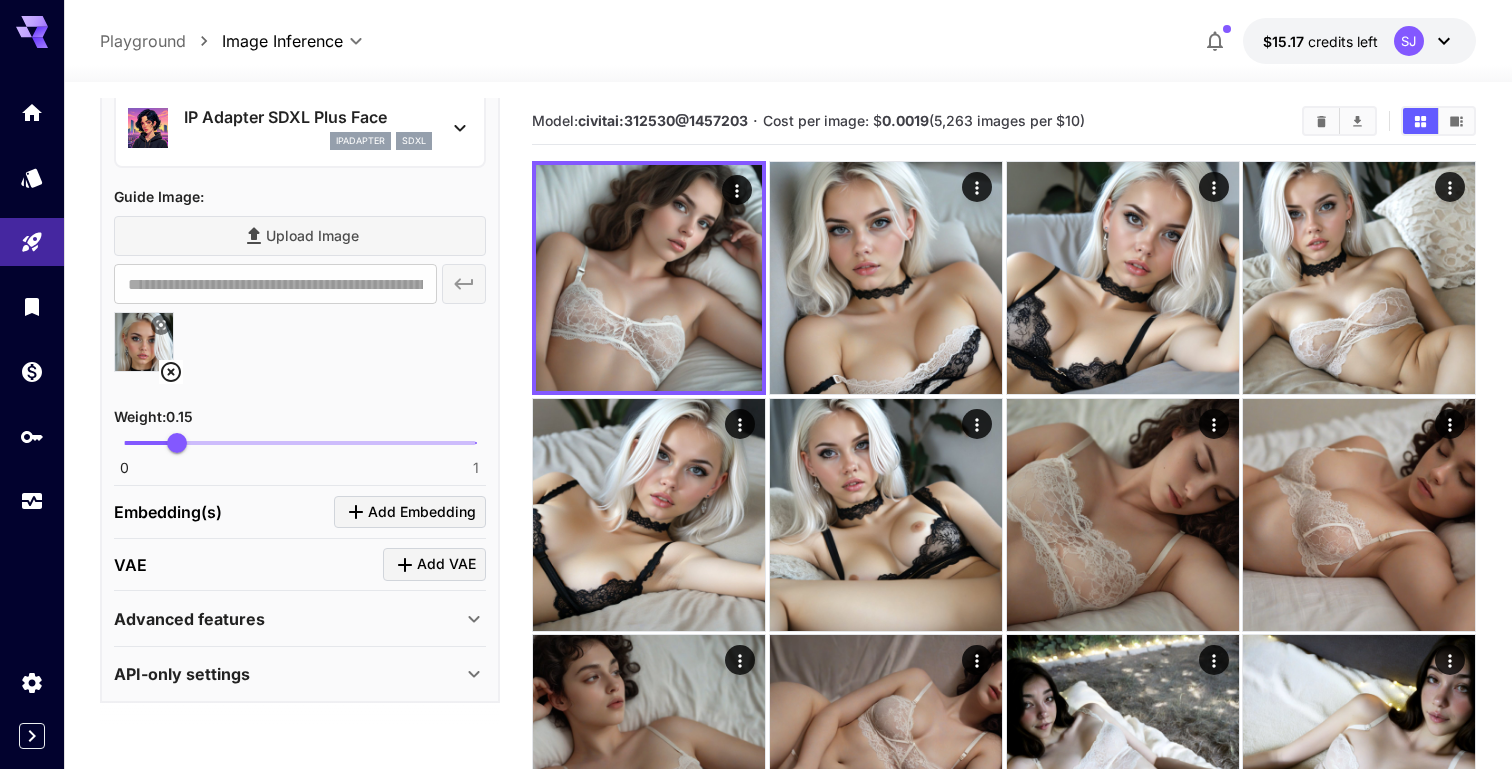 type on "****" 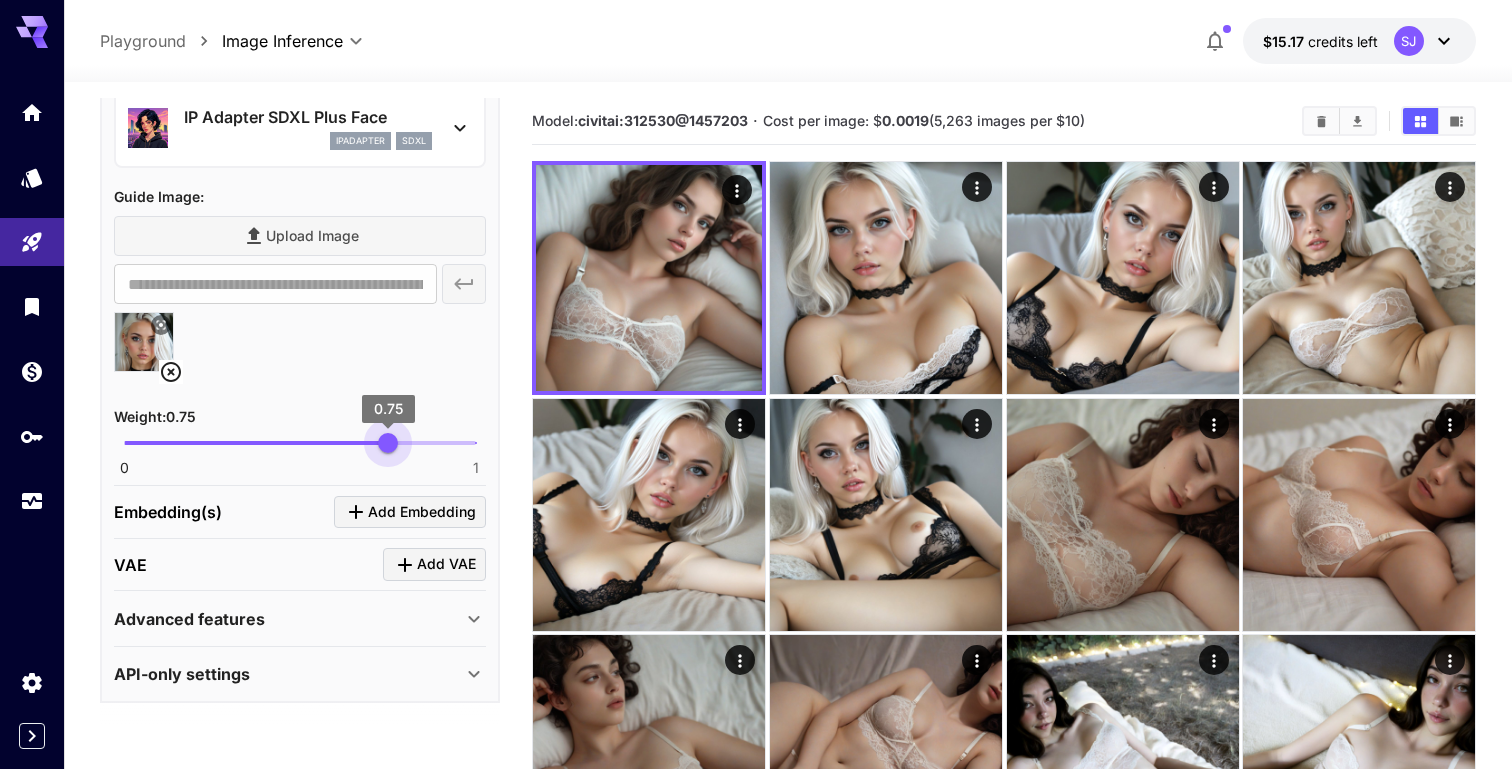 click on "0 1 0.75" at bounding box center [300, 443] 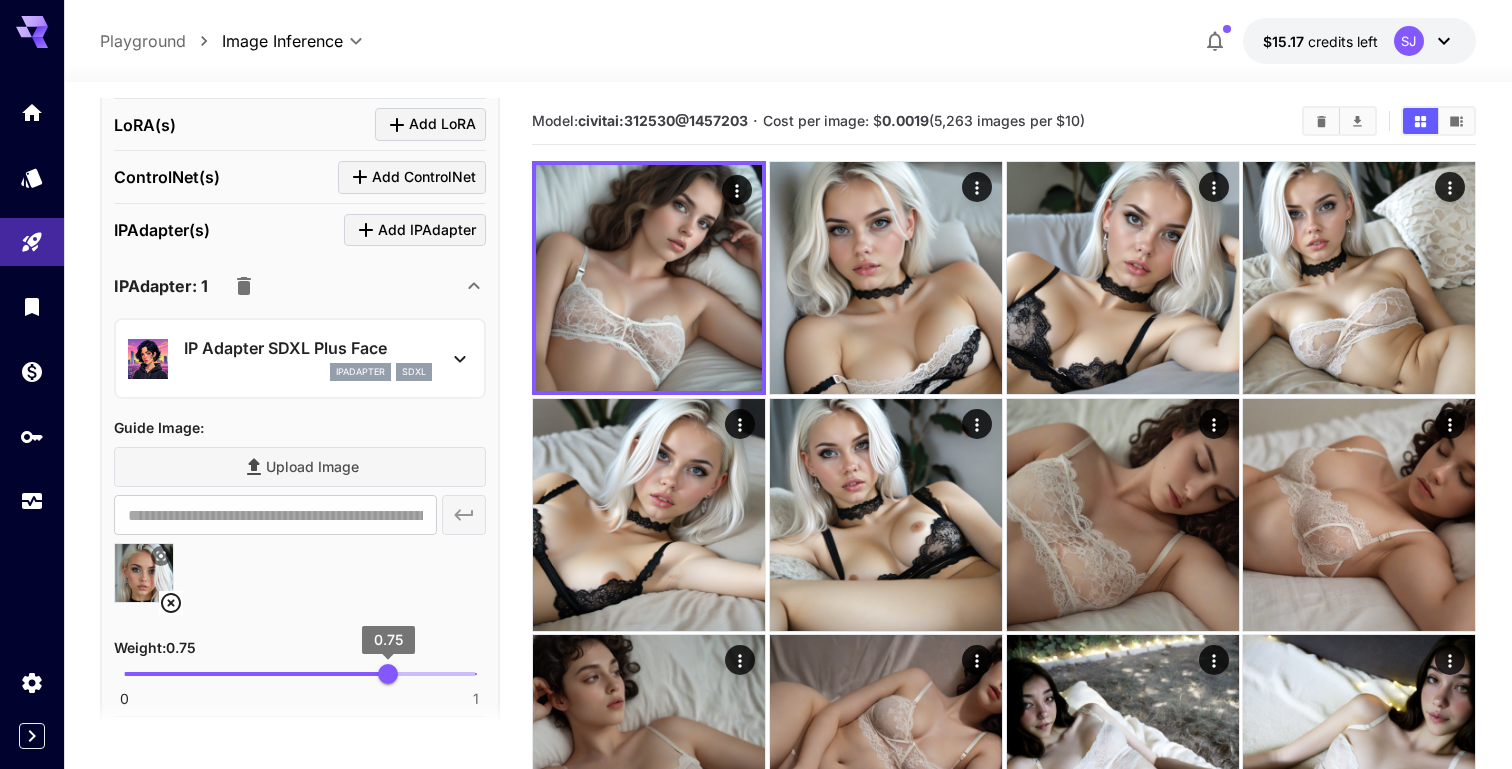 scroll, scrollTop: 1026, scrollLeft: 0, axis: vertical 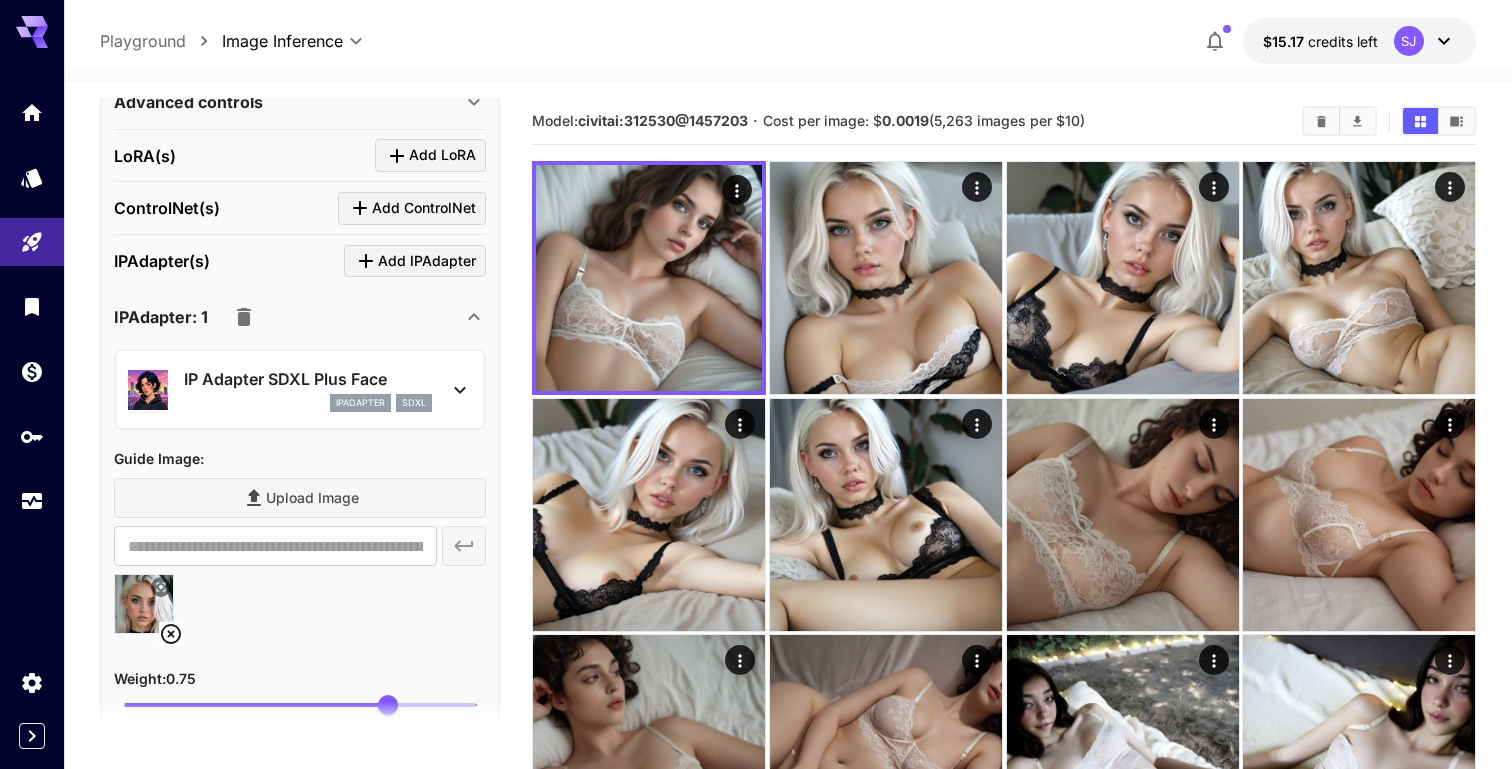 click on "IP Adapter SDXL Plus Face" at bounding box center [308, 379] 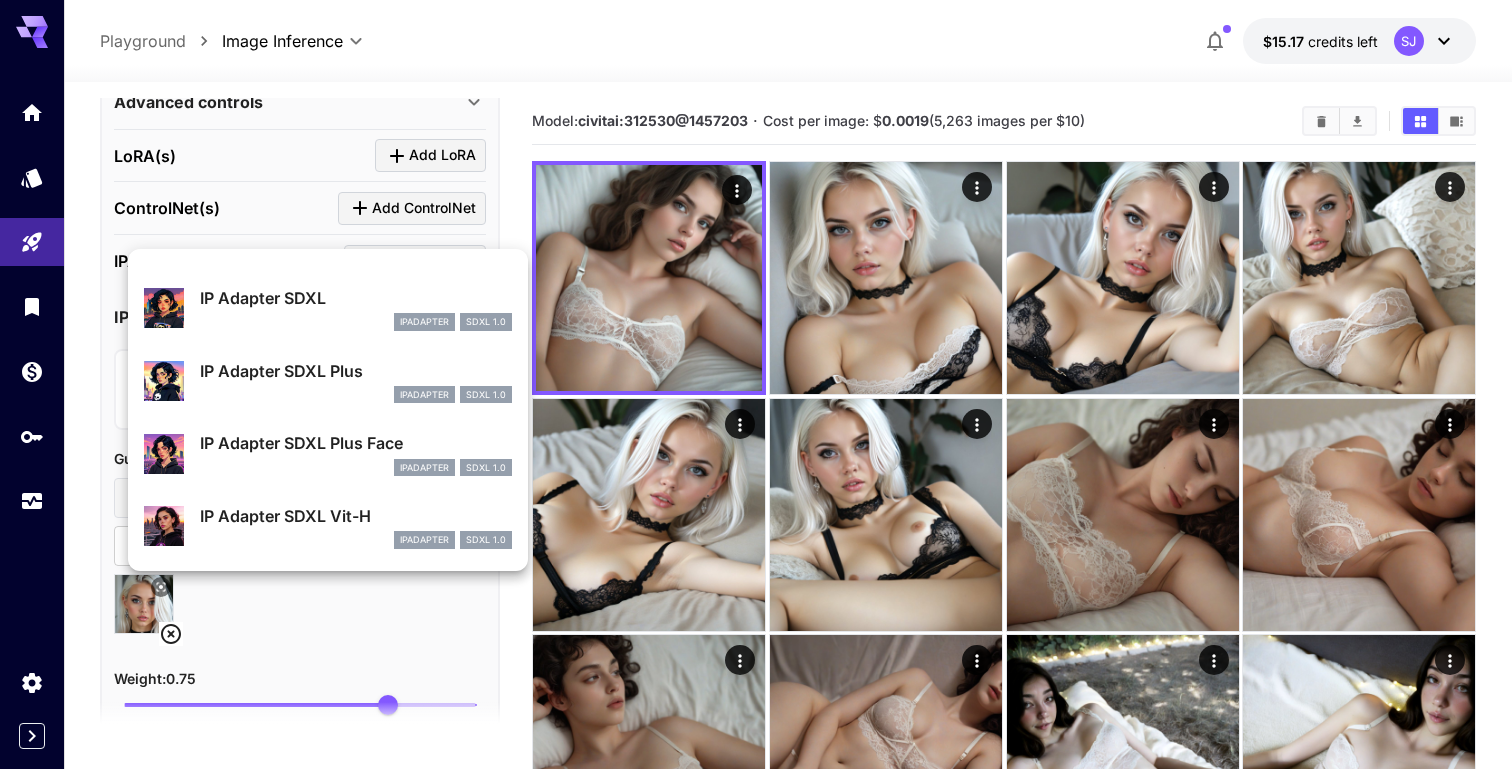 click on "IP Adapter SDXL Plus" at bounding box center (356, 371) 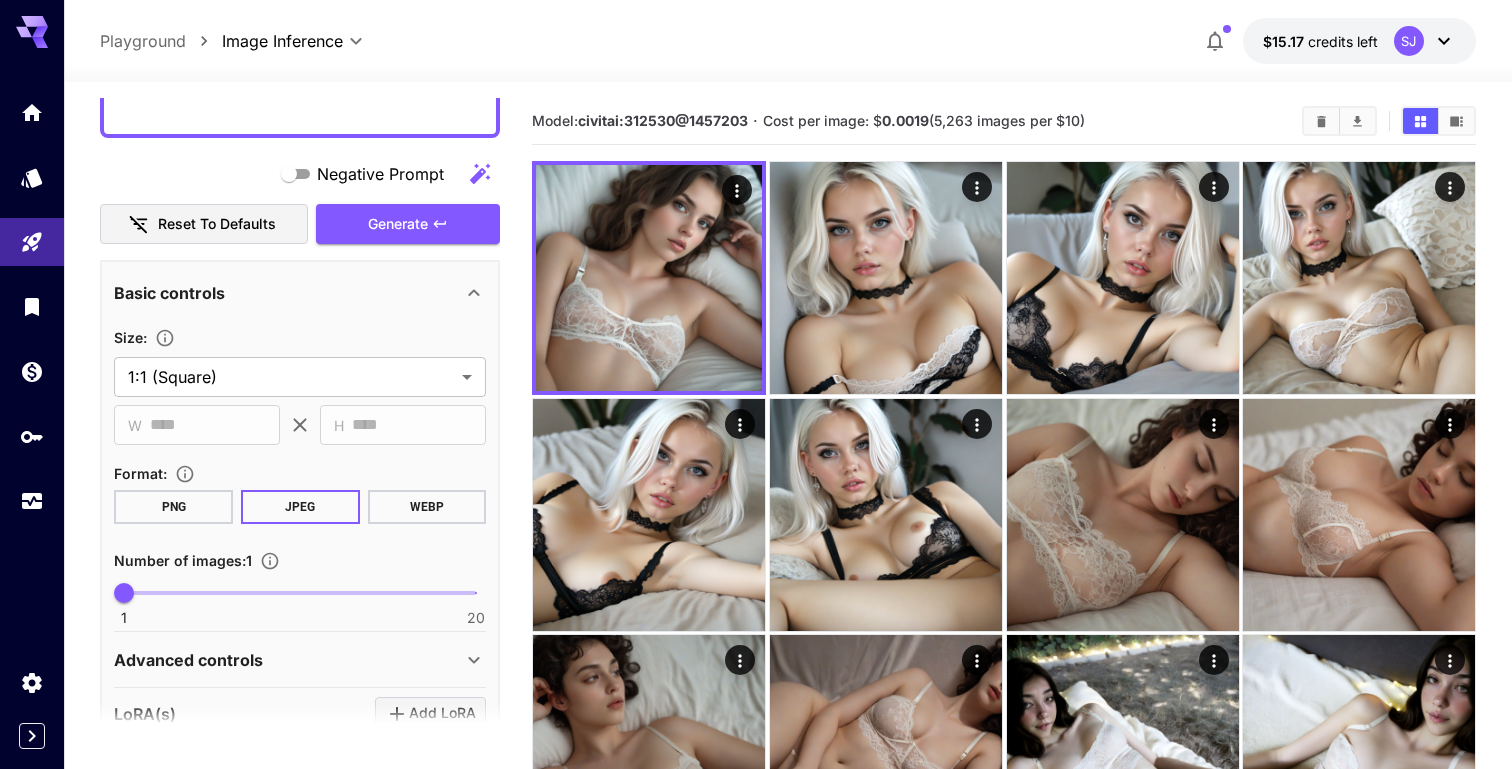 scroll, scrollTop: 460, scrollLeft: 0, axis: vertical 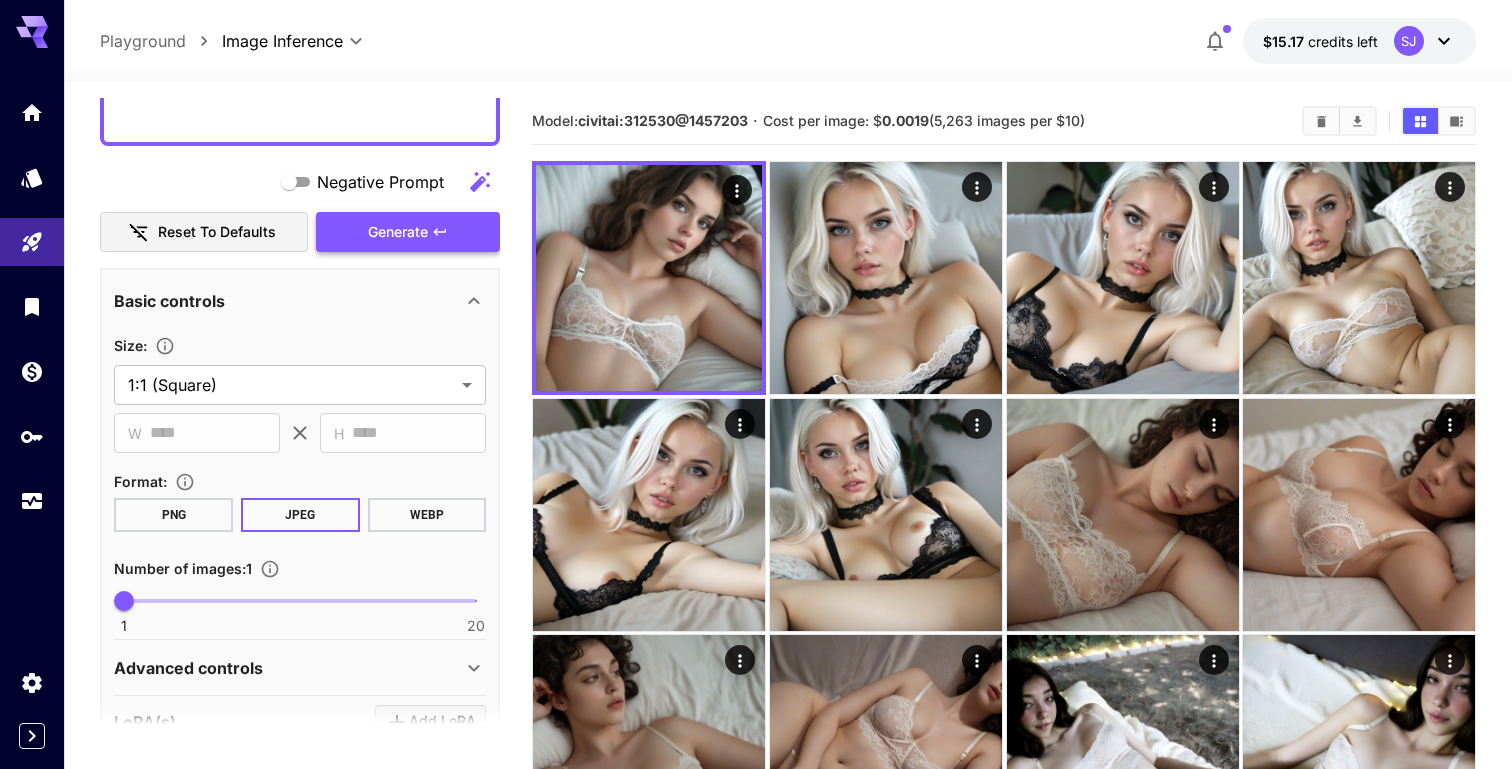 click on "Generate" at bounding box center (408, 232) 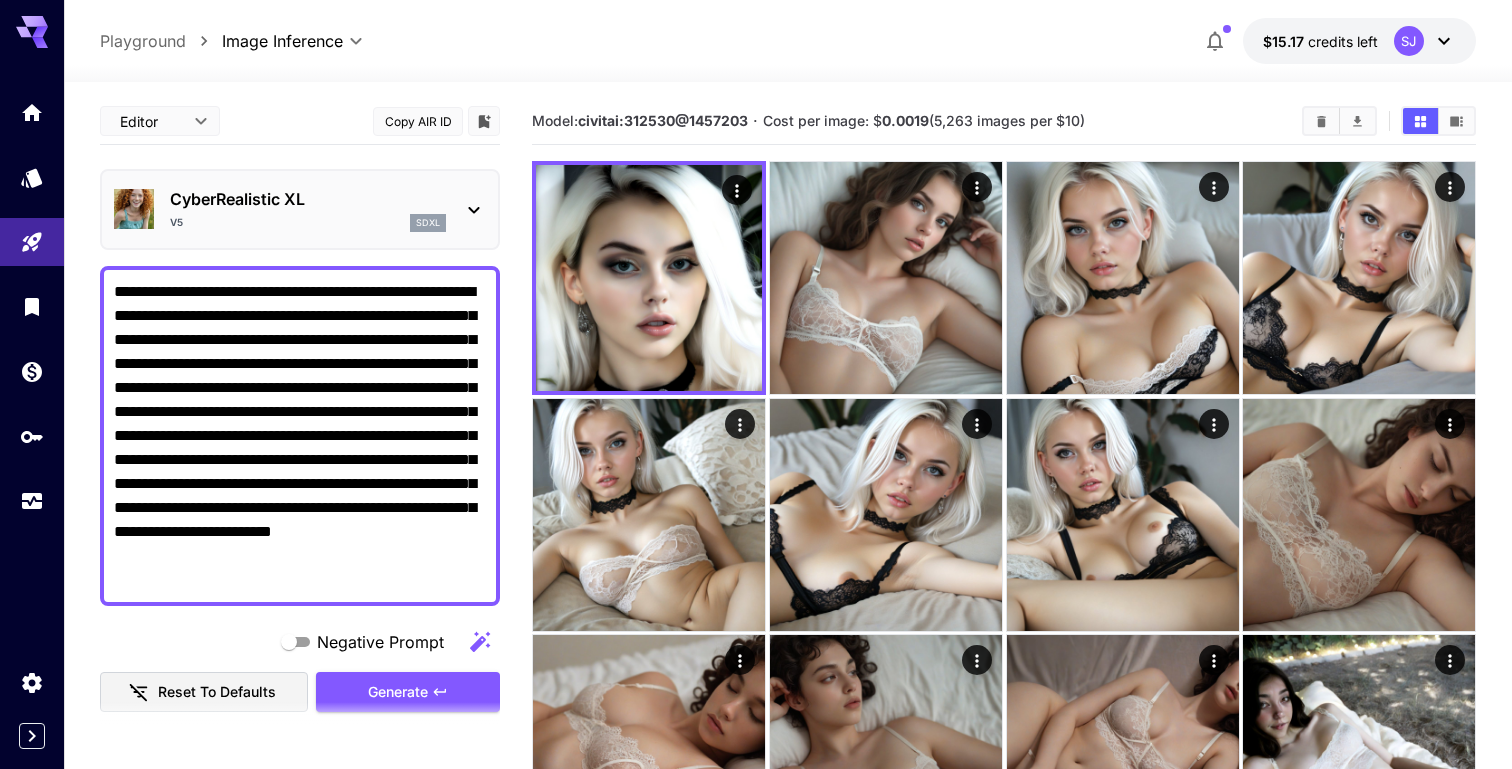 scroll, scrollTop: 0, scrollLeft: 0, axis: both 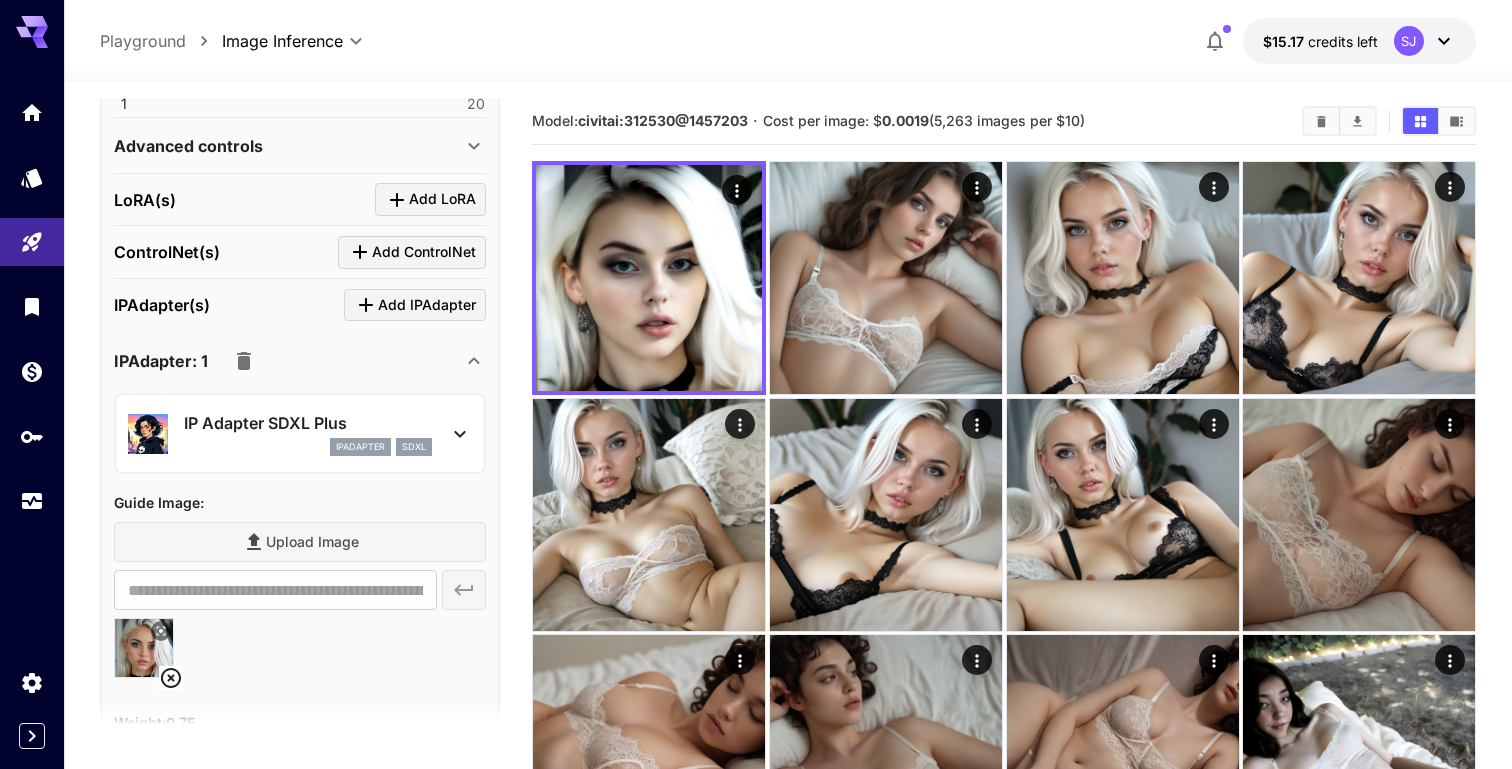 click on "IP Adapter SDXL Plus ipAdapter sdxl" at bounding box center [300, 433] 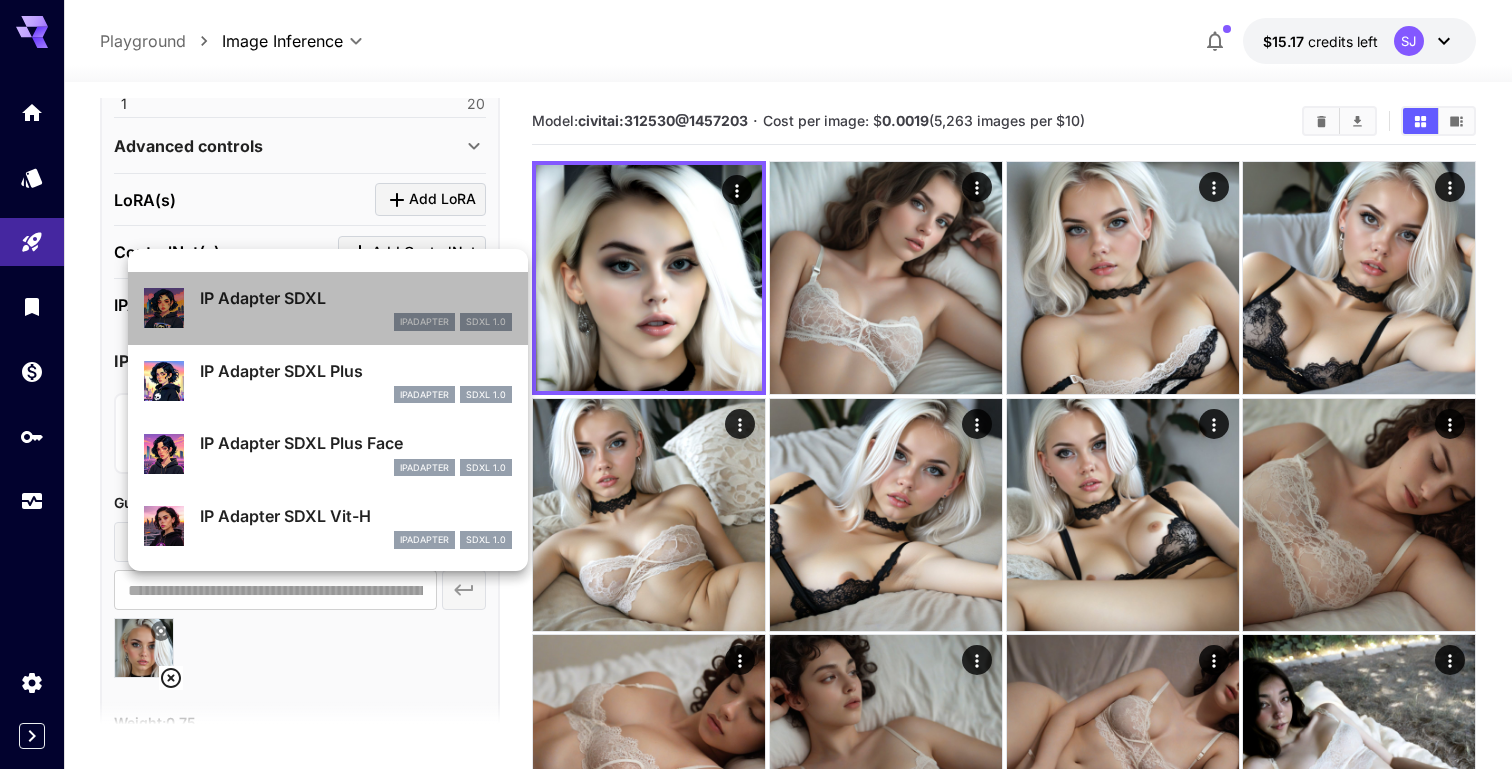 click on "IP Adapter SDXL" at bounding box center [356, 298] 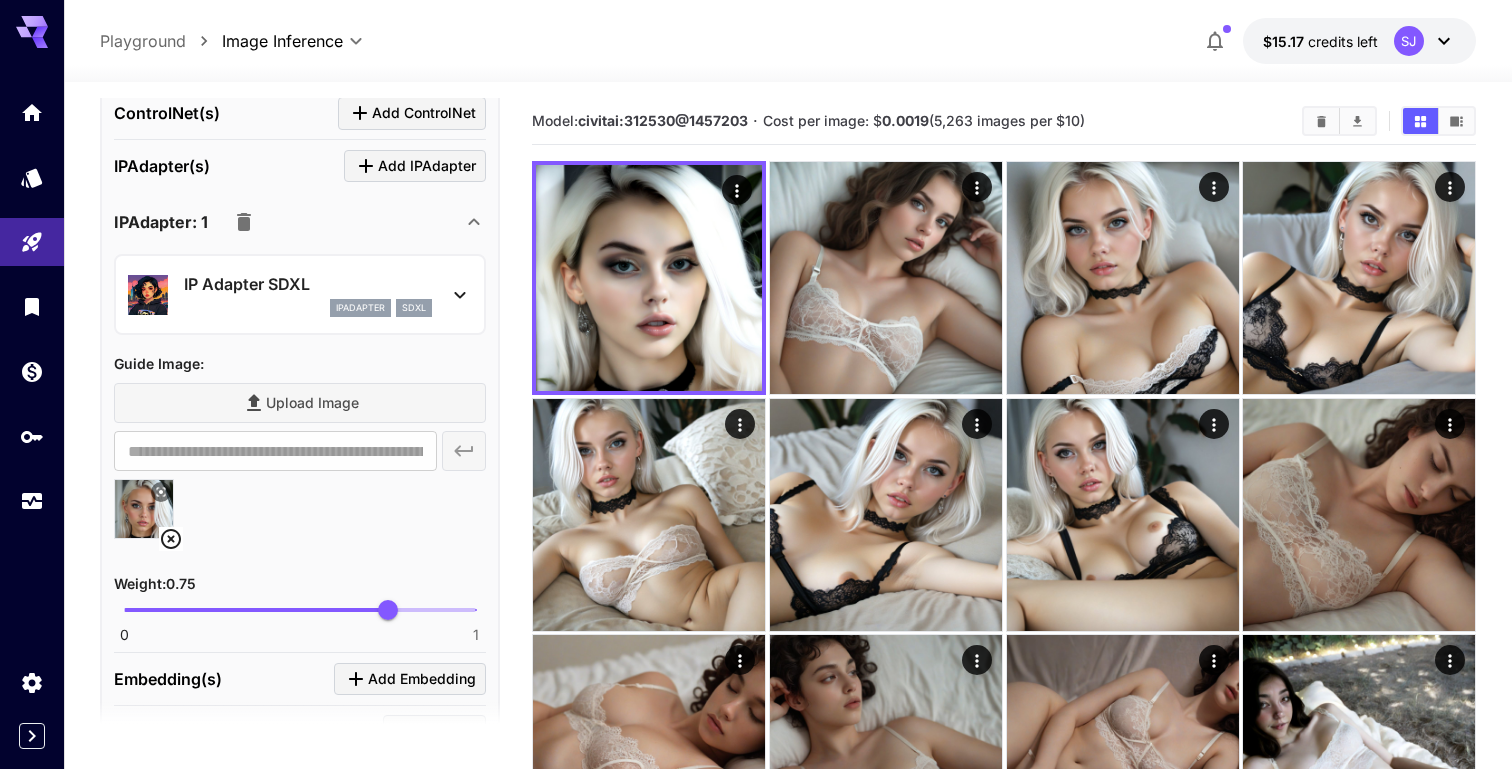scroll, scrollTop: 1288, scrollLeft: 0, axis: vertical 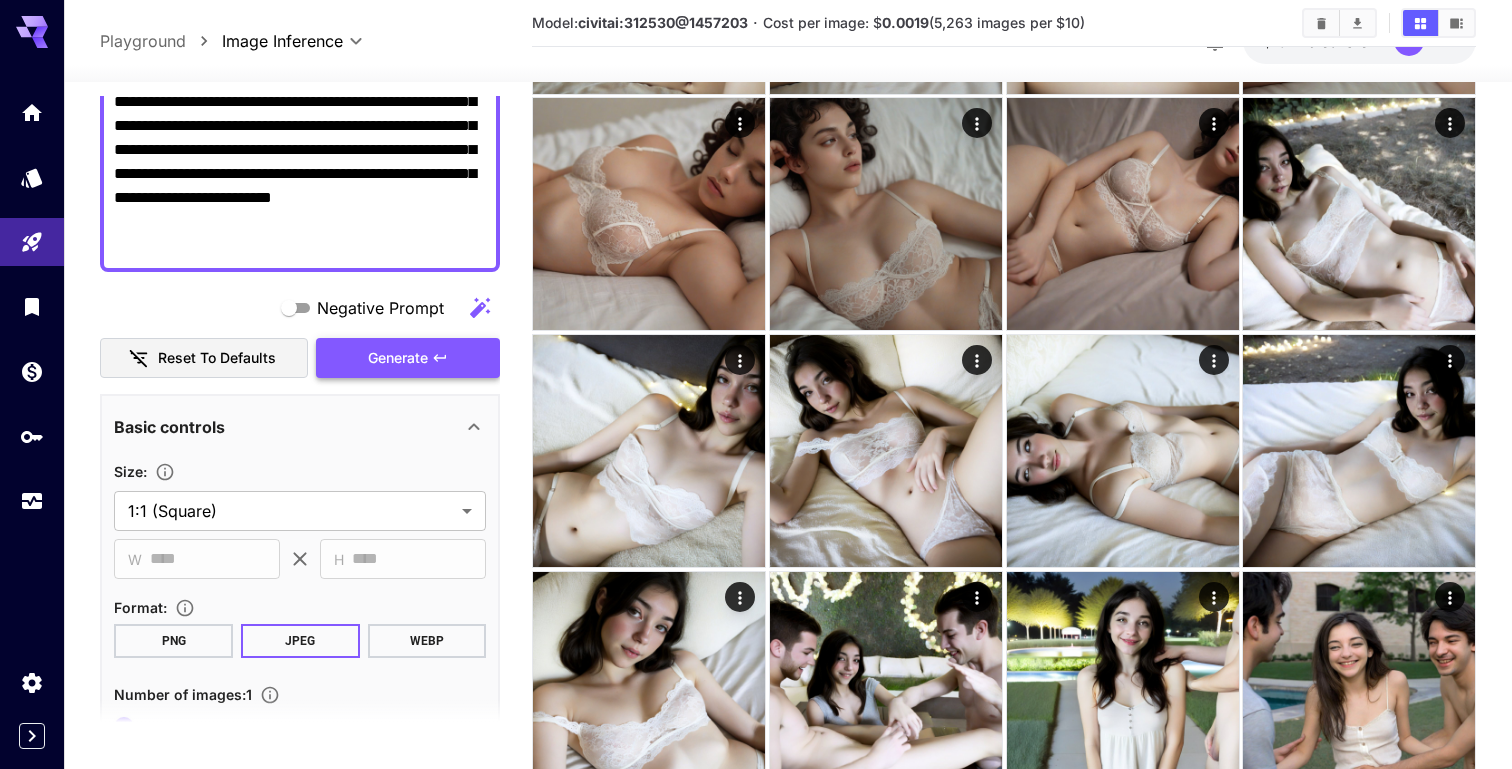 click on "Generate" at bounding box center [408, 358] 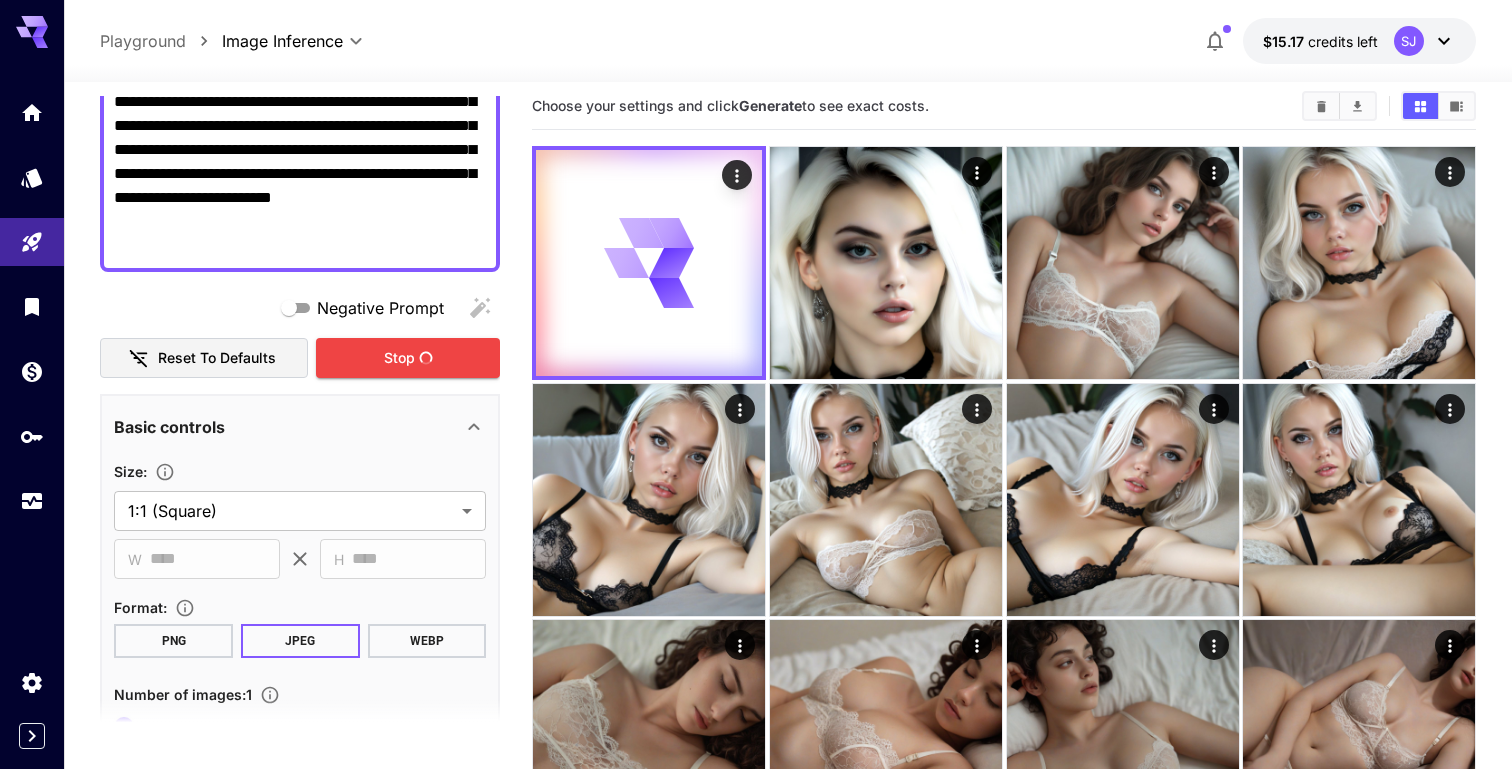 scroll, scrollTop: 0, scrollLeft: 0, axis: both 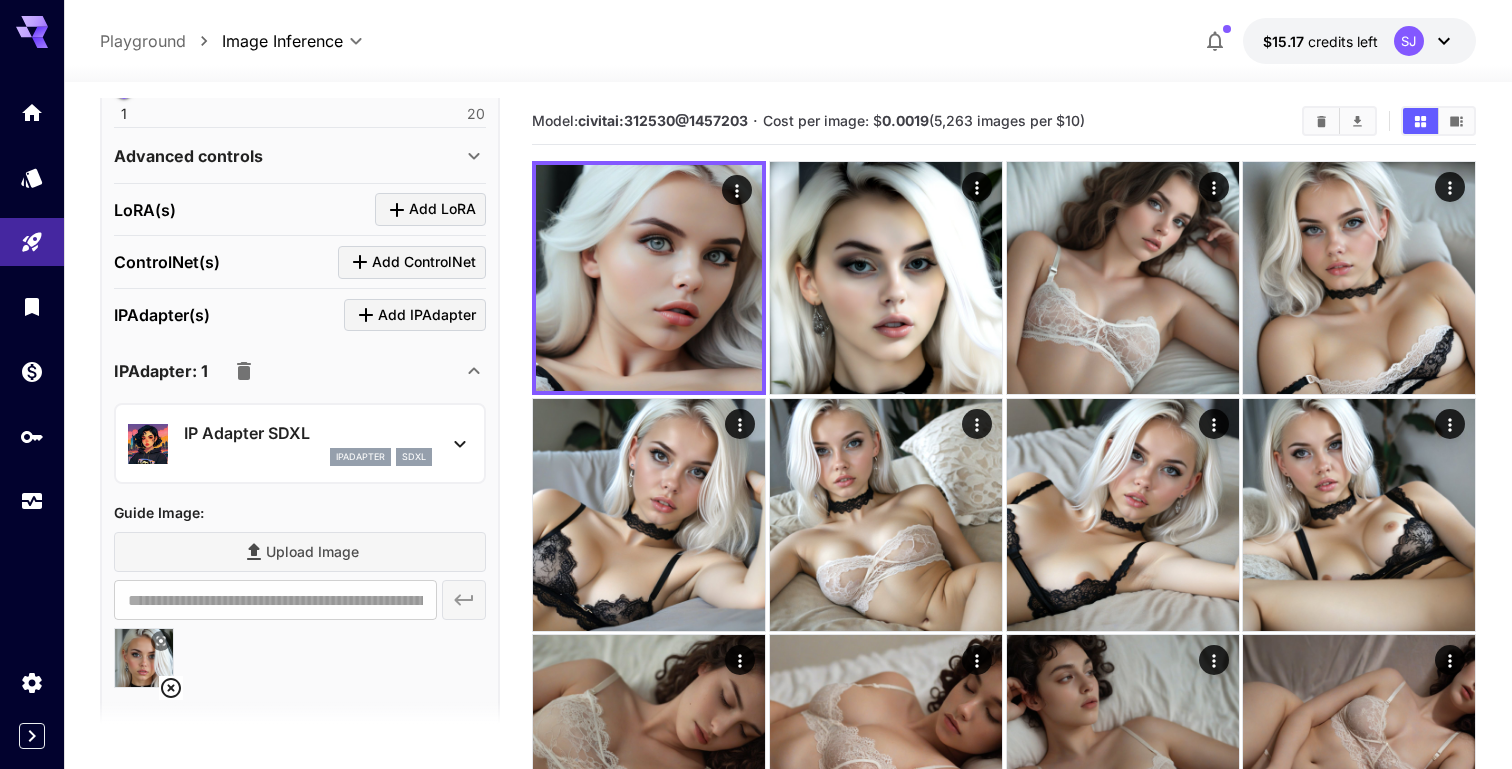click on "IP Adapter SDXL ipAdapter sdxl" at bounding box center (300, 443) 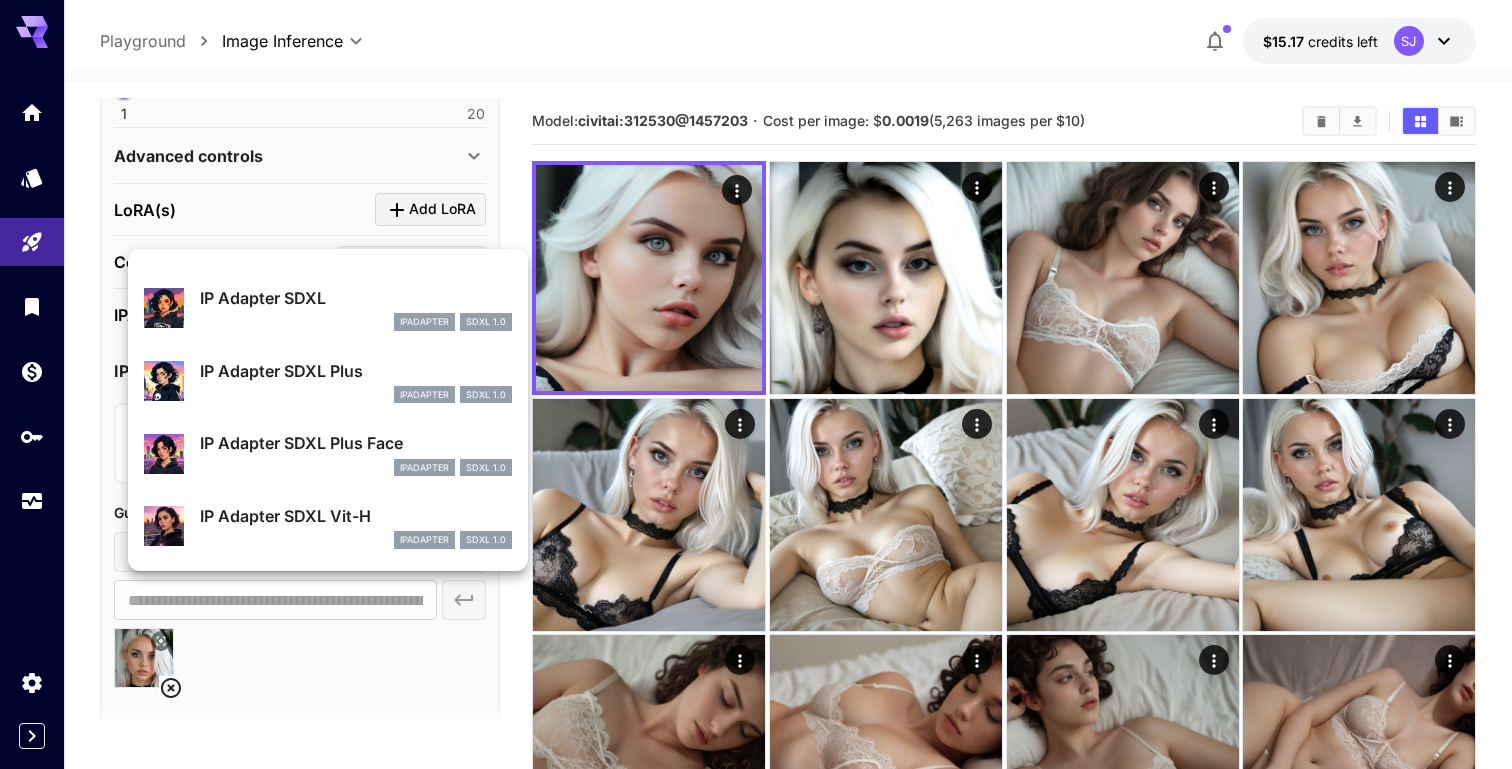 click on "IP Adapter SDXL Plus Face ipAdapter SDXL 1.0" at bounding box center [356, 453] 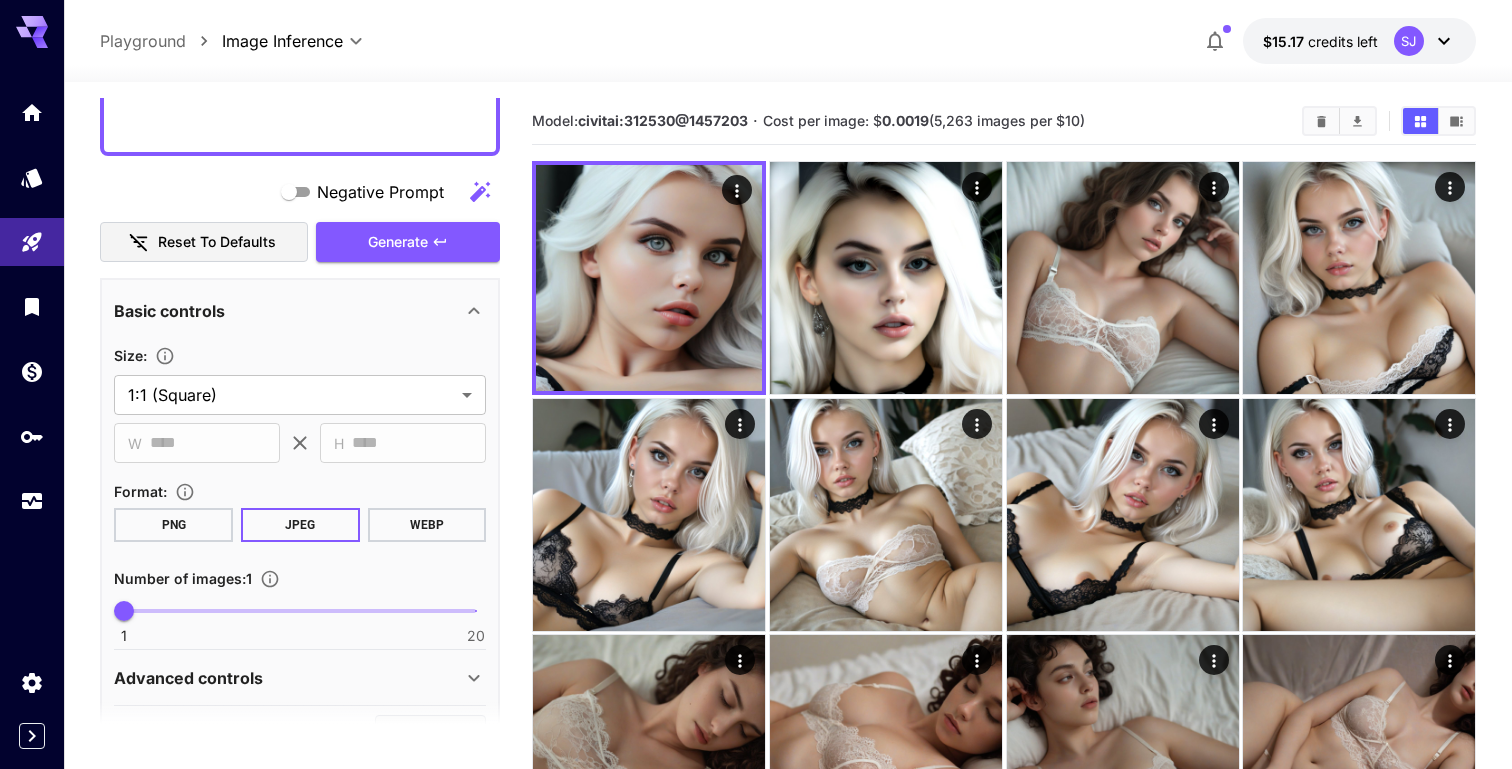 scroll, scrollTop: 42, scrollLeft: 0, axis: vertical 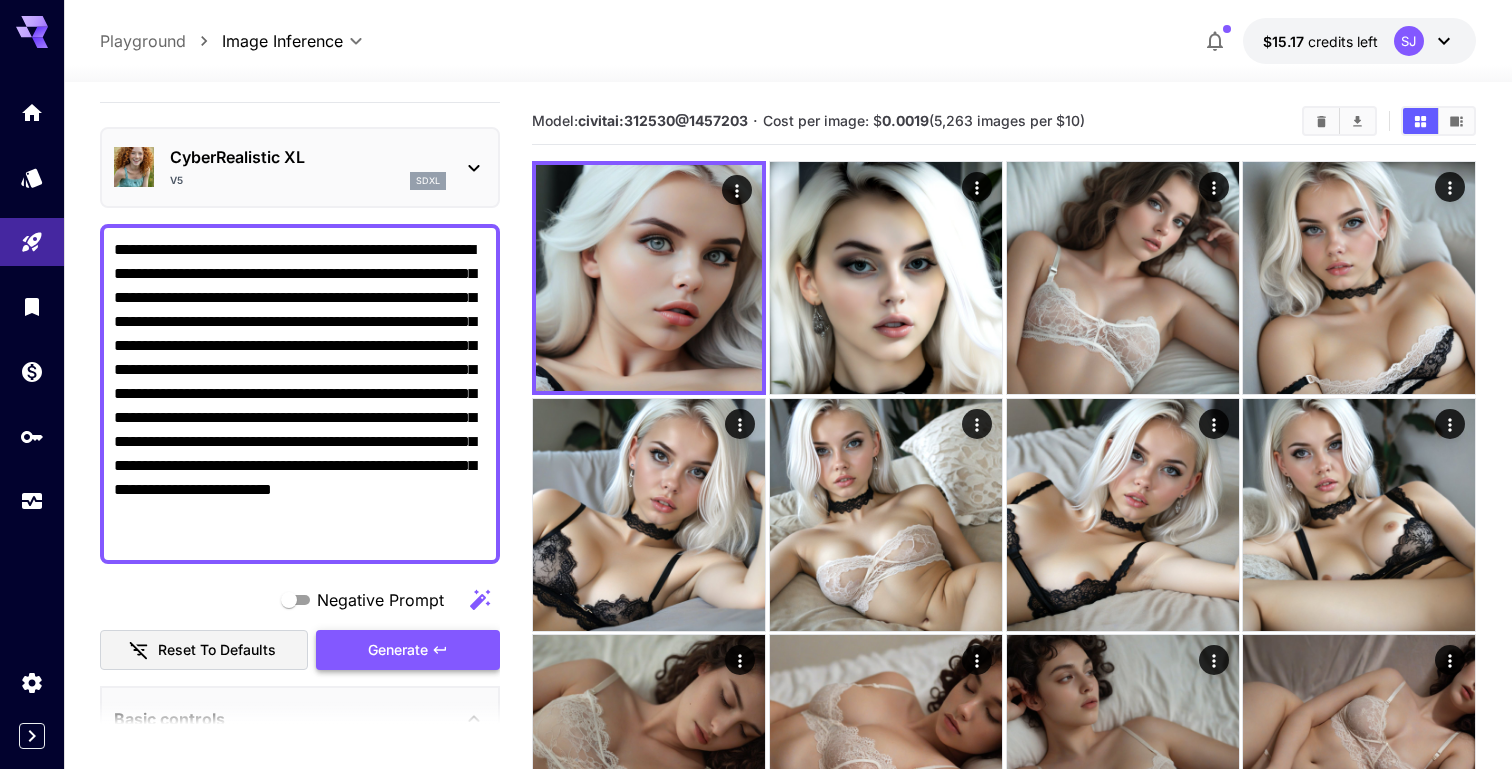 click on "Generate" at bounding box center [398, 650] 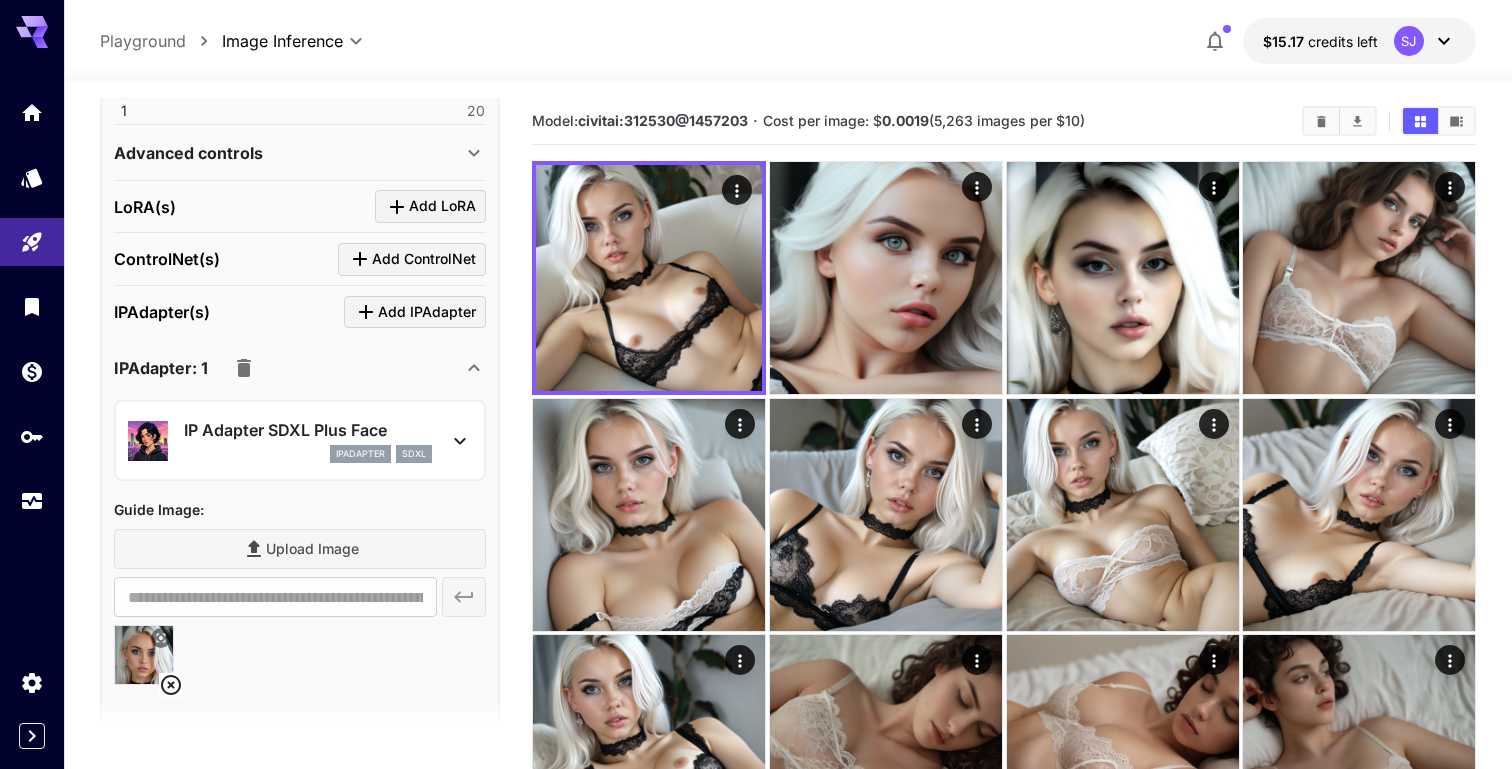 scroll, scrollTop: 1288, scrollLeft: 0, axis: vertical 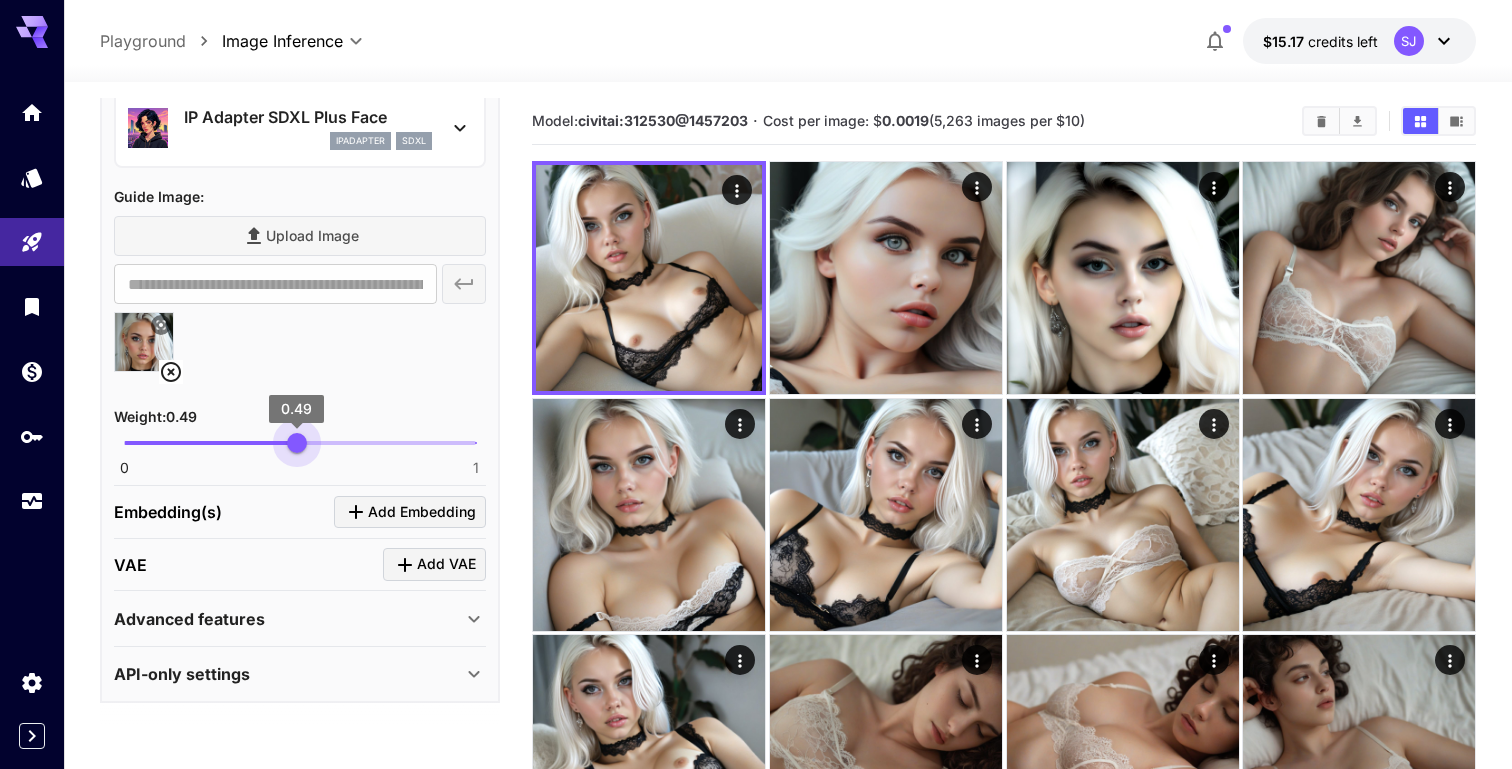type on "***" 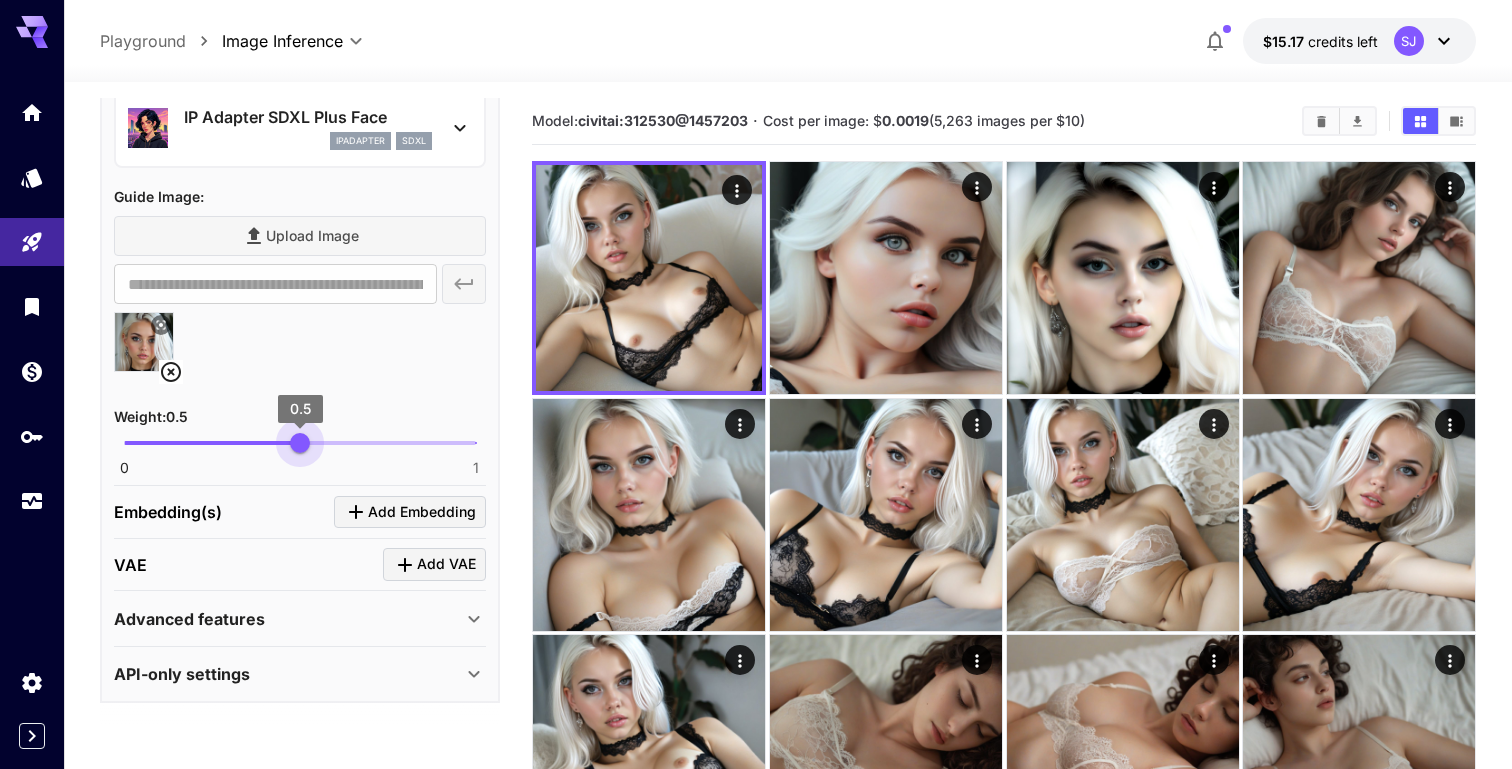 click on "0 1 0.5" at bounding box center [300, 443] 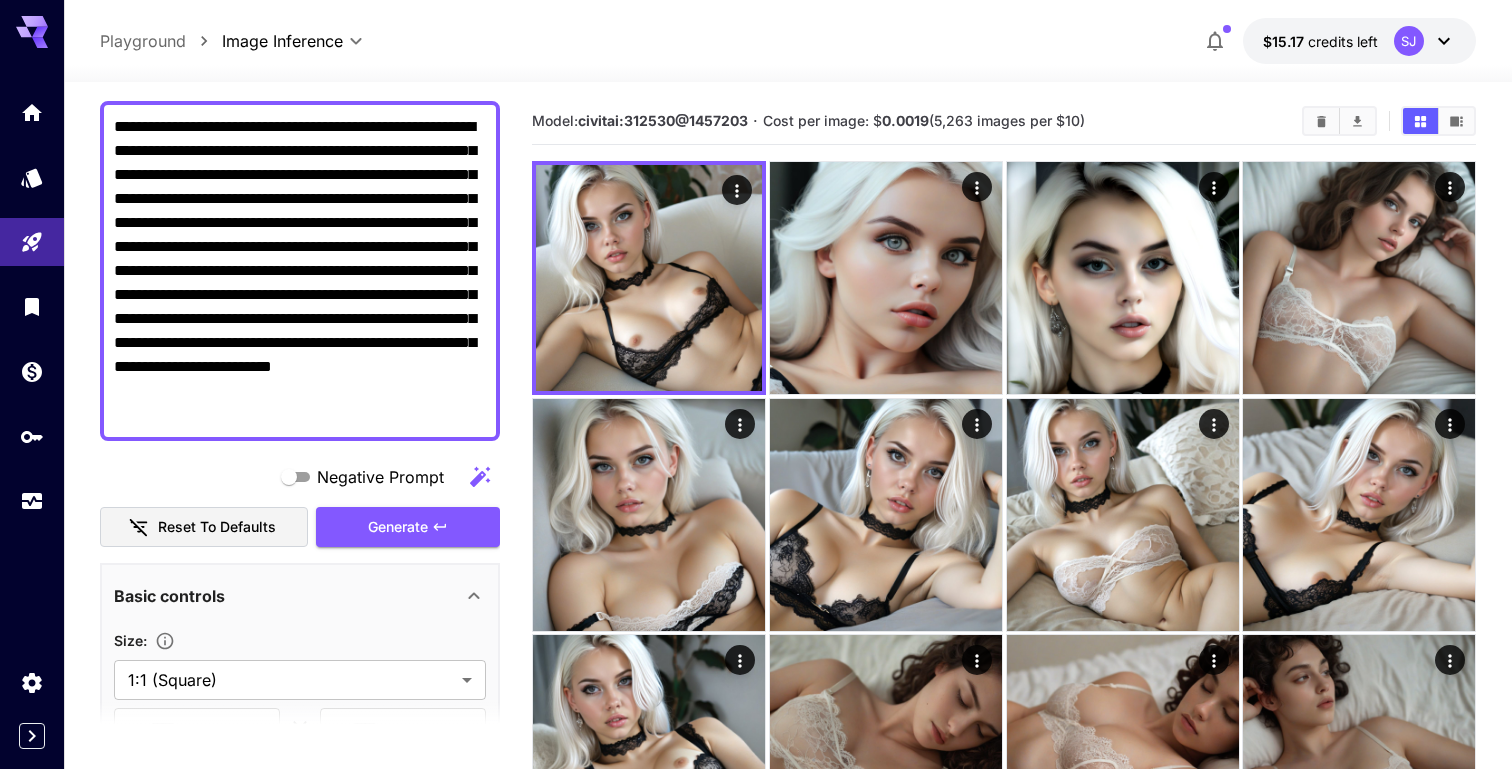 scroll, scrollTop: 0, scrollLeft: 0, axis: both 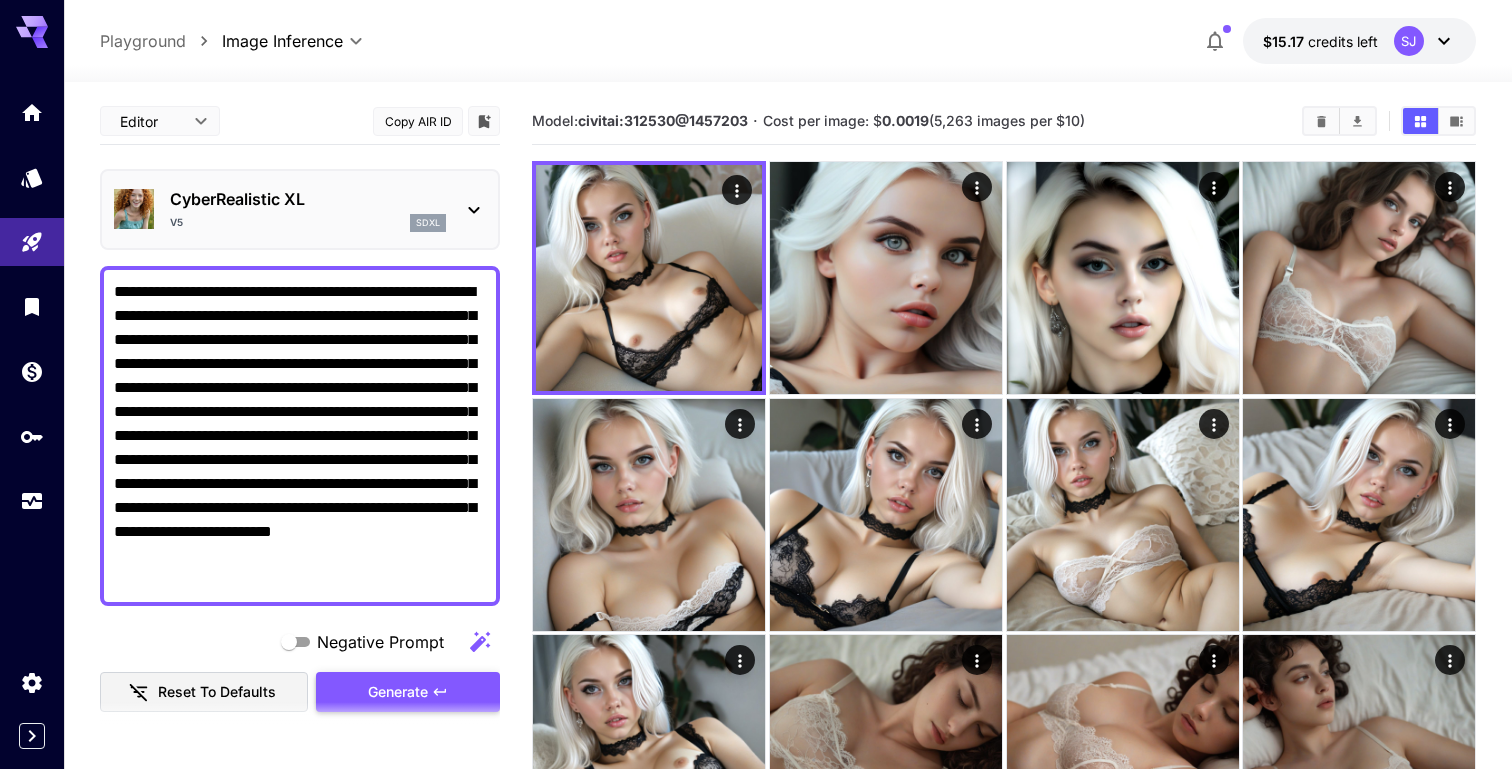 click on "Generate" at bounding box center [408, 692] 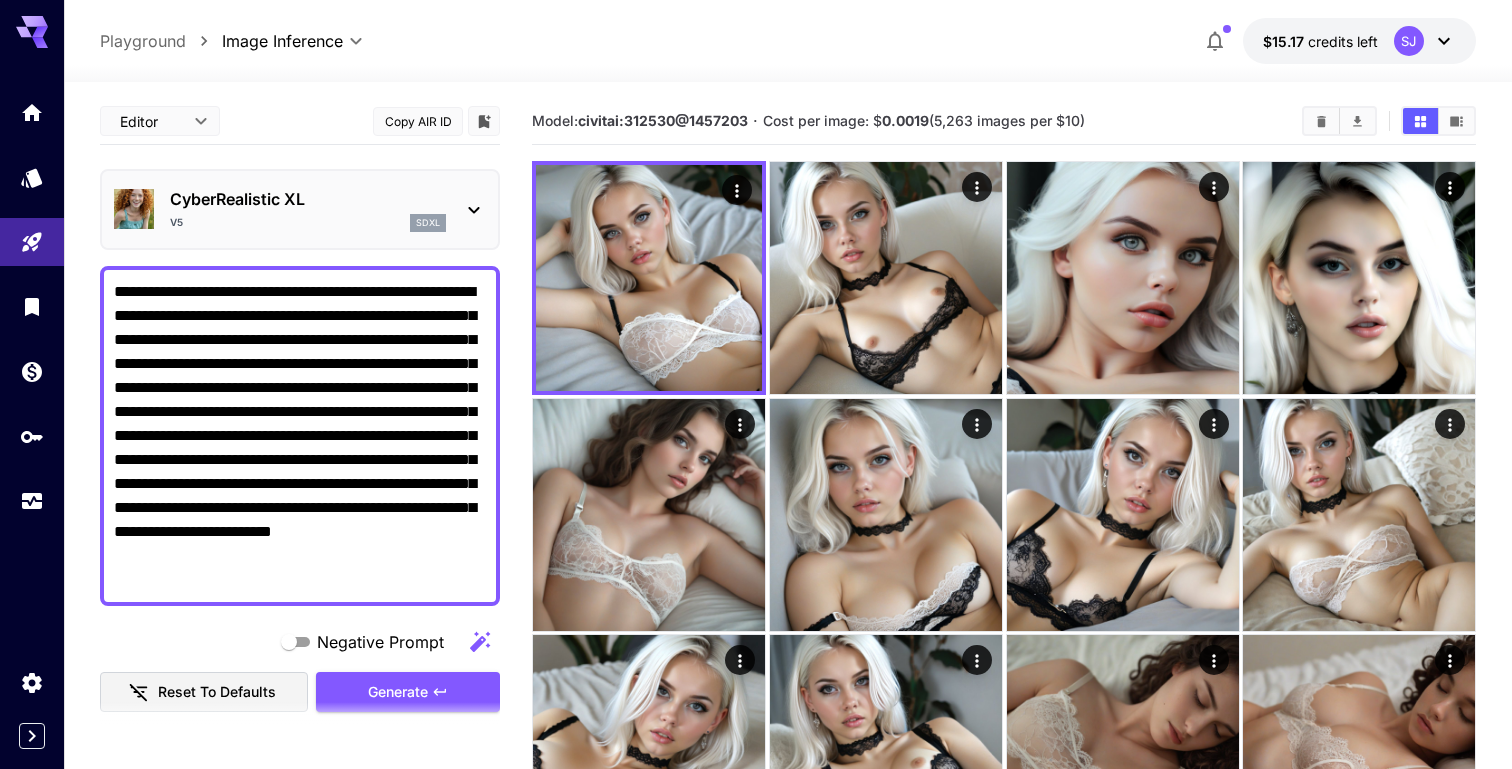 click on "**********" at bounding box center [300, 436] 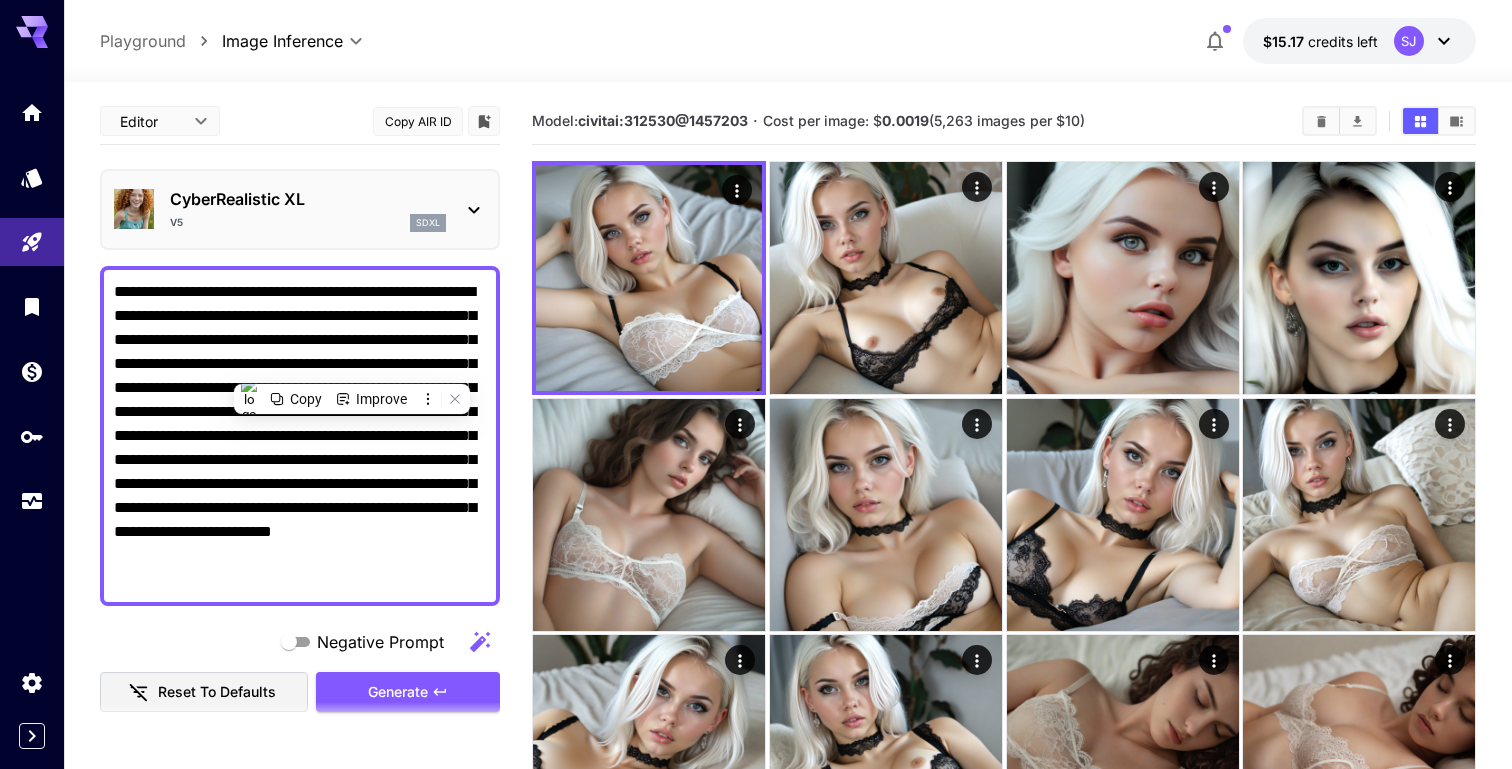 click on "**********" at bounding box center [300, 436] 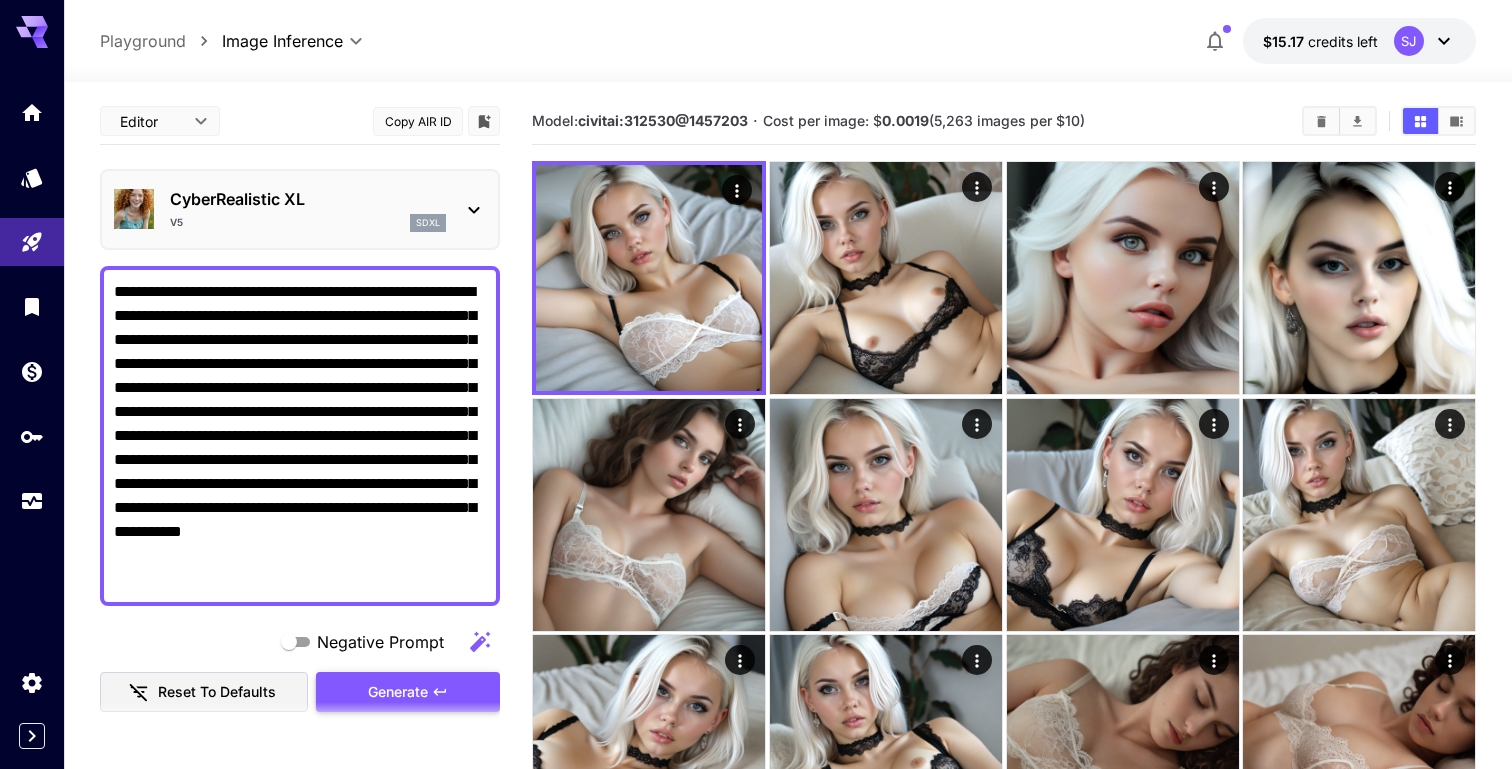 type on "**********" 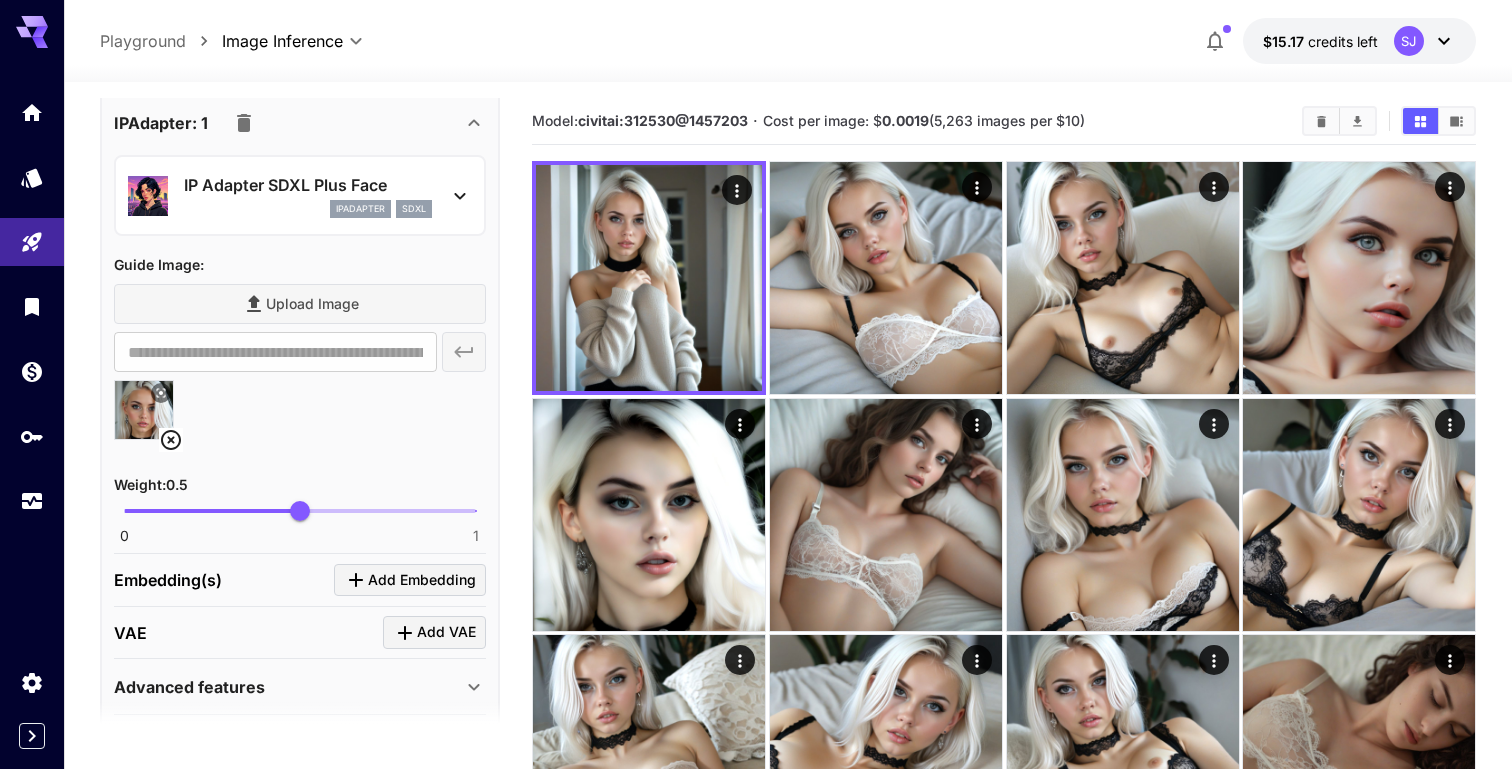 scroll, scrollTop: 1288, scrollLeft: 0, axis: vertical 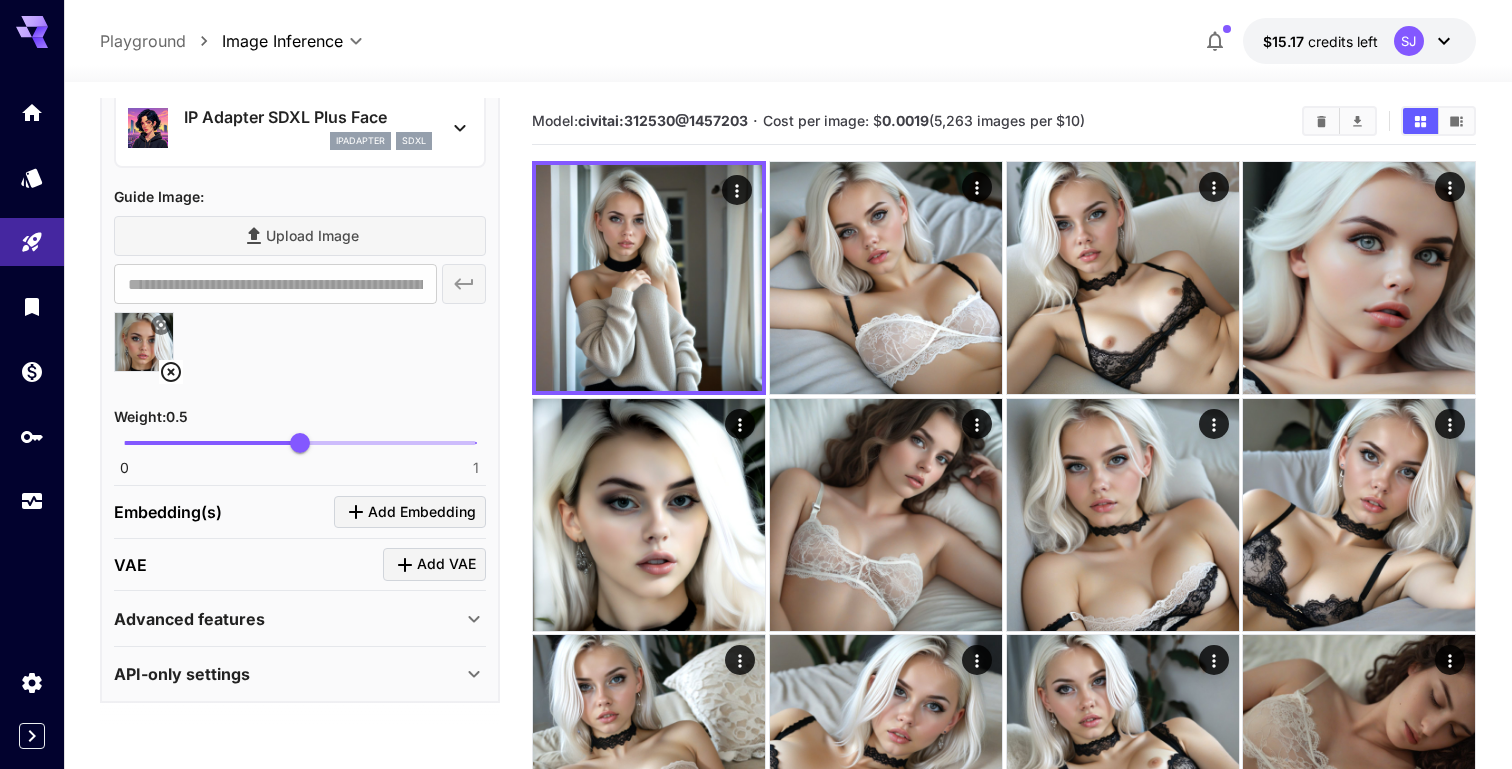 type on "****" 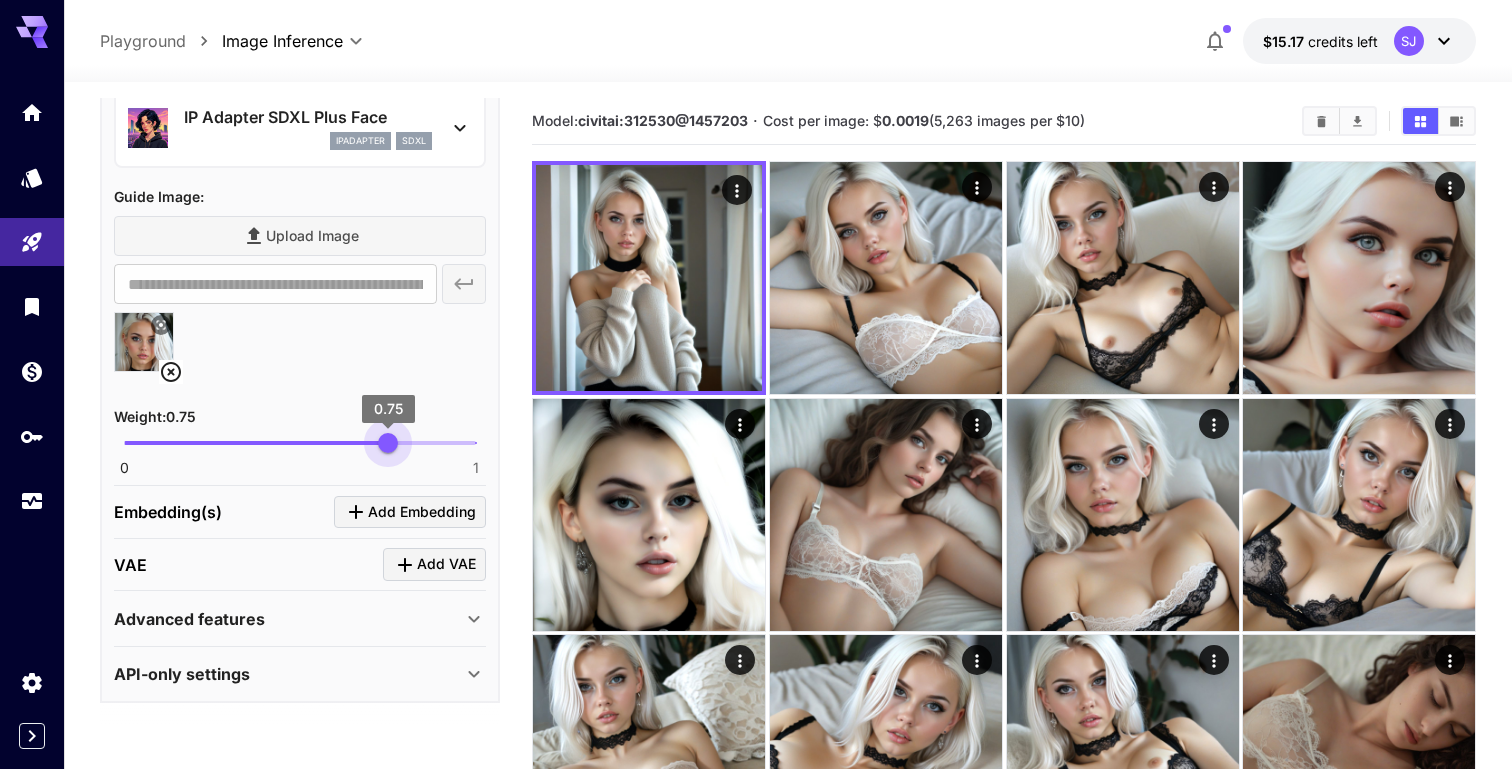 click on "0 1 0.75" at bounding box center (300, 443) 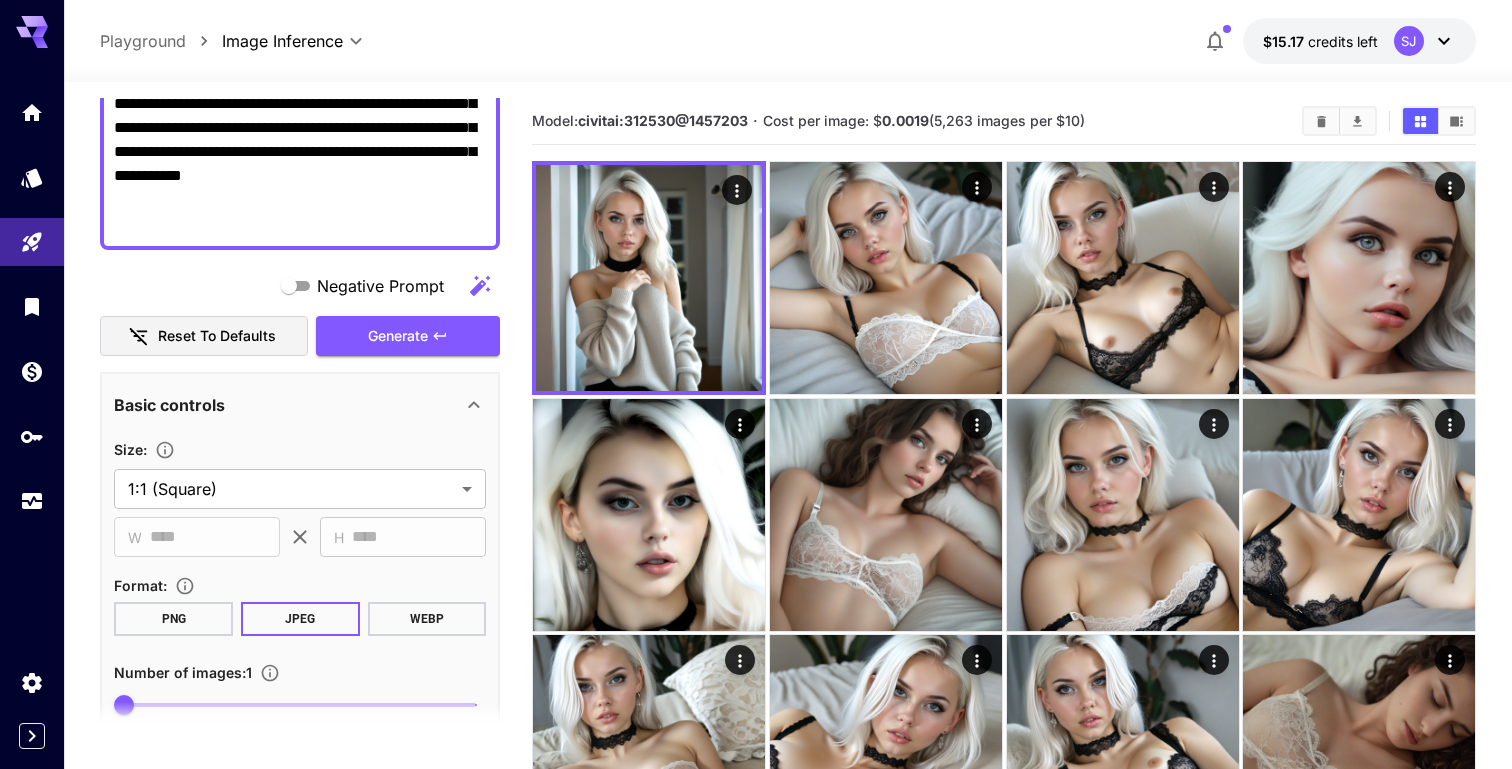 scroll, scrollTop: 216, scrollLeft: 0, axis: vertical 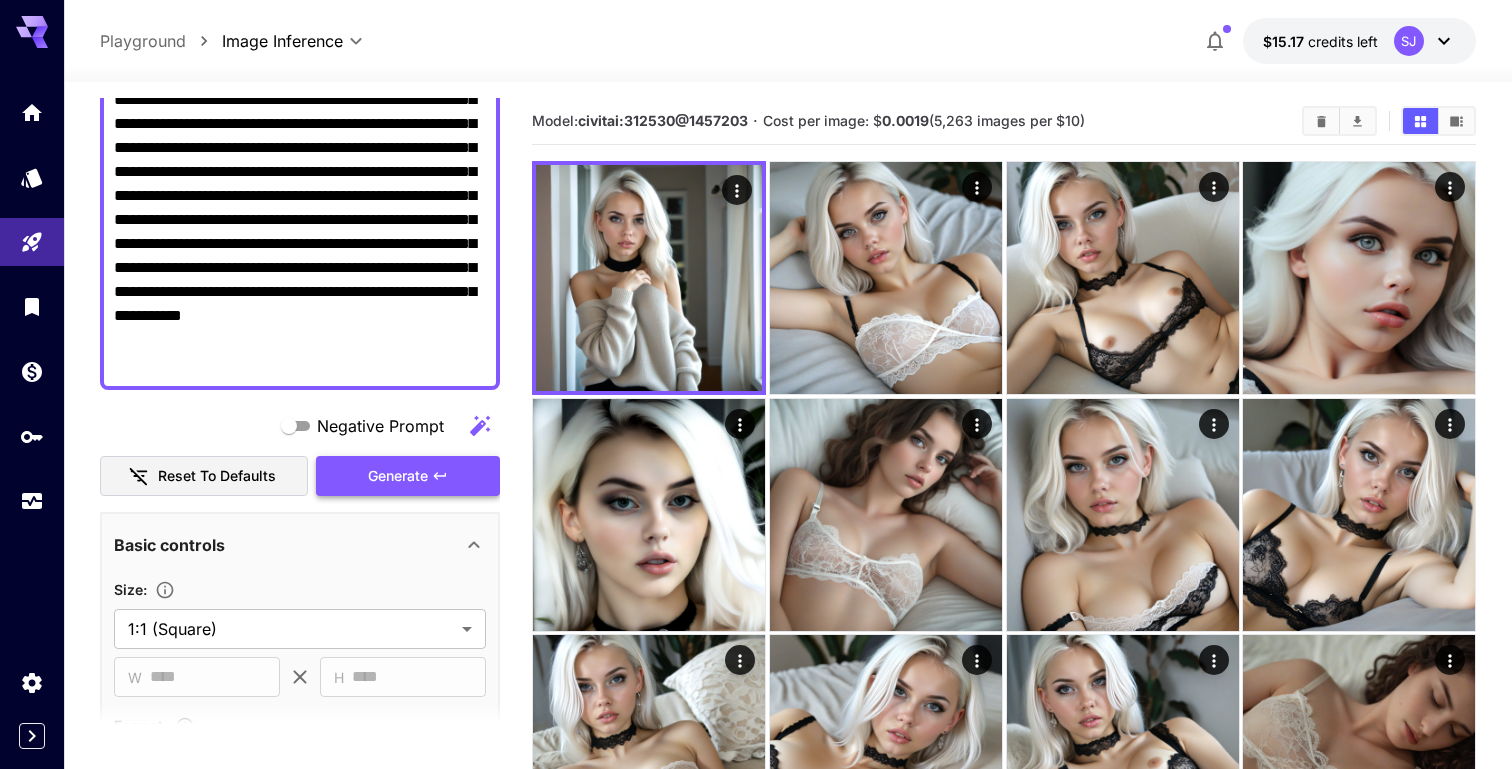 click on "Generate" at bounding box center [408, 476] 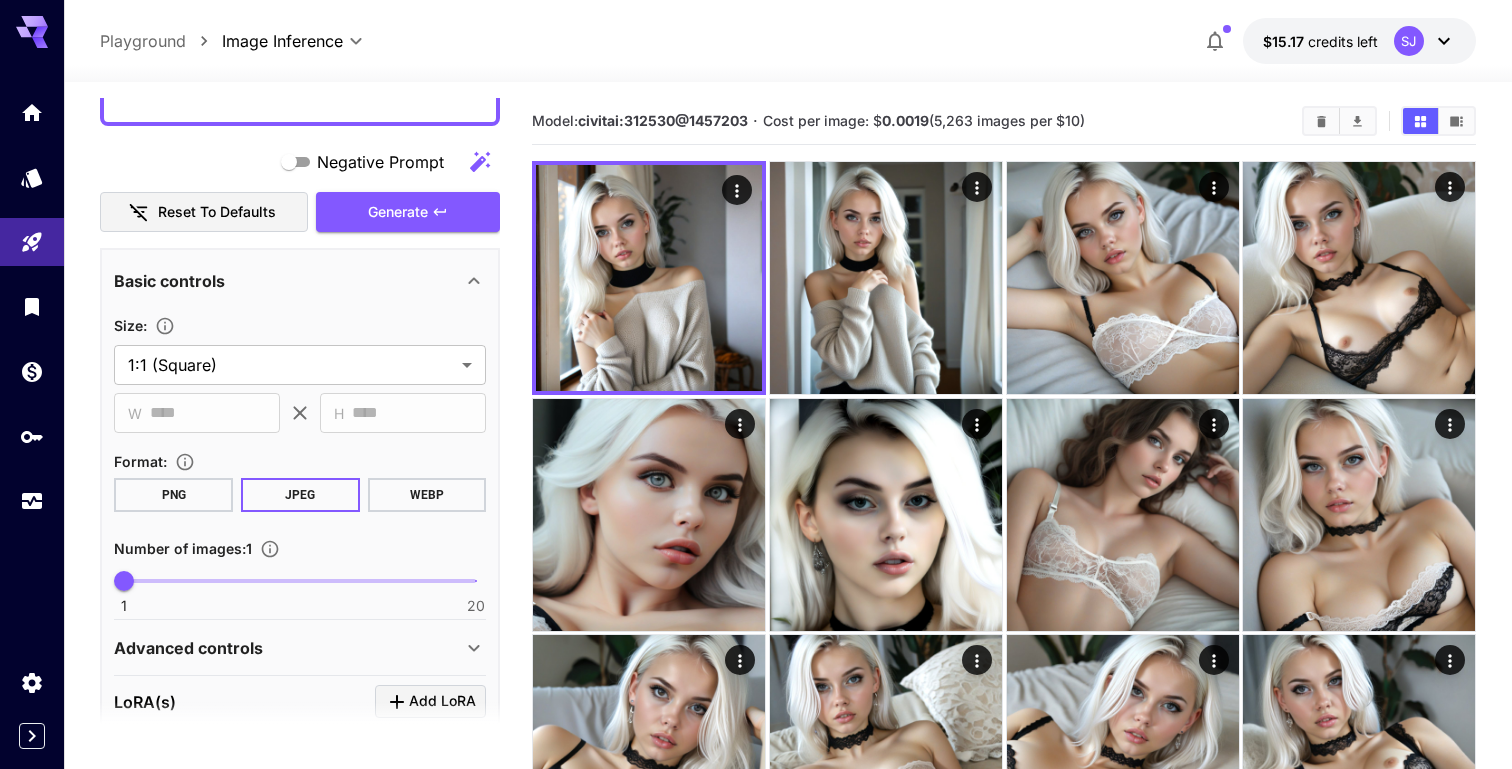 scroll, scrollTop: 476, scrollLeft: 0, axis: vertical 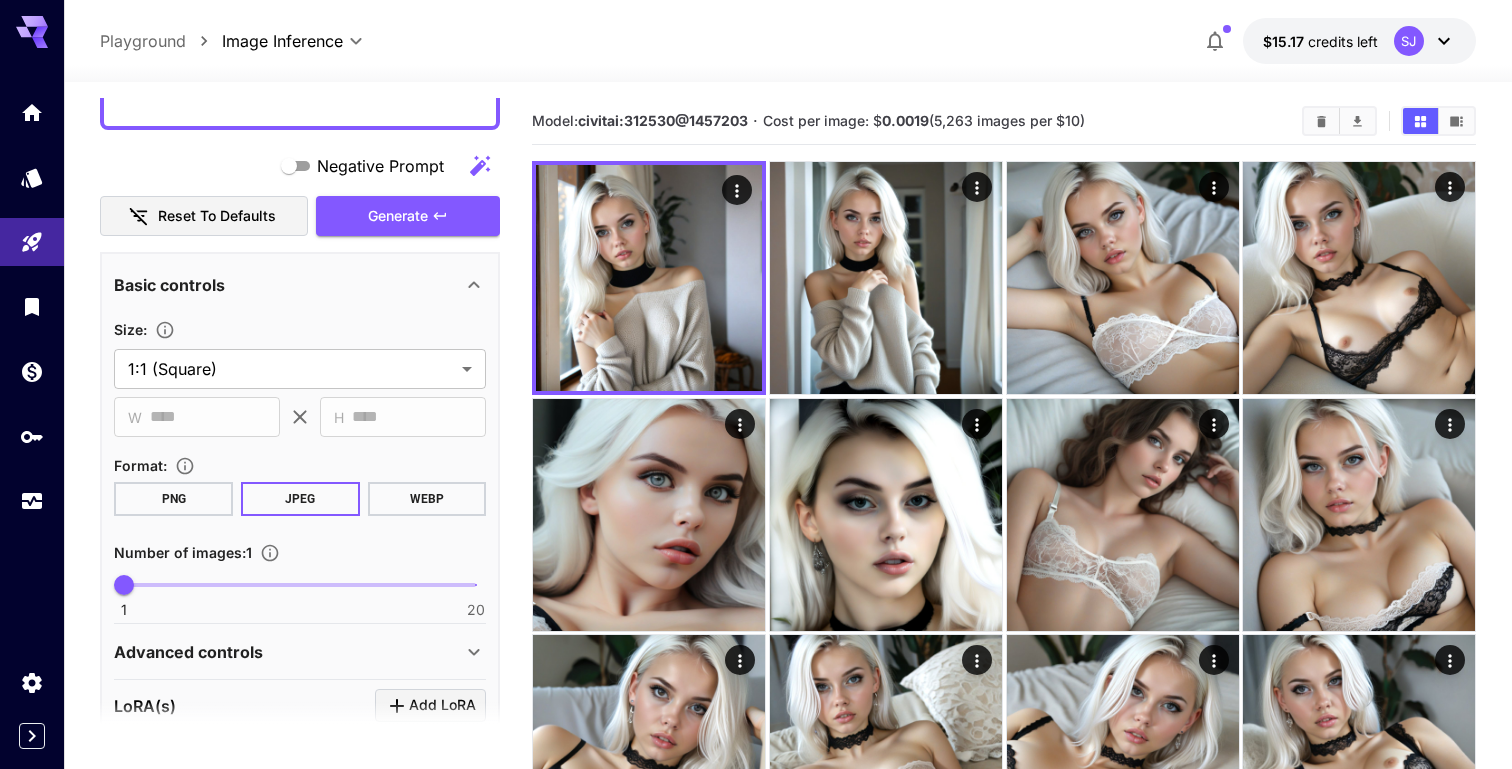 type 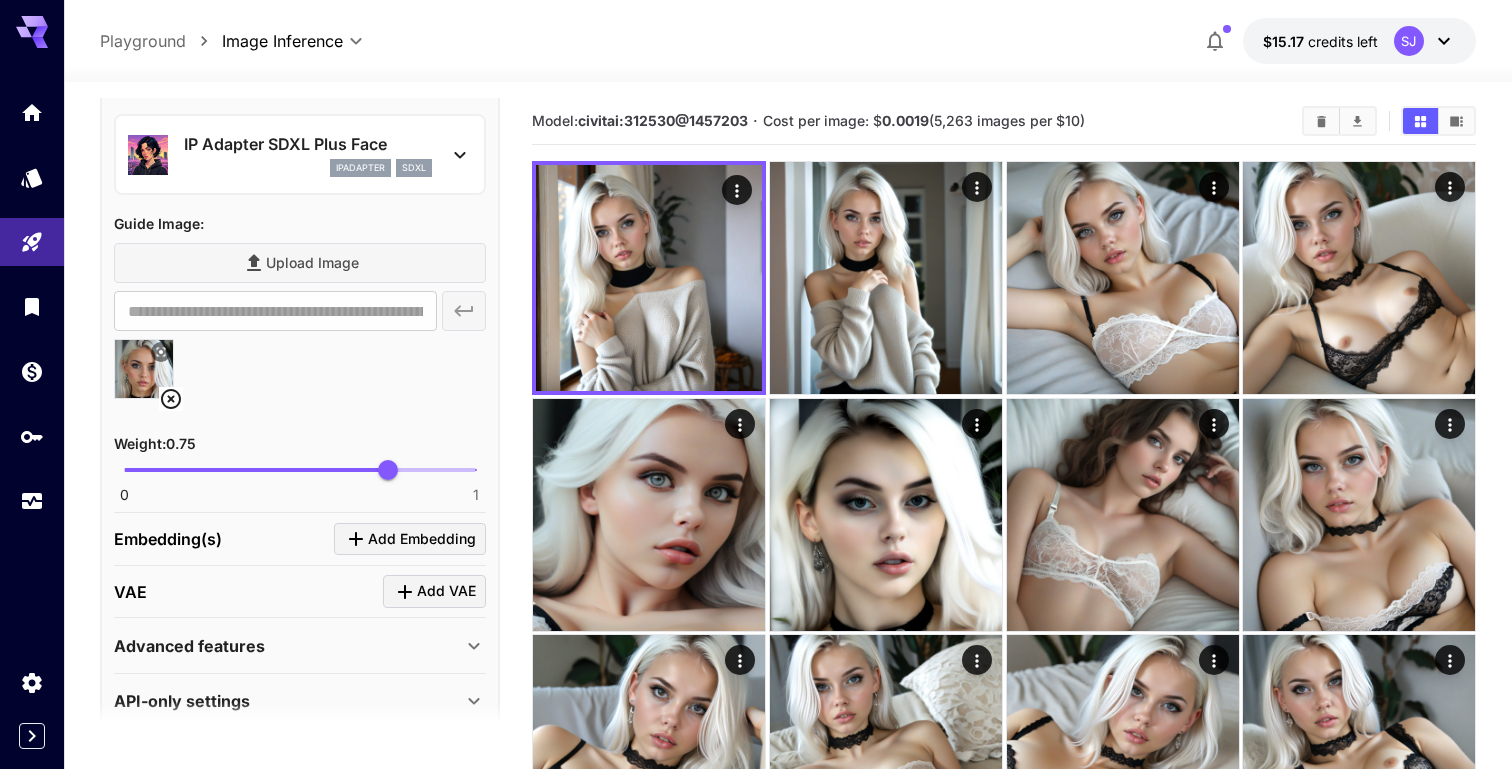 scroll, scrollTop: 1288, scrollLeft: 0, axis: vertical 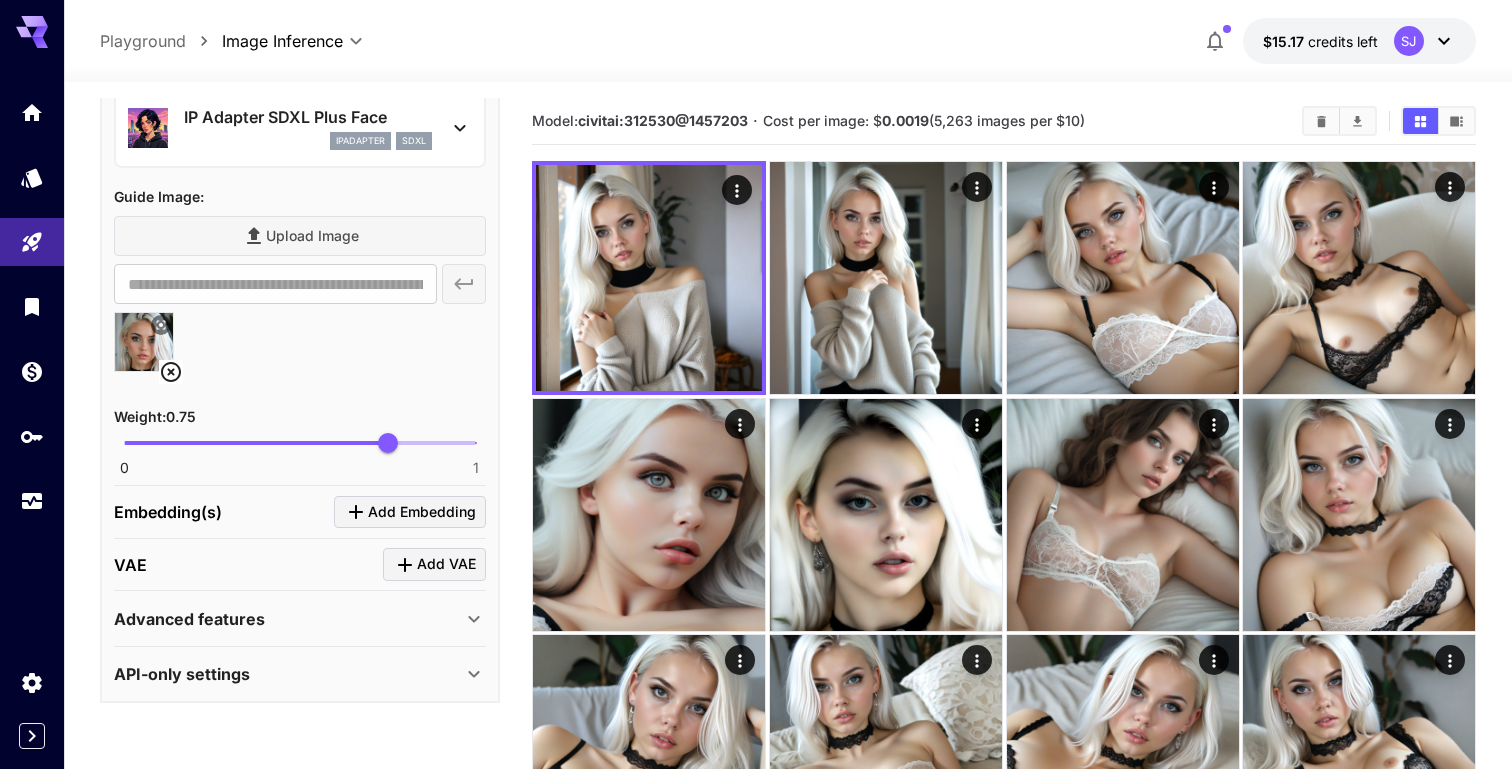 click on "Add Embedding" at bounding box center [422, 512] 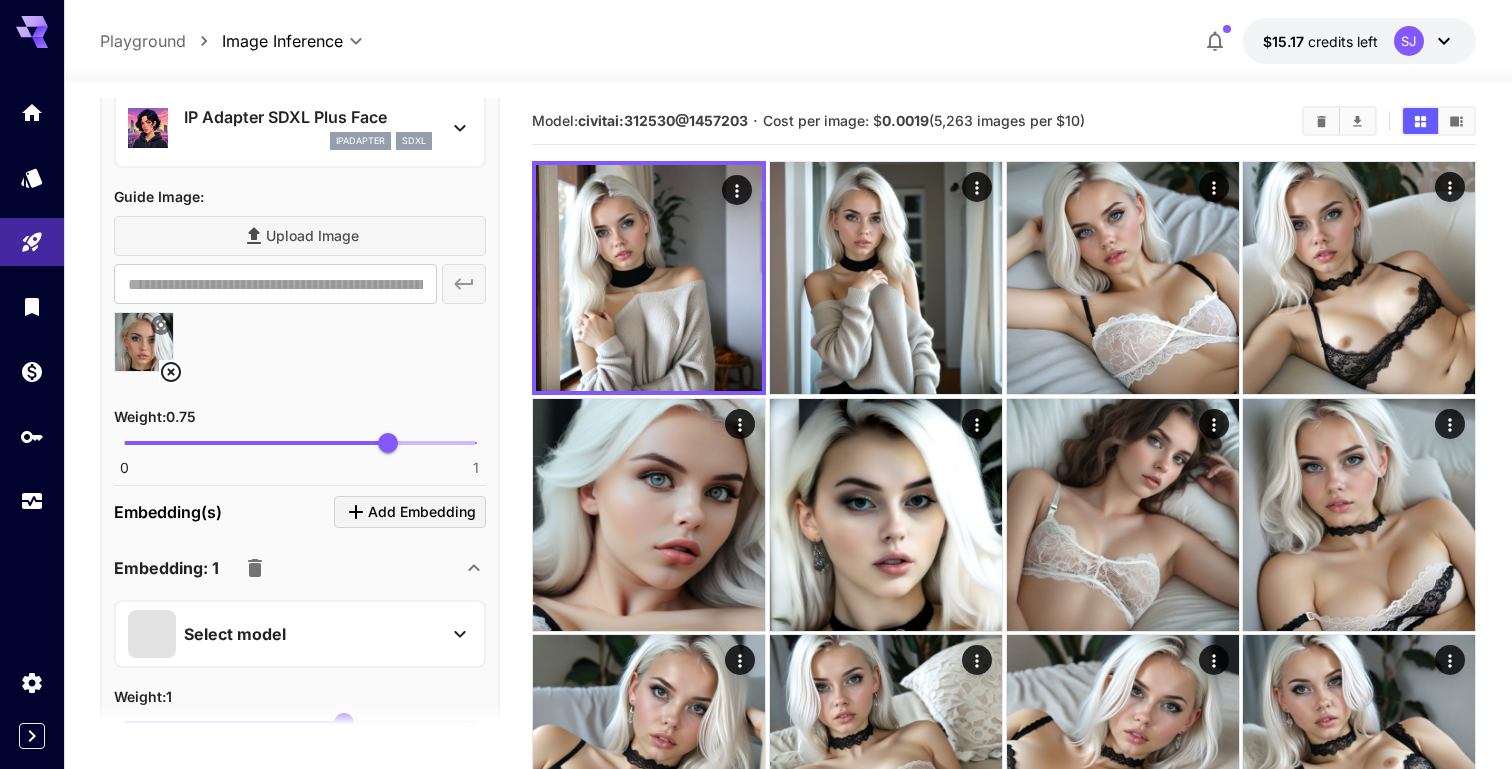 click on "Select model" at bounding box center (284, 634) 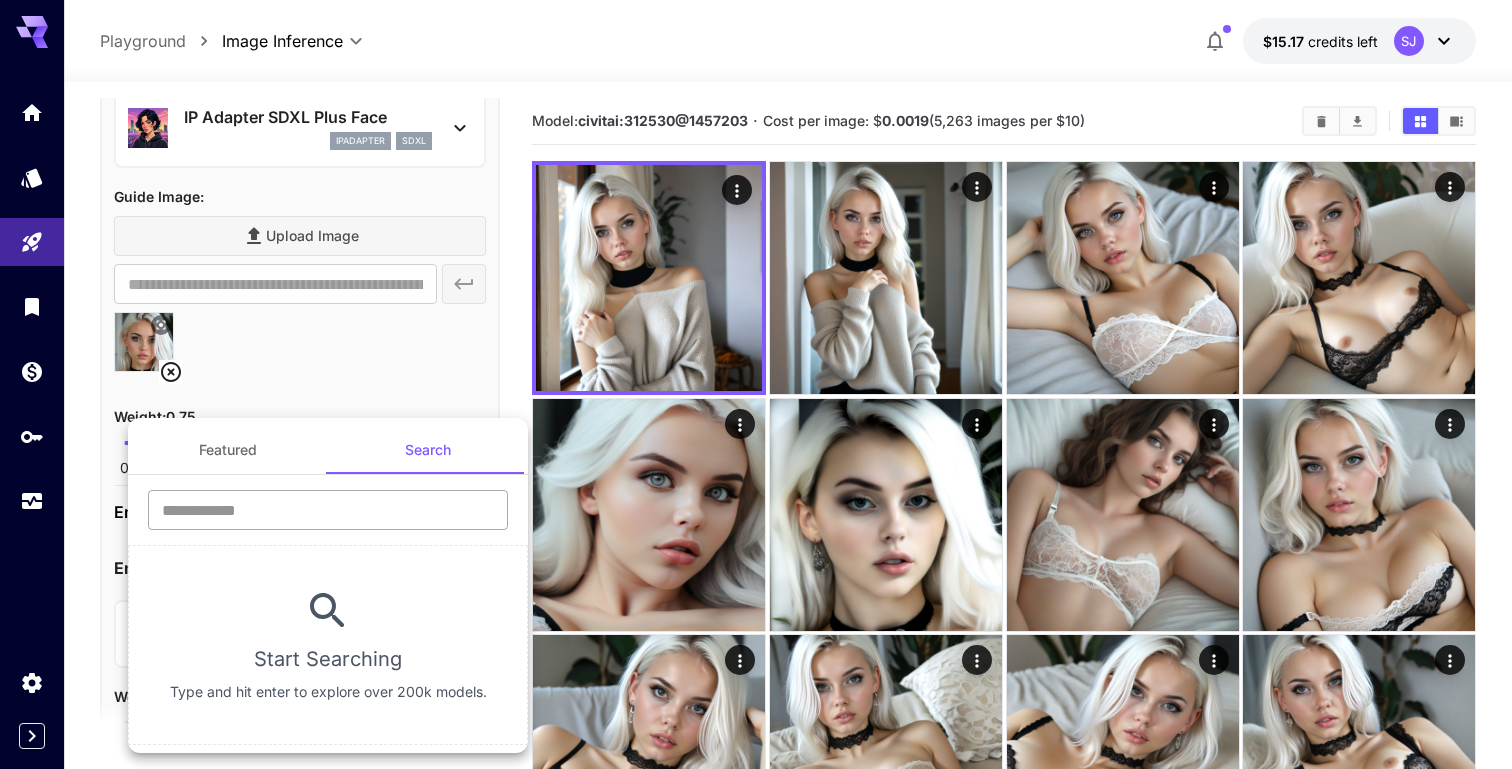 click at bounding box center (328, 510) 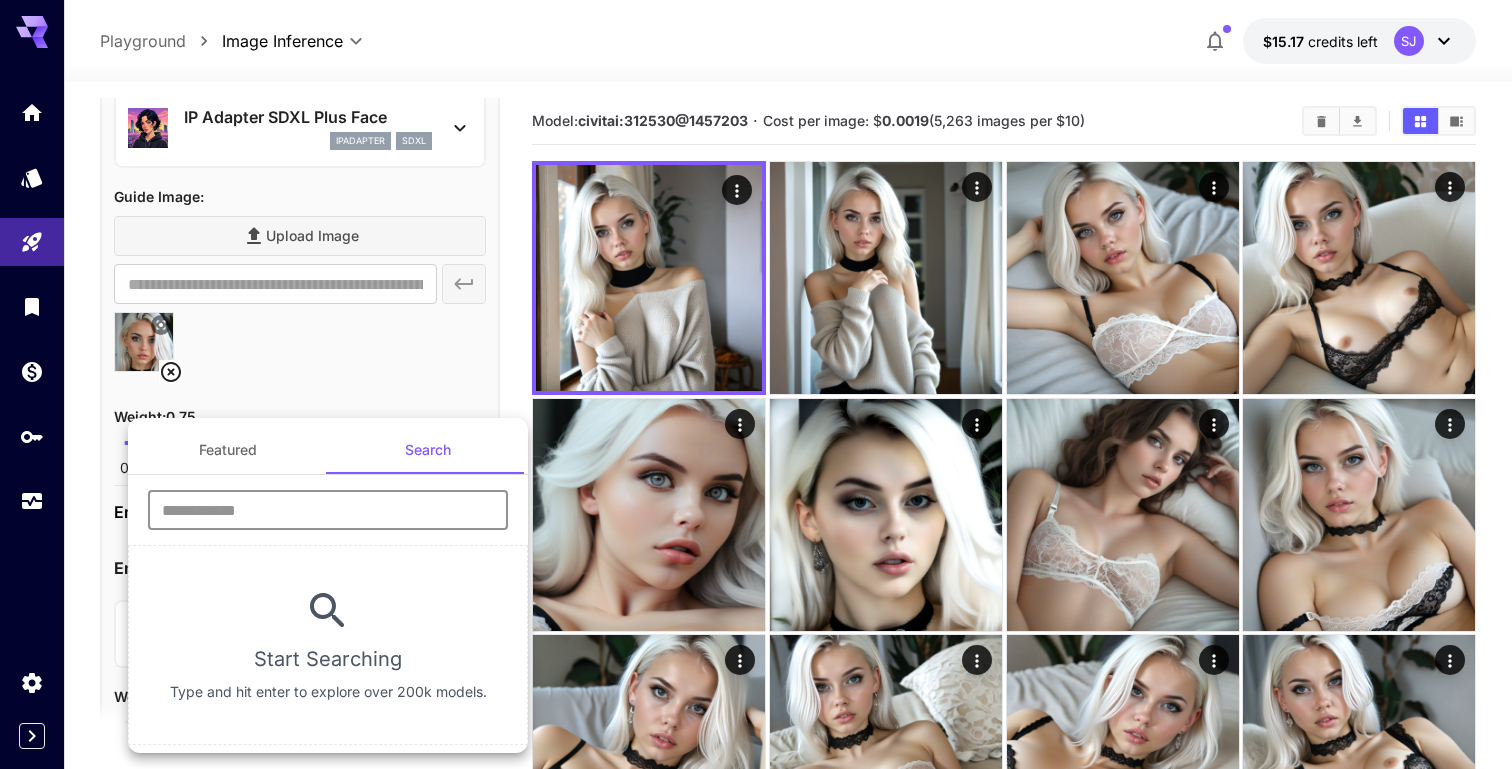 paste on "**********" 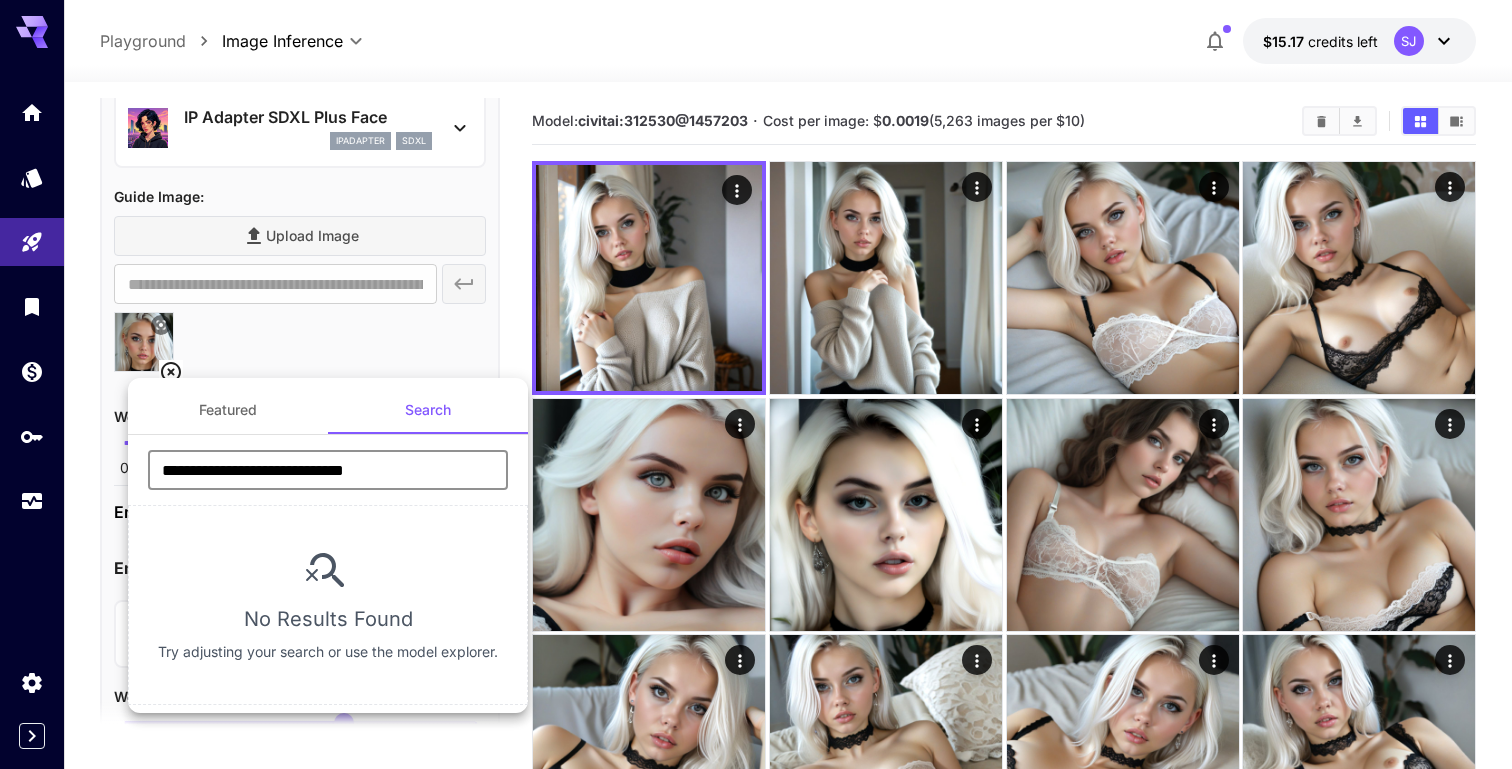 click on "**********" at bounding box center [328, 470] 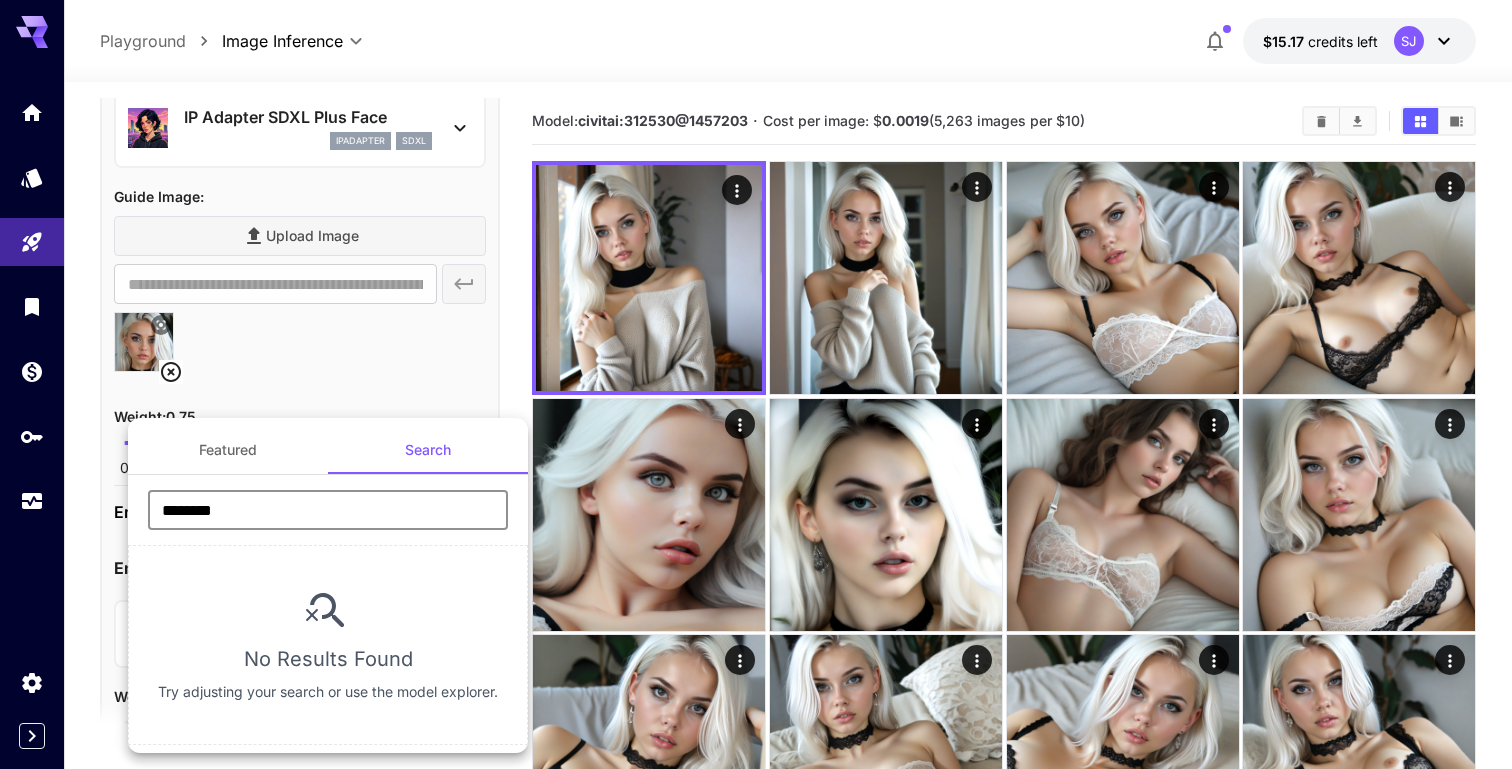 type on "********" 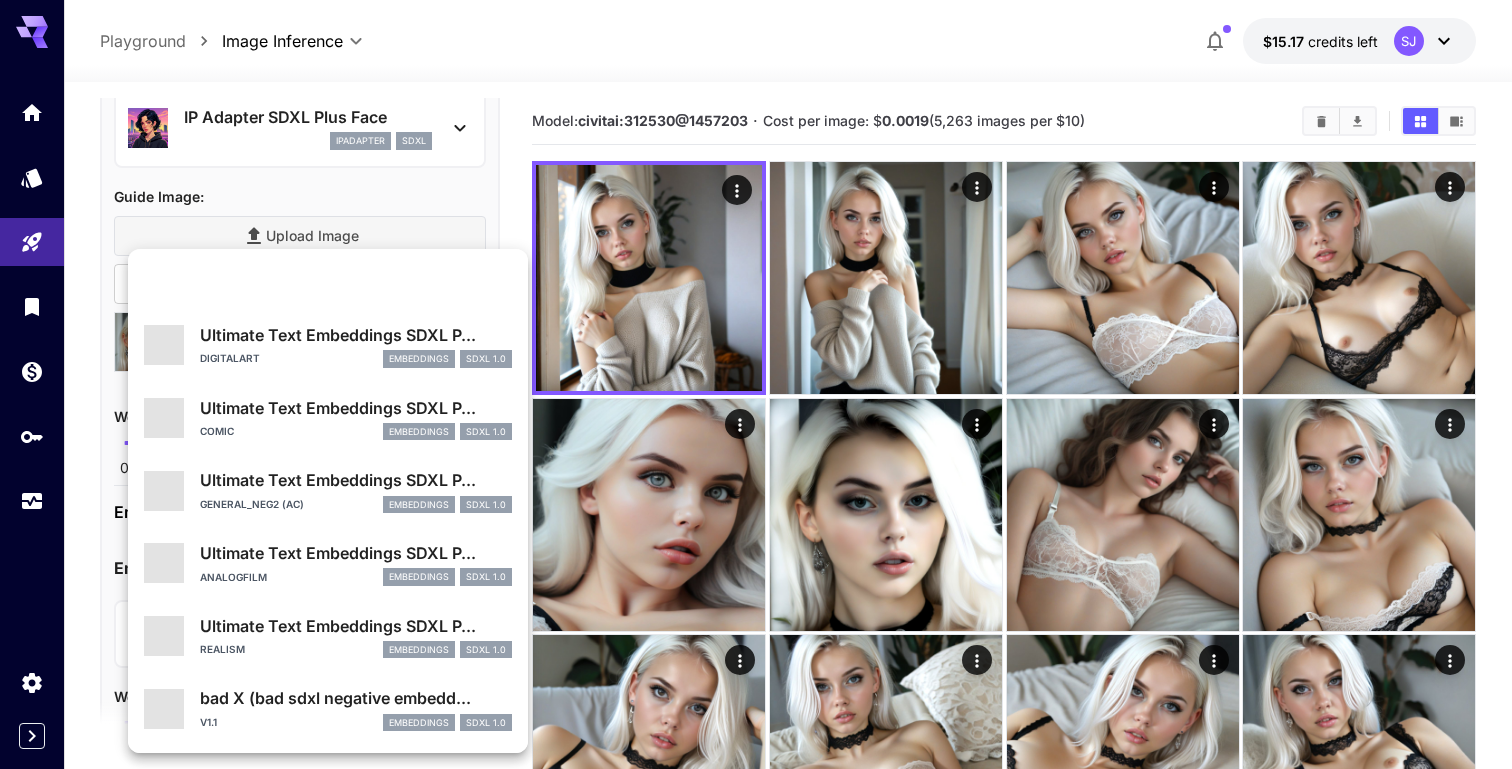scroll, scrollTop: 1089, scrollLeft: 0, axis: vertical 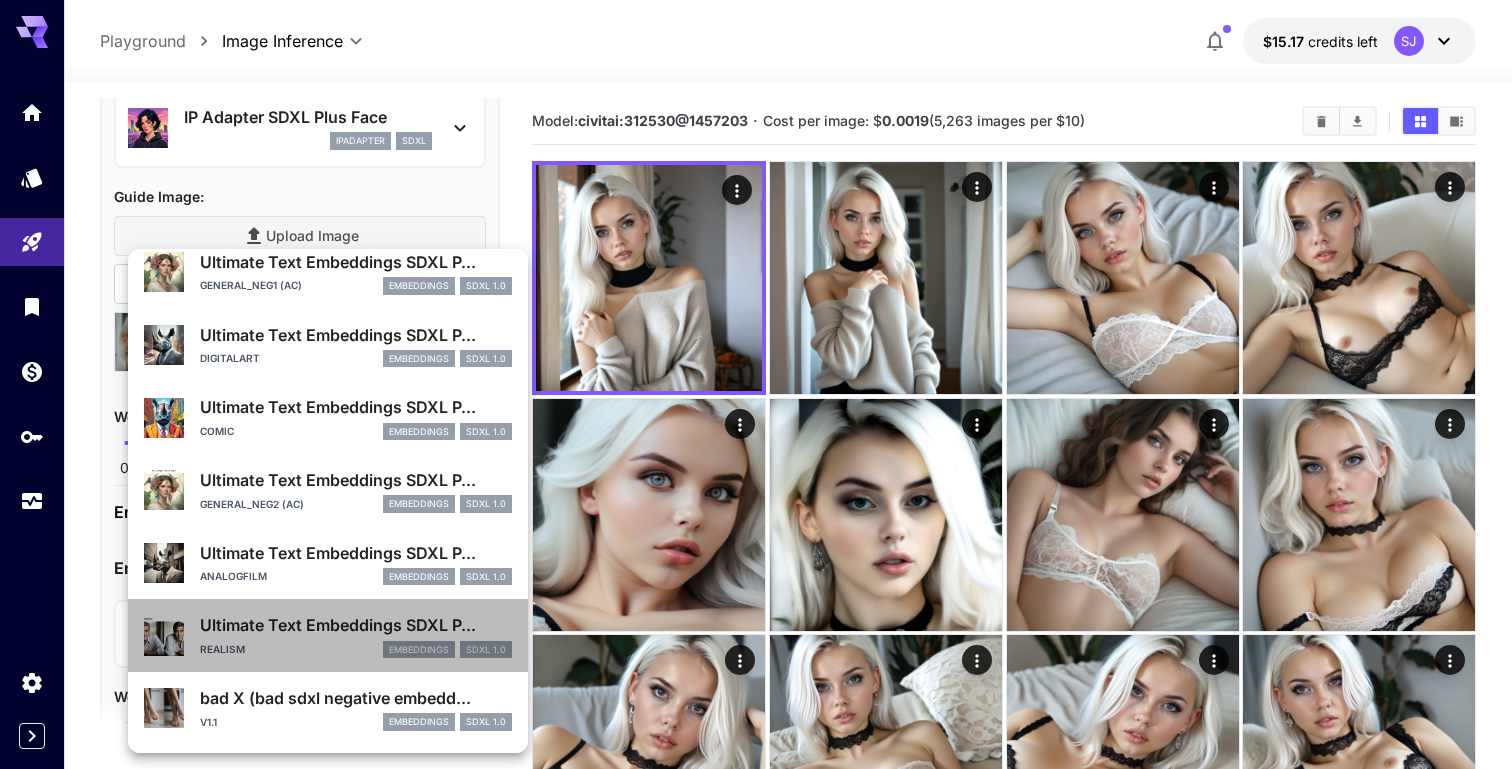 click on "Realism embeddings SDXL 1.0" at bounding box center (356, 650) 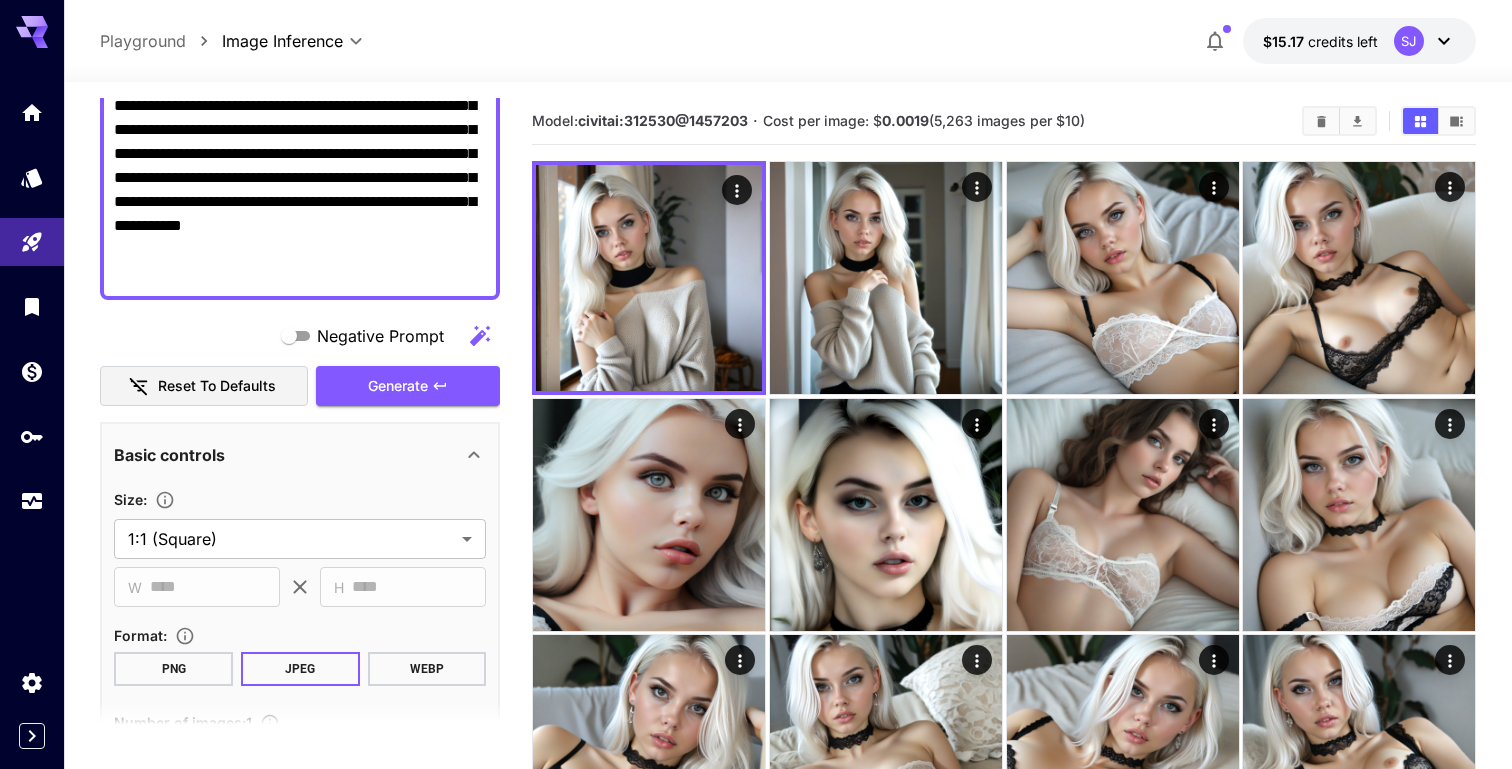 scroll, scrollTop: 227, scrollLeft: 0, axis: vertical 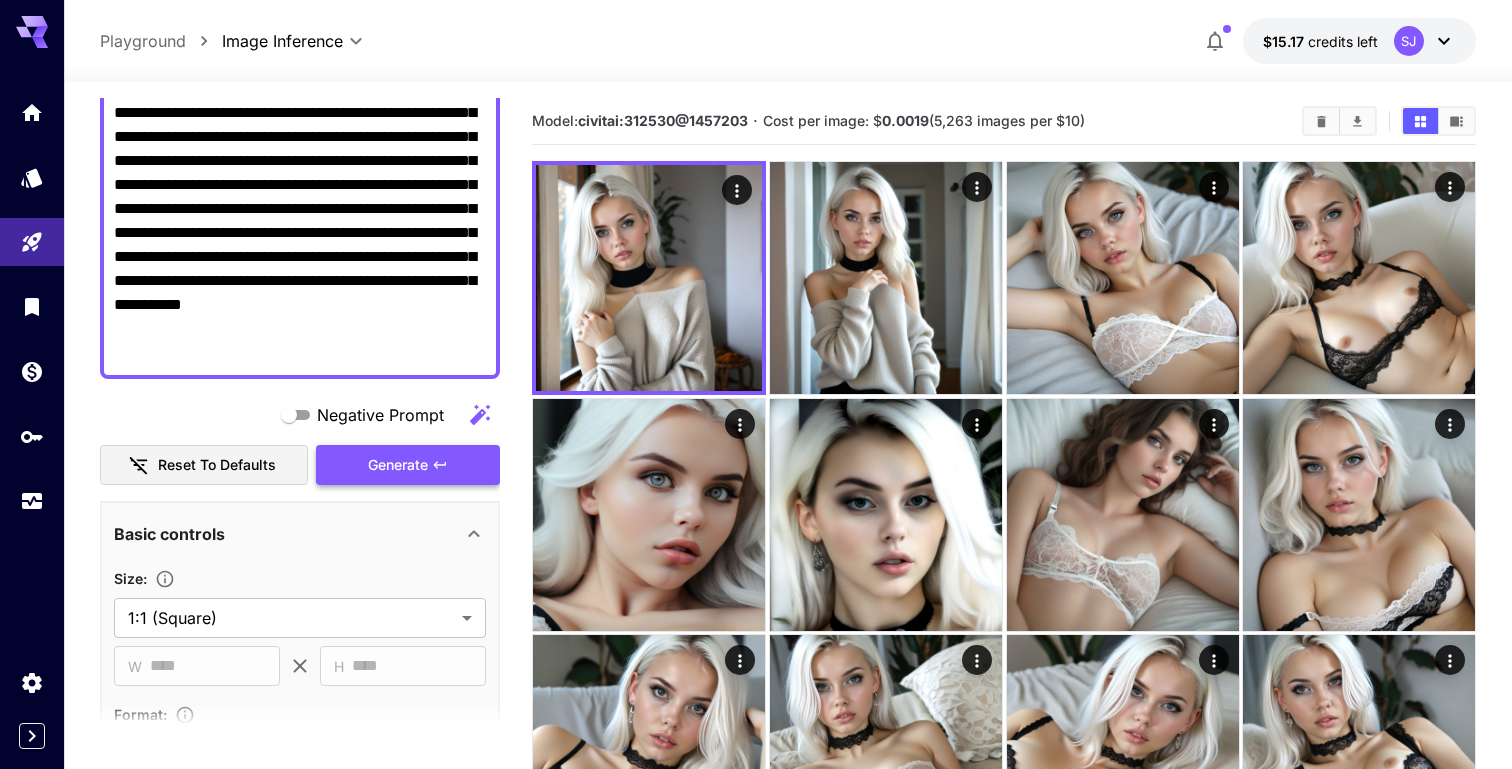 click on "Generate" at bounding box center [408, 465] 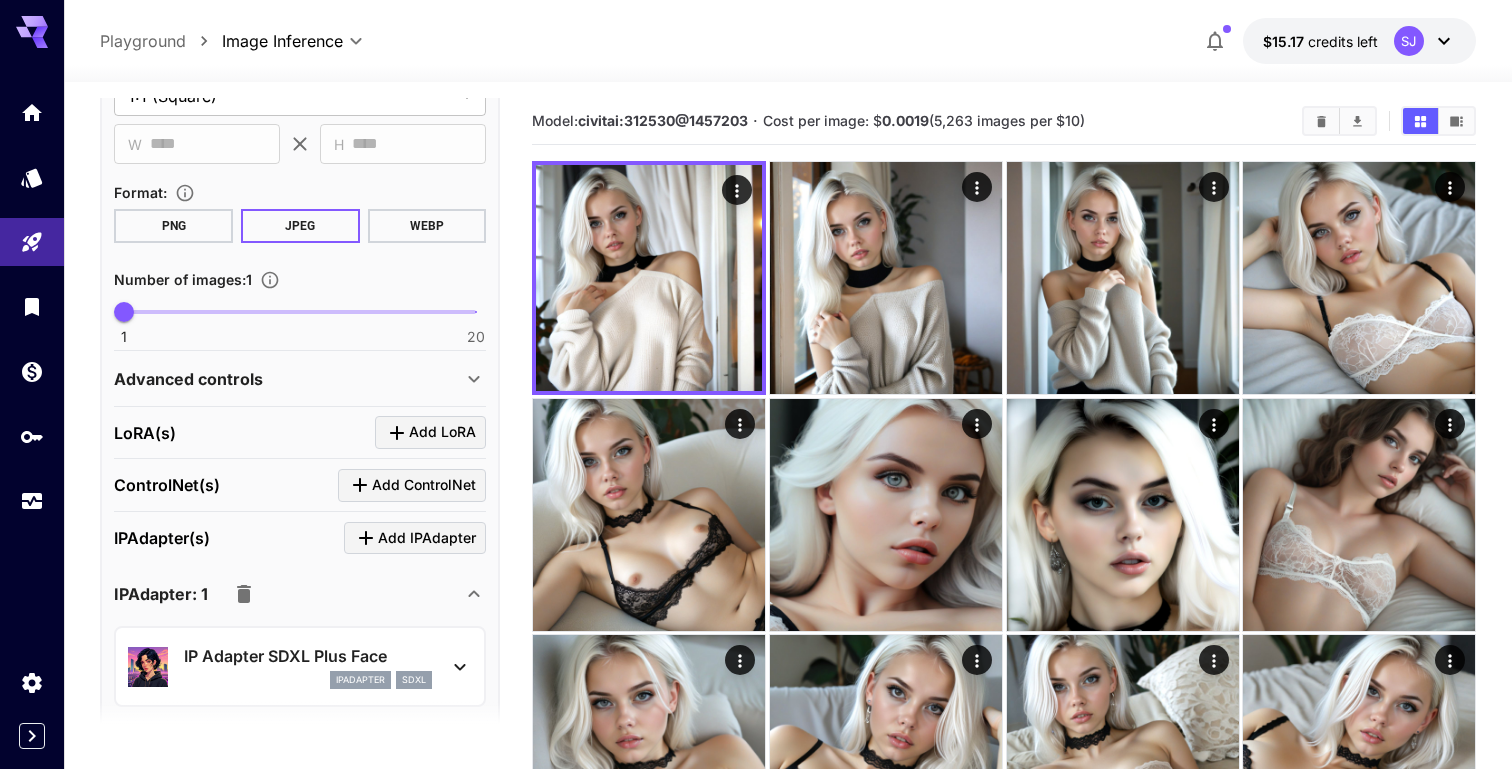 scroll, scrollTop: 861, scrollLeft: 0, axis: vertical 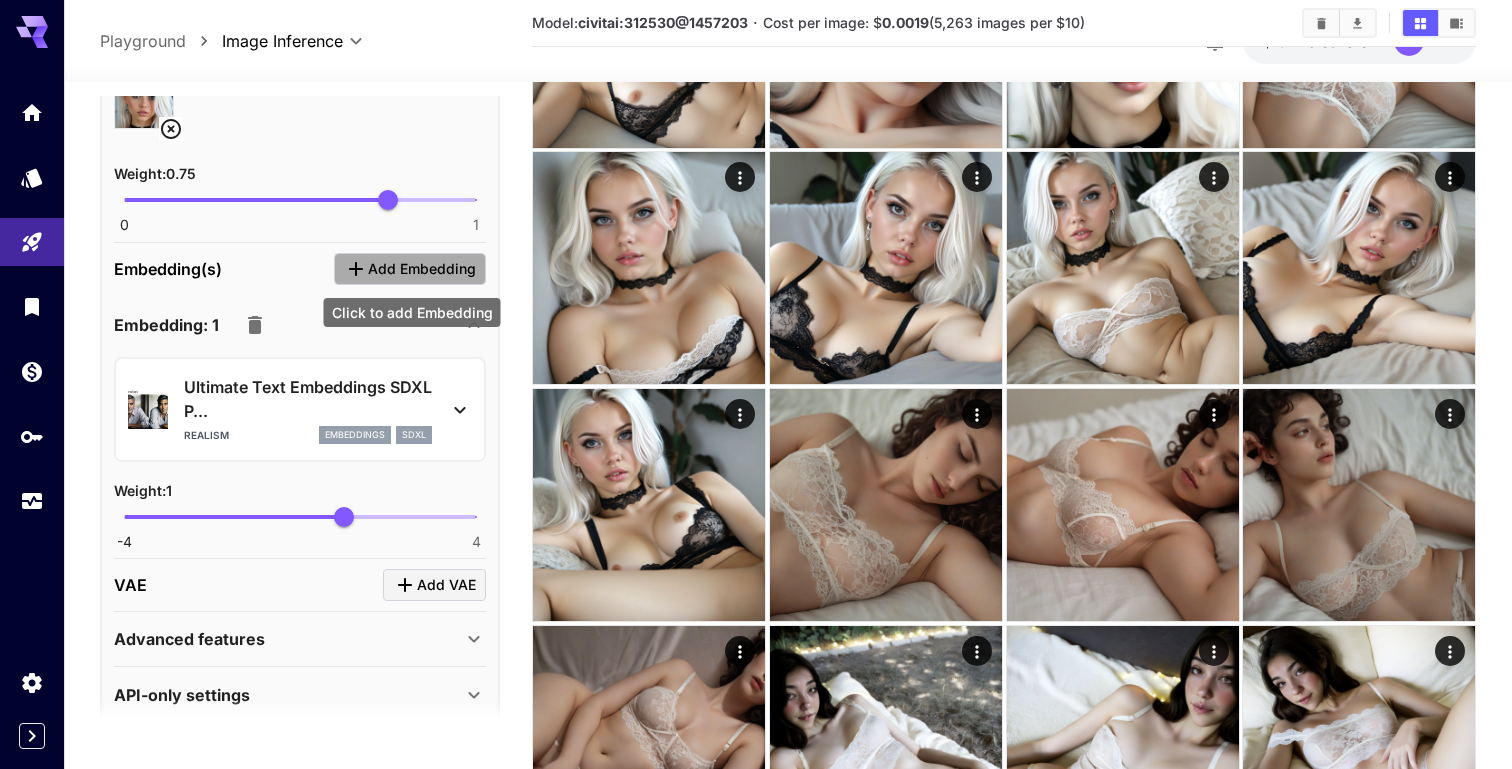click on "Add Embedding" at bounding box center (422, 269) 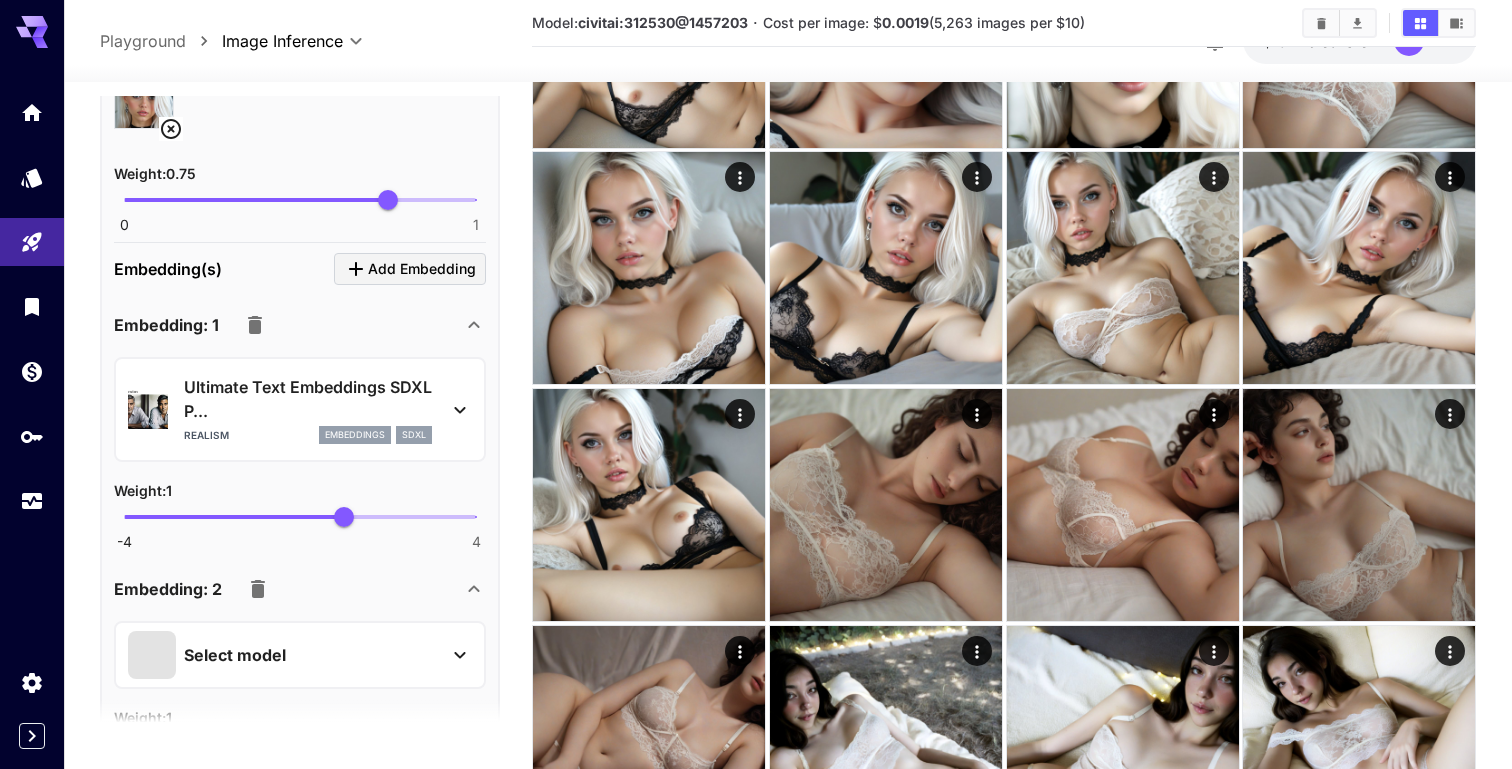 click on "Select model" at bounding box center [284, 655] 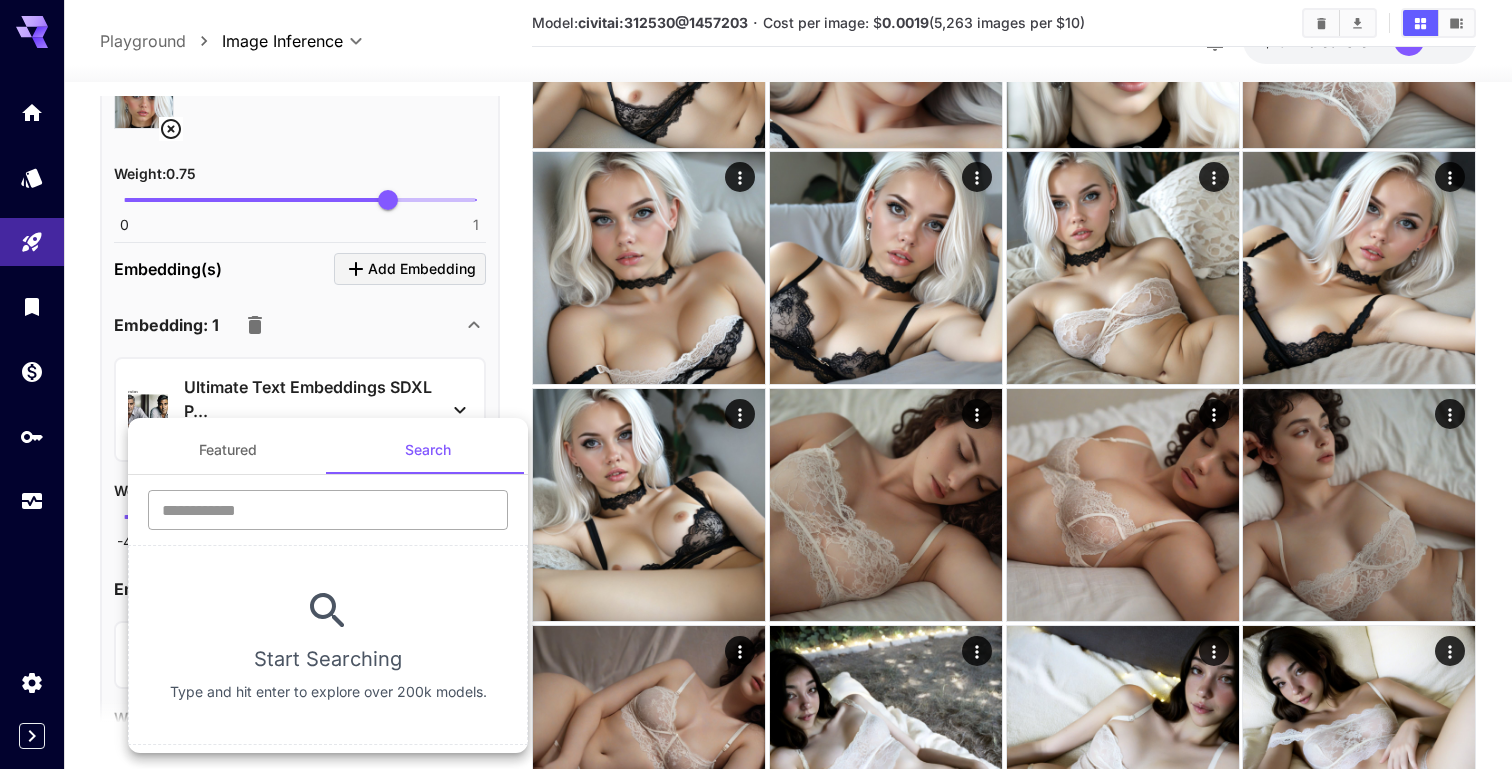 click at bounding box center (328, 510) 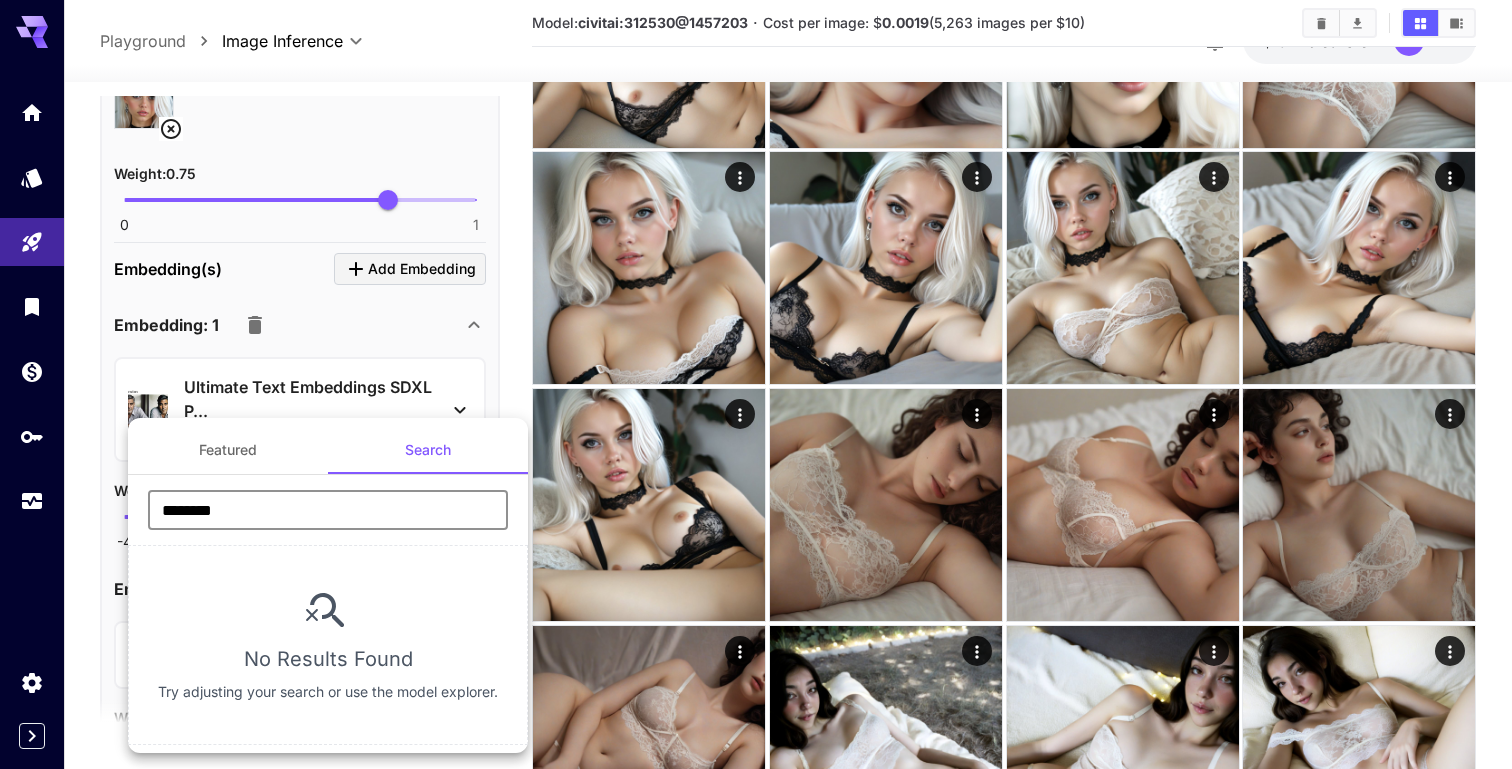 type on "********" 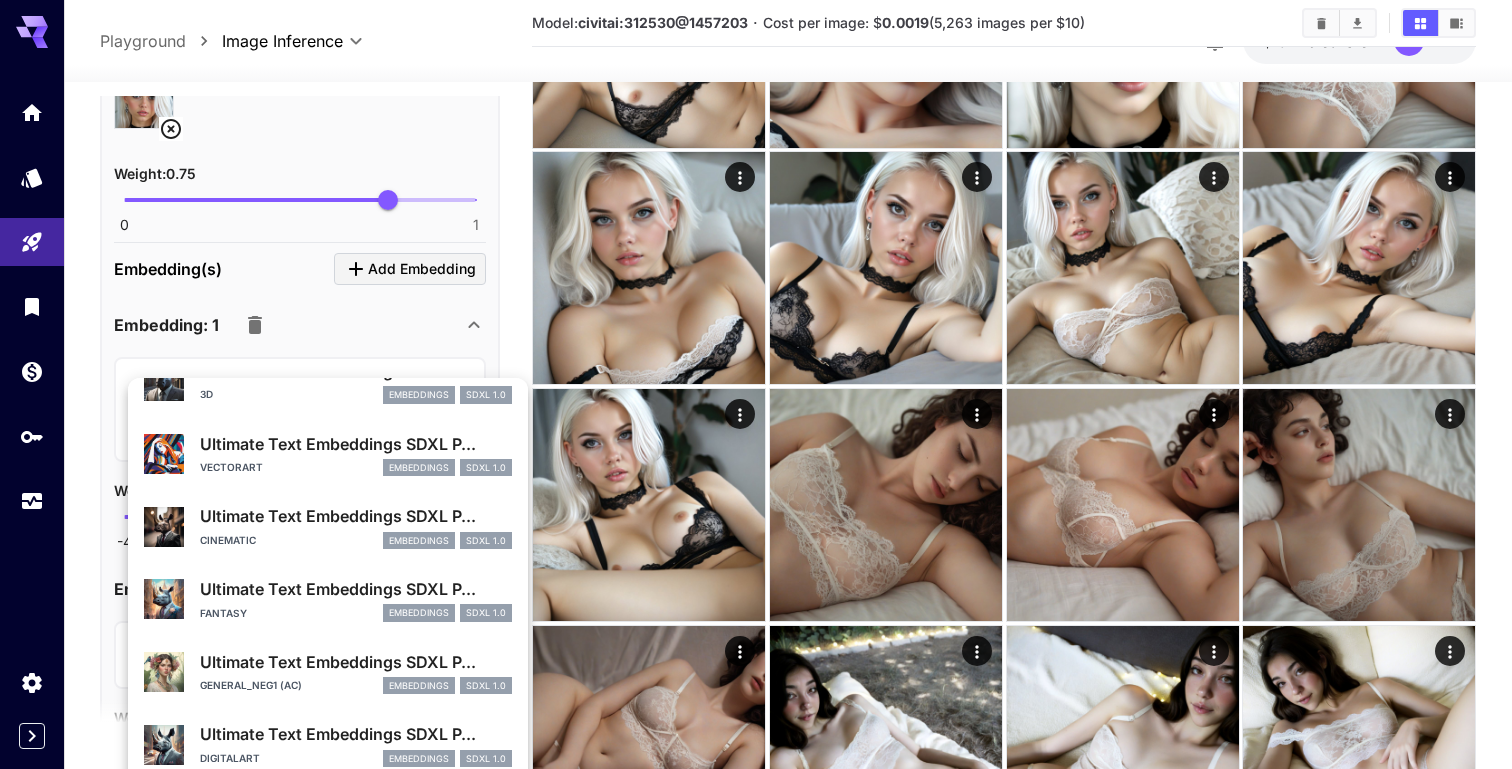 scroll, scrollTop: 1216, scrollLeft: 0, axis: vertical 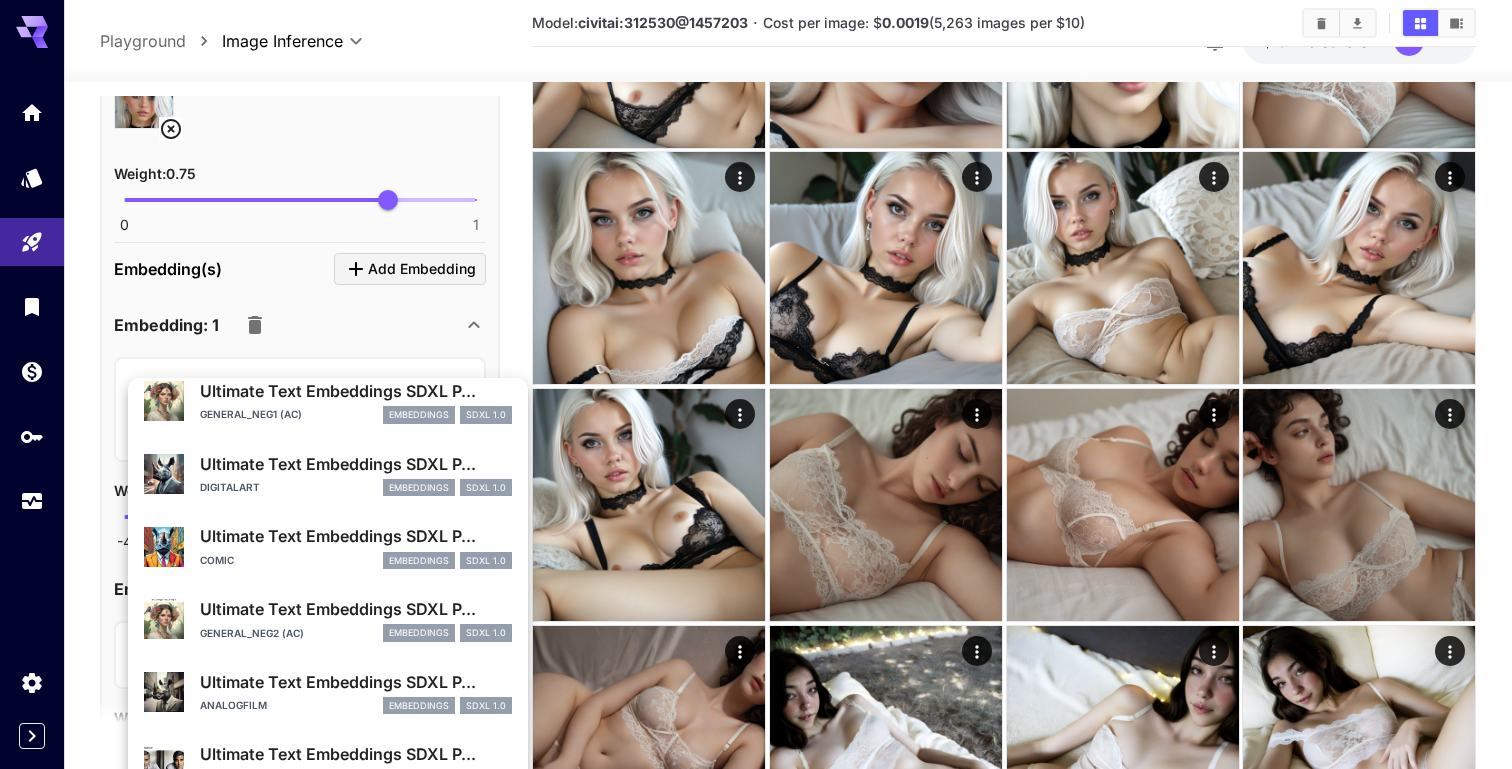 click on "Ultimate Text Embeddings SDXL P..." at bounding box center [356, 754] 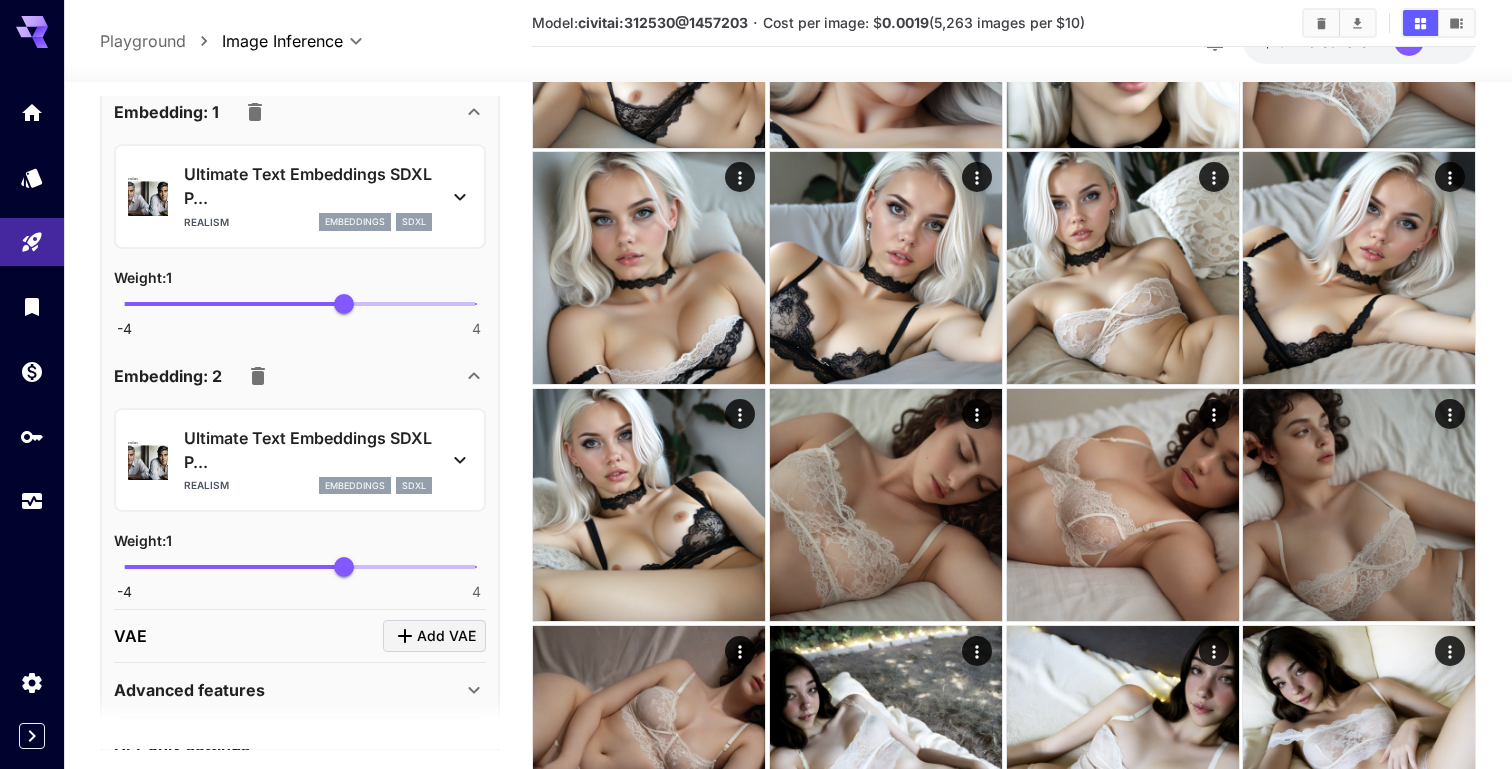 scroll, scrollTop: 1759, scrollLeft: 0, axis: vertical 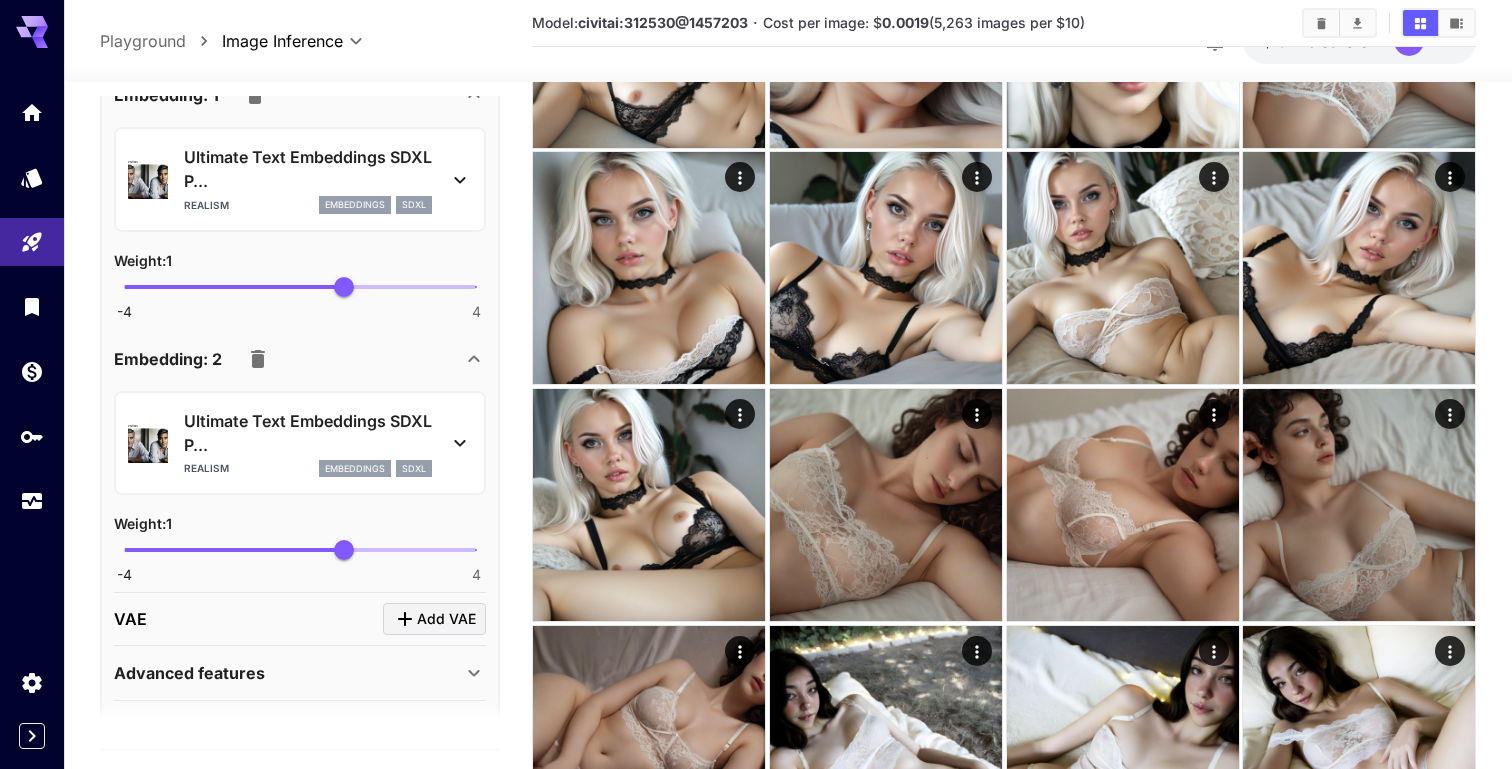 click on "Ultimate Text Embeddings SDXL P... Realism embeddings sdxl" at bounding box center [300, 443] 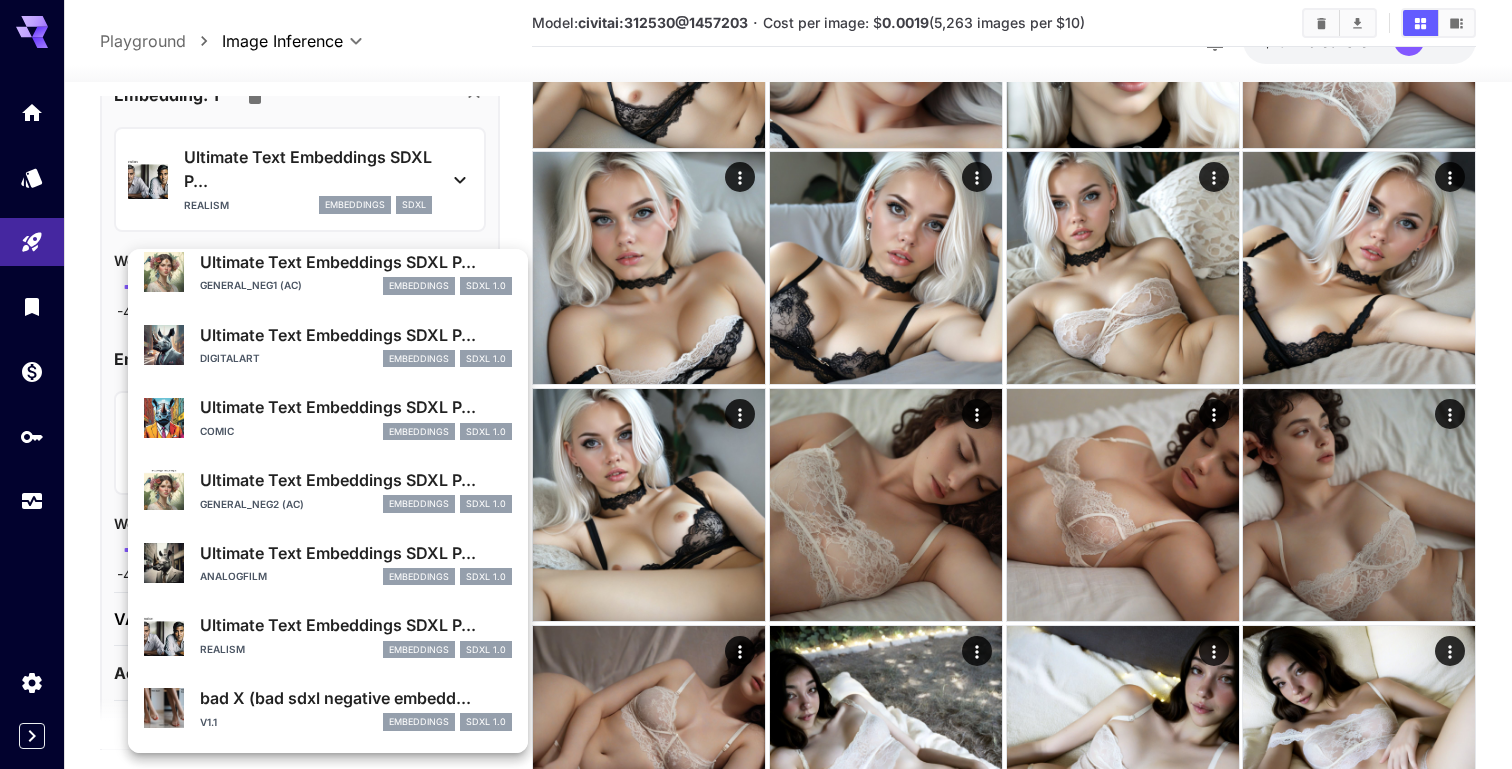 scroll, scrollTop: 1470, scrollLeft: 0, axis: vertical 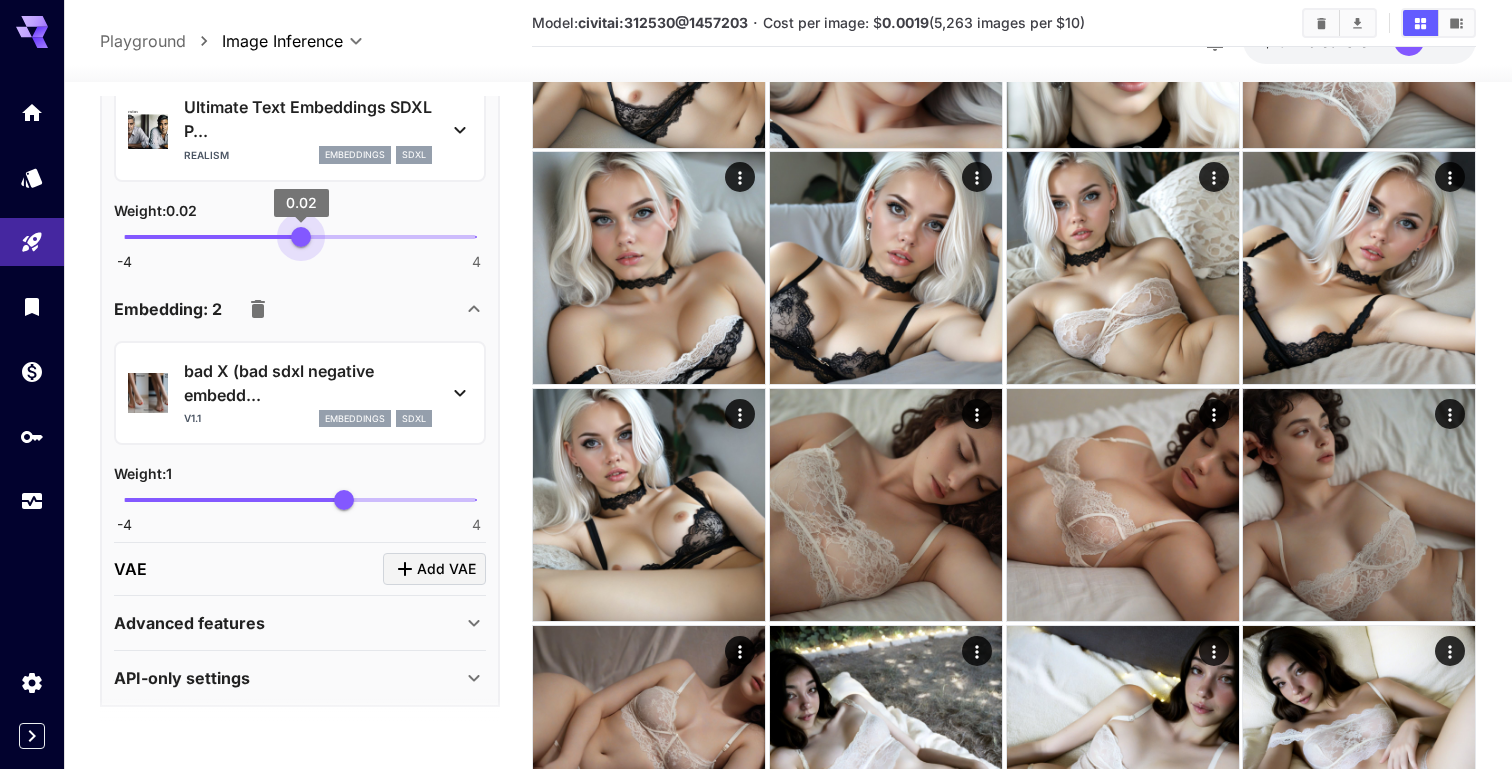 type on "*" 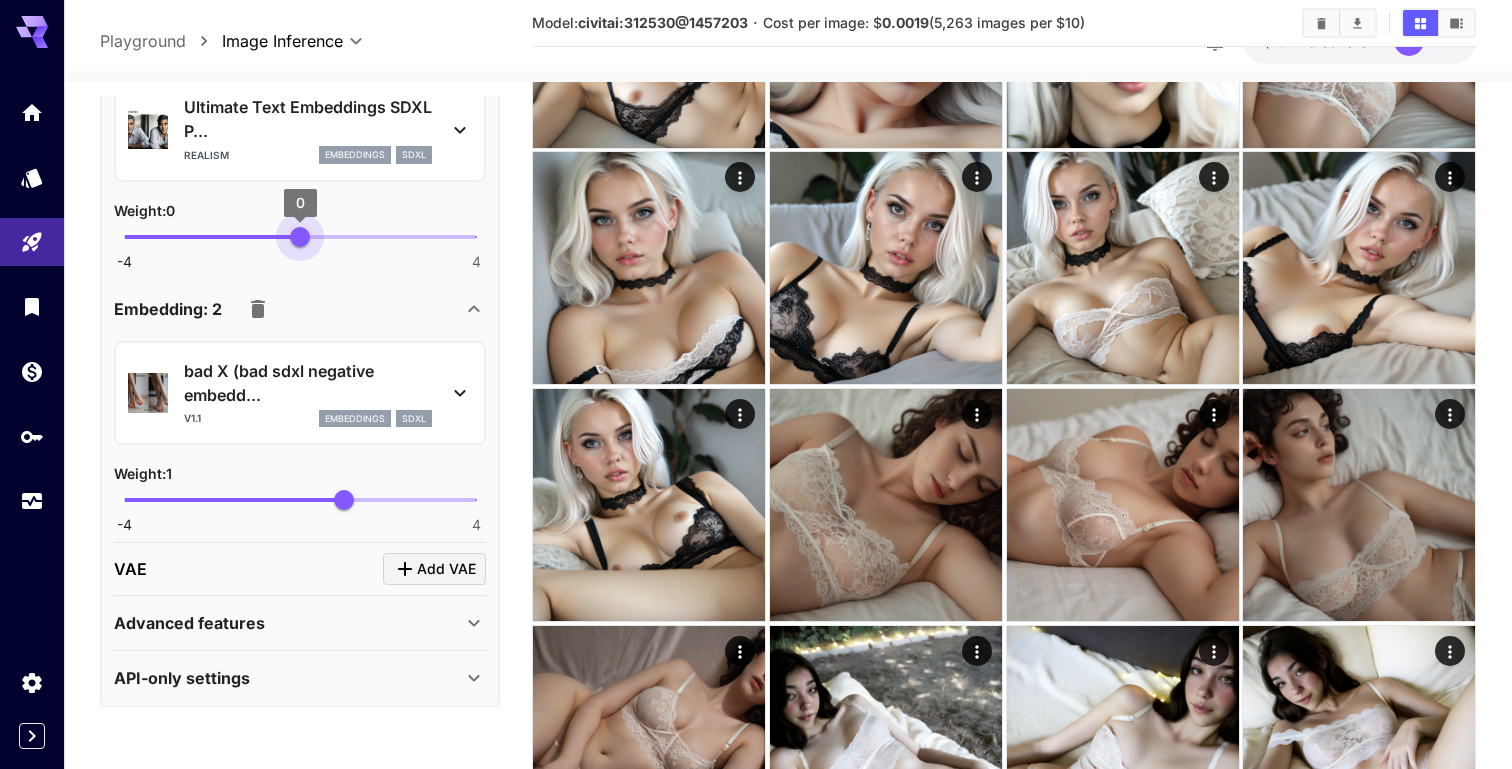 drag, startPoint x: 346, startPoint y: 226, endPoint x: 300, endPoint y: 231, distance: 46.270943 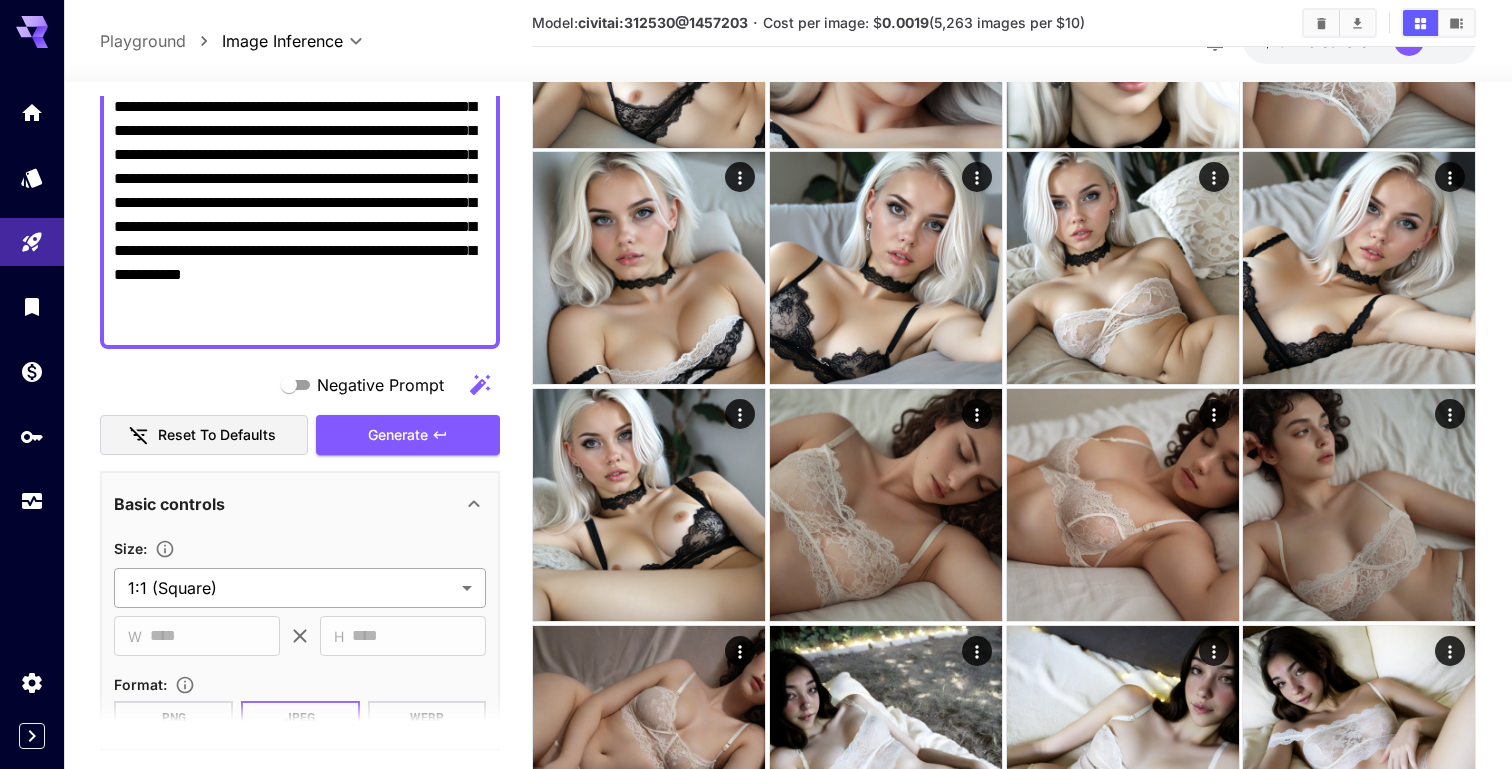 scroll, scrollTop: 143, scrollLeft: 0, axis: vertical 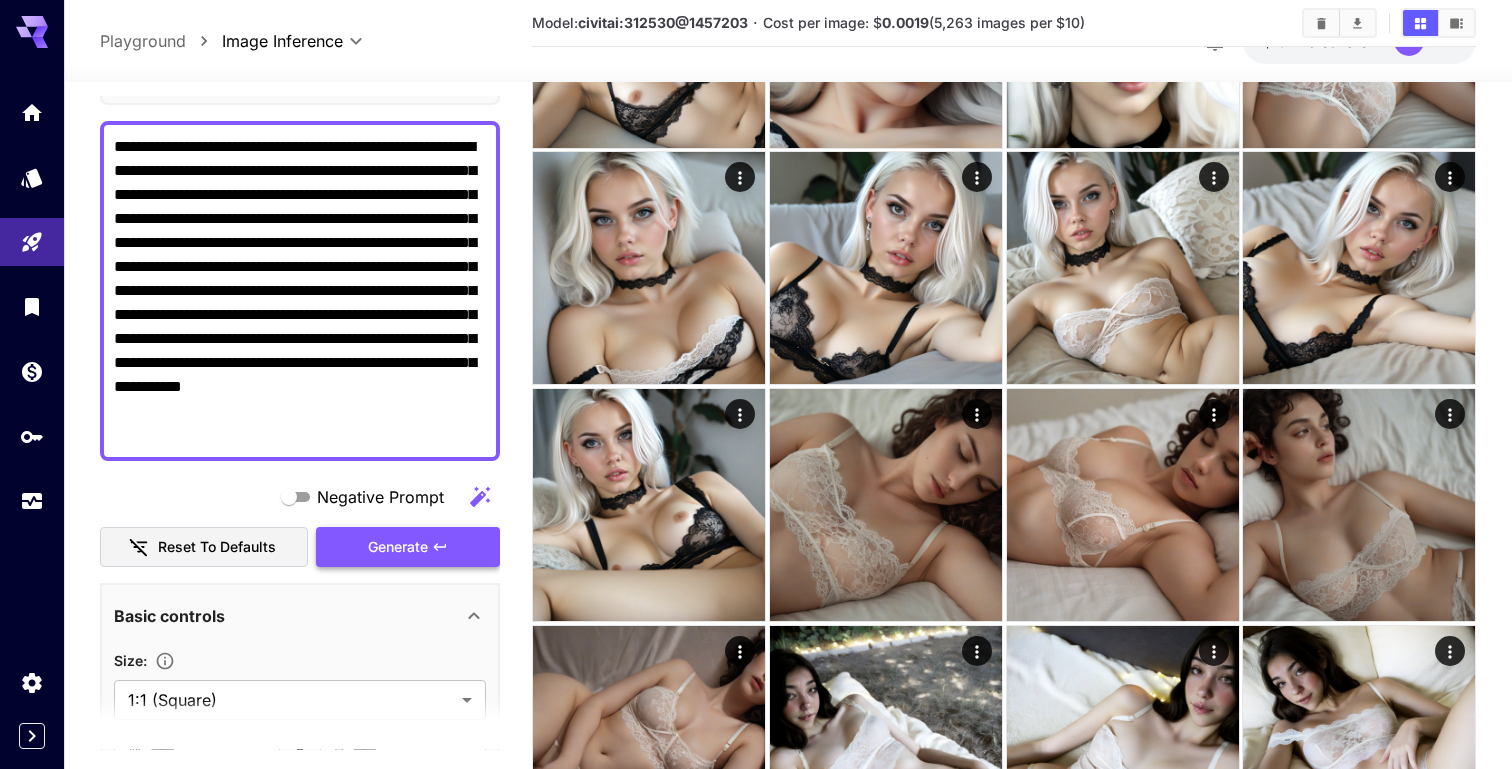 click on "Generate" at bounding box center [408, 547] 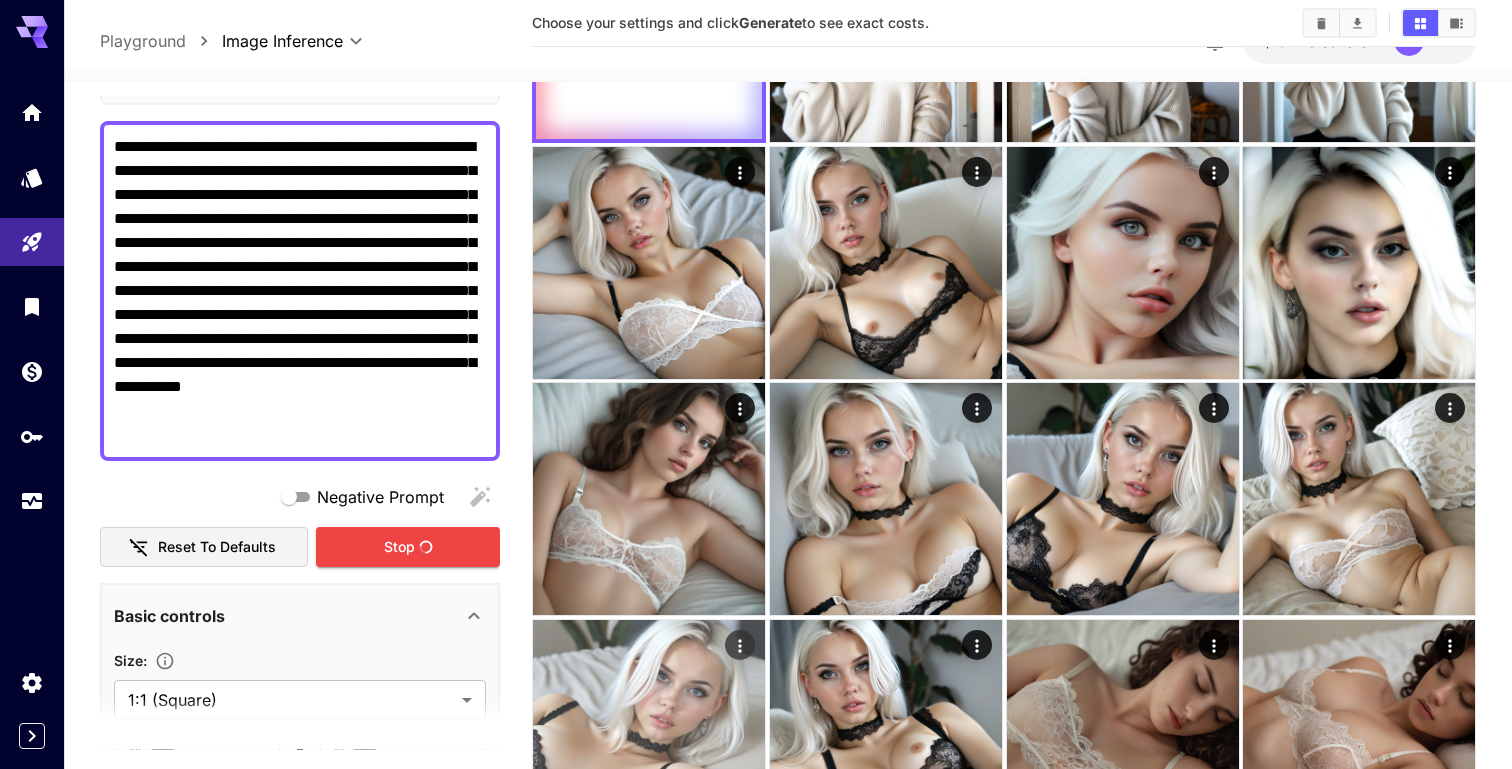 scroll, scrollTop: 0, scrollLeft: 0, axis: both 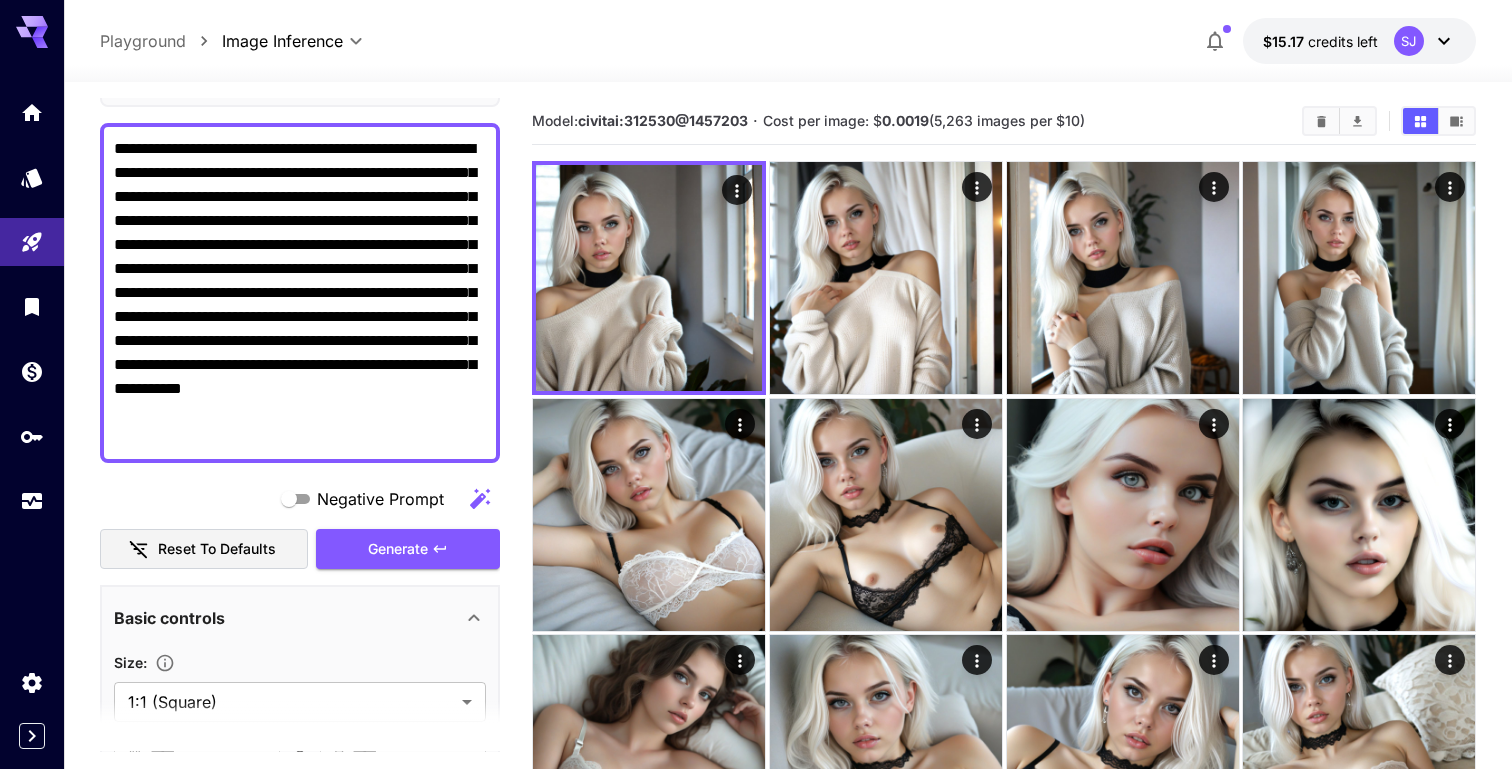 click on "**********" at bounding box center (300, 293) 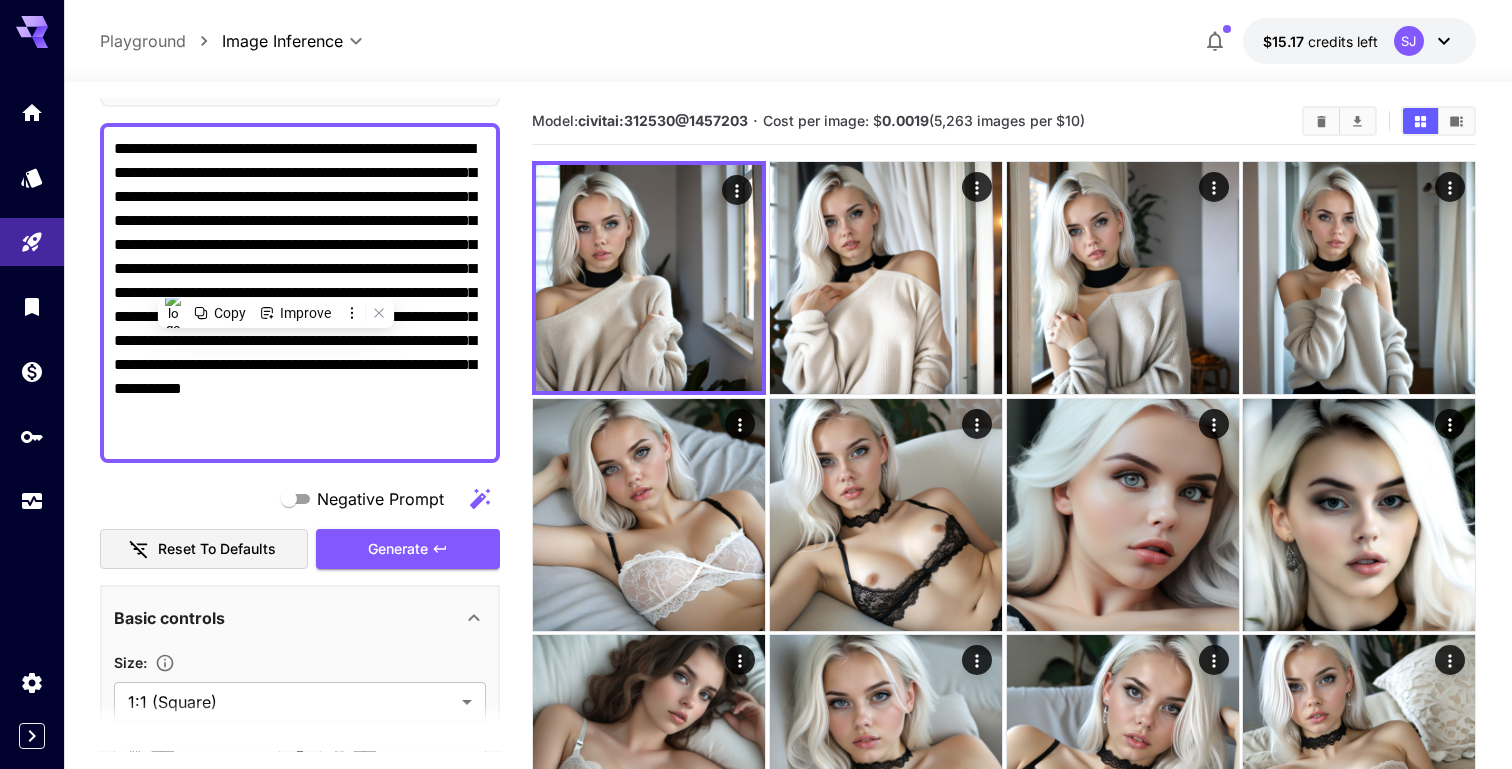 paste on "**********" 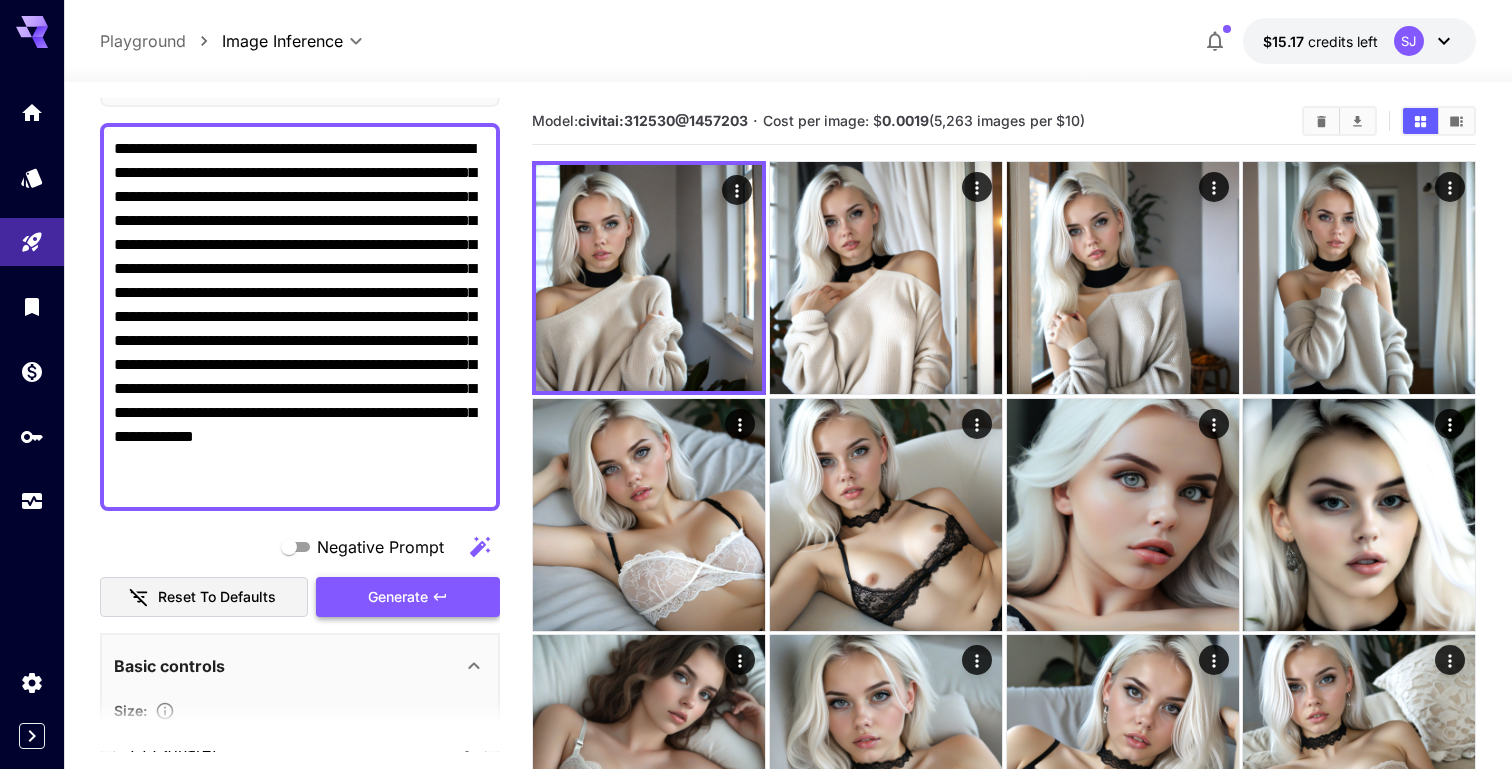 type on "**********" 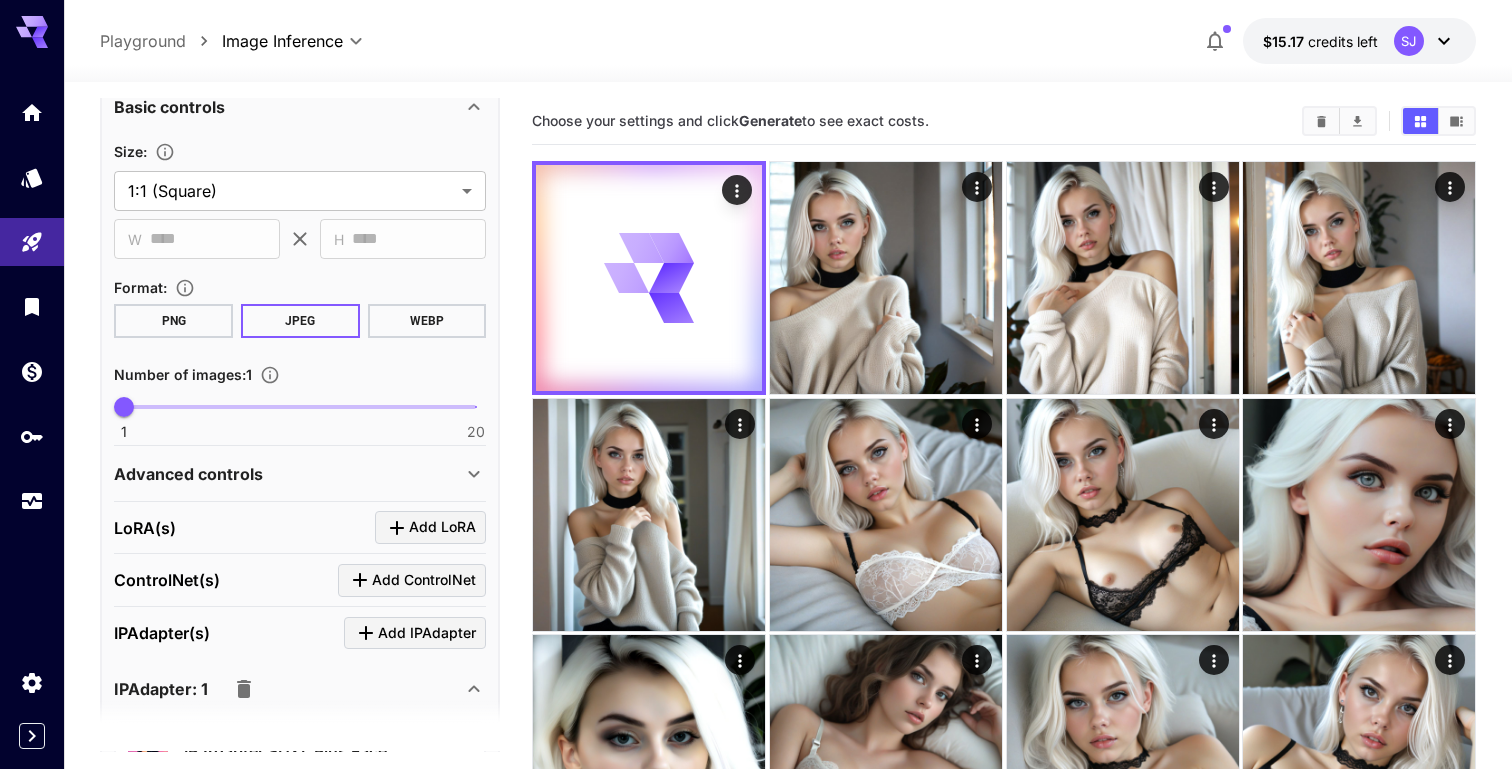 scroll, scrollTop: 724, scrollLeft: 0, axis: vertical 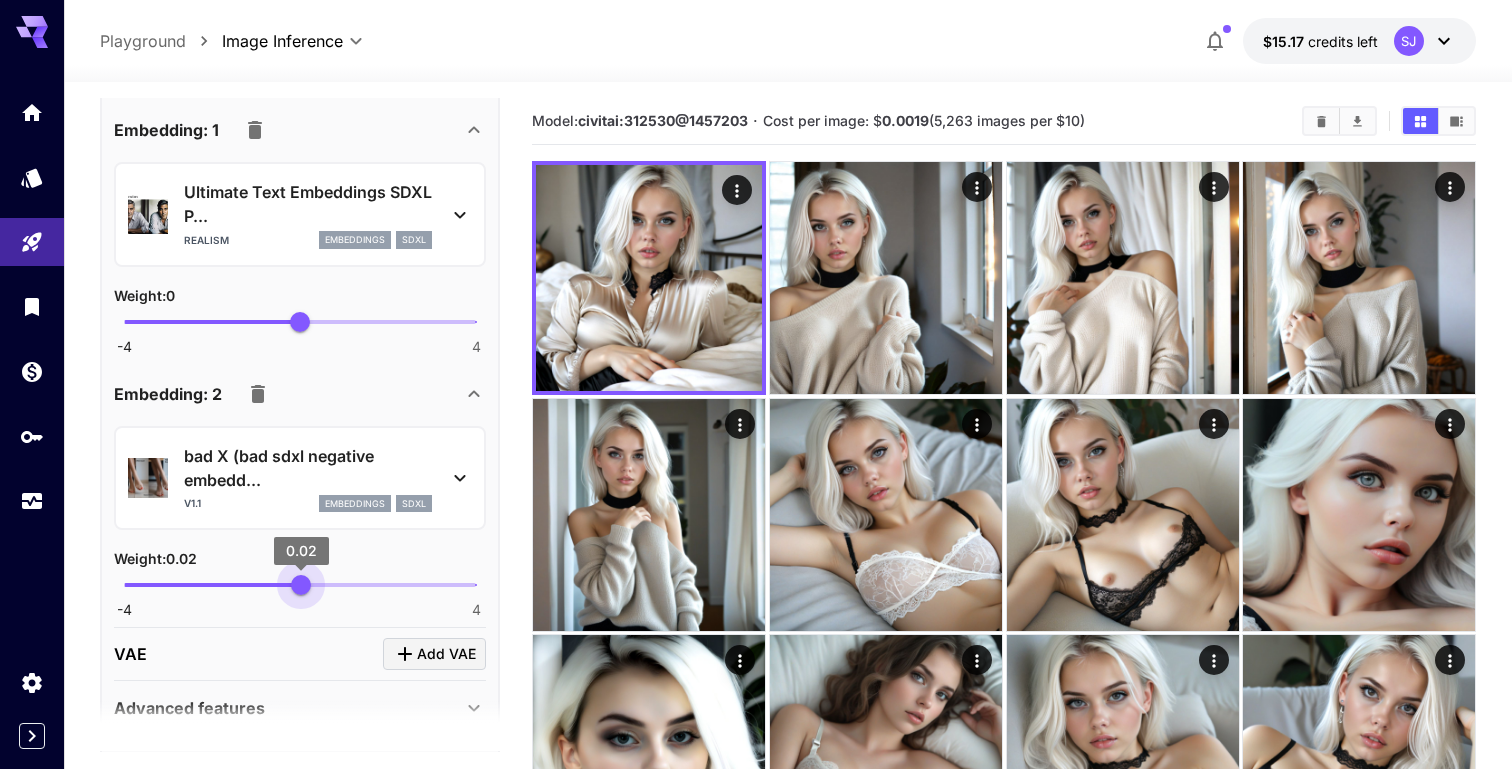 type on "*" 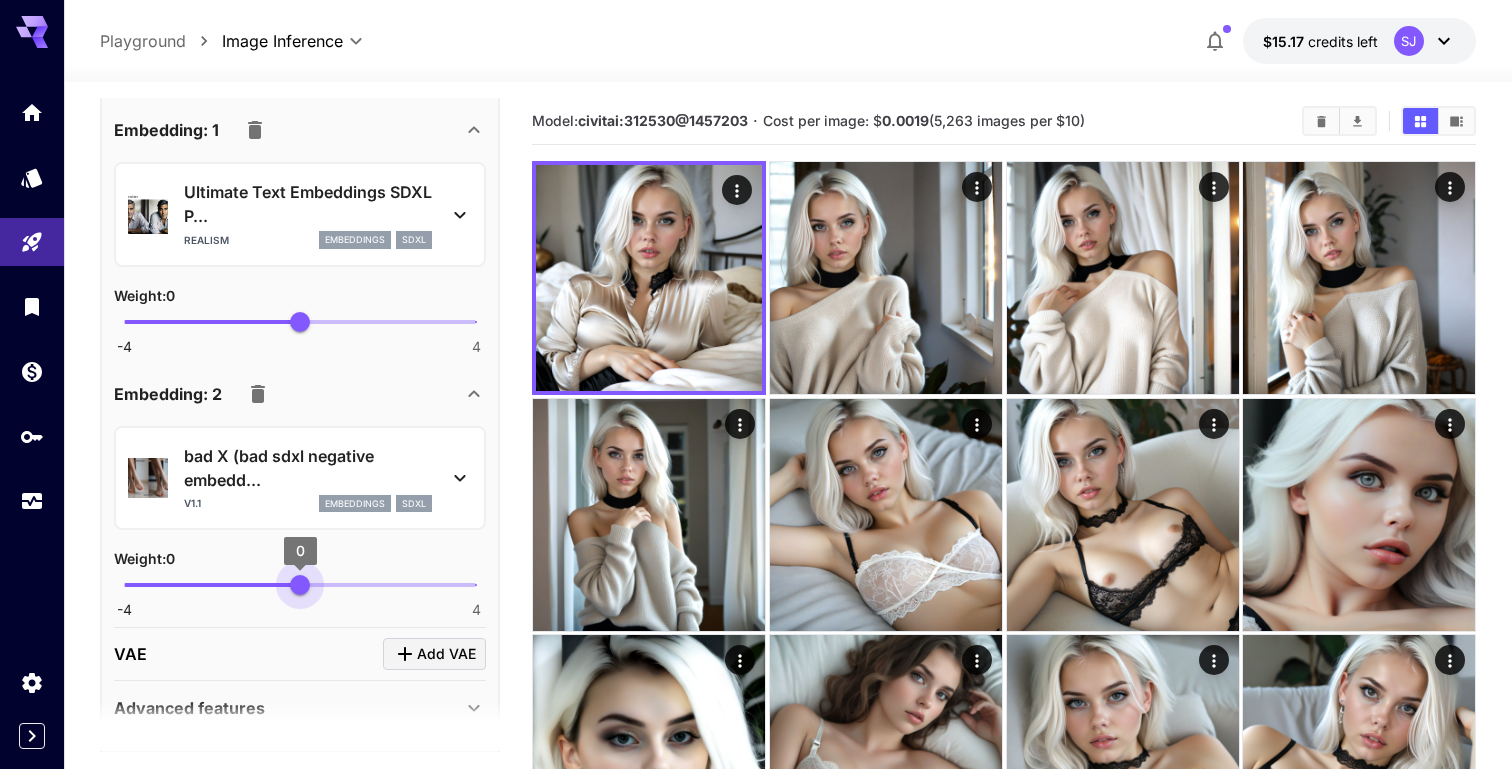 drag, startPoint x: 338, startPoint y: 583, endPoint x: 300, endPoint y: 583, distance: 38 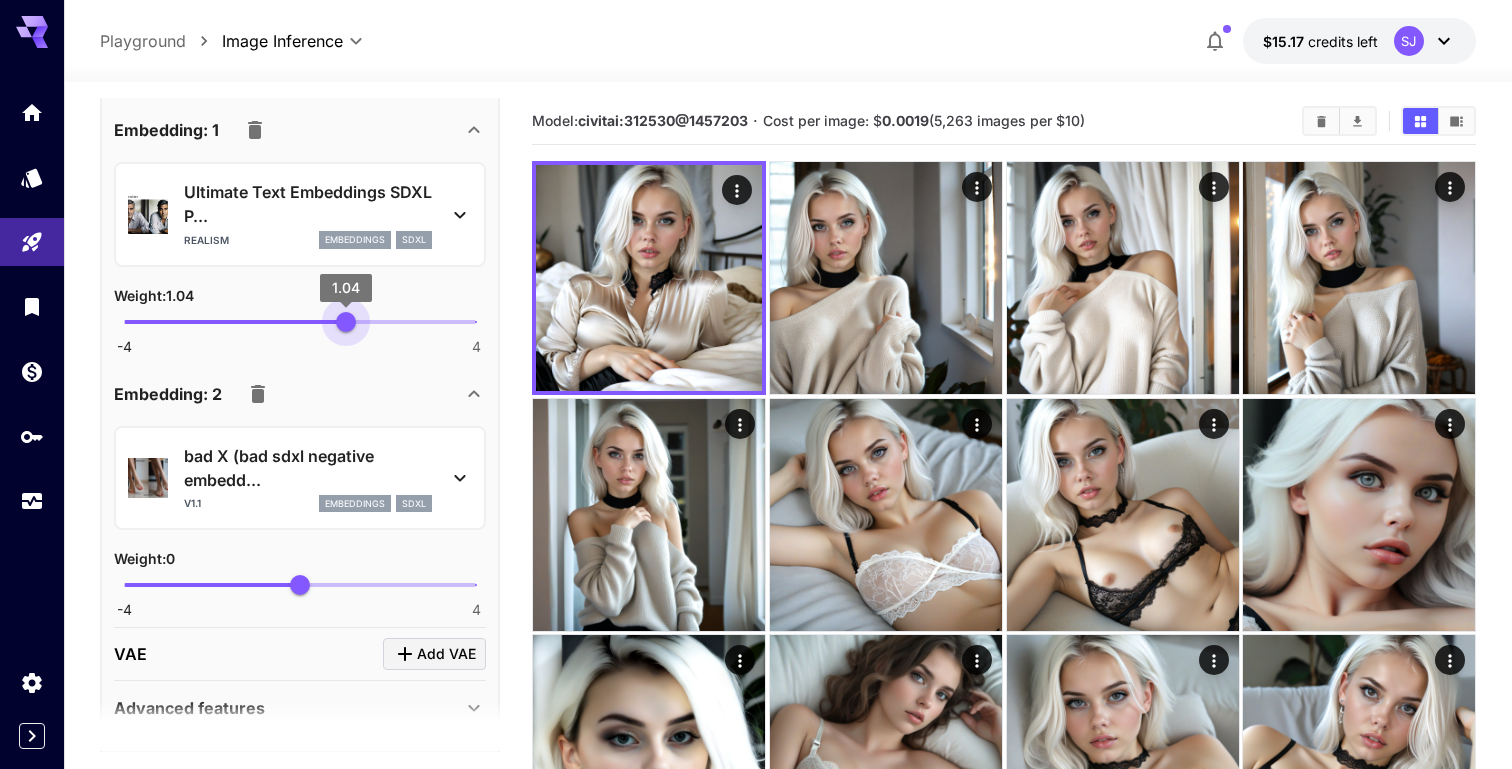 type on "*" 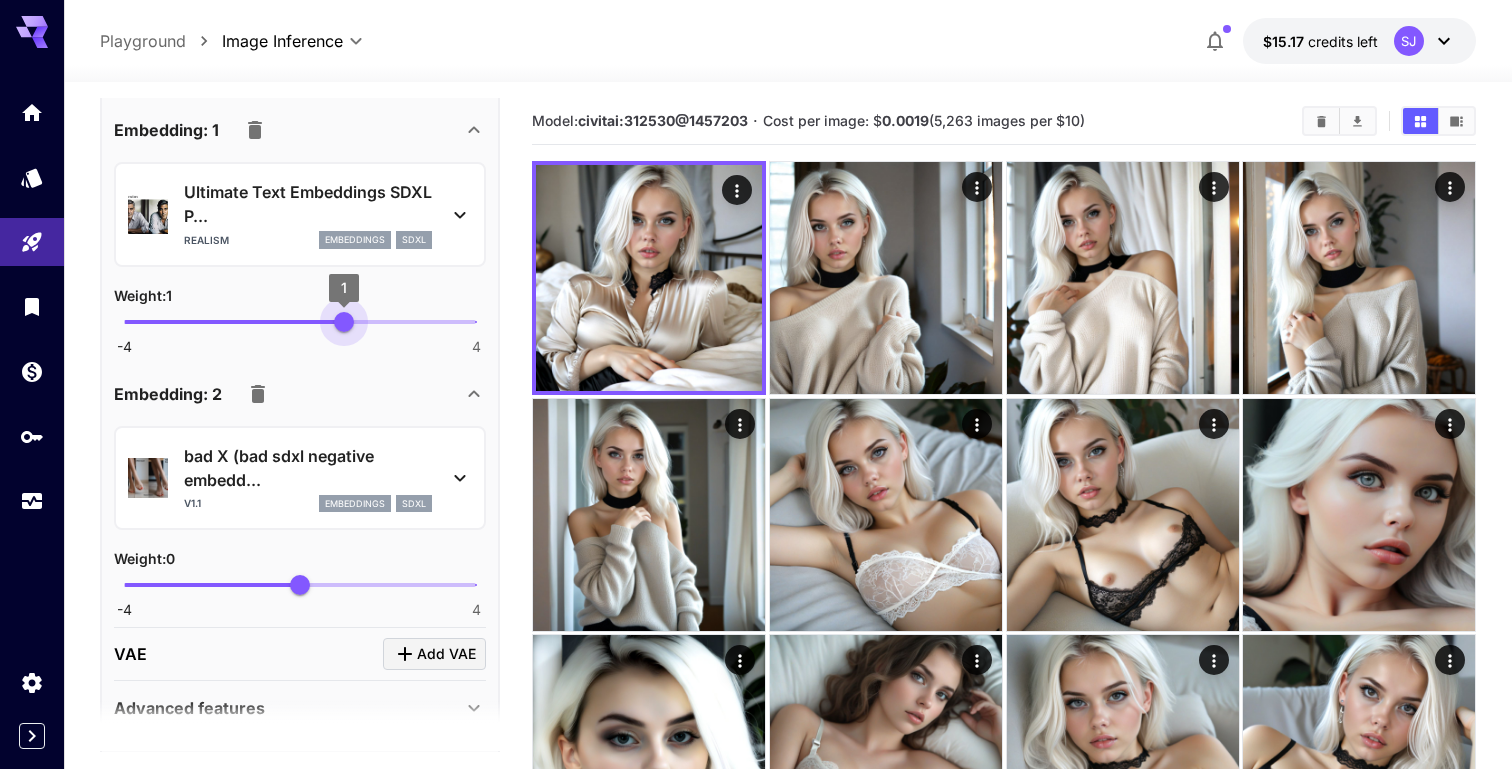 drag, startPoint x: 294, startPoint y: 324, endPoint x: 344, endPoint y: 323, distance: 50.01 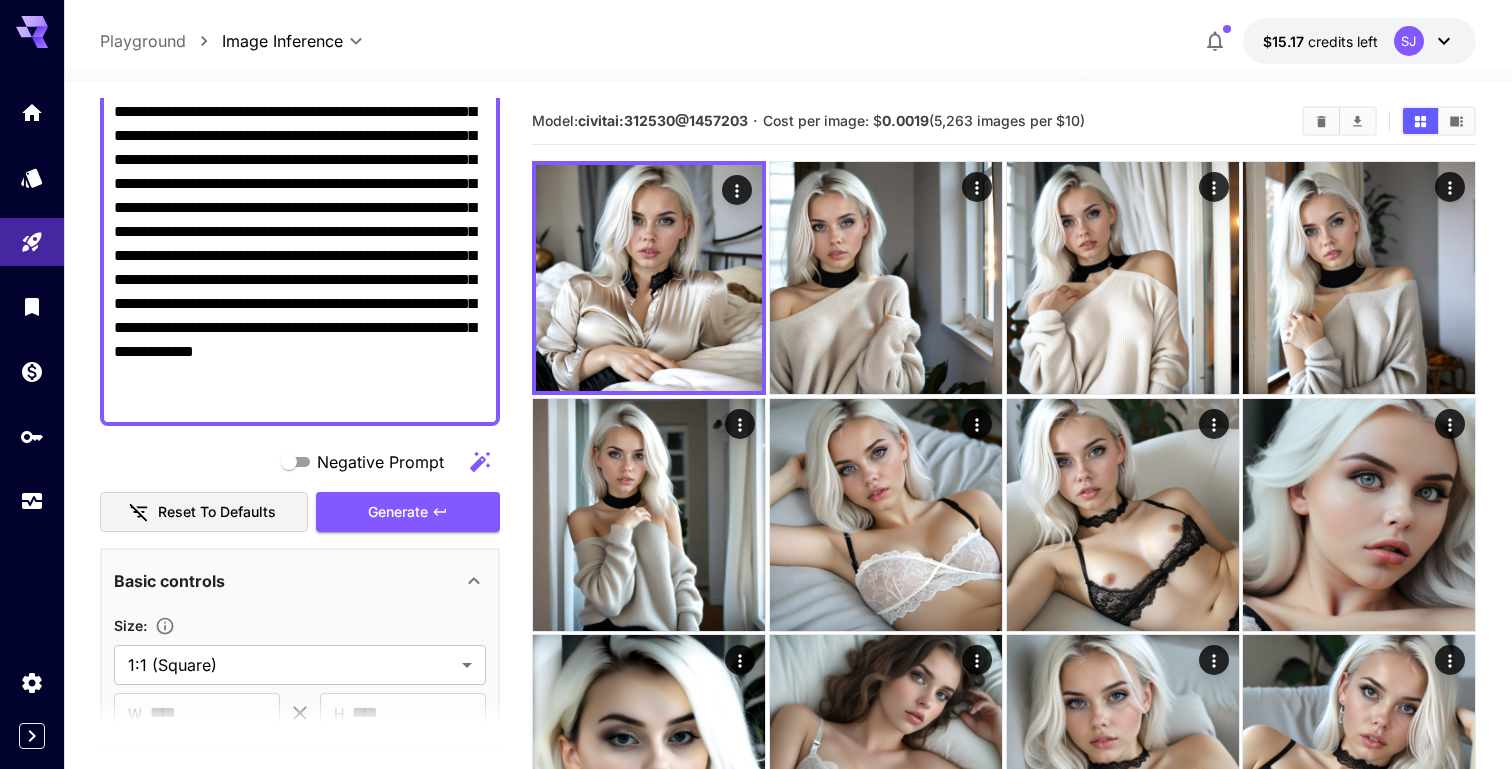 scroll, scrollTop: 326, scrollLeft: 0, axis: vertical 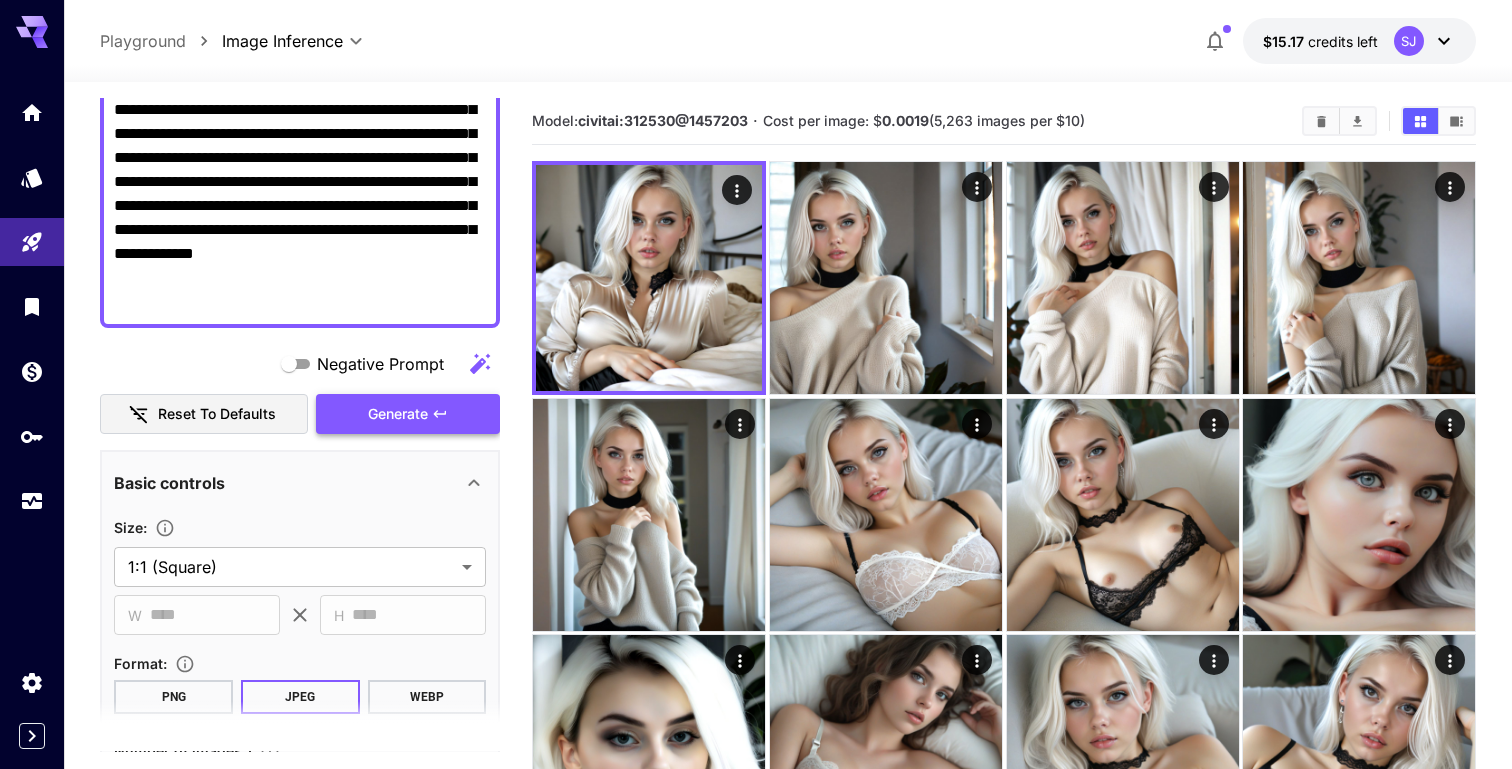 click on "Generate" at bounding box center [398, 414] 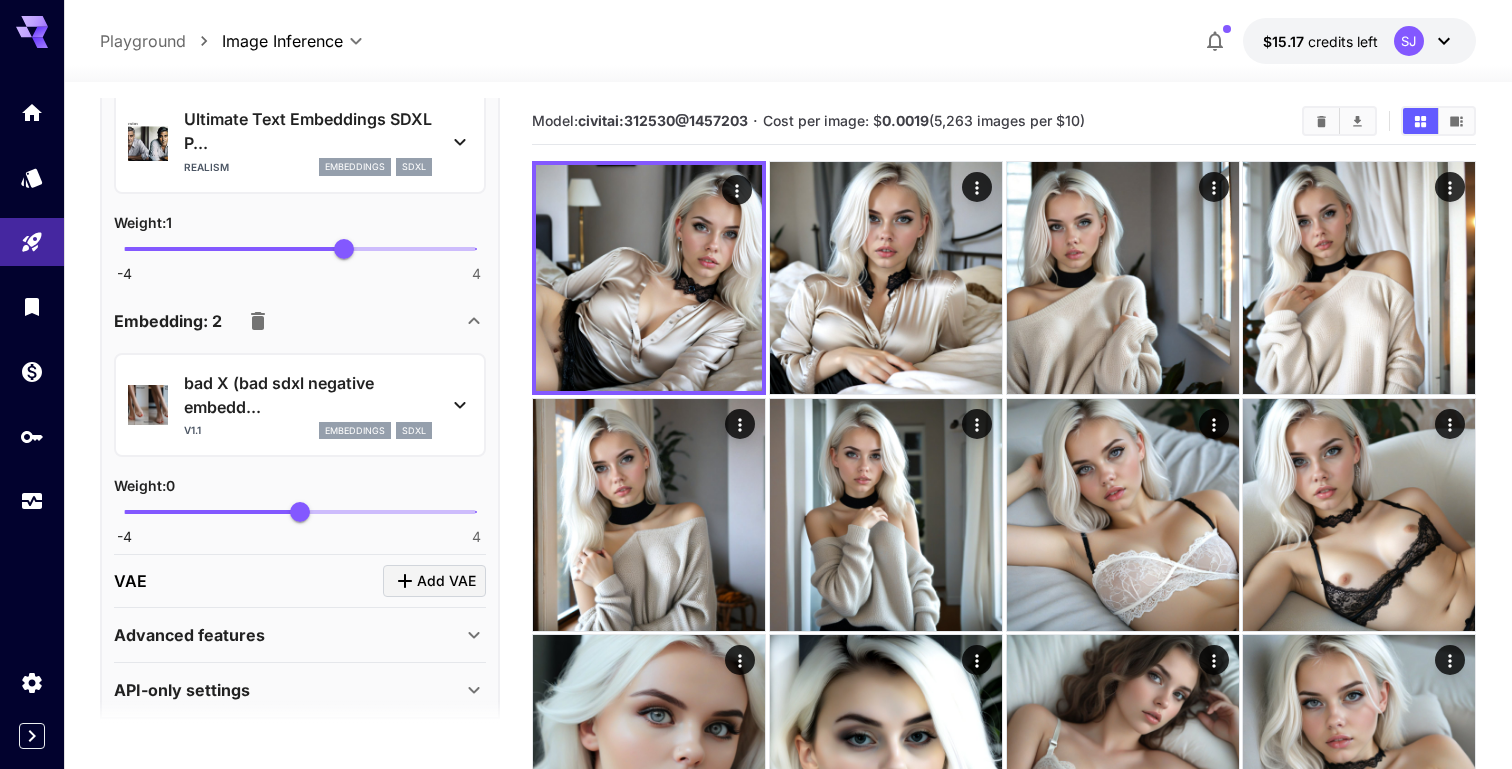 scroll, scrollTop: 1852, scrollLeft: 0, axis: vertical 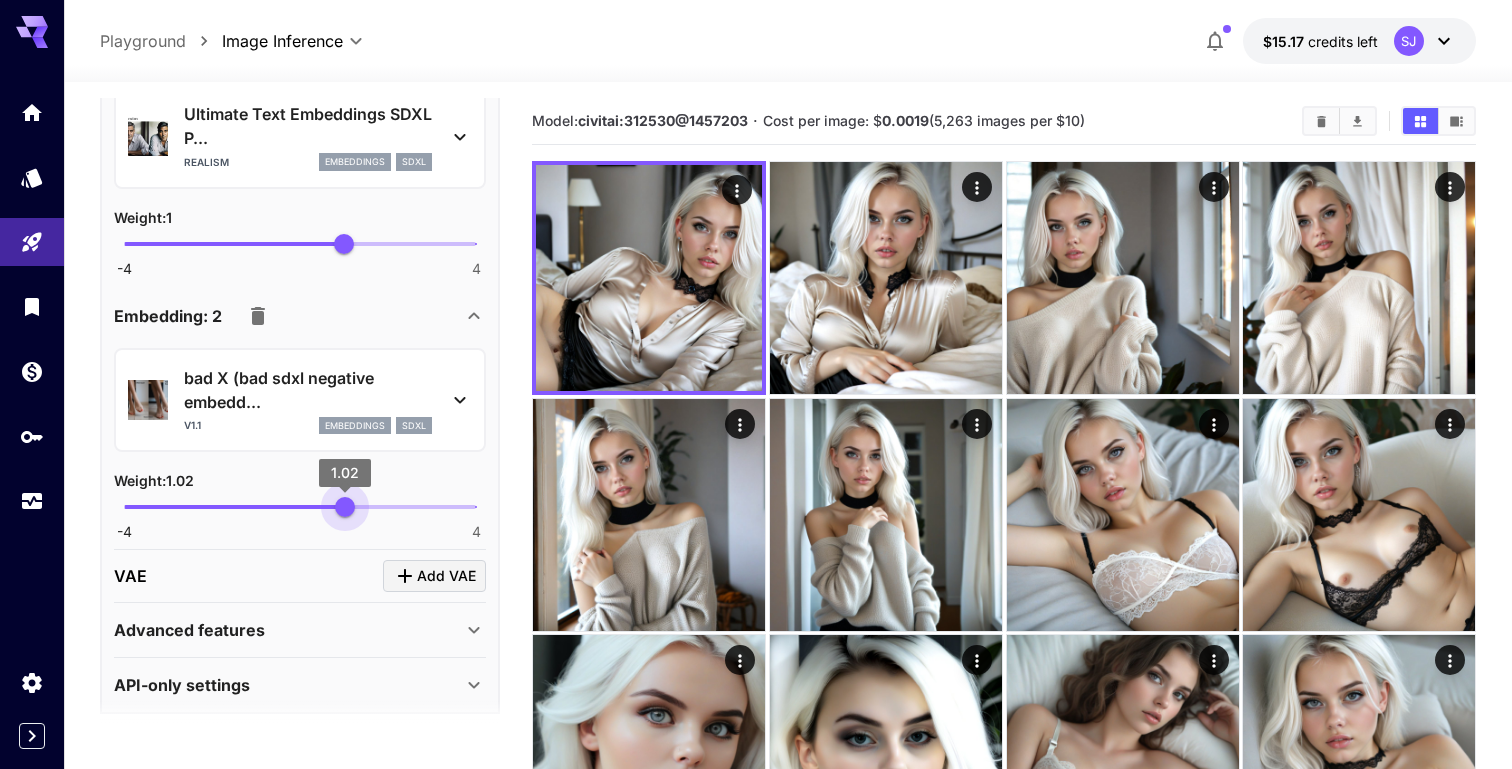 type on "*" 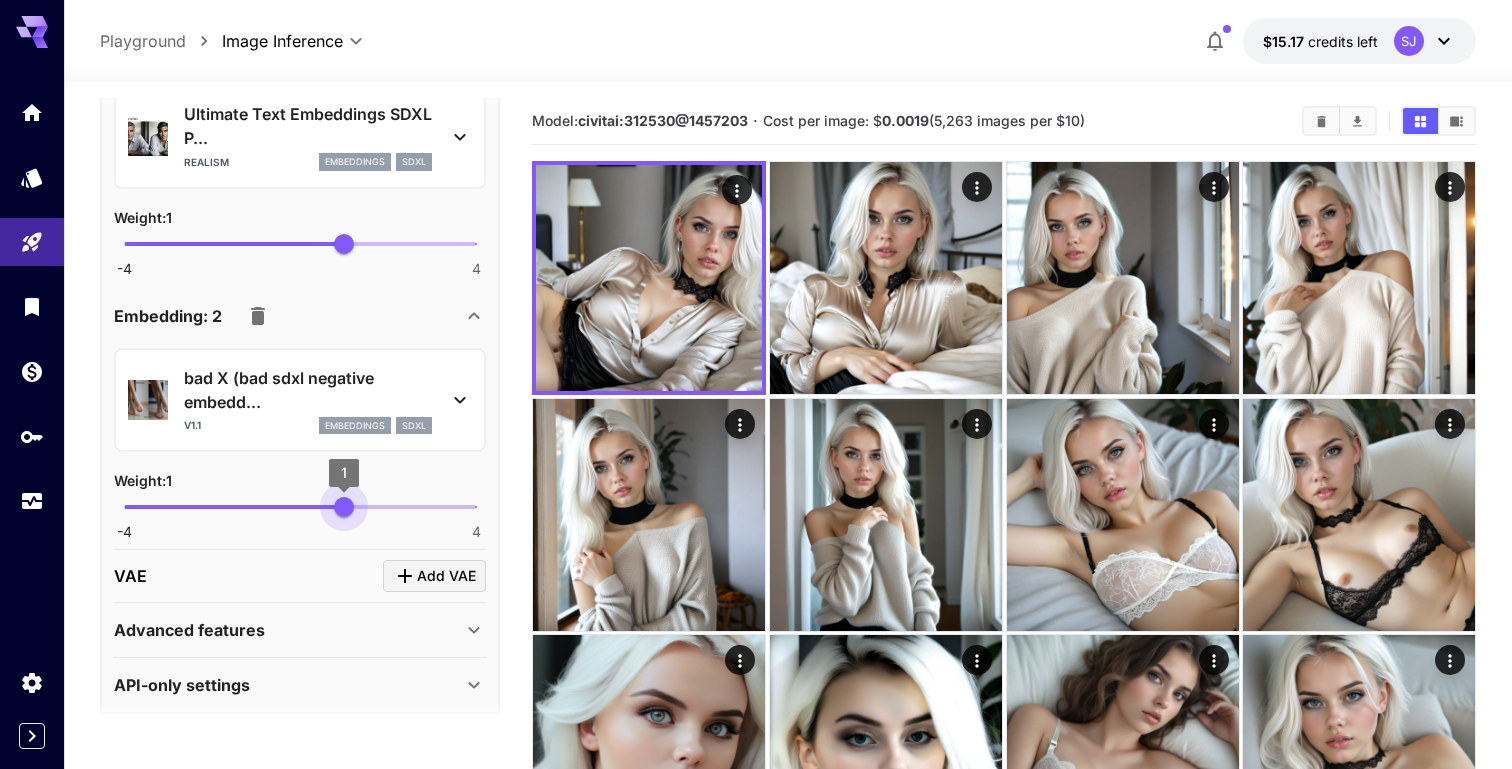 drag, startPoint x: 294, startPoint y: 506, endPoint x: 344, endPoint y: 510, distance: 50.159744 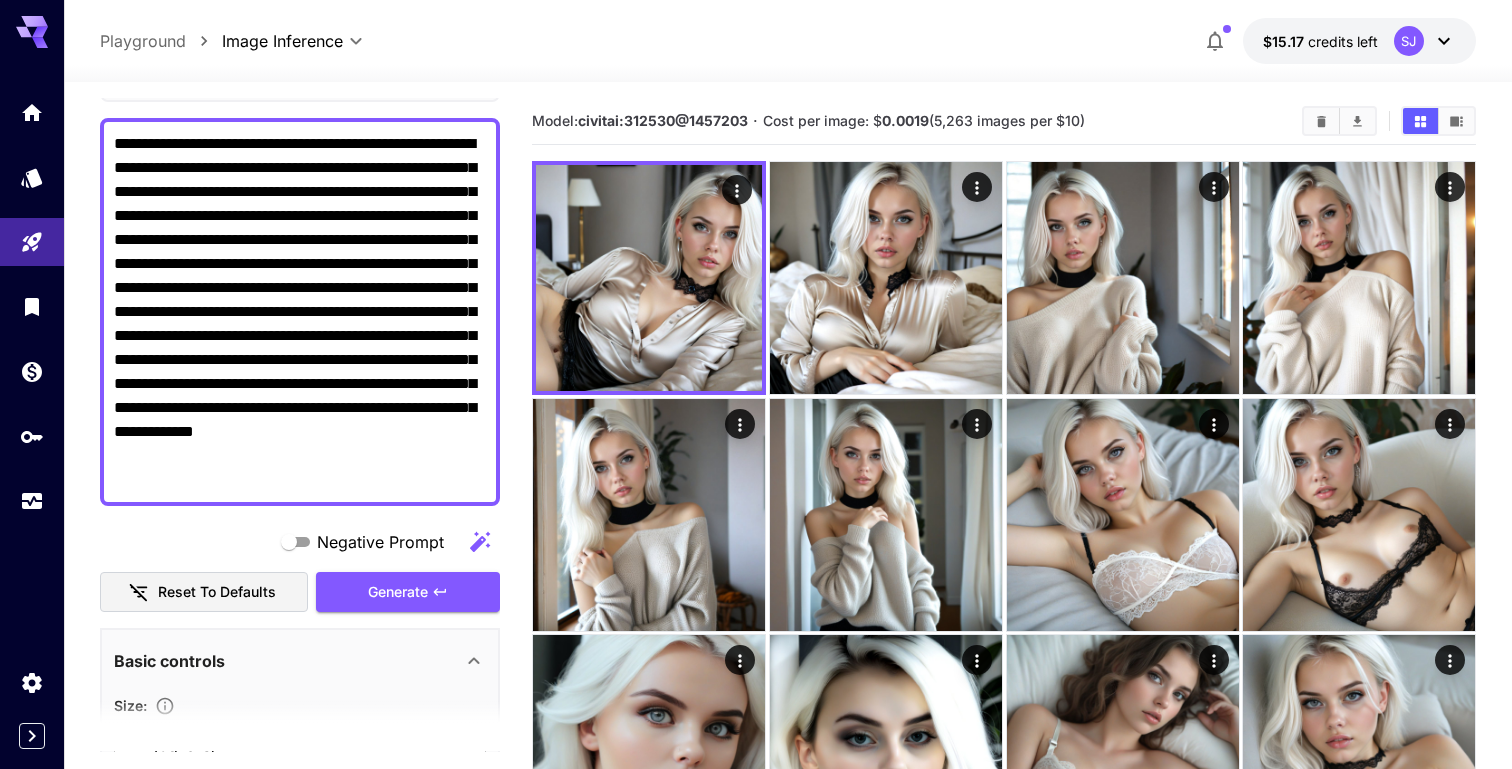 scroll, scrollTop: 228, scrollLeft: 0, axis: vertical 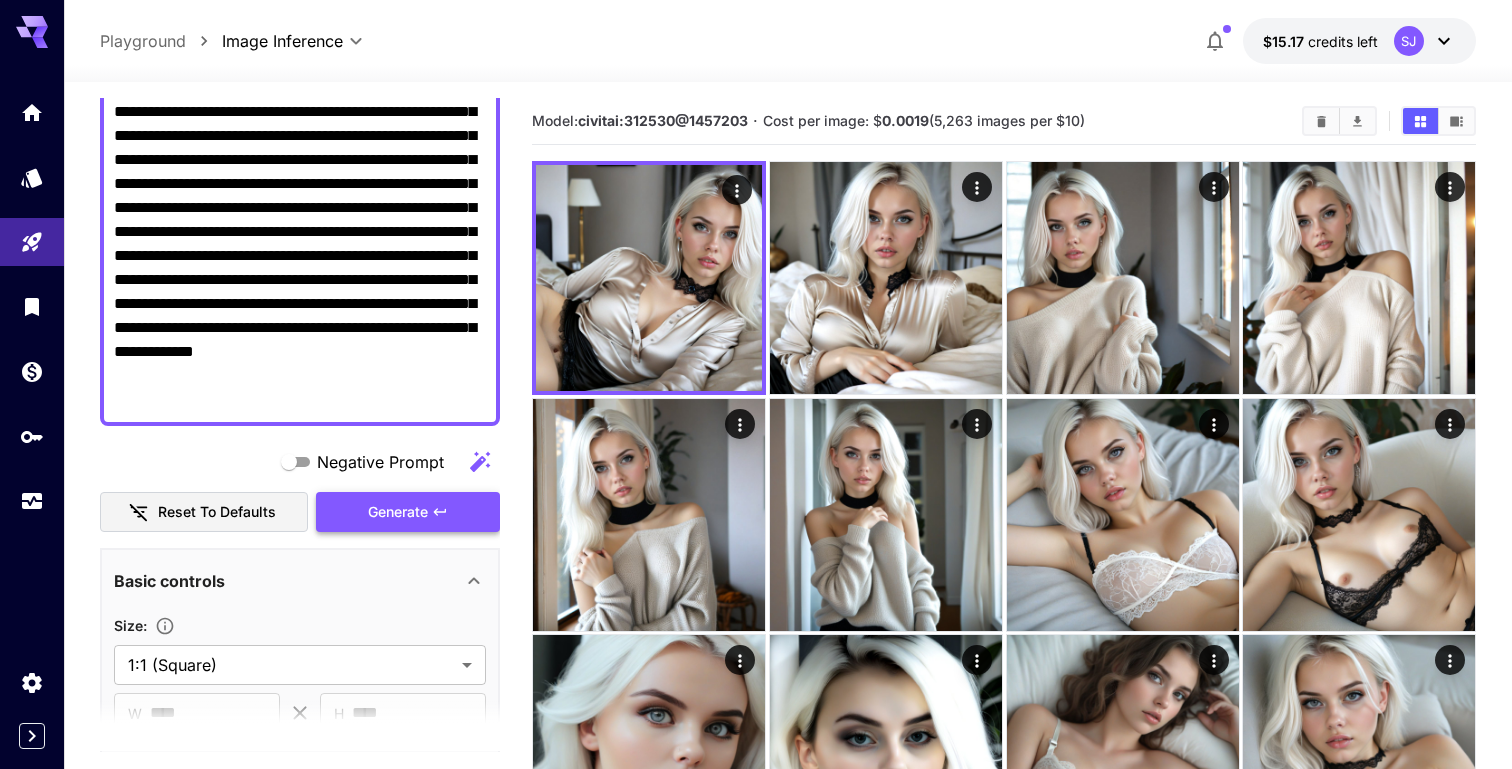 click on "Generate" at bounding box center (408, 512) 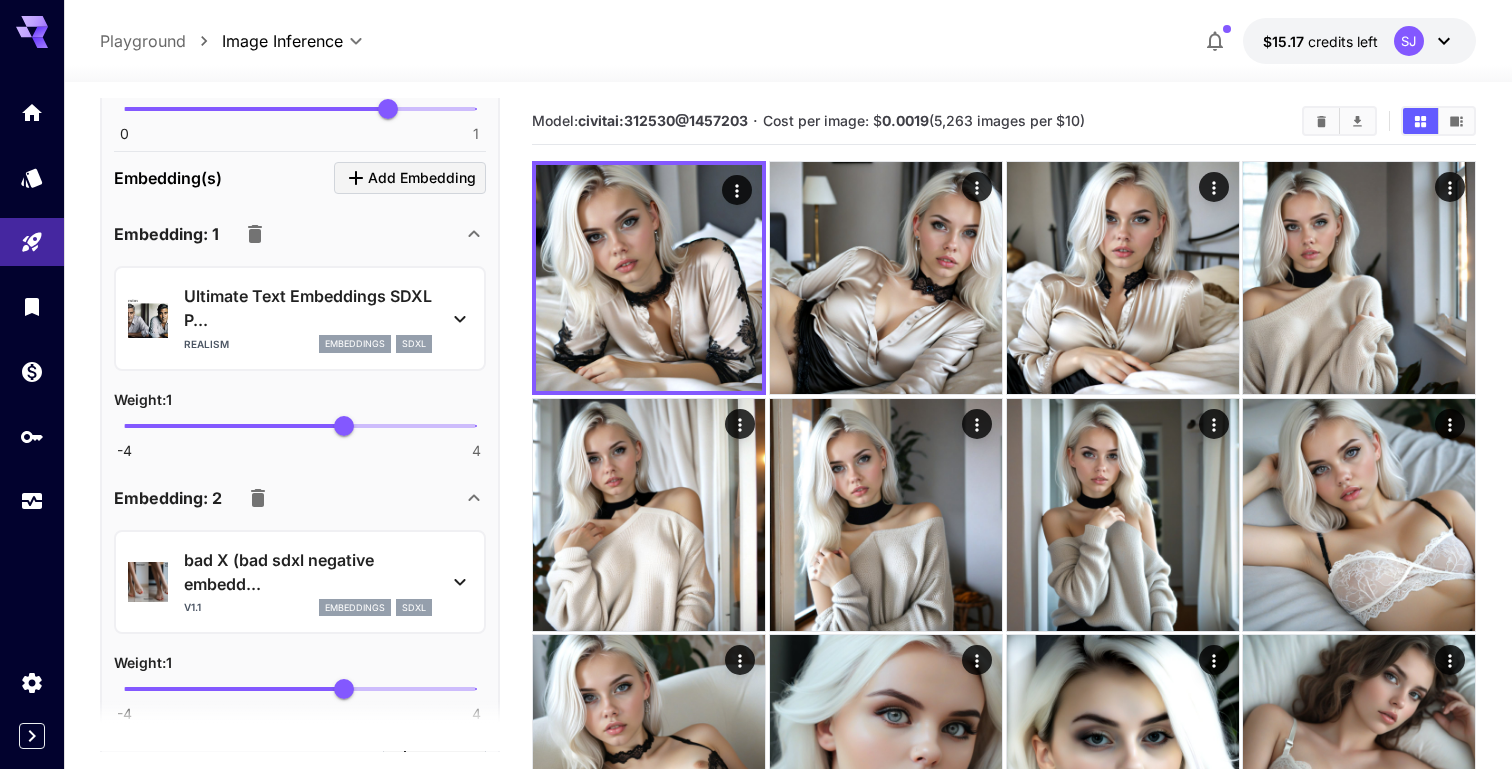 scroll, scrollTop: 1863, scrollLeft: 0, axis: vertical 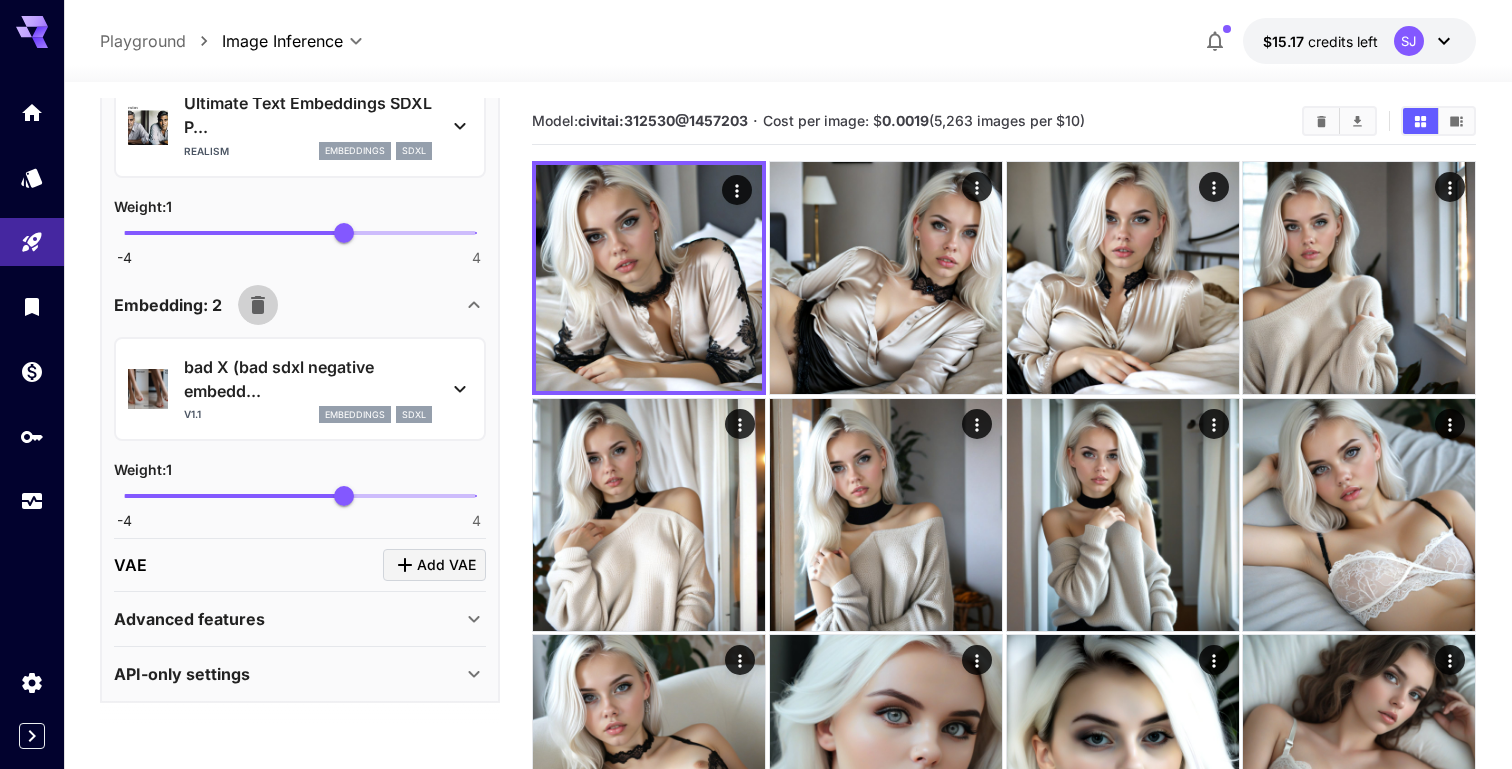 click 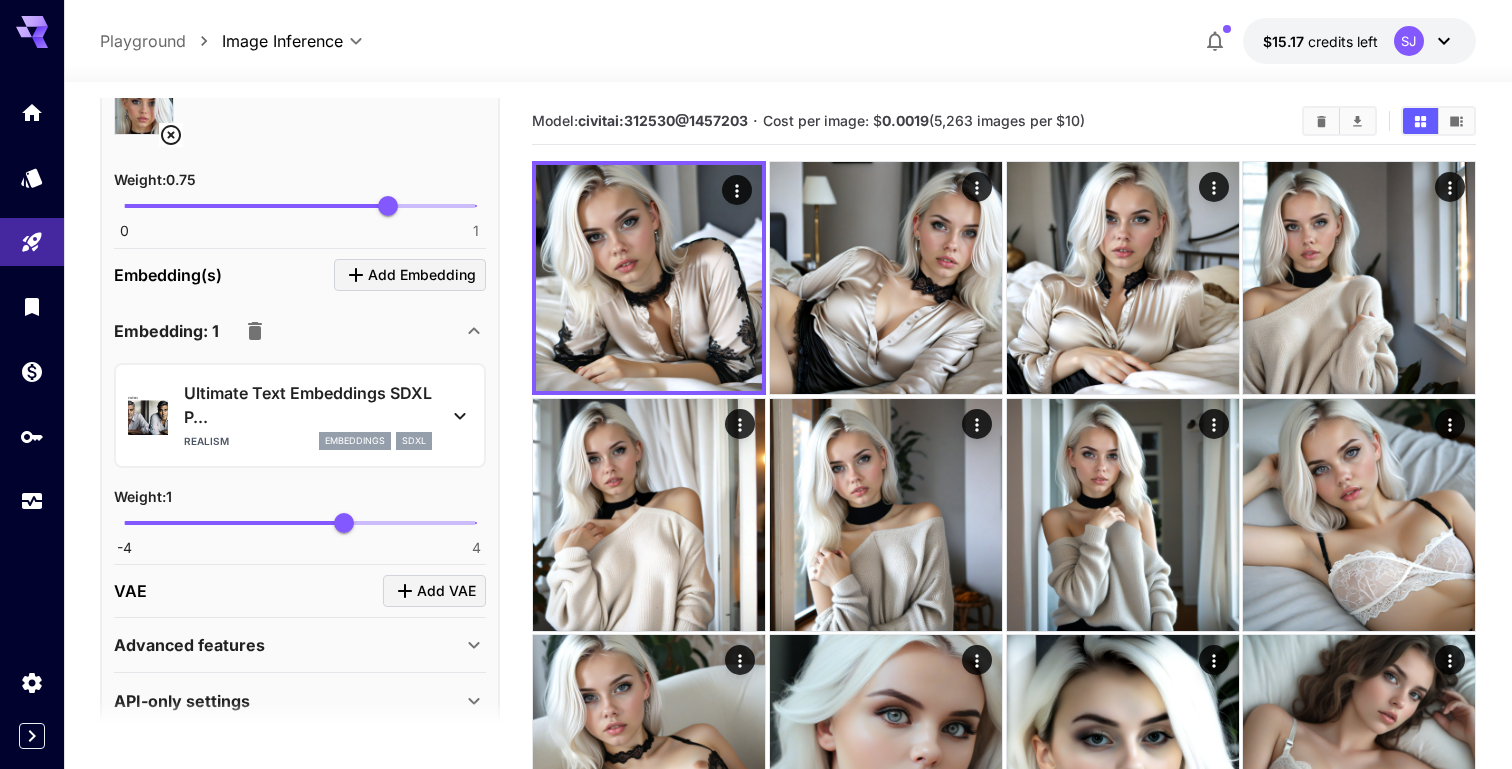 scroll, scrollTop: 1568, scrollLeft: 0, axis: vertical 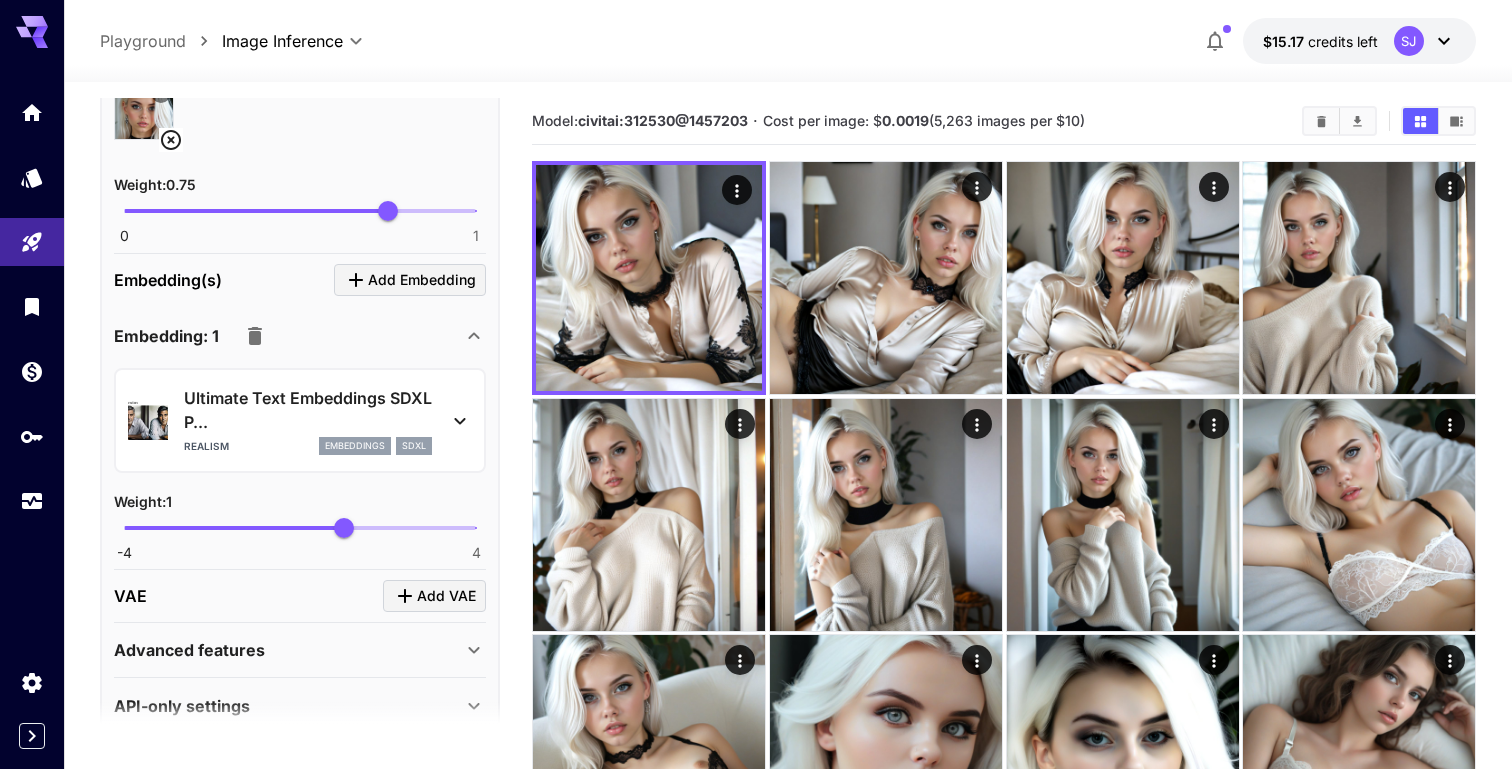 click on "Ultimate Text Embeddings SDXL P..." at bounding box center (308, 410) 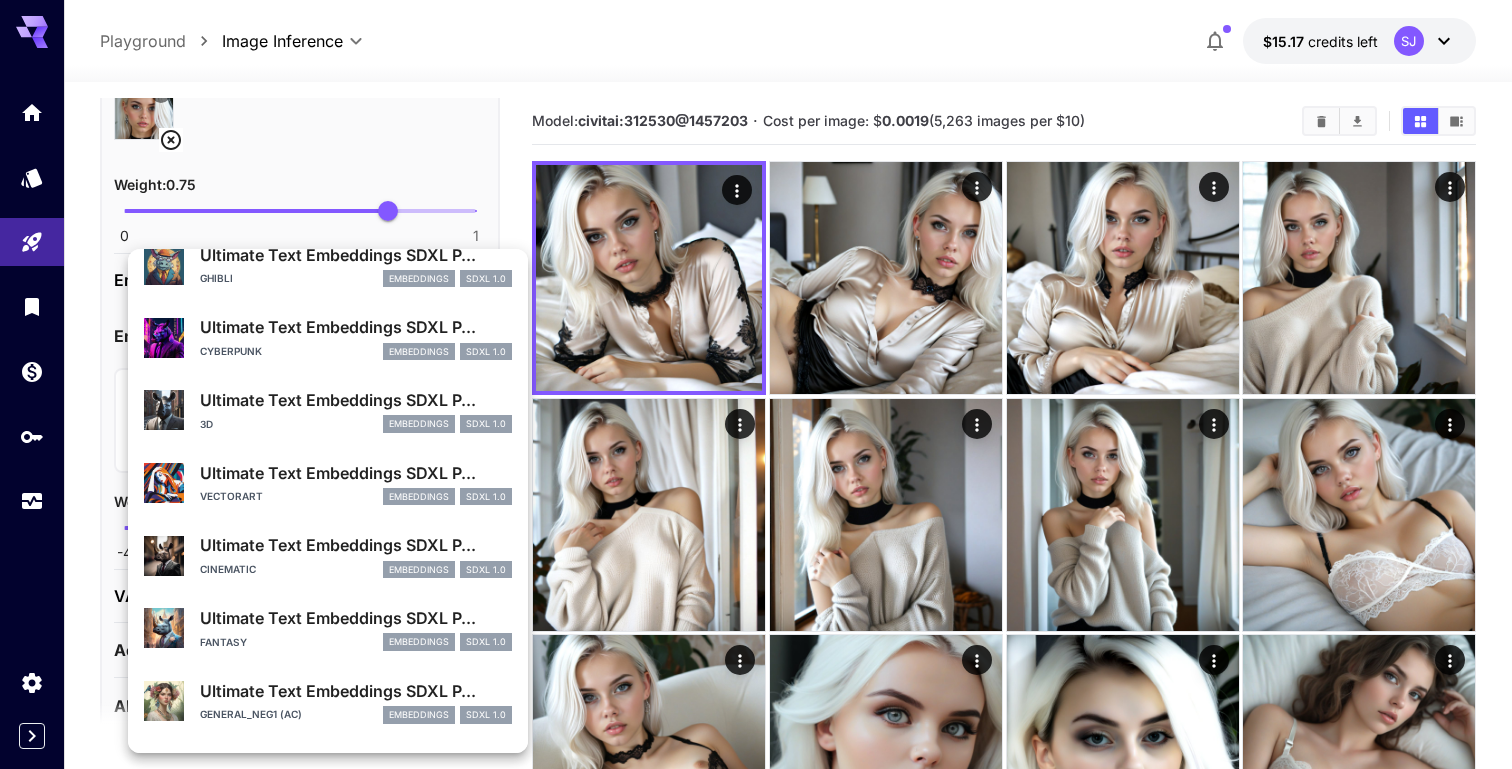 scroll, scrollTop: 0, scrollLeft: 0, axis: both 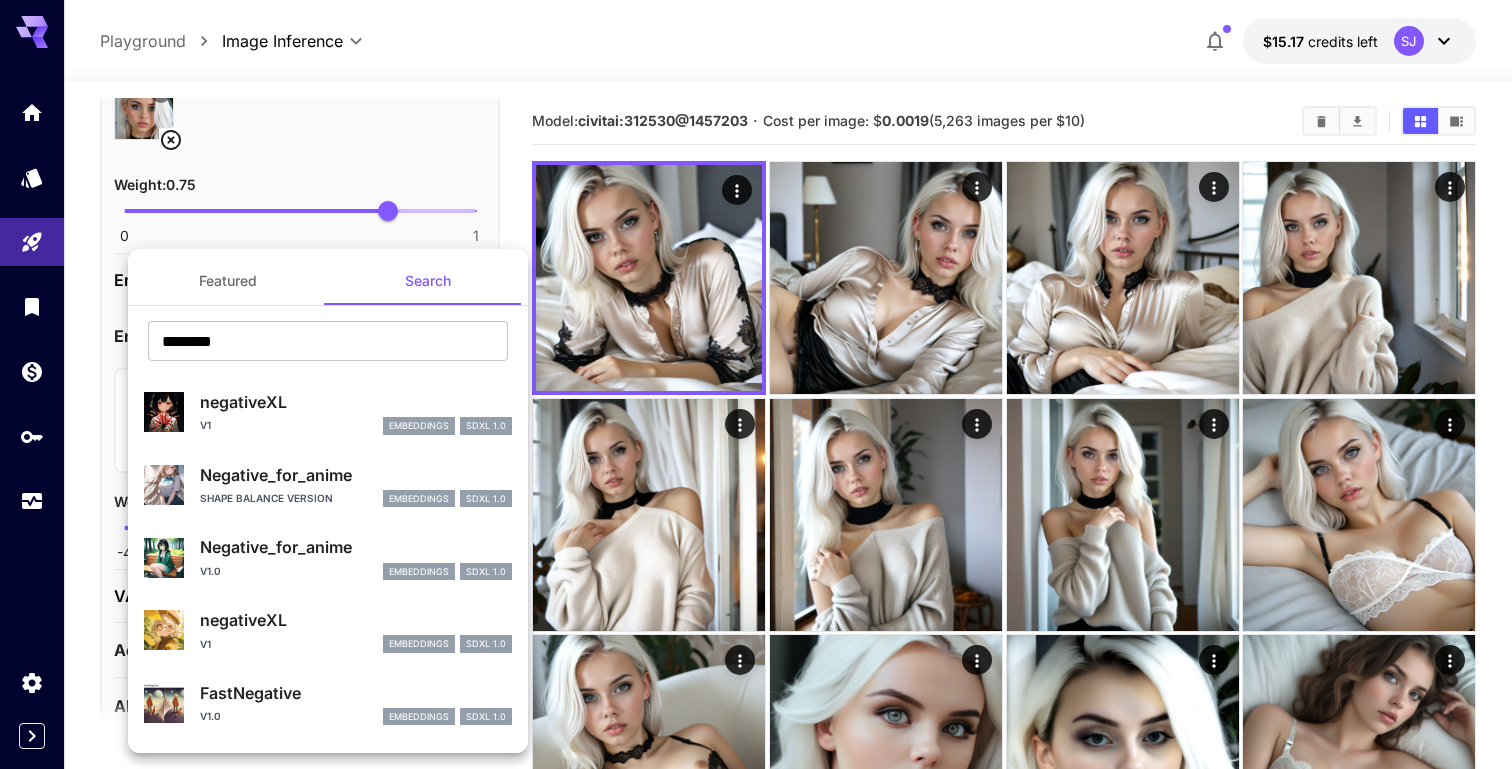 click on "negativeXL v1 embeddings SDXL 1.0" at bounding box center [328, 412] 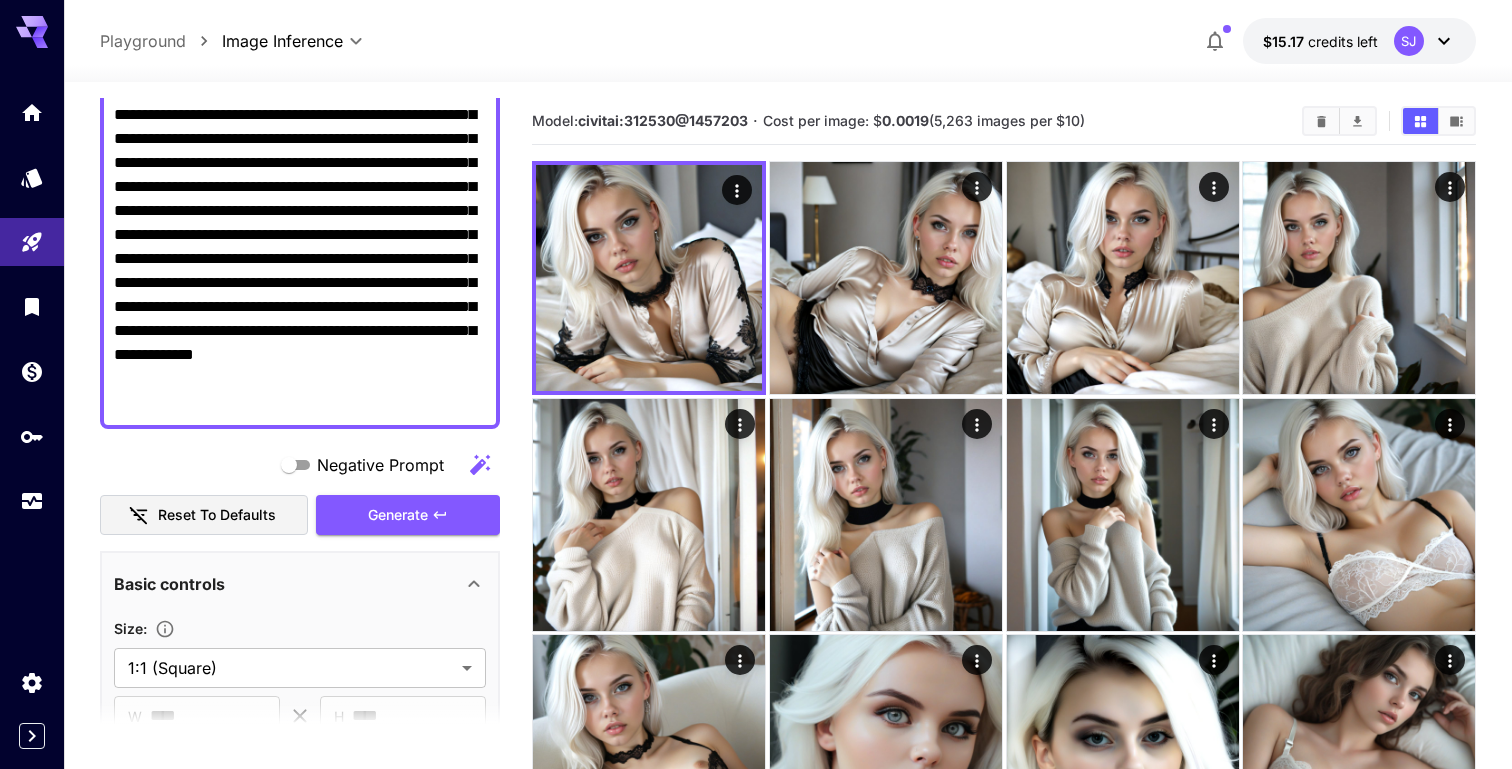 scroll, scrollTop: 176, scrollLeft: 0, axis: vertical 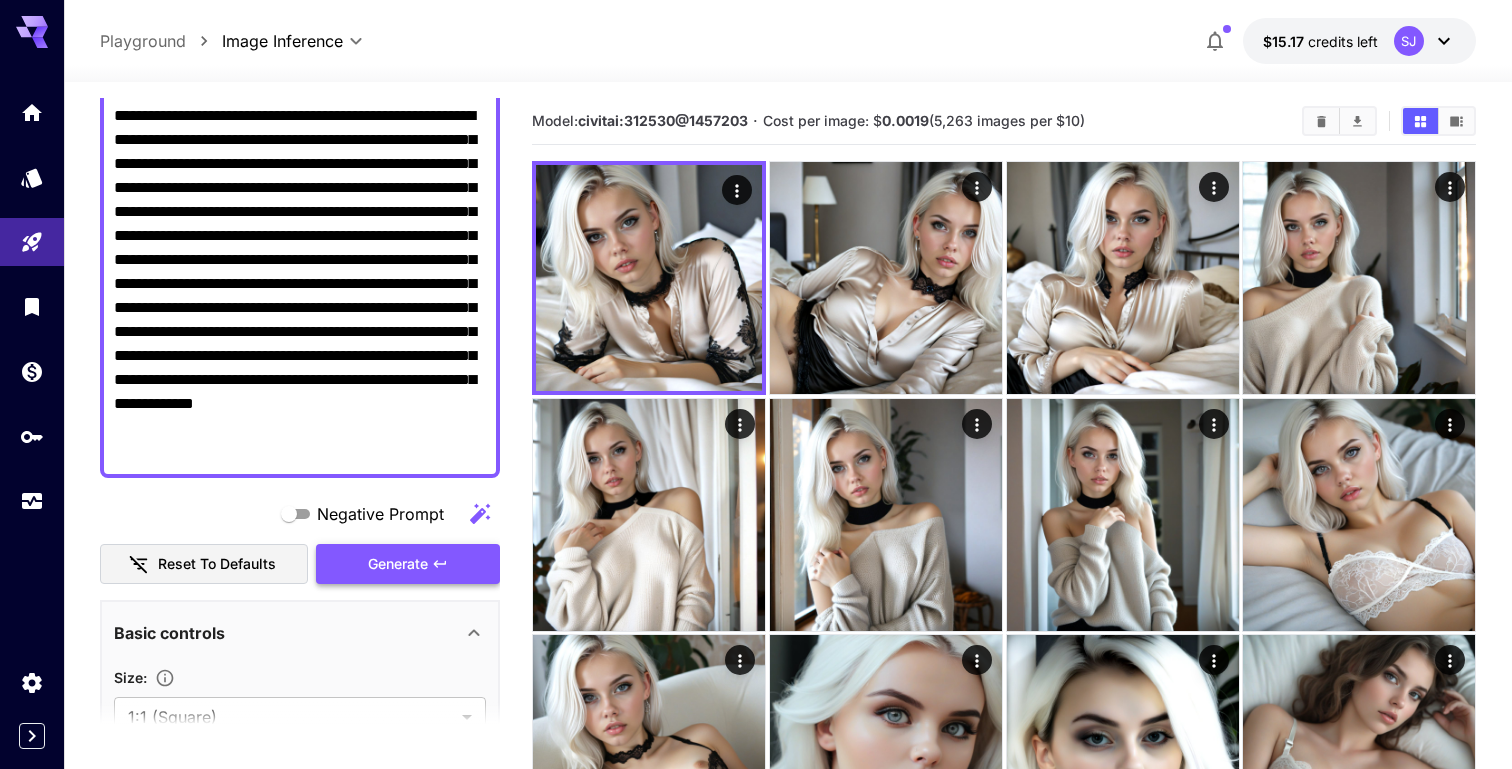 click on "Generate" at bounding box center (398, 564) 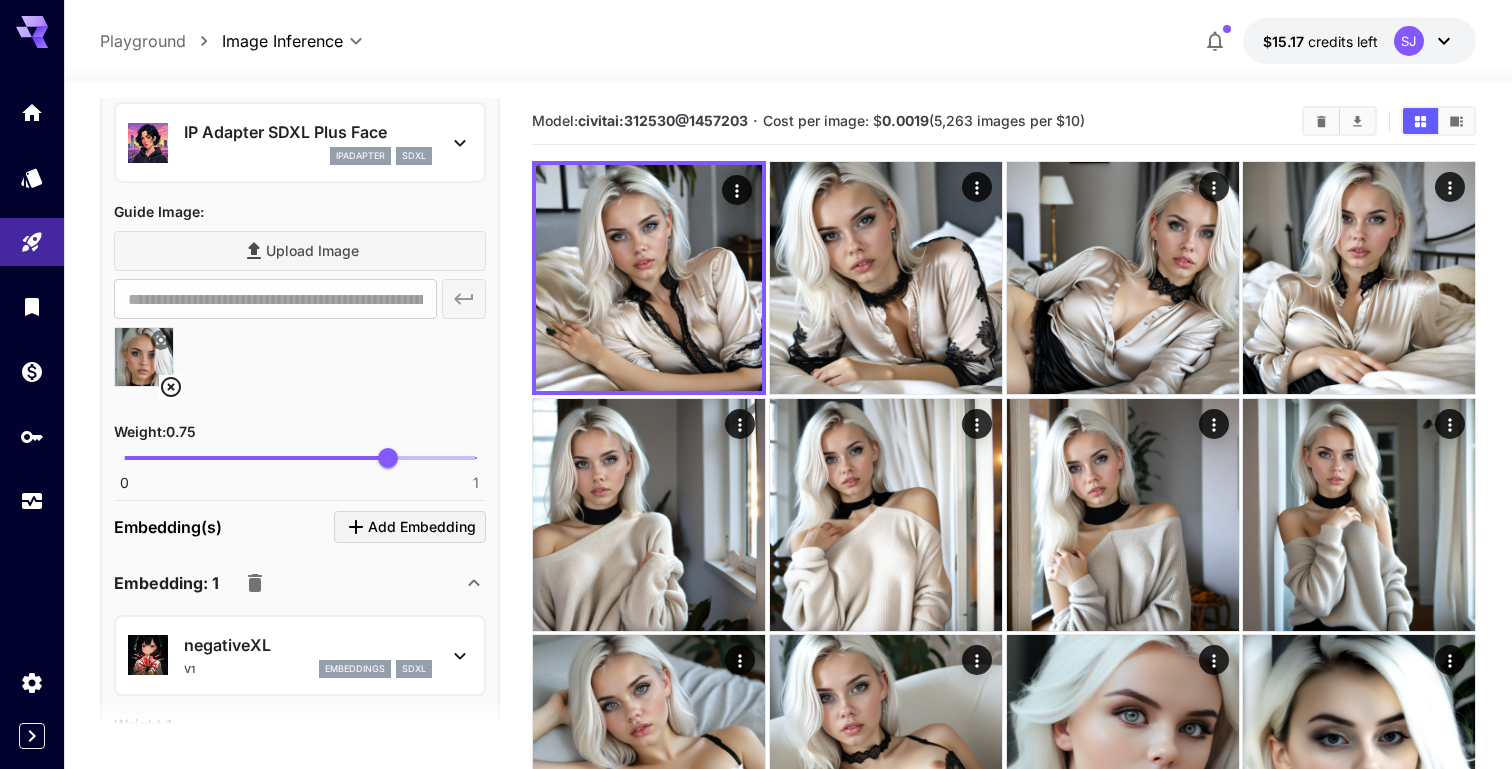 scroll, scrollTop: 1507, scrollLeft: 0, axis: vertical 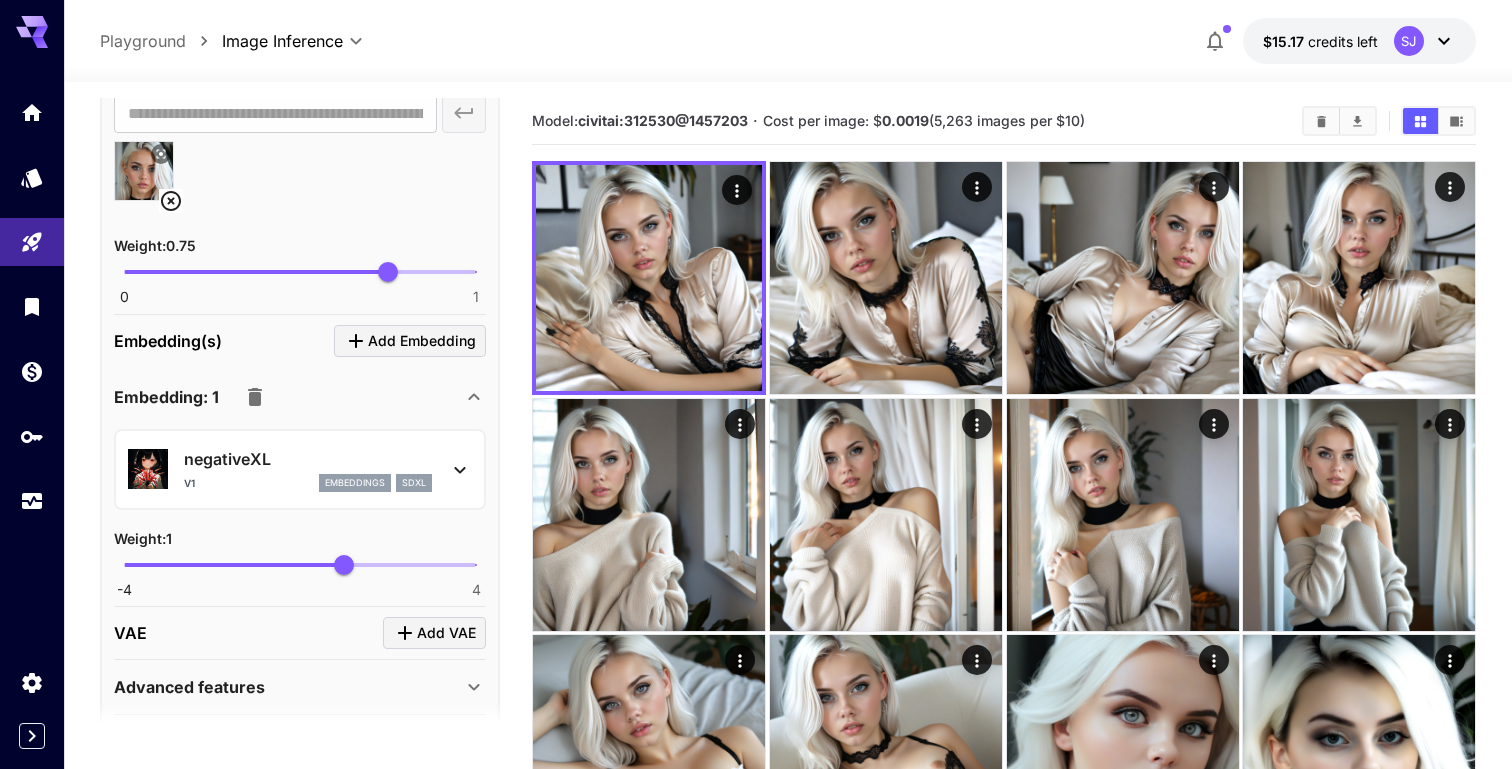 click on "negativeXL" at bounding box center [308, 459] 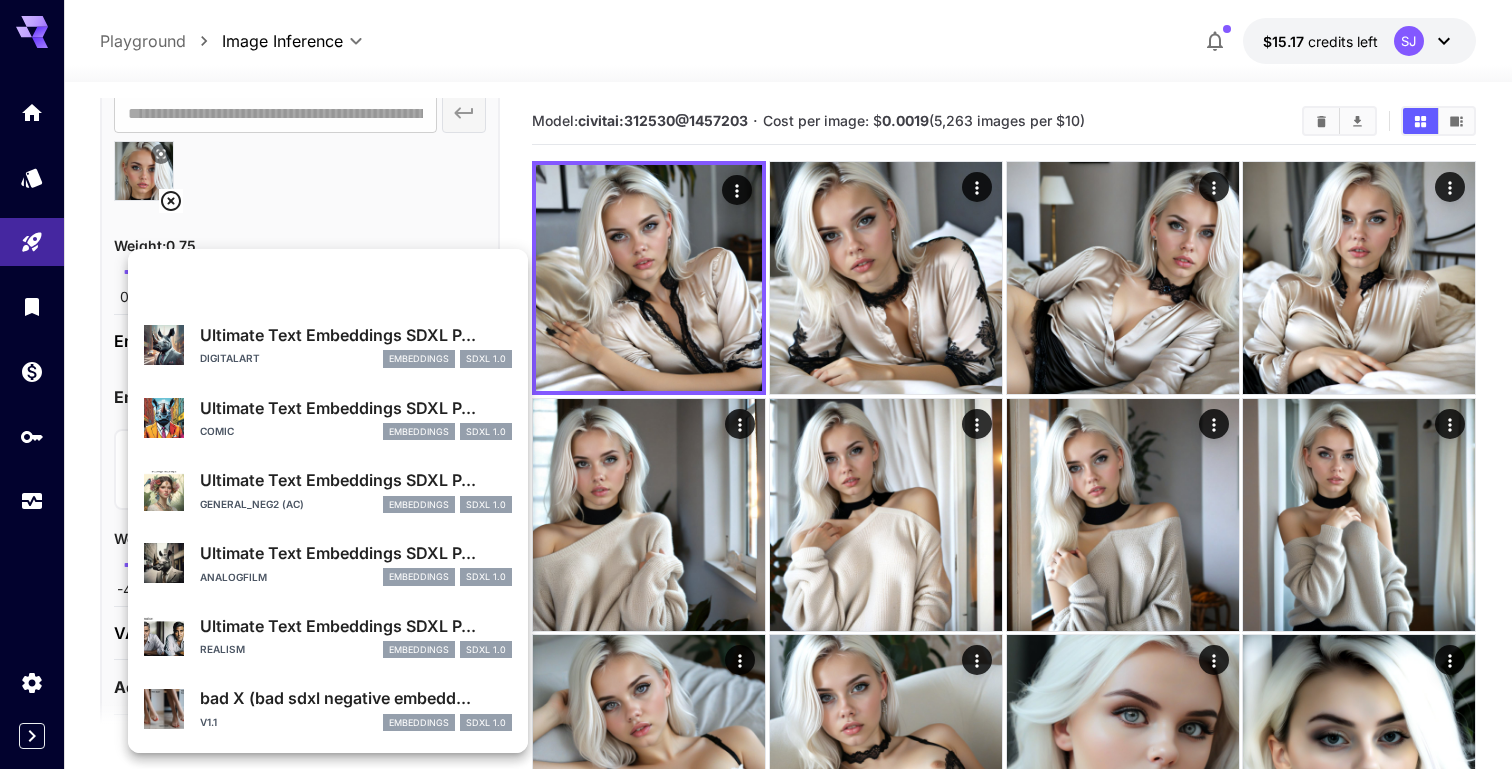 scroll, scrollTop: 1343, scrollLeft: 0, axis: vertical 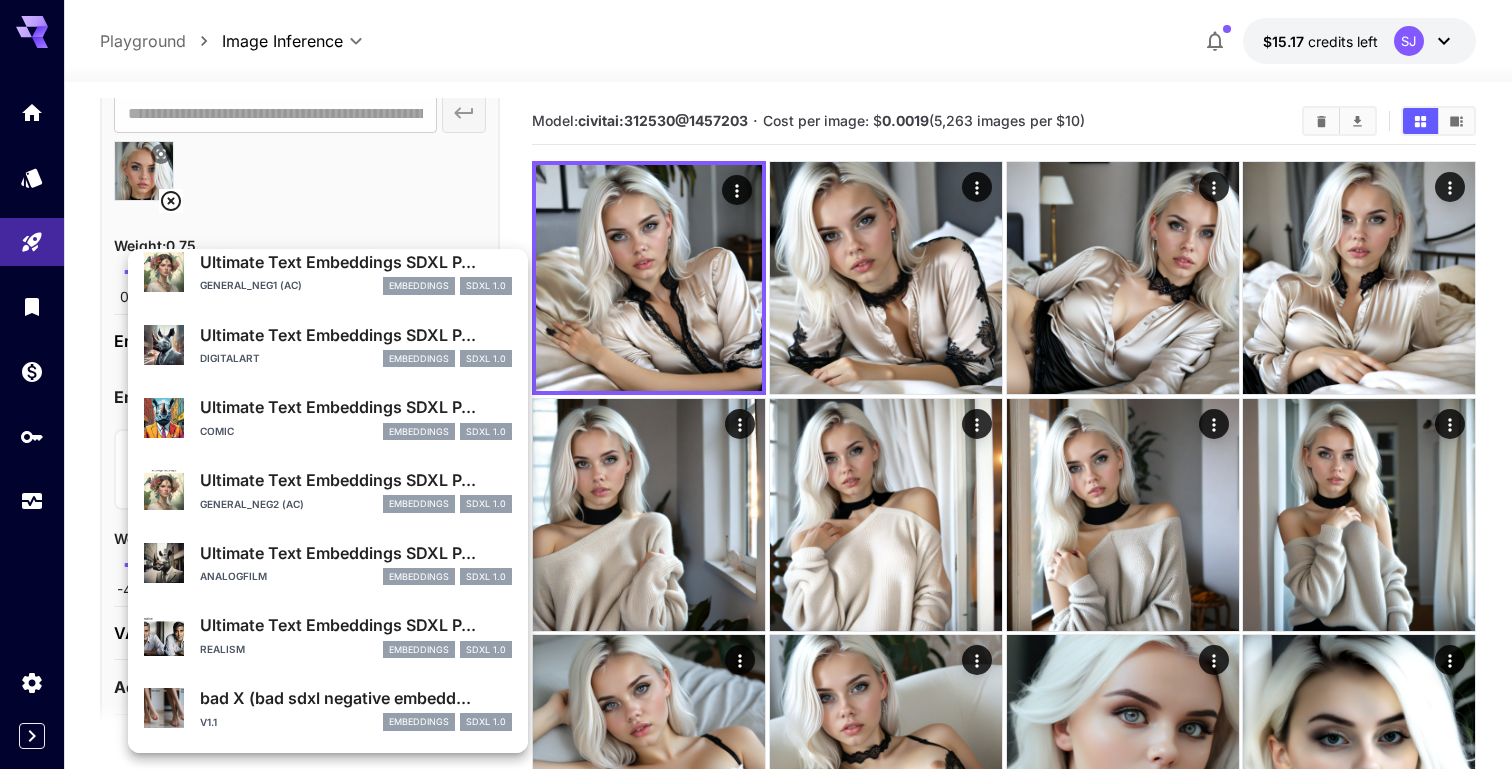 click on "embeddings" at bounding box center (419, 577) 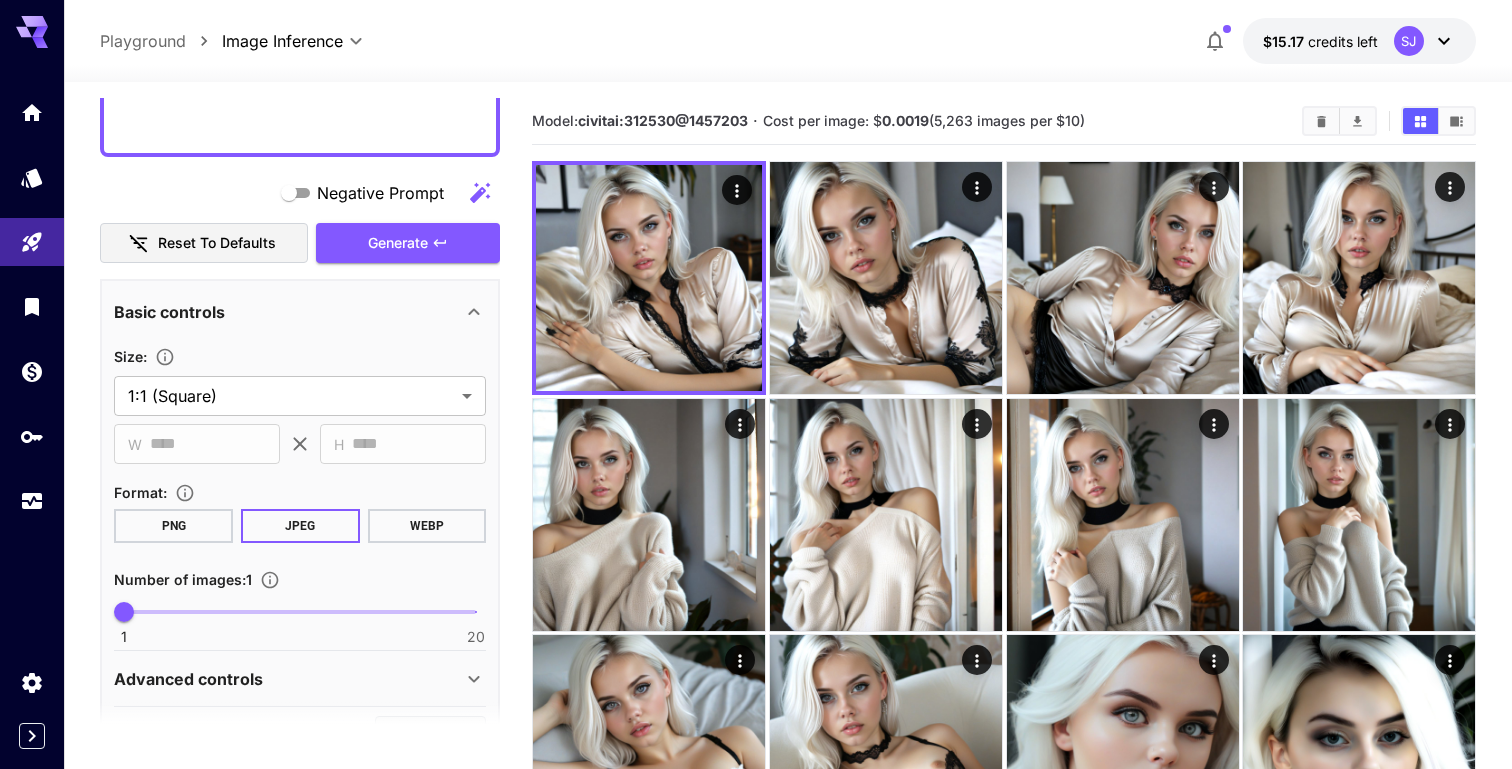 scroll, scrollTop: 450, scrollLeft: 0, axis: vertical 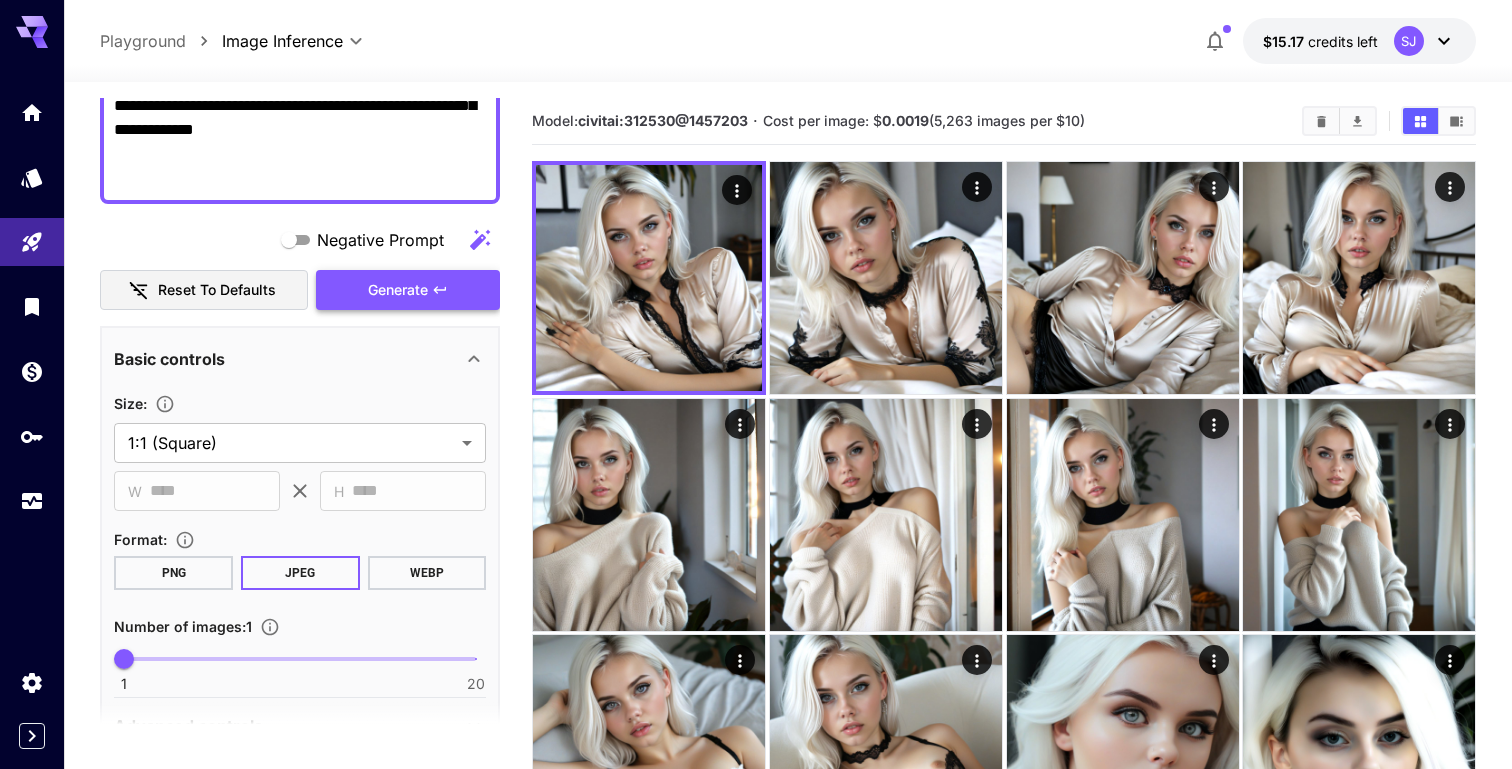 click on "Generate" at bounding box center [398, 290] 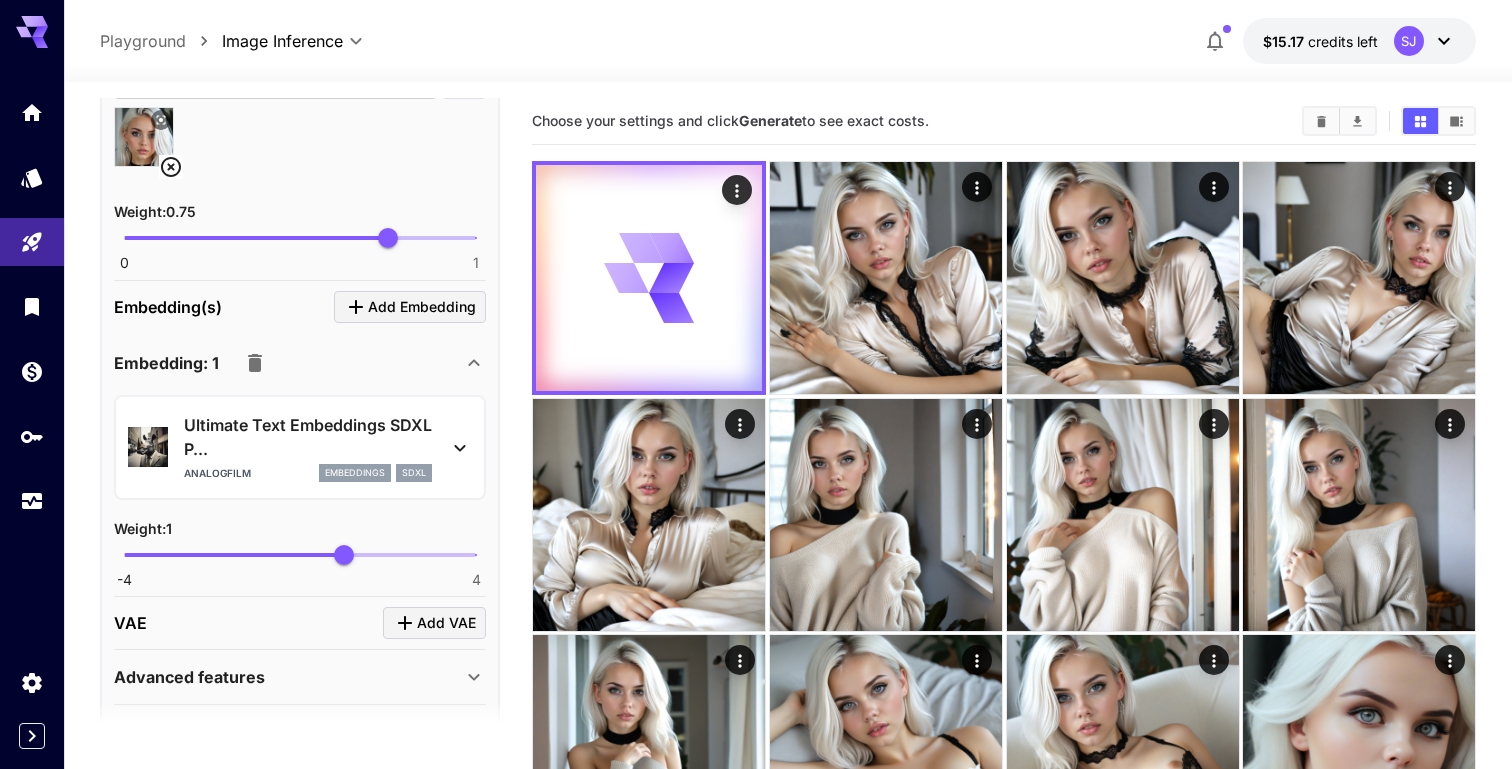 scroll, scrollTop: 1600, scrollLeft: 0, axis: vertical 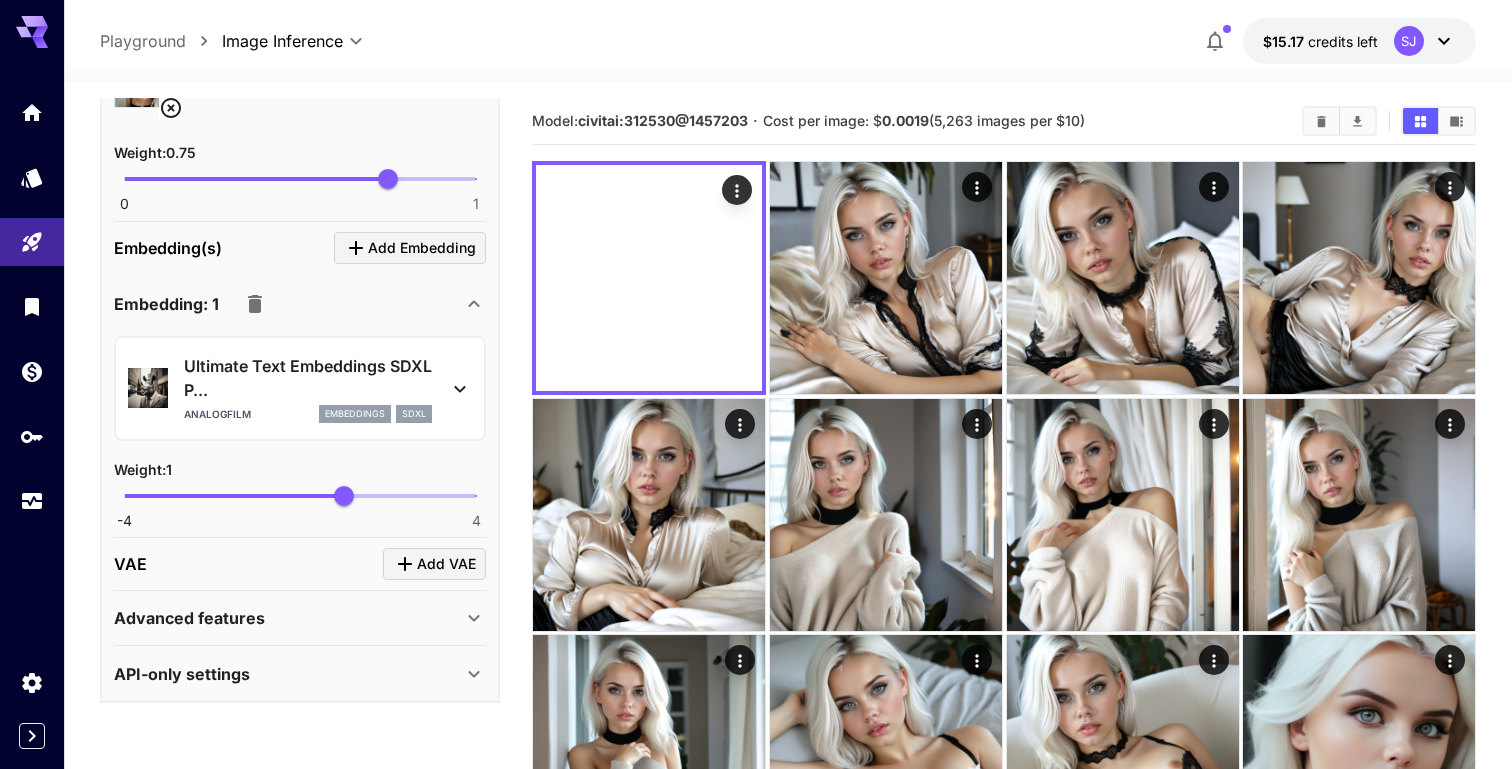 click on "Ultimate Text Embeddings SDXL P..." at bounding box center (308, 378) 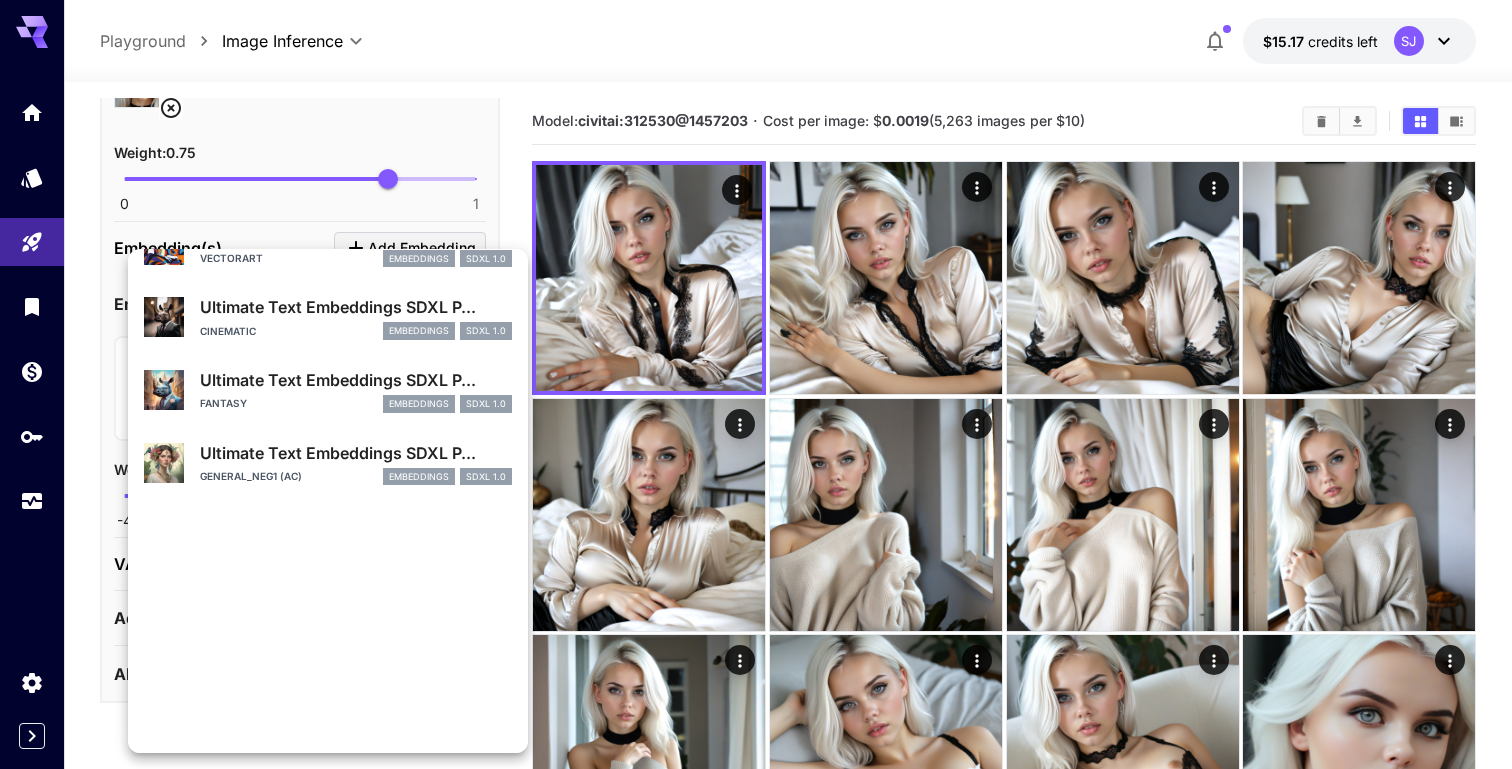 scroll, scrollTop: 1089, scrollLeft: 0, axis: vertical 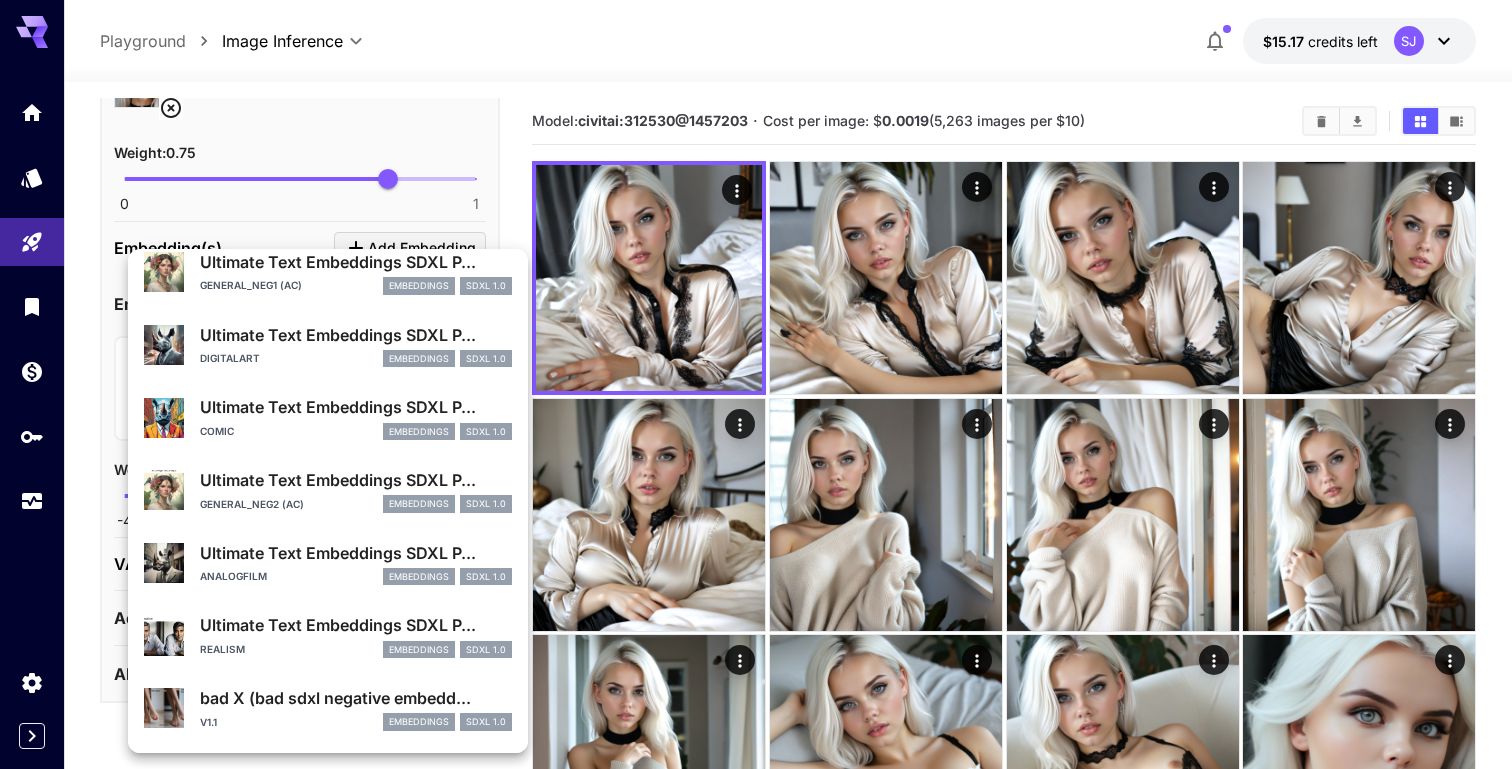 click on "Realism embeddings SDXL 1.0" at bounding box center [356, 650] 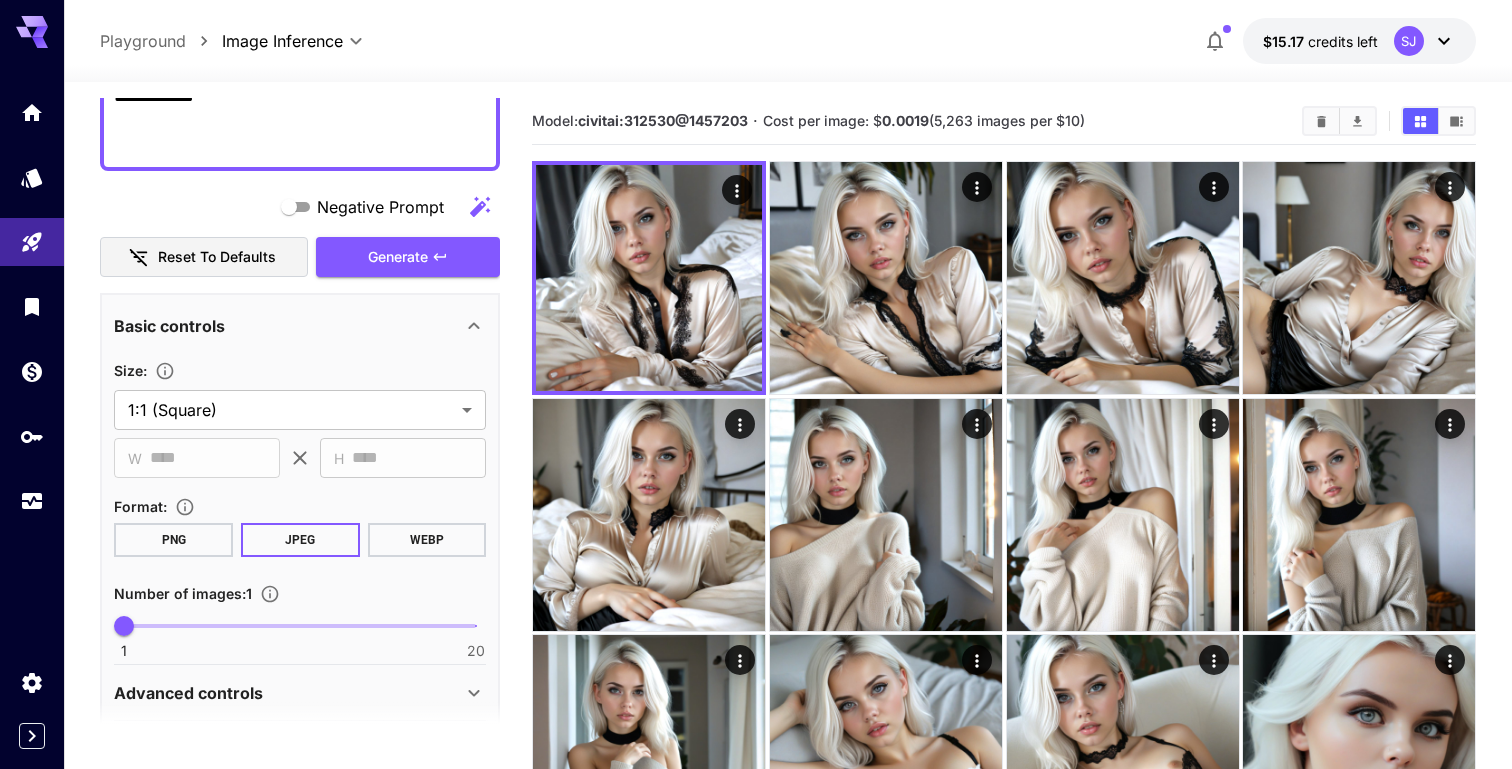 scroll, scrollTop: 471, scrollLeft: 0, axis: vertical 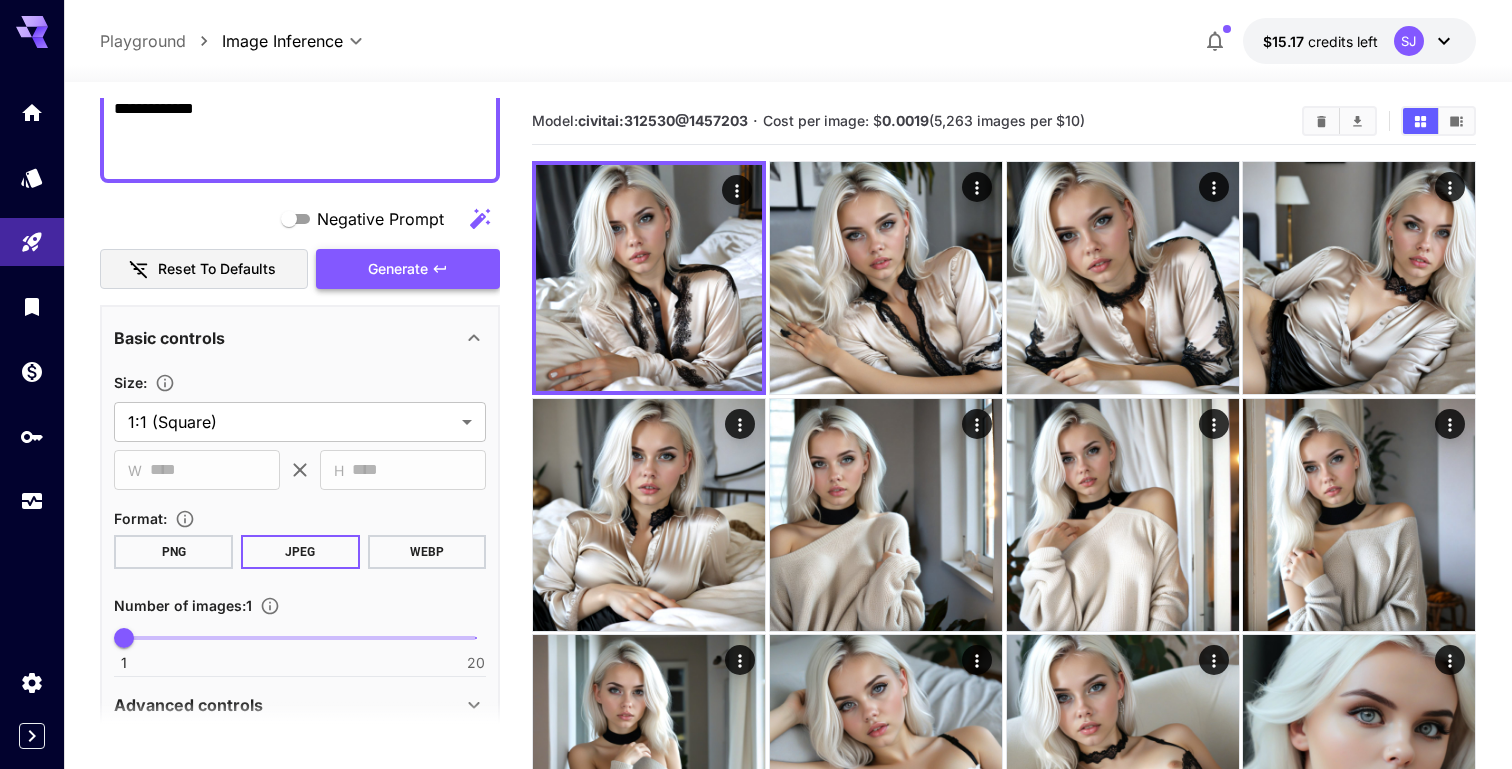 click on "Generate" at bounding box center (408, 269) 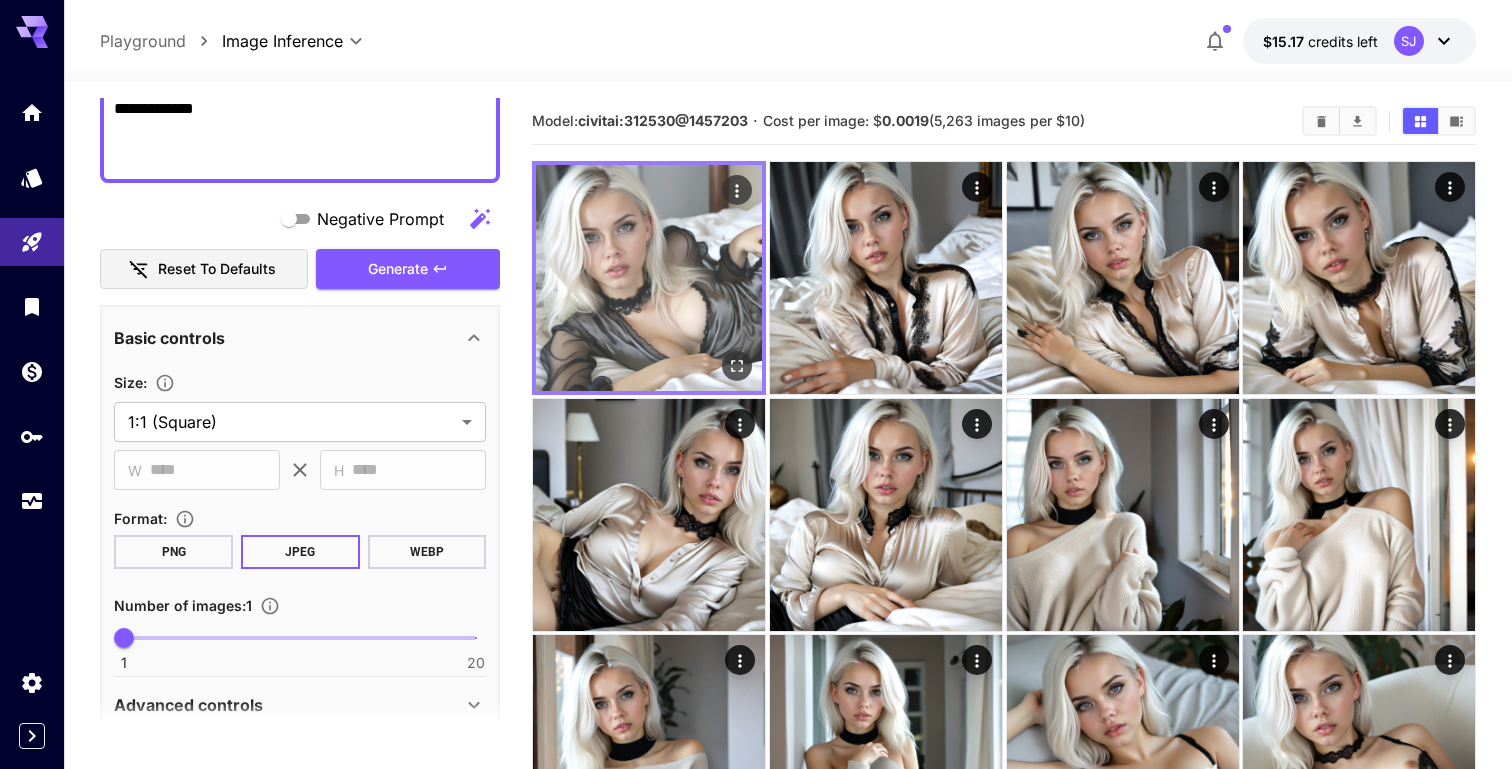 click at bounding box center [649, 278] 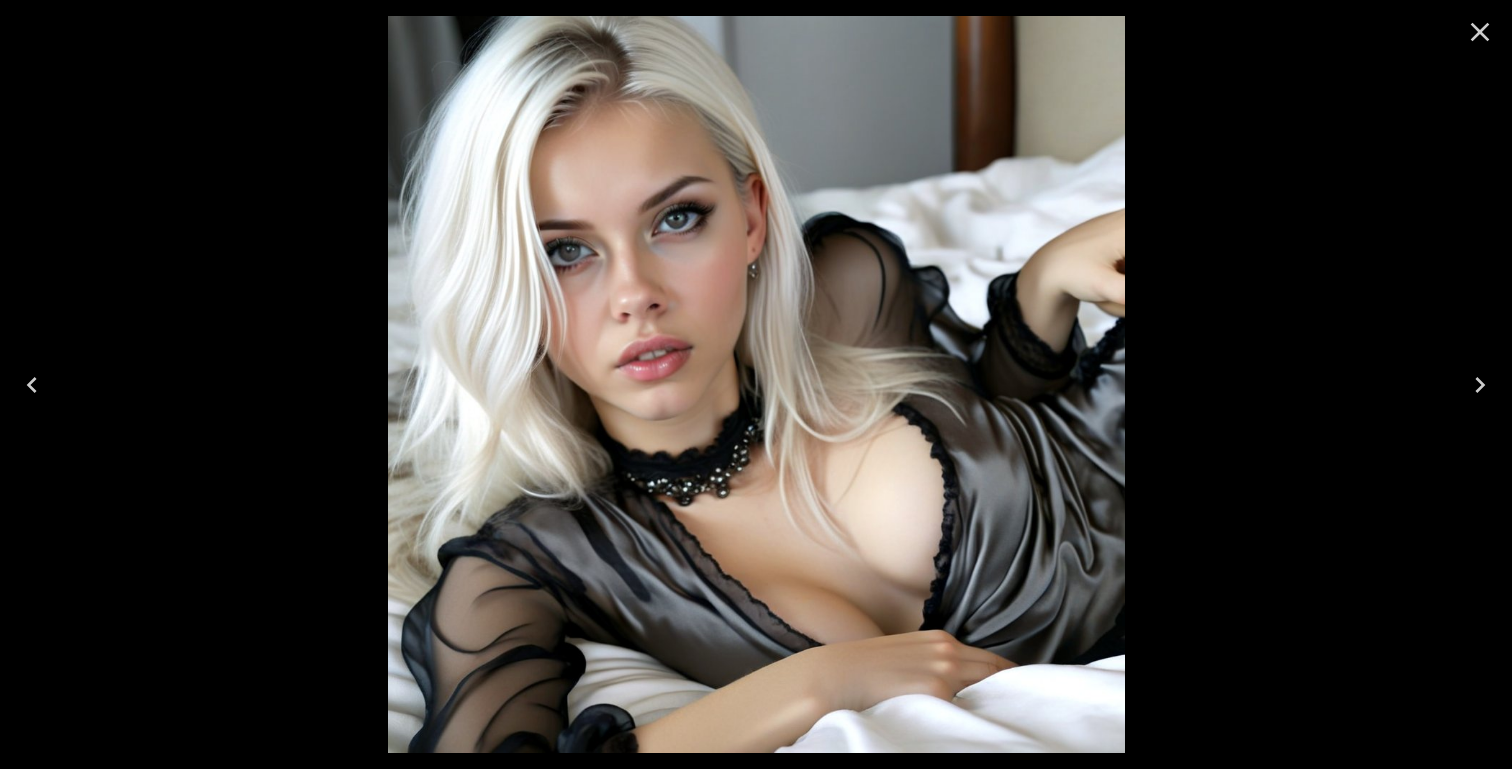 click at bounding box center [1480, 32] 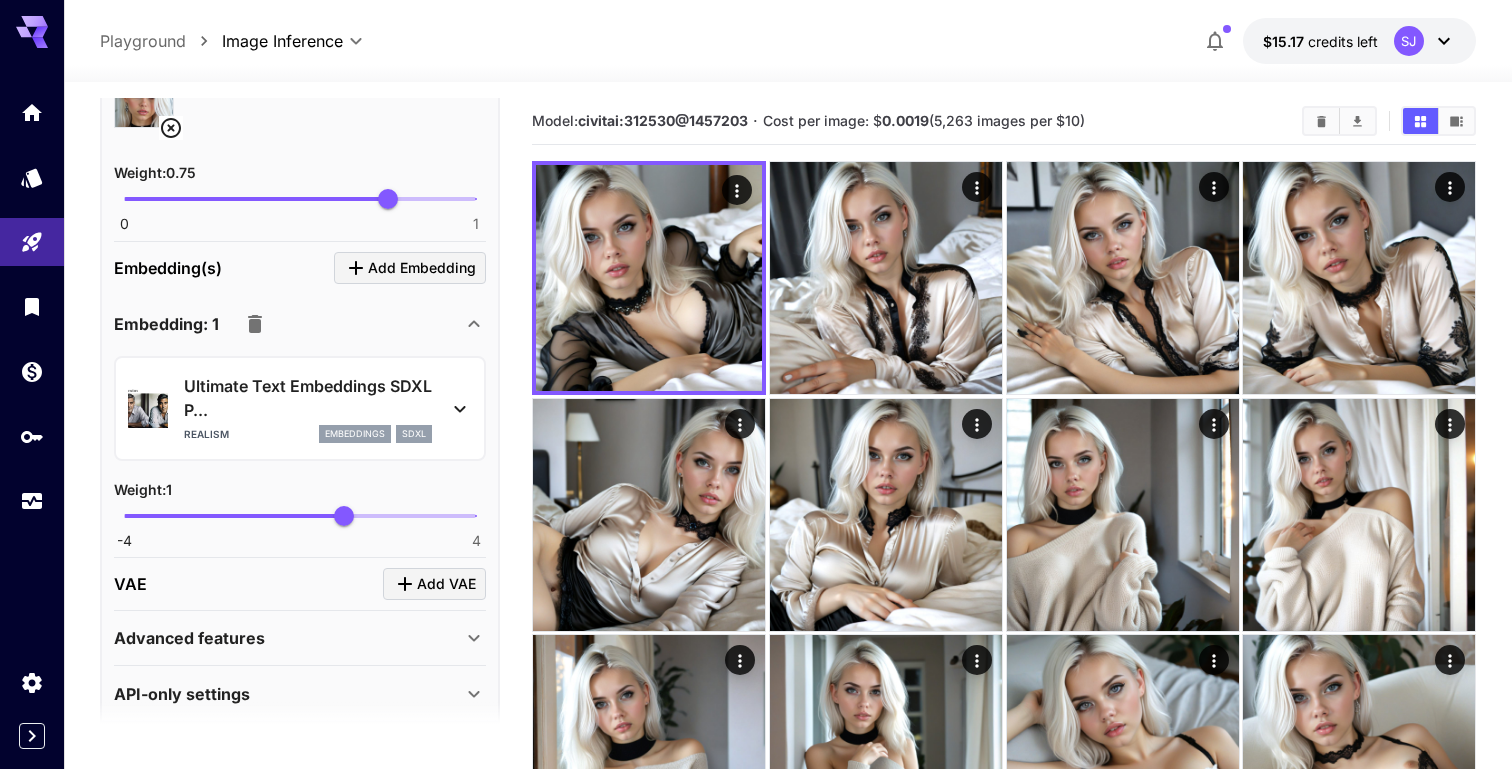 scroll, scrollTop: 1600, scrollLeft: 0, axis: vertical 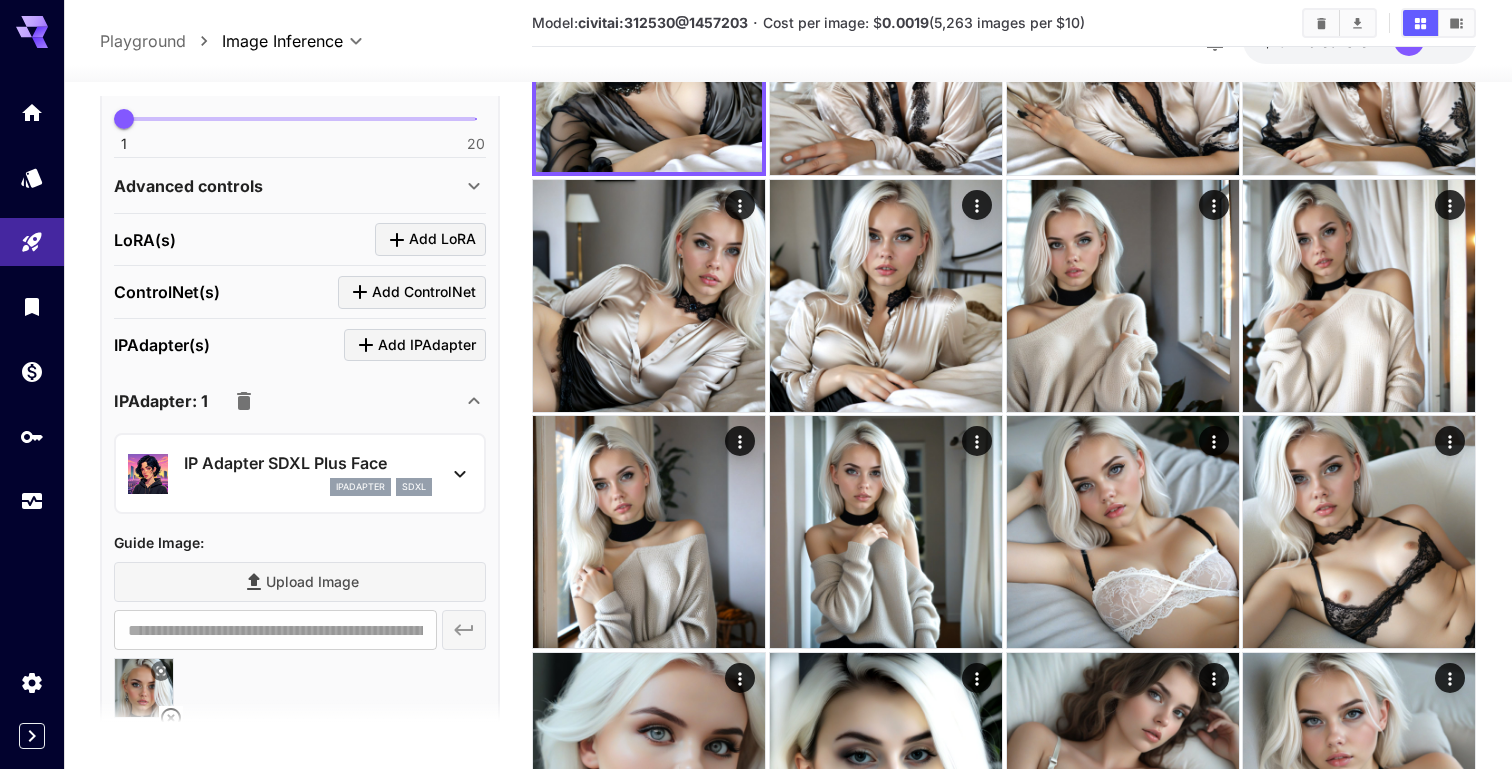 click 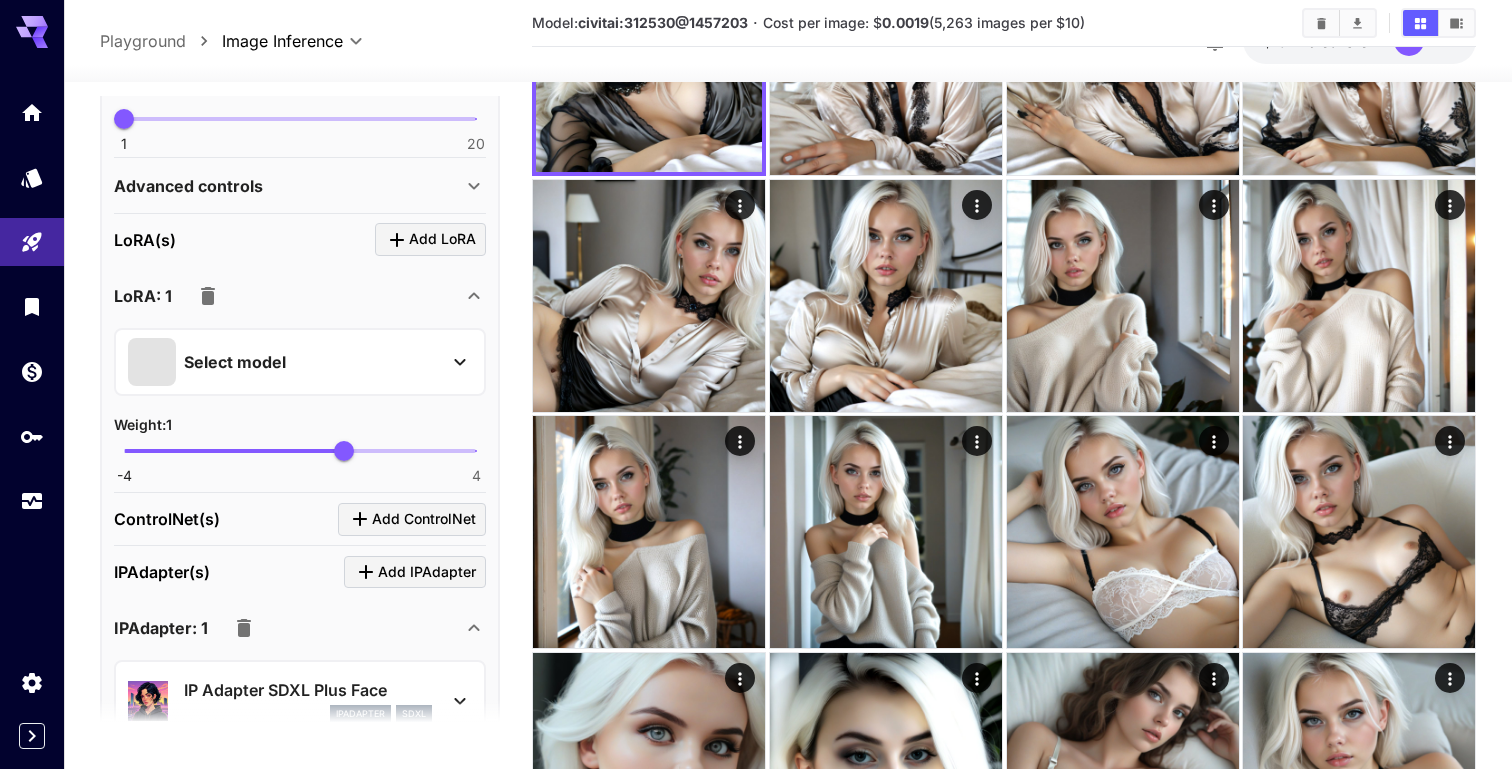 click on "Select model" at bounding box center (284, 362) 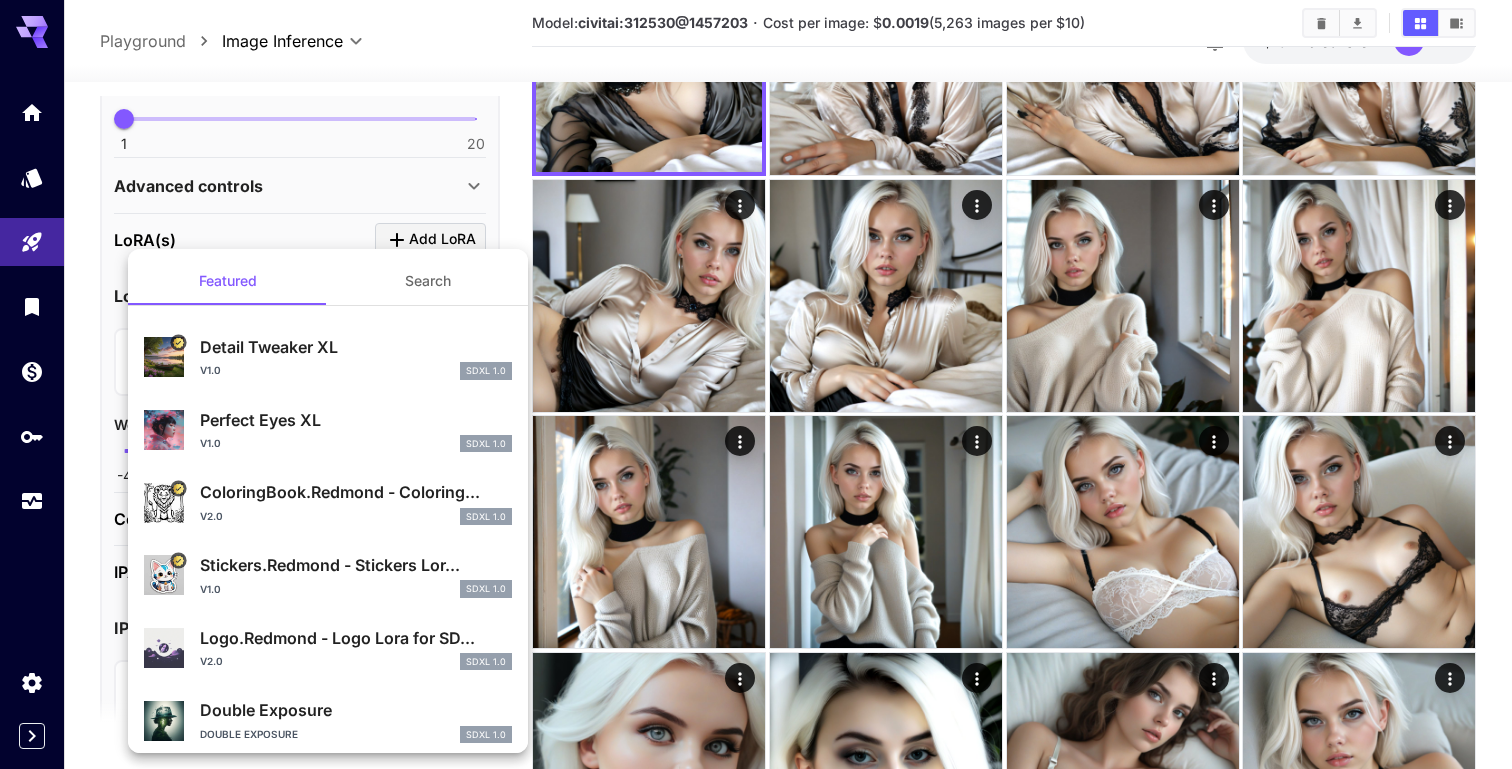 click on "v1.0 SDXL 1.0" at bounding box center (356, 371) 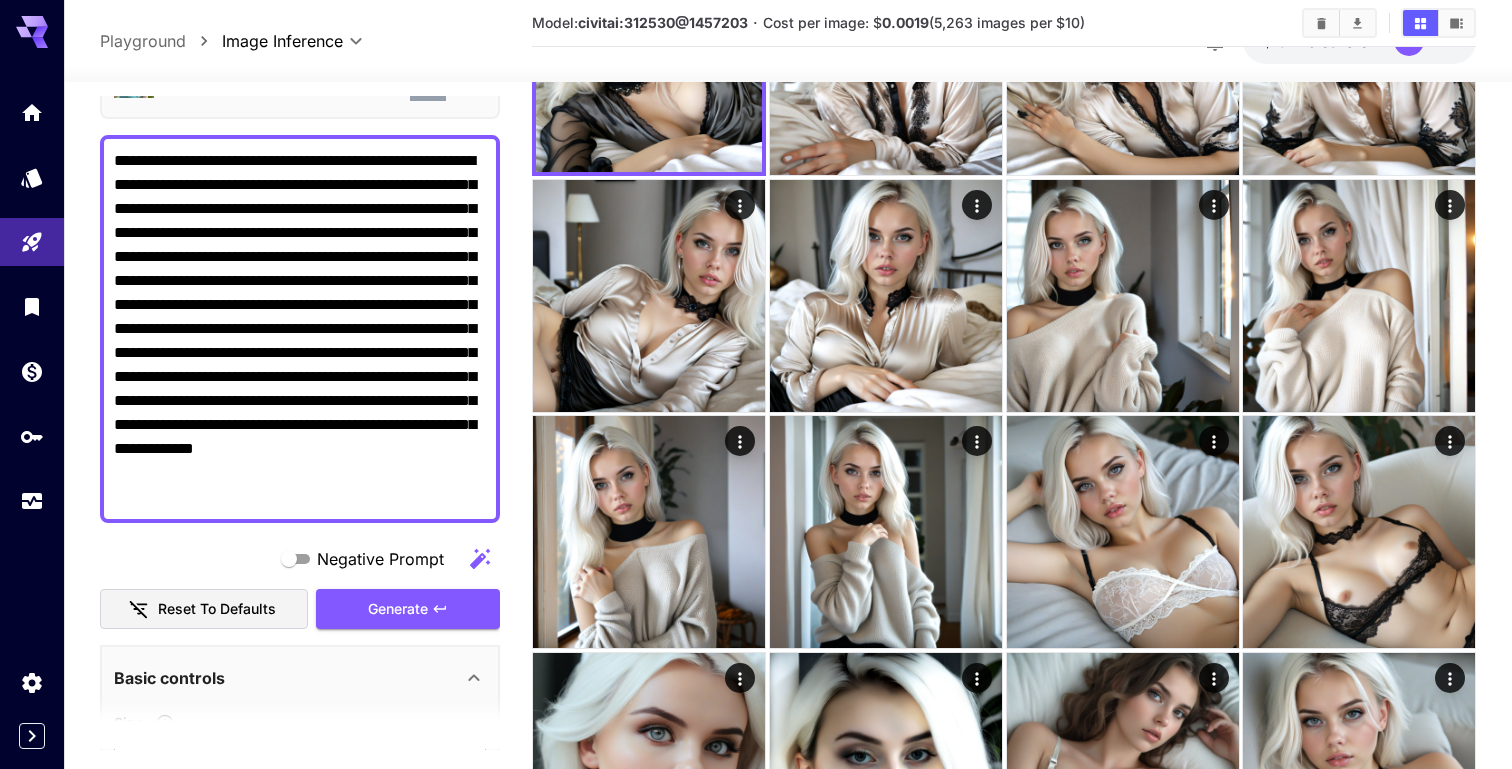 scroll, scrollTop: 260, scrollLeft: 0, axis: vertical 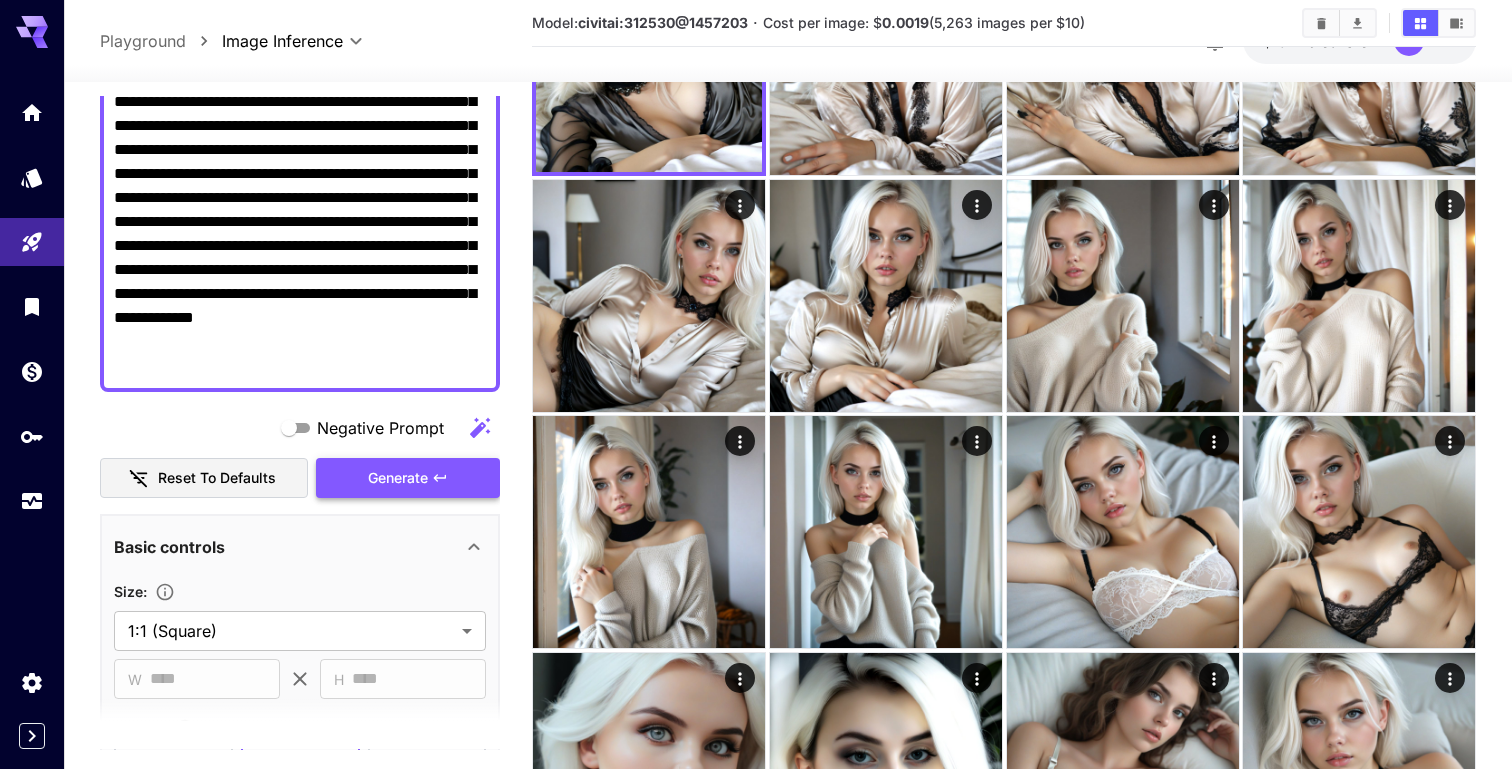 click on "Generate" at bounding box center [408, 478] 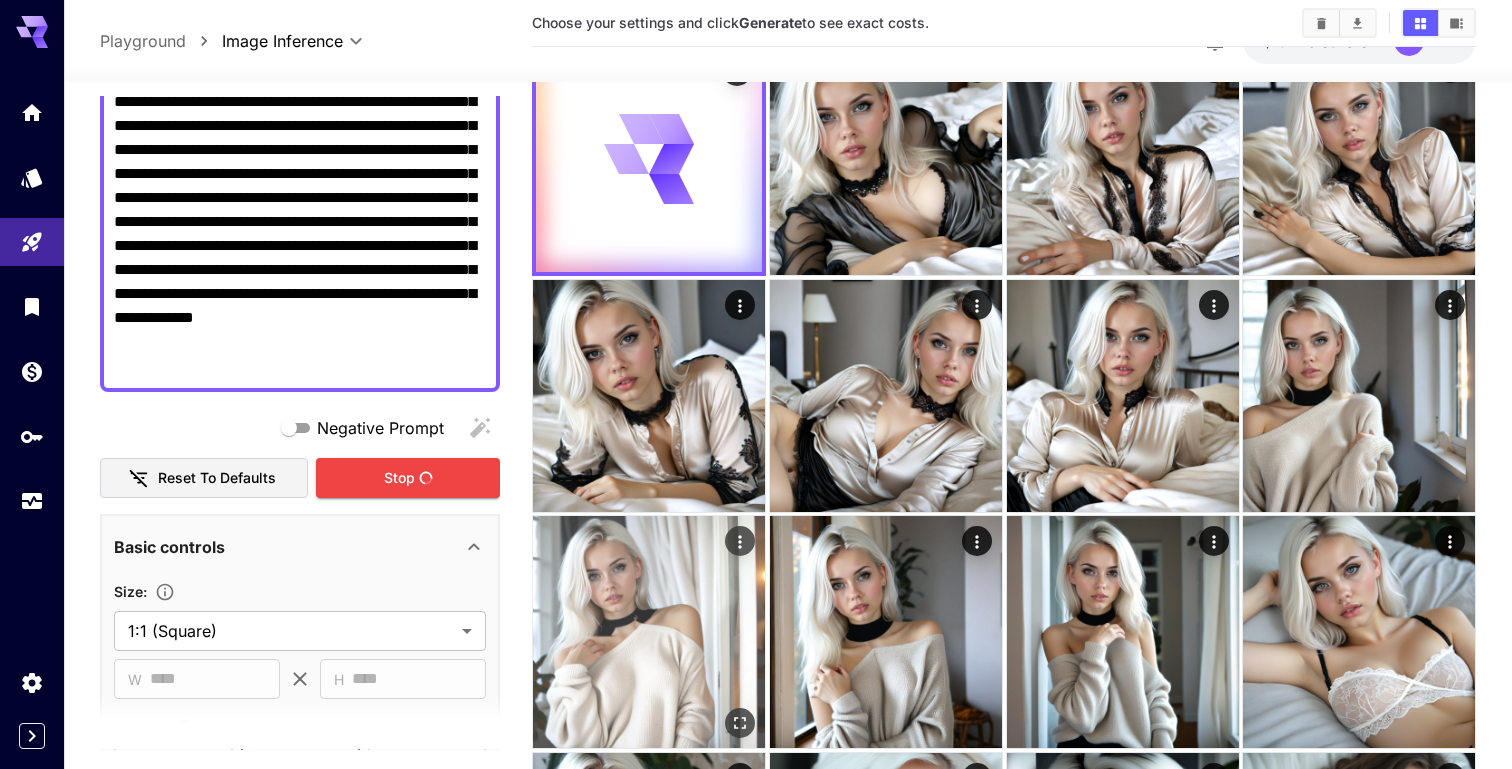 scroll, scrollTop: 0, scrollLeft: 0, axis: both 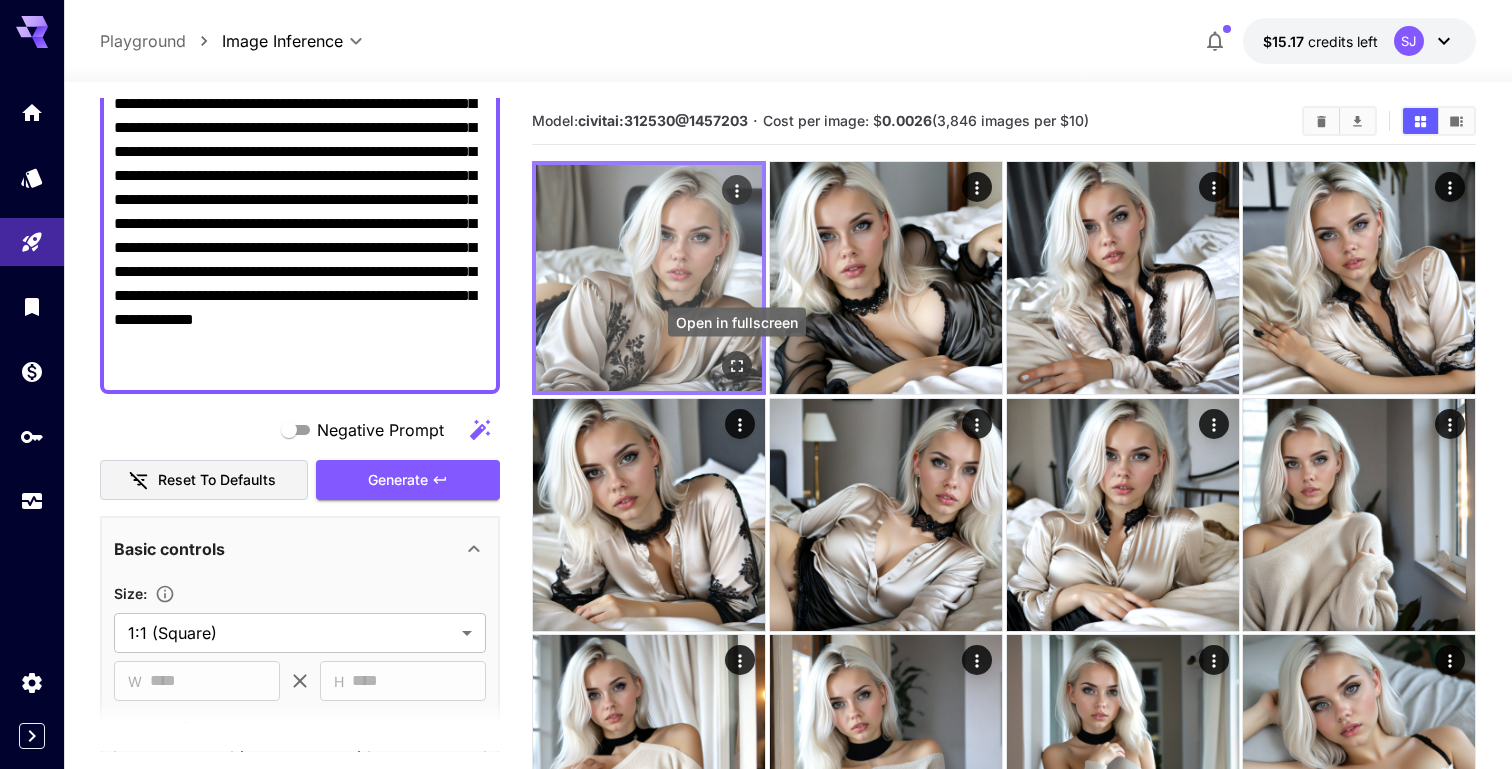 click 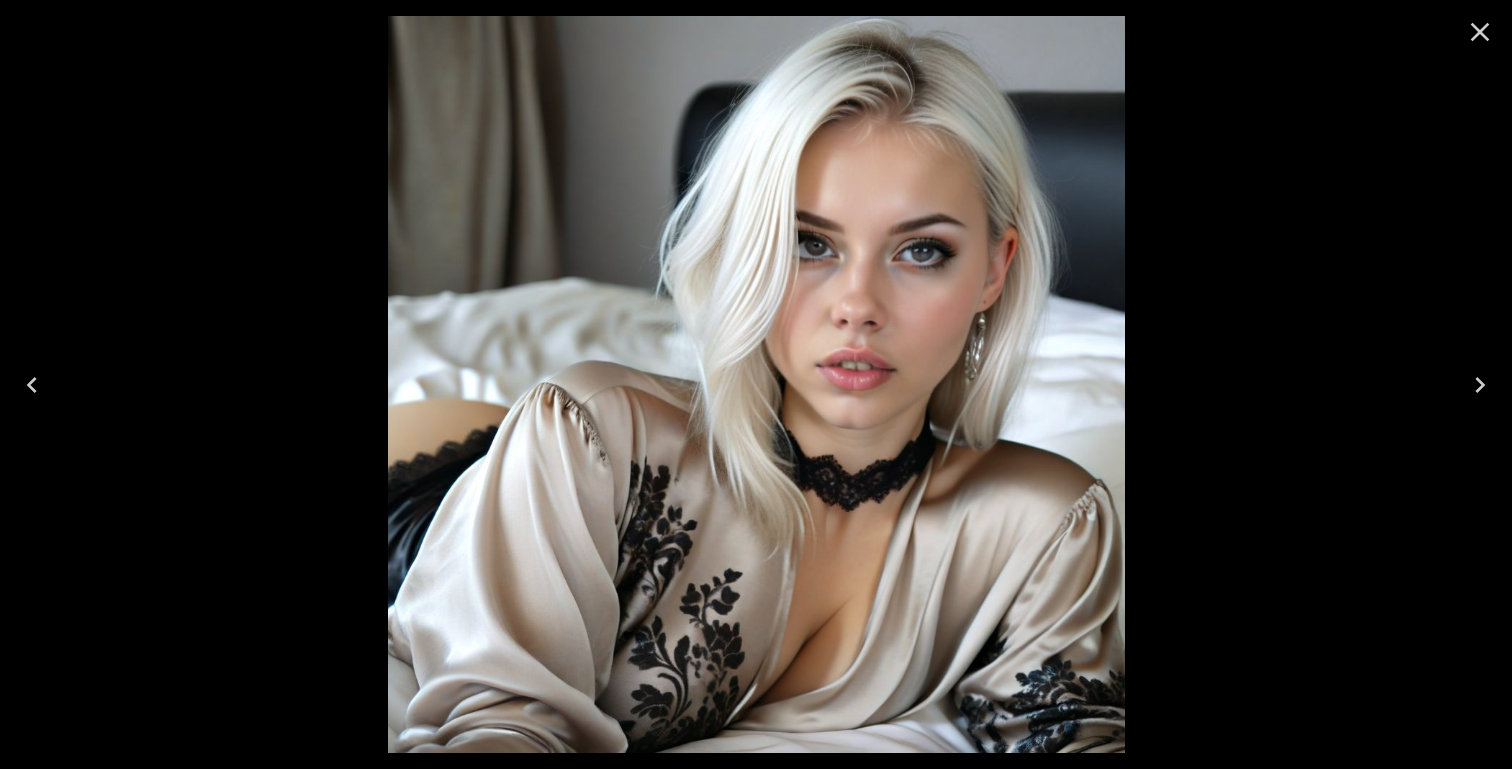 click 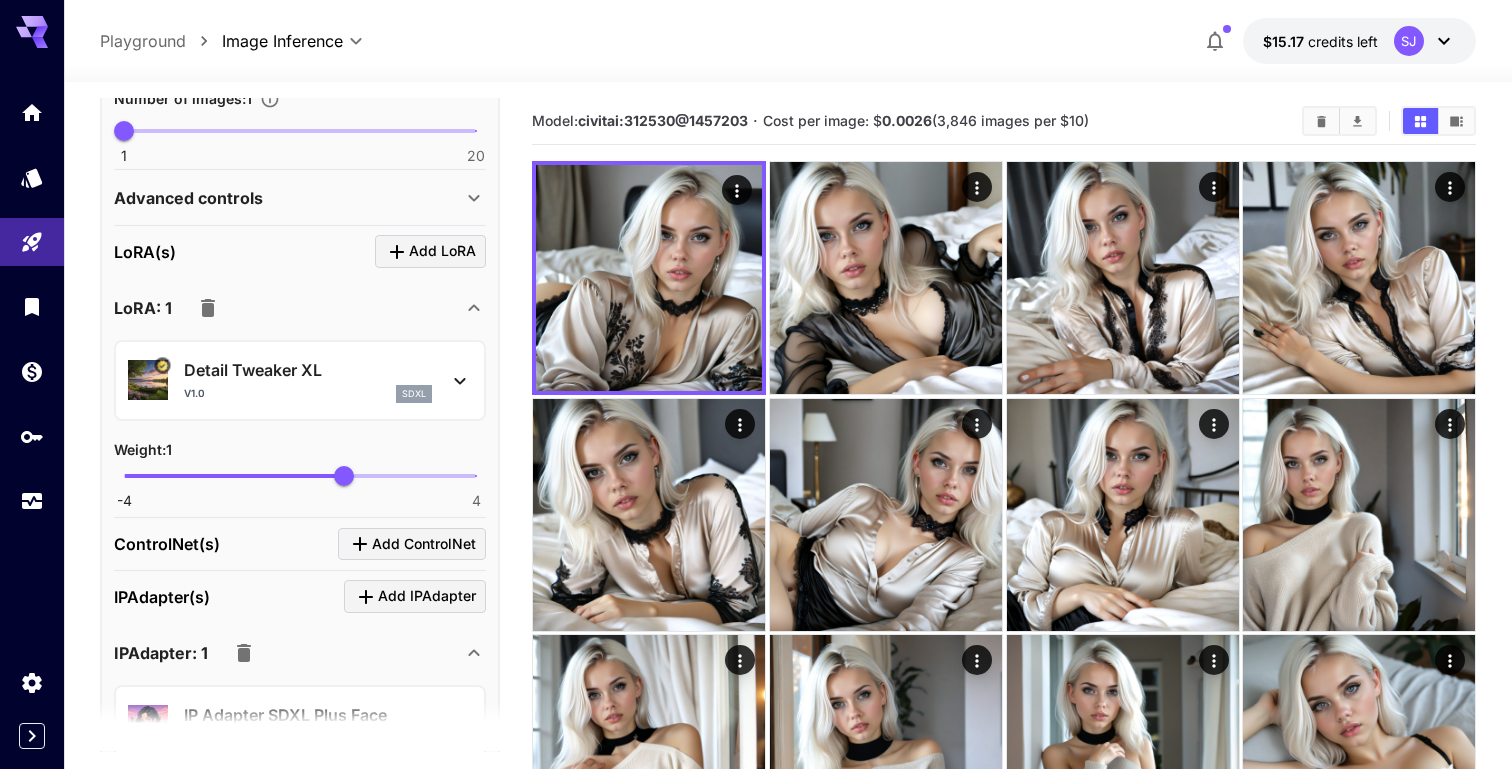 scroll, scrollTop: 1068, scrollLeft: 0, axis: vertical 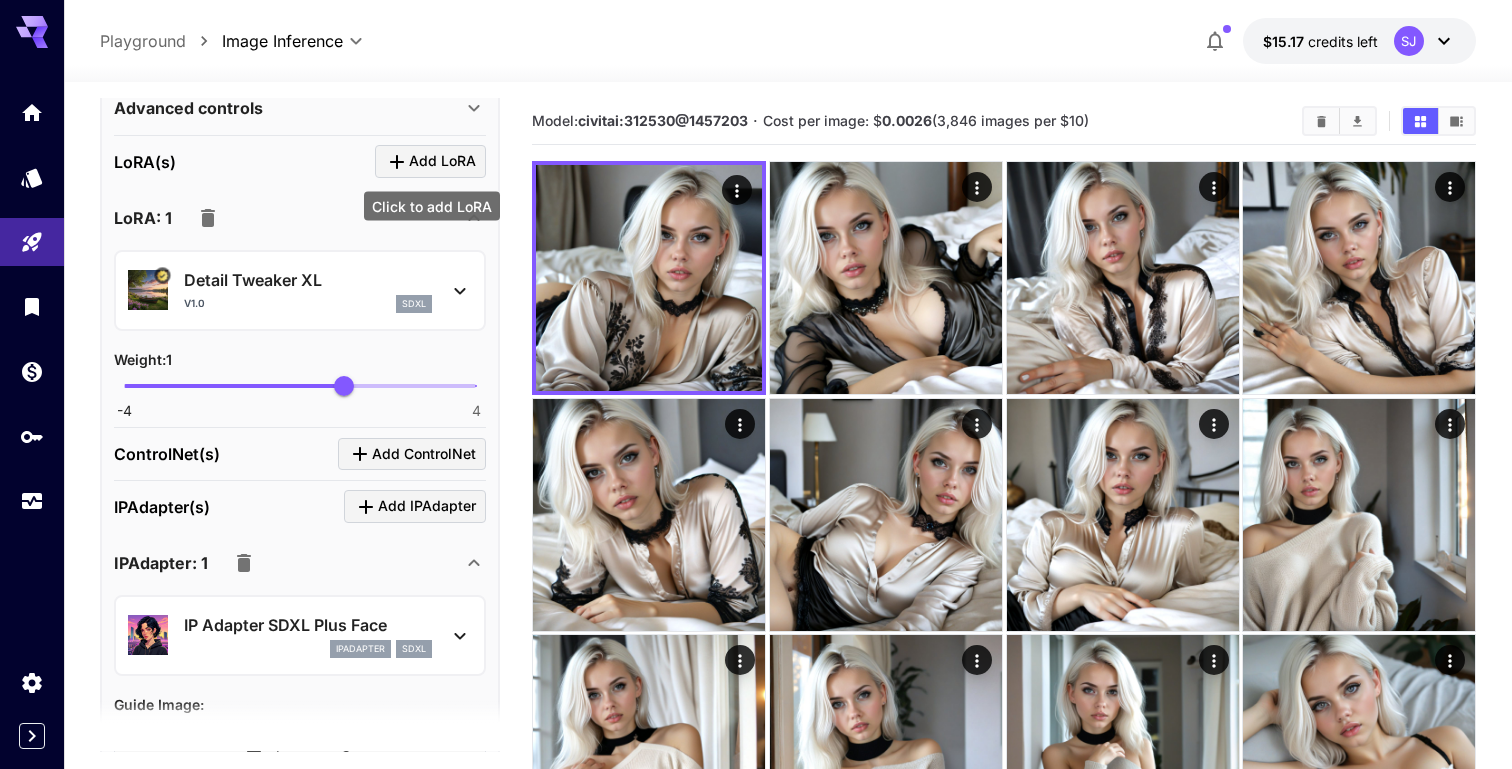 click on "Add LoRA" at bounding box center [442, 161] 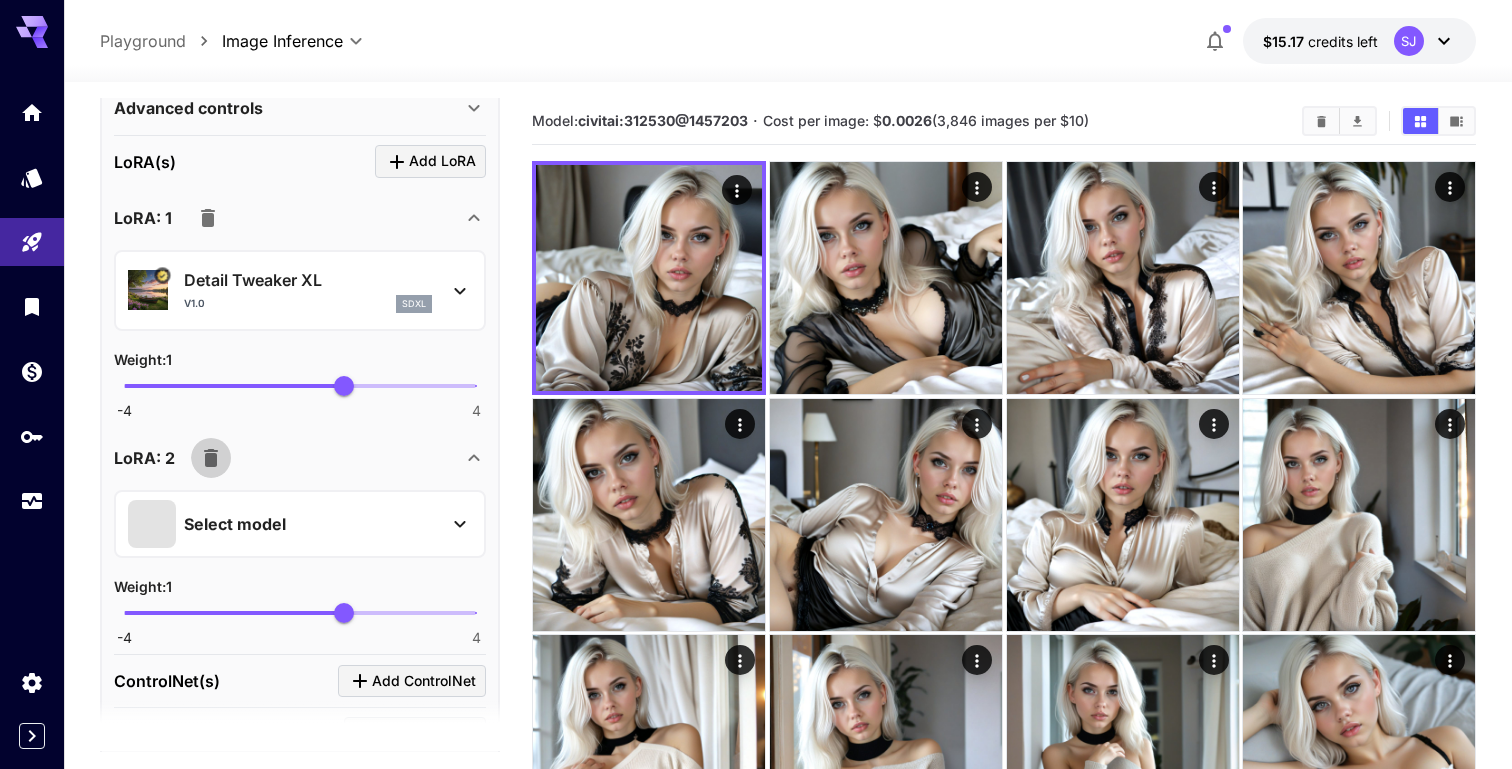 click 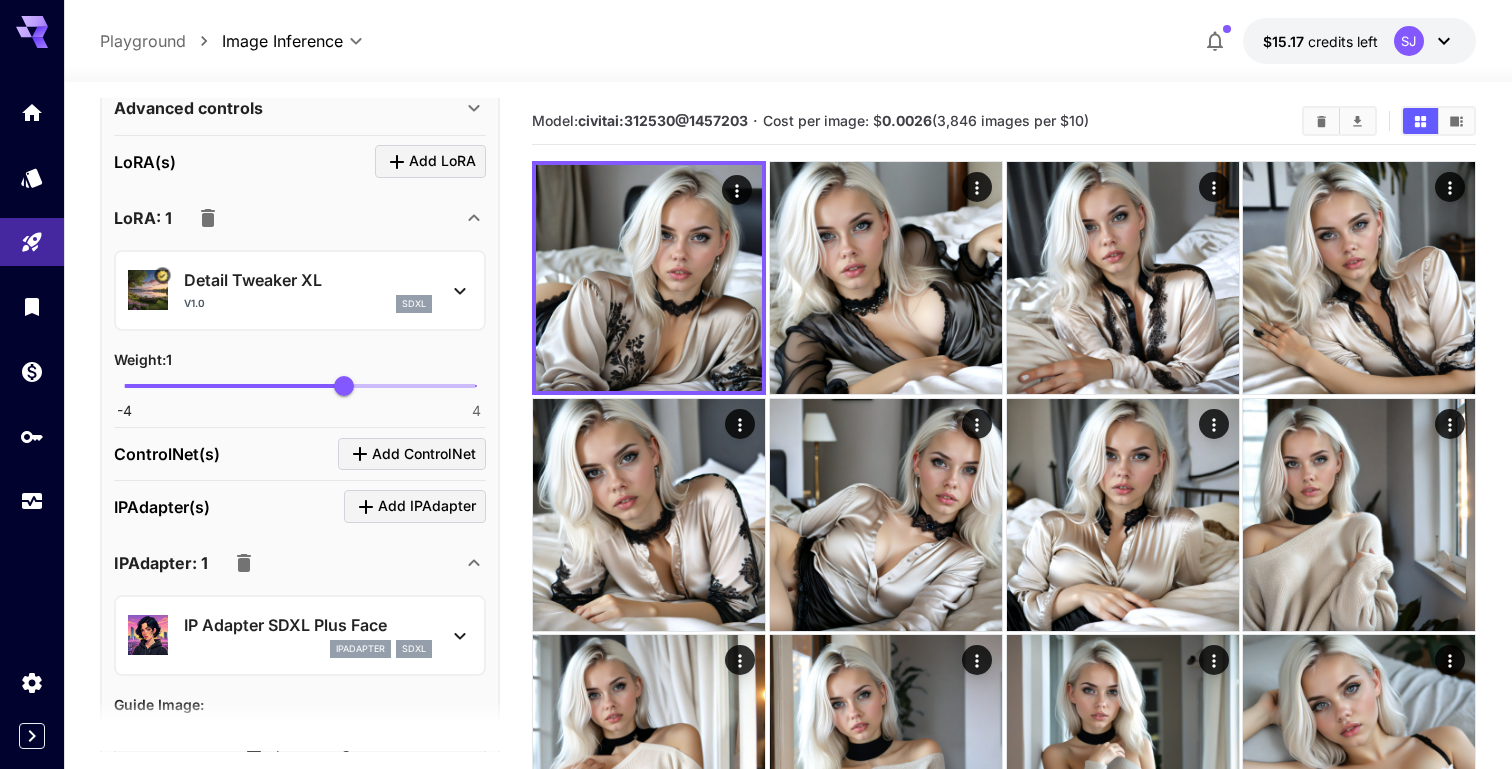 click on "Detail Tweaker XL" at bounding box center (308, 280) 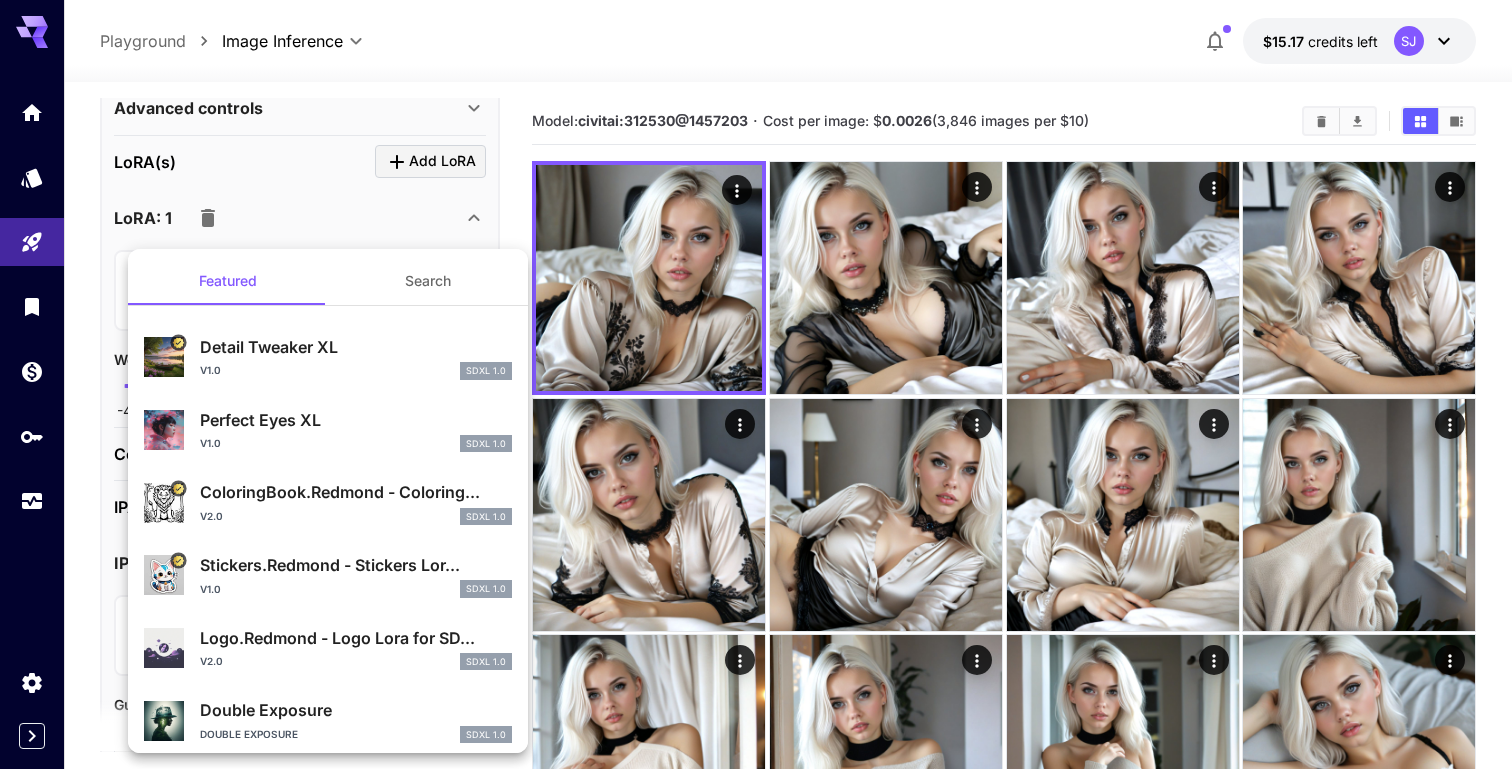click on "Perfect Eyes XL v1.0 SDXL 1.0" at bounding box center (356, 430) 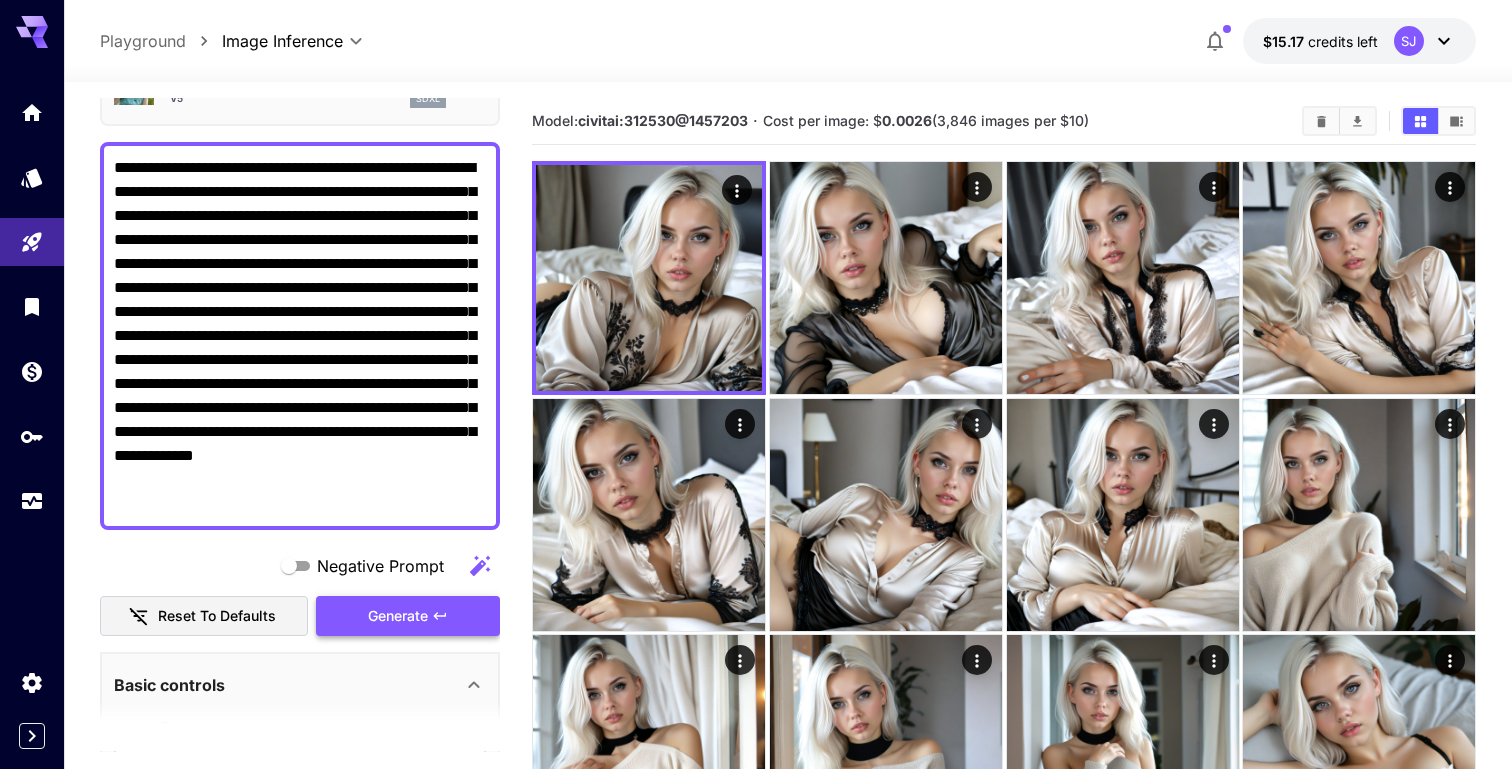 scroll, scrollTop: 97, scrollLeft: 0, axis: vertical 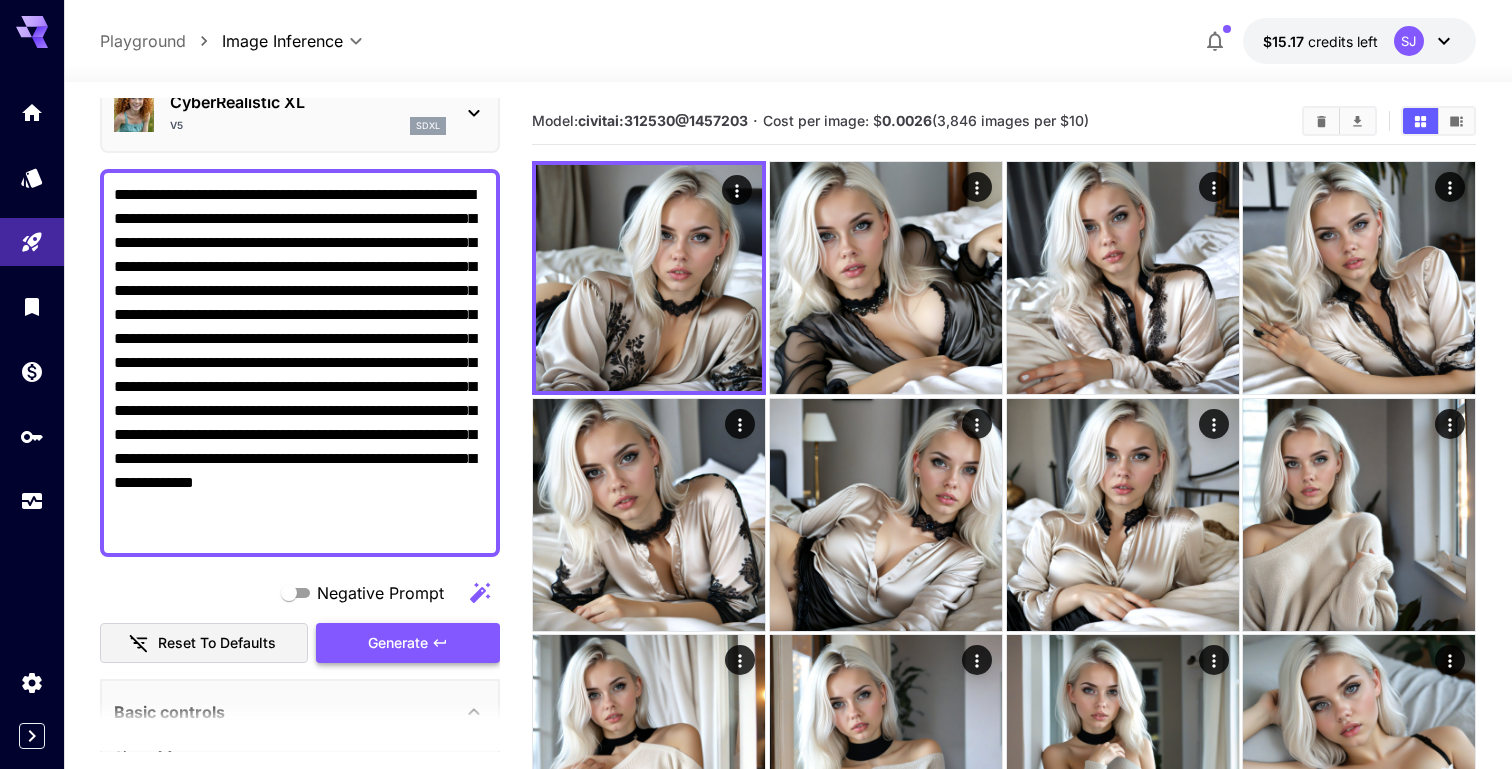 click on "Generate" at bounding box center (398, 643) 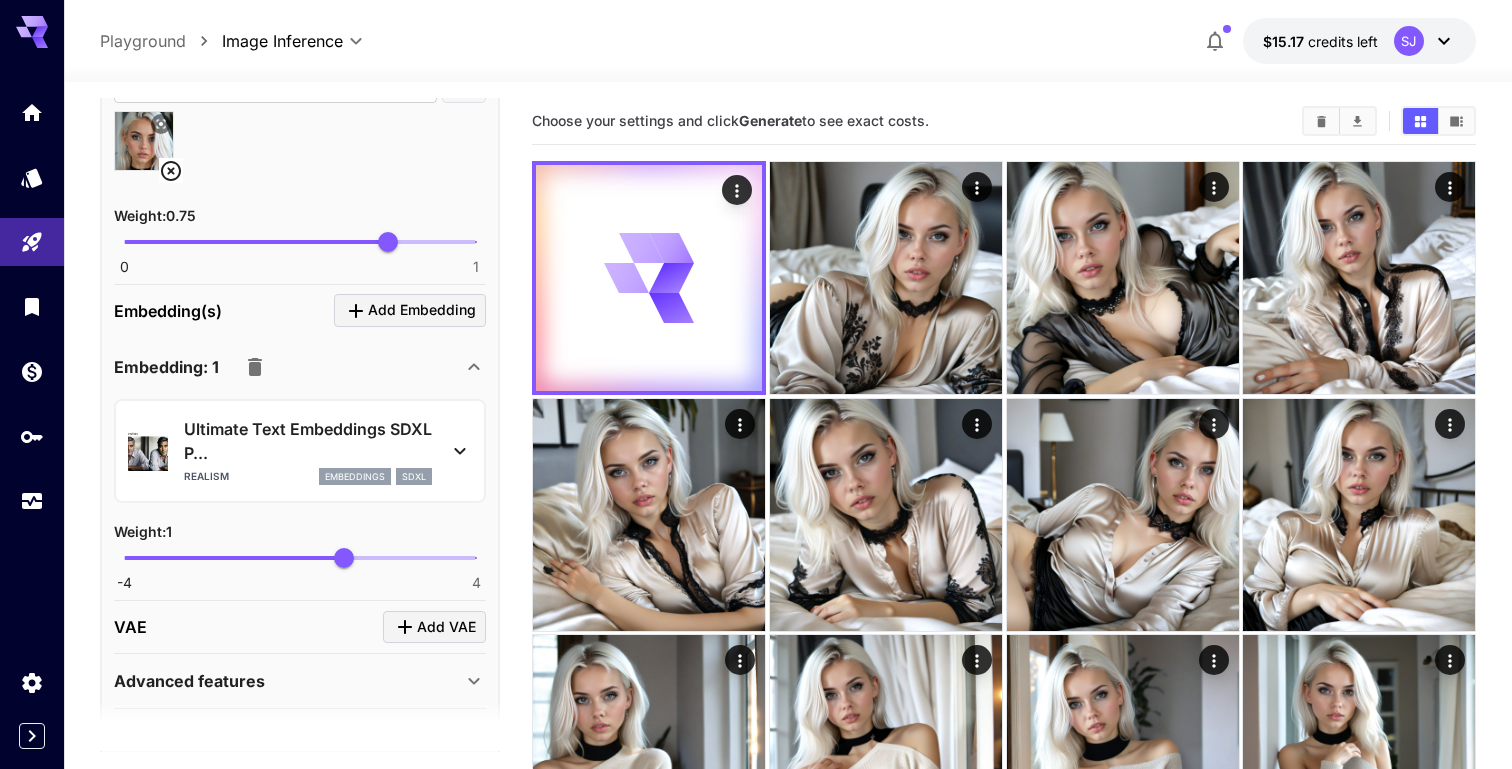 scroll, scrollTop: 1839, scrollLeft: 0, axis: vertical 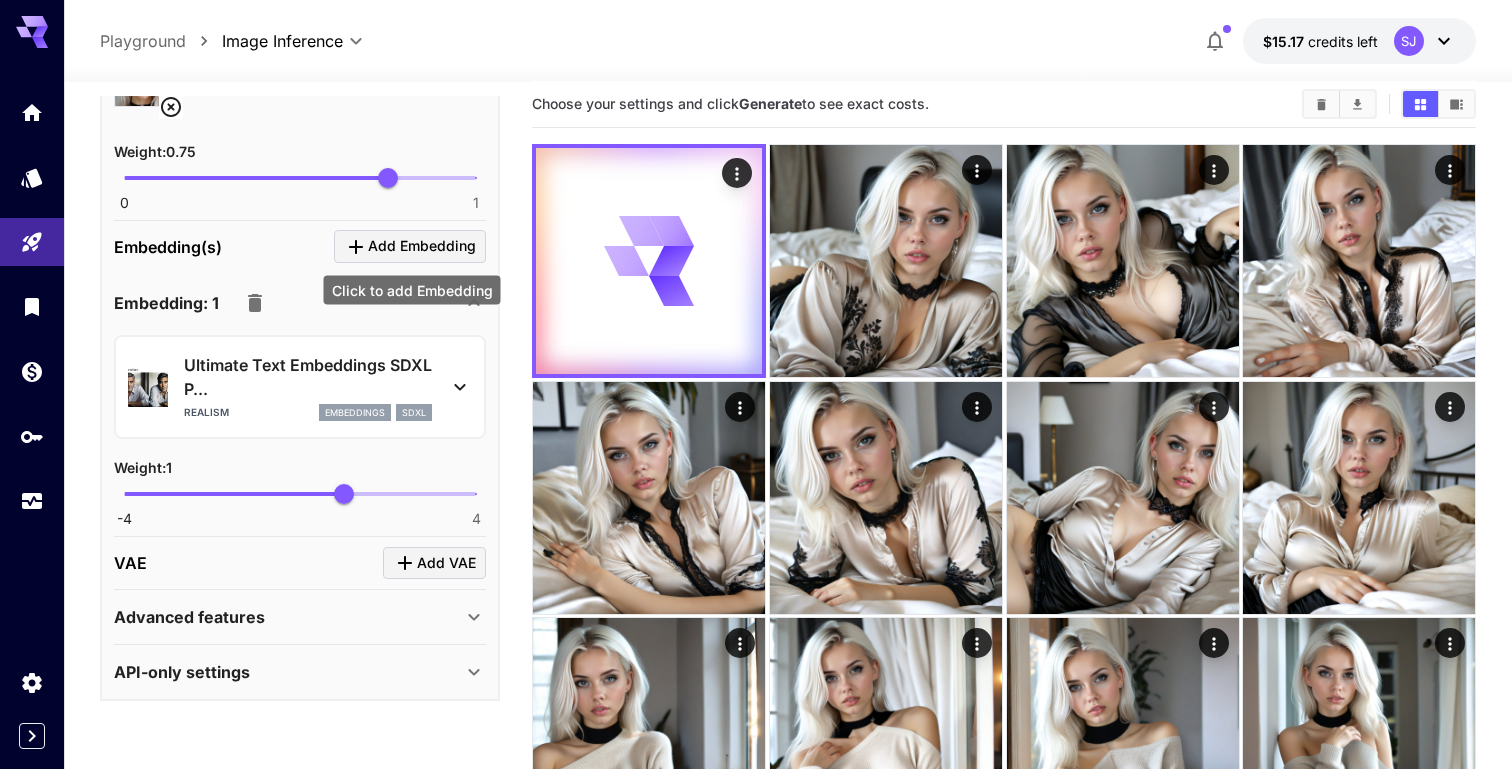 click on "Add Embedding" at bounding box center (422, 246) 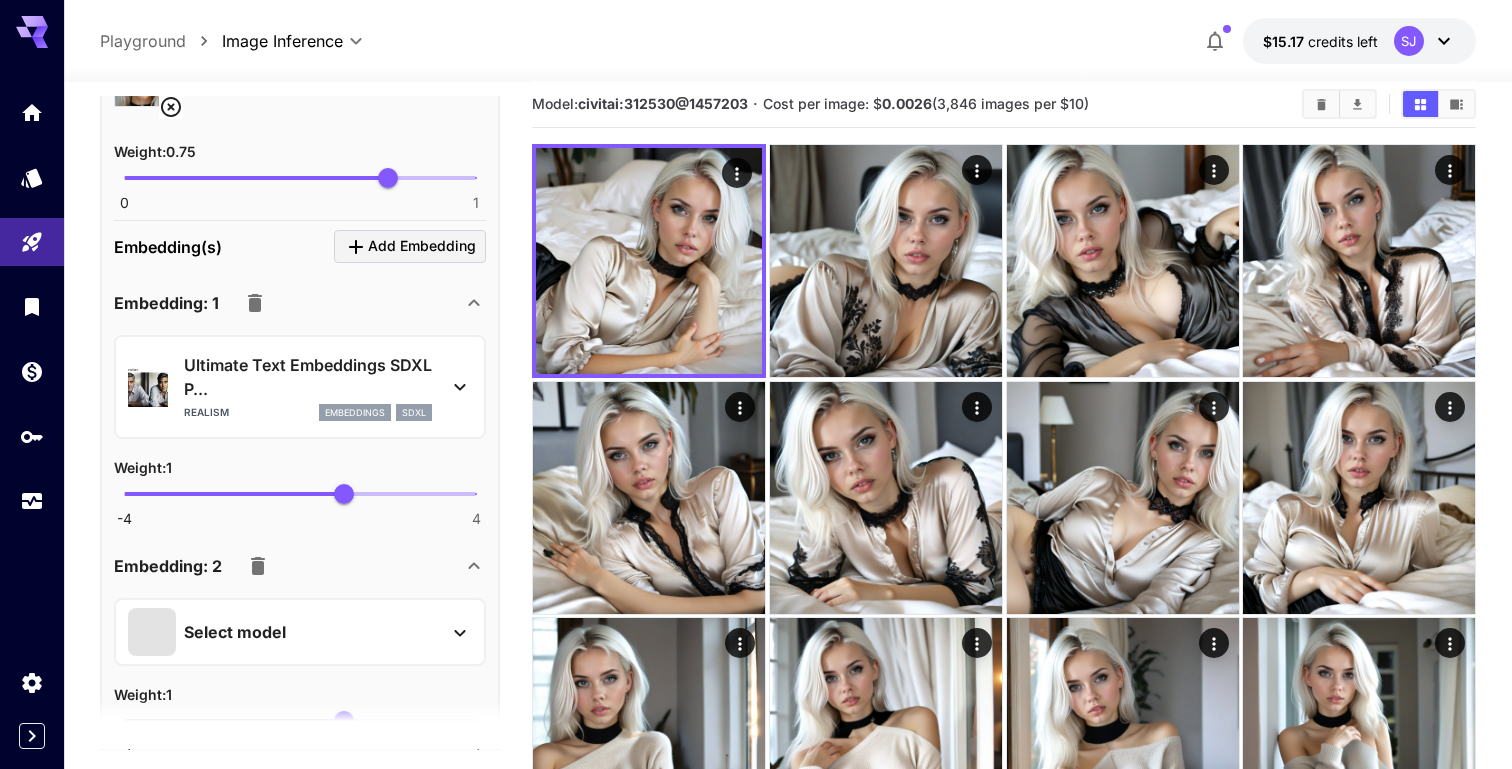 click on "Select model" at bounding box center (284, 632) 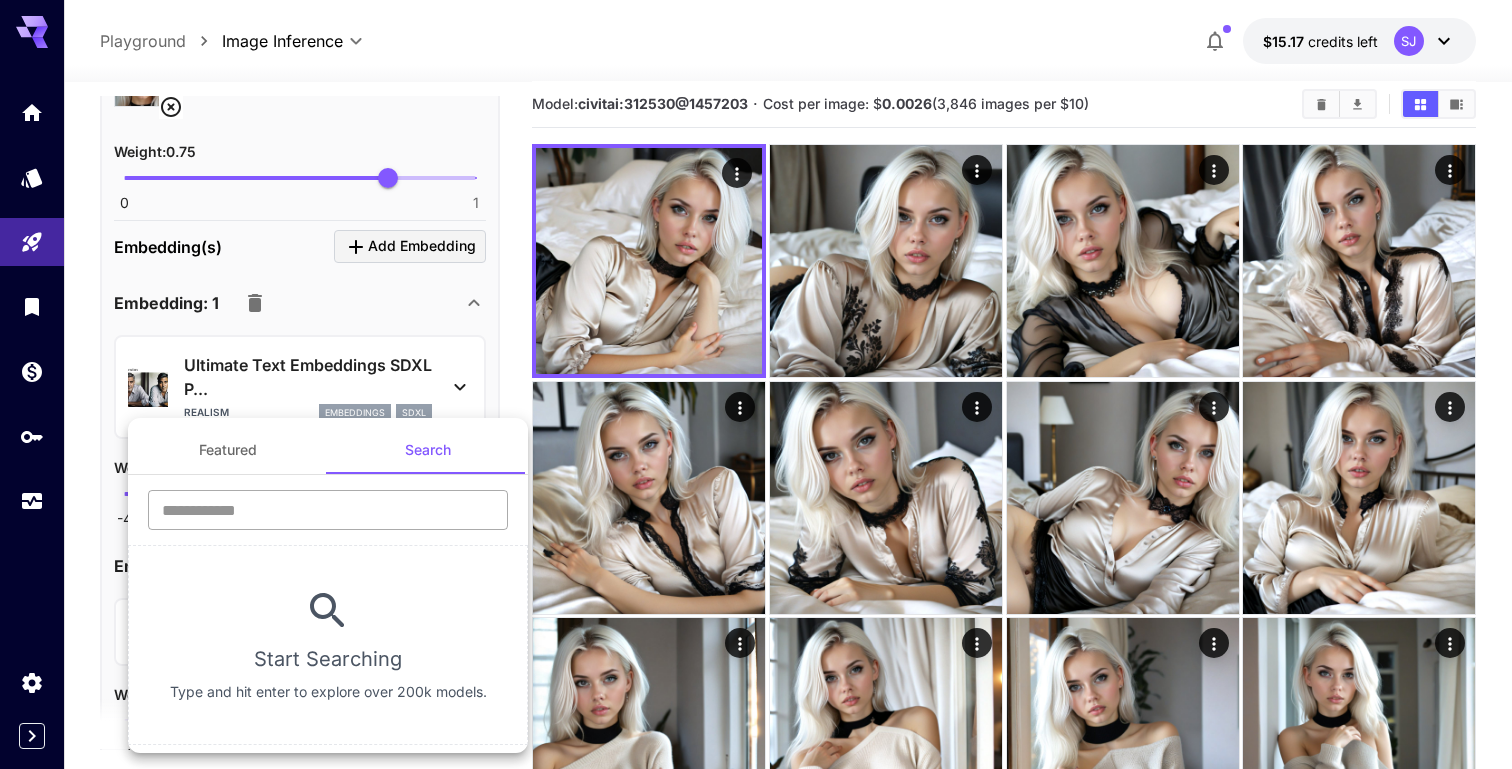 click at bounding box center (328, 510) 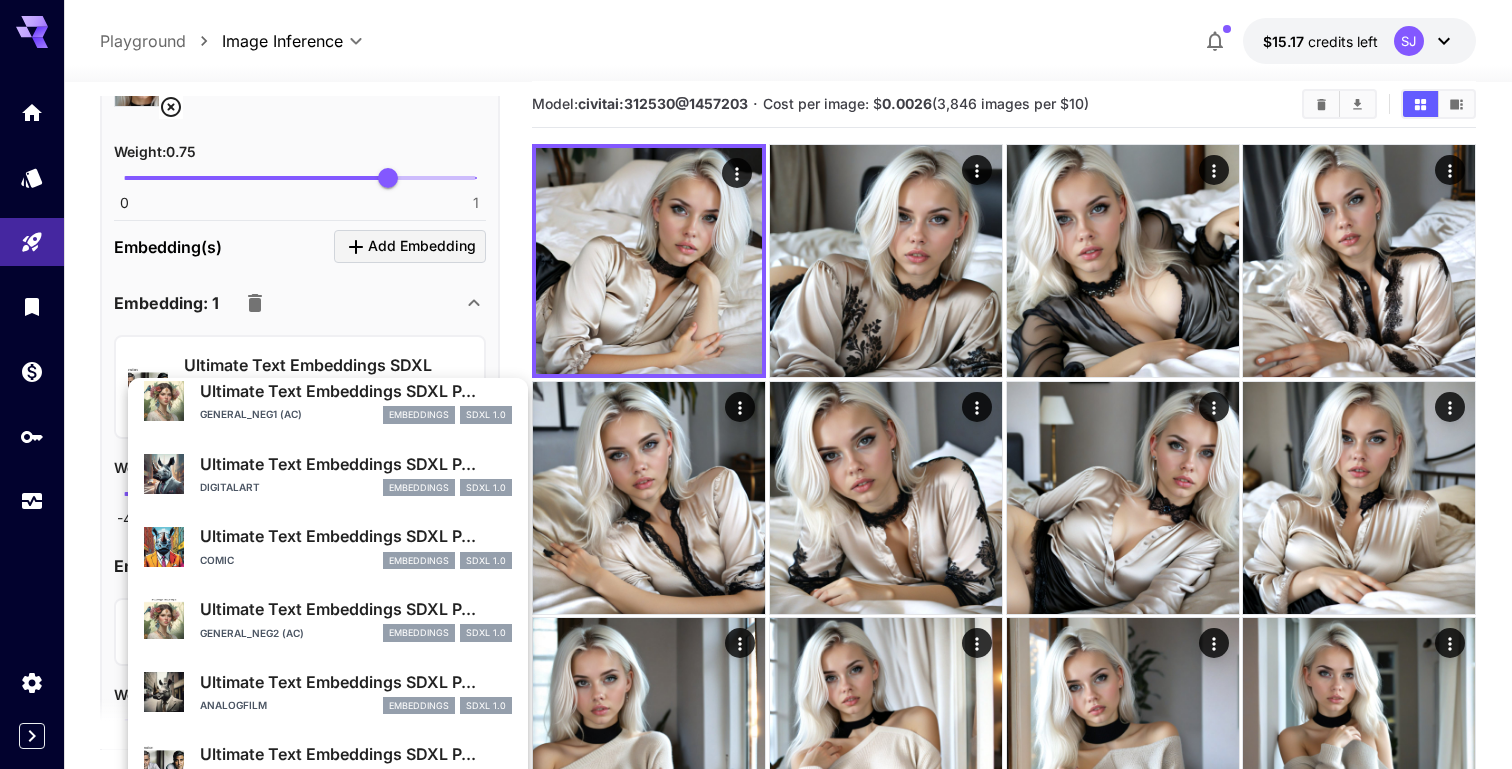 scroll, scrollTop: 875, scrollLeft: 0, axis: vertical 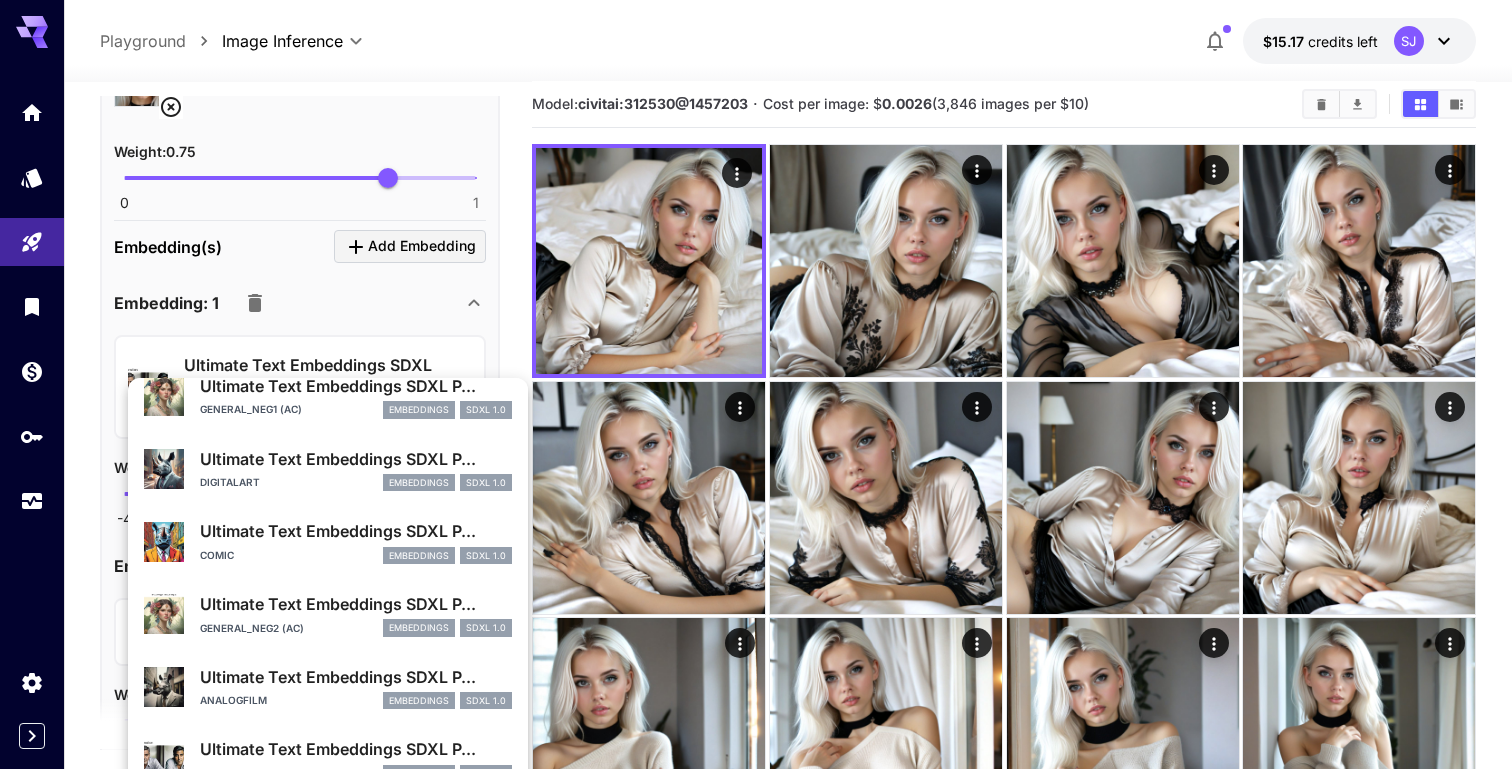 type on "****" 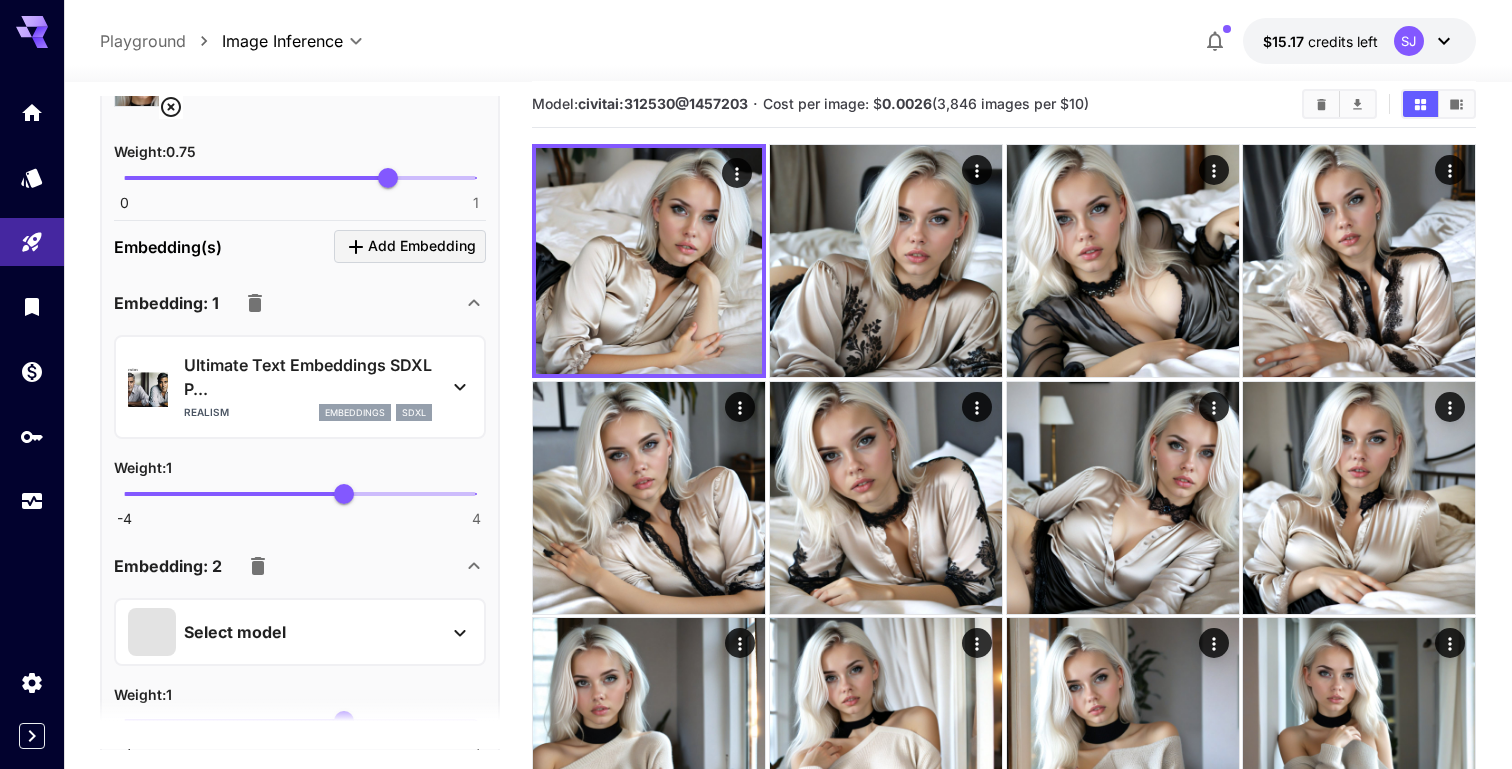 scroll, scrollTop: 0, scrollLeft: 0, axis: both 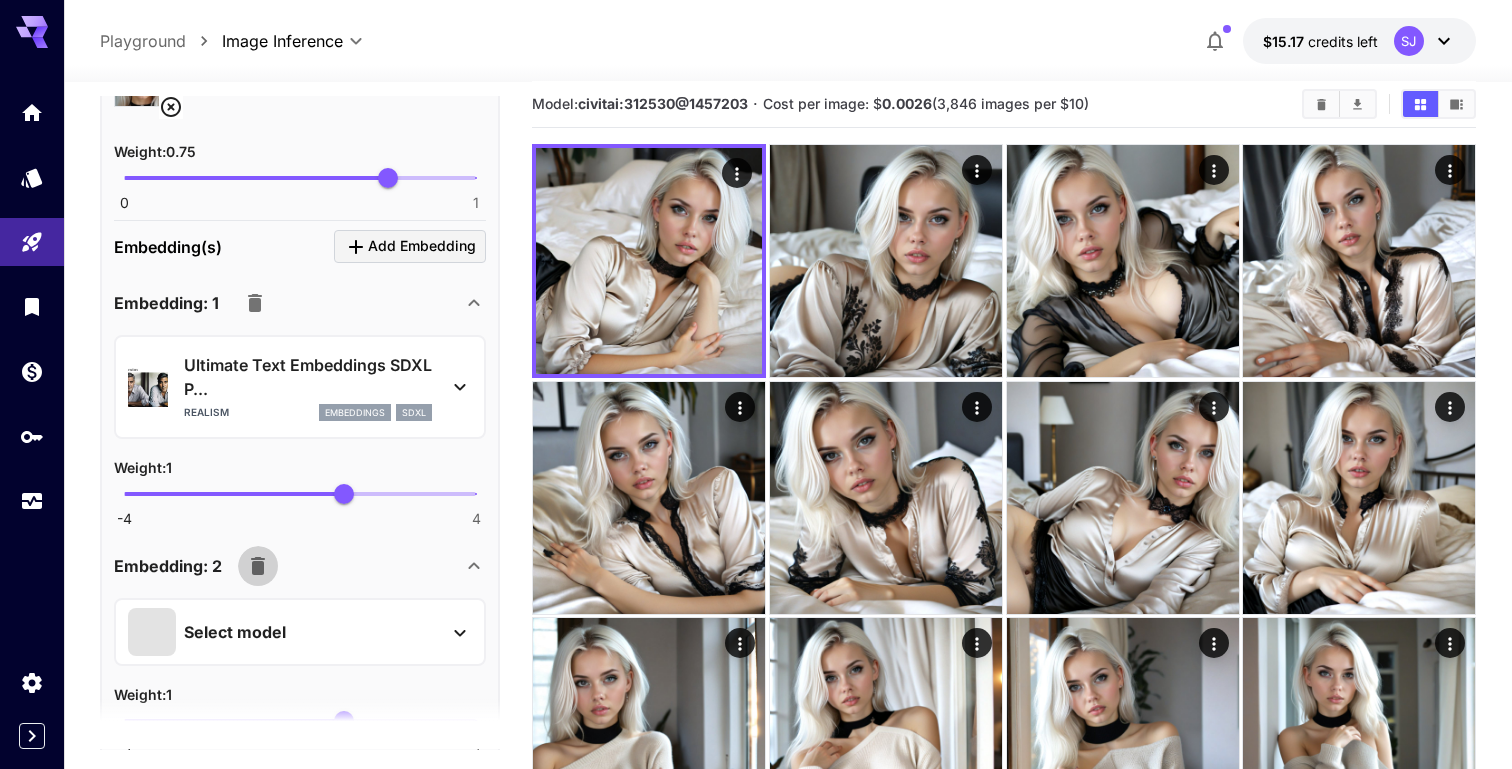 click 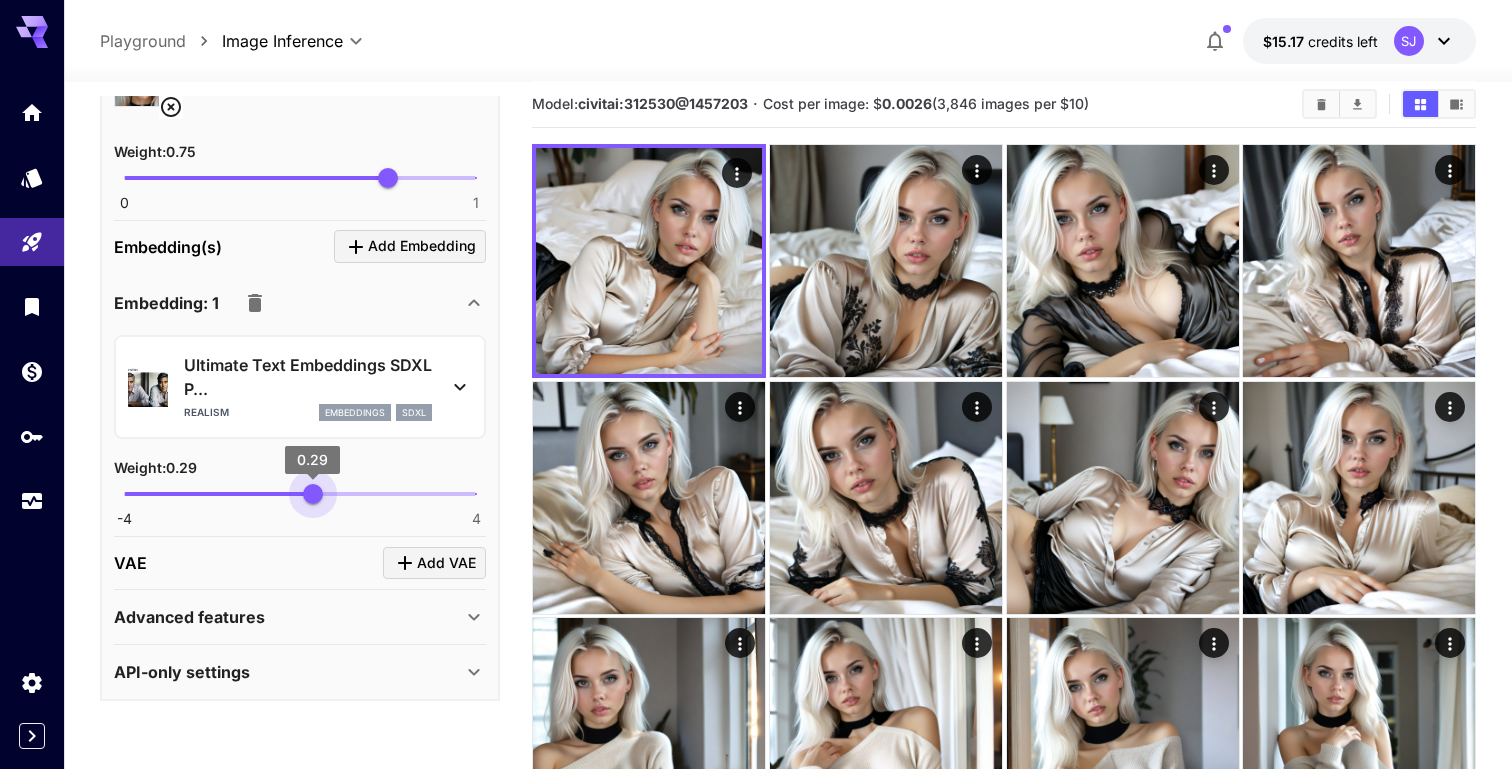 click on "-4 4 0.29" at bounding box center [300, 494] 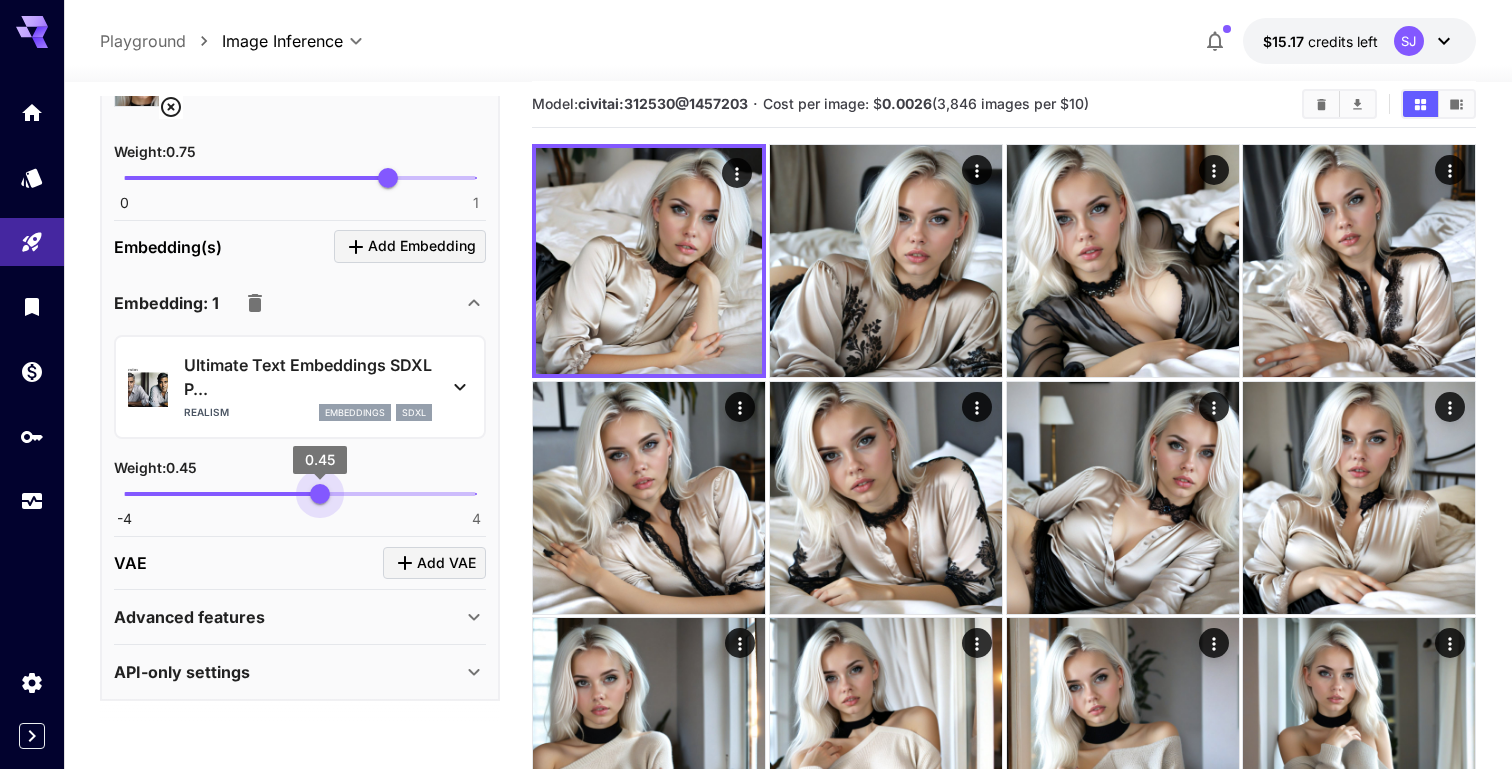 type on "***" 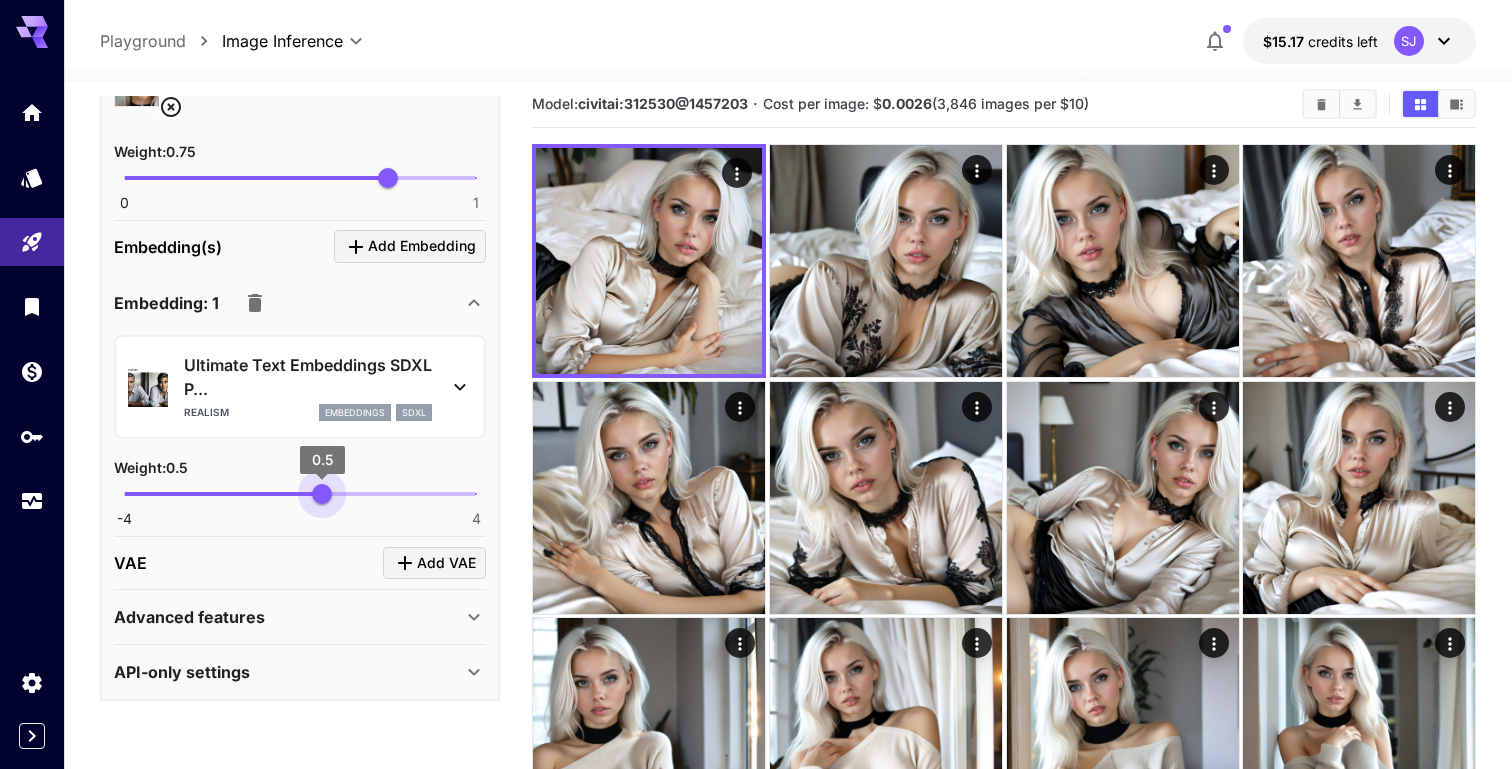click on "0.5" at bounding box center [322, 494] 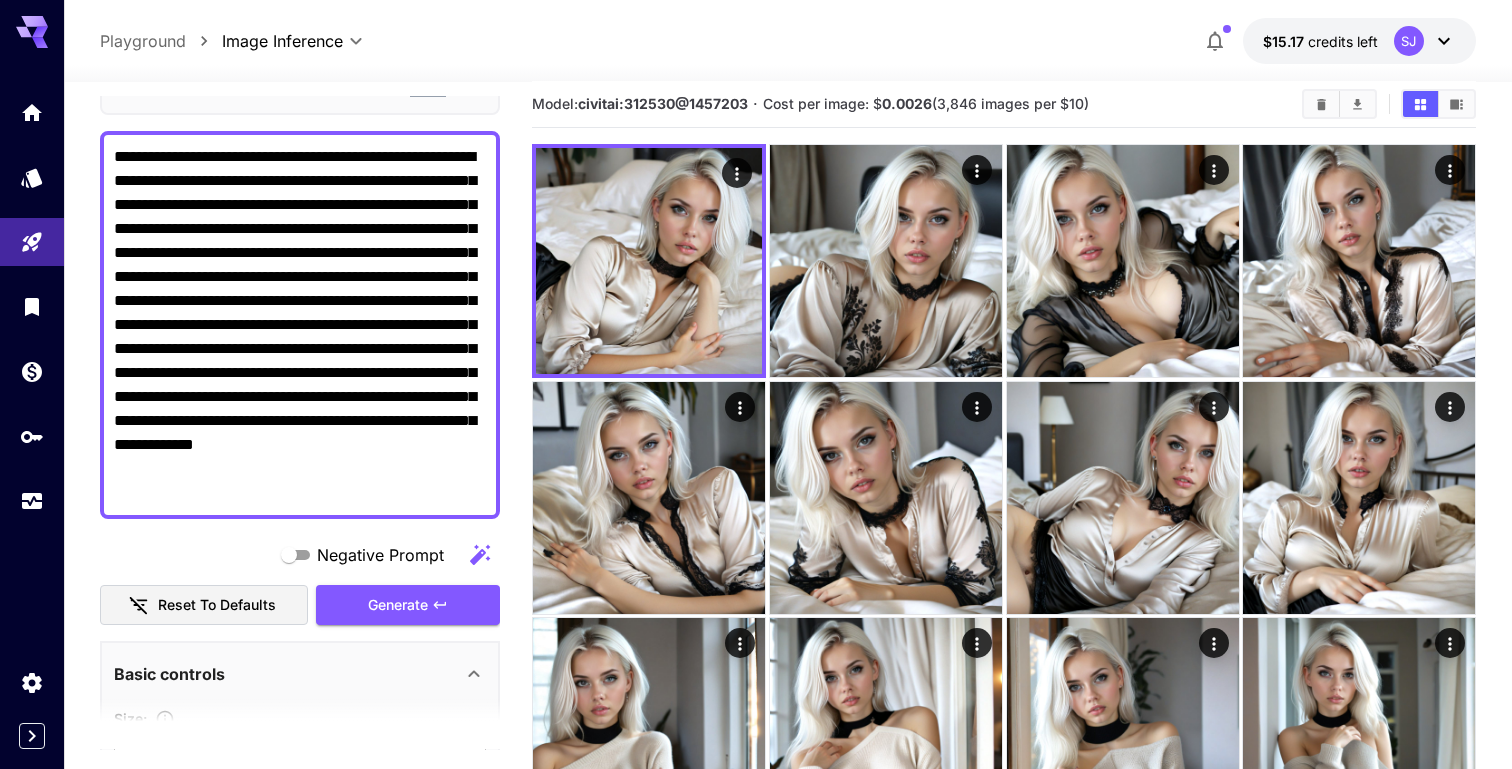 scroll, scrollTop: 35, scrollLeft: 0, axis: vertical 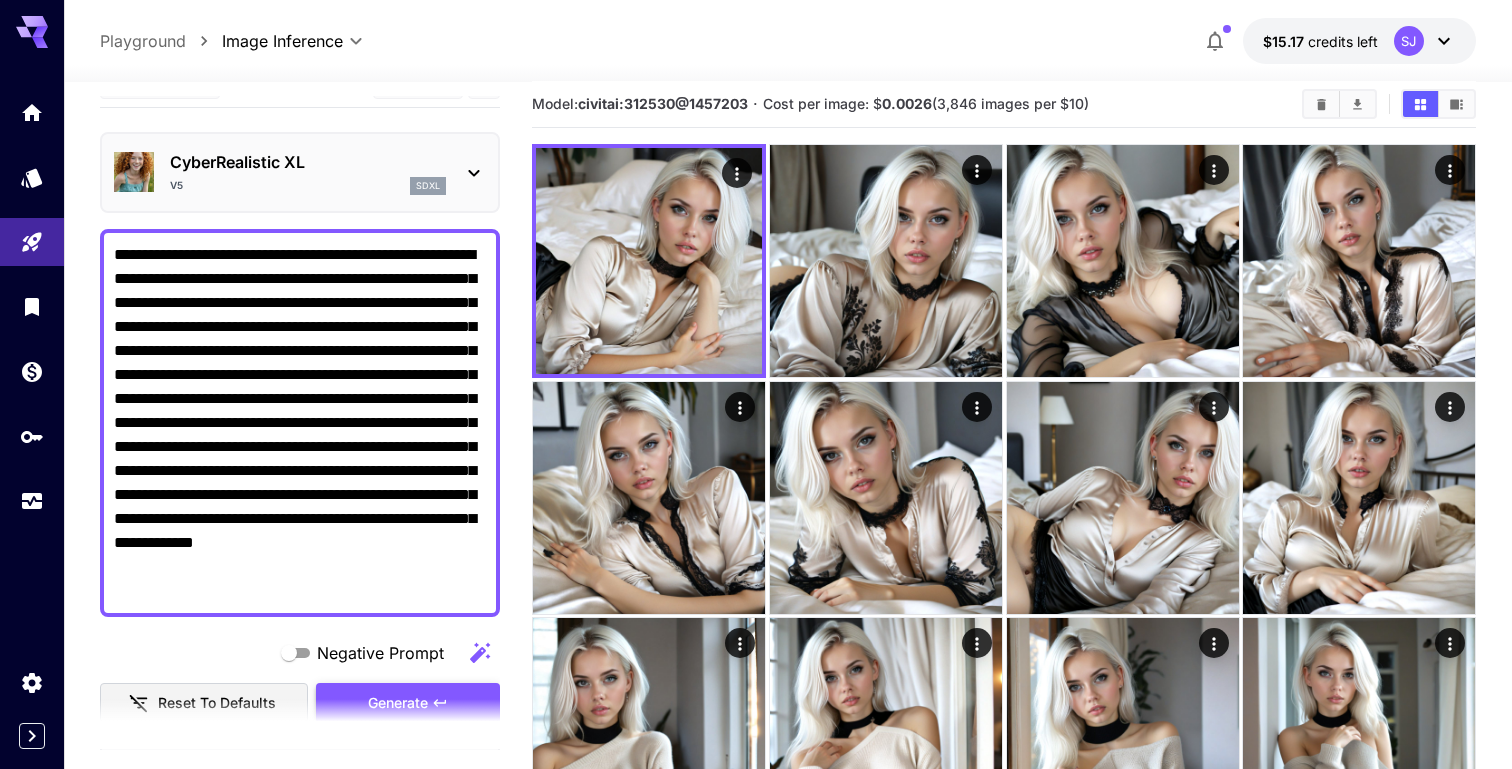 click on "Generate" at bounding box center (408, 703) 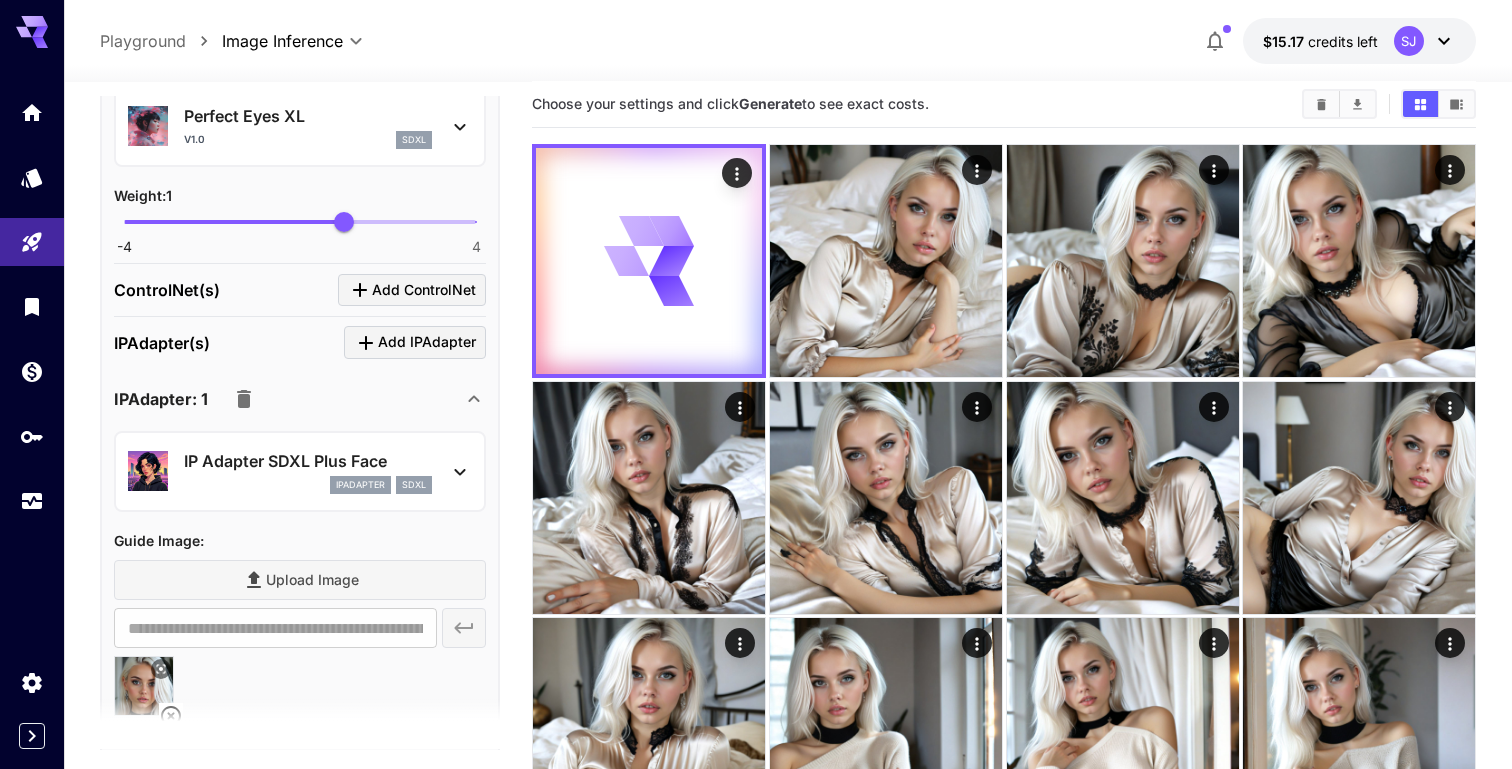 scroll, scrollTop: 1161, scrollLeft: 0, axis: vertical 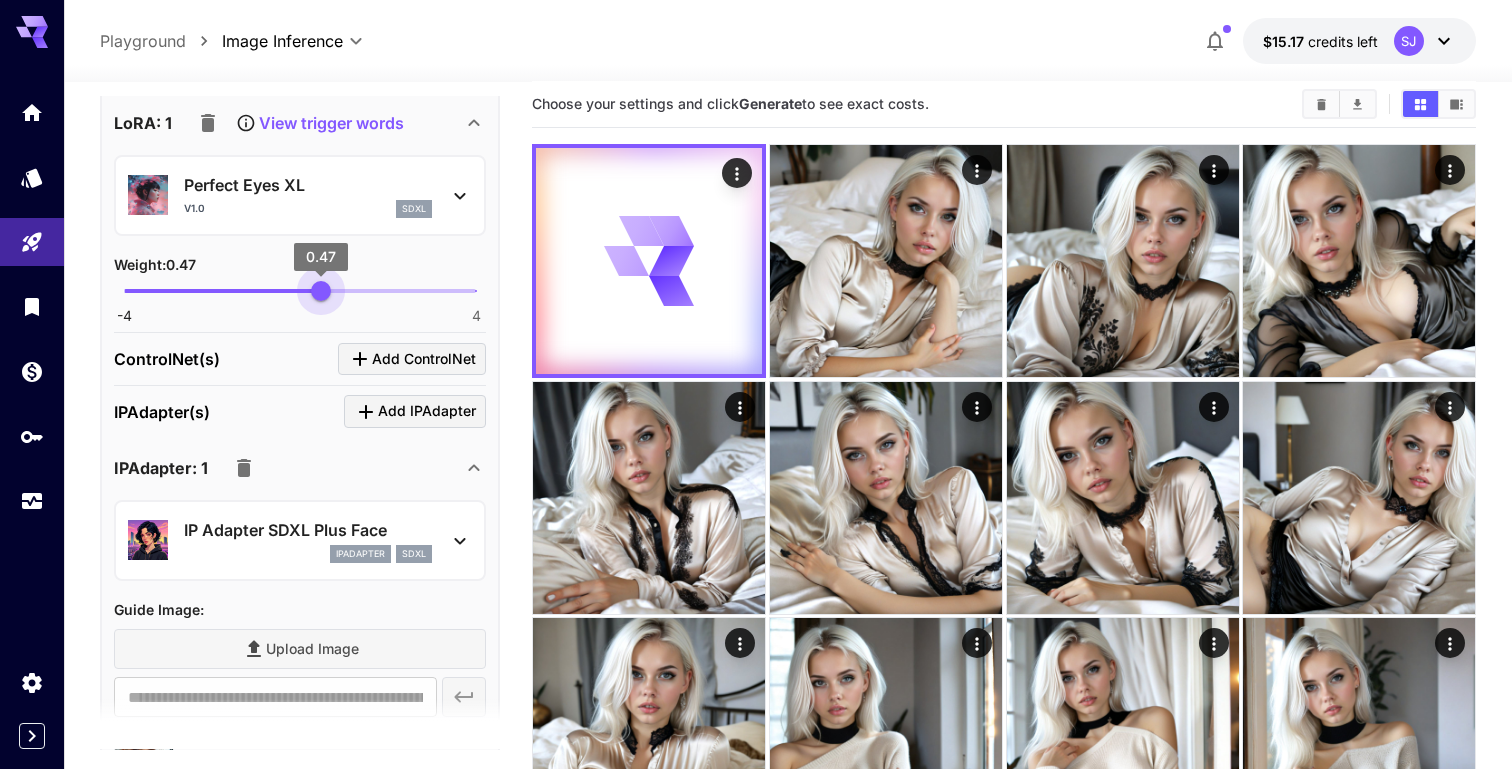 type on "***" 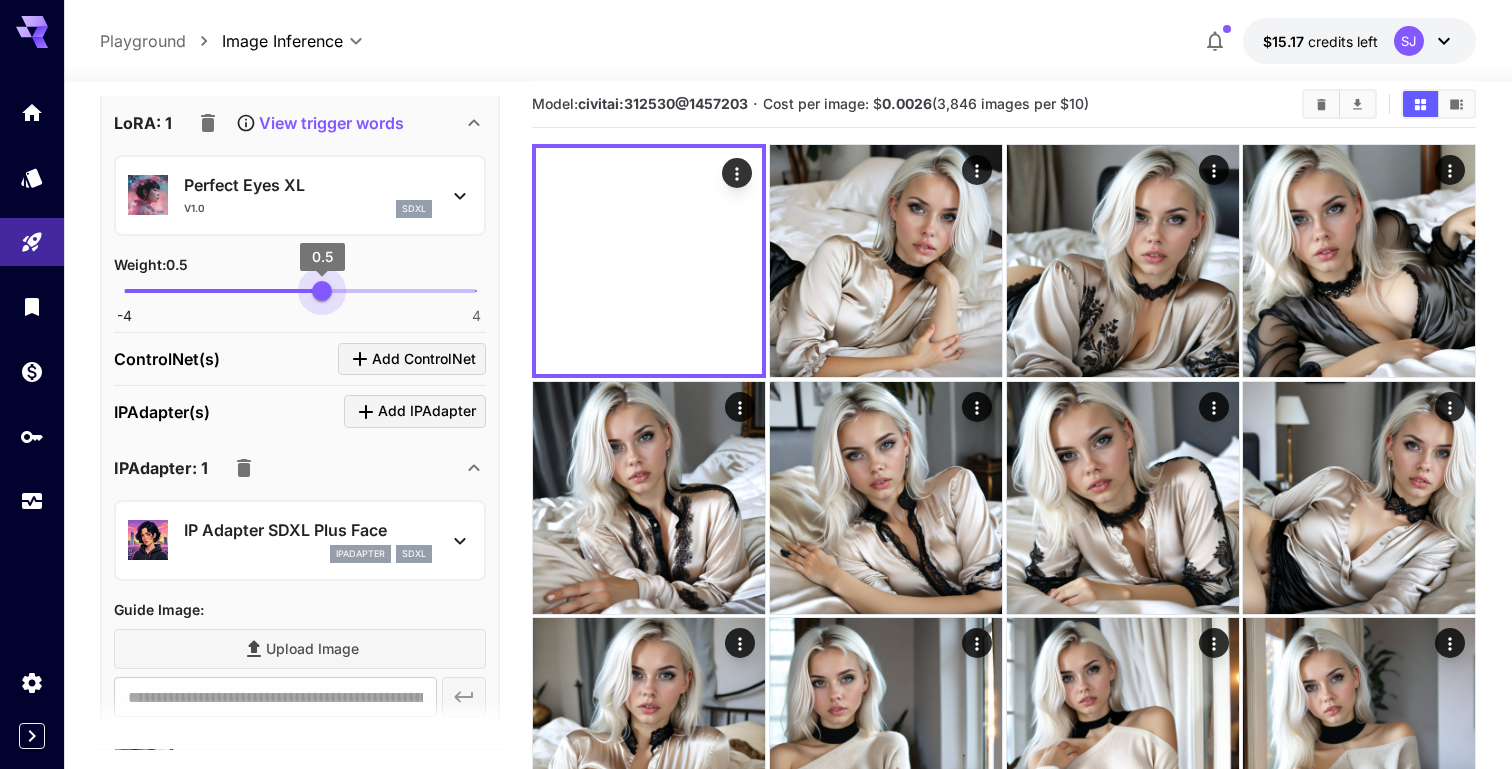 drag, startPoint x: 281, startPoint y: 286, endPoint x: 322, endPoint y: 295, distance: 41.976185 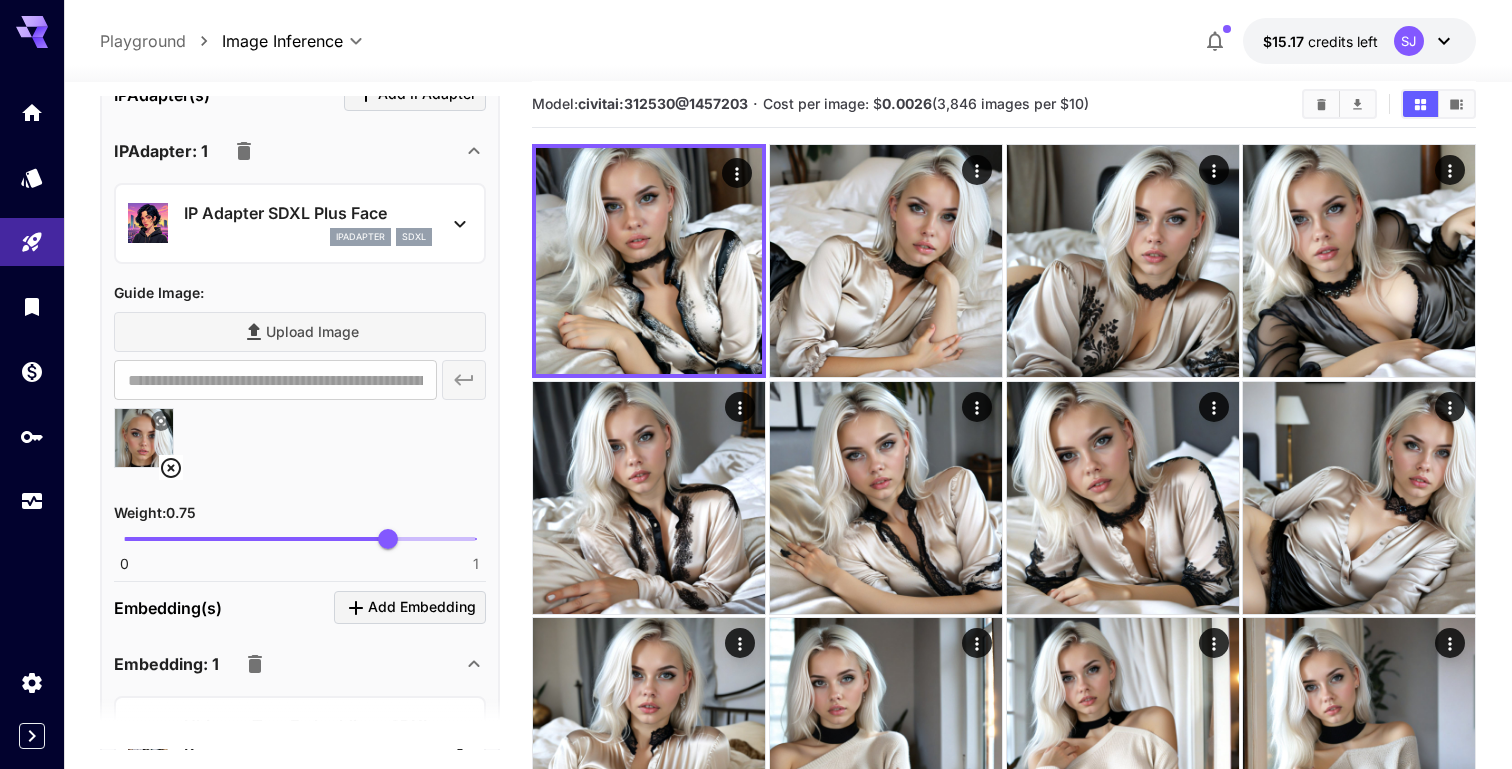 scroll, scrollTop: 1839, scrollLeft: 0, axis: vertical 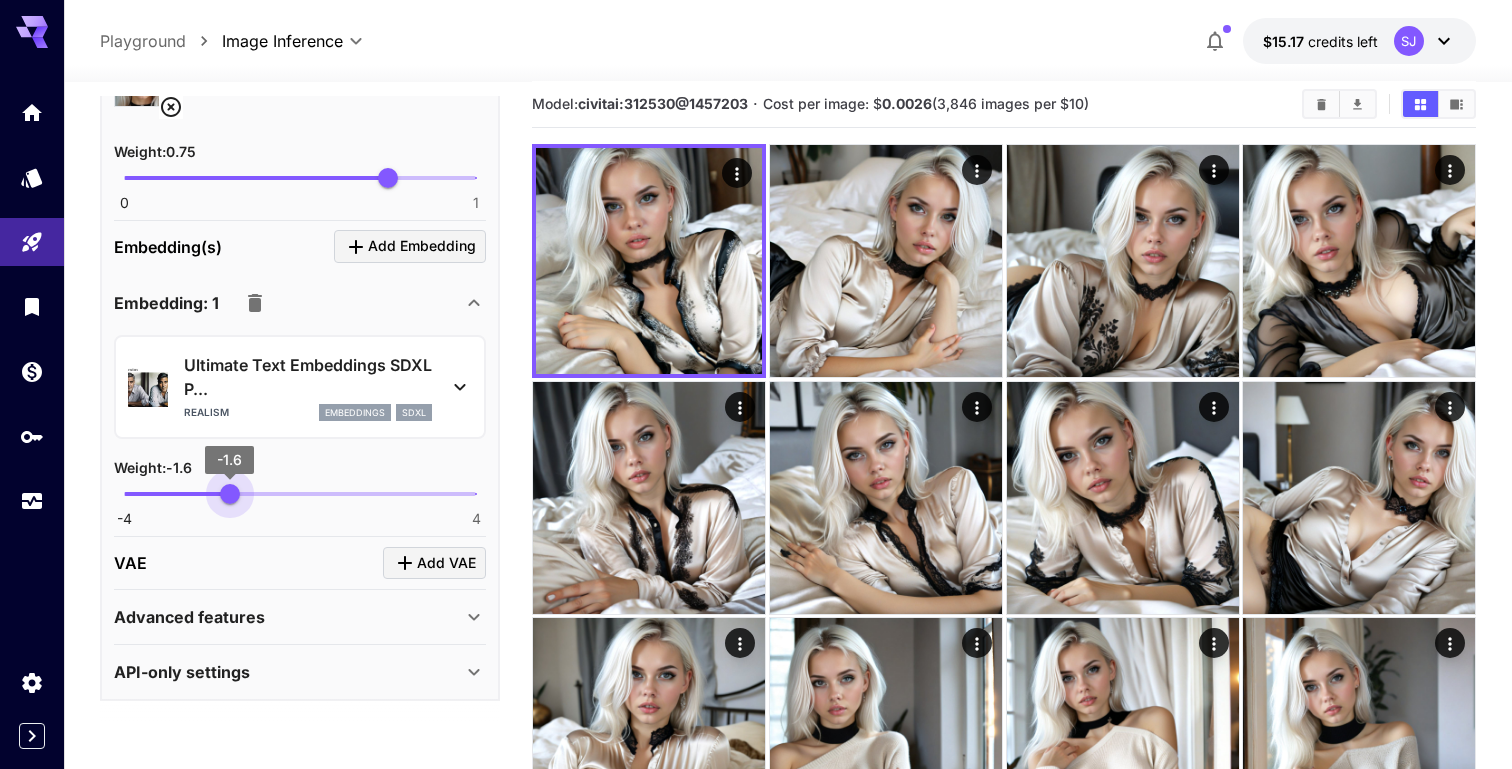 type on "*****" 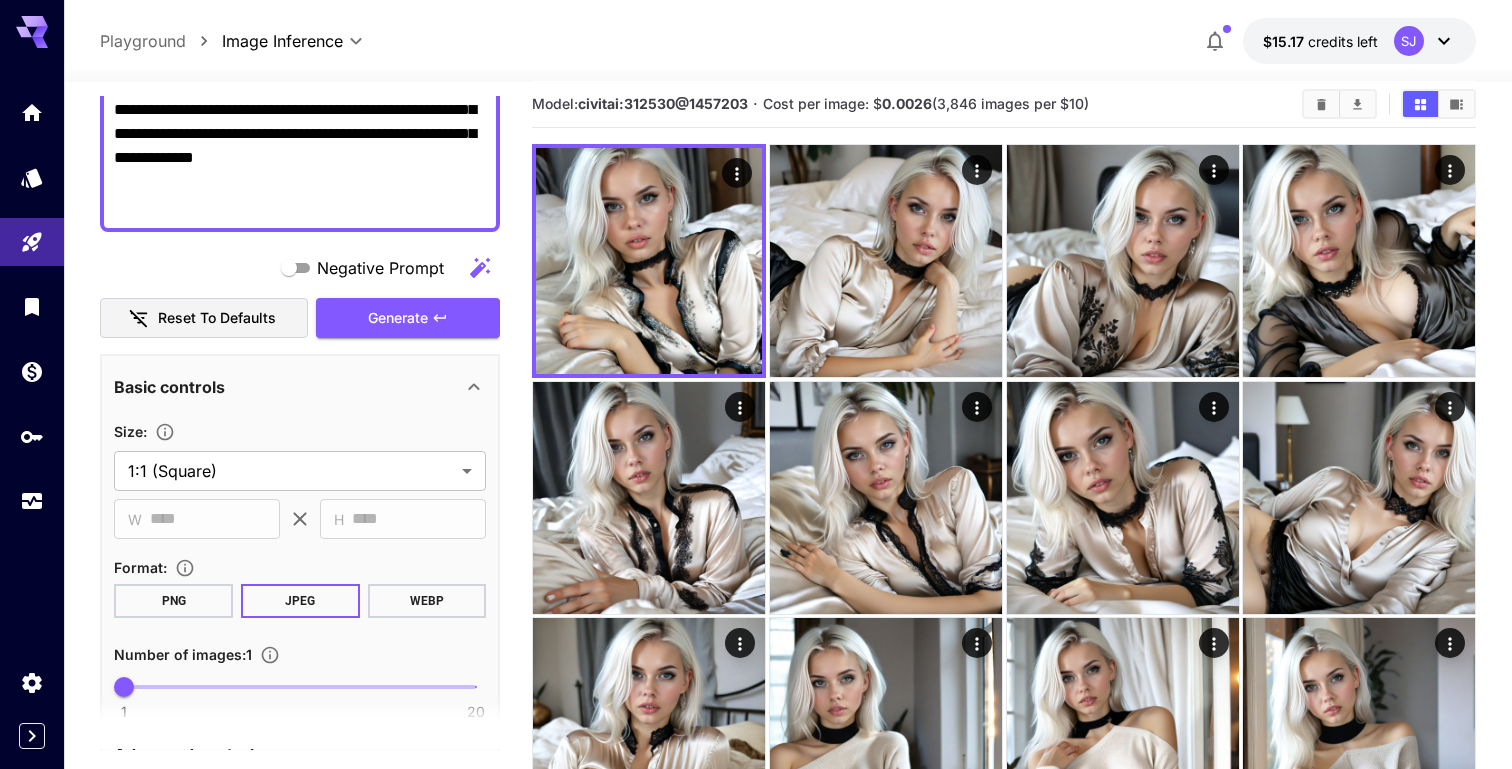scroll, scrollTop: 162, scrollLeft: 0, axis: vertical 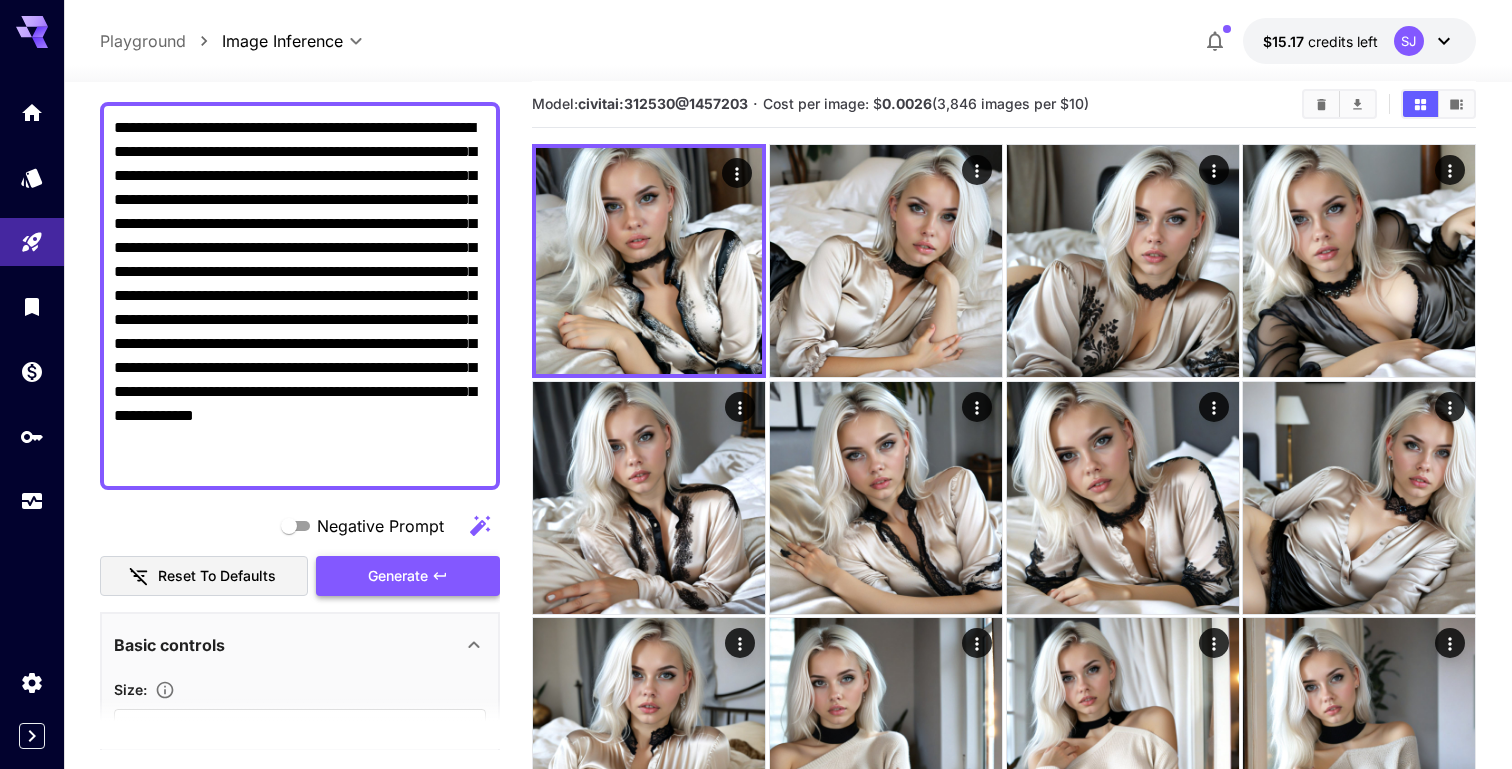 click on "Generate" at bounding box center [408, 576] 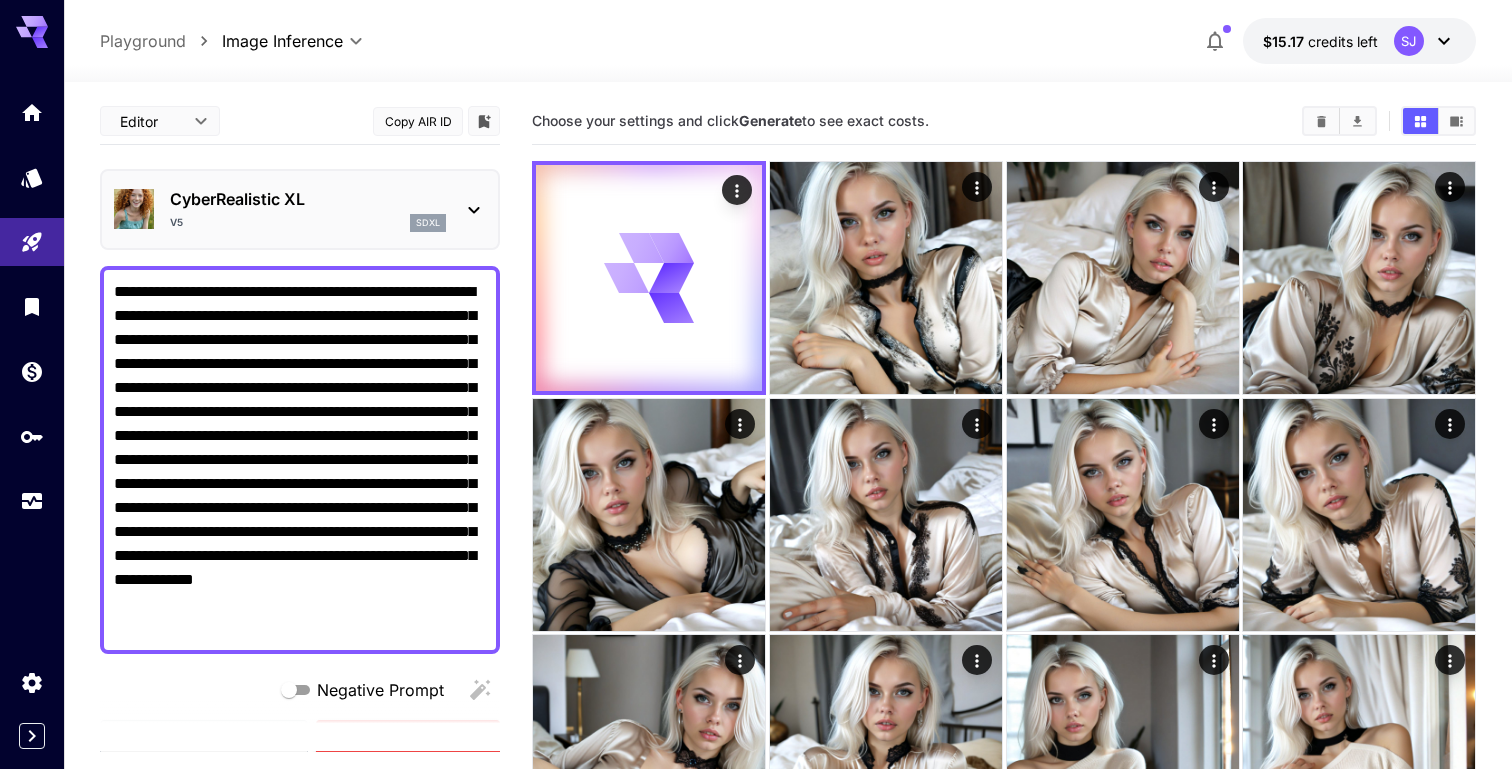 scroll, scrollTop: 17, scrollLeft: 0, axis: vertical 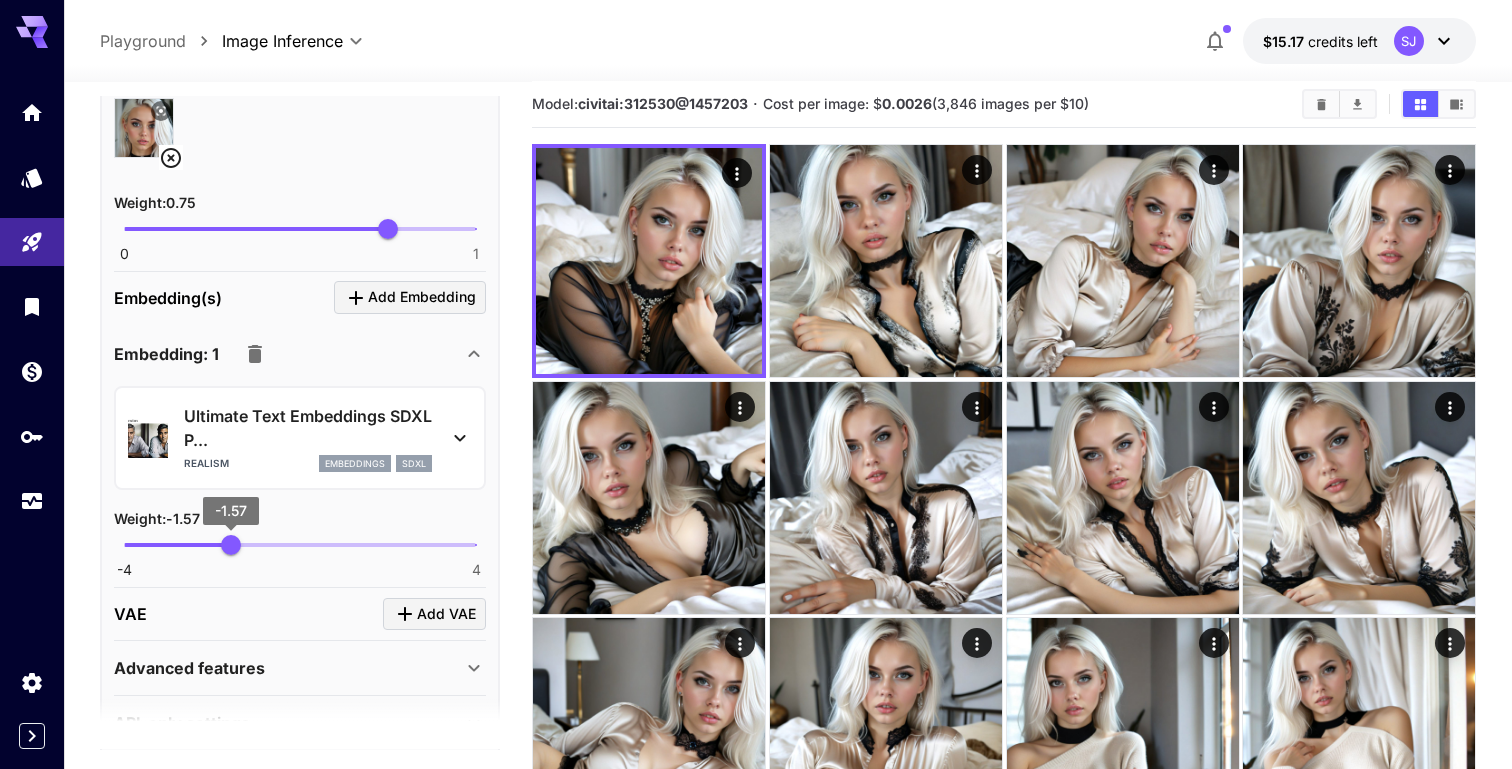 type on "**" 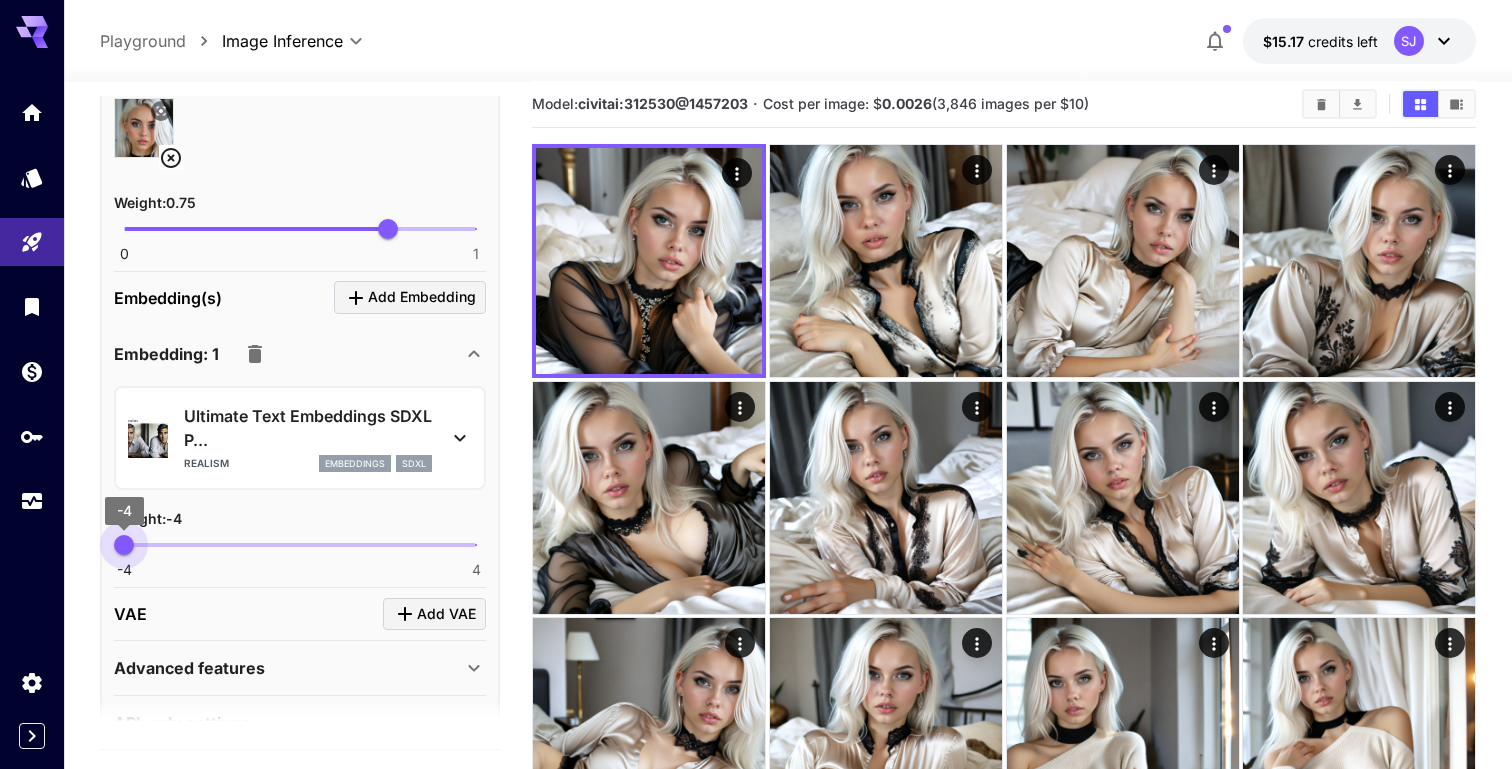drag, startPoint x: 229, startPoint y: 540, endPoint x: 76, endPoint y: 539, distance: 153.00327 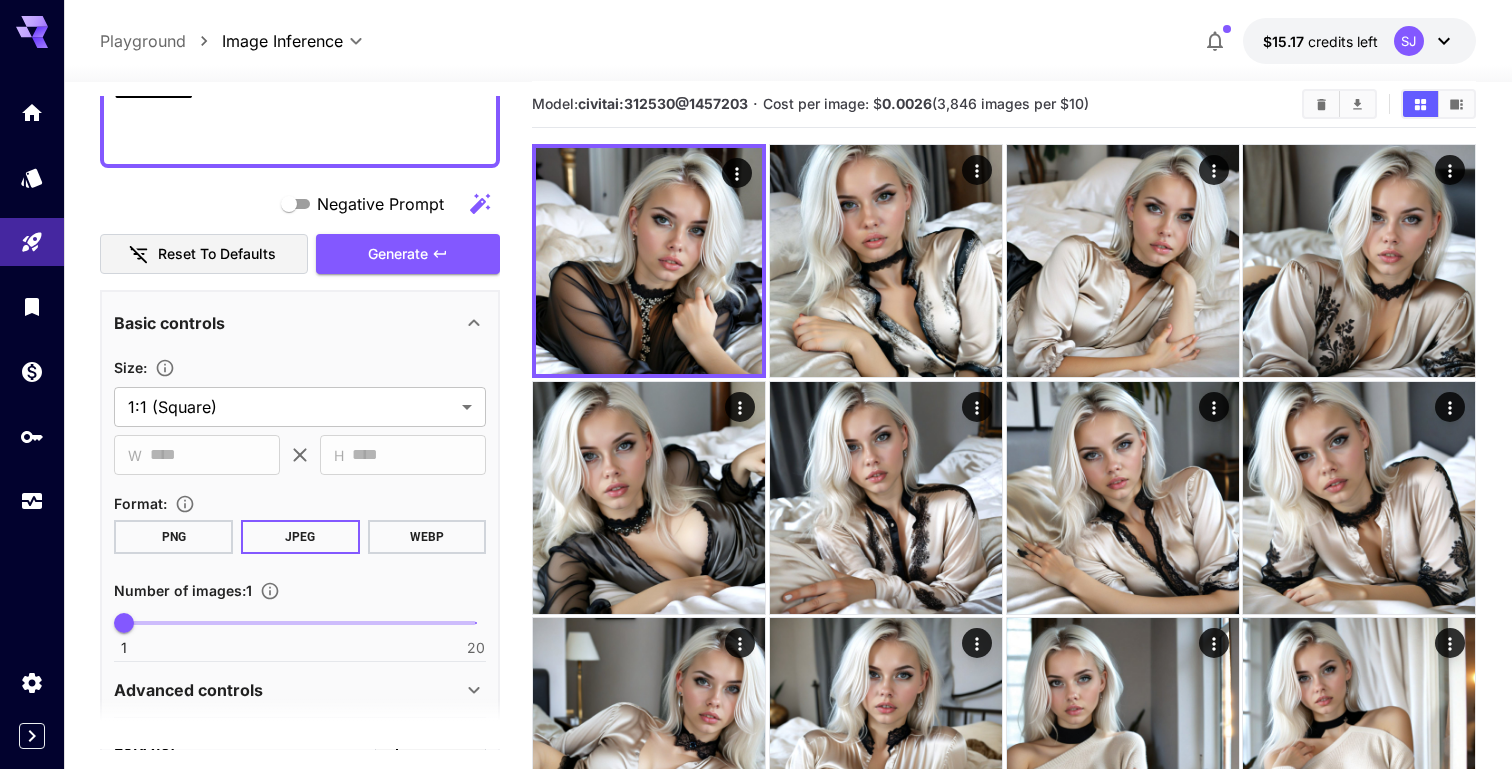 scroll, scrollTop: 355, scrollLeft: 0, axis: vertical 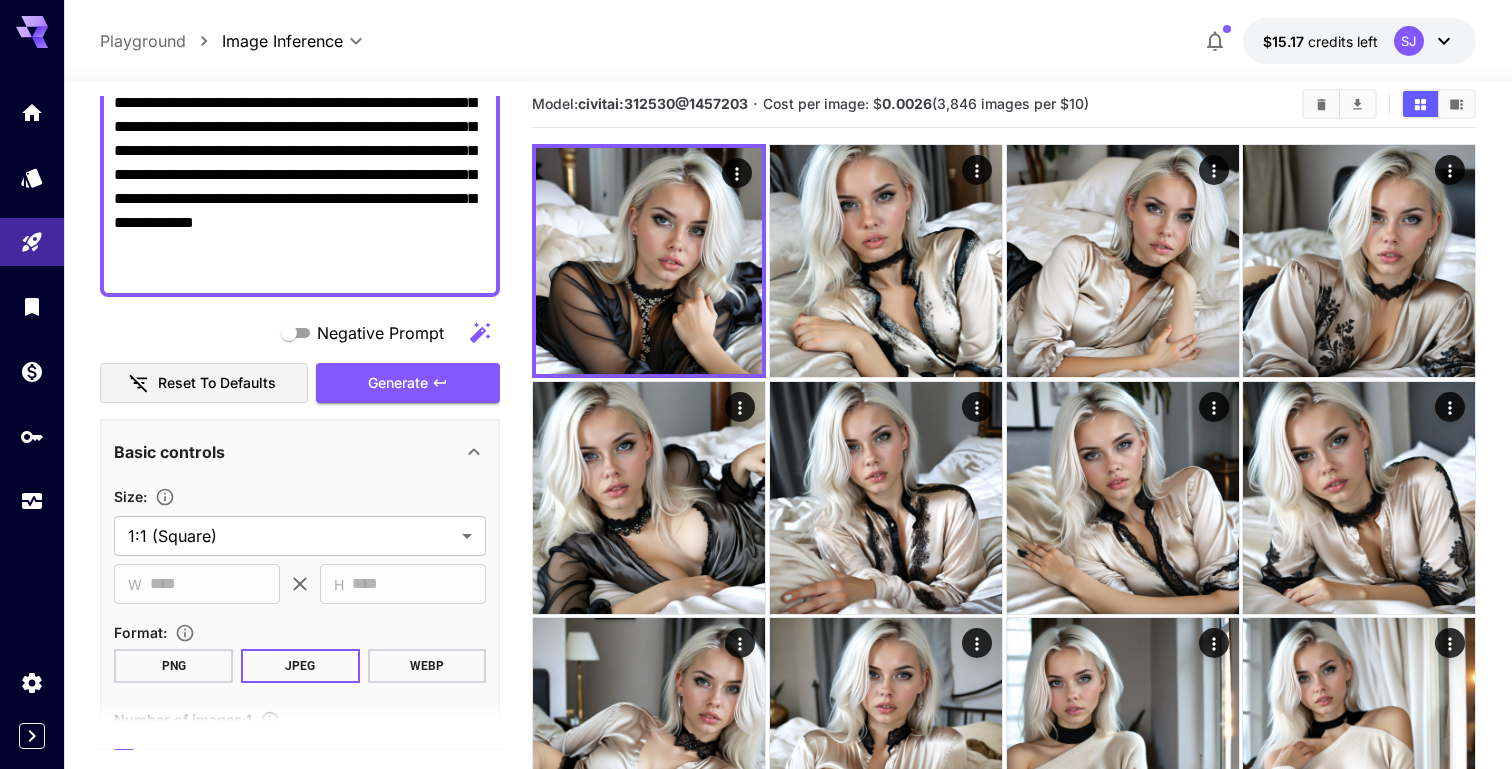 click on "Negative Prompt Reset to defaults Generate" at bounding box center (300, 358) 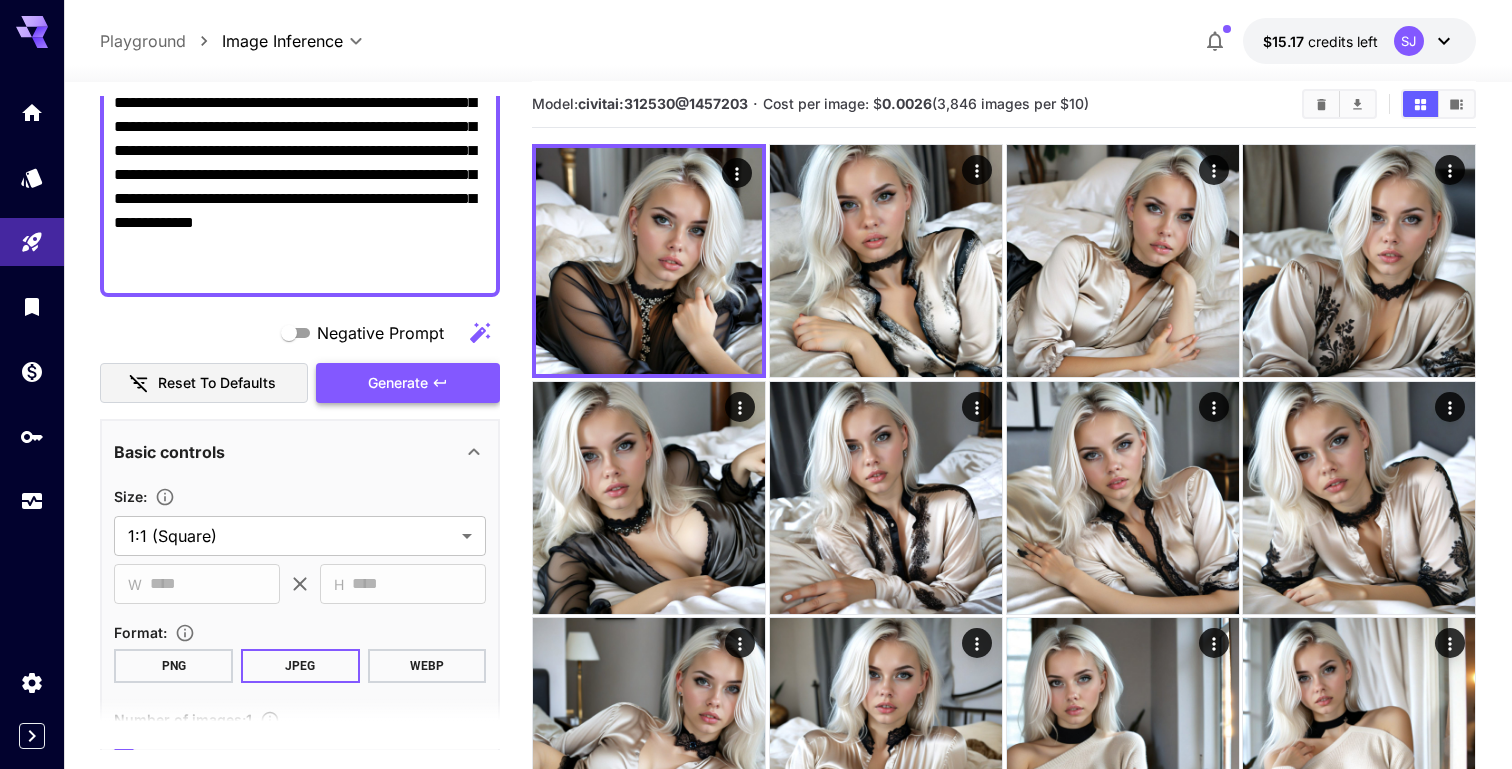 click on "Generate" at bounding box center [408, 383] 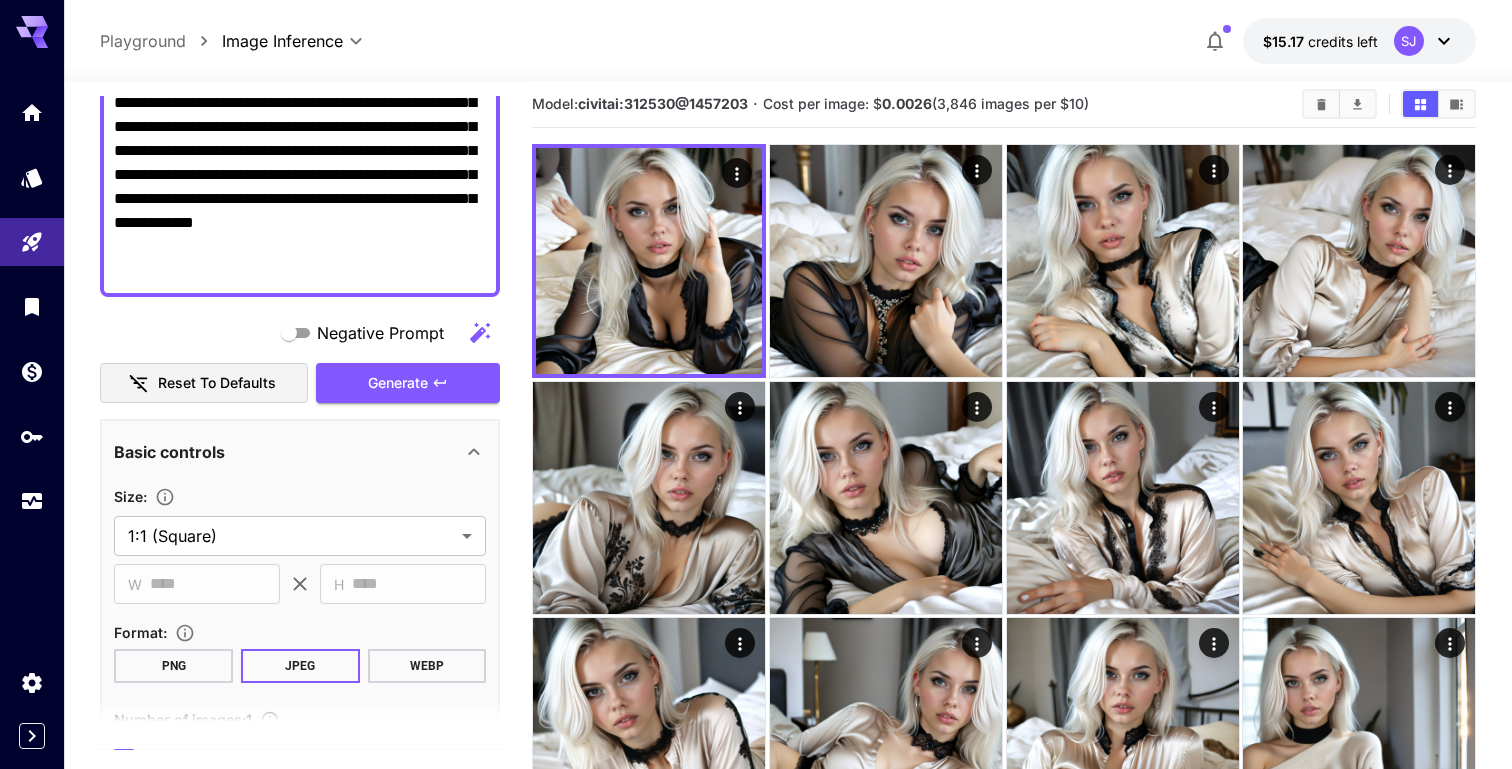 click on "**********" at bounding box center (300, 103) 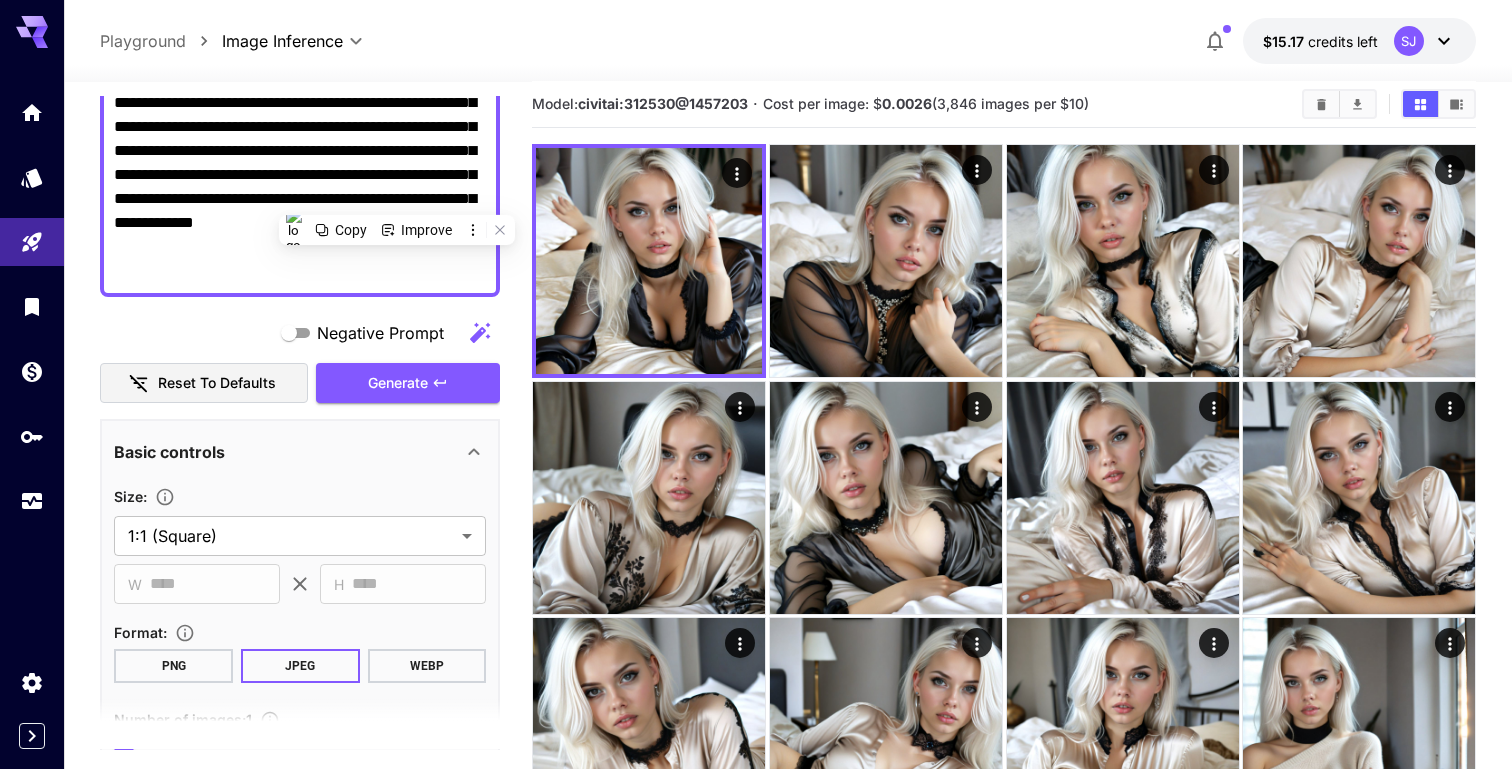 paste 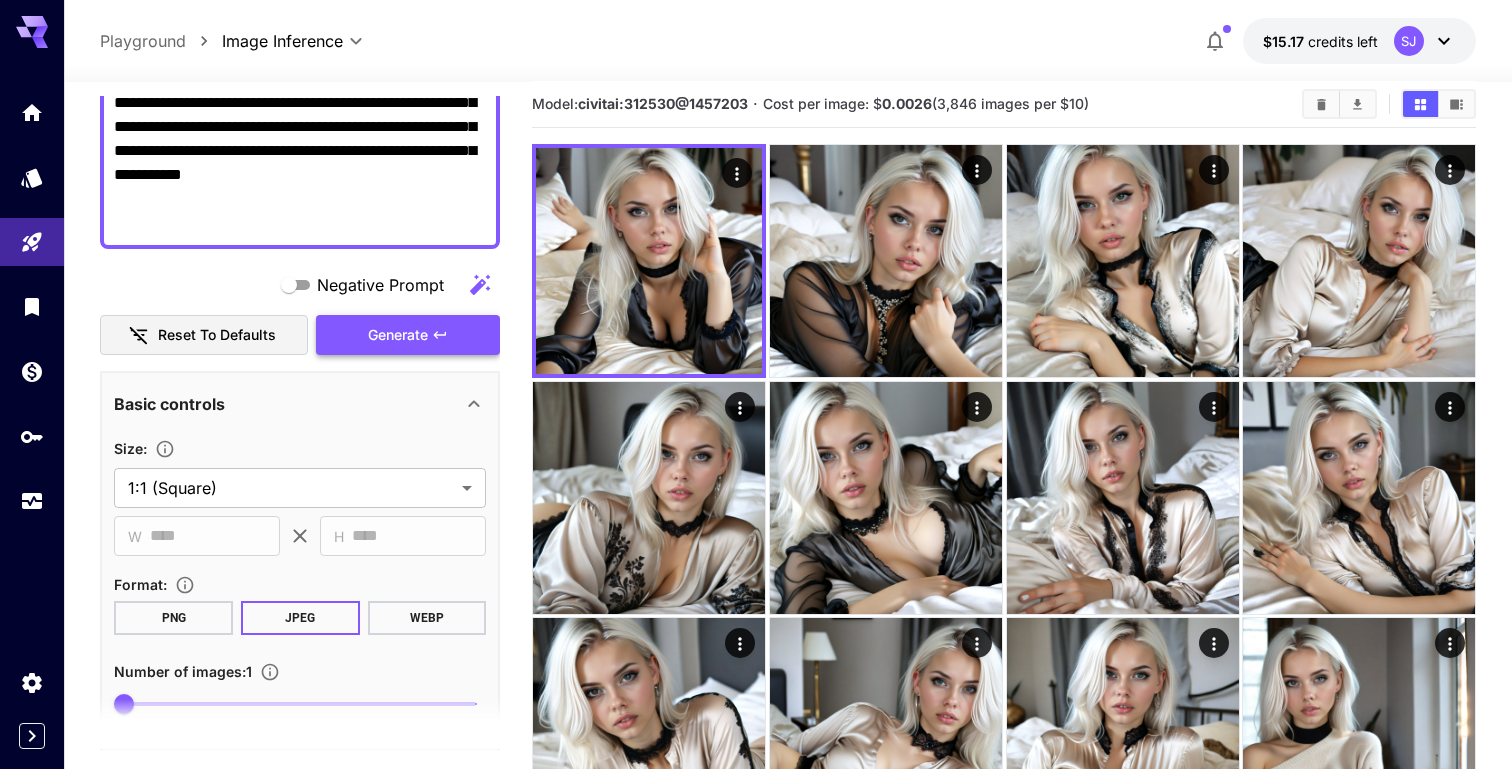 type on "**********" 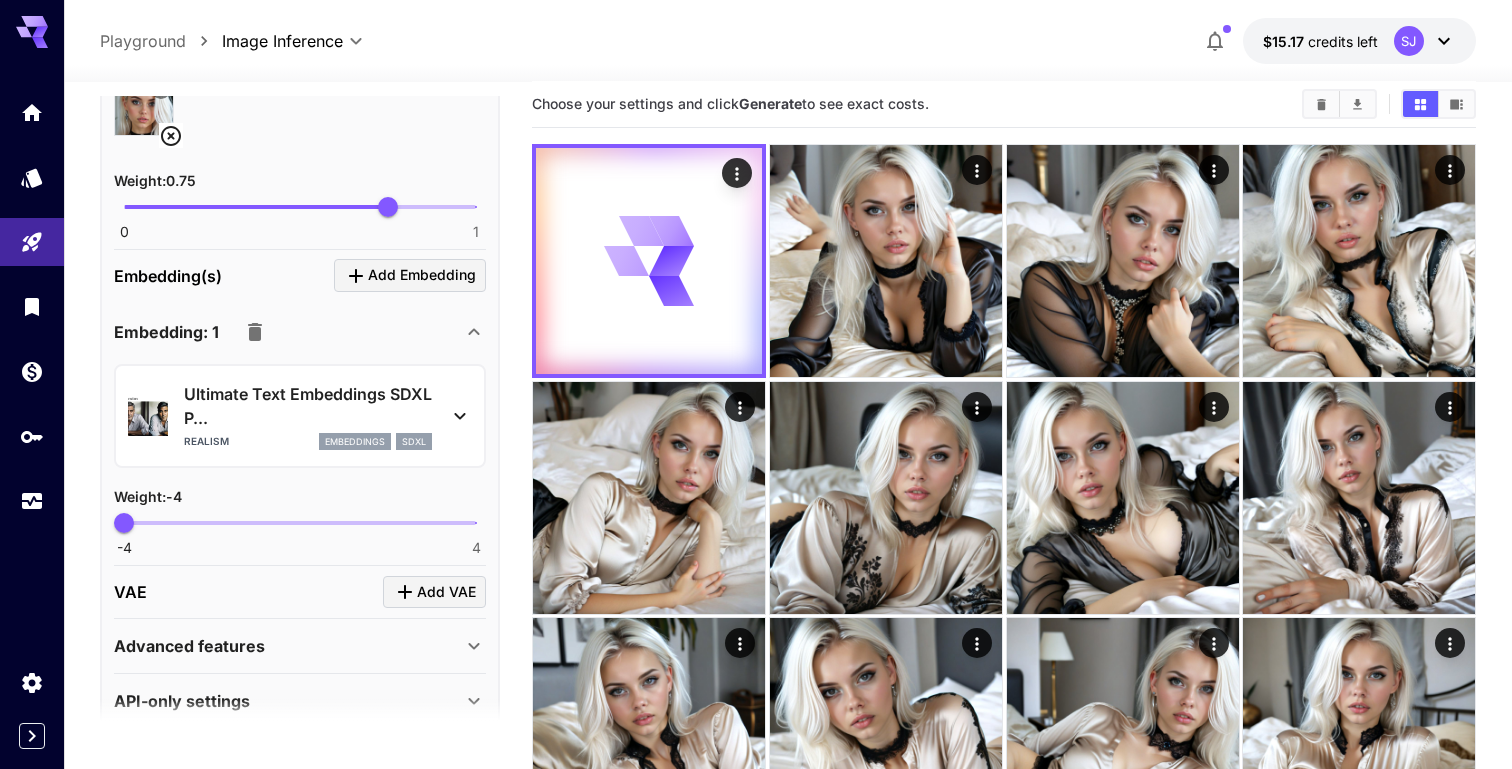scroll, scrollTop: 1791, scrollLeft: 0, axis: vertical 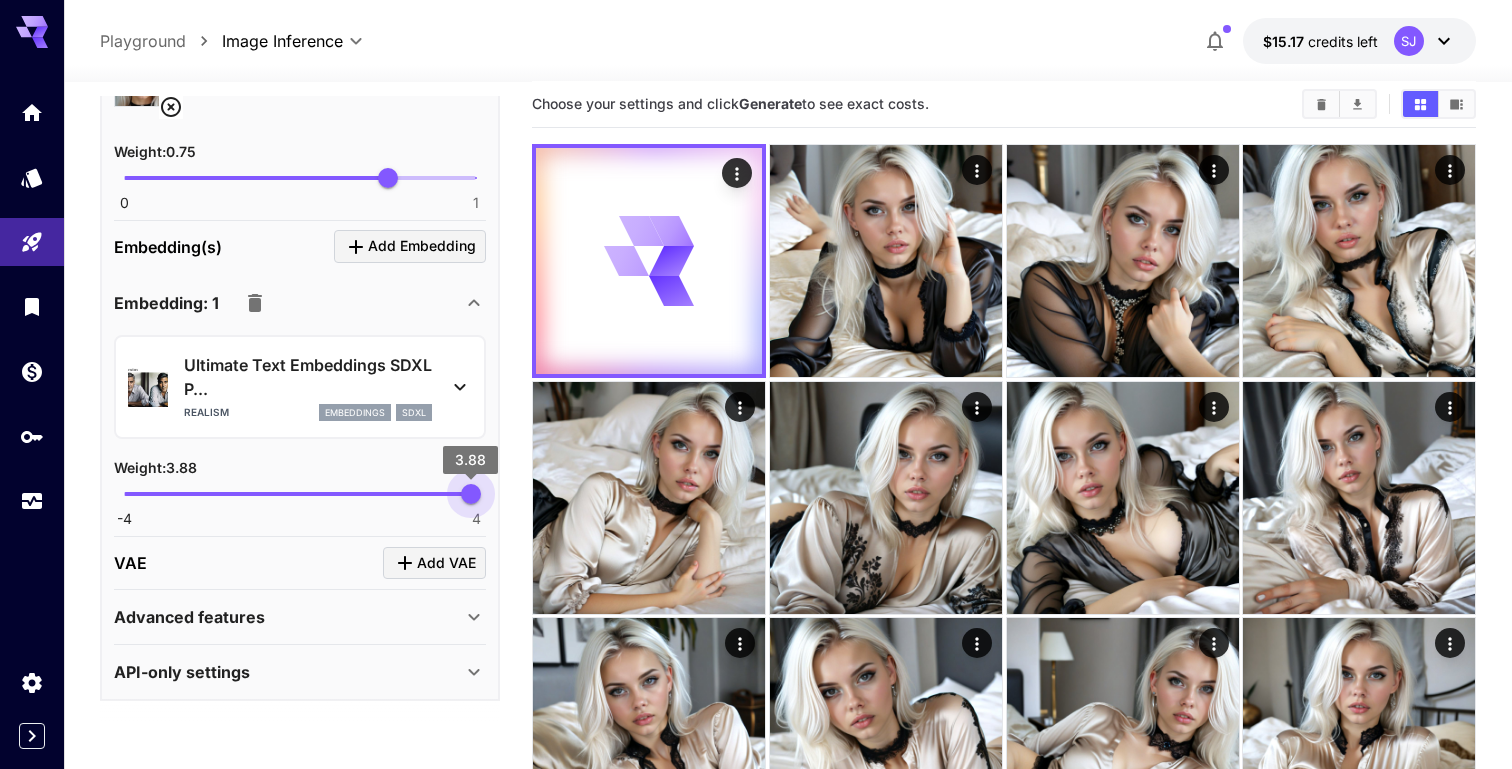 drag, startPoint x: 130, startPoint y: 486, endPoint x: 476, endPoint y: 484, distance: 346.00577 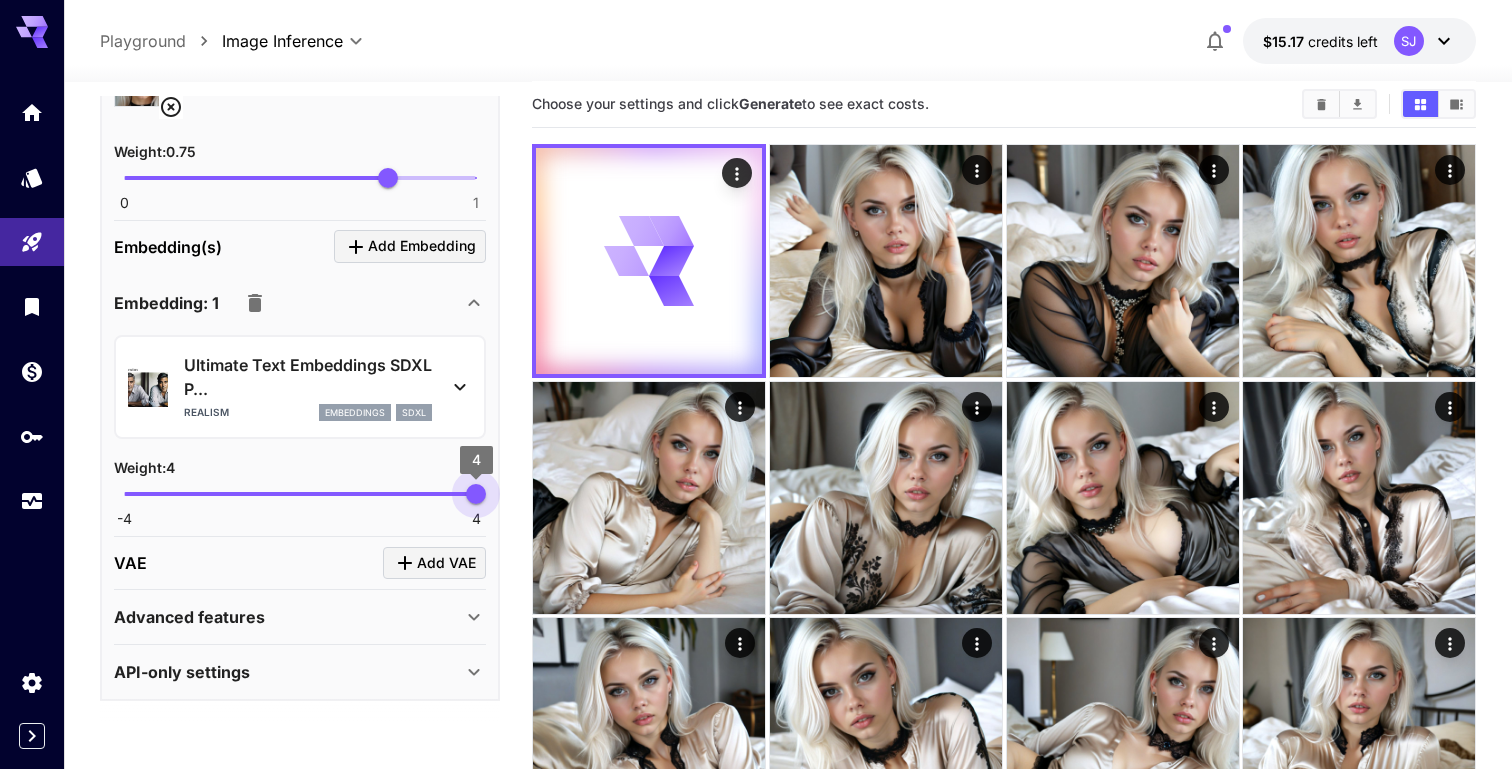 drag, startPoint x: 476, startPoint y: 484, endPoint x: 499, endPoint y: 484, distance: 23 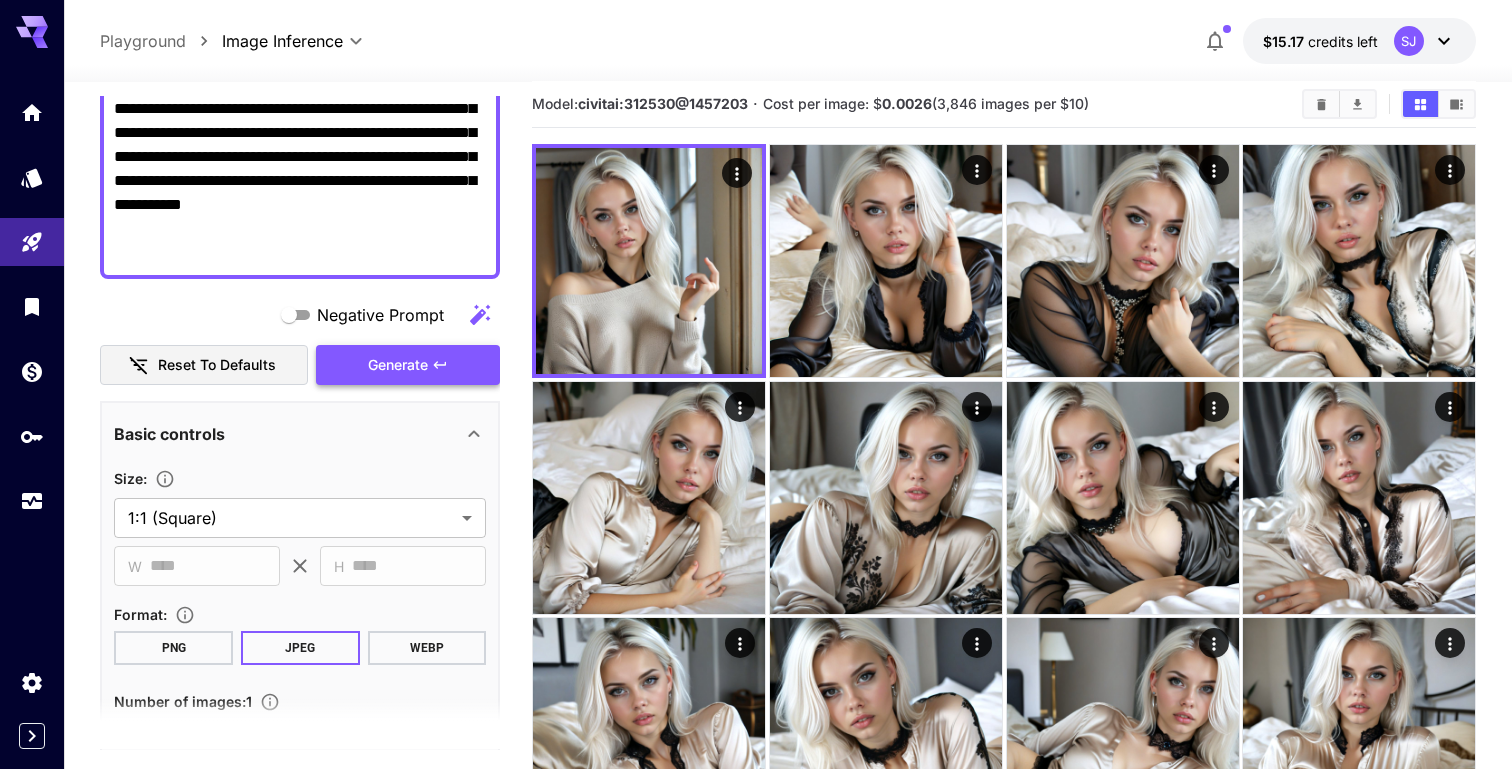 scroll, scrollTop: 106, scrollLeft: 0, axis: vertical 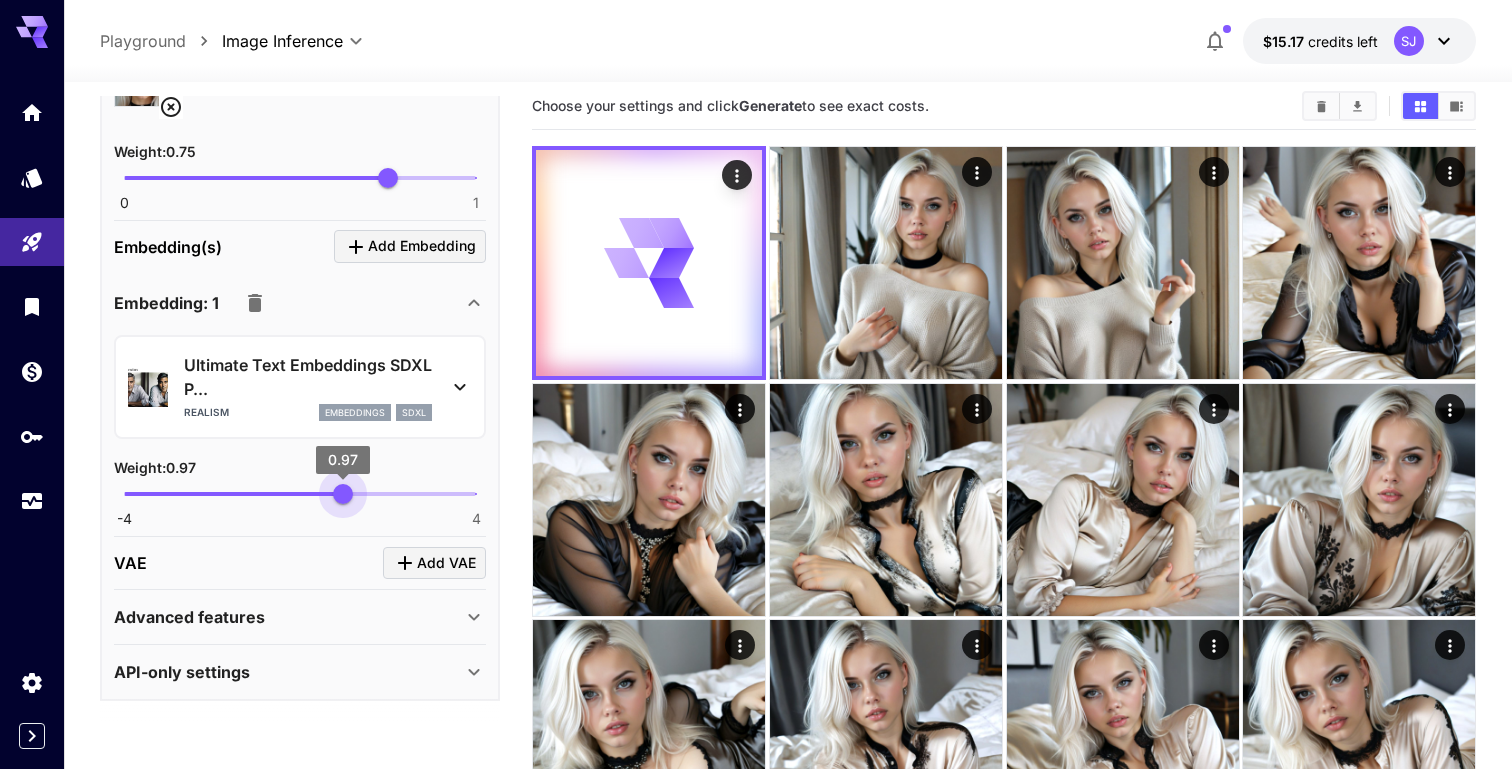 type on "*" 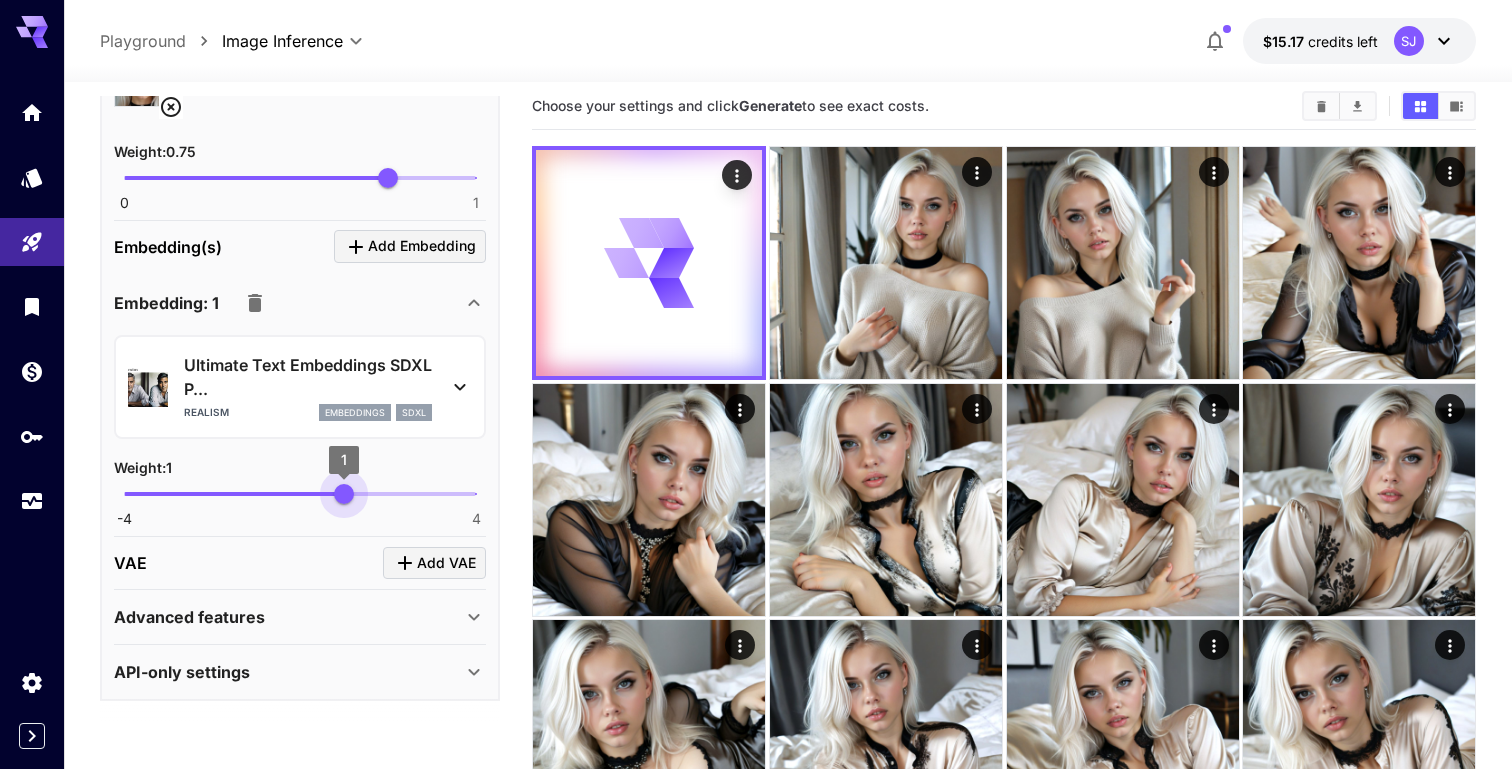 click on "-4 4 1" at bounding box center [300, 494] 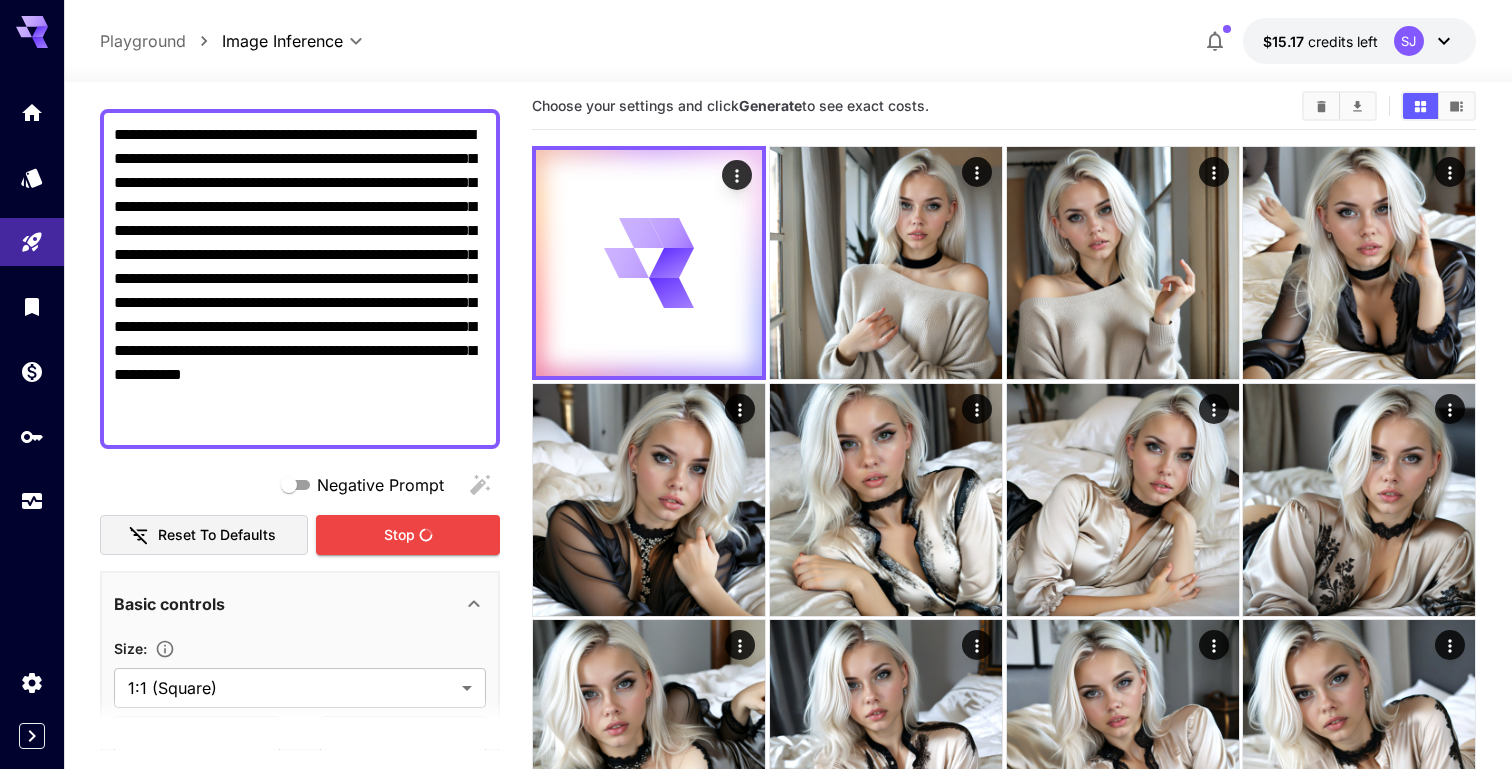 scroll, scrollTop: 0, scrollLeft: 0, axis: both 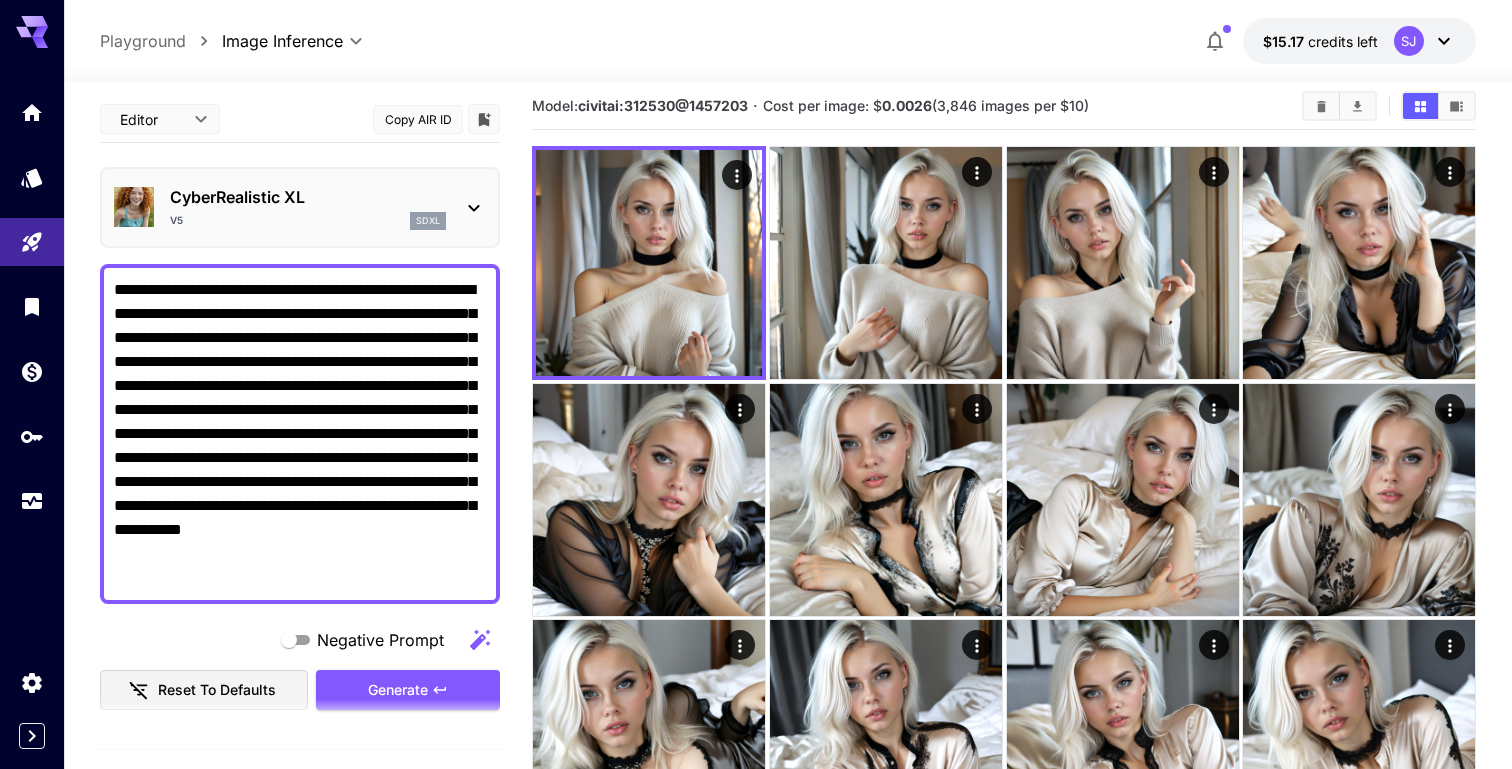click at bounding box center (300, 725) 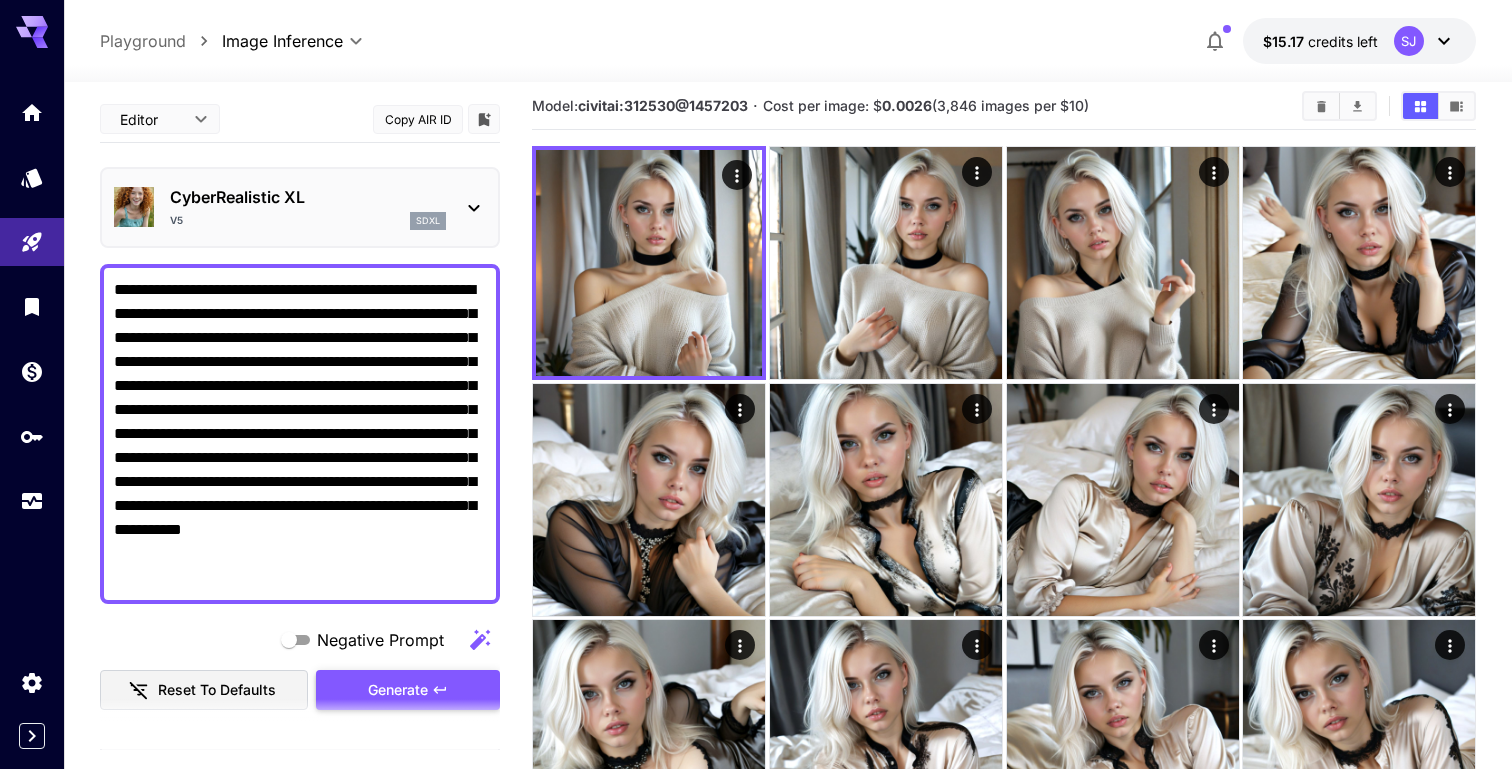 click on "Generate" at bounding box center (398, 690) 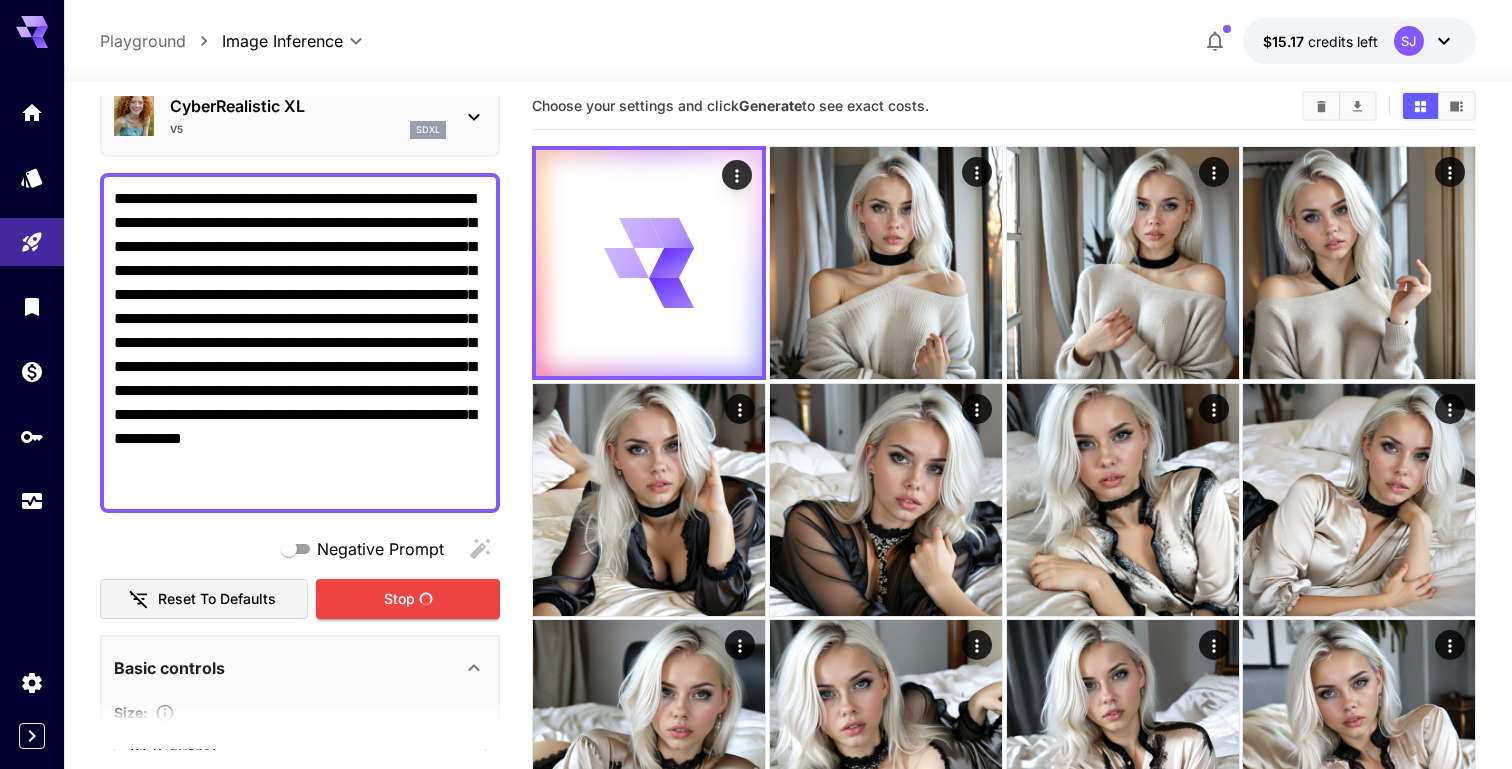 scroll, scrollTop: 60, scrollLeft: 0, axis: vertical 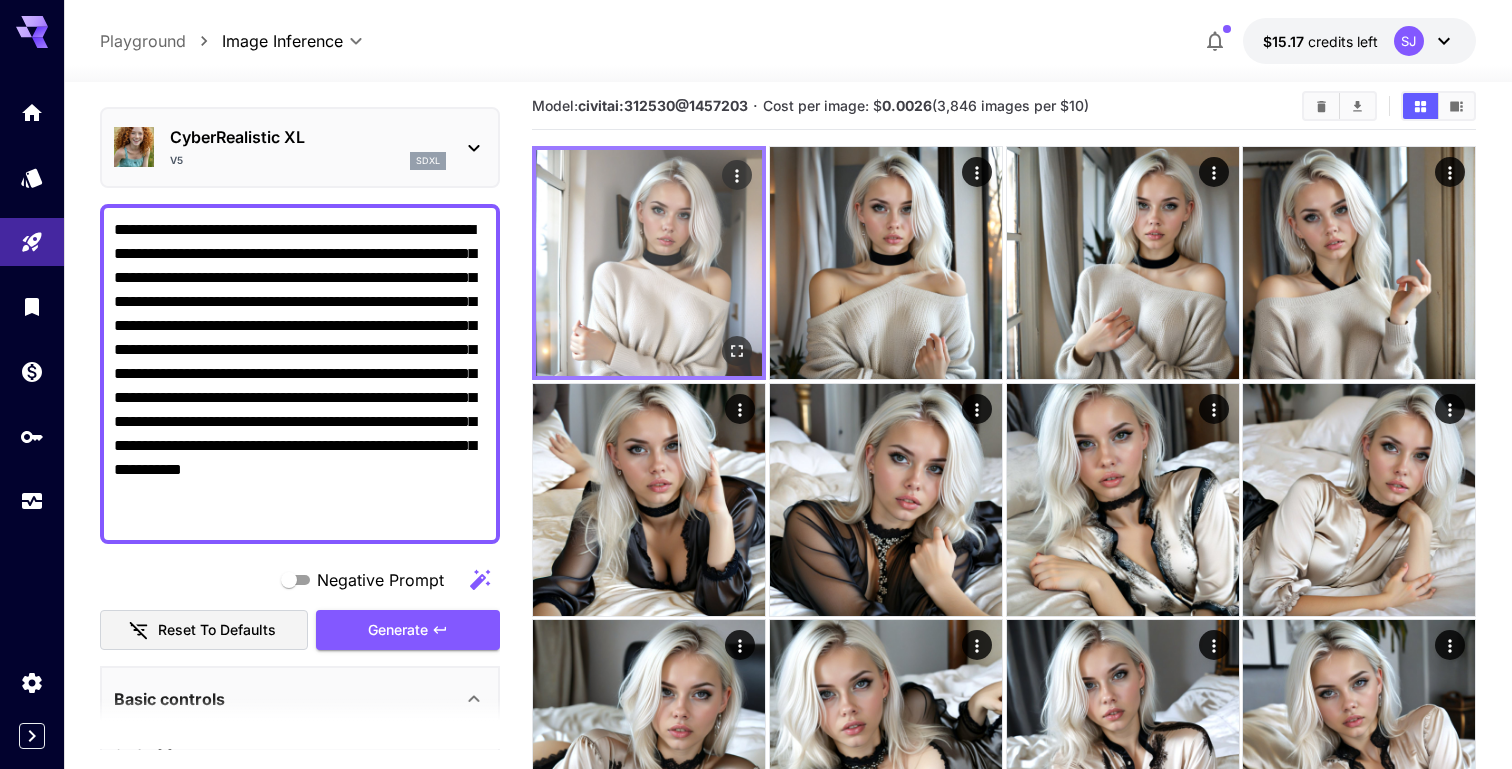 type 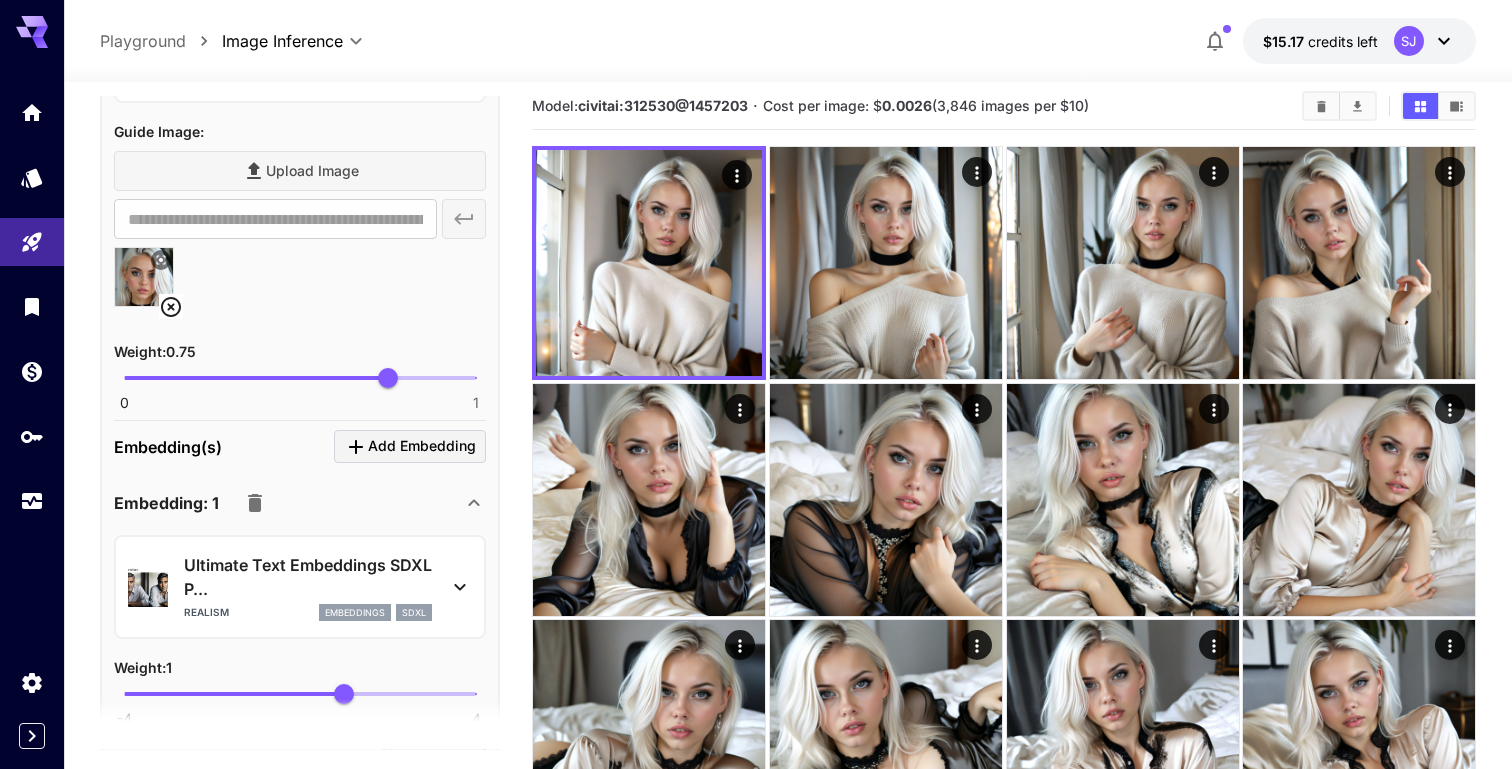 scroll, scrollTop: 1791, scrollLeft: 0, axis: vertical 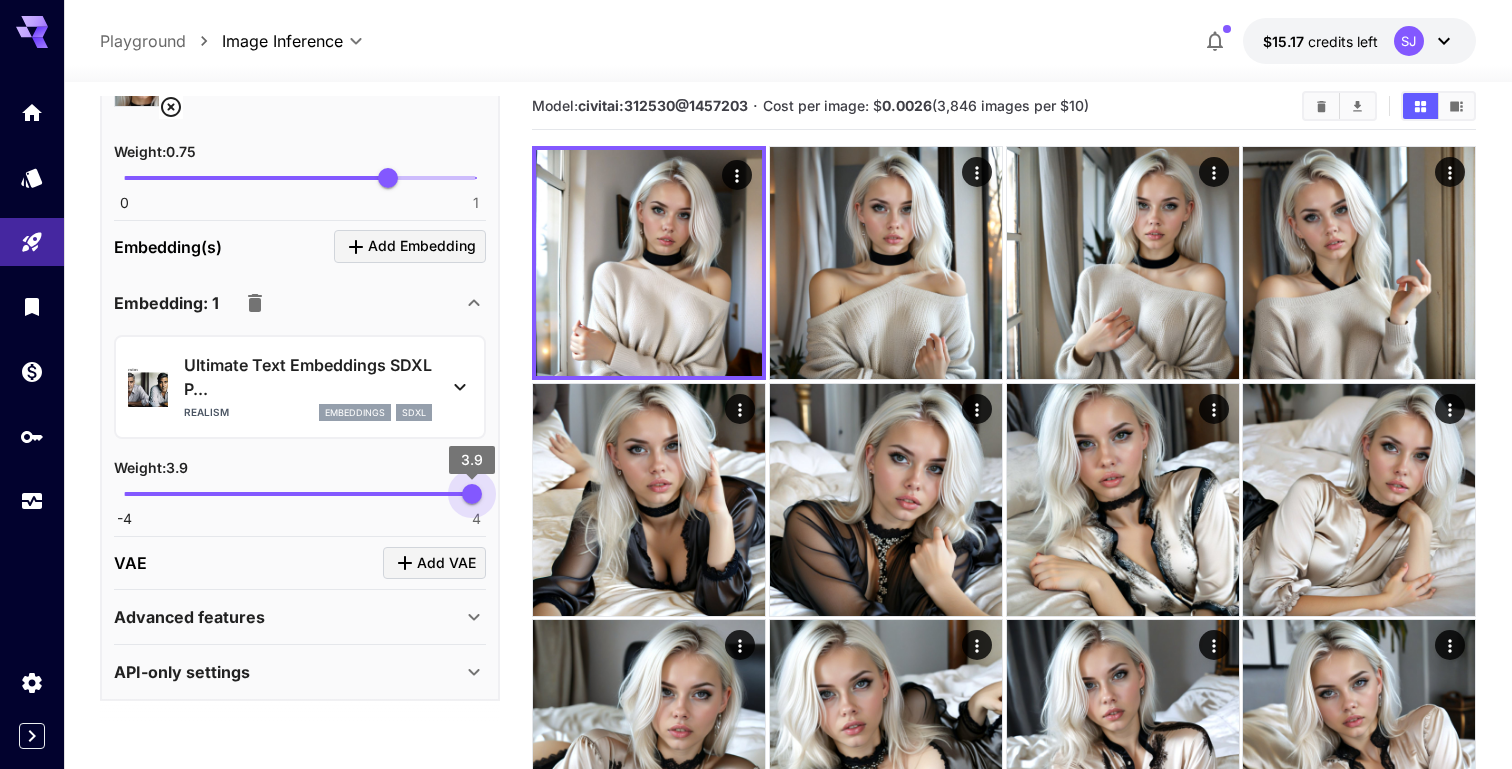 drag, startPoint x: 350, startPoint y: 497, endPoint x: 477, endPoint y: 489, distance: 127.25172 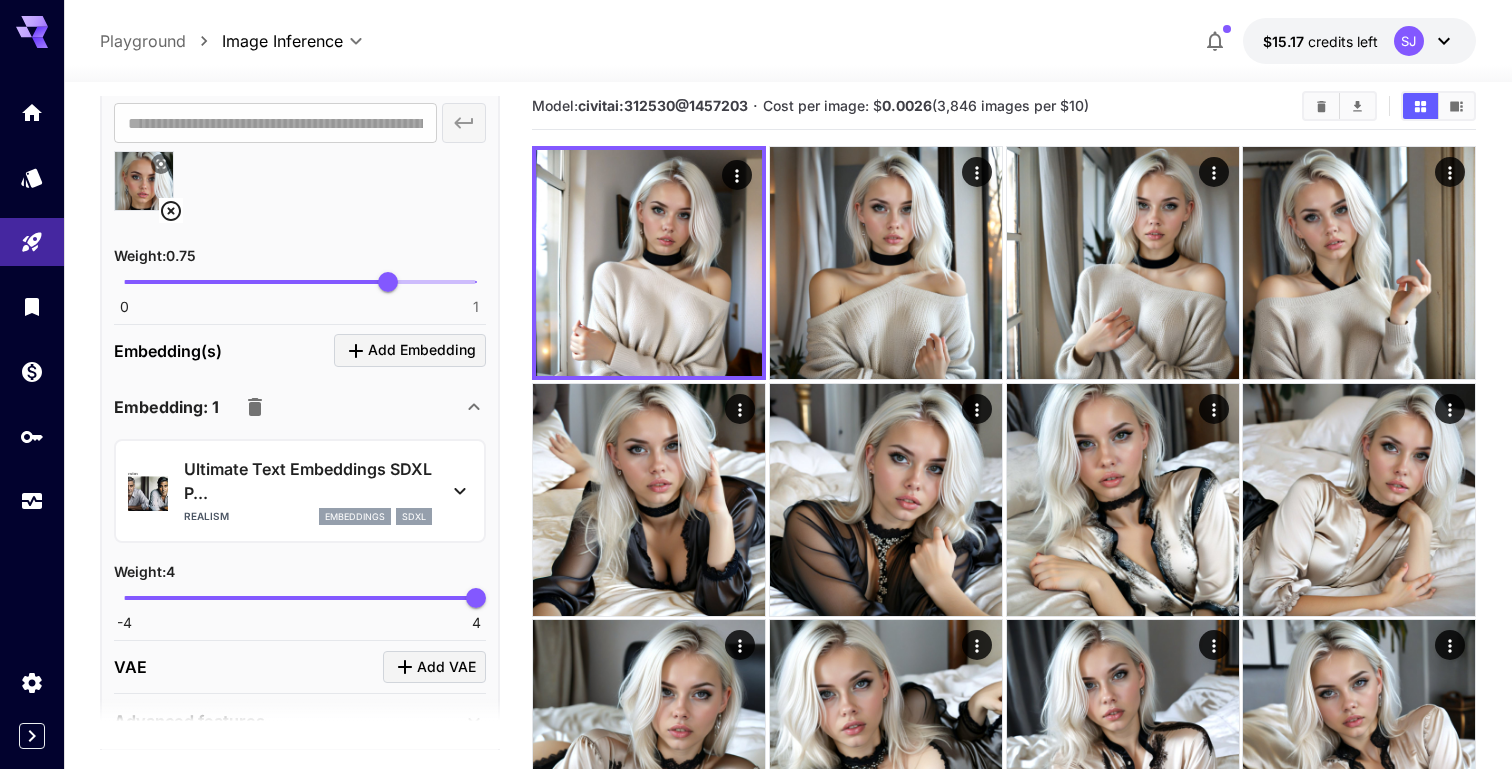 scroll, scrollTop: 1696, scrollLeft: 0, axis: vertical 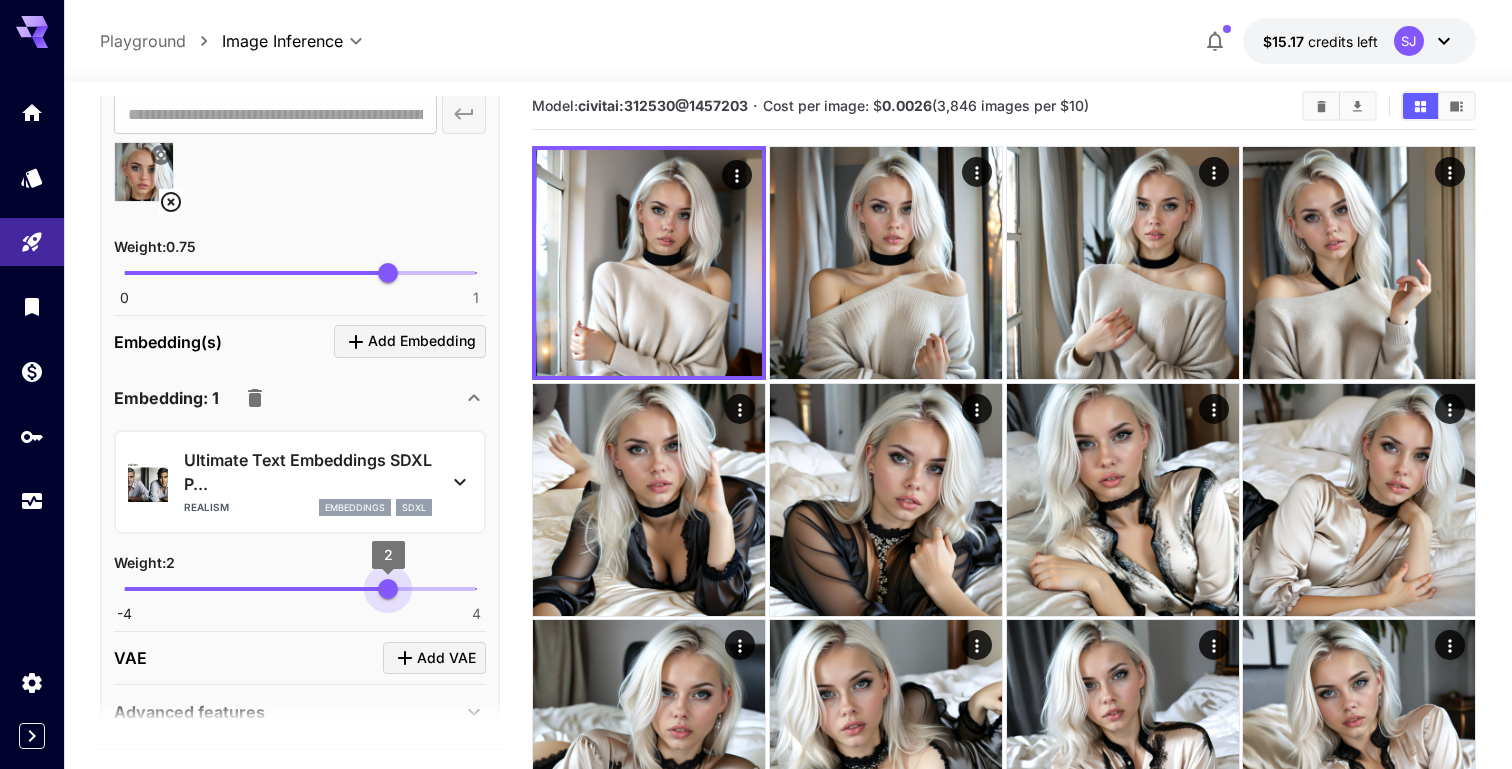 drag, startPoint x: 378, startPoint y: 584, endPoint x: 388, endPoint y: 585, distance: 10.049875 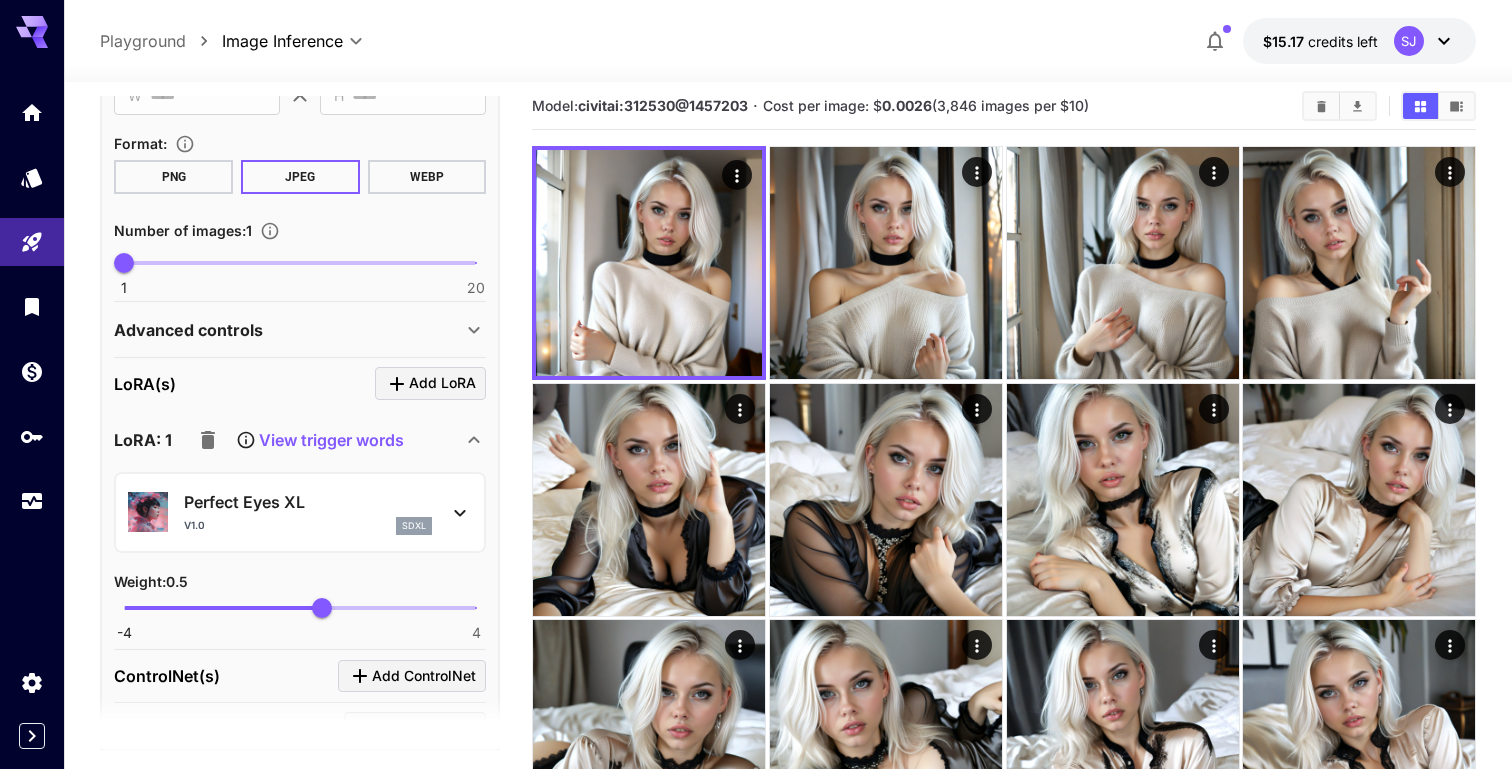 scroll, scrollTop: 78, scrollLeft: 0, axis: vertical 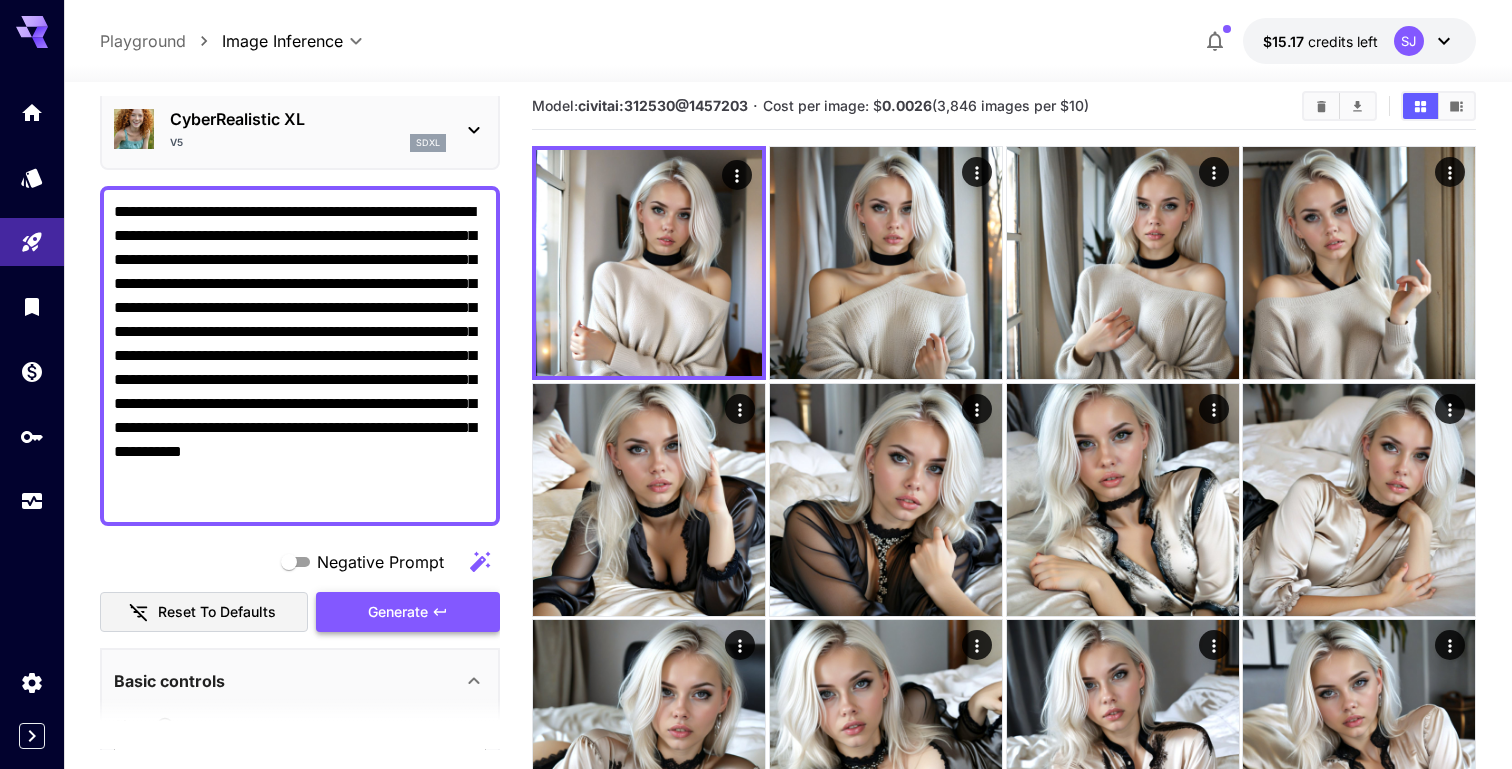 click on "Generate" at bounding box center [398, 612] 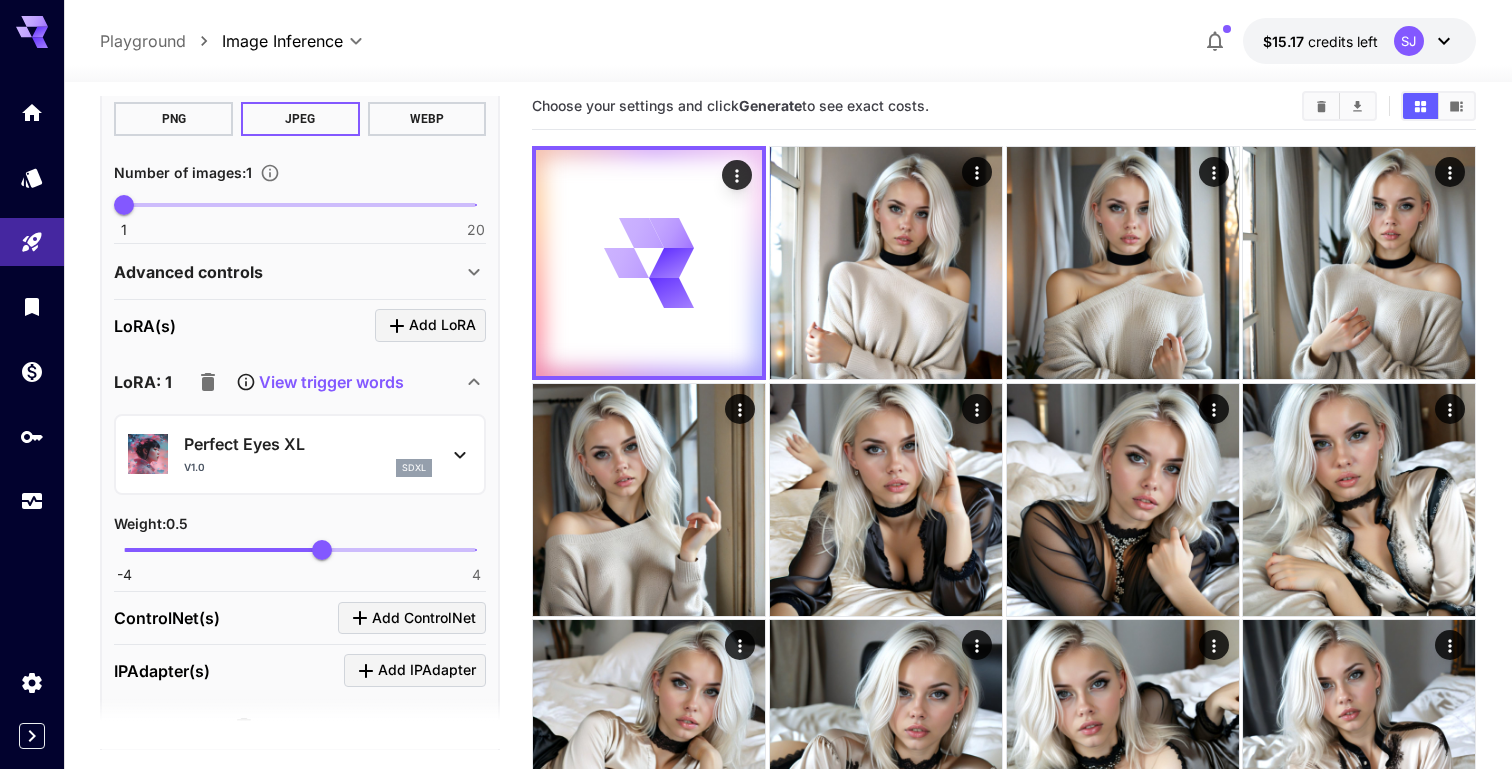 scroll, scrollTop: 935, scrollLeft: 0, axis: vertical 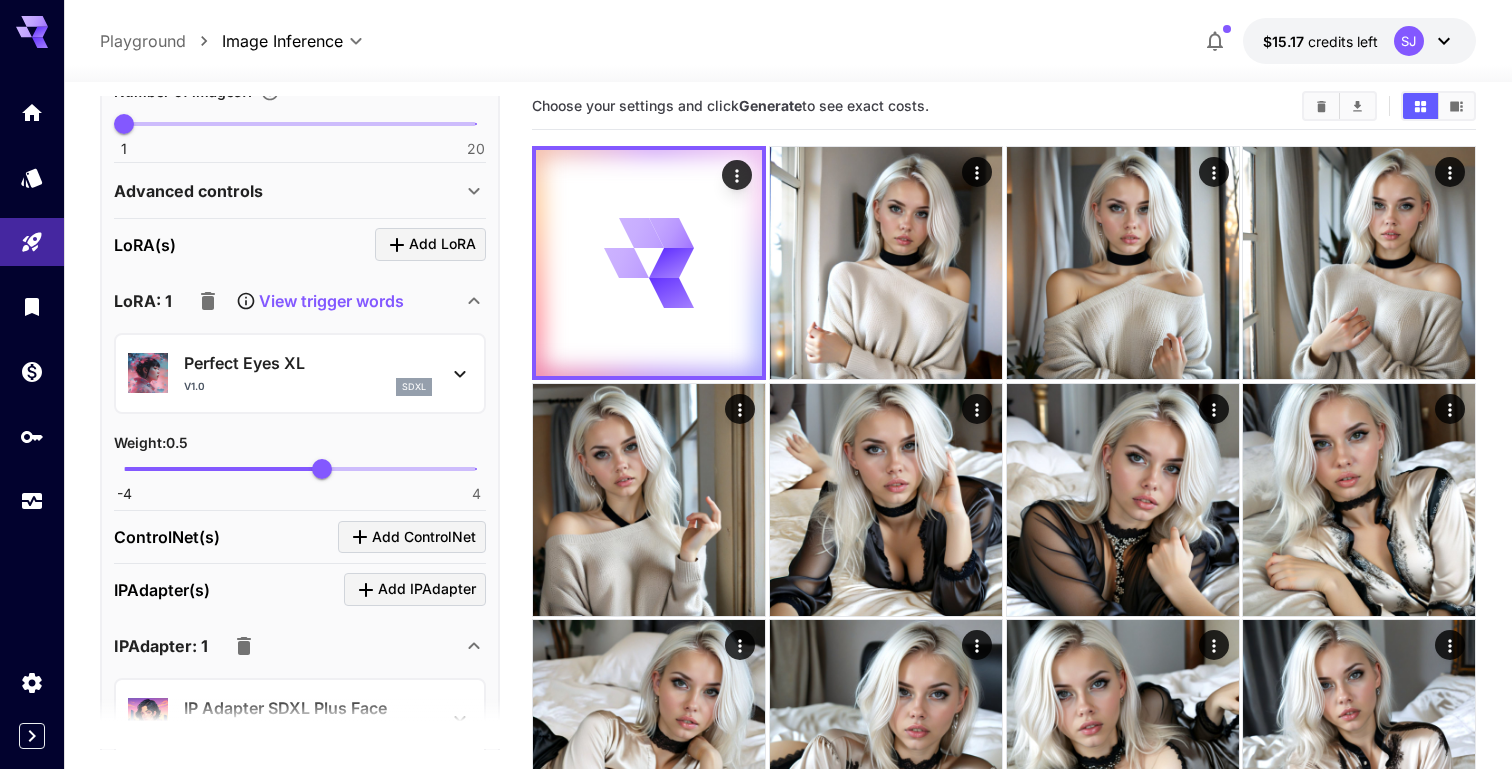 click on "v1.0 sdxl" at bounding box center (308, 387) 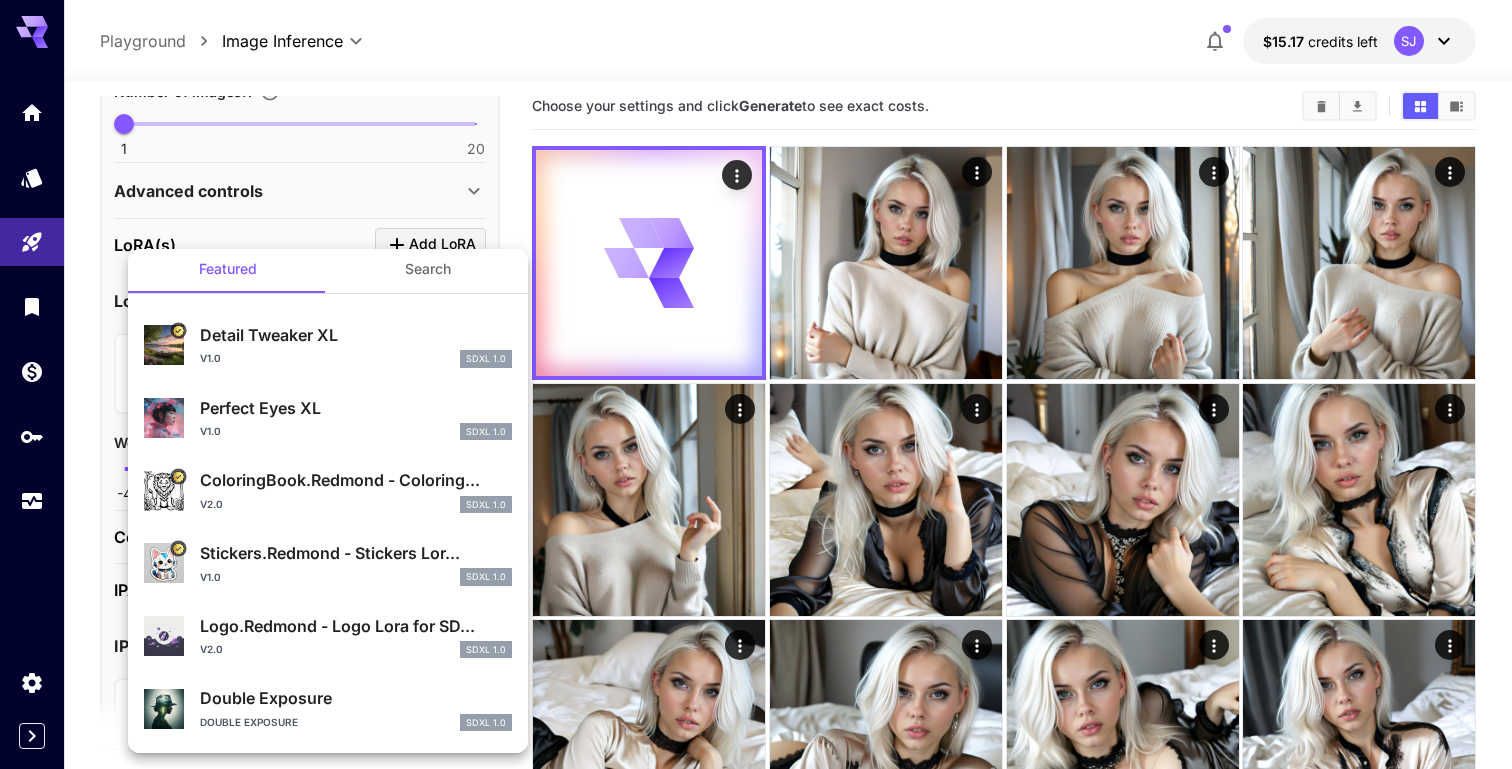 scroll, scrollTop: 0, scrollLeft: 0, axis: both 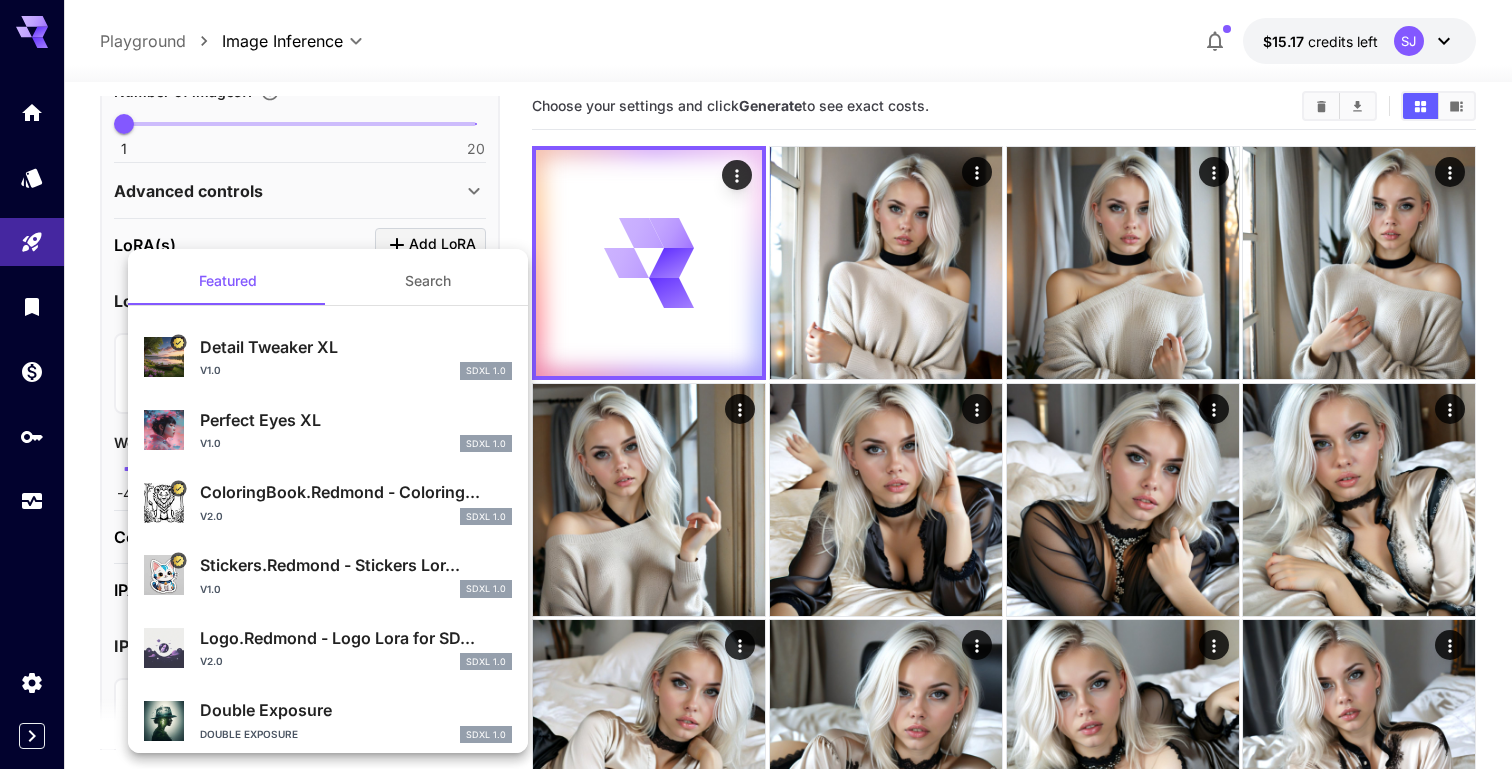 click on "Detail Tweaker XL" at bounding box center [356, 347] 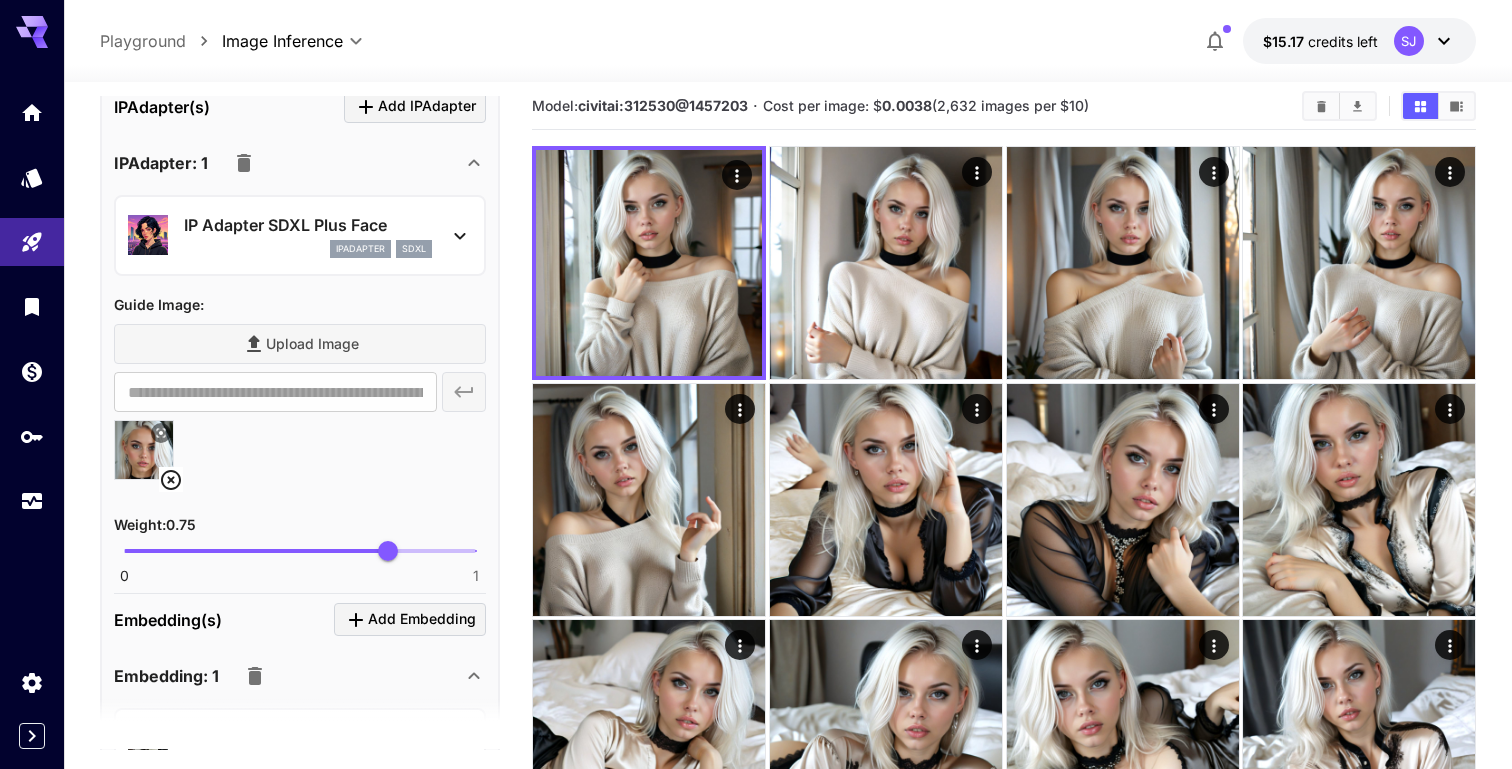 scroll, scrollTop: 1791, scrollLeft: 0, axis: vertical 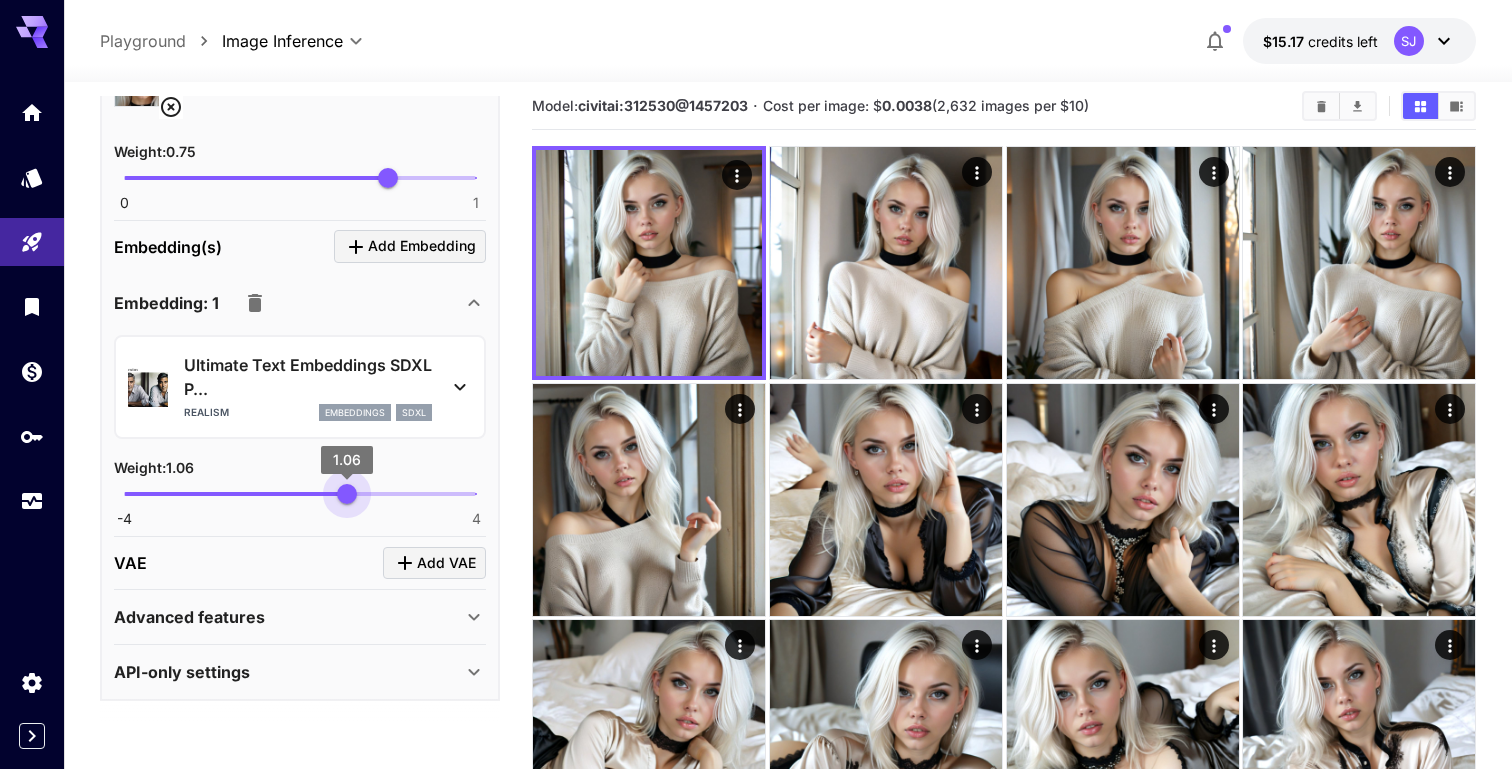 type on "*" 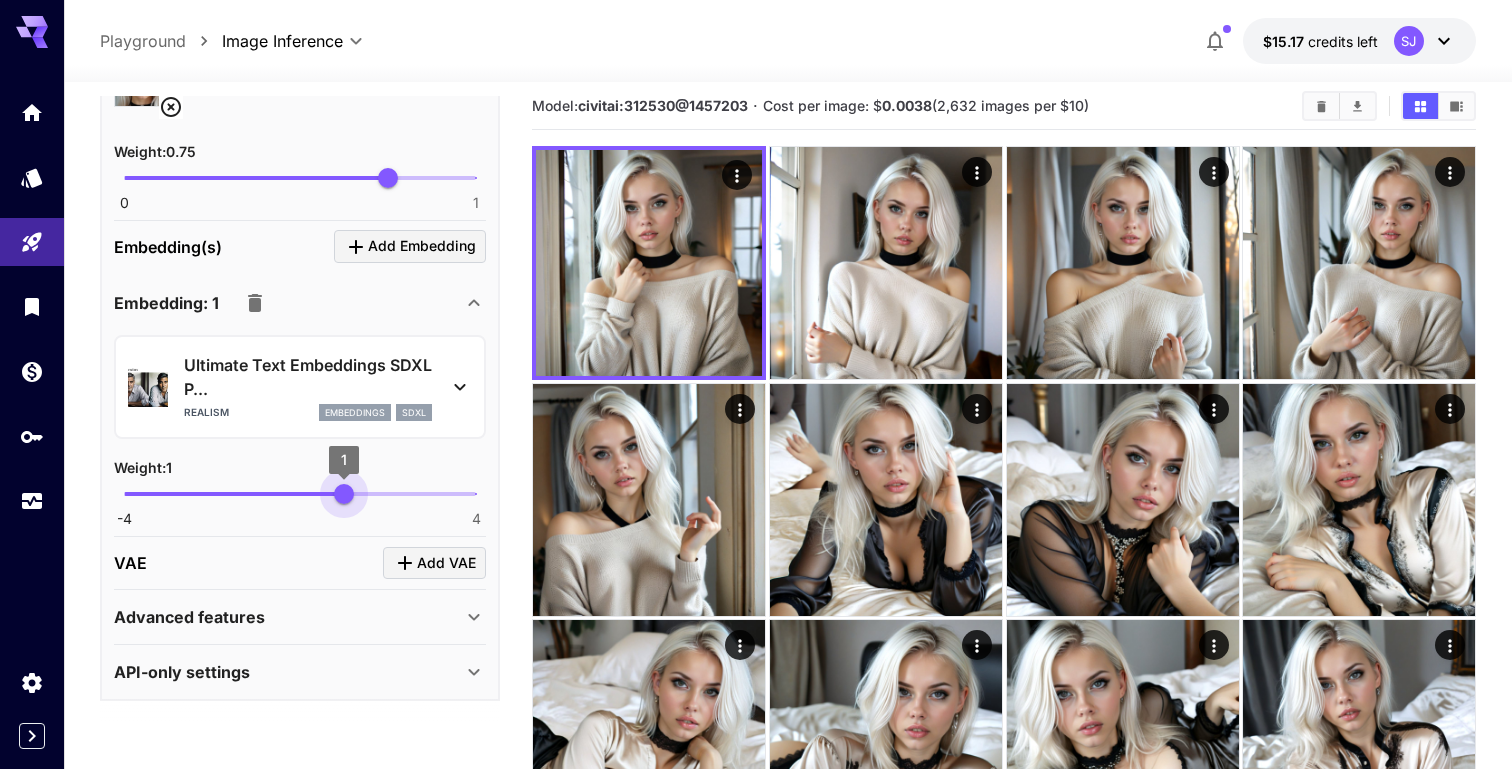 drag, startPoint x: 384, startPoint y: 492, endPoint x: 344, endPoint y: 492, distance: 40 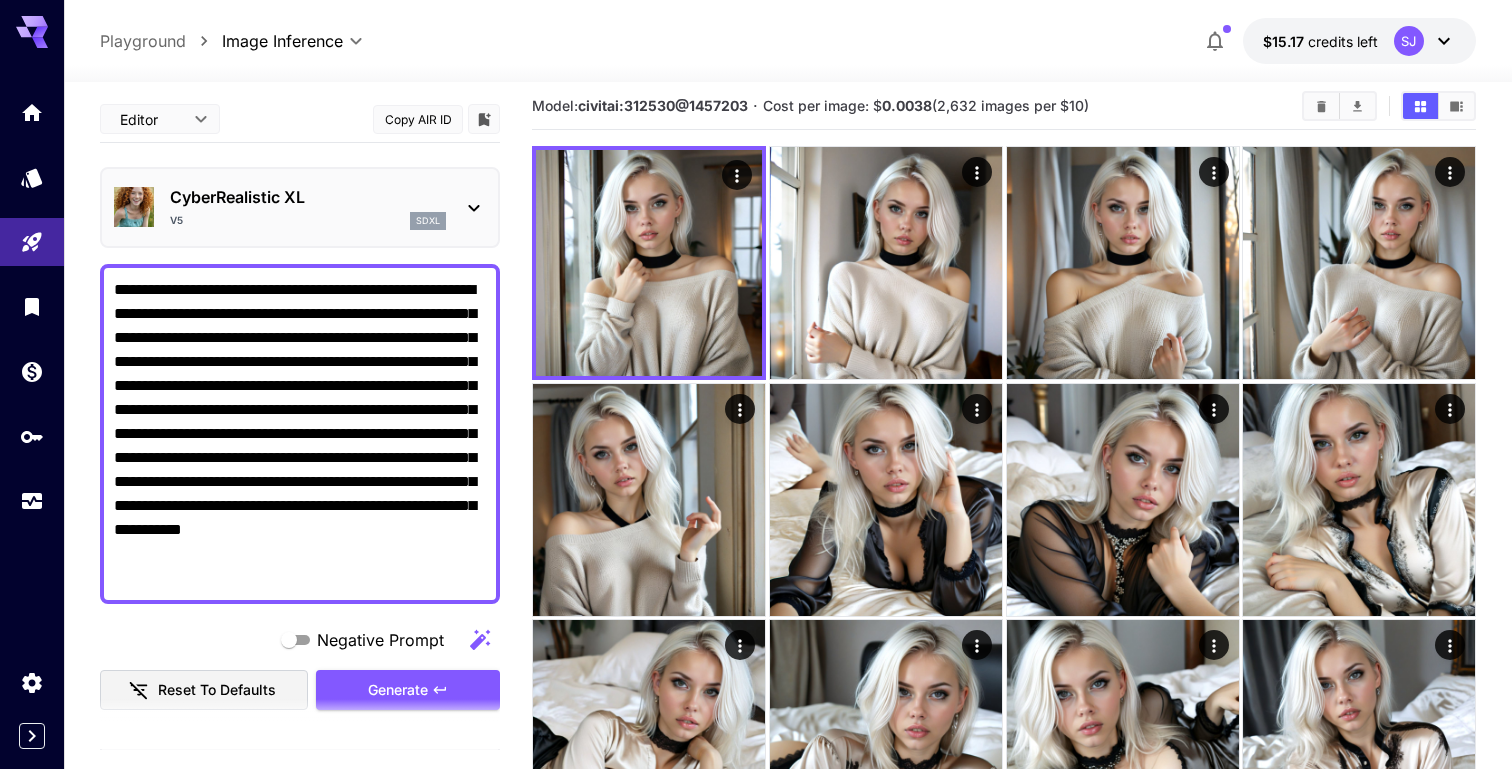 scroll, scrollTop: 185, scrollLeft: 0, axis: vertical 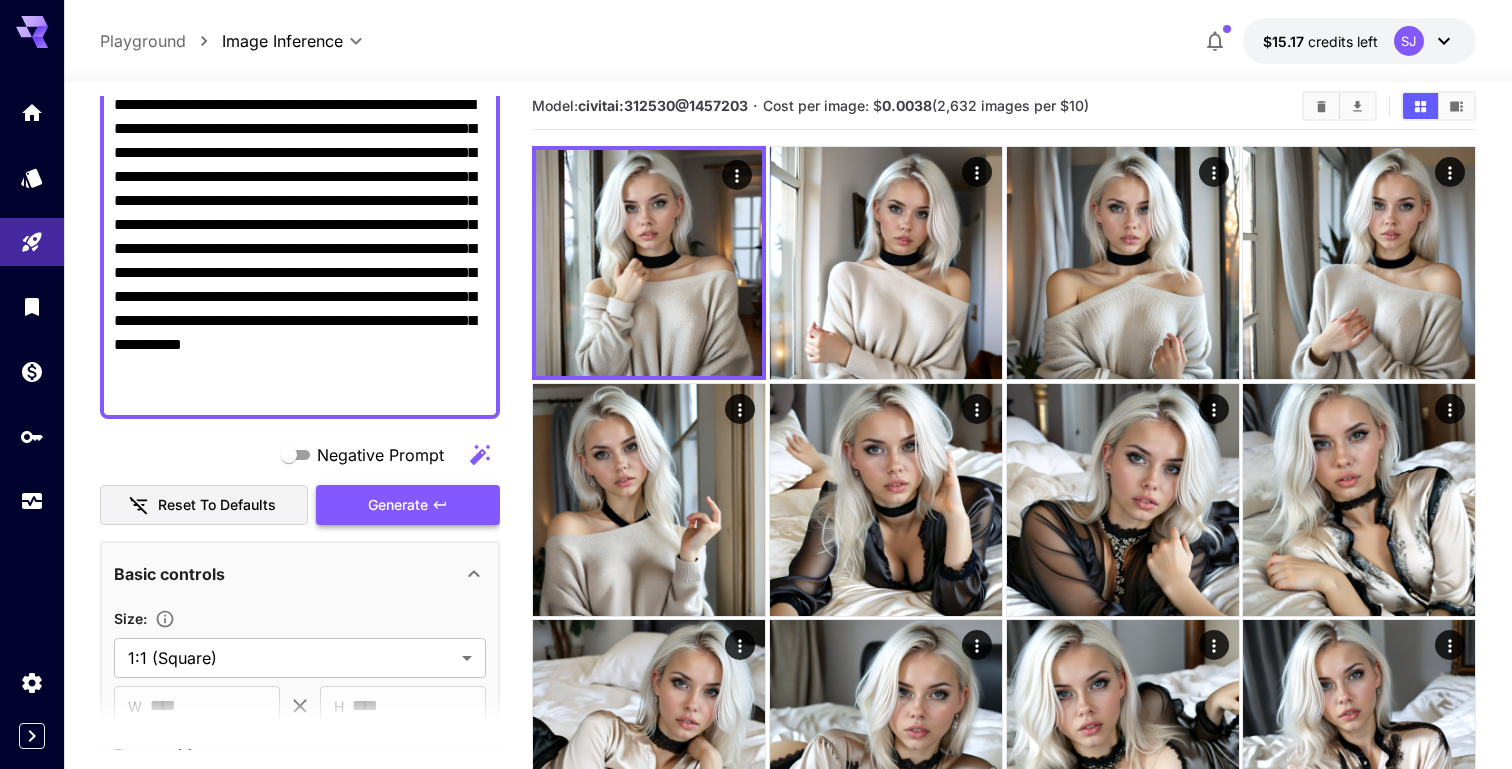 click on "Generate" at bounding box center (408, 505) 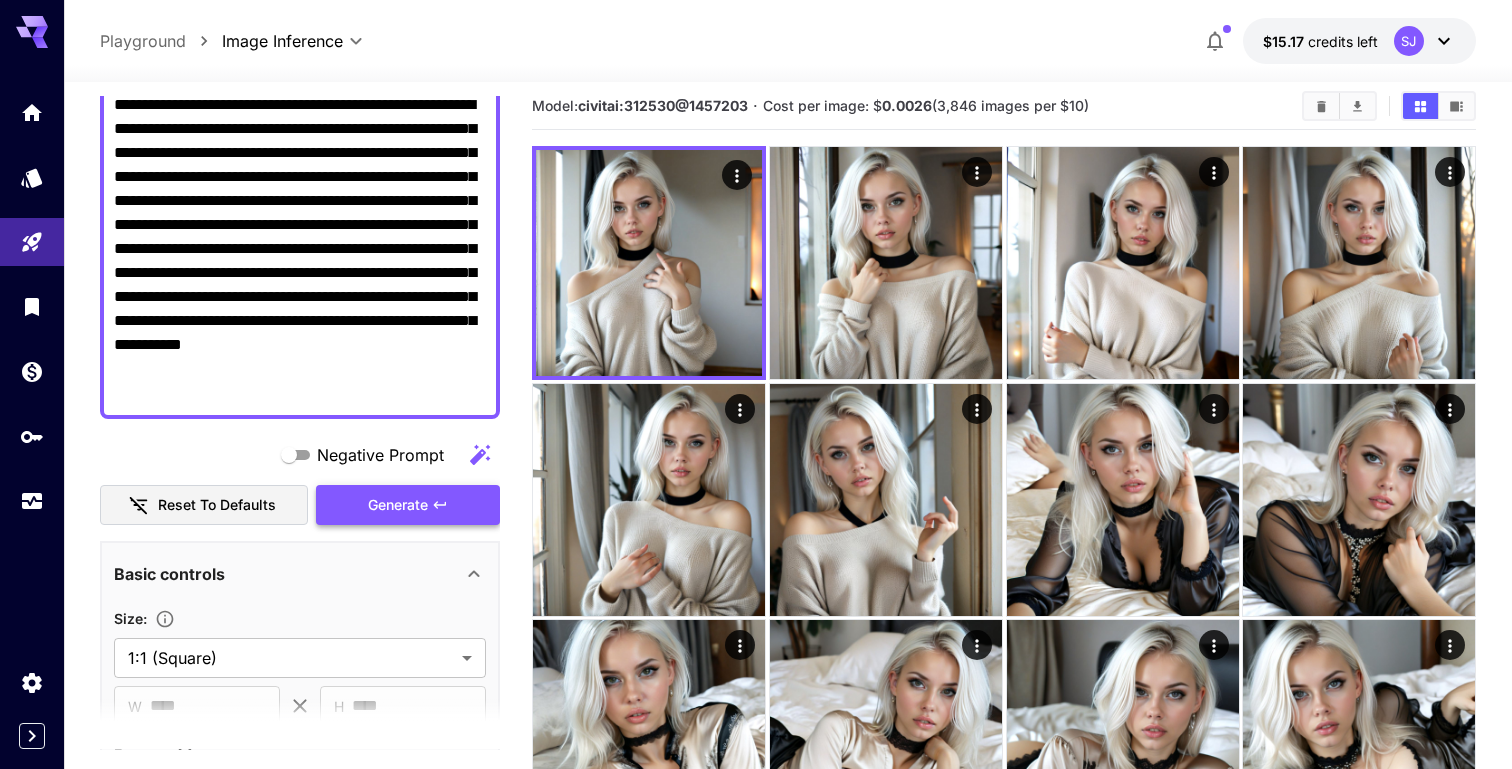 click on "Generate" at bounding box center [398, 505] 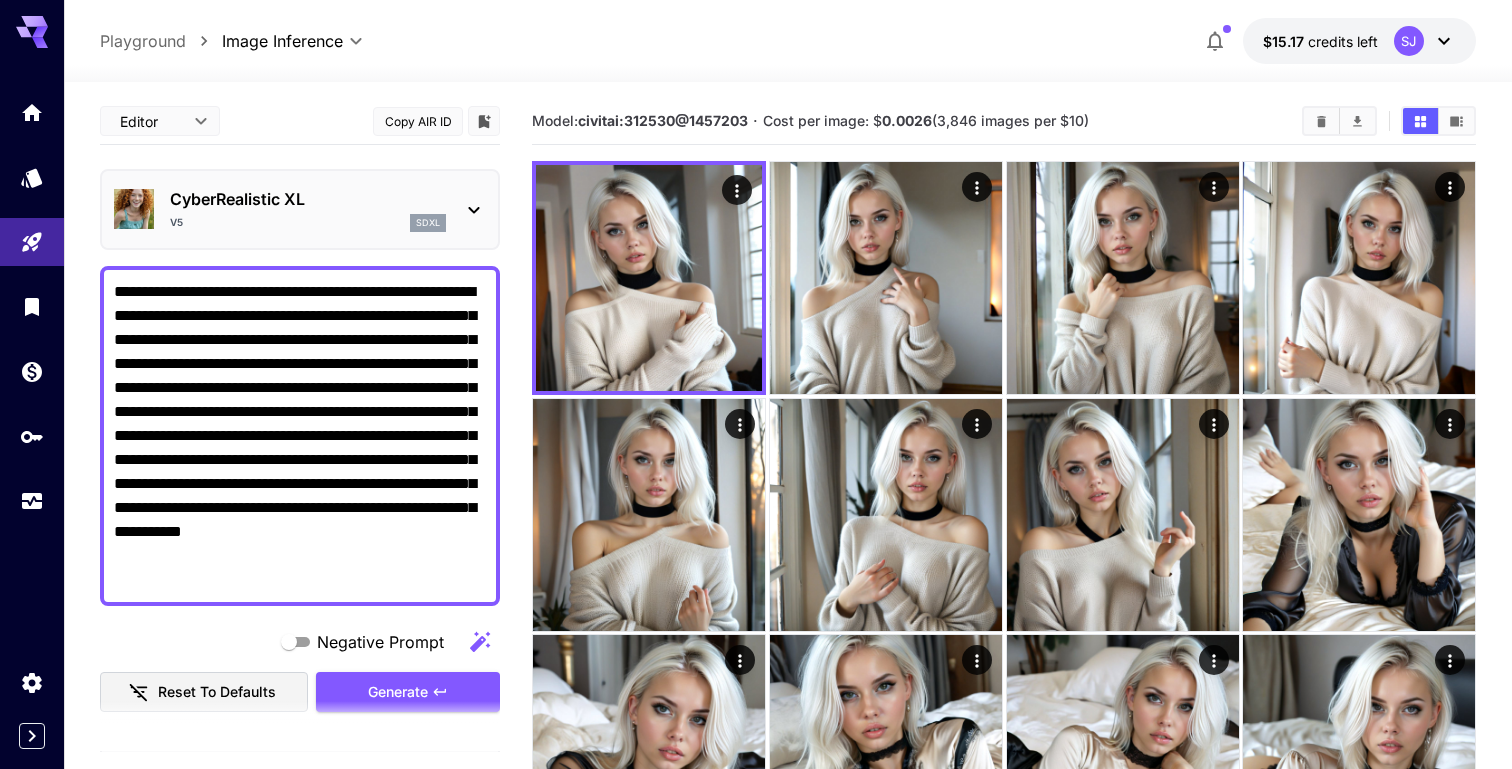 scroll, scrollTop: 15, scrollLeft: 0, axis: vertical 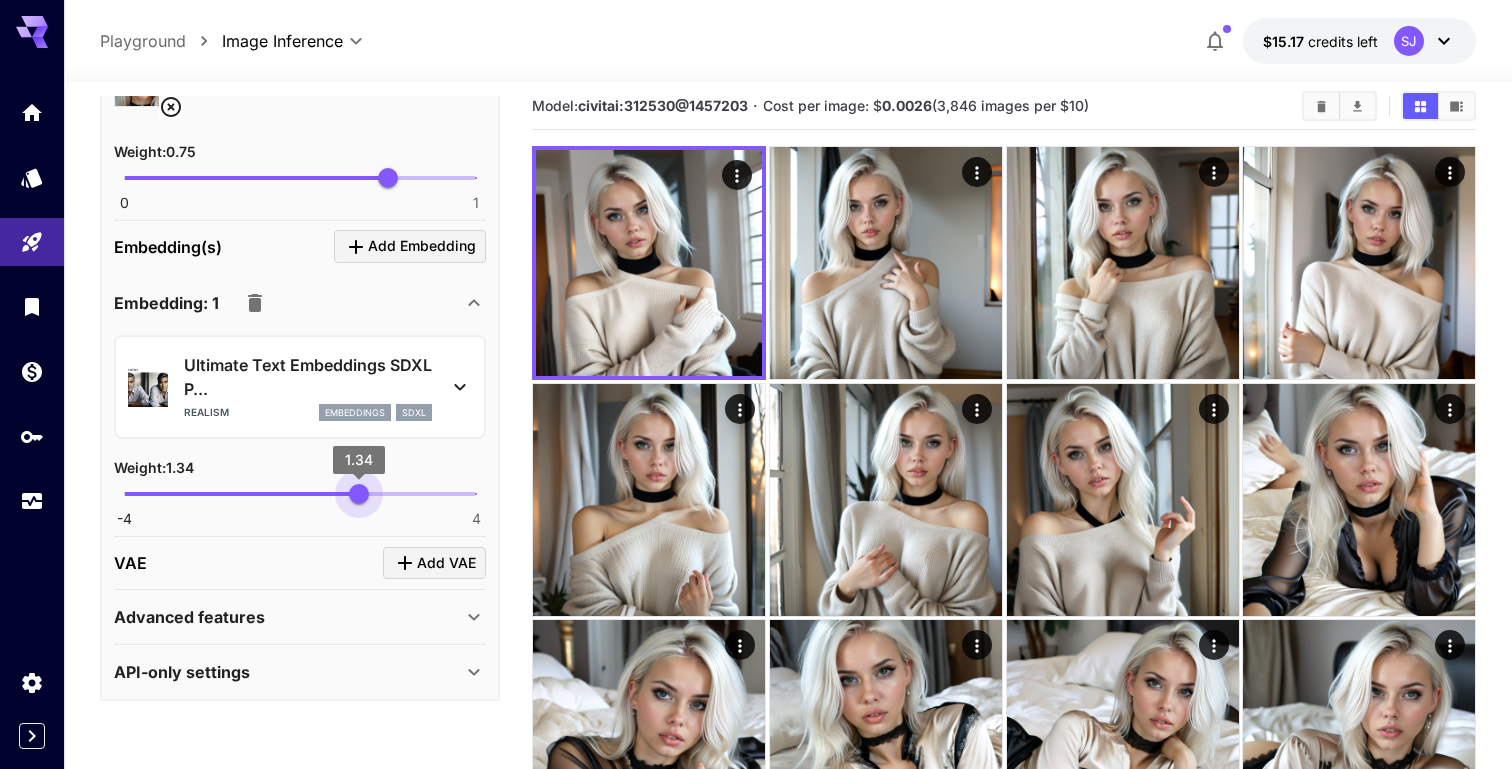 type on "****" 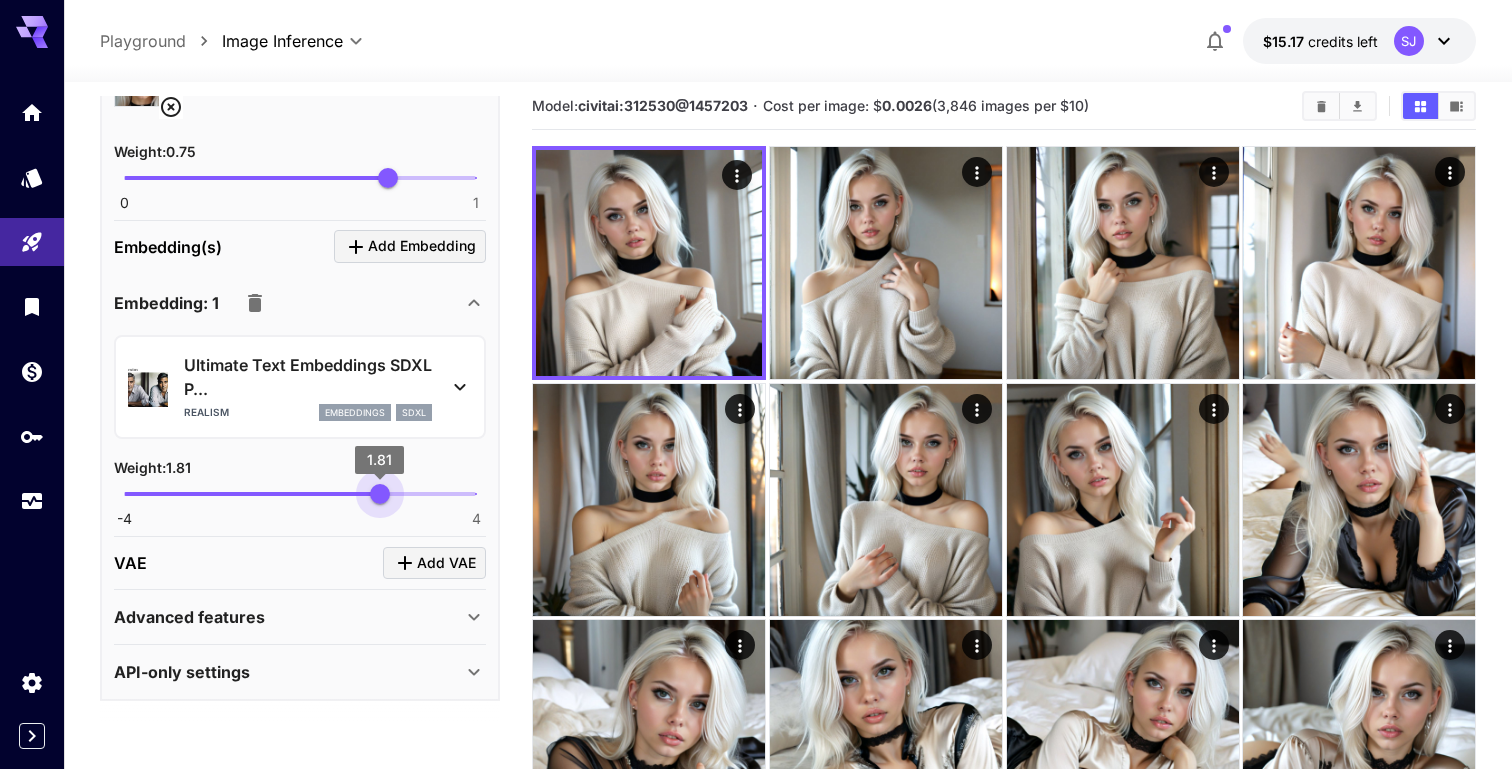 drag, startPoint x: 346, startPoint y: 494, endPoint x: 380, endPoint y: 492, distance: 34.058773 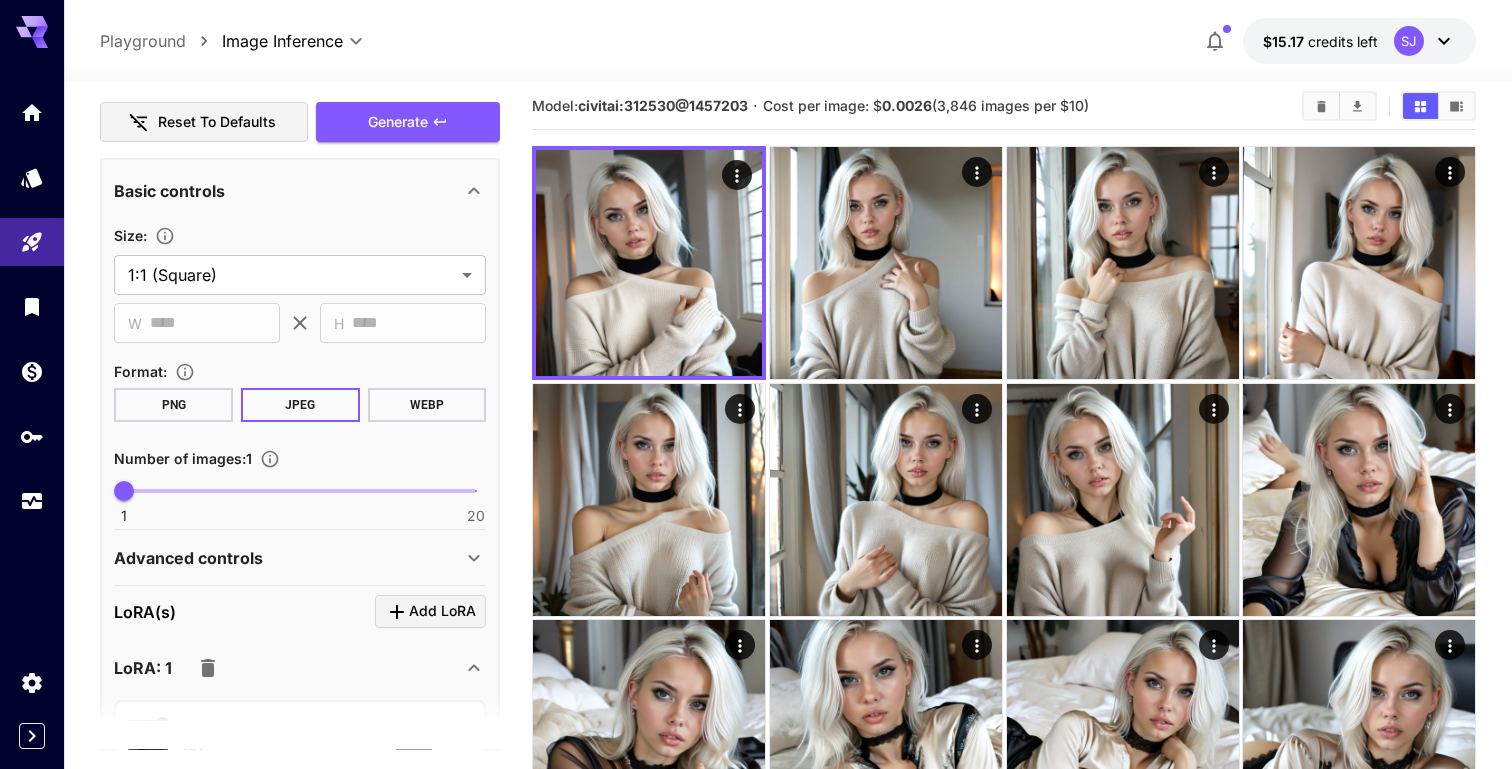 scroll, scrollTop: 492, scrollLeft: 0, axis: vertical 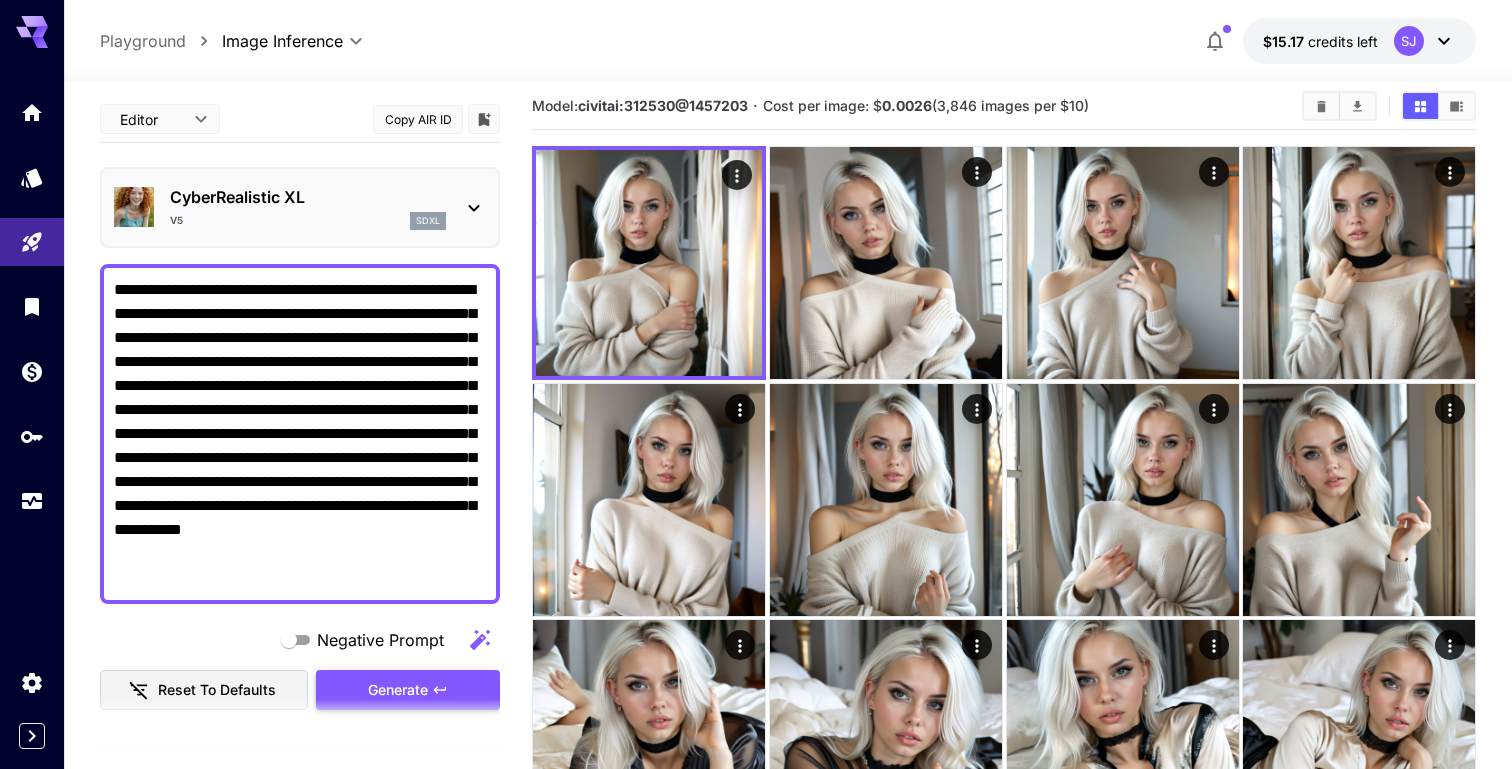 click on "**********" at bounding box center (300, 434) 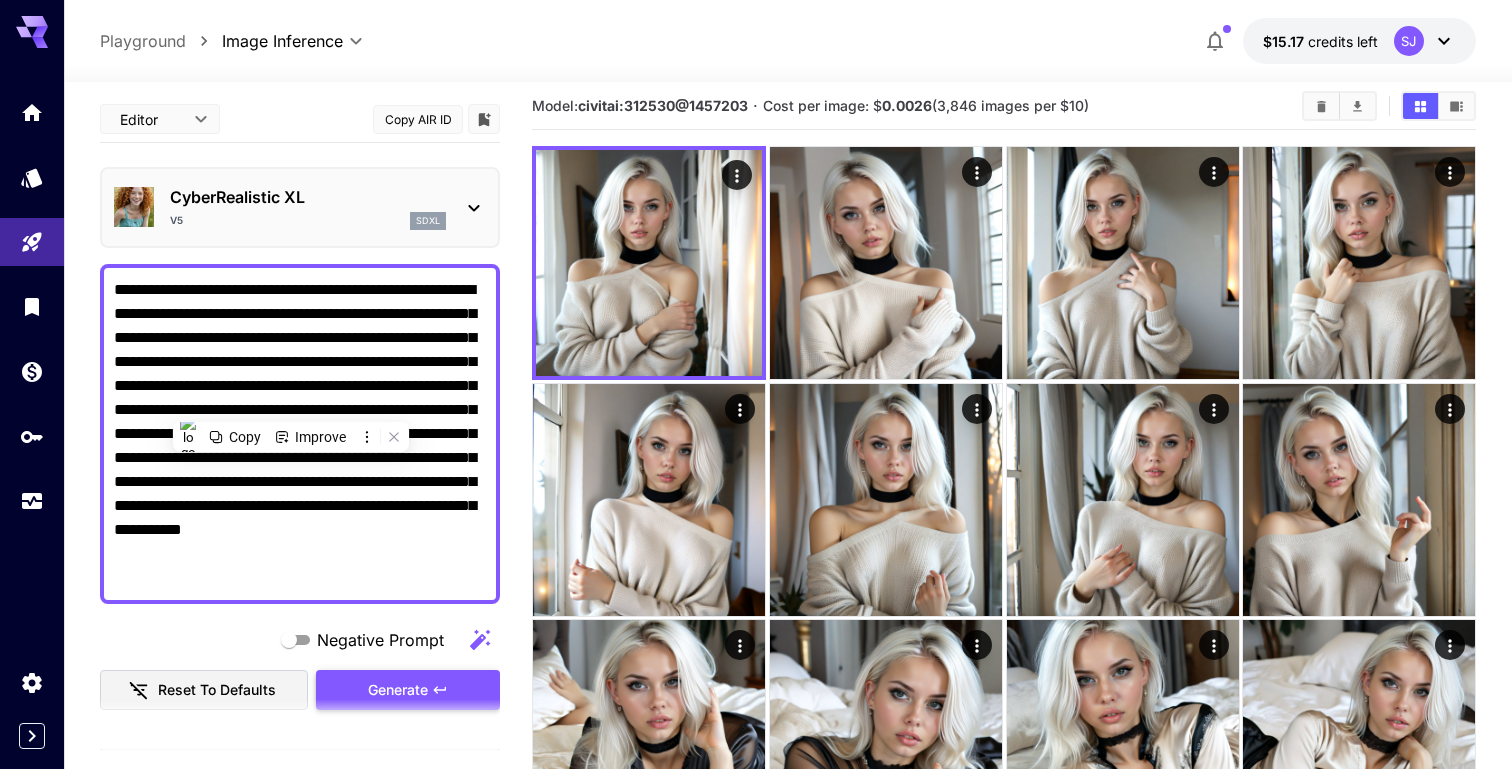 paste on "**********" 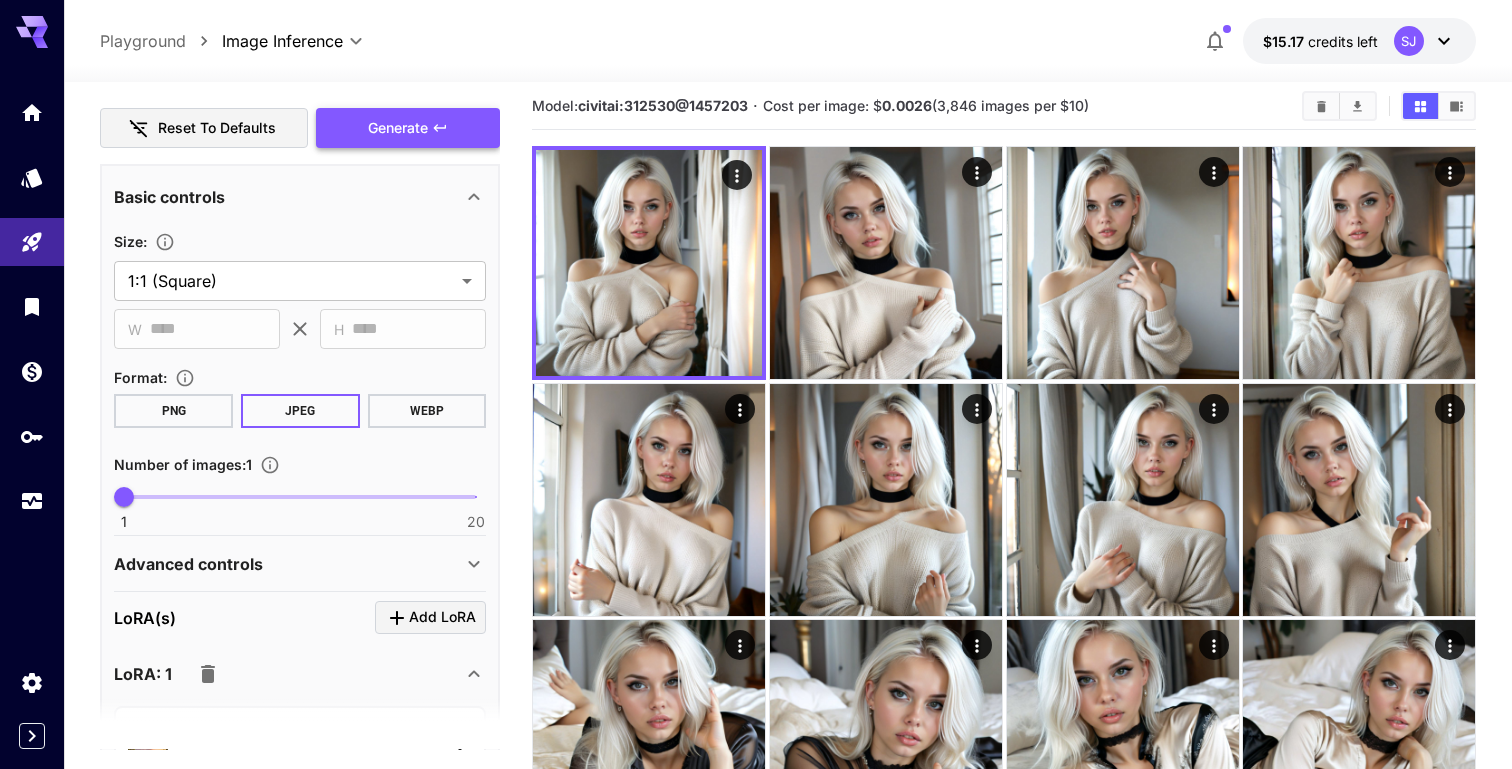 scroll, scrollTop: 336, scrollLeft: 0, axis: vertical 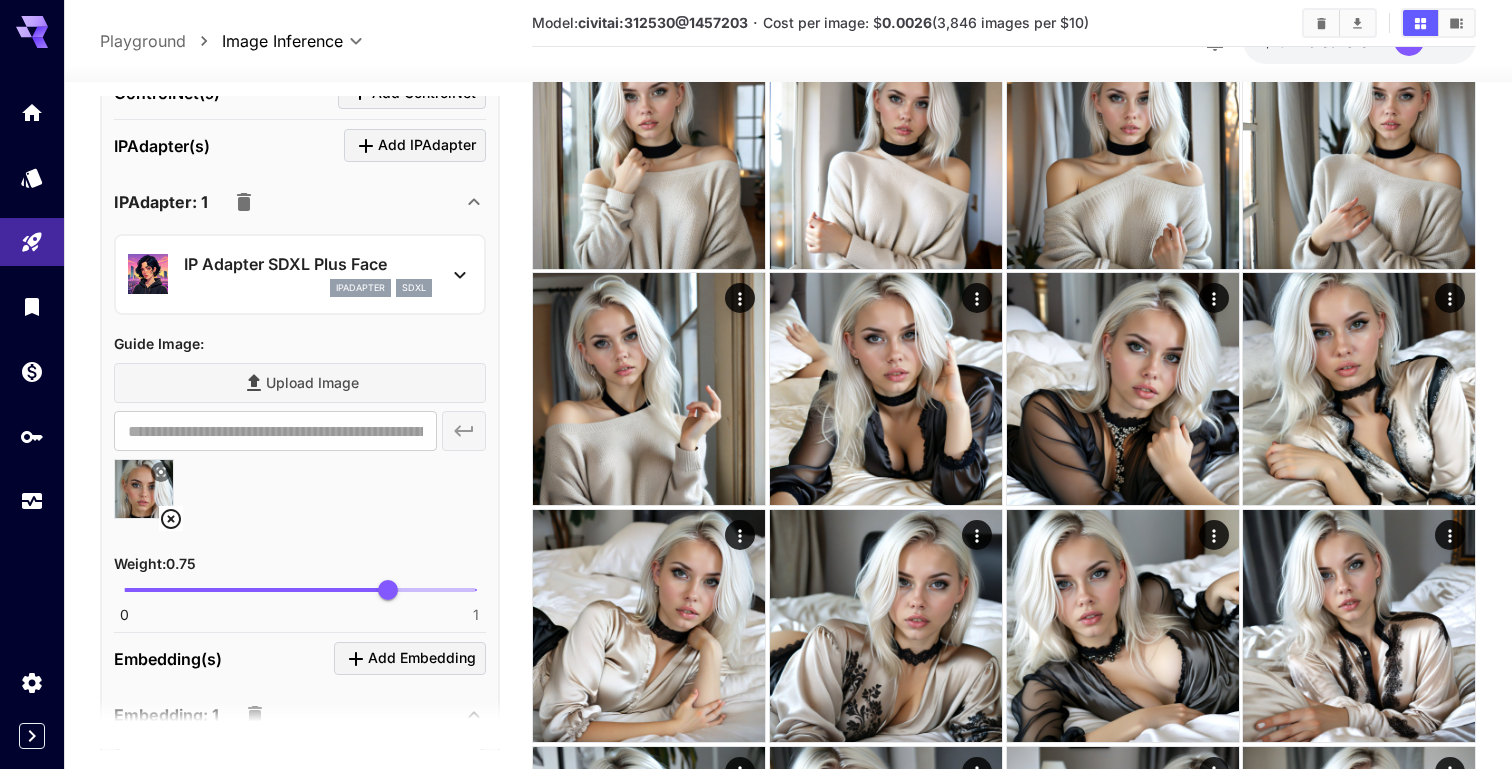 click on "IP Adapter SDXL Plus Face ipAdapter sdxl" at bounding box center (300, 274) 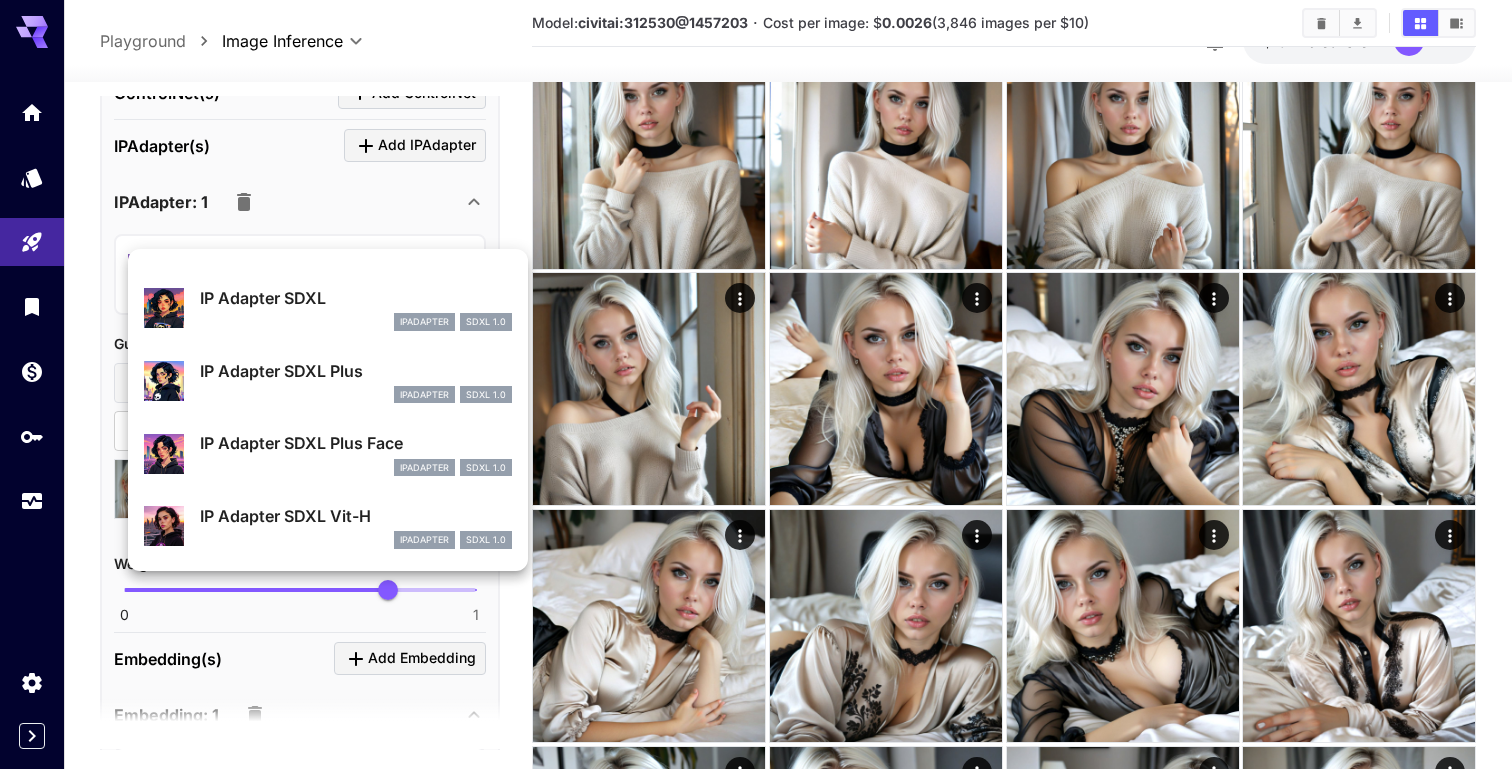 click at bounding box center (756, 384) 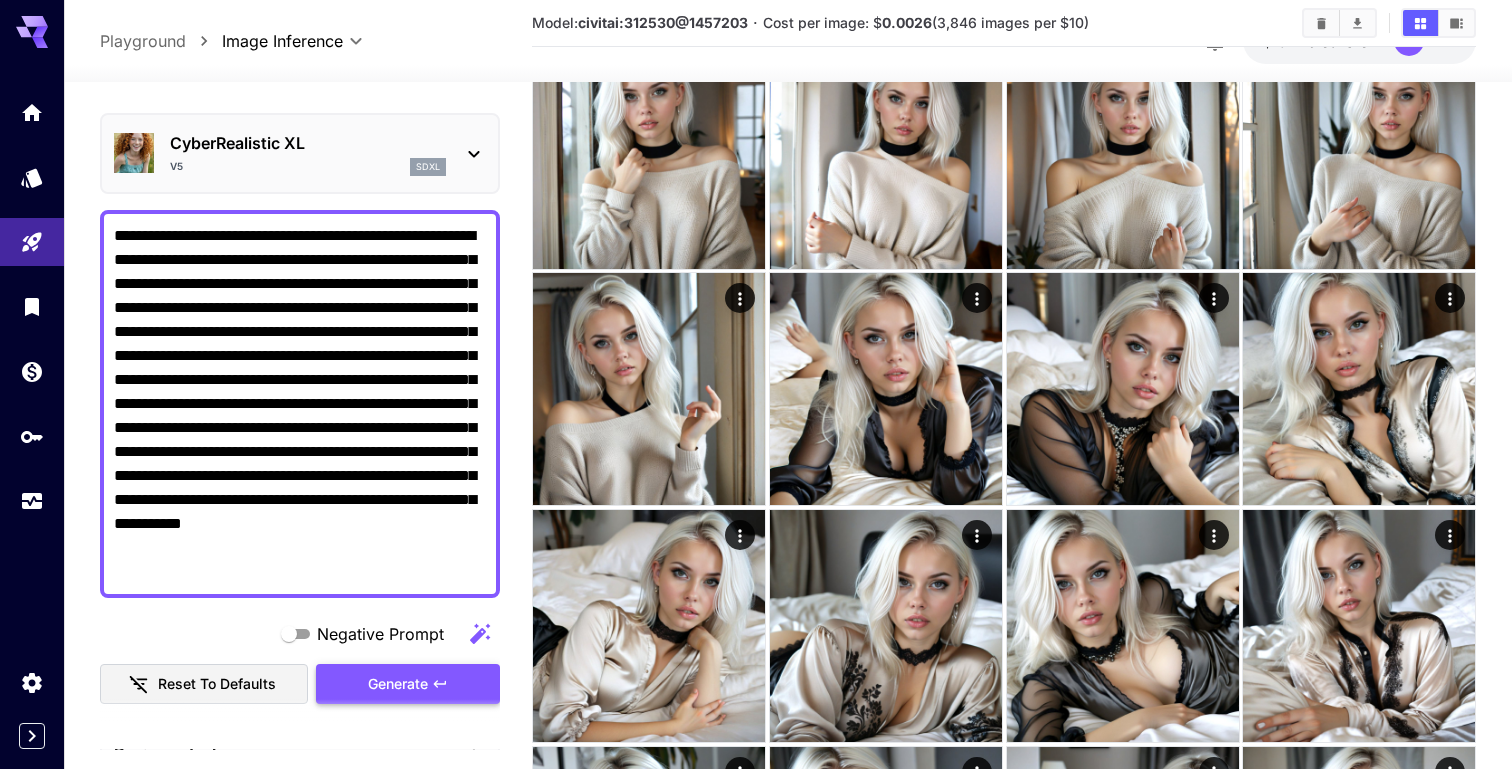 scroll, scrollTop: 10, scrollLeft: 0, axis: vertical 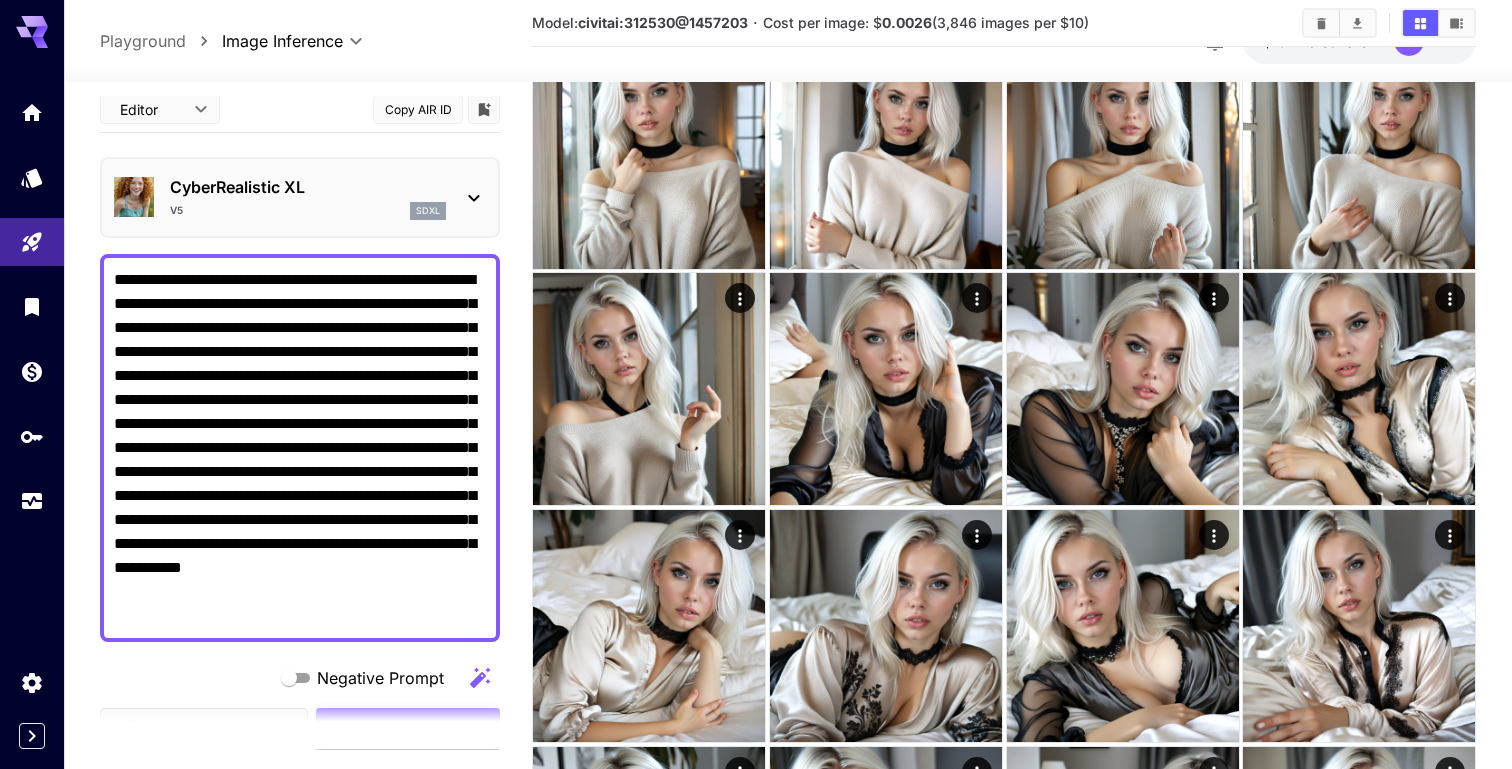 click on "**********" at bounding box center [300, 448] 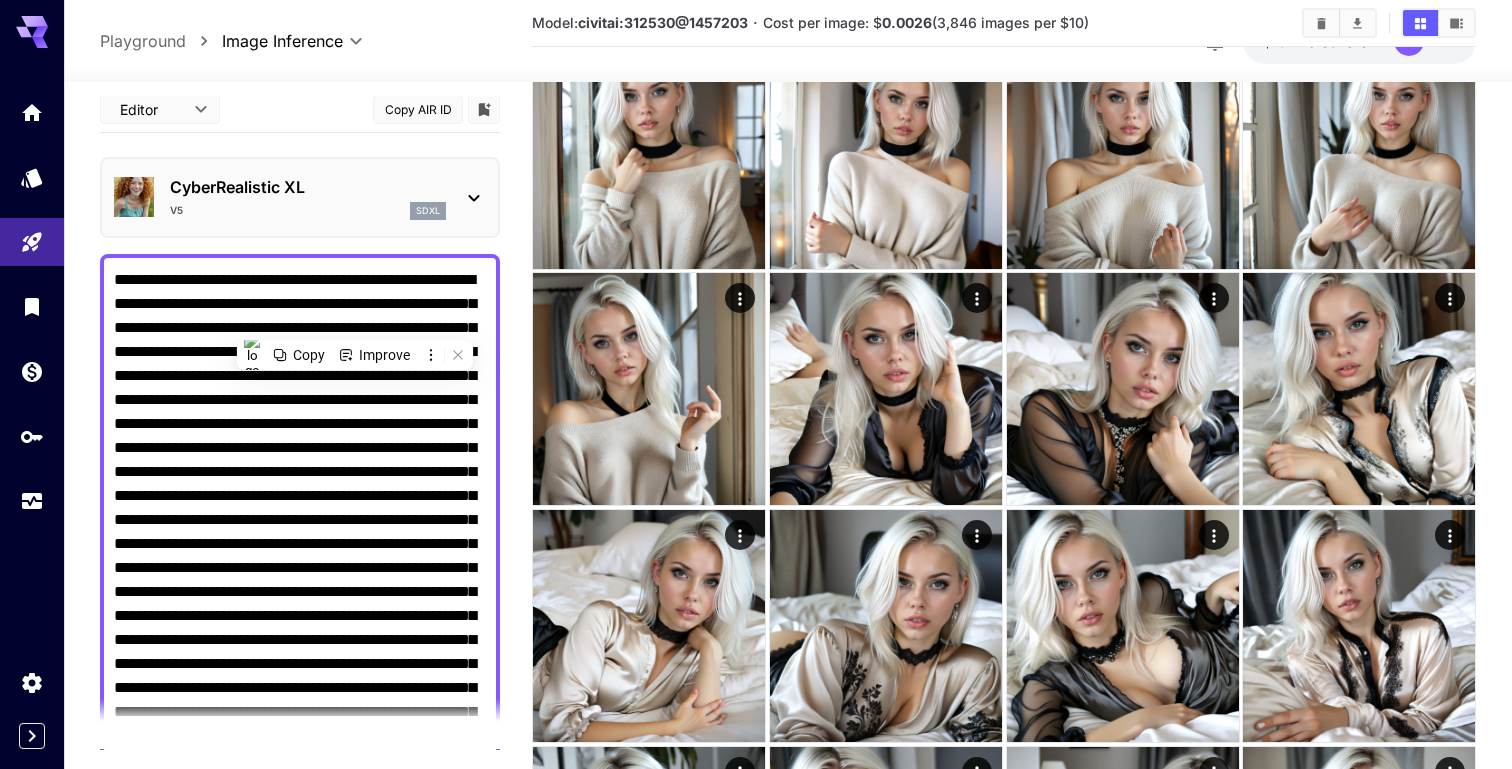 paste 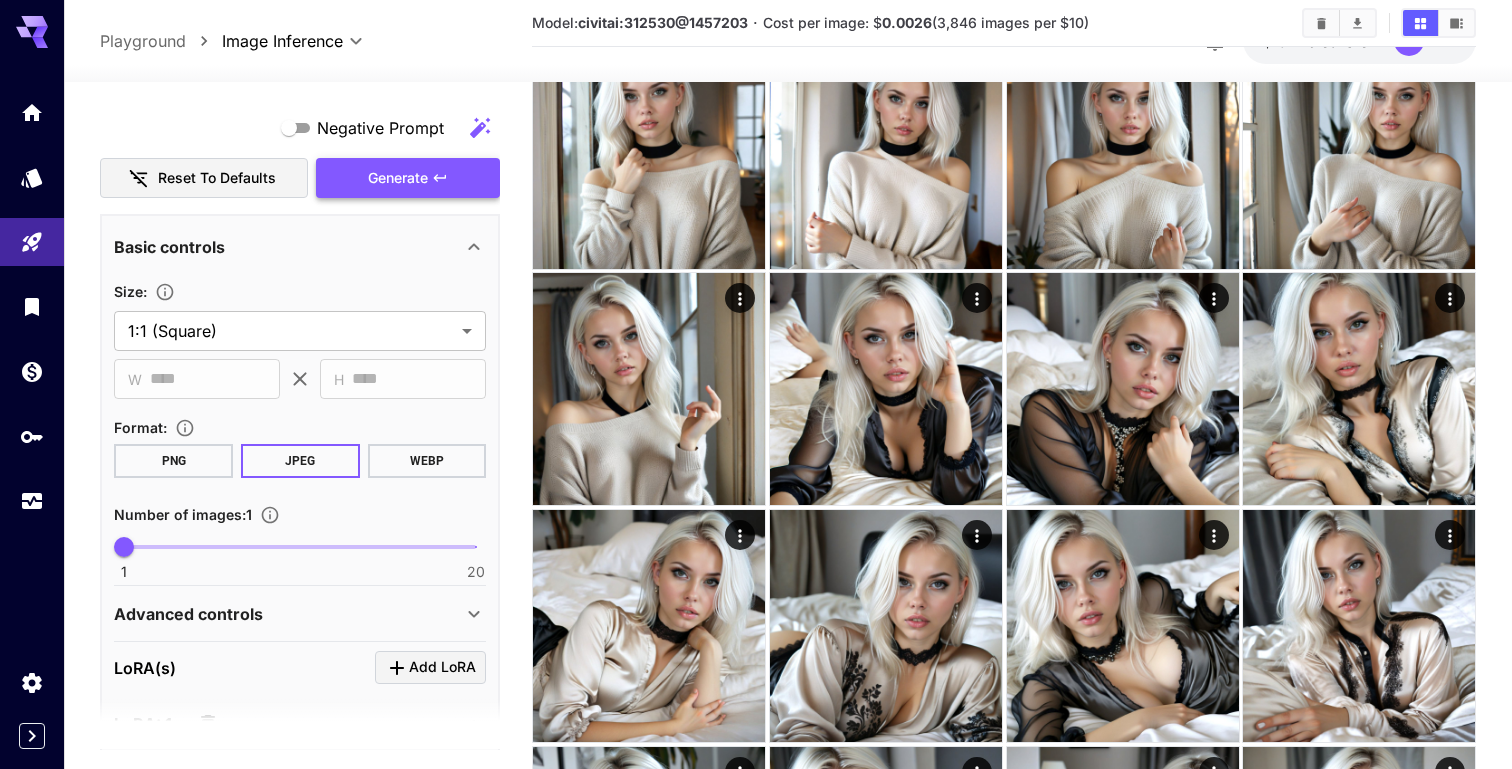 scroll, scrollTop: 450, scrollLeft: 0, axis: vertical 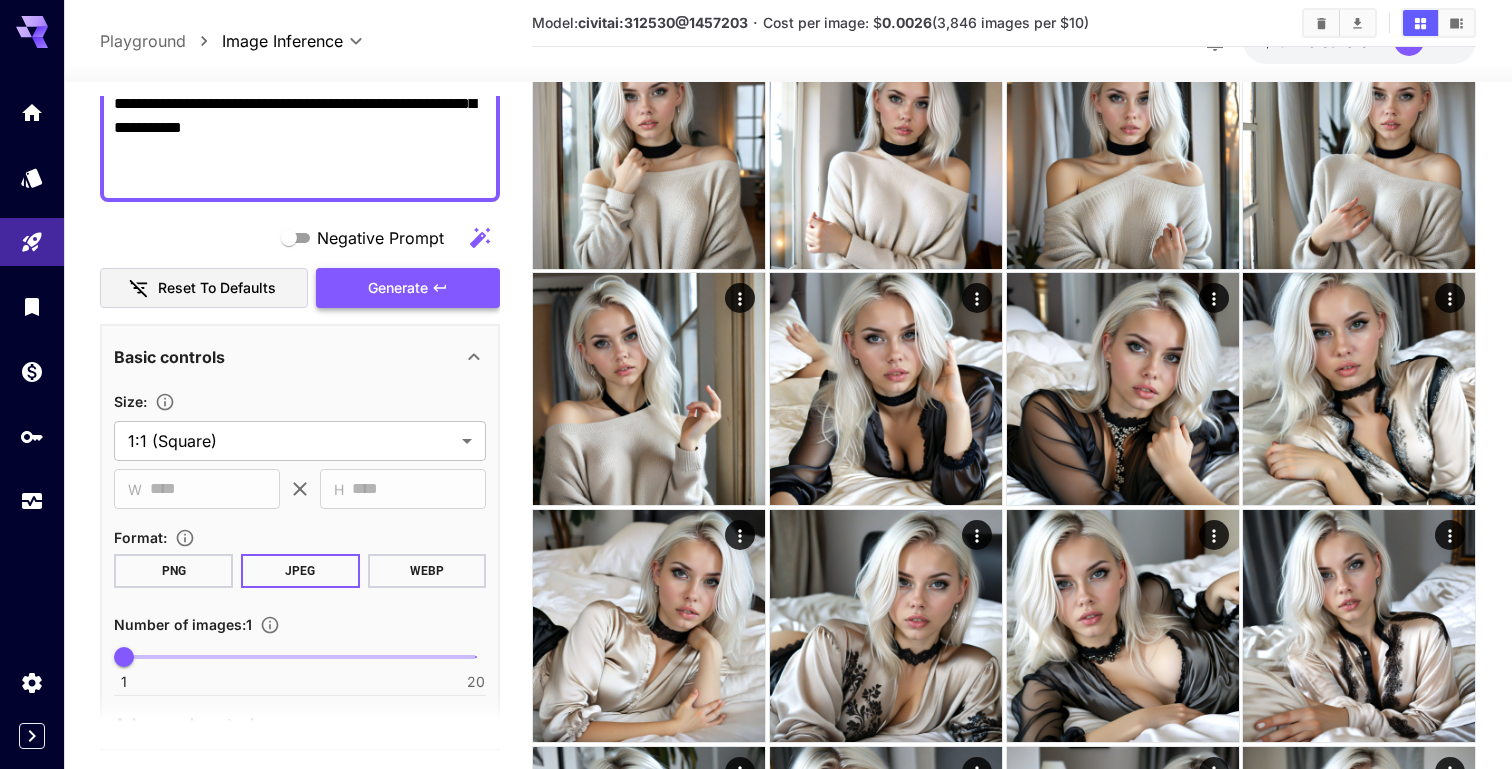 click on "Generate" at bounding box center [408, 288] 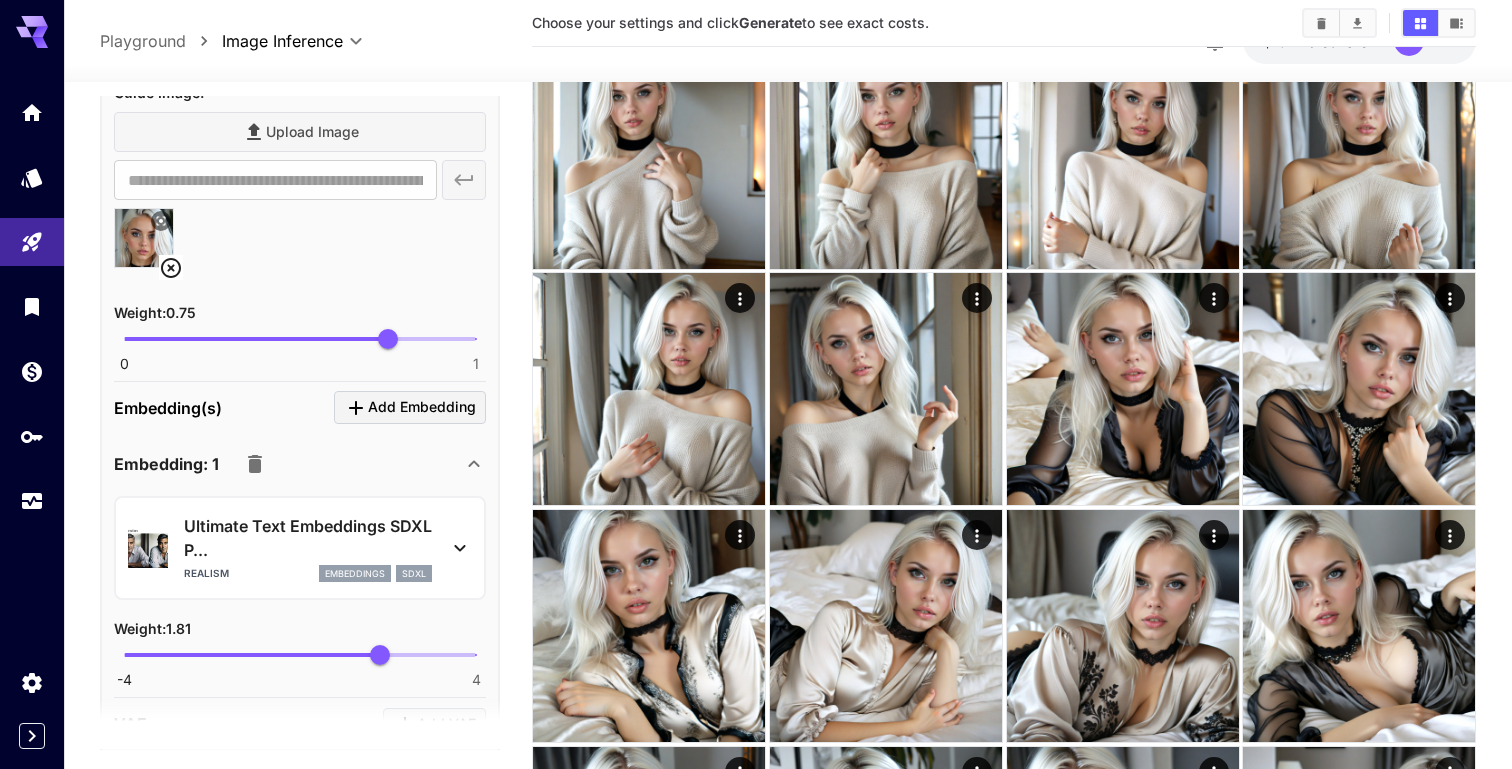 scroll, scrollTop: 1839, scrollLeft: 0, axis: vertical 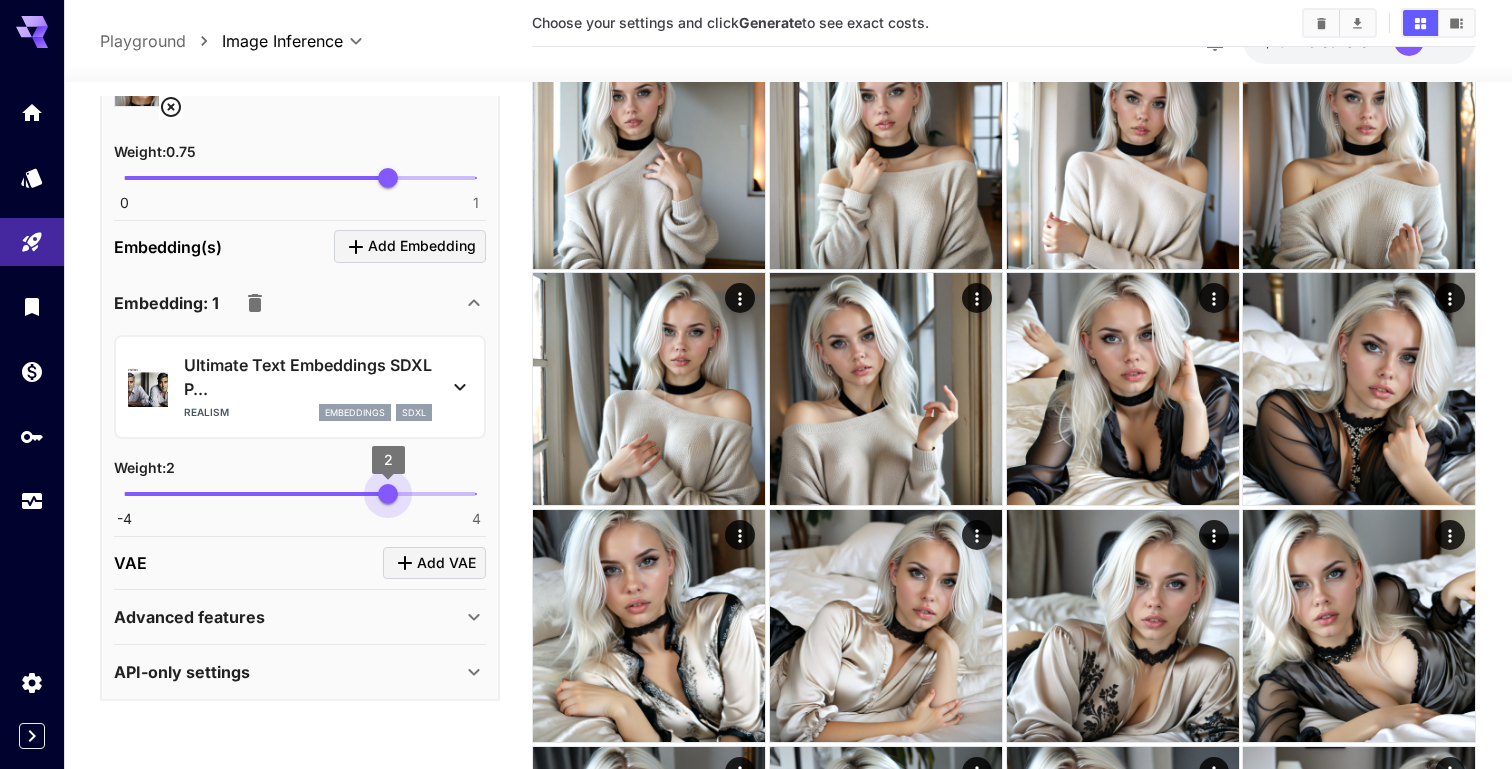 click on "2" at bounding box center [388, 494] 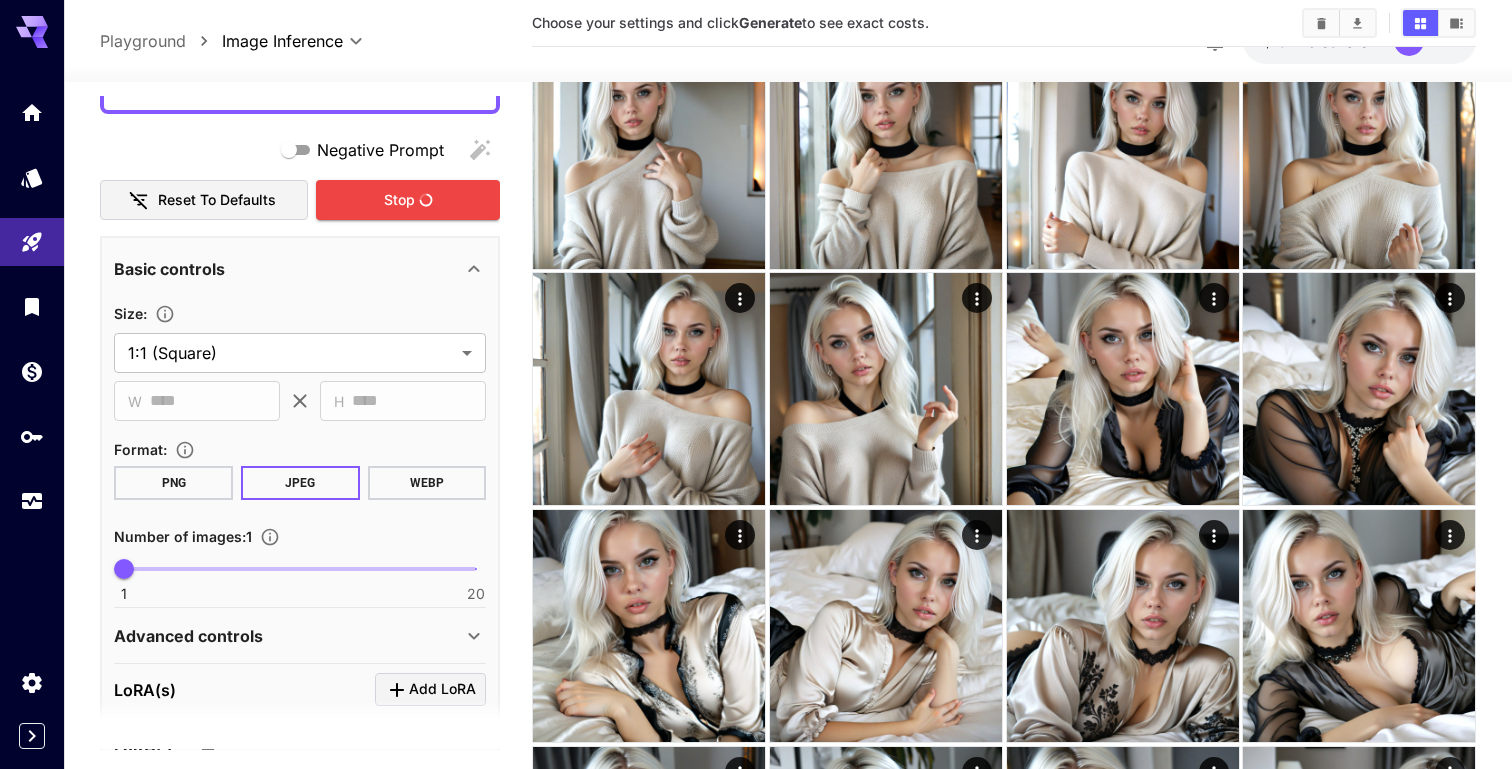 scroll, scrollTop: 298, scrollLeft: 0, axis: vertical 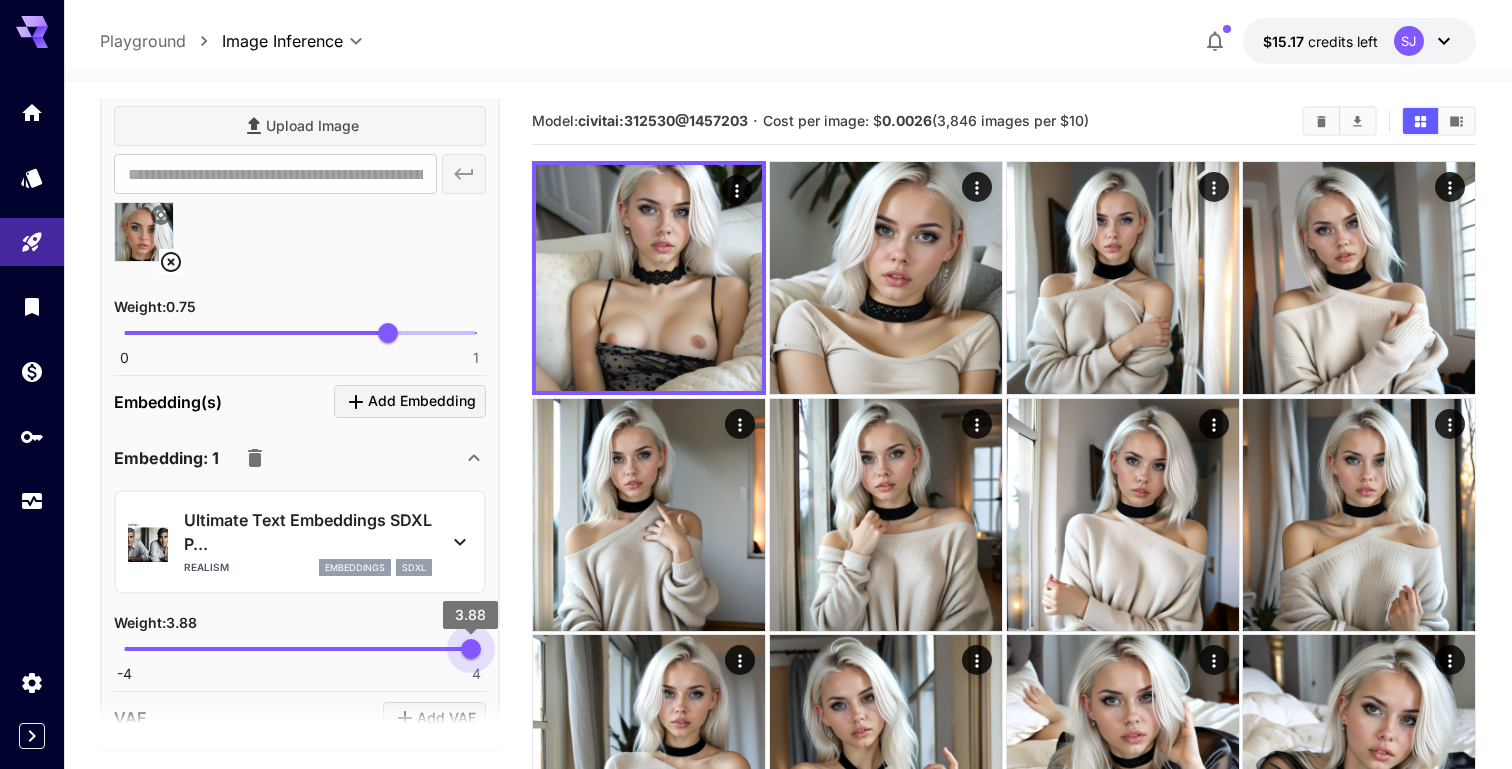 type on "*" 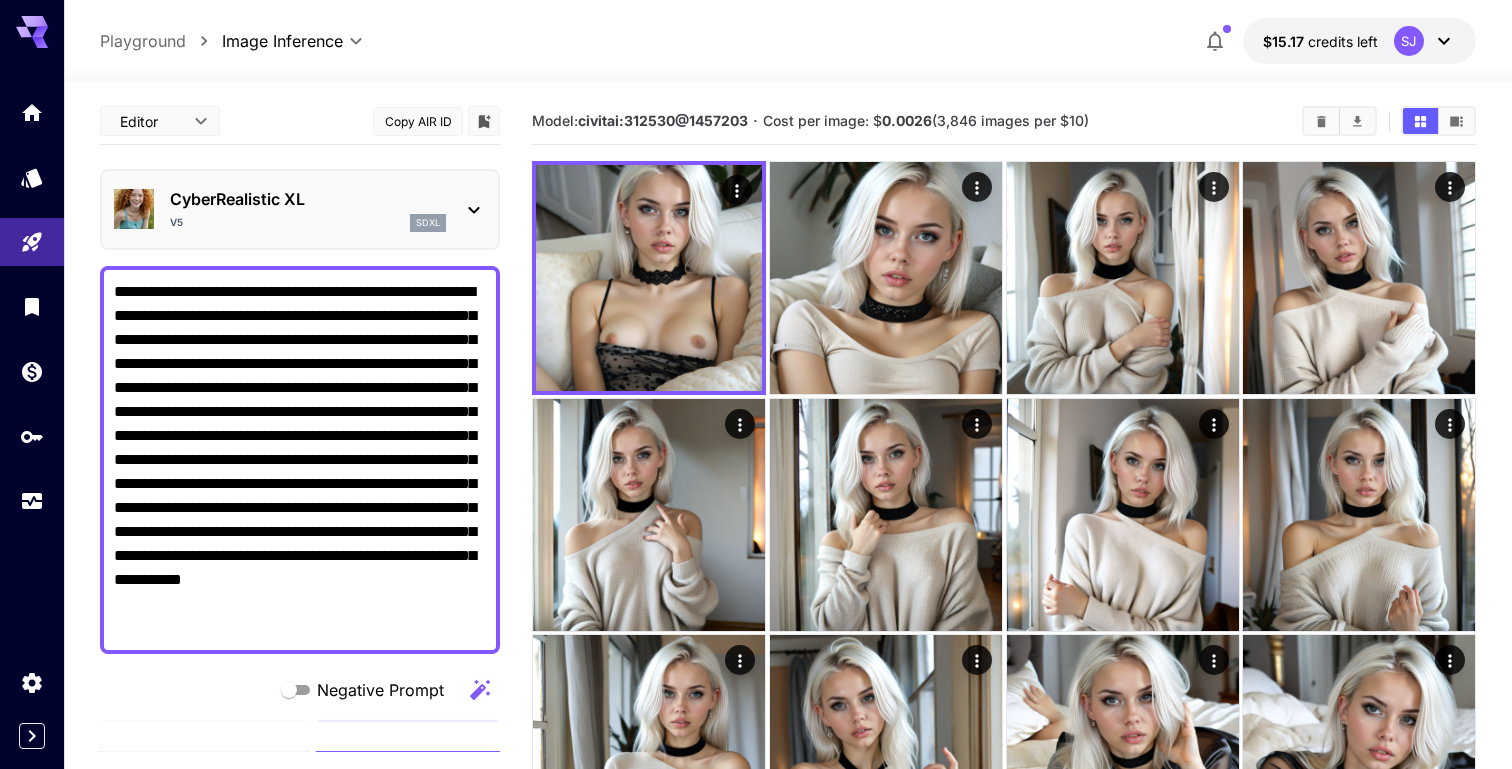 scroll, scrollTop: 0, scrollLeft: 0, axis: both 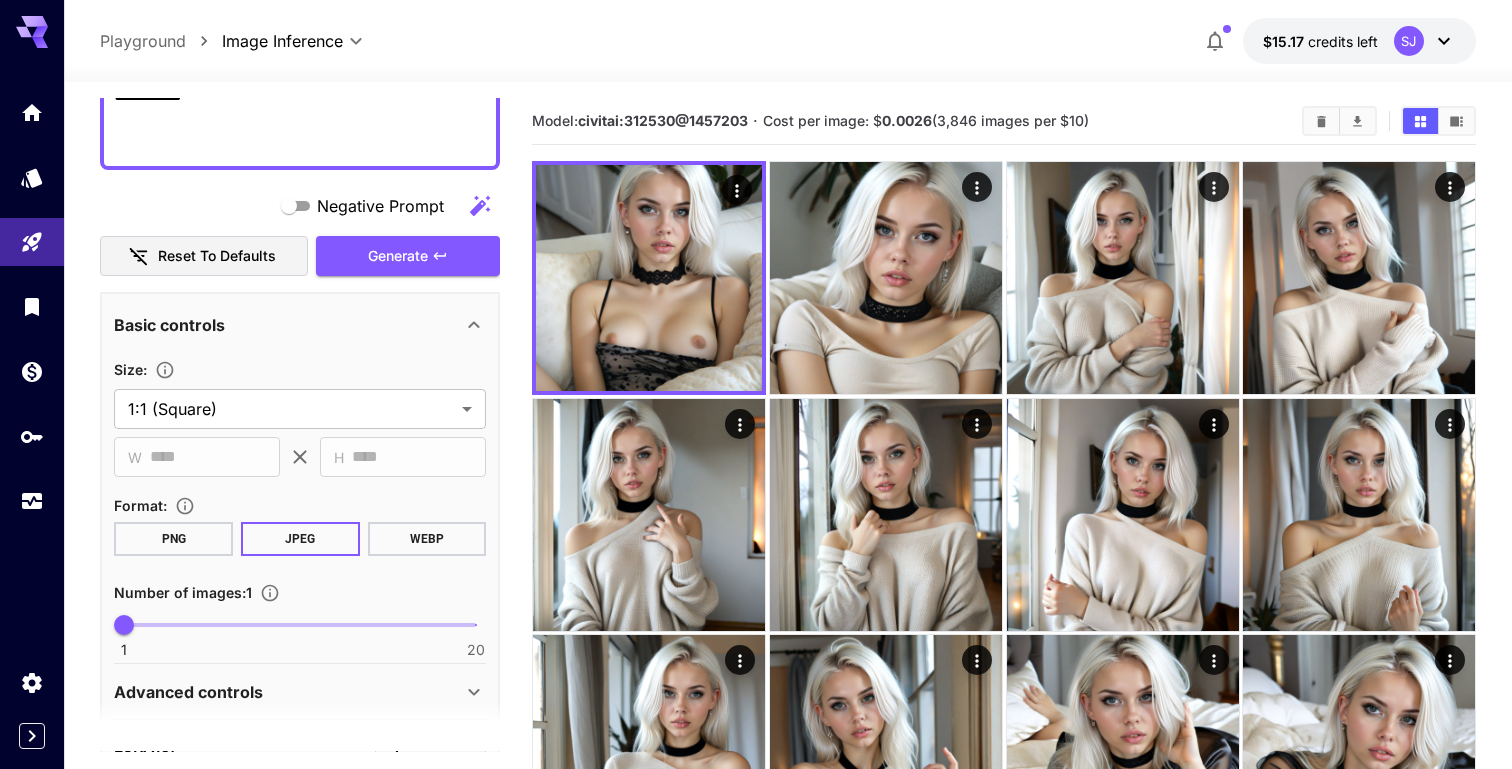 click on "**********" at bounding box center [300, 836] 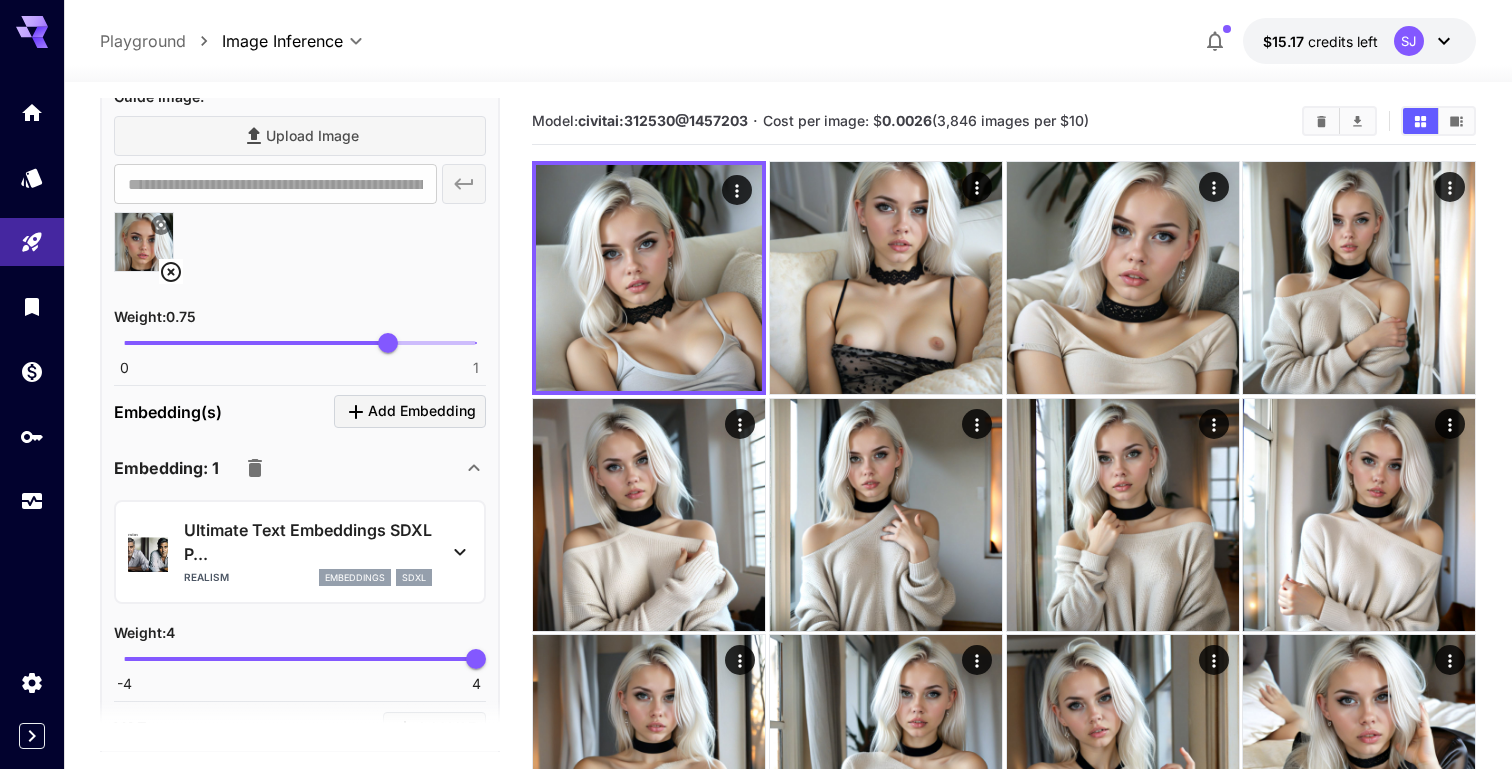 scroll, scrollTop: 1839, scrollLeft: 0, axis: vertical 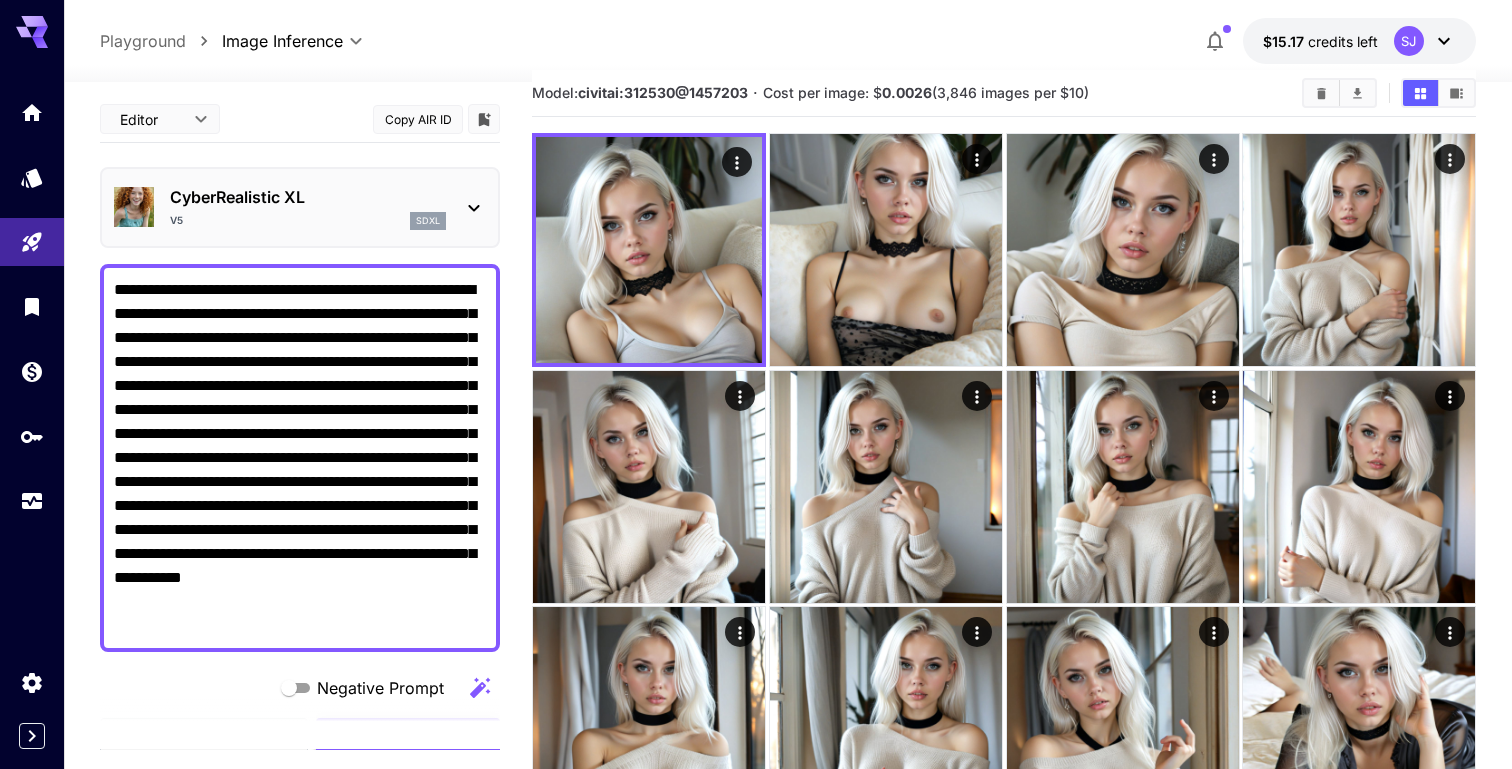 click on "**********" at bounding box center [300, 458] 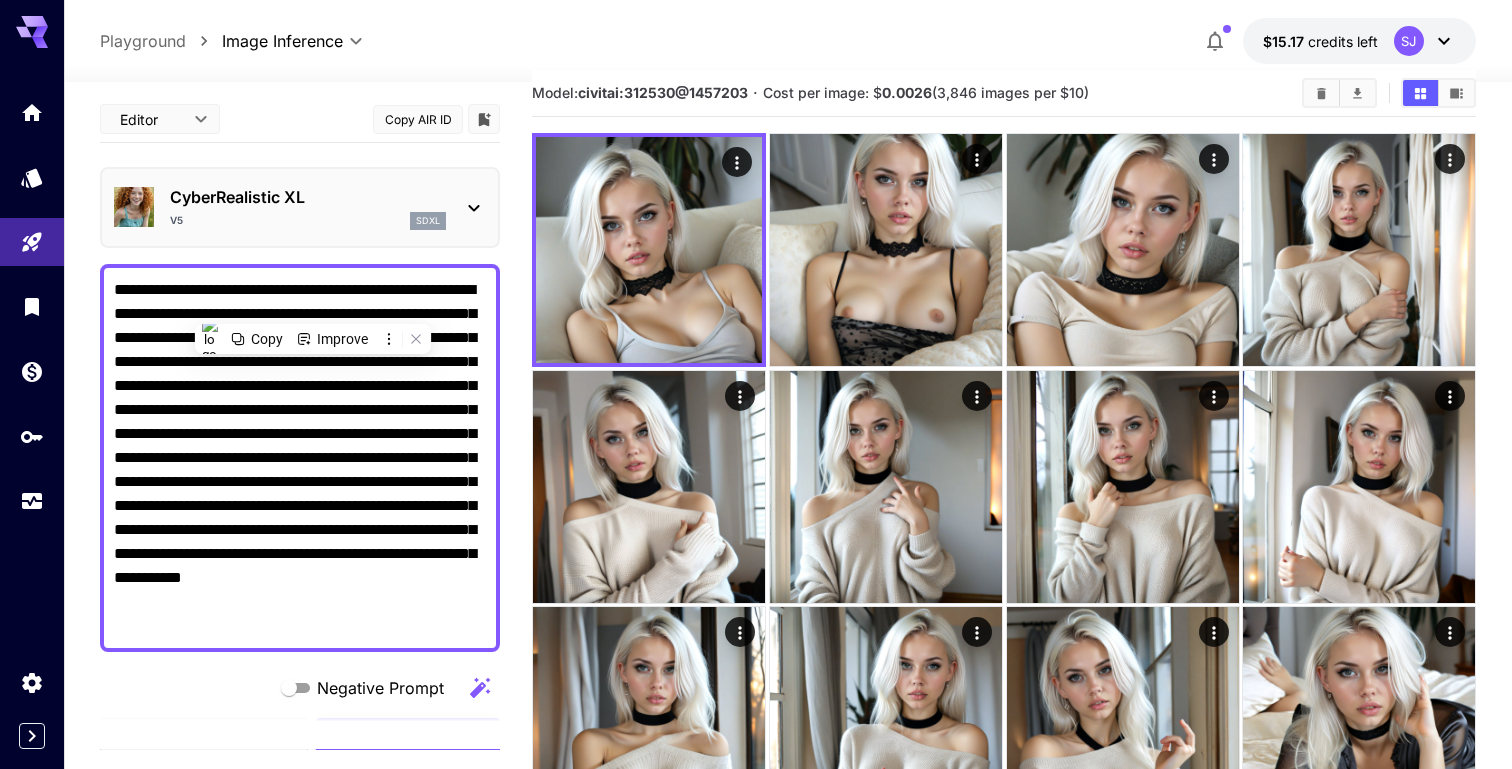 paste 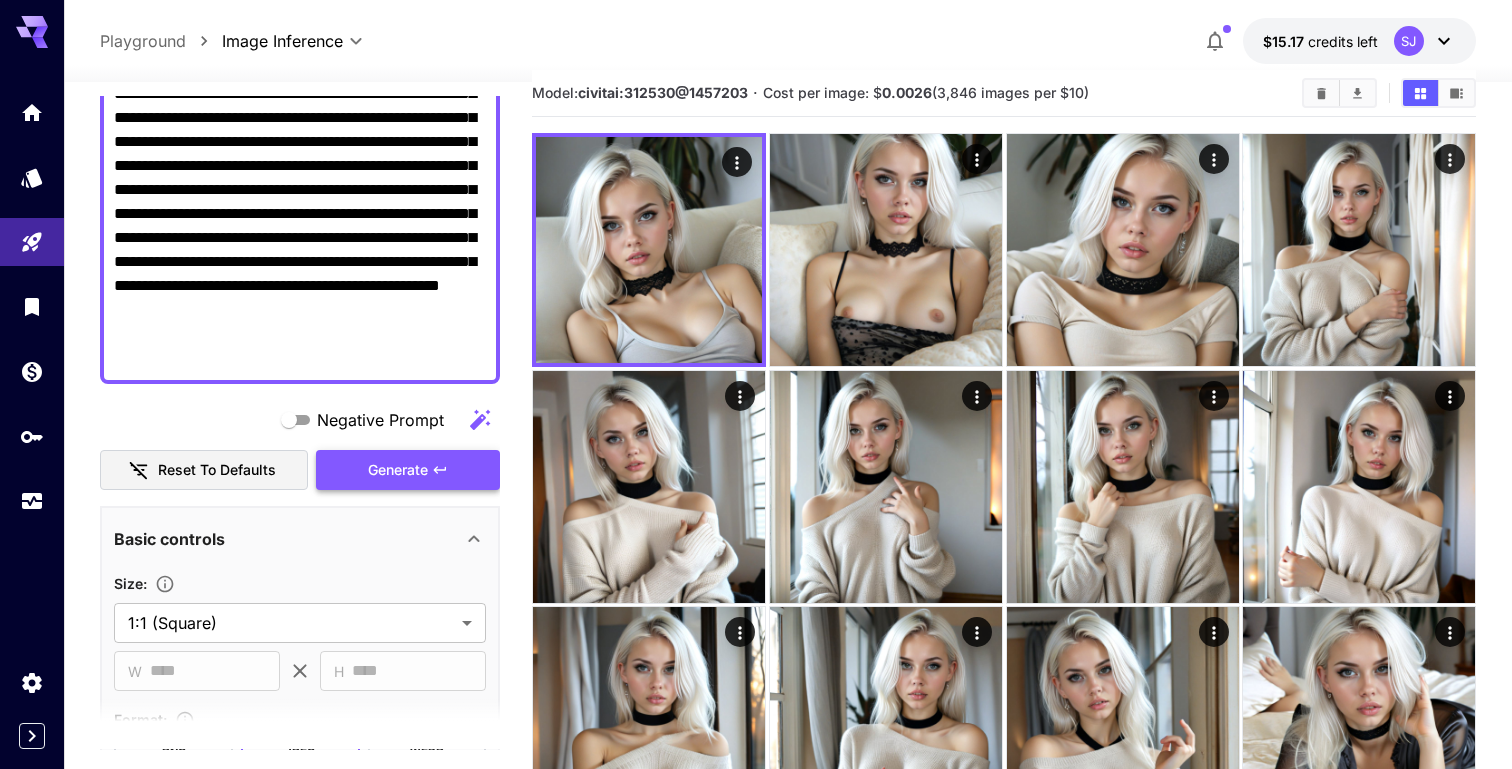 scroll, scrollTop: 261, scrollLeft: 0, axis: vertical 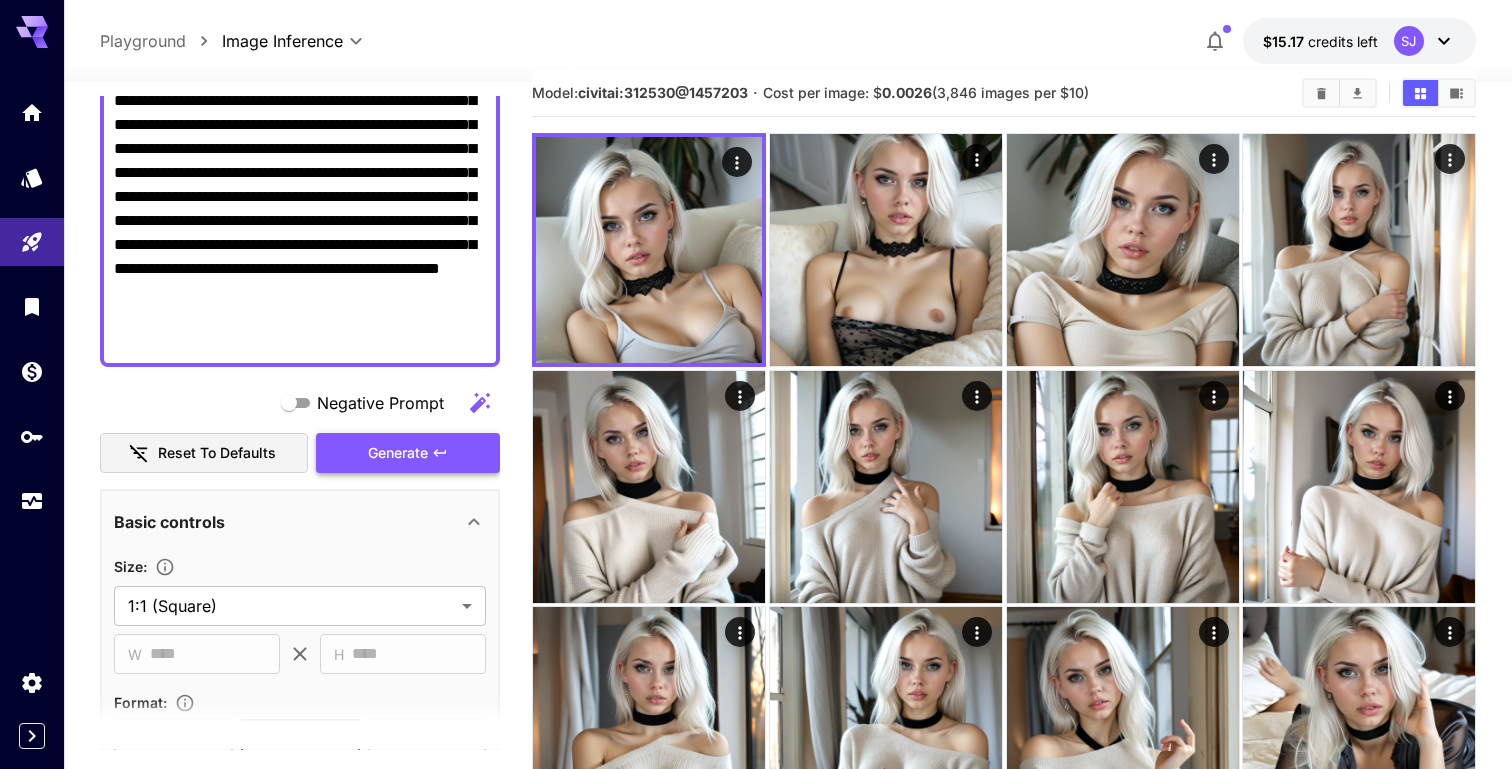type on "**********" 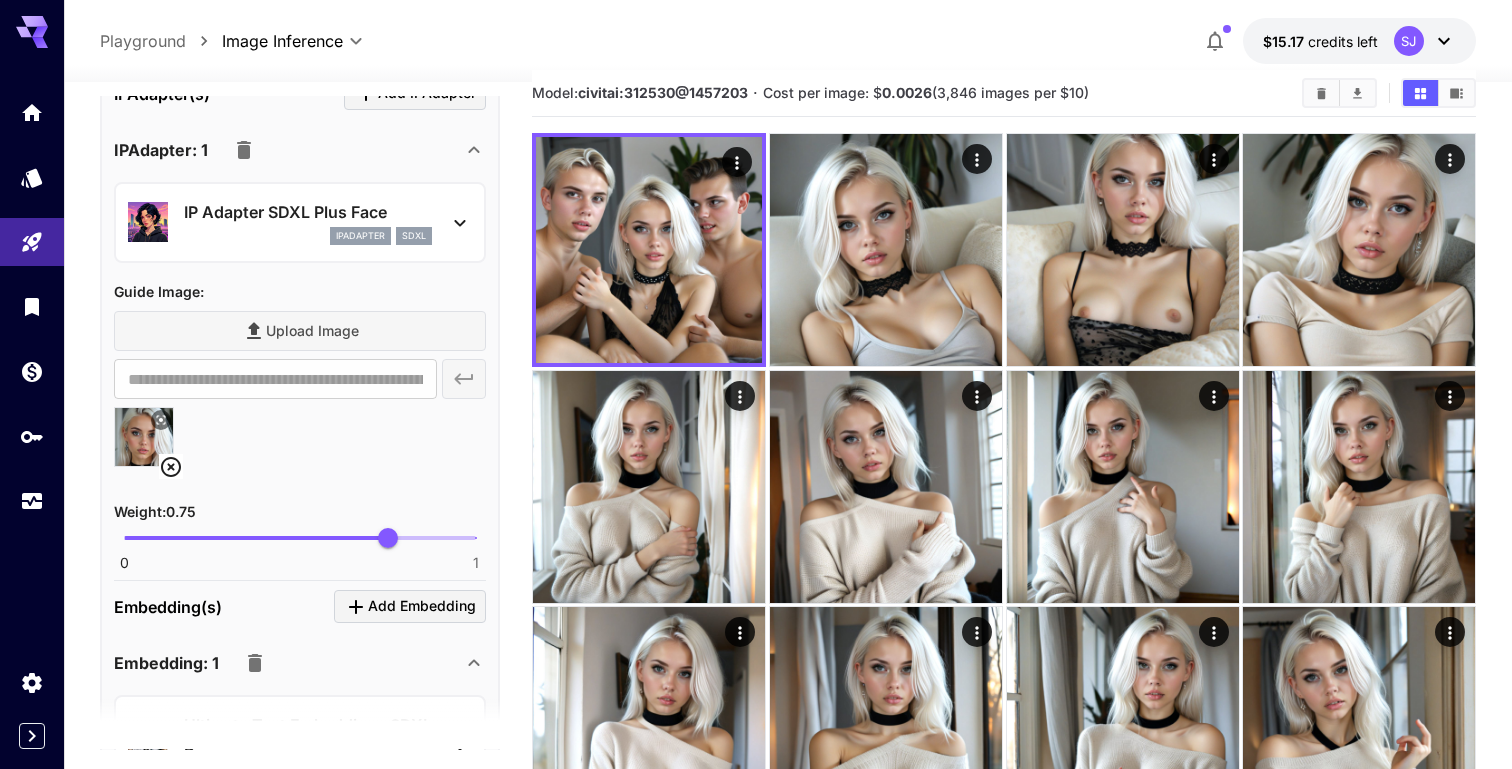 scroll, scrollTop: 1547, scrollLeft: 0, axis: vertical 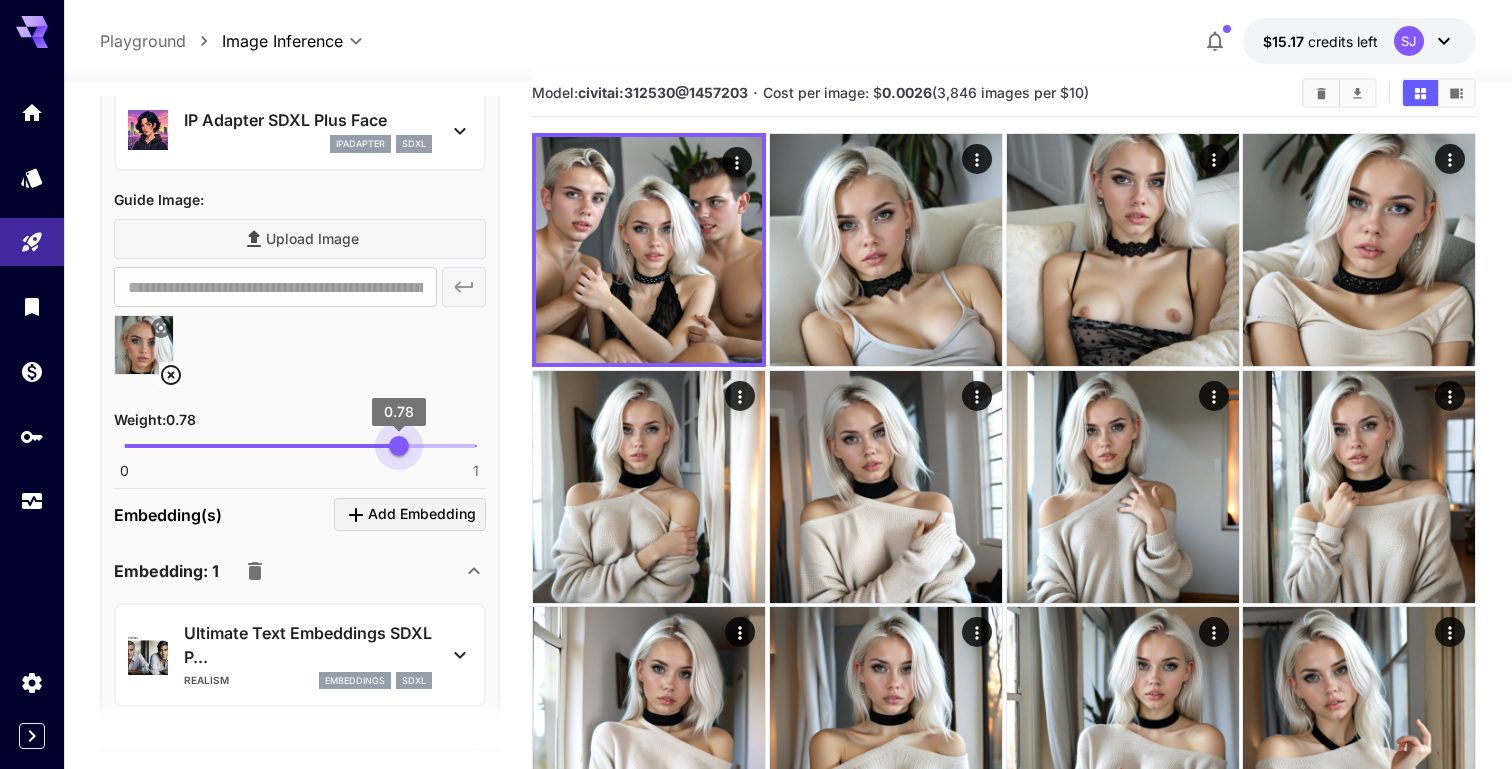 click on "0.78" at bounding box center [399, 446] 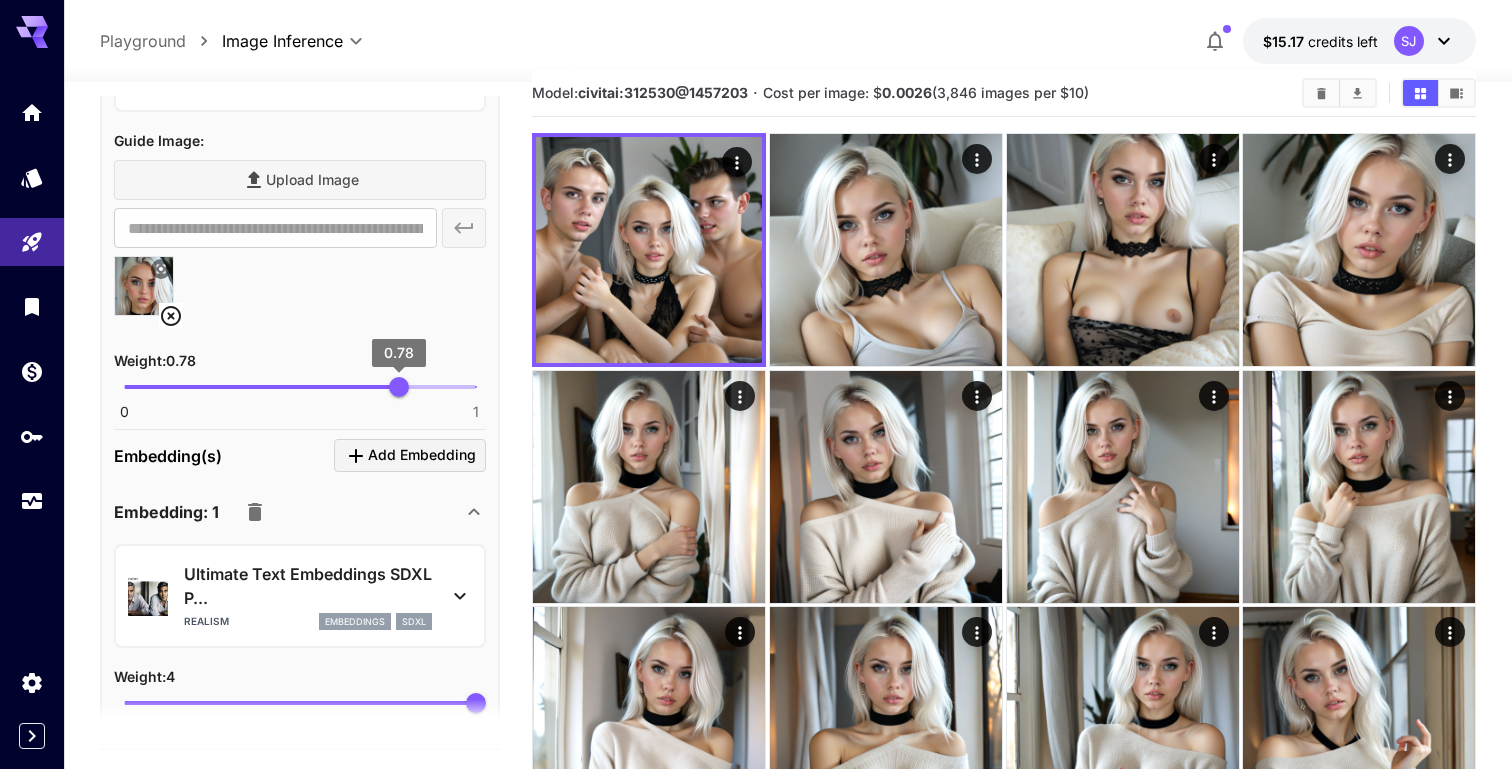 scroll, scrollTop: 1607, scrollLeft: 0, axis: vertical 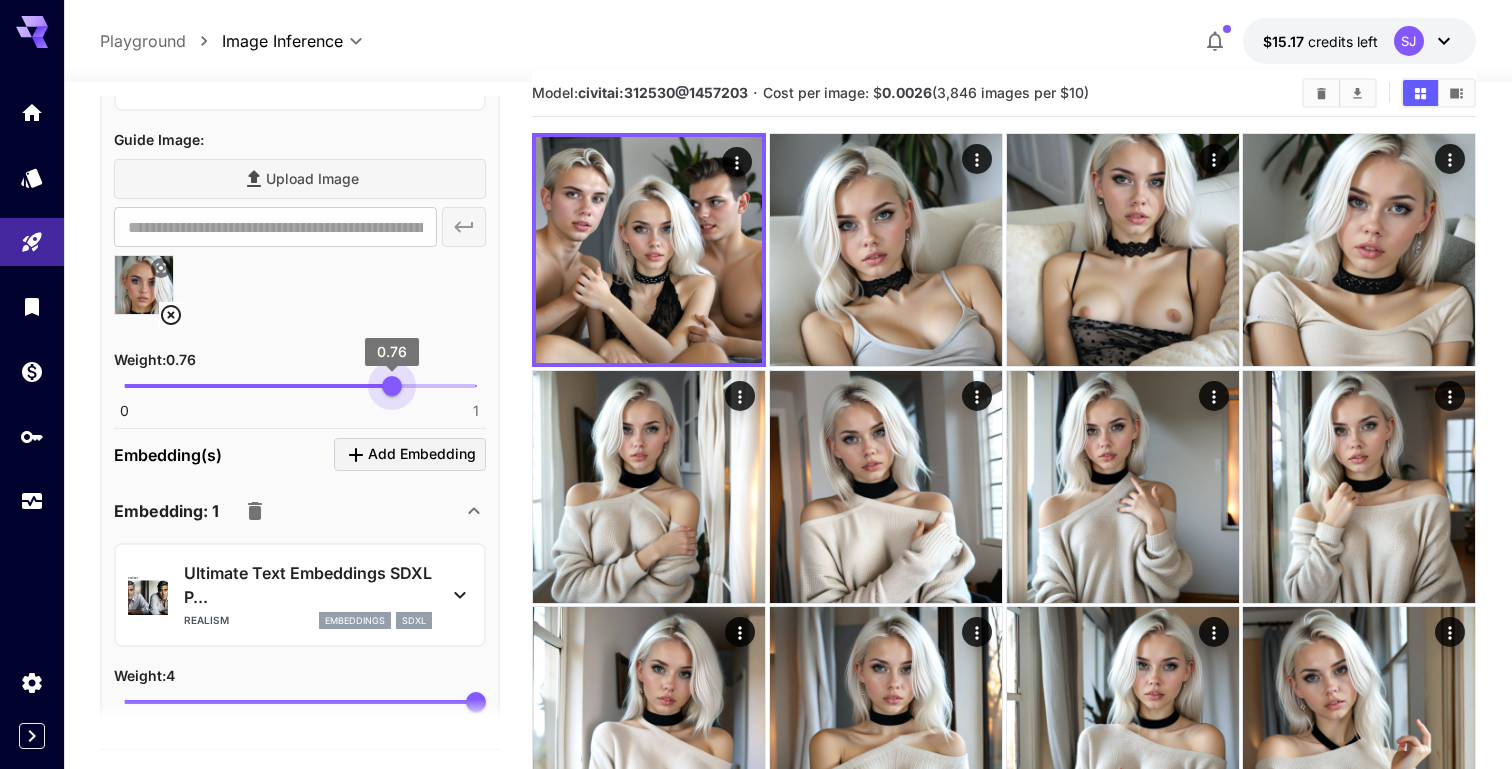 type on "****" 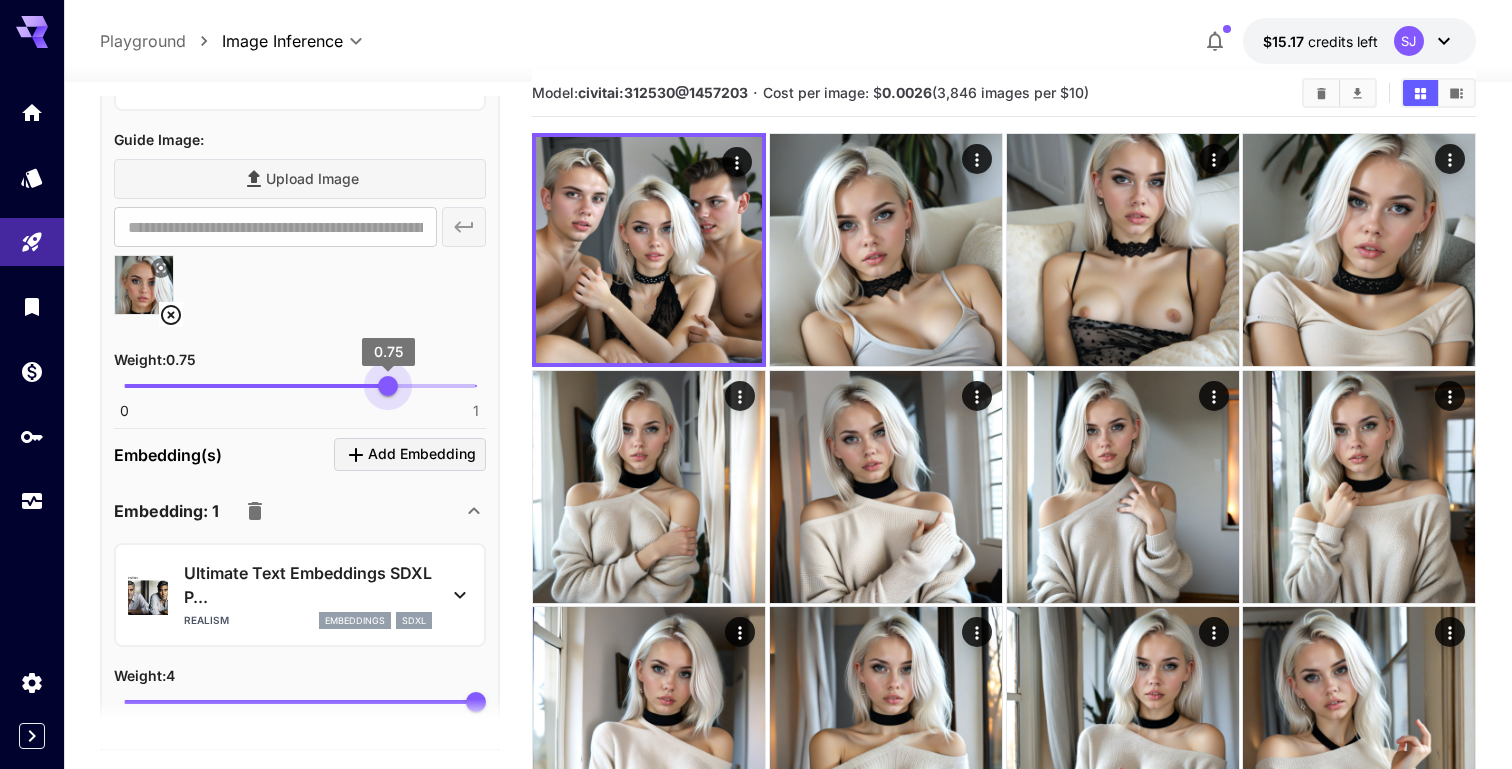 click on "0.75" at bounding box center (388, 386) 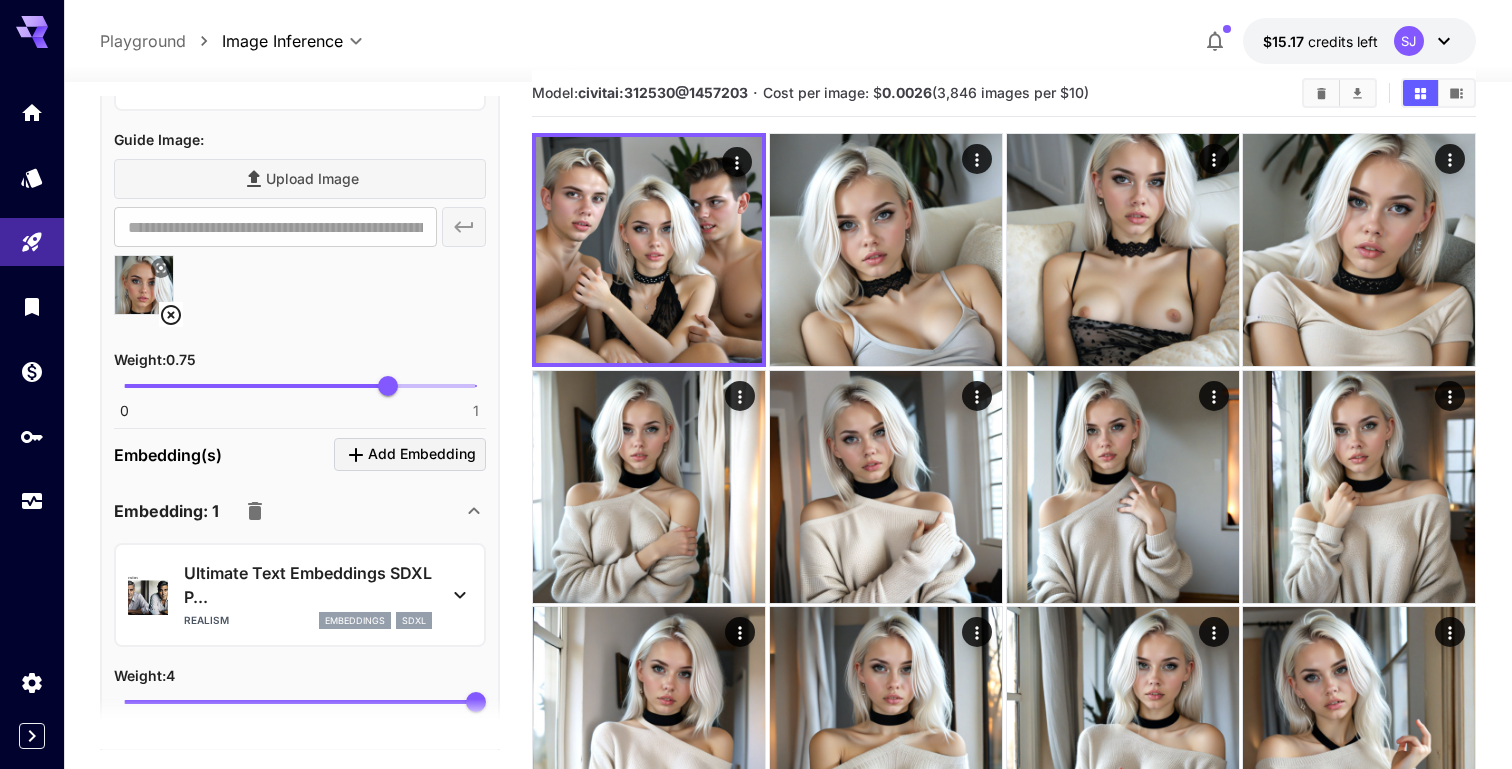click at bounding box center [300, 725] 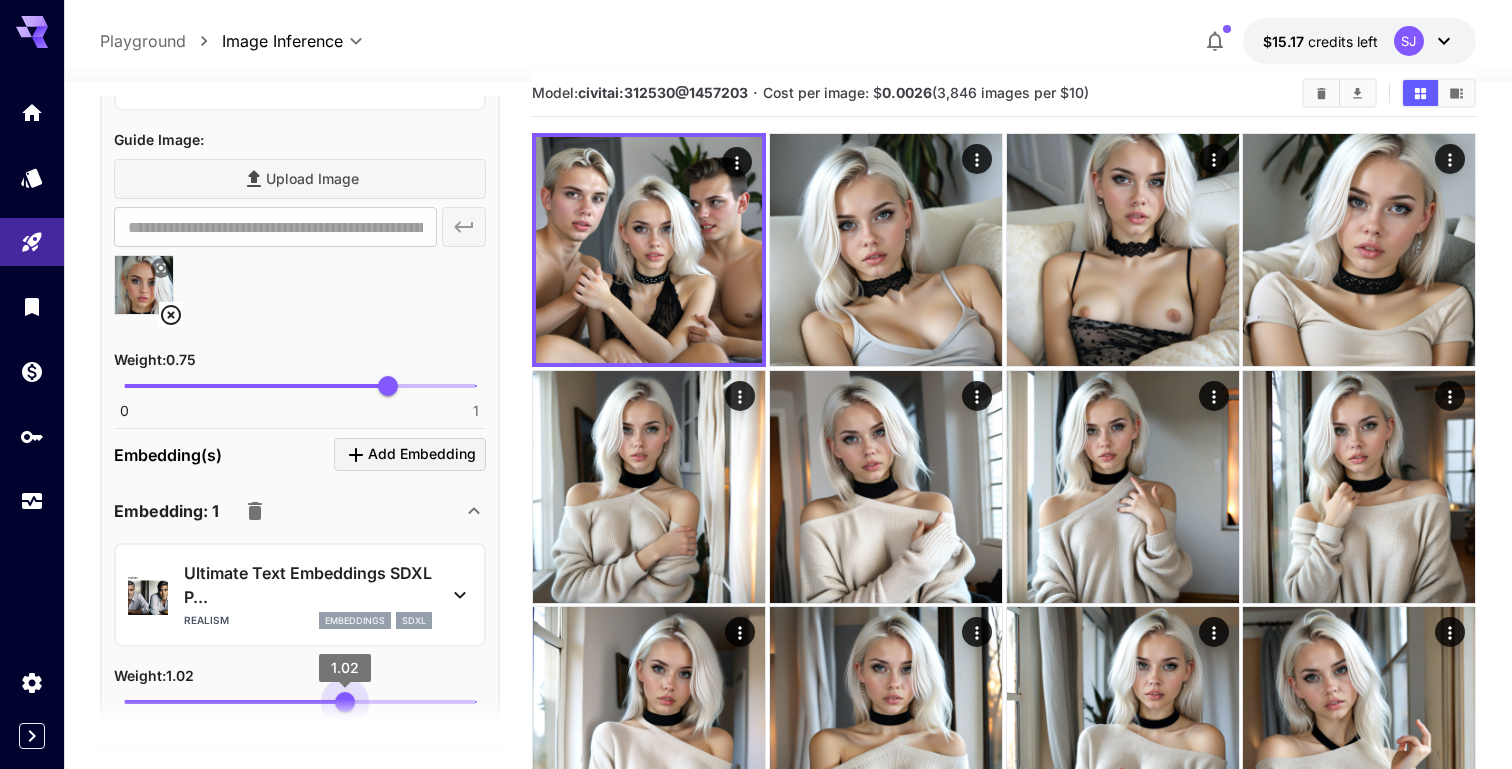 type on "*" 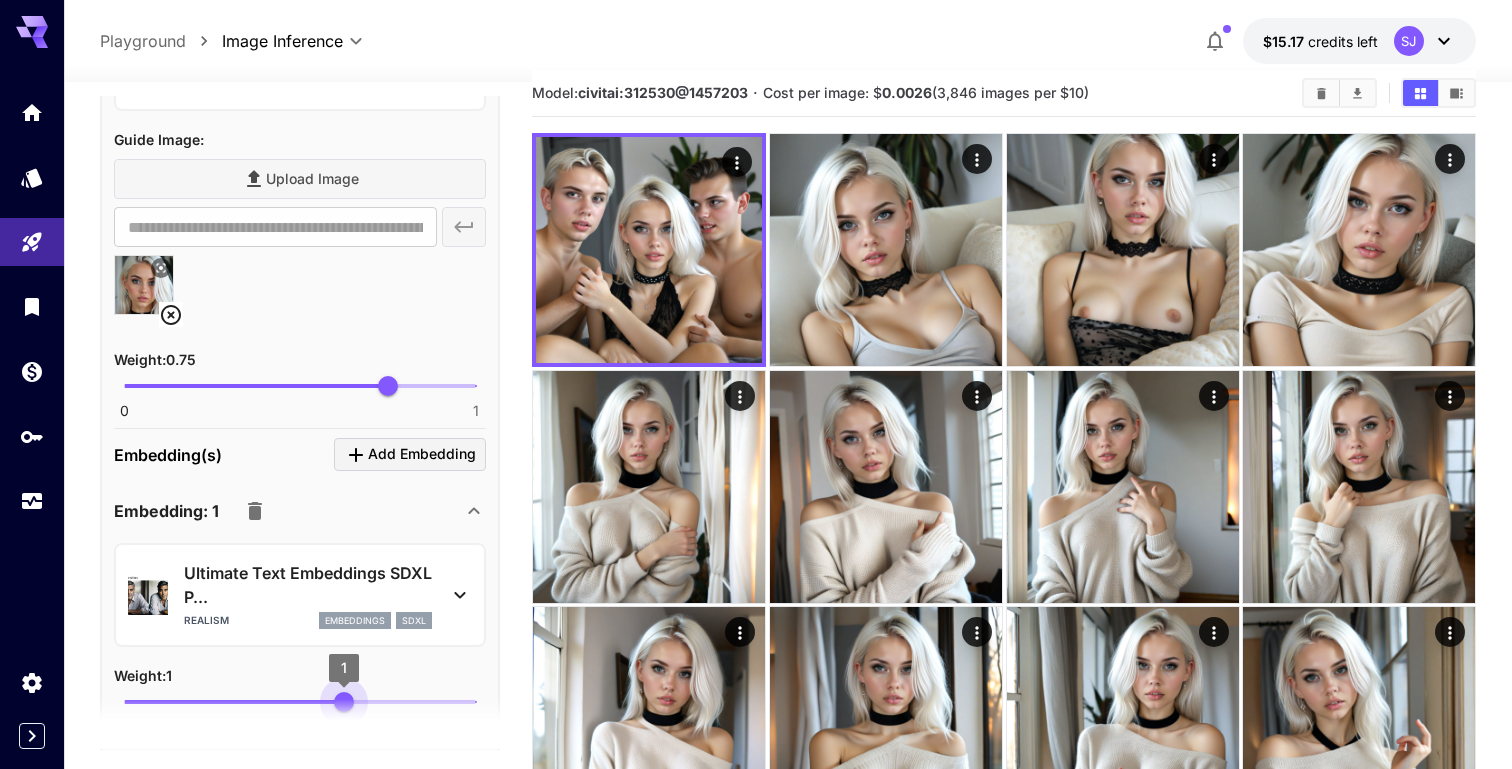 drag, startPoint x: 475, startPoint y: 698, endPoint x: 344, endPoint y: 695, distance: 131.03435 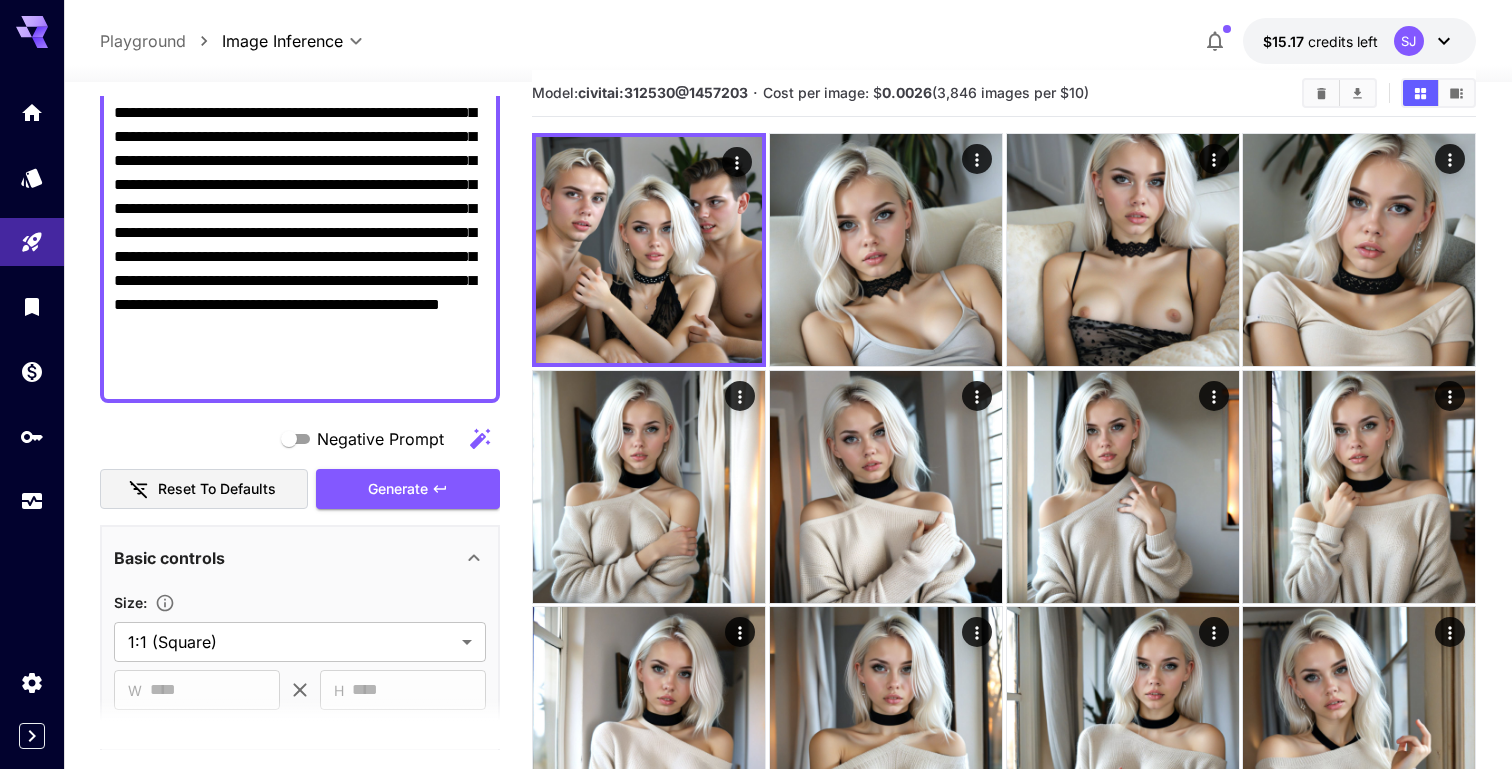scroll, scrollTop: 0, scrollLeft: 0, axis: both 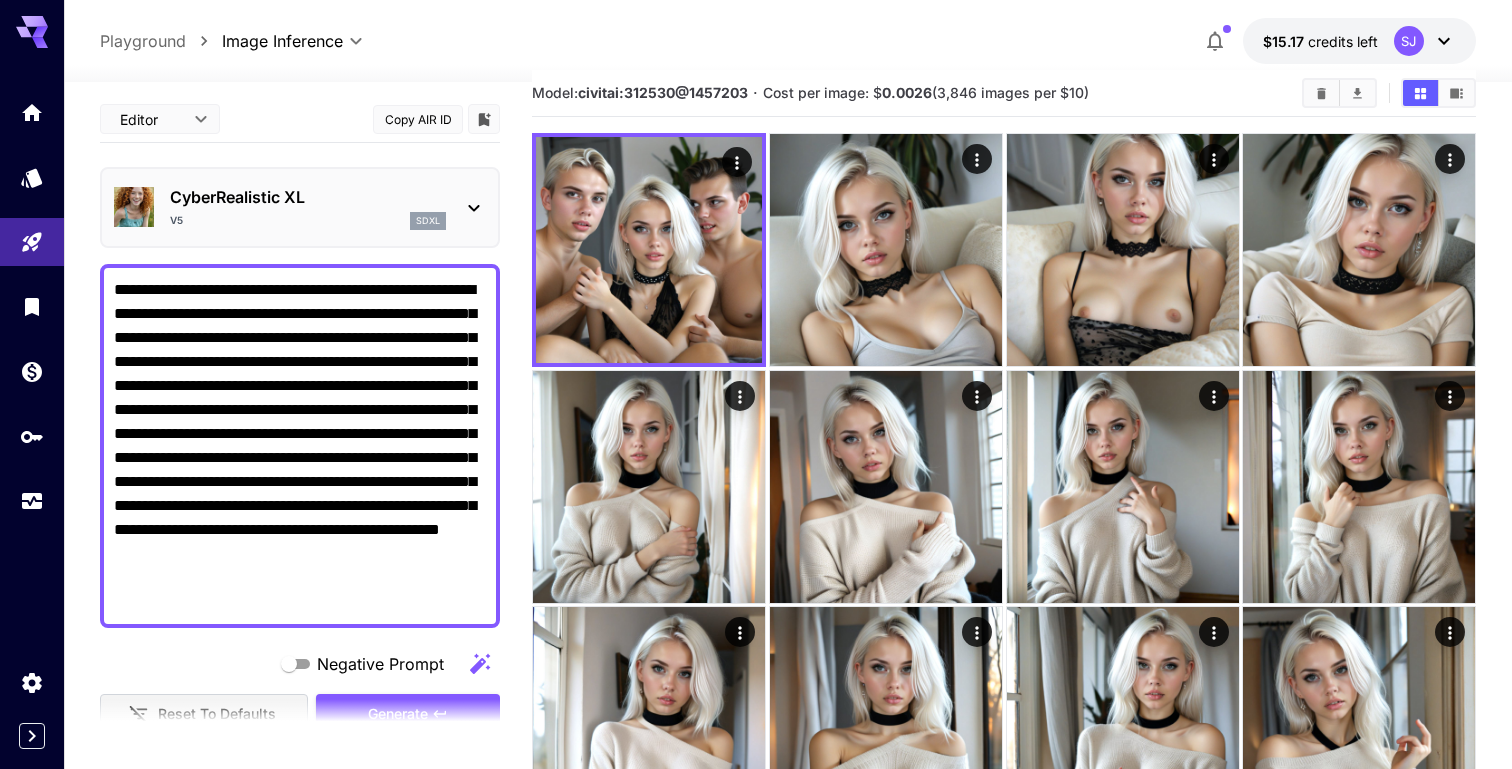 click at bounding box center [300, 725] 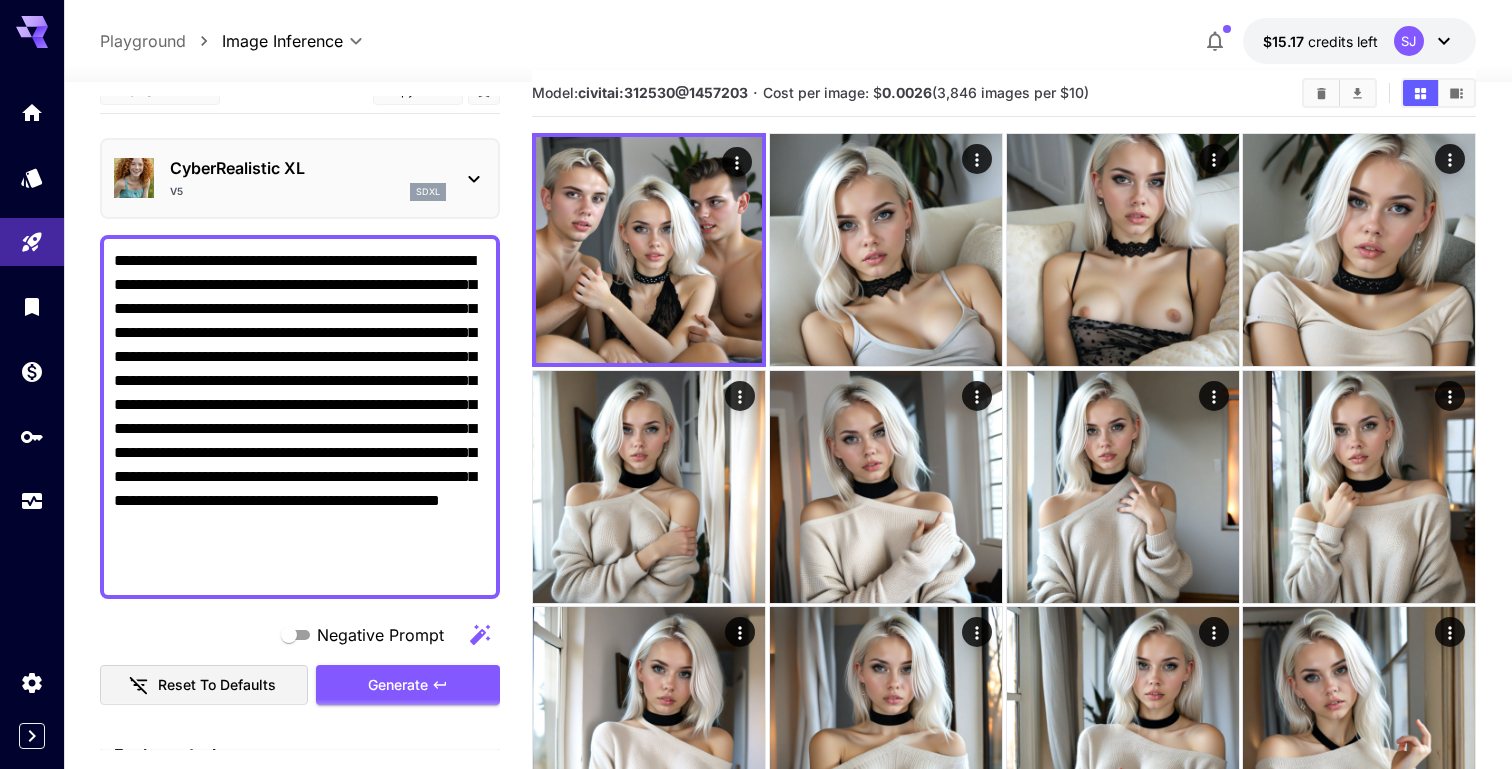 scroll, scrollTop: 44, scrollLeft: 0, axis: vertical 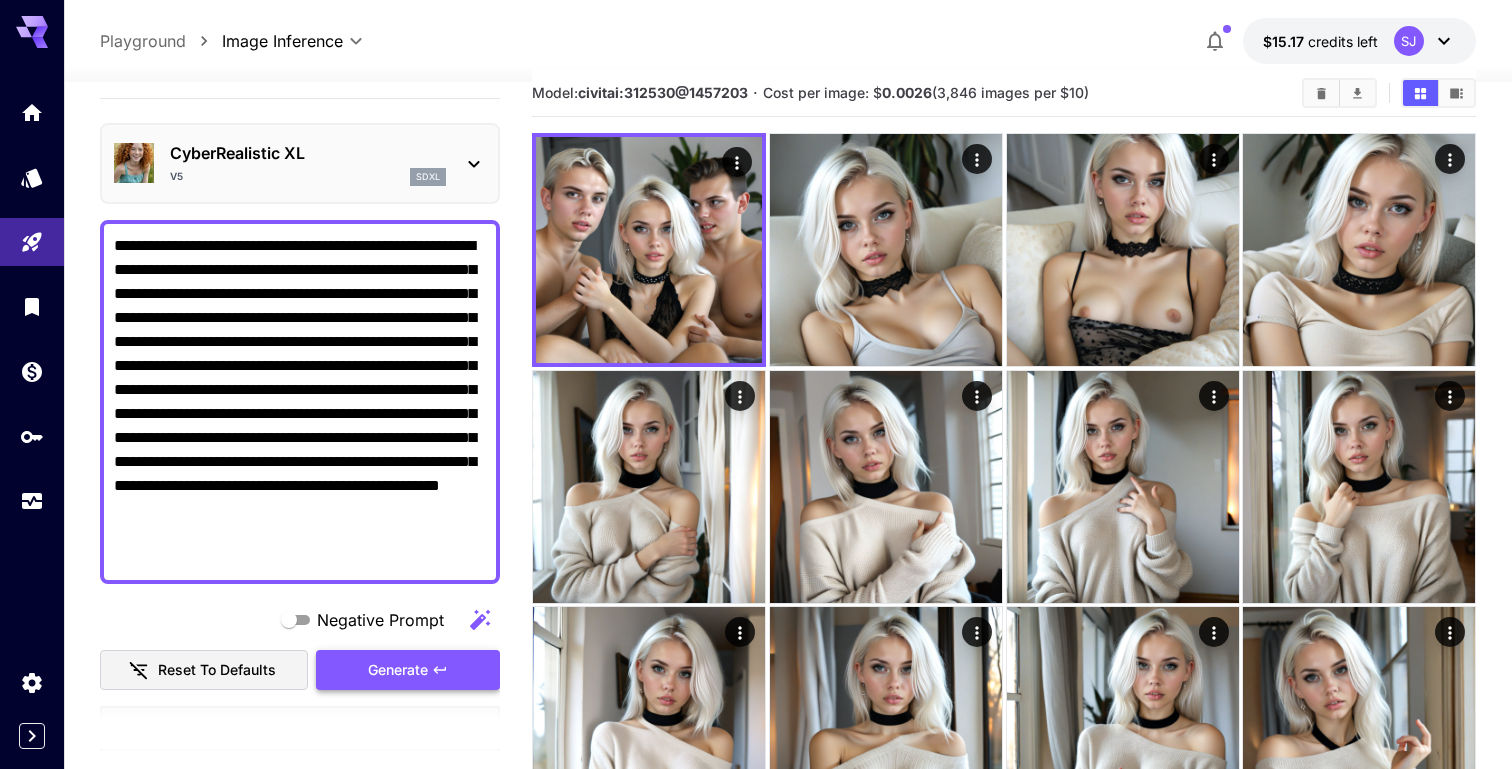 click on "Generate" at bounding box center (408, 670) 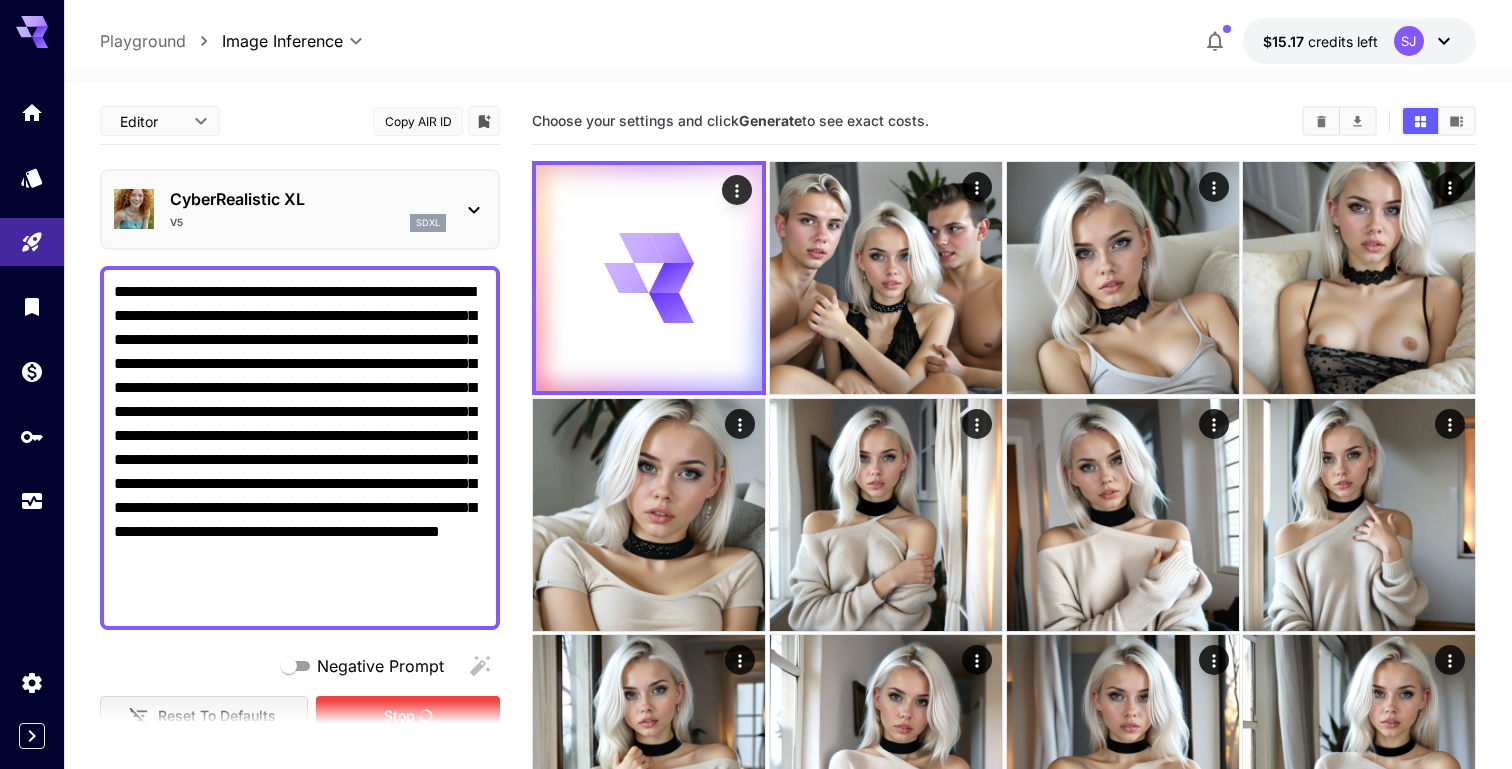 scroll, scrollTop: 28, scrollLeft: 0, axis: vertical 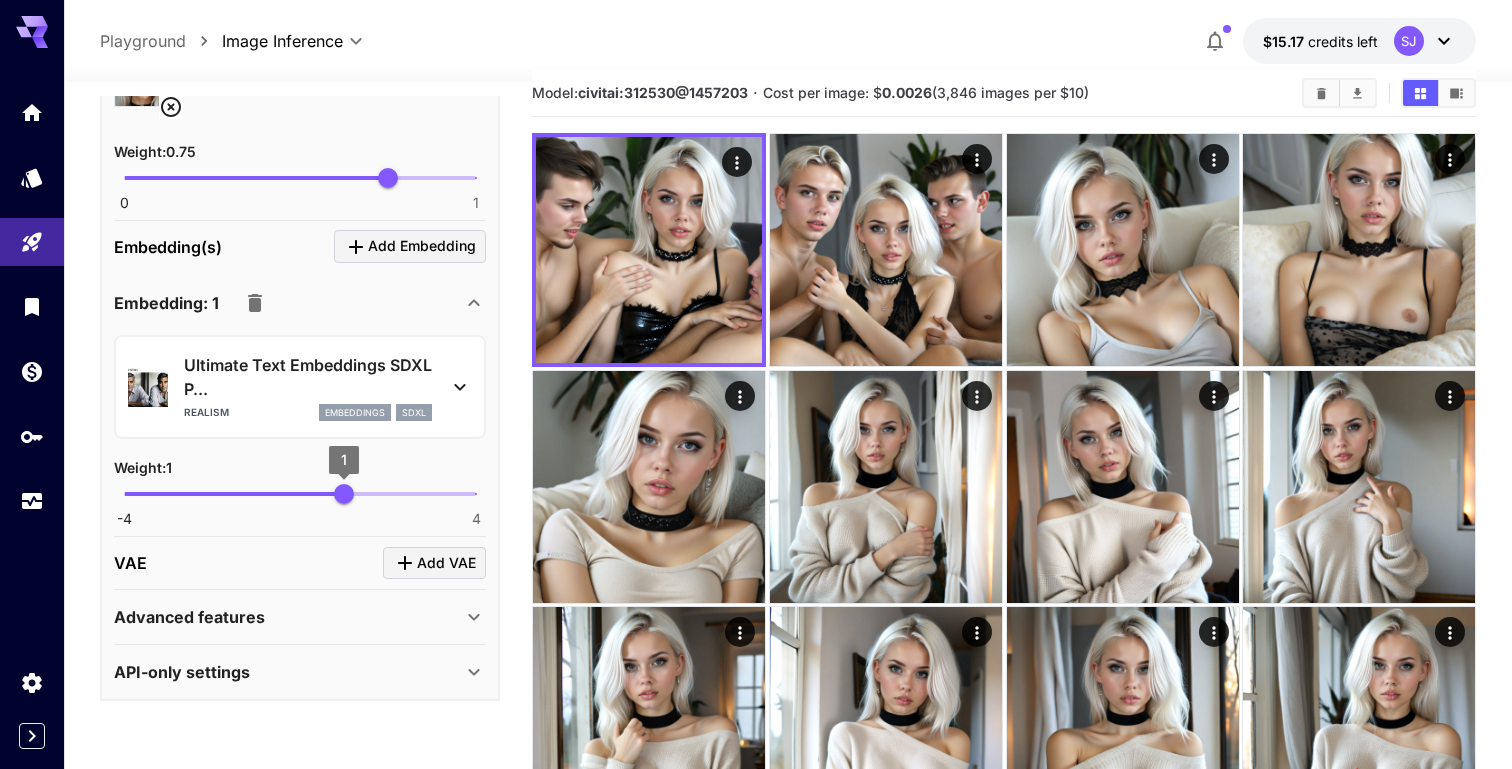 type on "*" 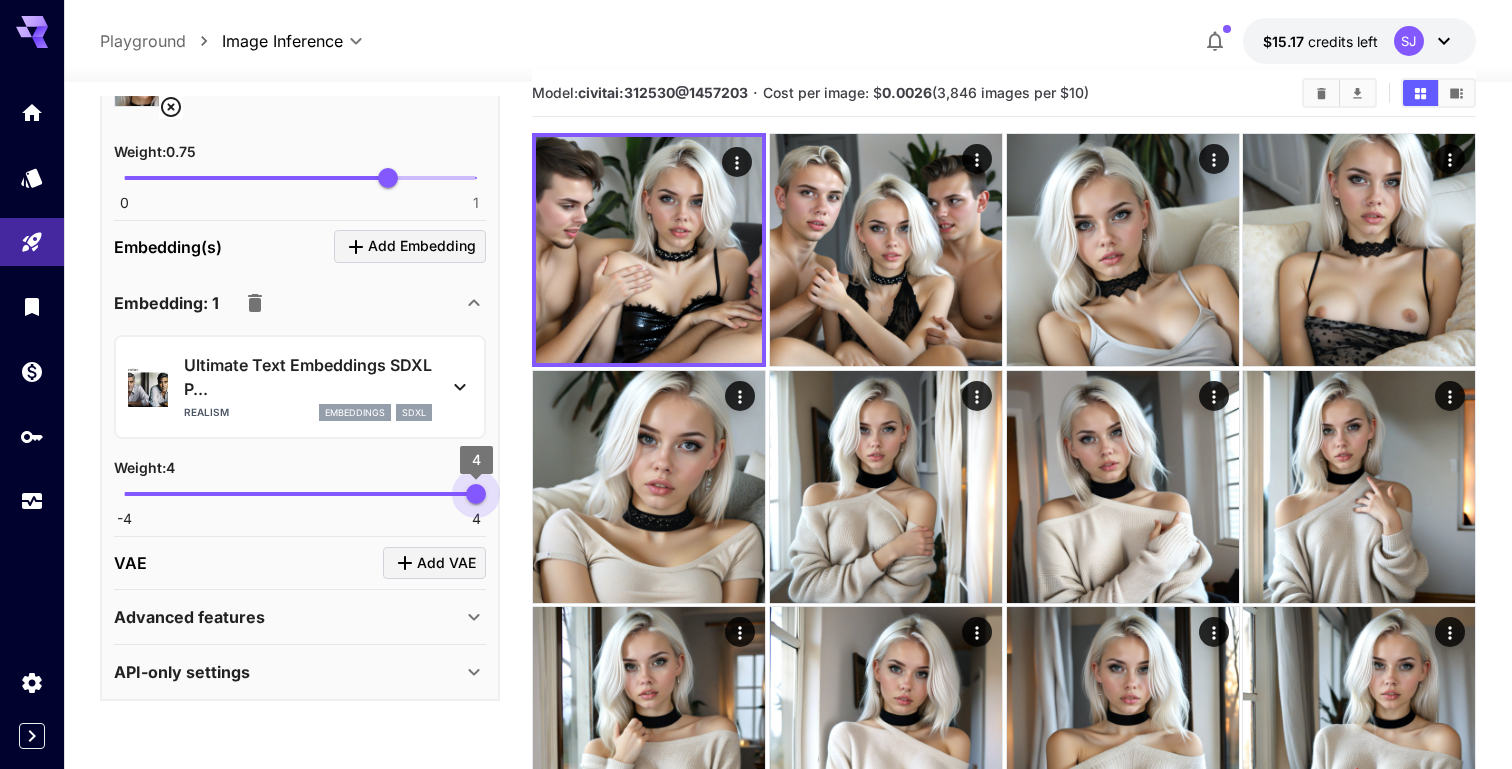 drag, startPoint x: 345, startPoint y: 494, endPoint x: 511, endPoint y: 494, distance: 166 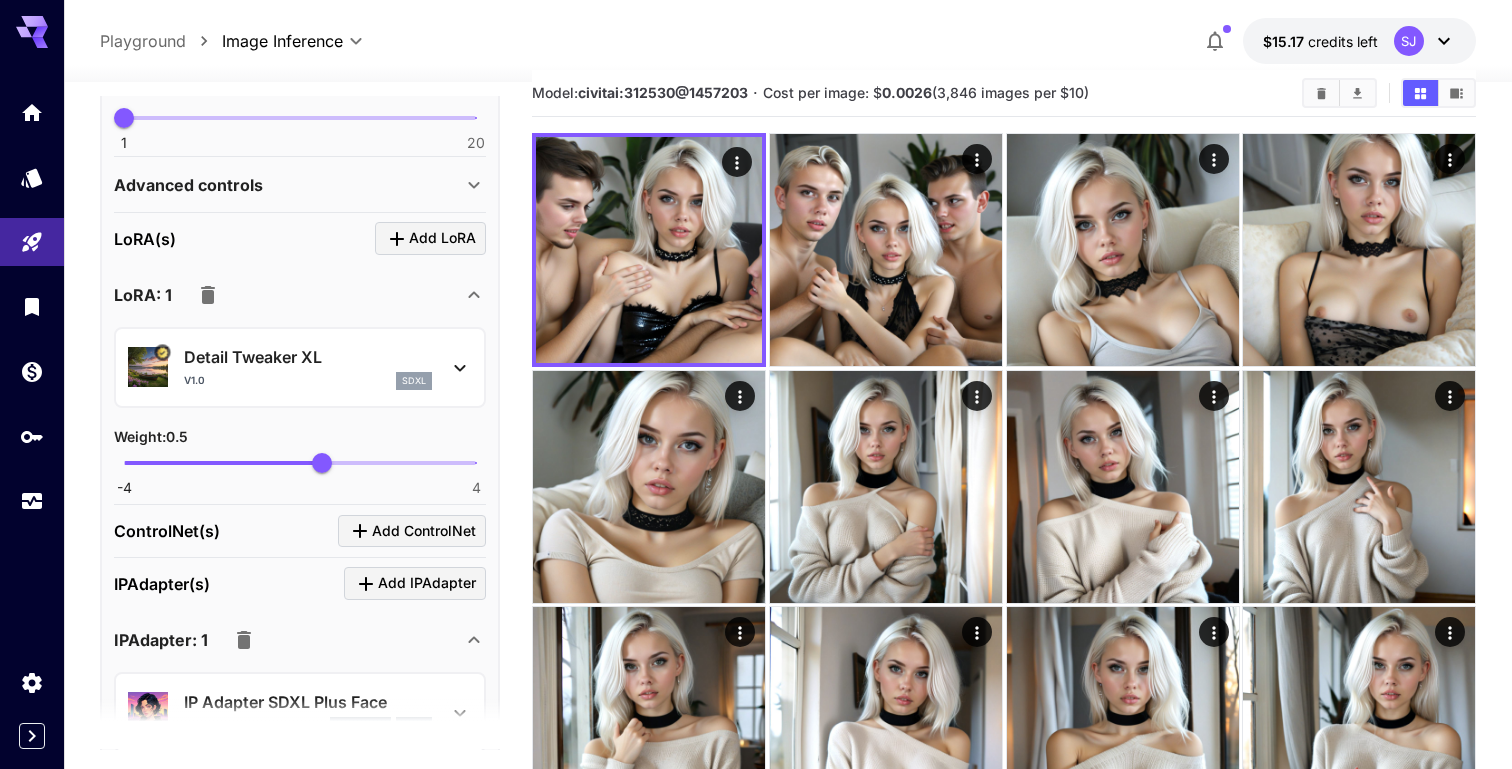 scroll, scrollTop: 1053, scrollLeft: 0, axis: vertical 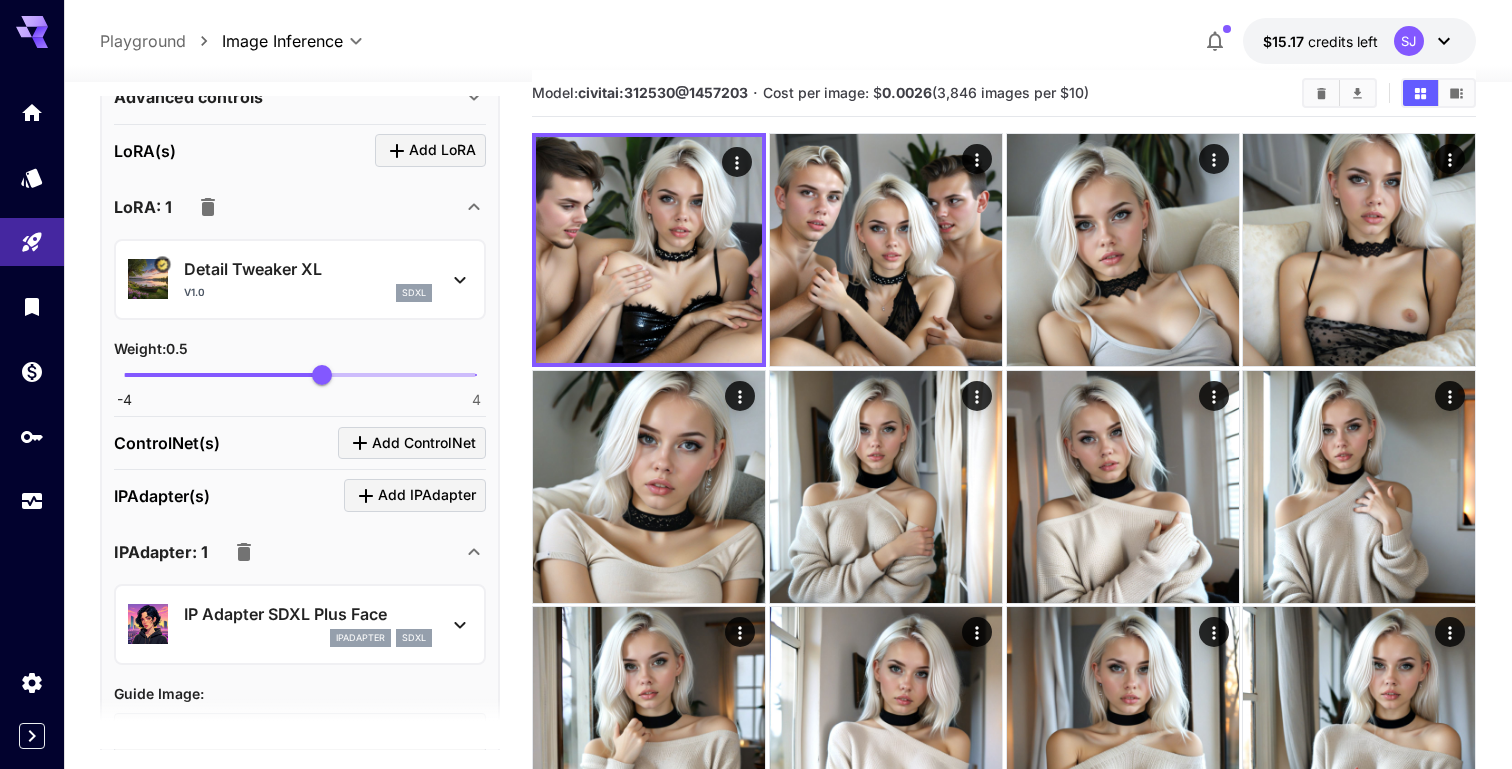 click on "v1.0 sdxl" at bounding box center (308, 293) 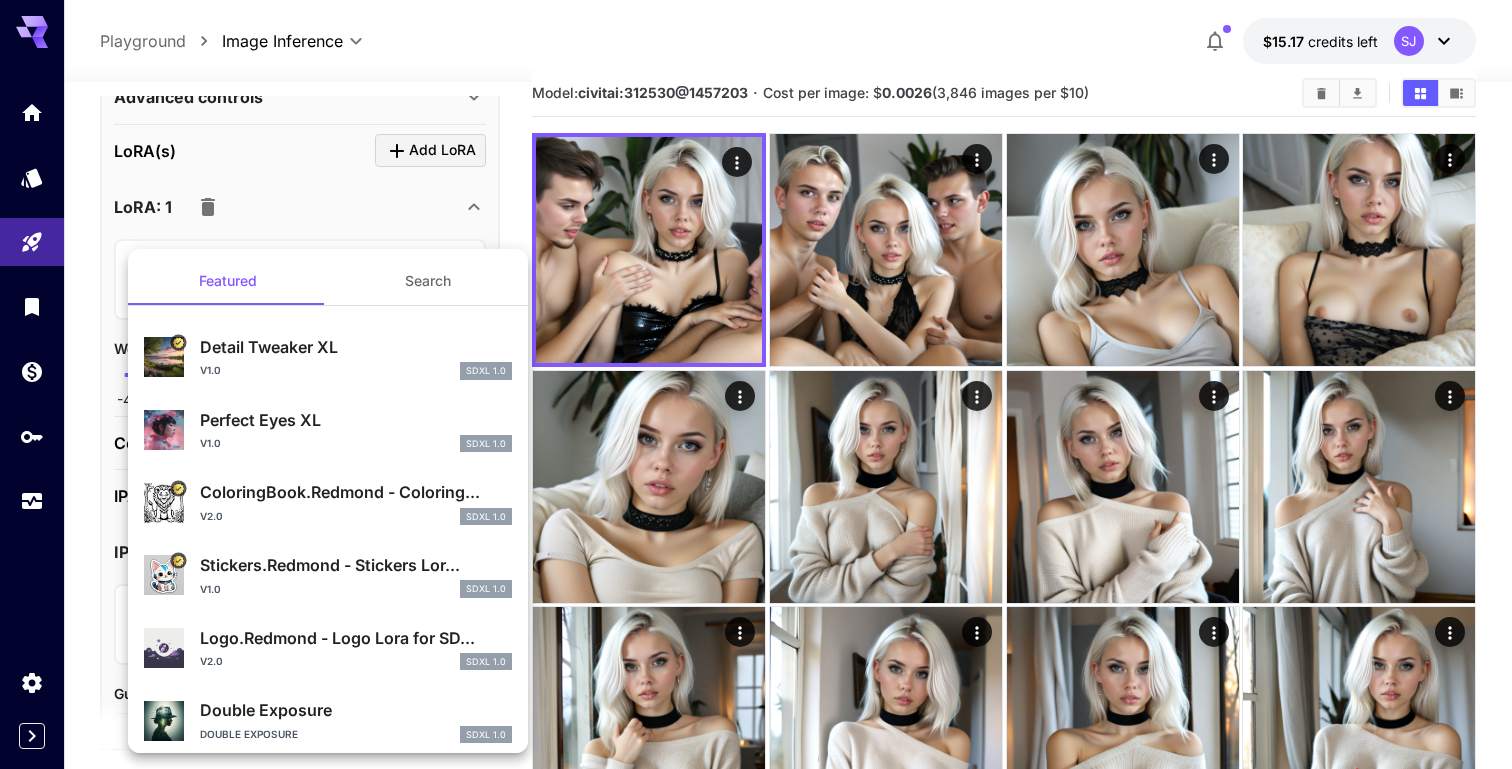 click at bounding box center (756, 384) 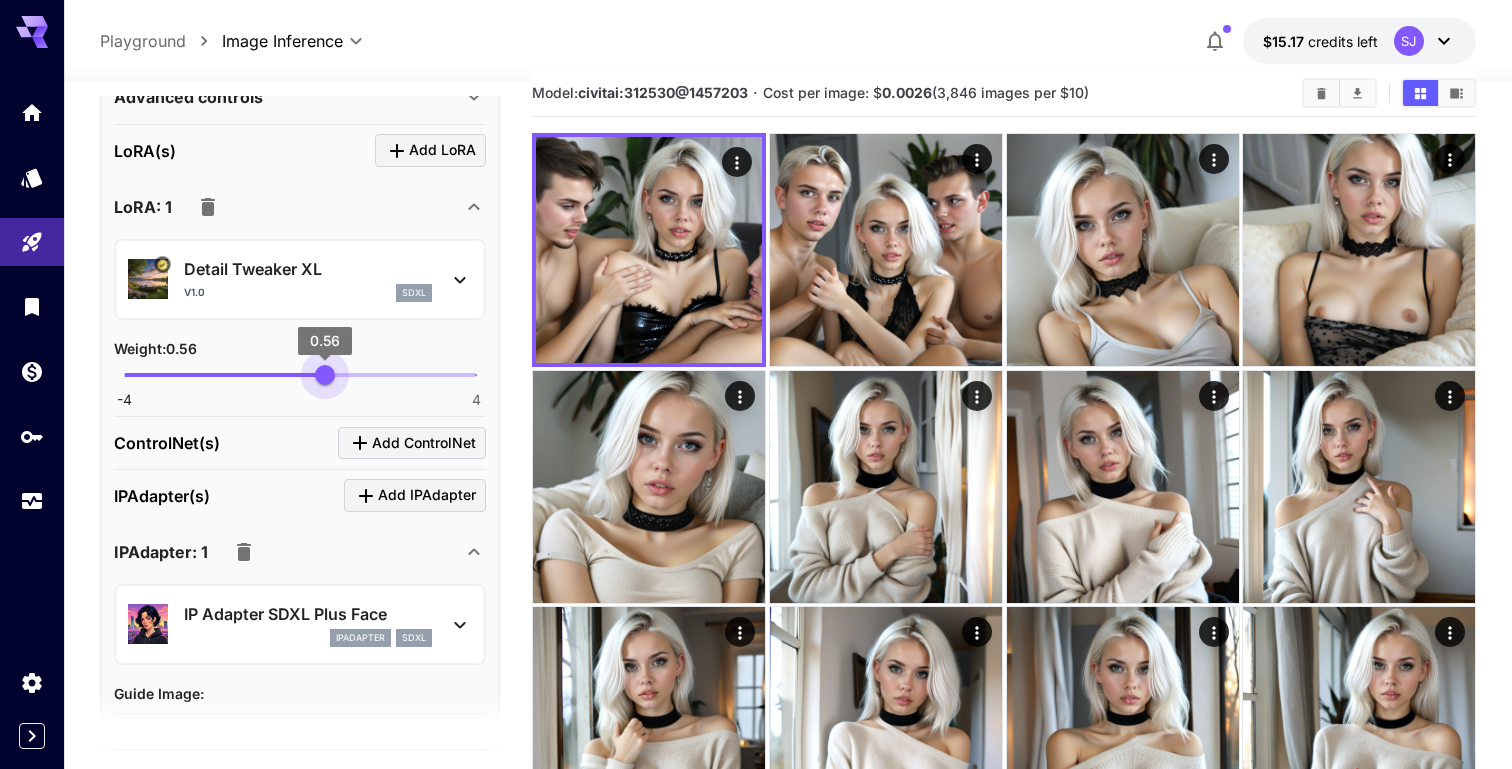 type on "*" 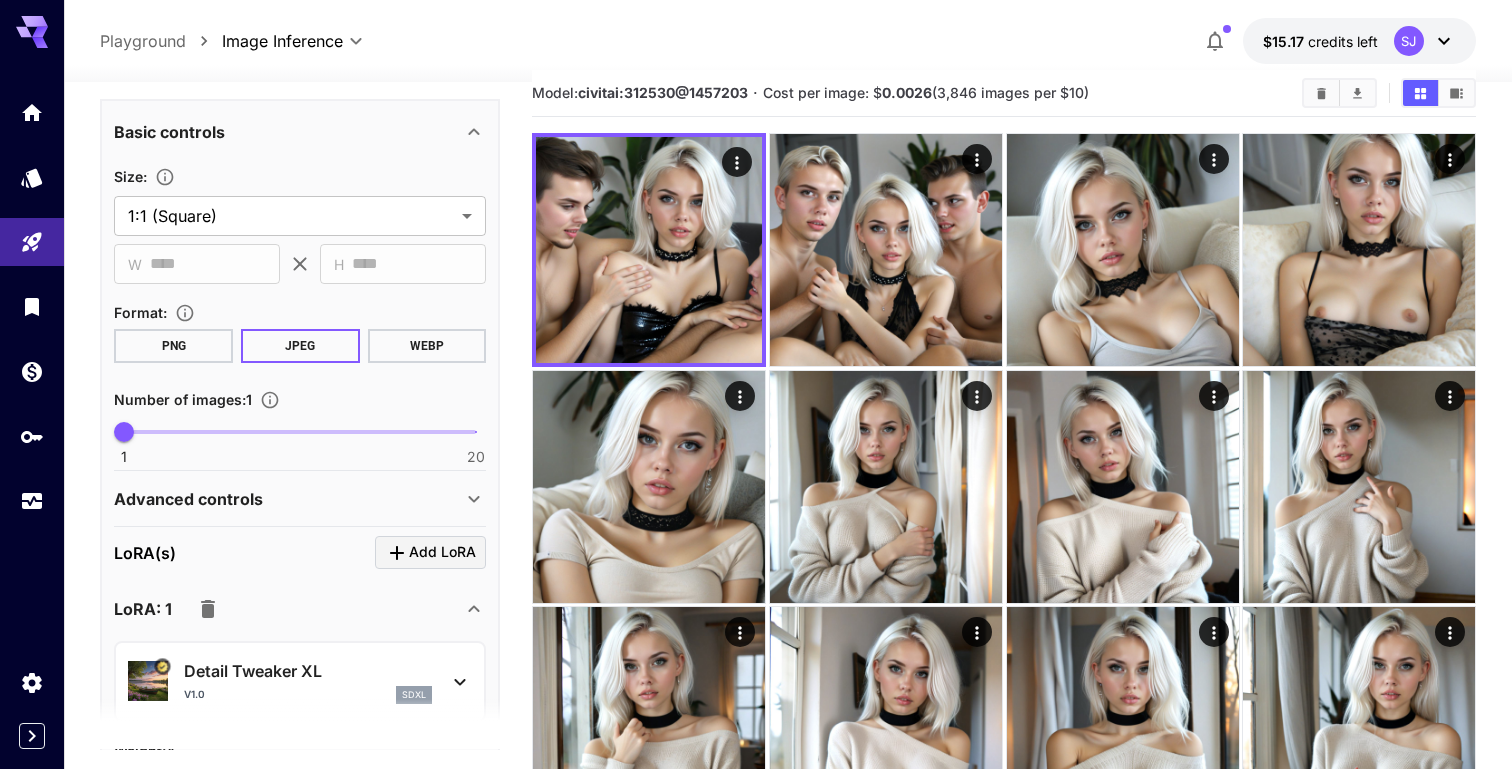 scroll, scrollTop: 503, scrollLeft: 0, axis: vertical 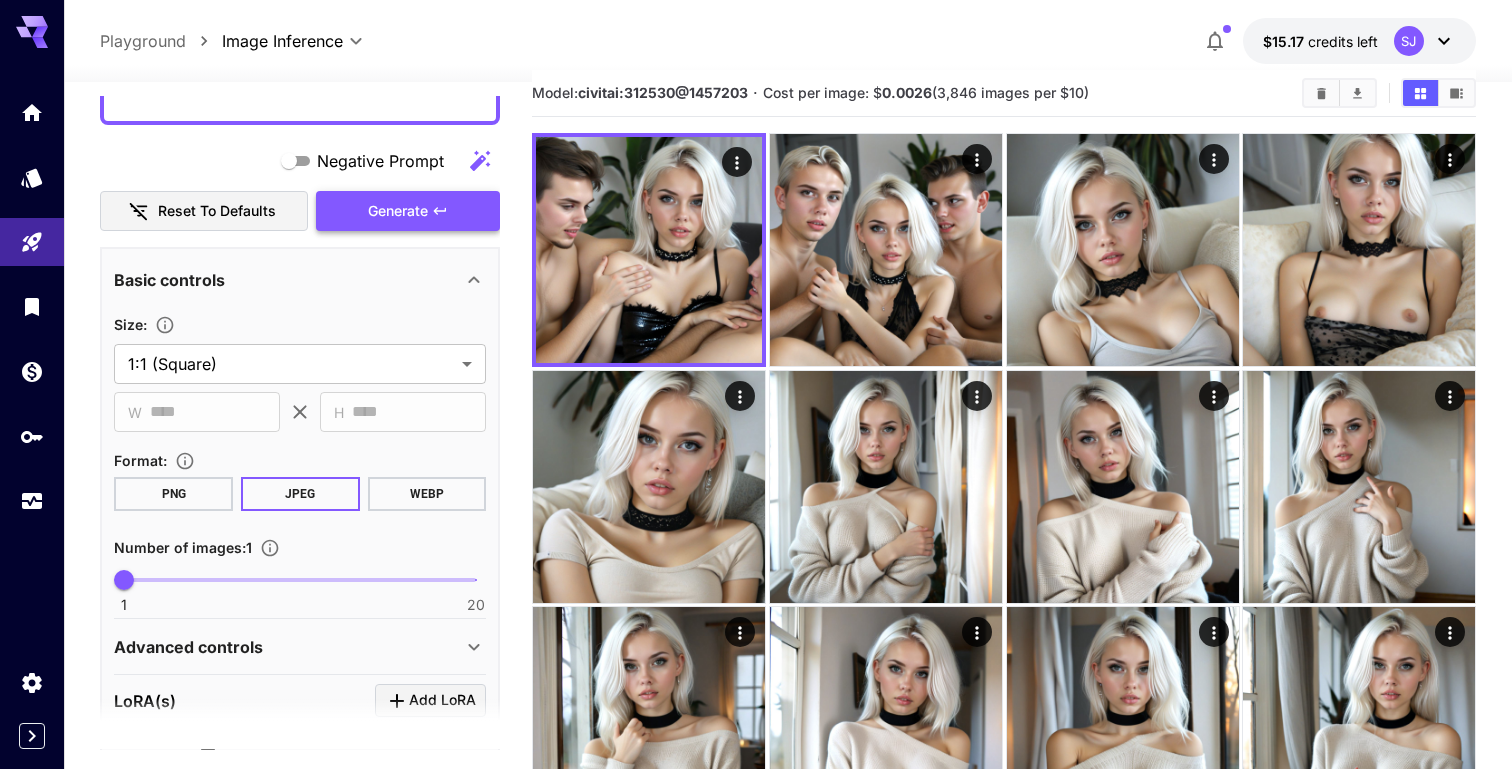click on "Generate" at bounding box center [398, 211] 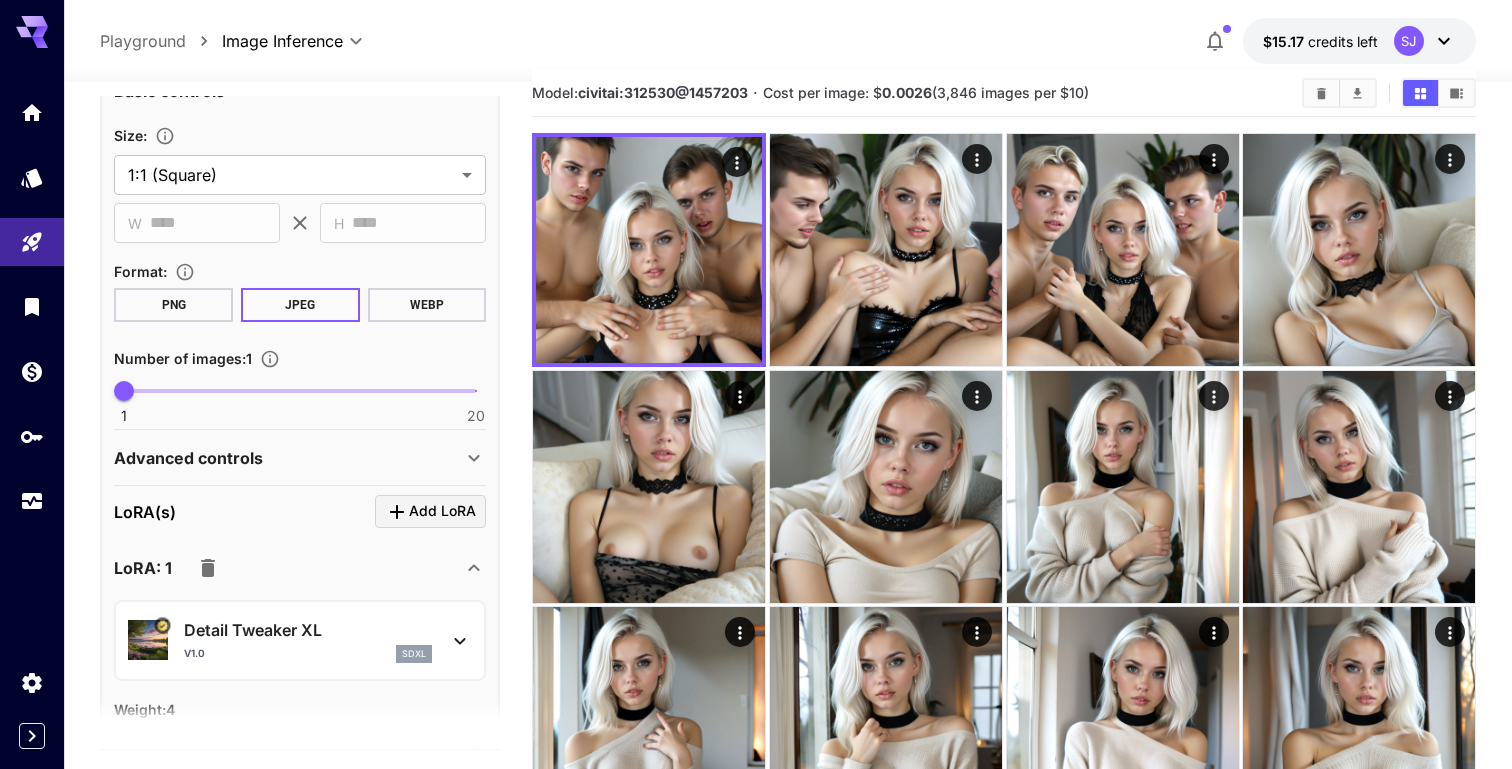 scroll, scrollTop: 622, scrollLeft: 0, axis: vertical 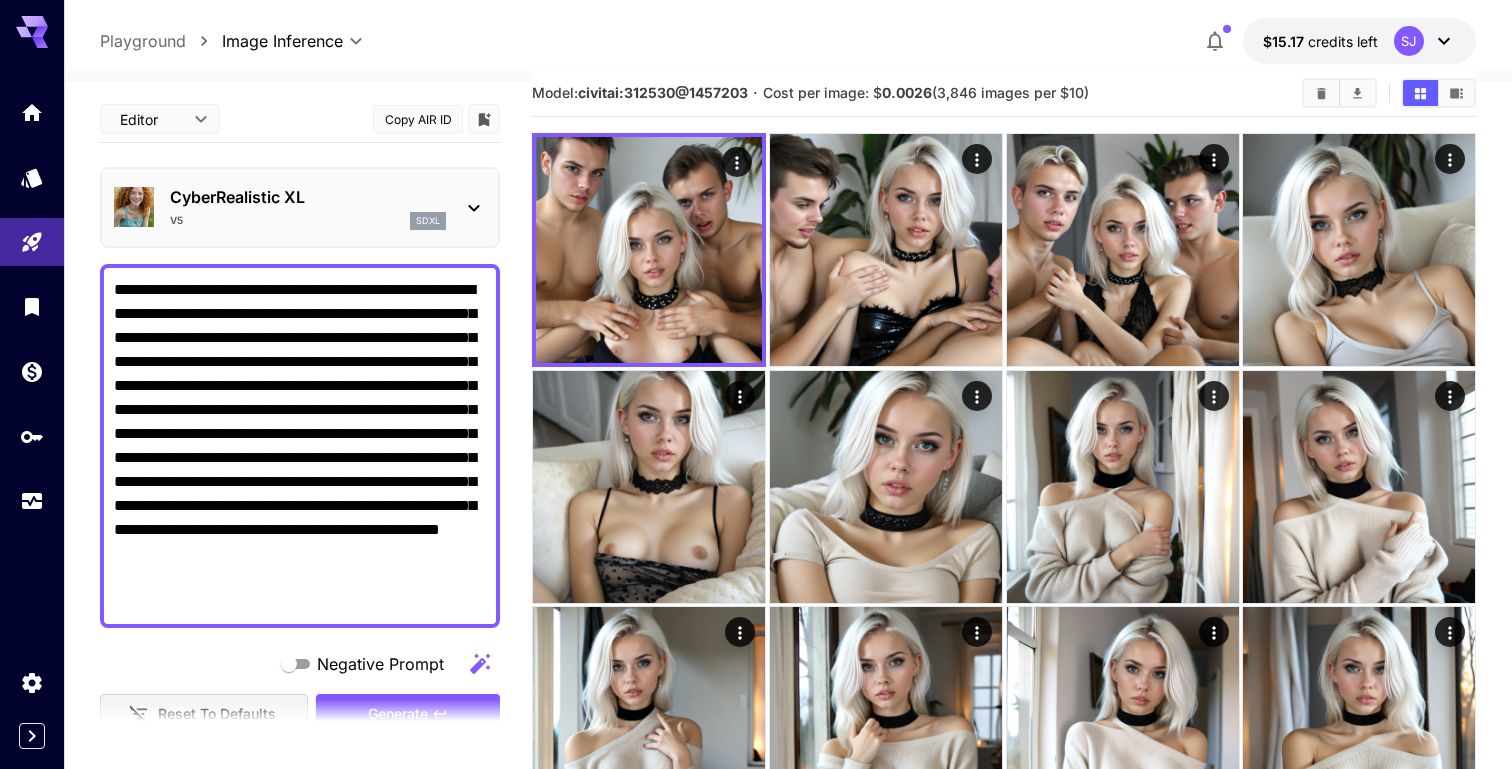 click on "**********" at bounding box center (300, 446) 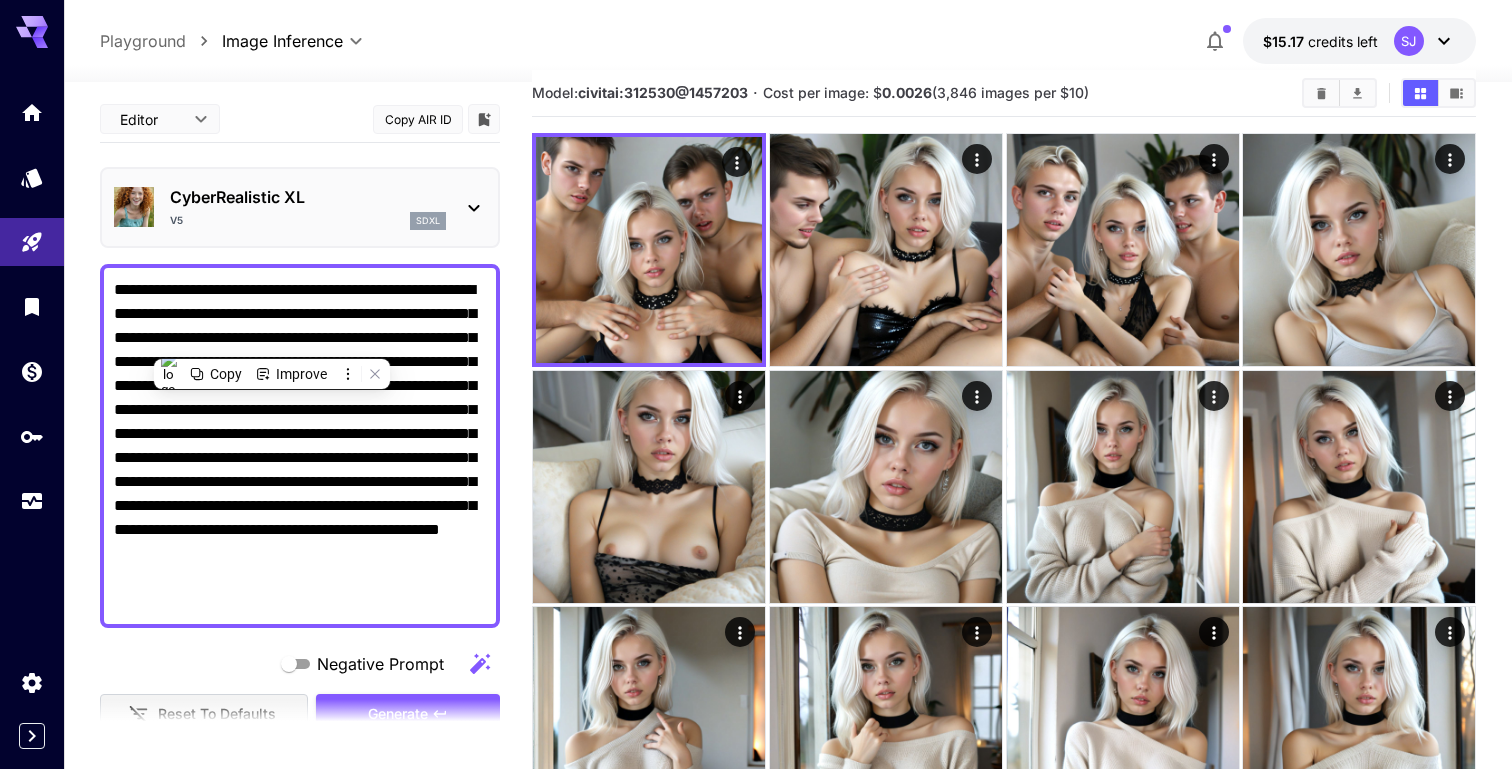 paste 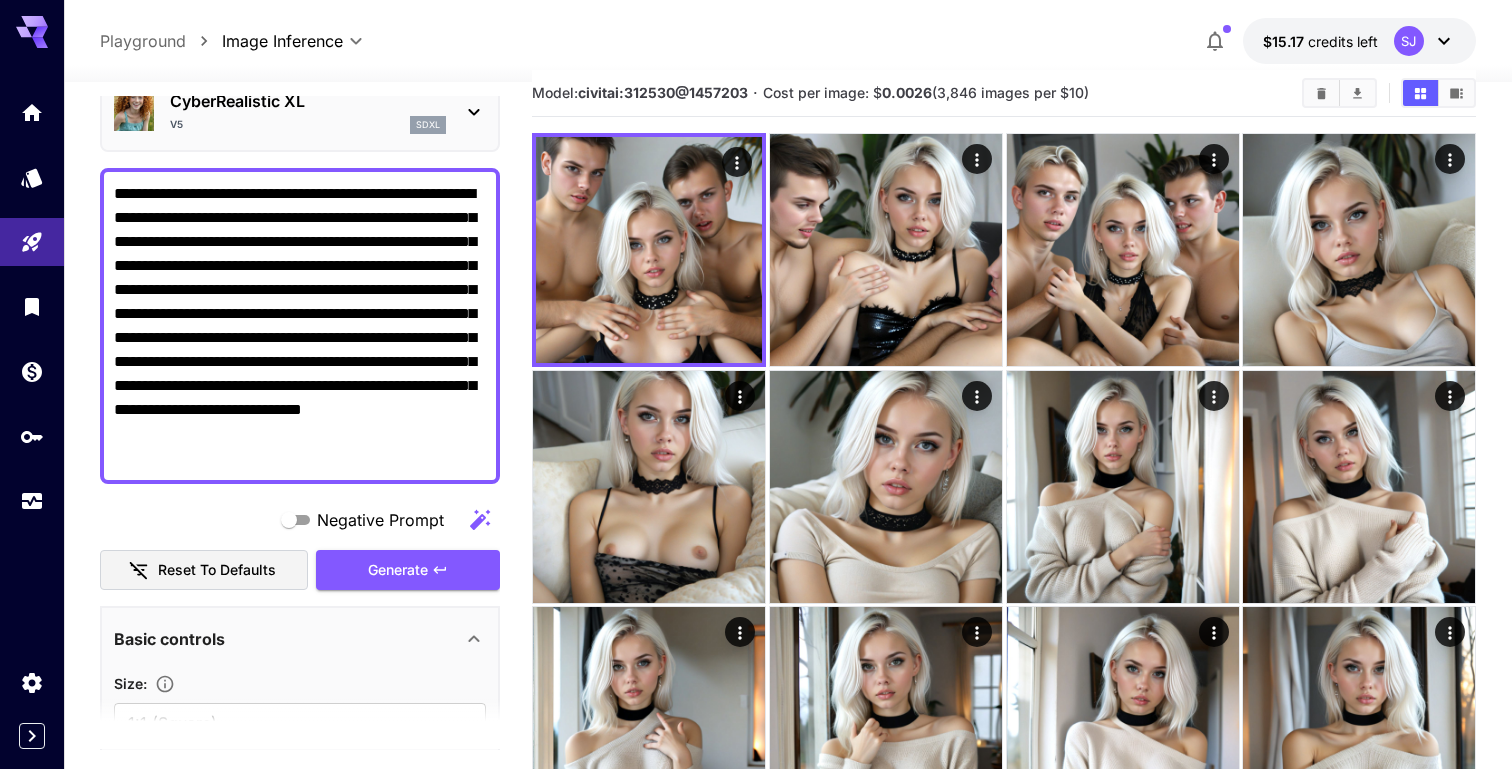 scroll, scrollTop: 128, scrollLeft: 0, axis: vertical 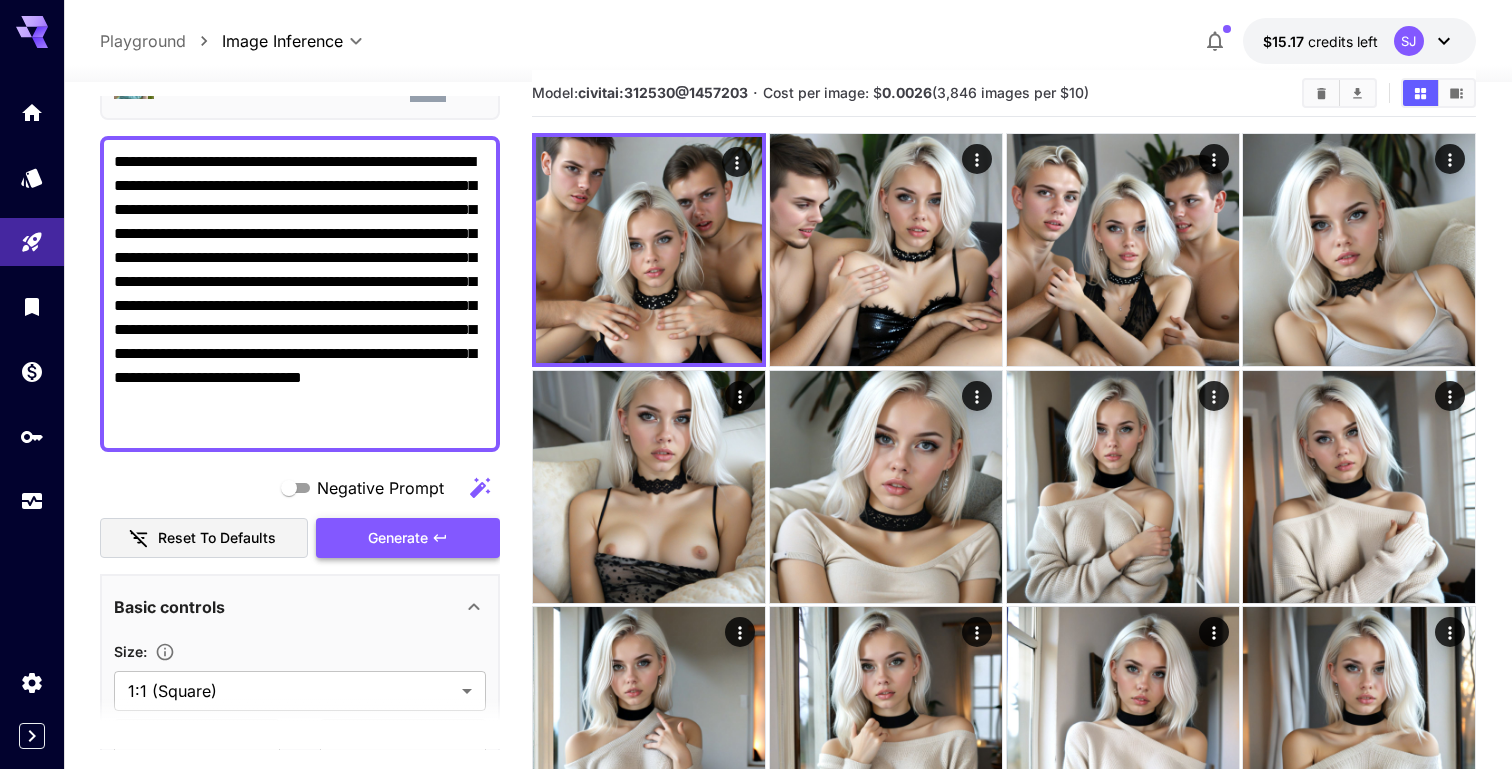 type on "**********" 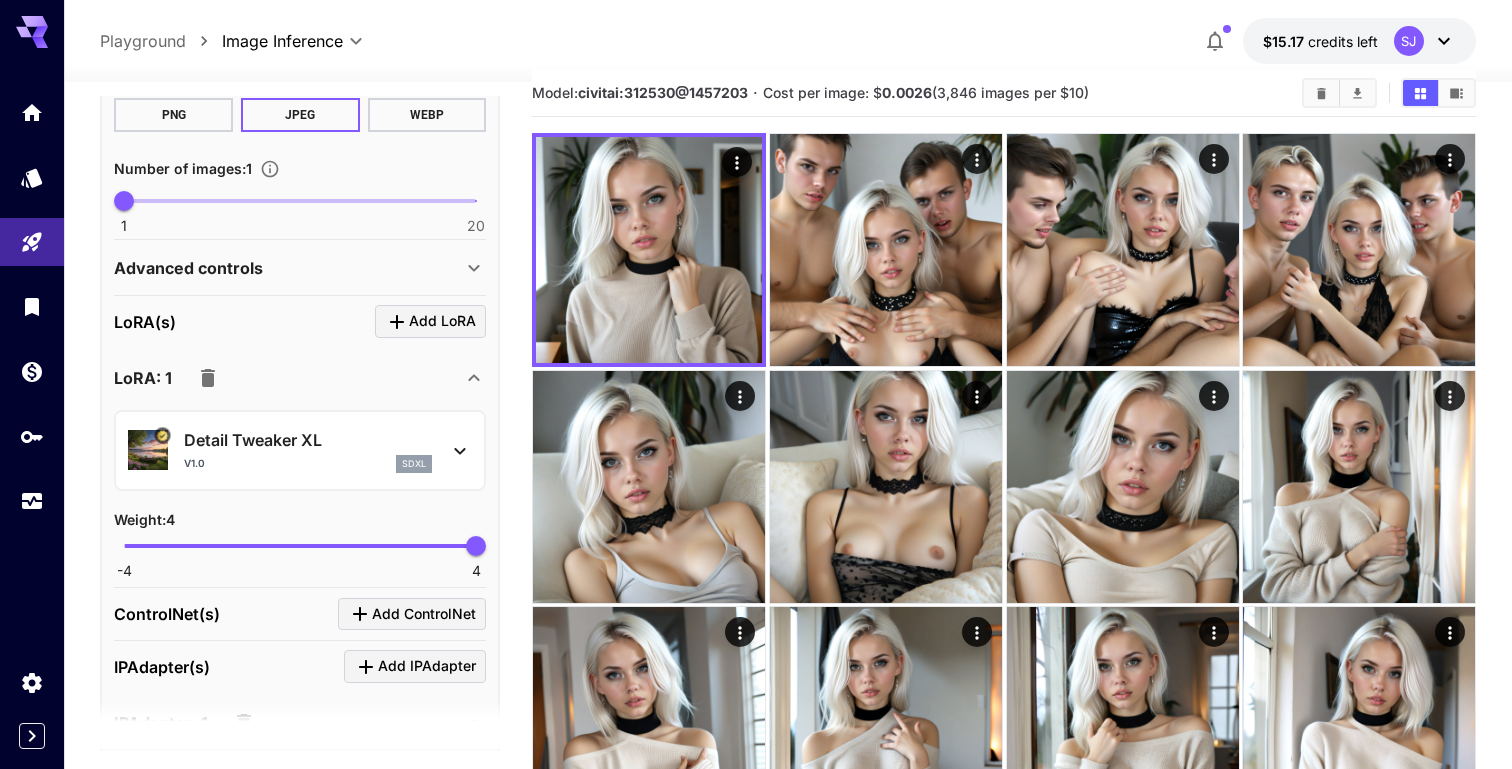 scroll, scrollTop: 992, scrollLeft: 0, axis: vertical 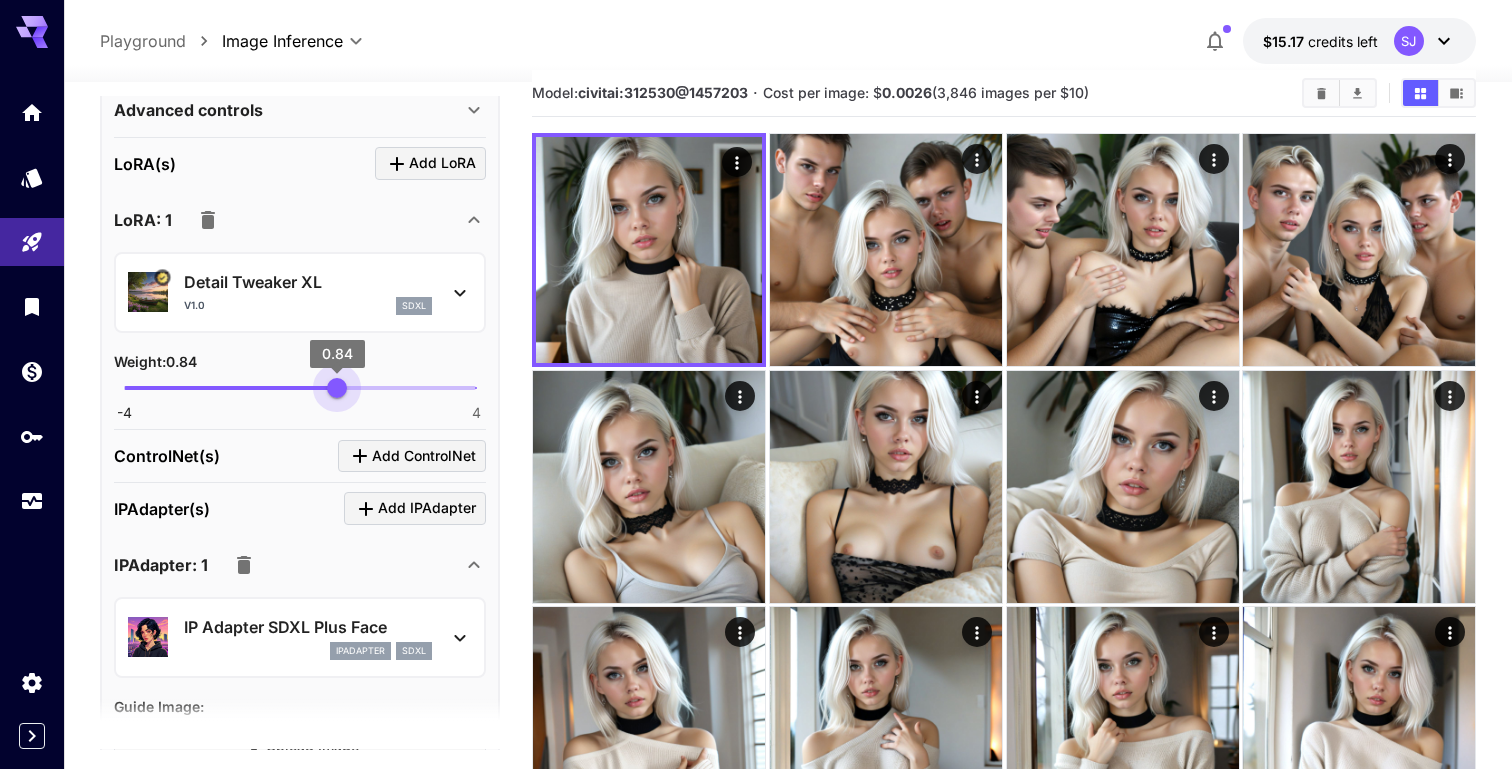 type on "****" 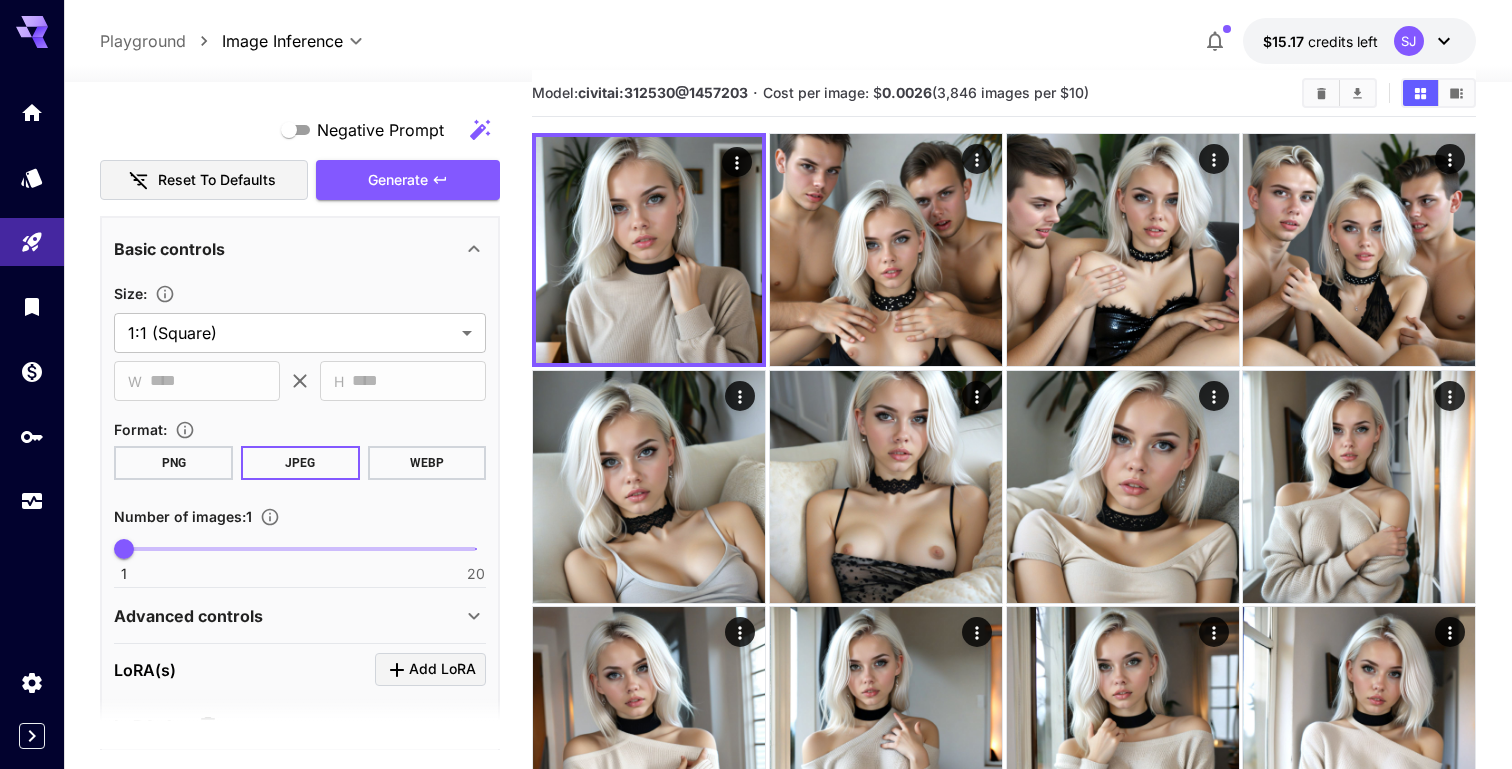 scroll, scrollTop: 312, scrollLeft: 0, axis: vertical 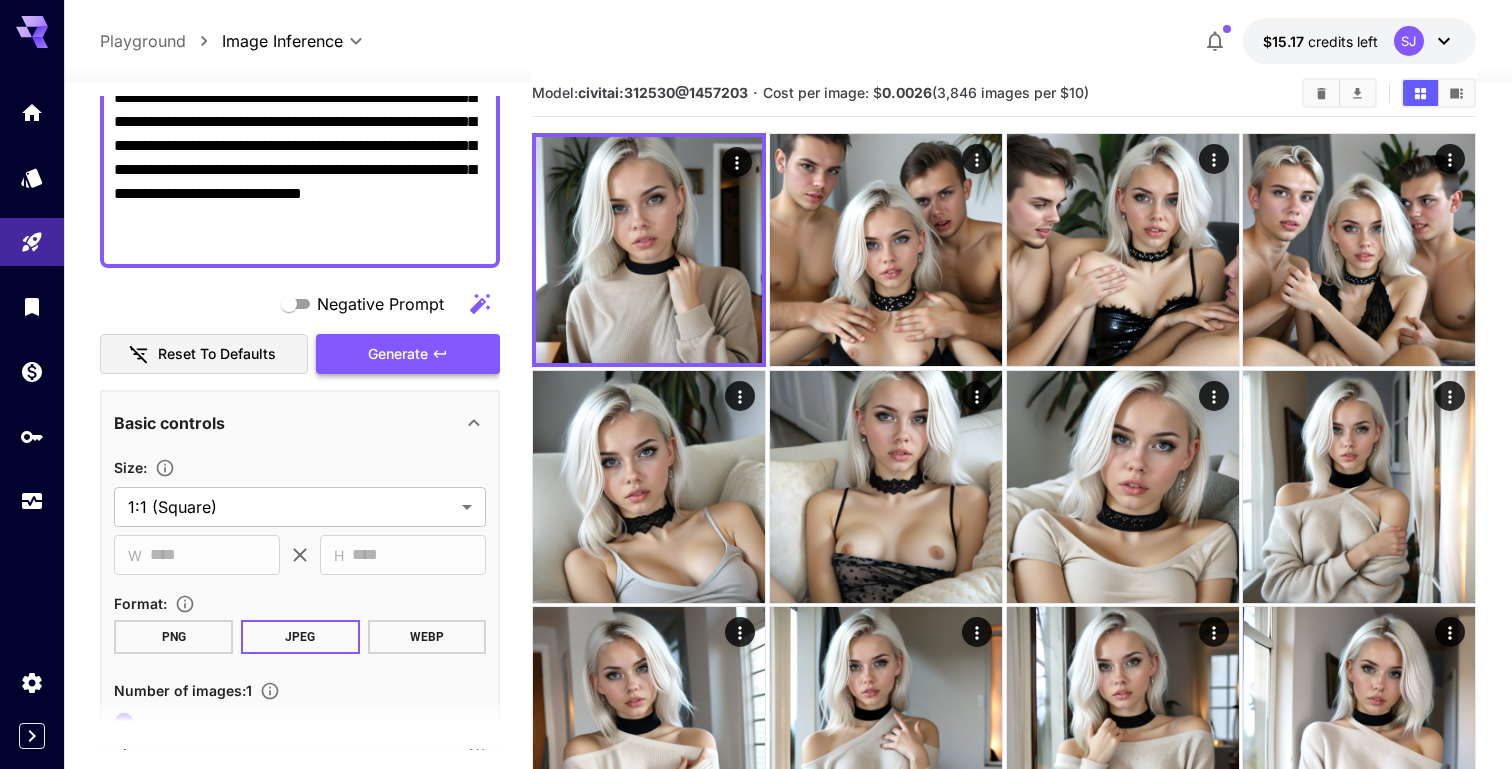 click on "Generate" at bounding box center (408, 354) 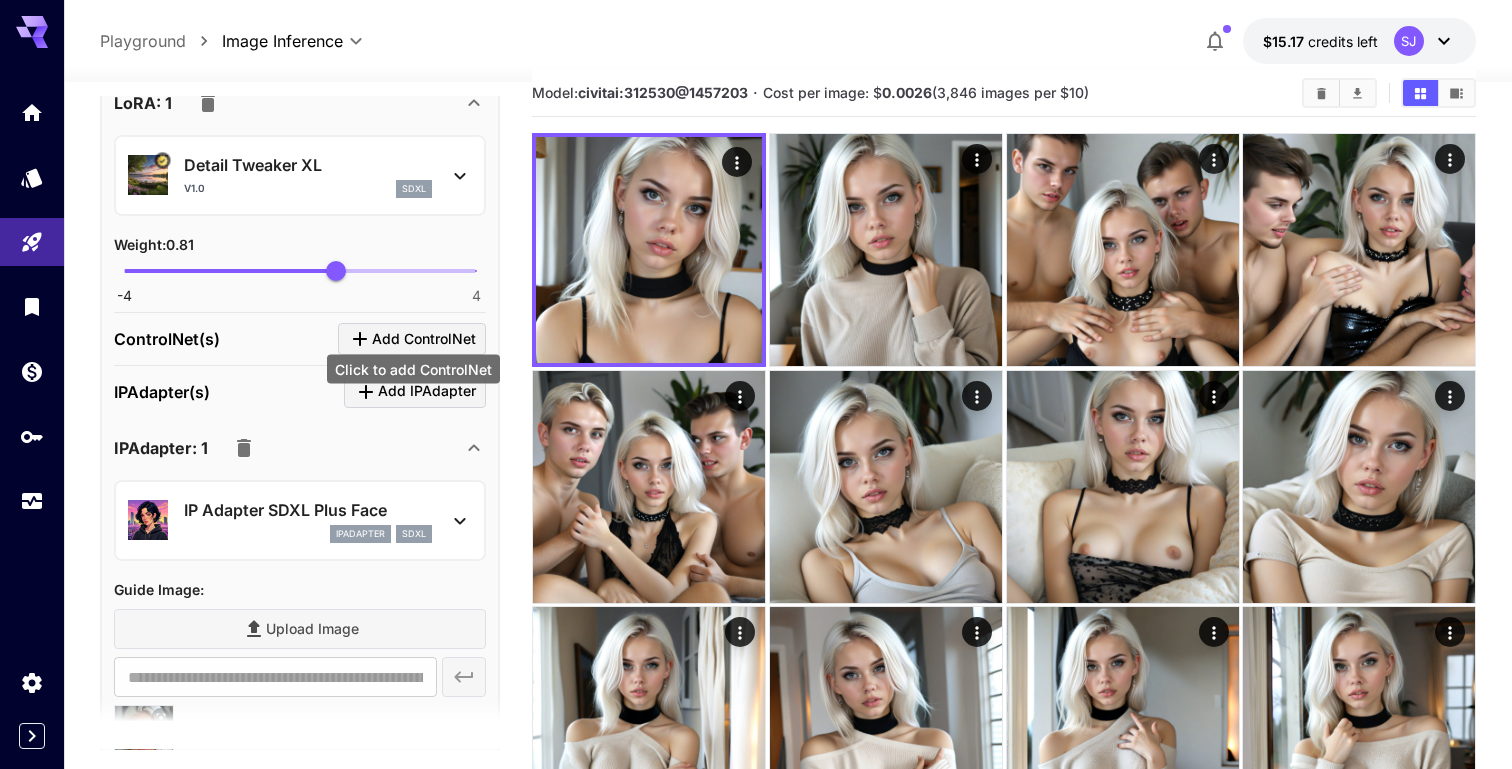 scroll, scrollTop: 1128, scrollLeft: 0, axis: vertical 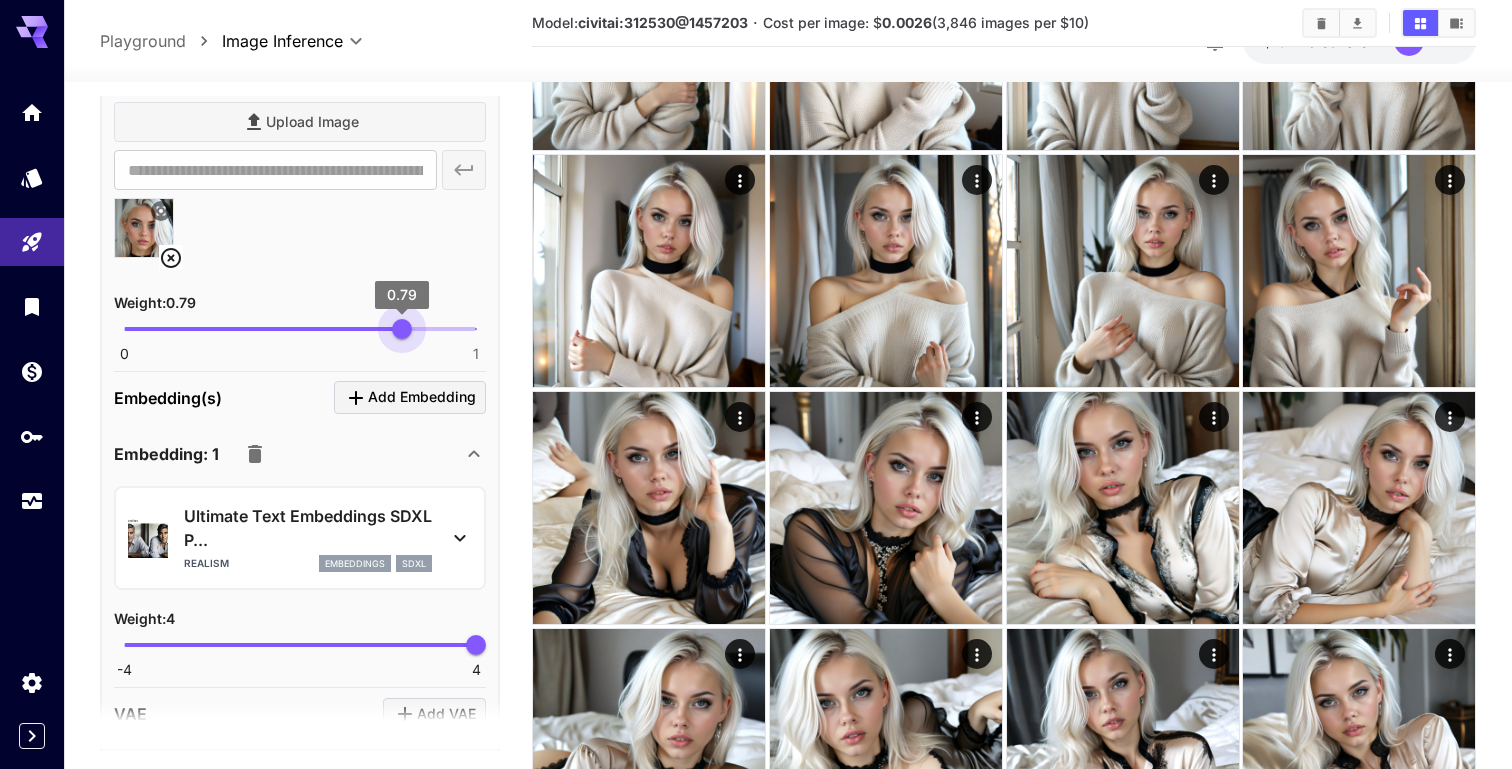type on "***" 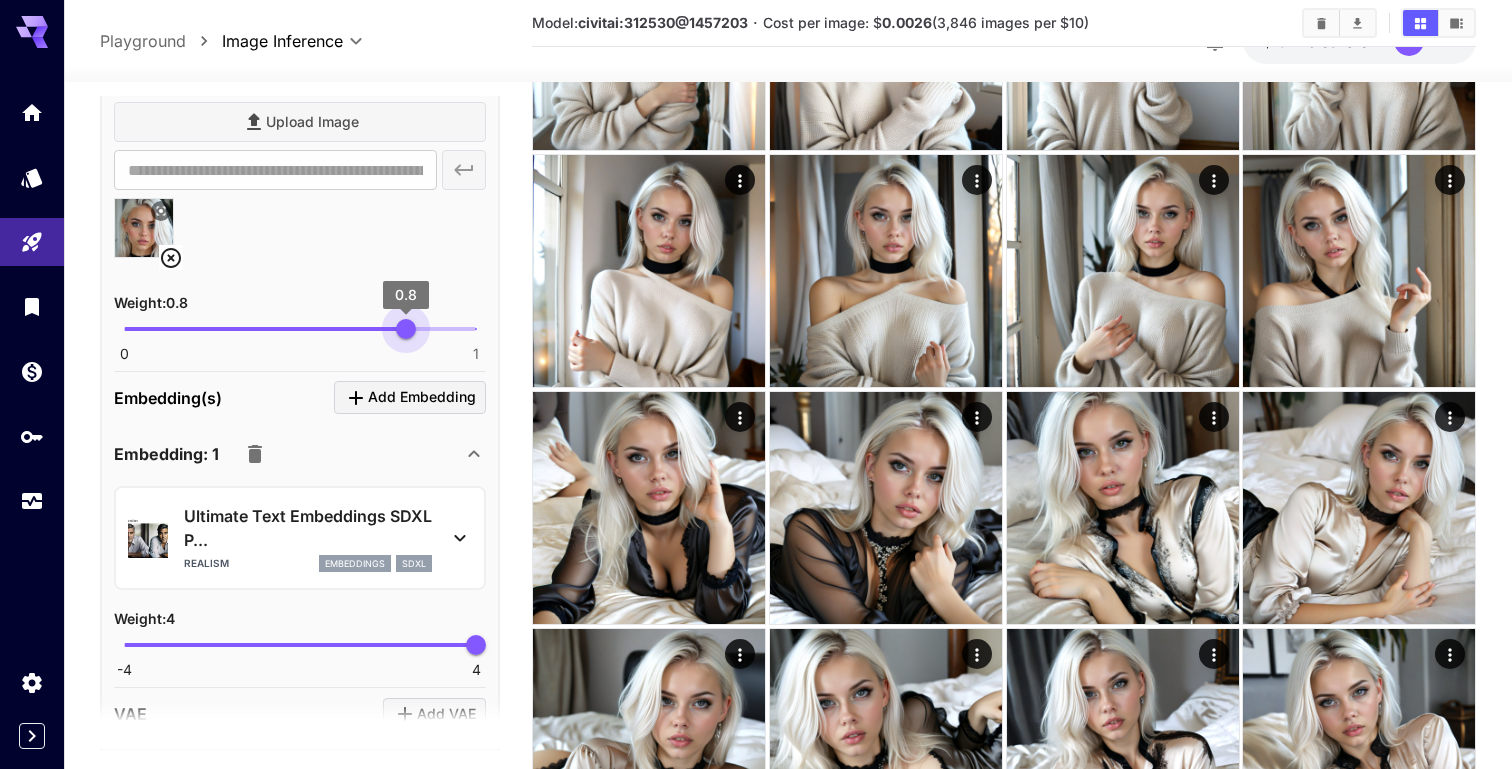 drag, startPoint x: 388, startPoint y: 331, endPoint x: 405, endPoint y: 331, distance: 17 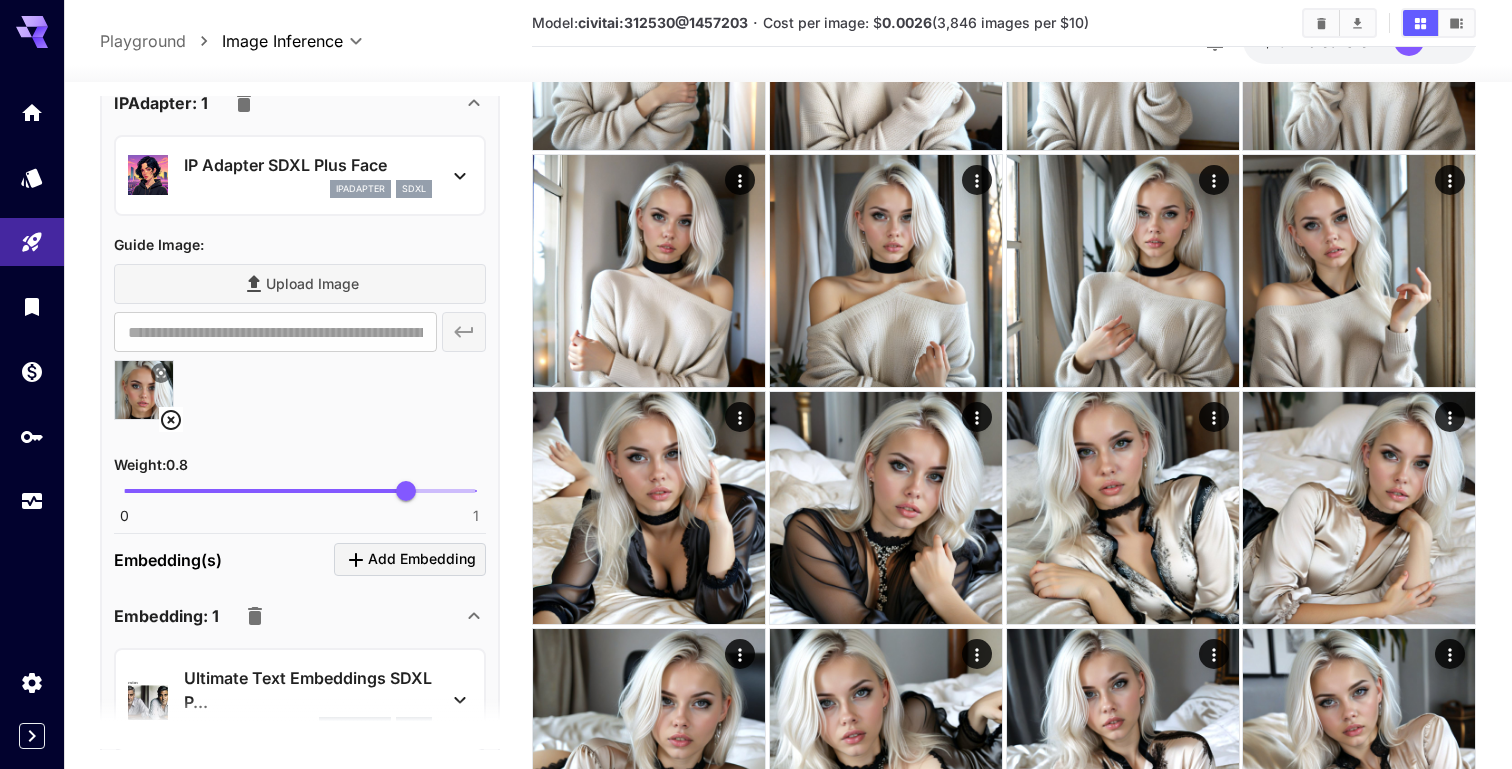 scroll, scrollTop: 1458, scrollLeft: 0, axis: vertical 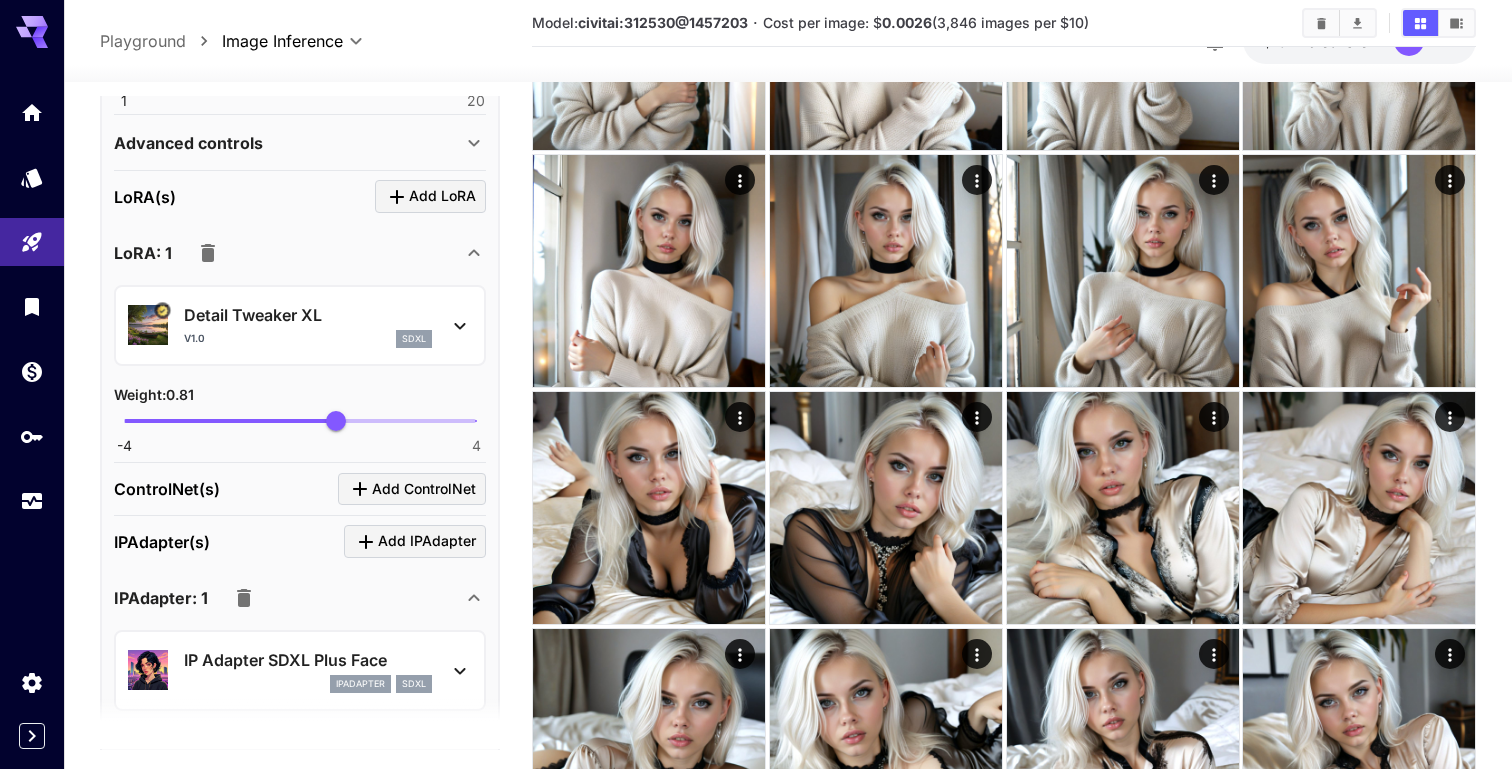 click on "Detail Tweaker XL" at bounding box center [308, 315] 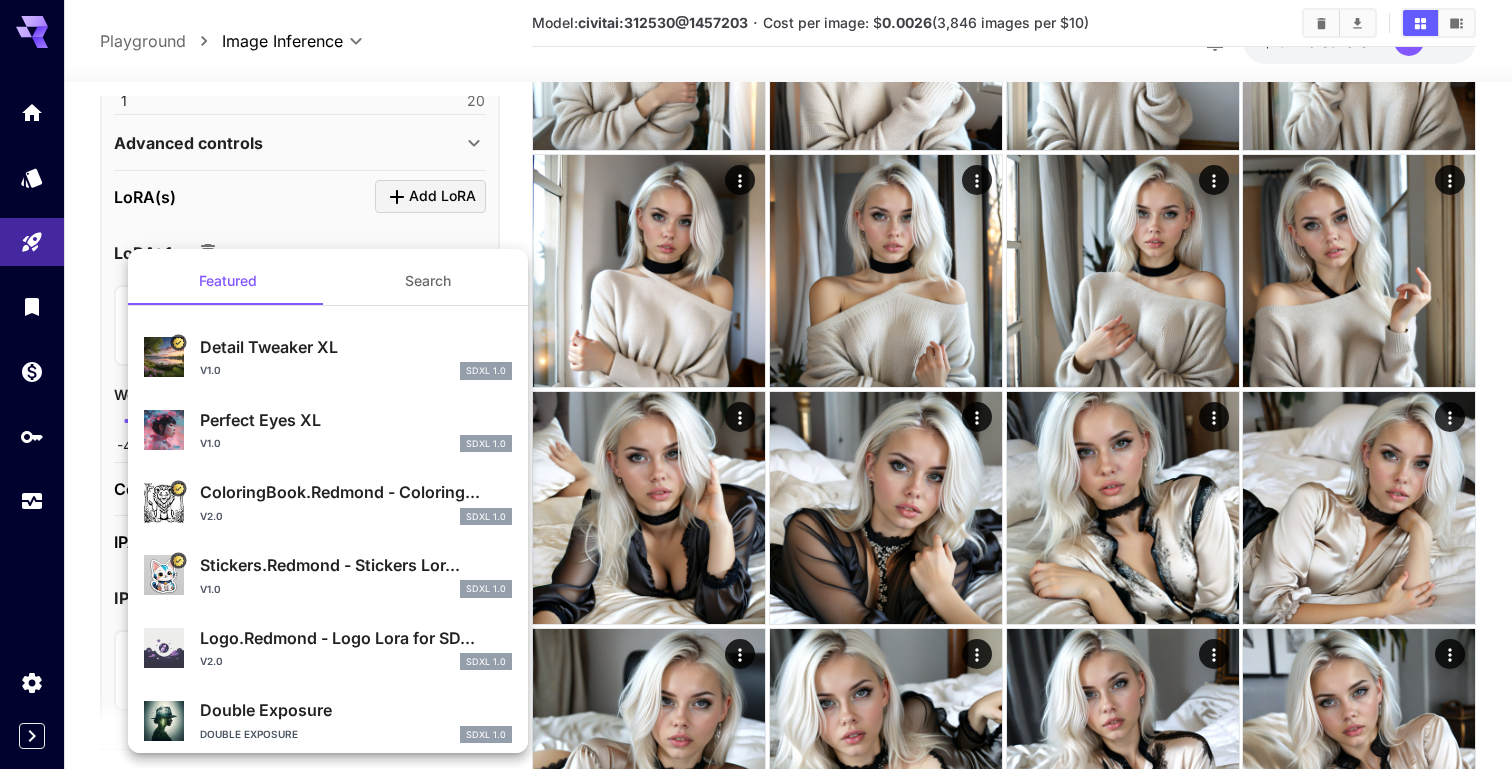 scroll, scrollTop: 12, scrollLeft: 0, axis: vertical 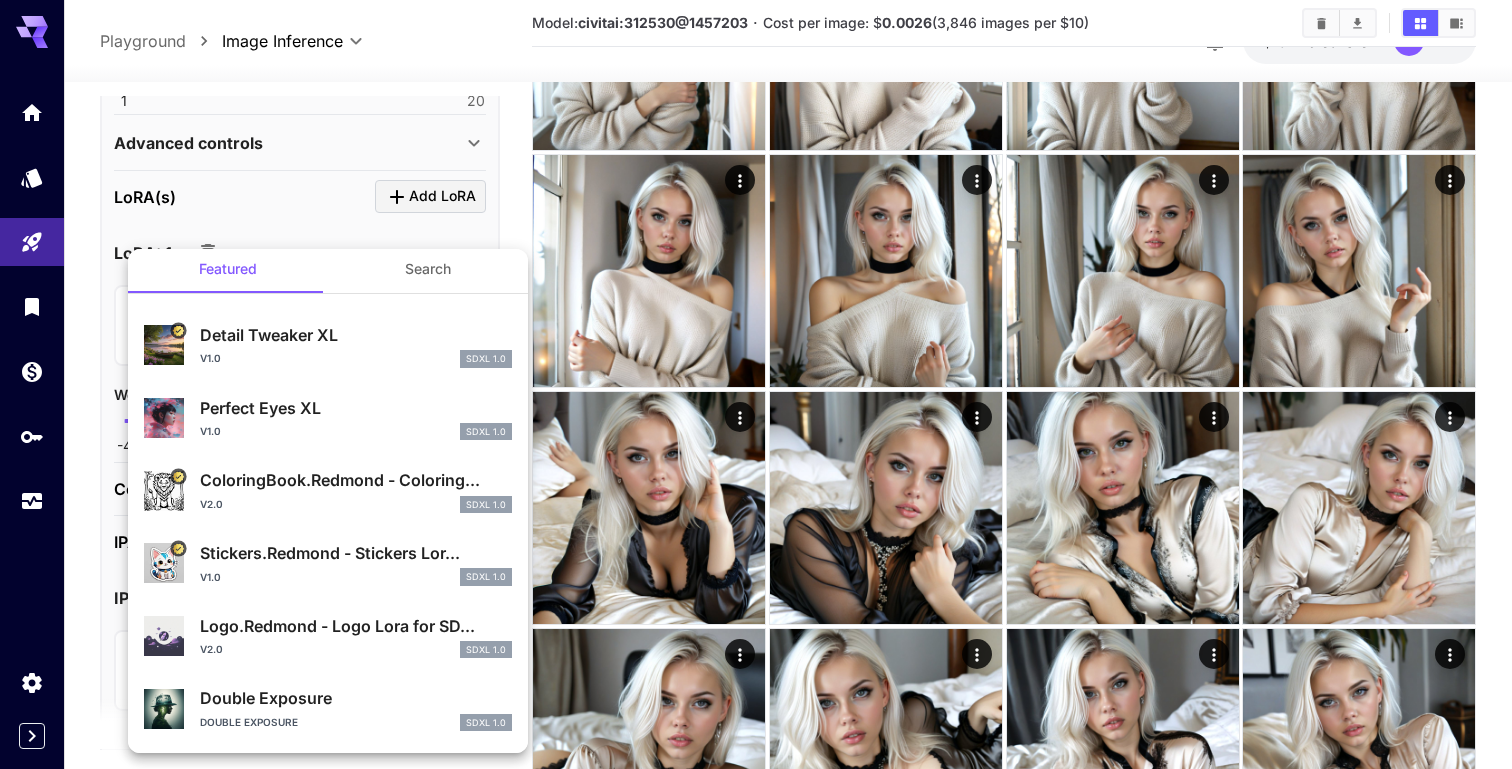 click on "v1.0 SDXL 1.0" at bounding box center [356, 359] 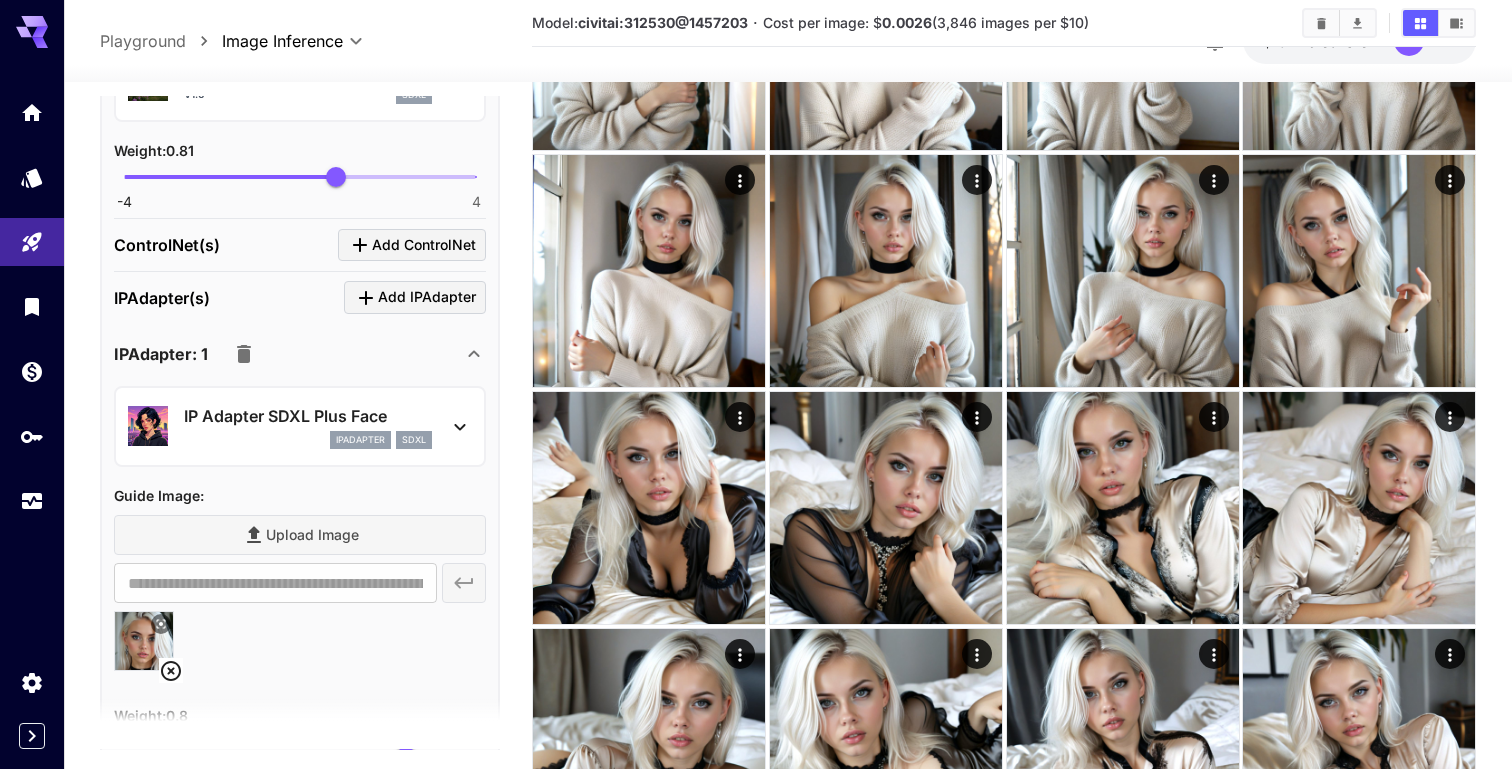 scroll, scrollTop: 1094, scrollLeft: 0, axis: vertical 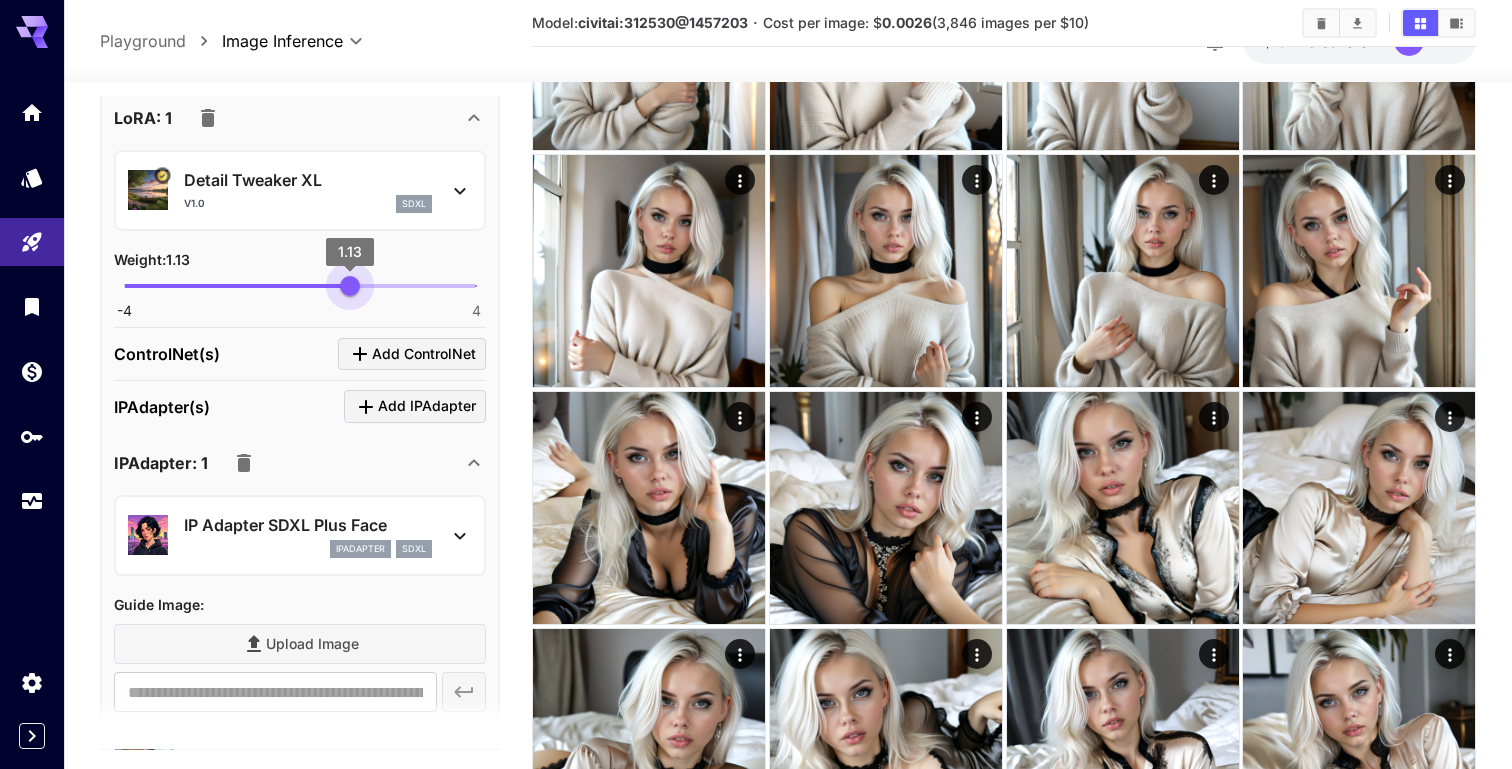 type on "*" 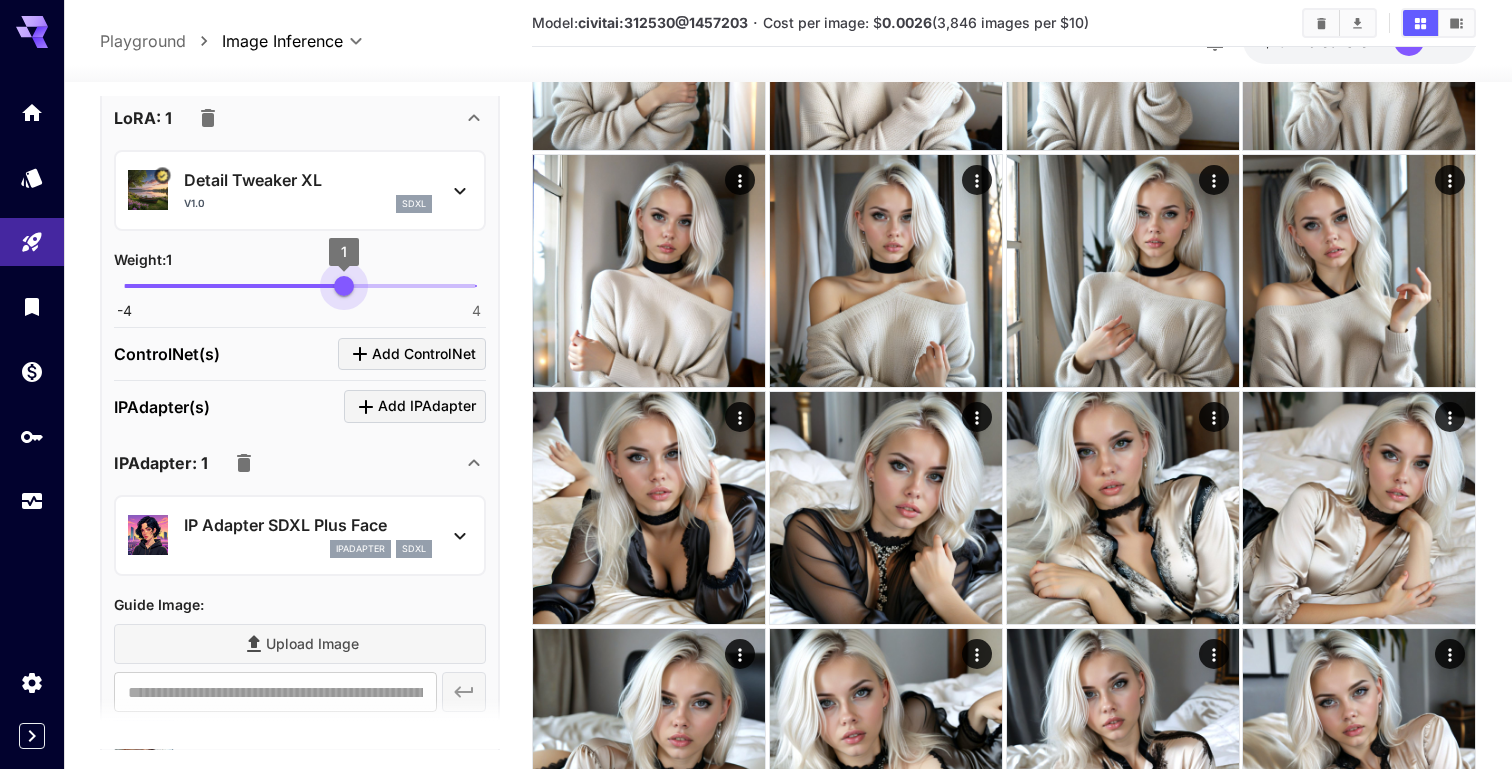 drag, startPoint x: 334, startPoint y: 283, endPoint x: 344, endPoint y: 285, distance: 10.198039 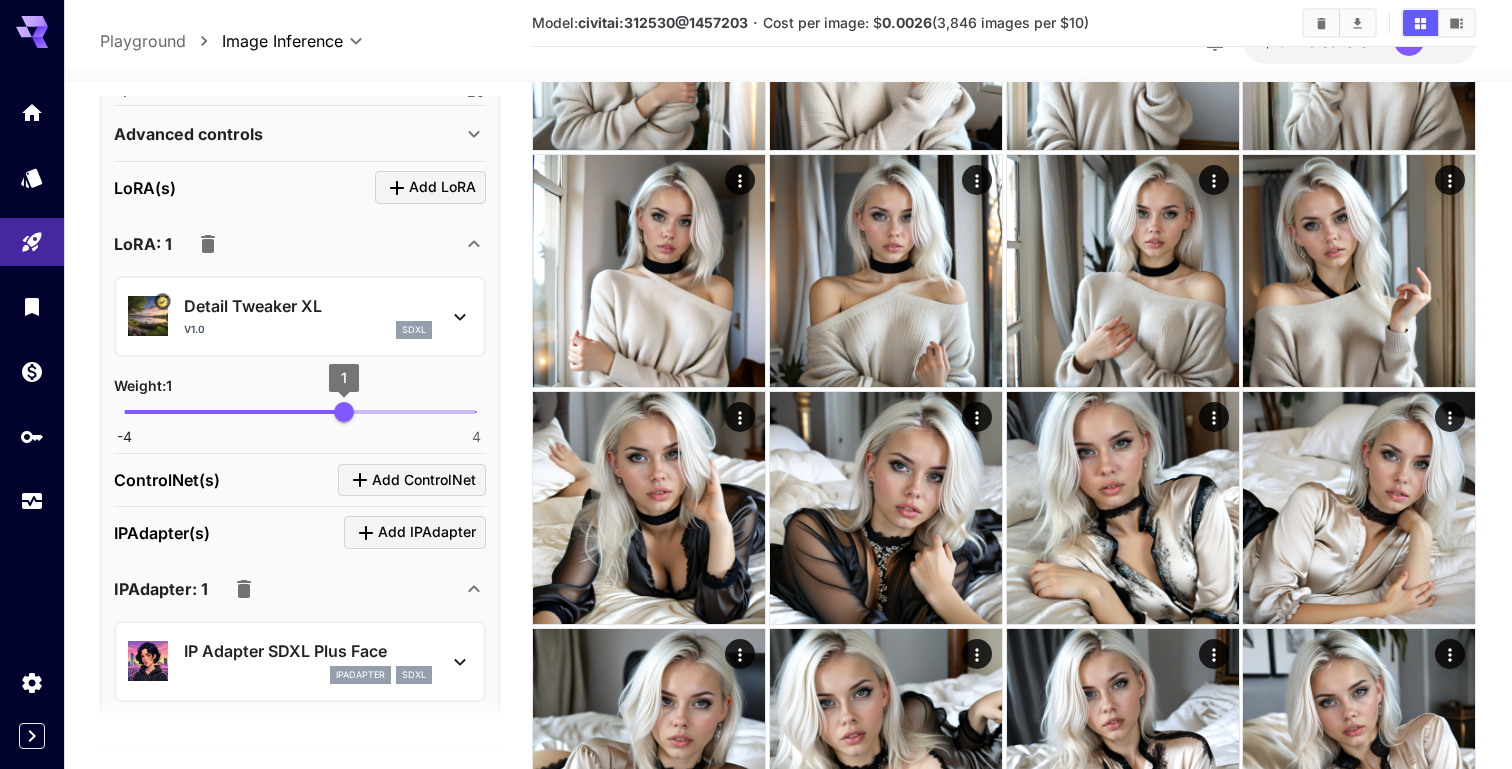 scroll, scrollTop: 939, scrollLeft: 0, axis: vertical 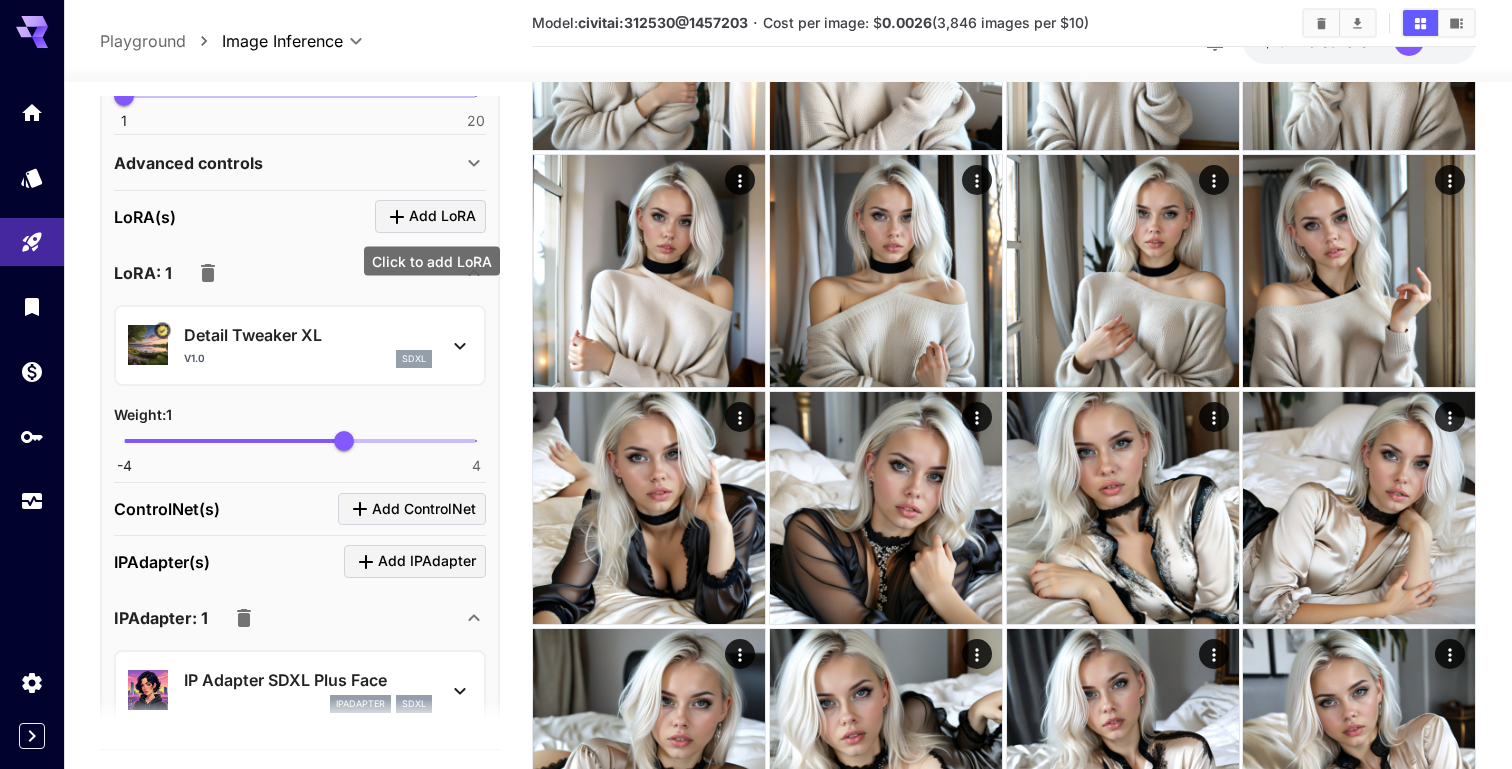 click on "Add LoRA" at bounding box center (442, 216) 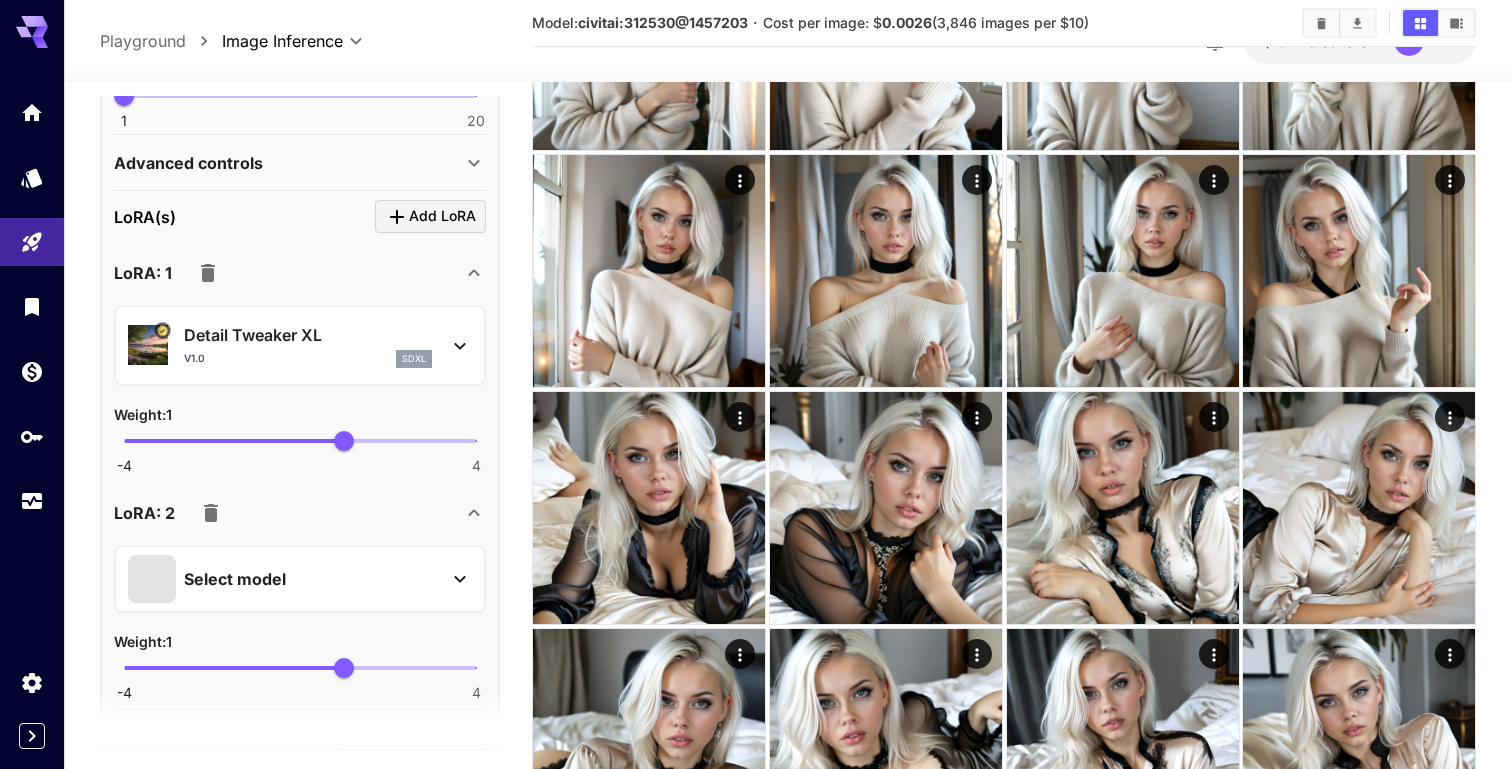scroll, scrollTop: 1012, scrollLeft: 0, axis: vertical 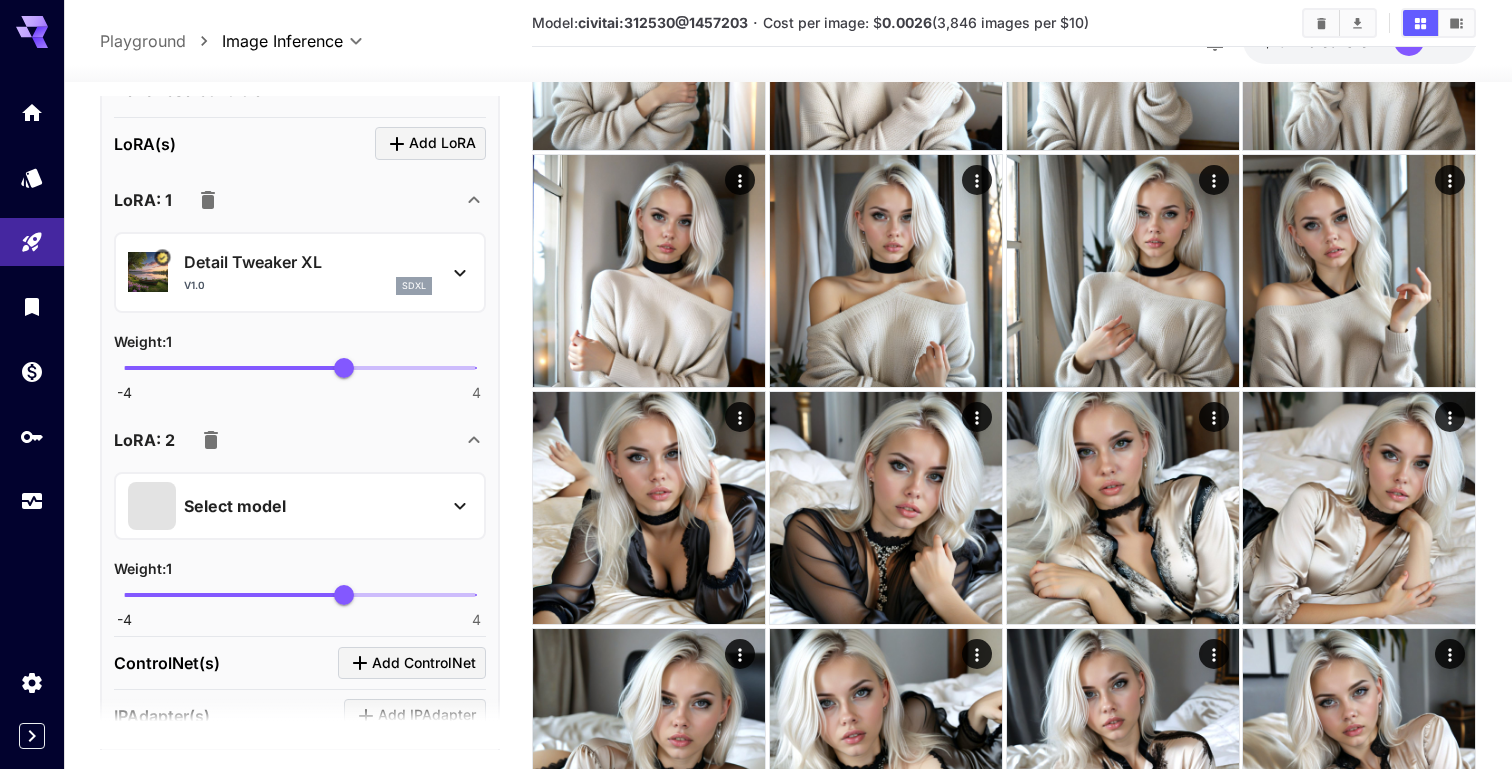 click on "Select model" at bounding box center (284, 506) 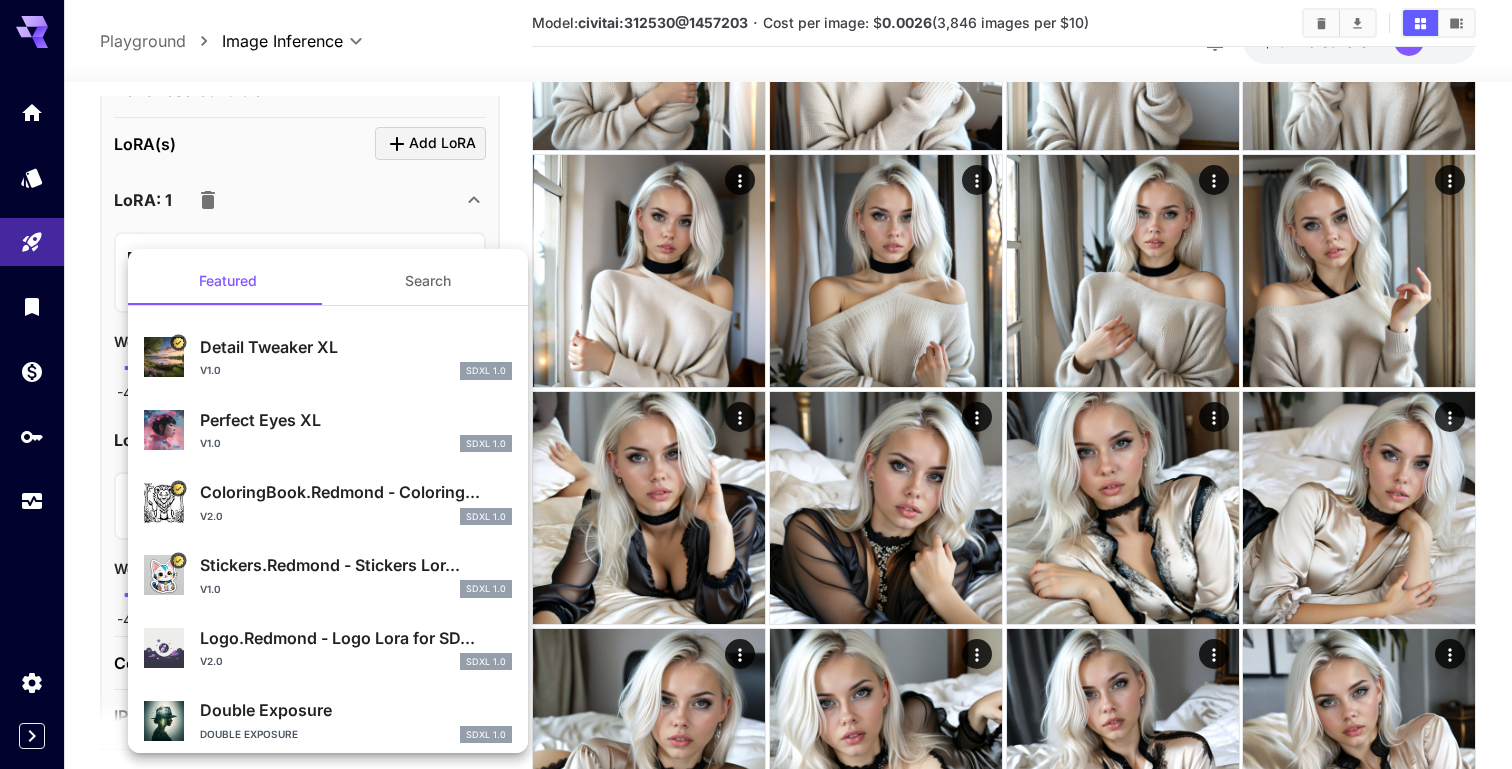 click on "Perfect Eyes XL" at bounding box center [356, 420] 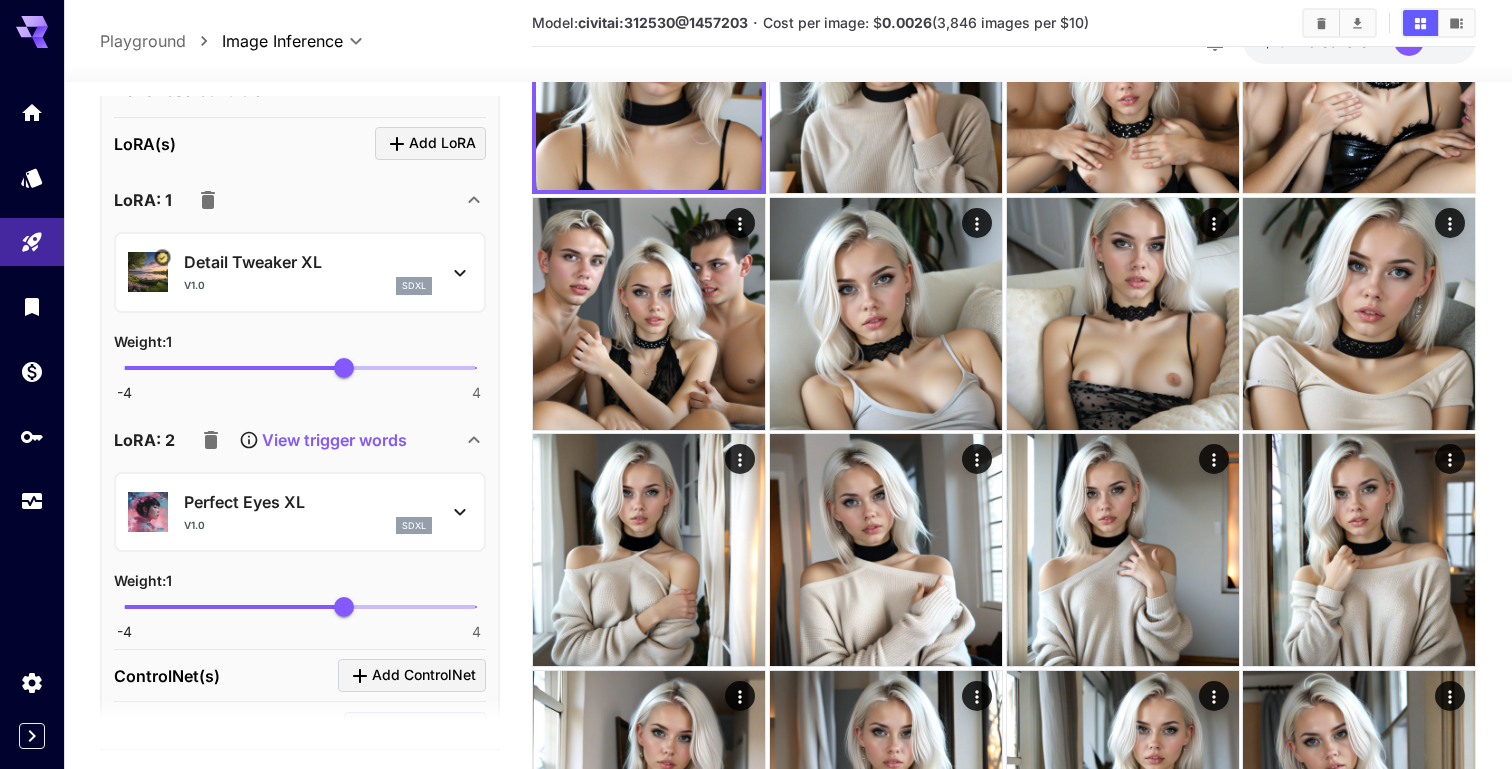 scroll, scrollTop: 0, scrollLeft: 0, axis: both 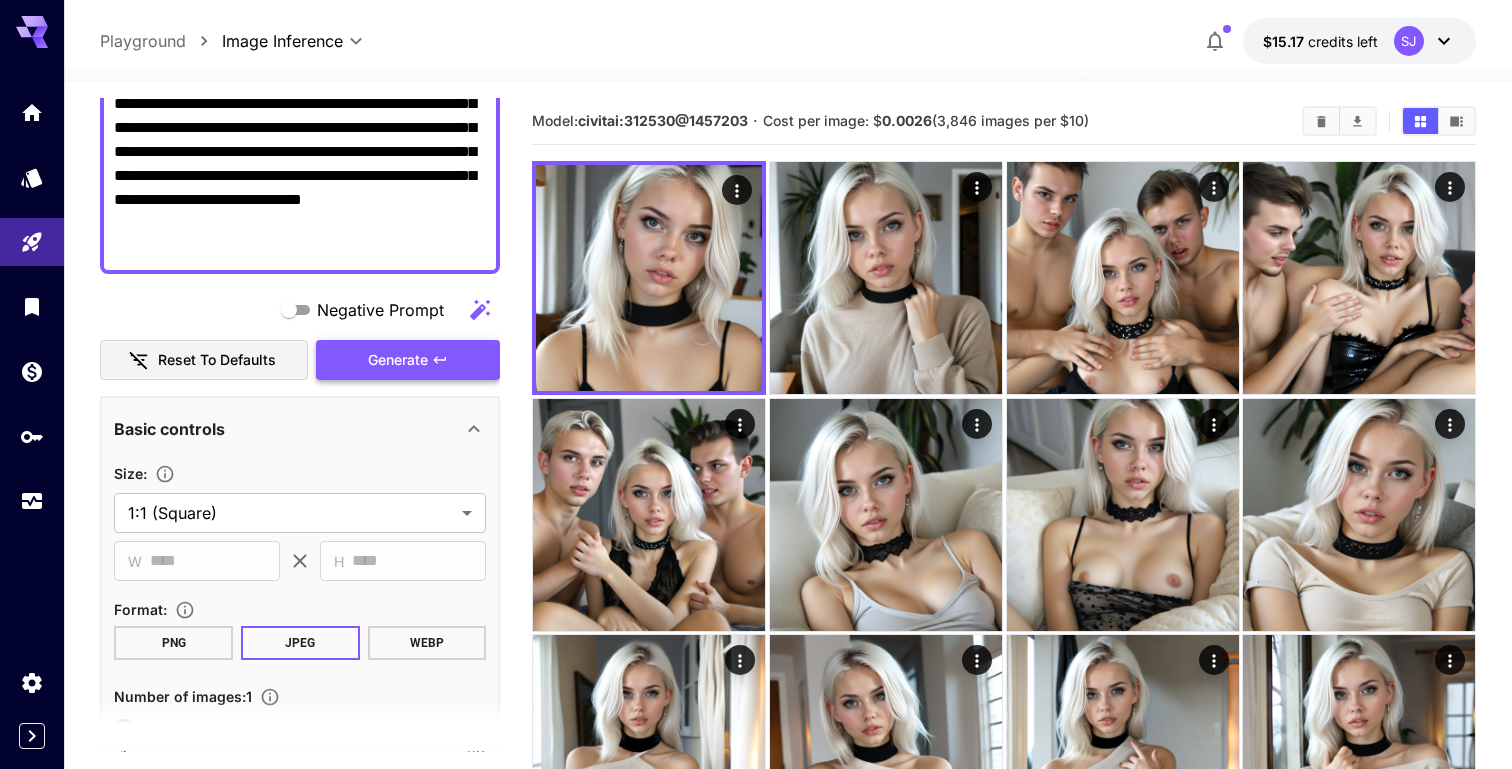 click on "Generate" at bounding box center [408, 360] 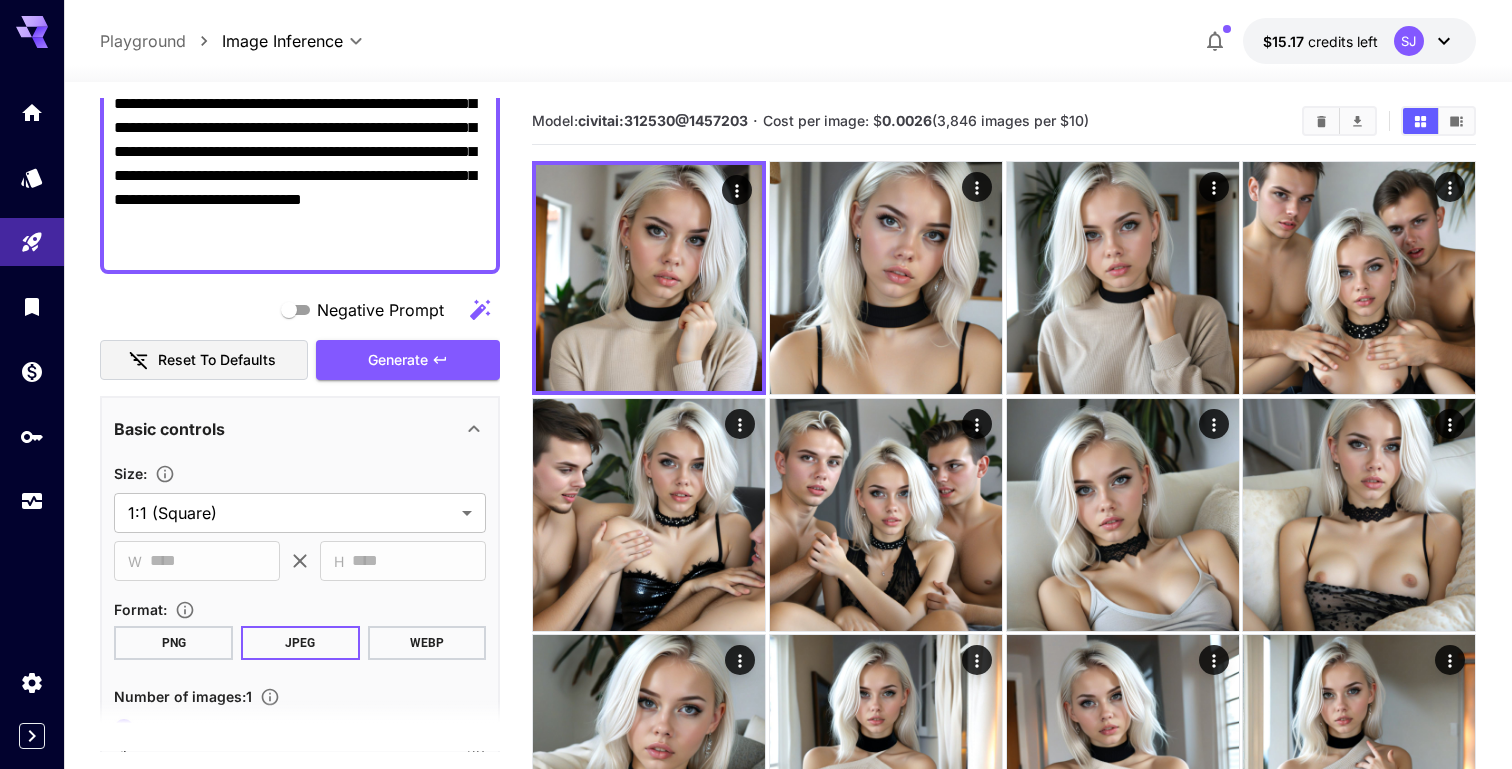 click on "**********" at bounding box center (300, 116) 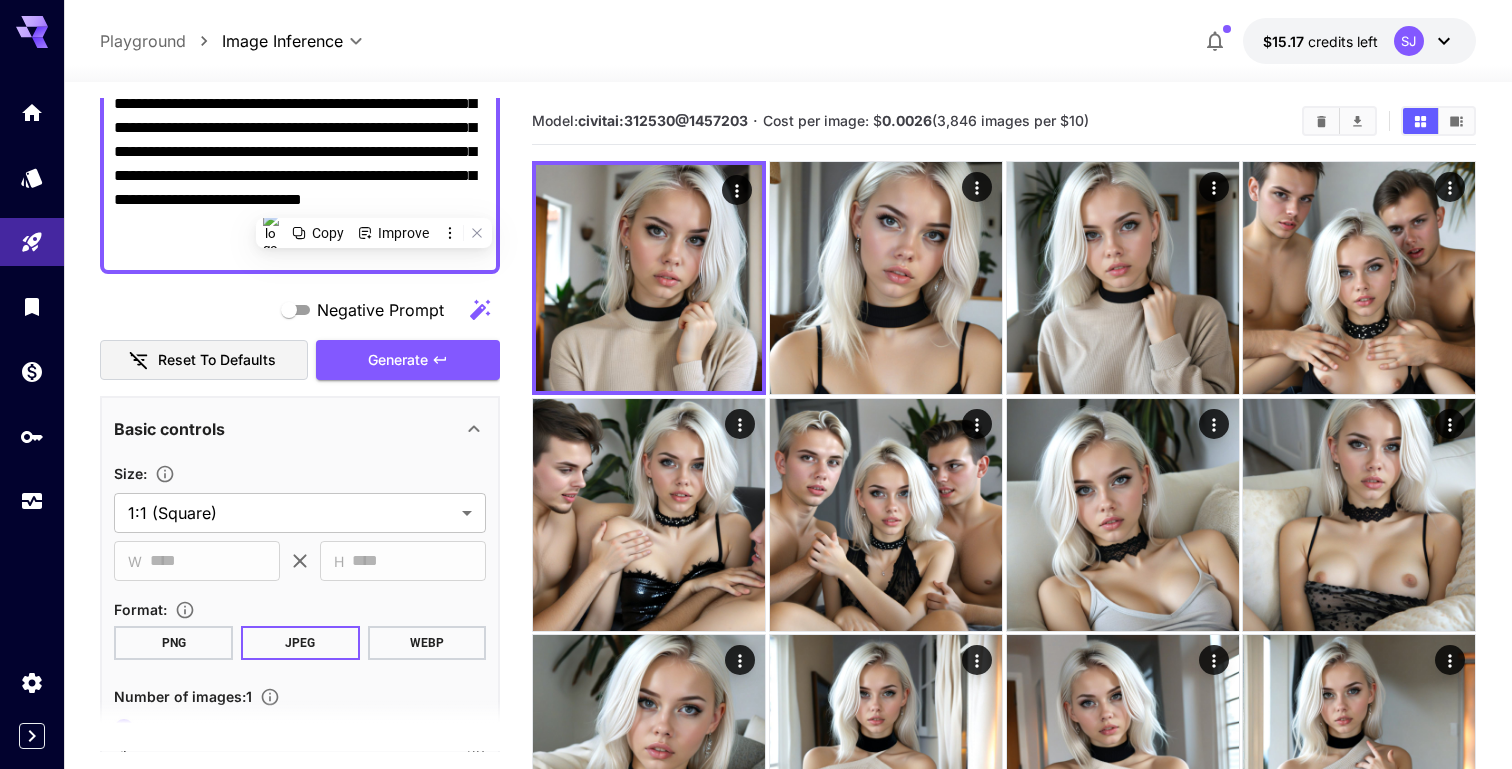 click on "**********" at bounding box center (300, 116) 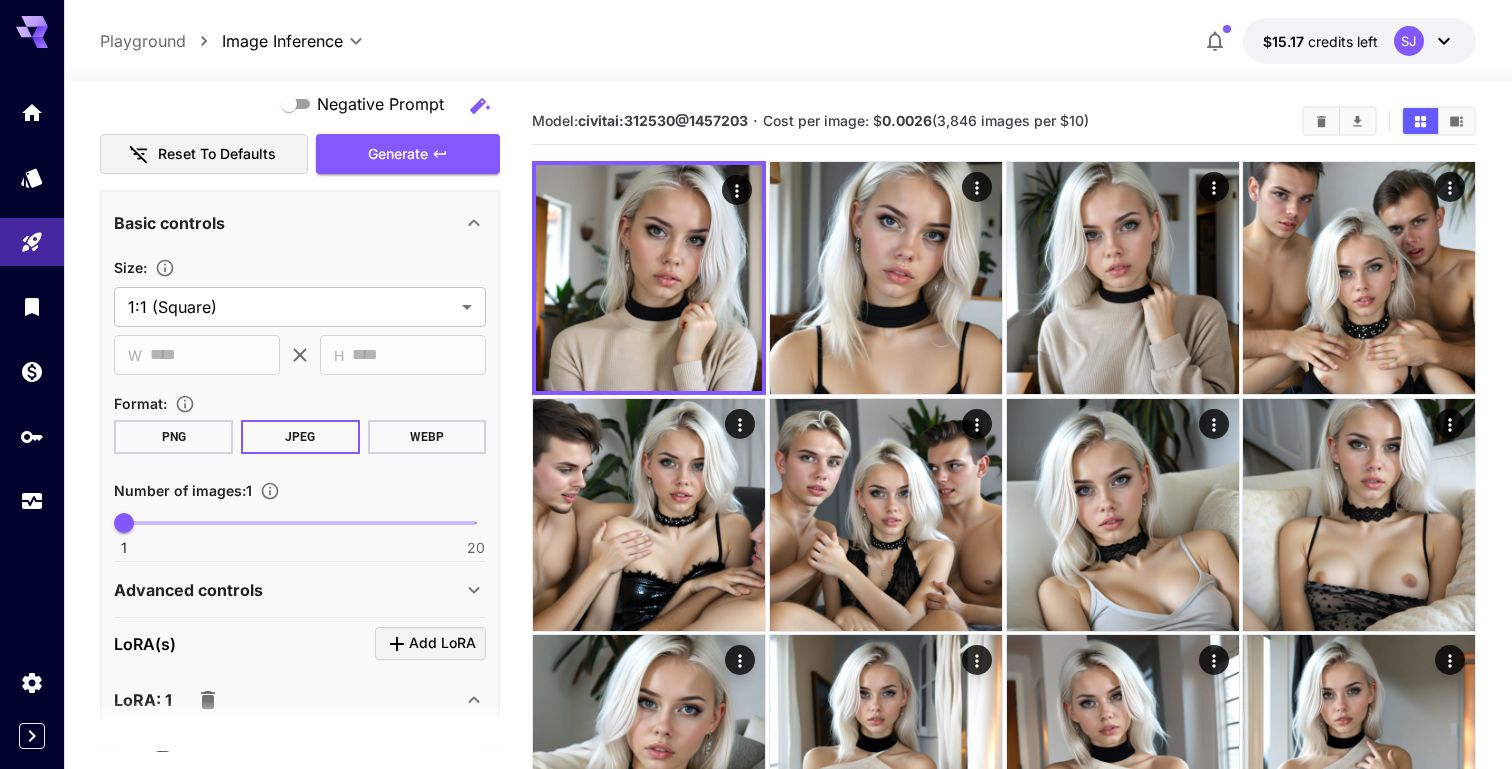scroll, scrollTop: 466, scrollLeft: 0, axis: vertical 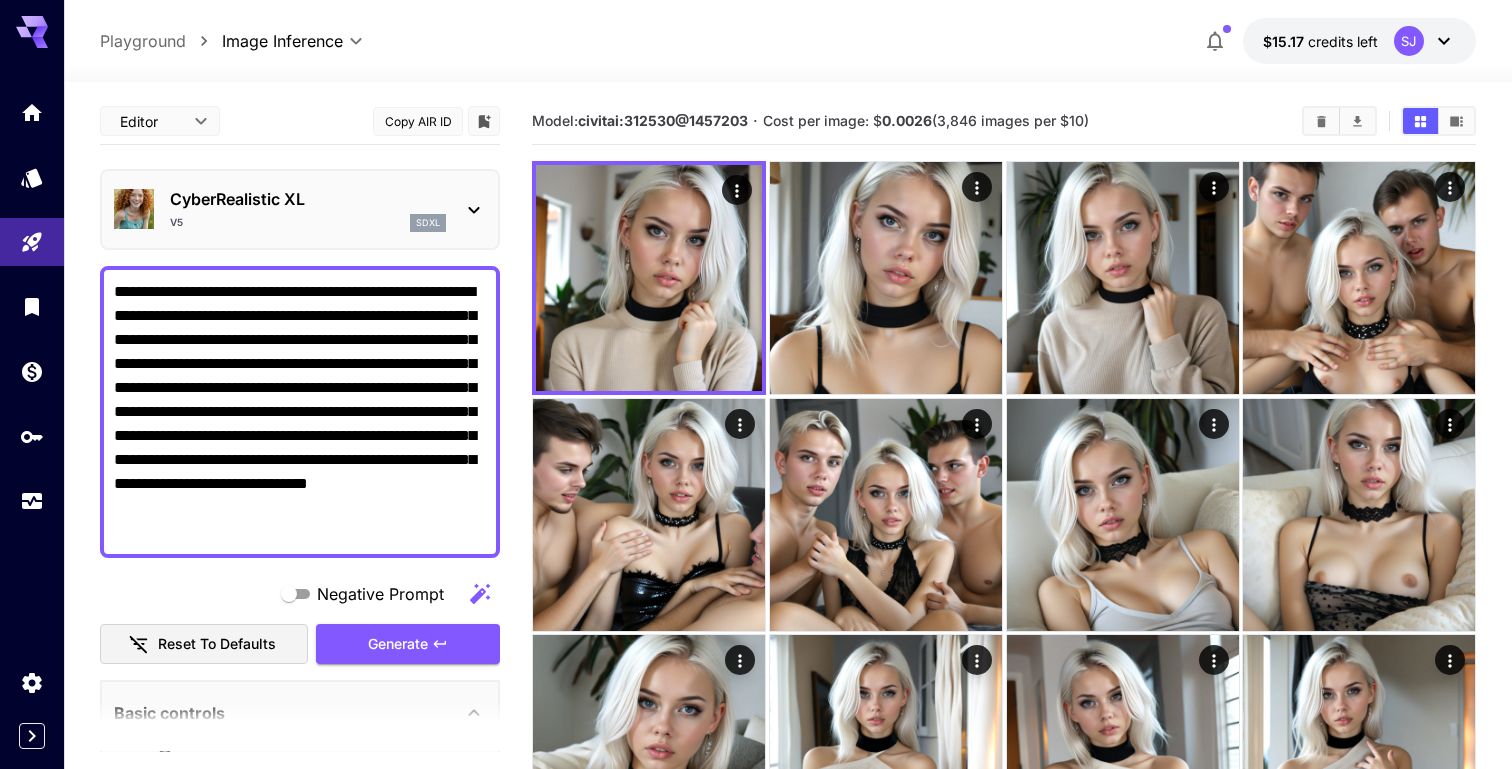click on "**********" at bounding box center (300, 412) 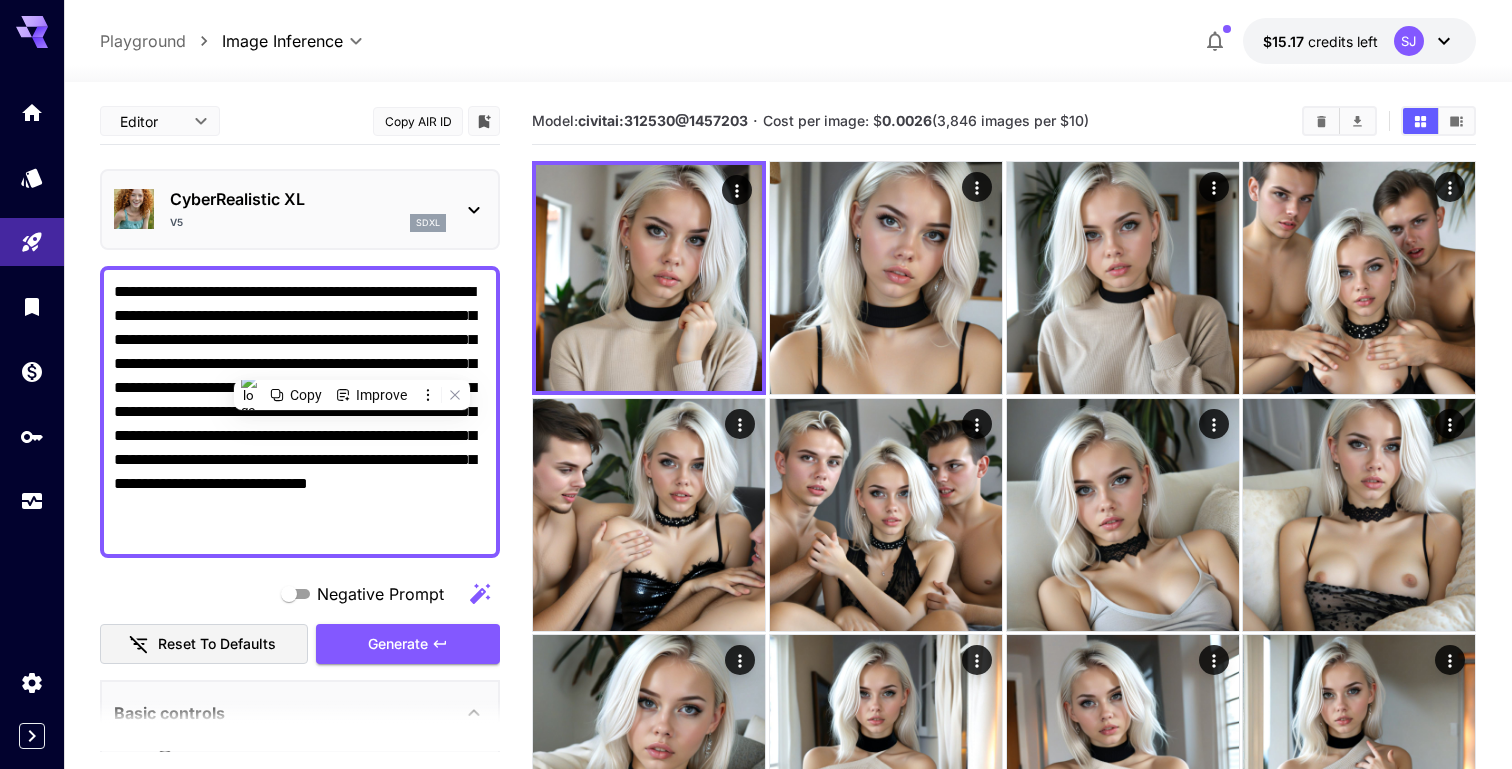 click on "**********" at bounding box center (300, 412) 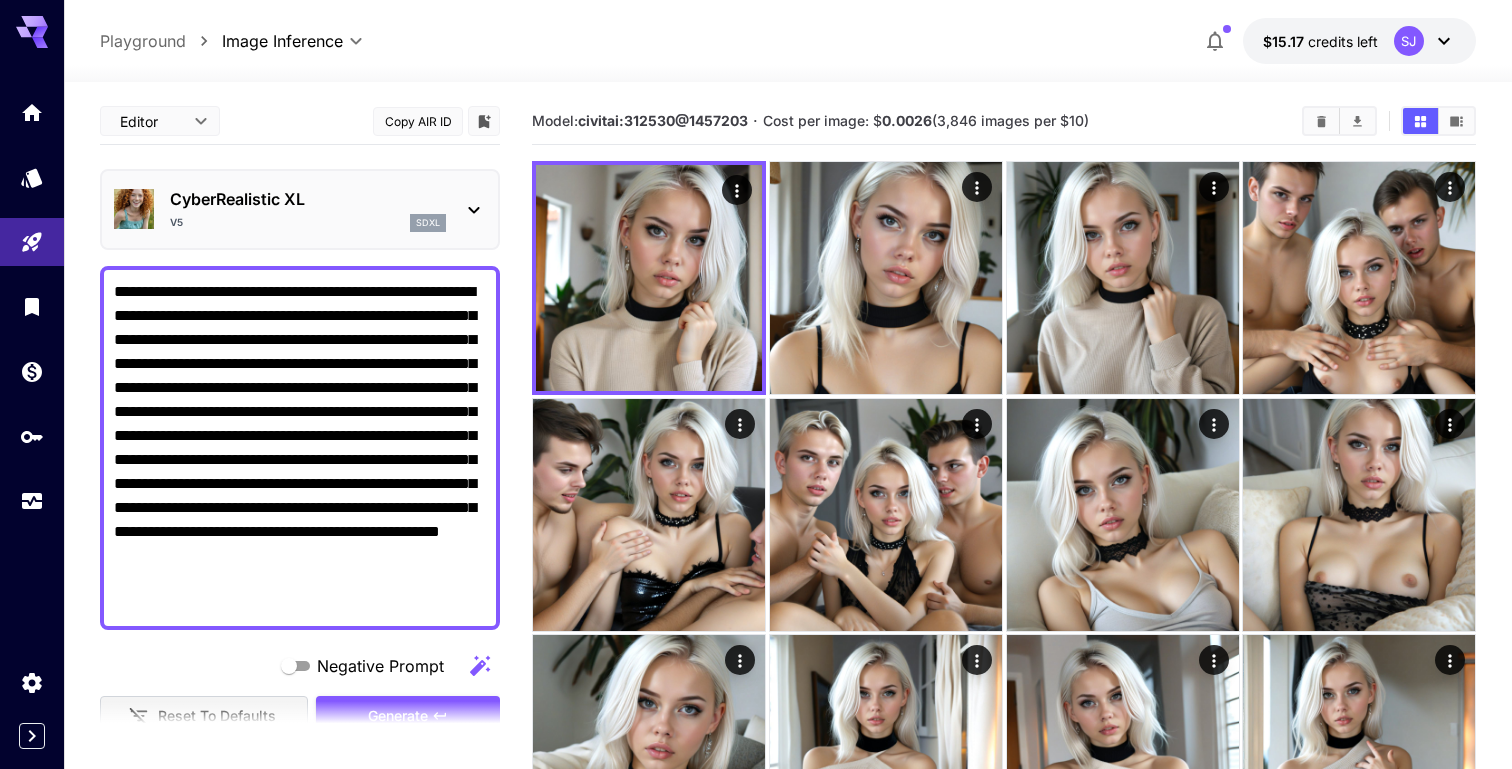 scroll, scrollTop: 34, scrollLeft: 0, axis: vertical 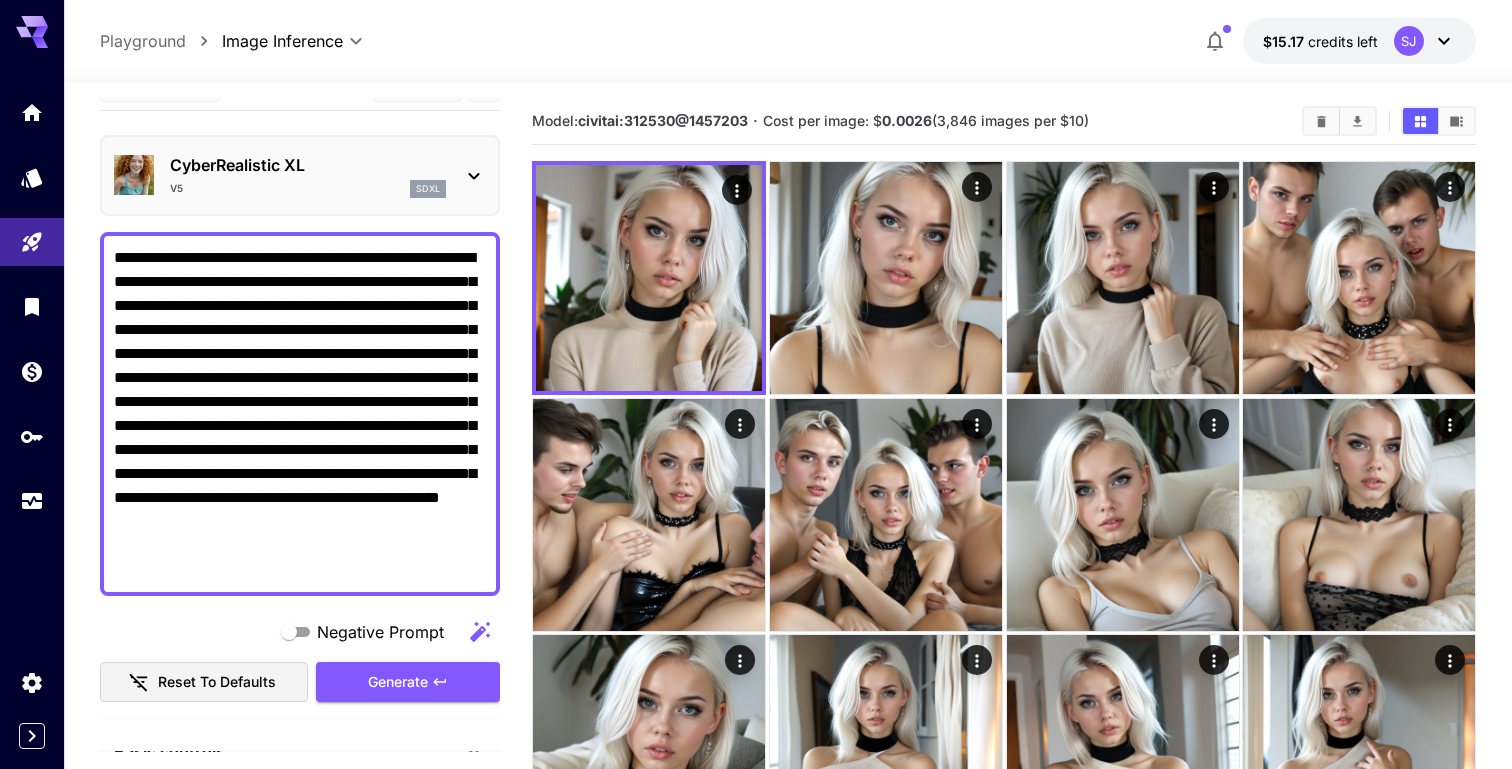 type on "**********" 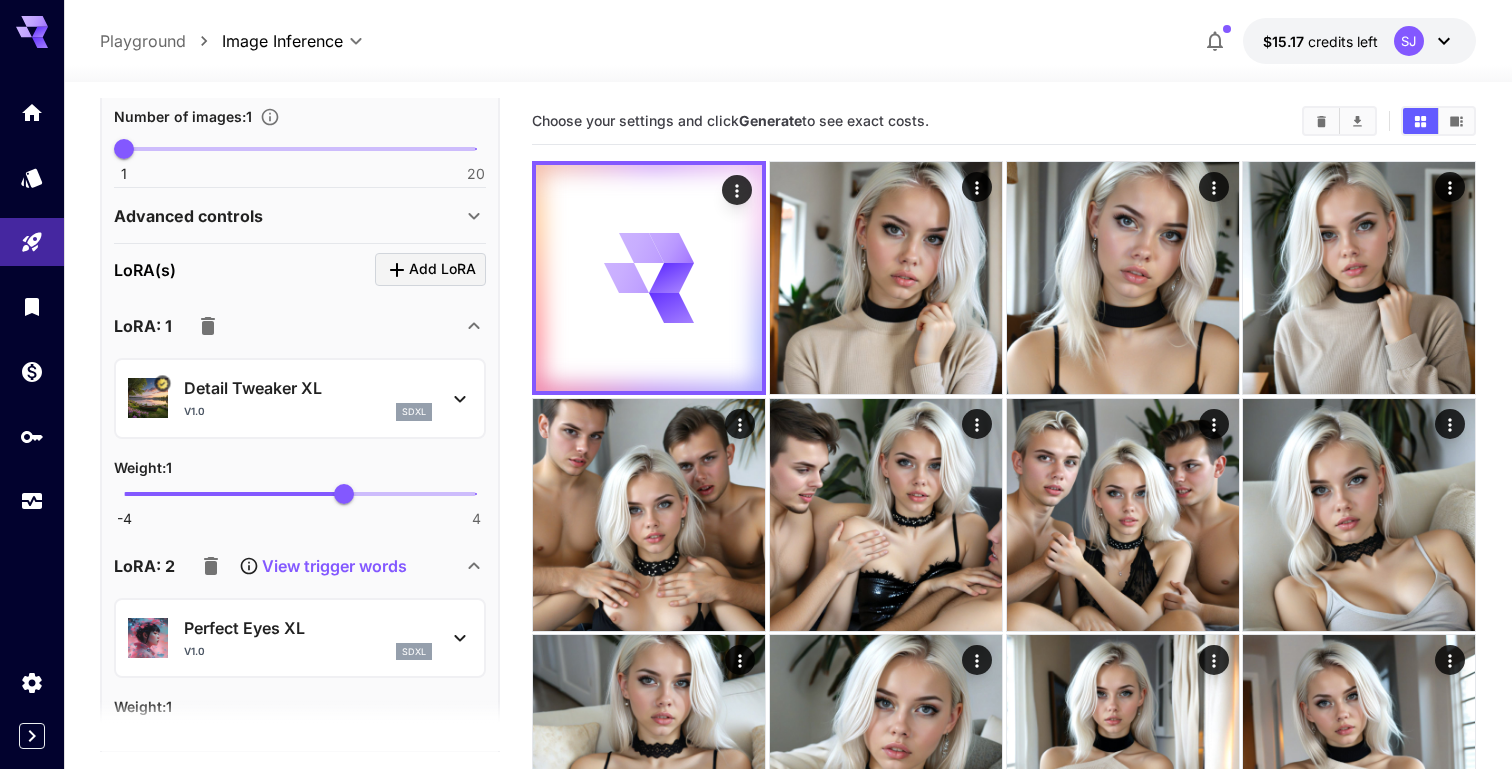 scroll, scrollTop: 1009, scrollLeft: 0, axis: vertical 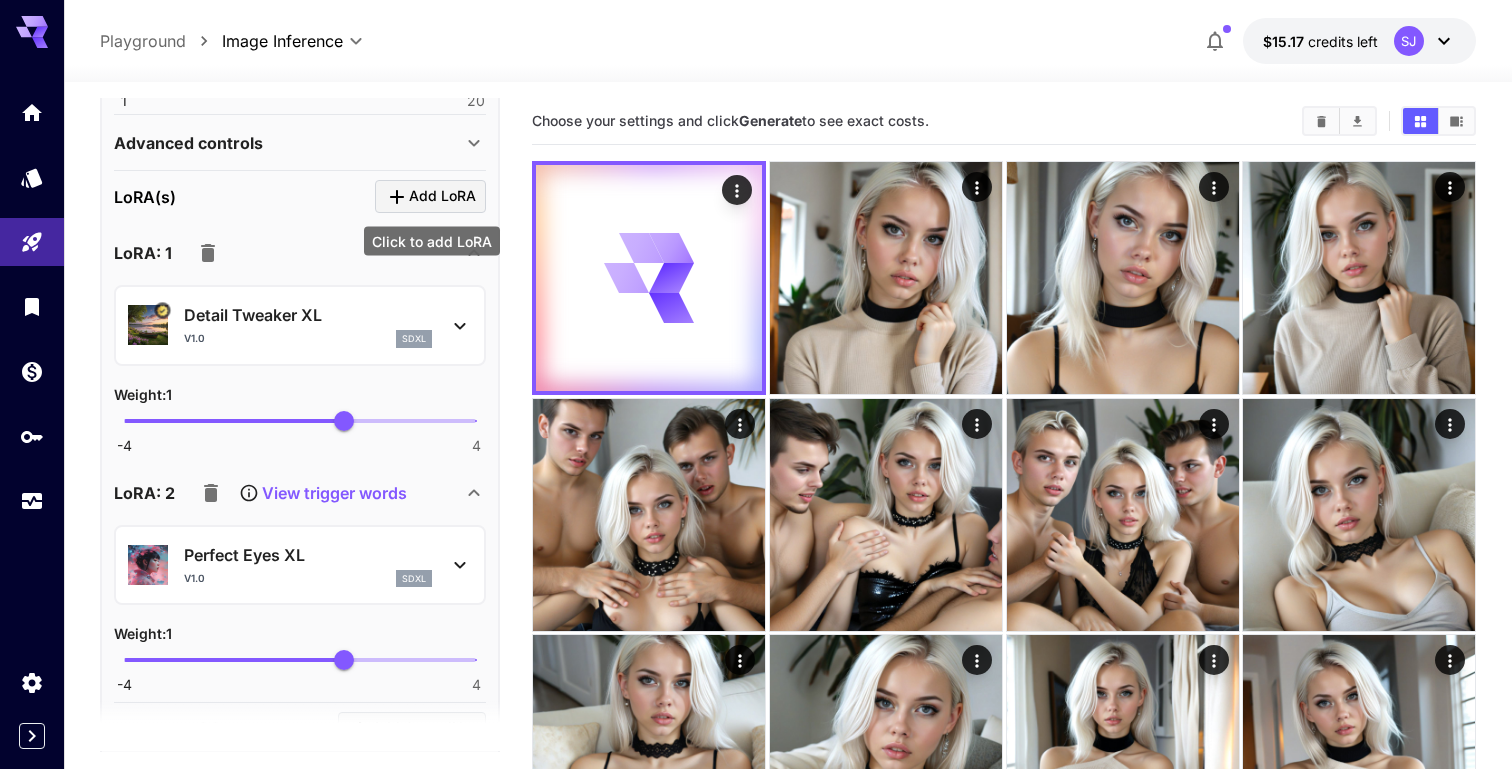 click on "Add LoRA" at bounding box center (442, 196) 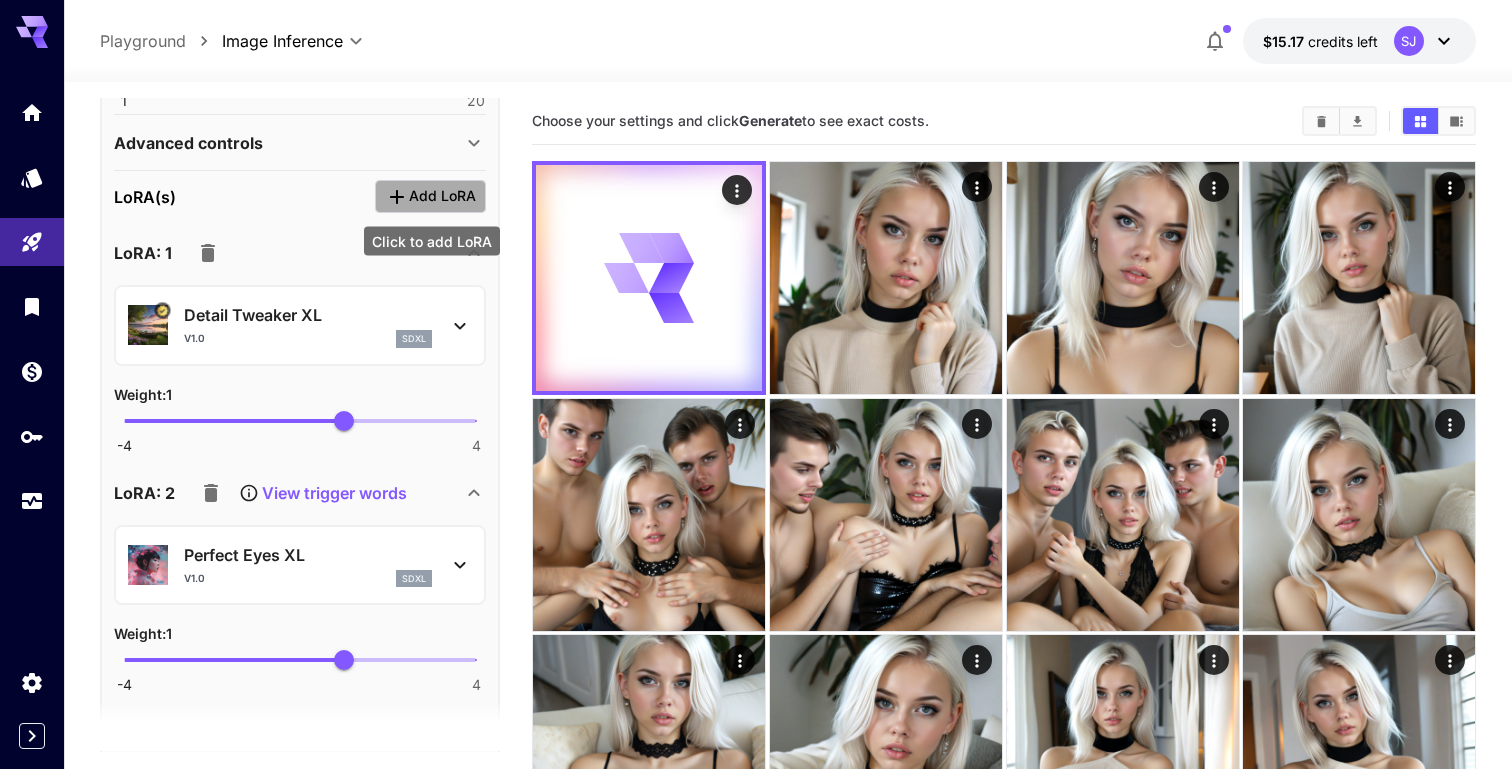 click on "Add LoRA" at bounding box center (442, 196) 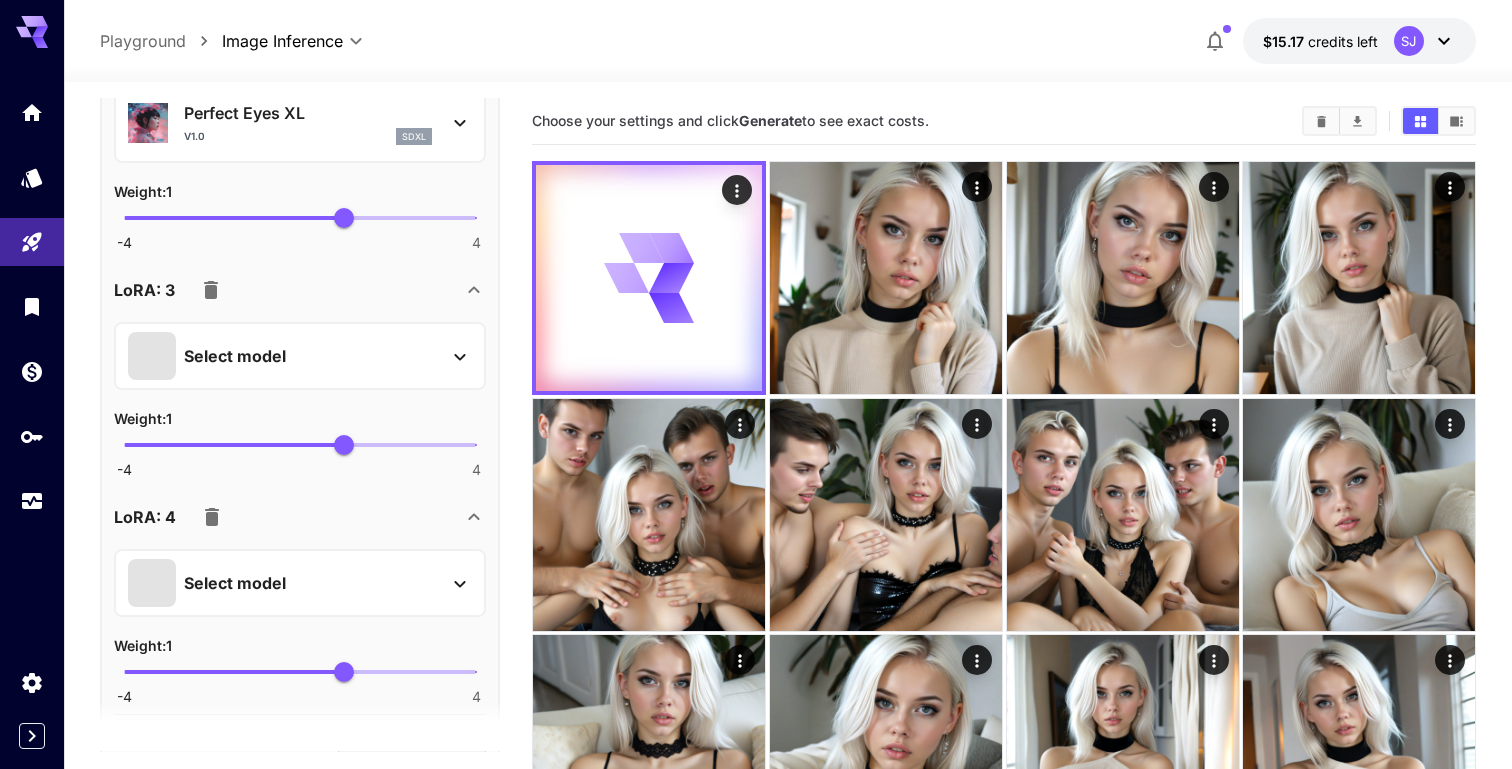 scroll, scrollTop: 1502, scrollLeft: 0, axis: vertical 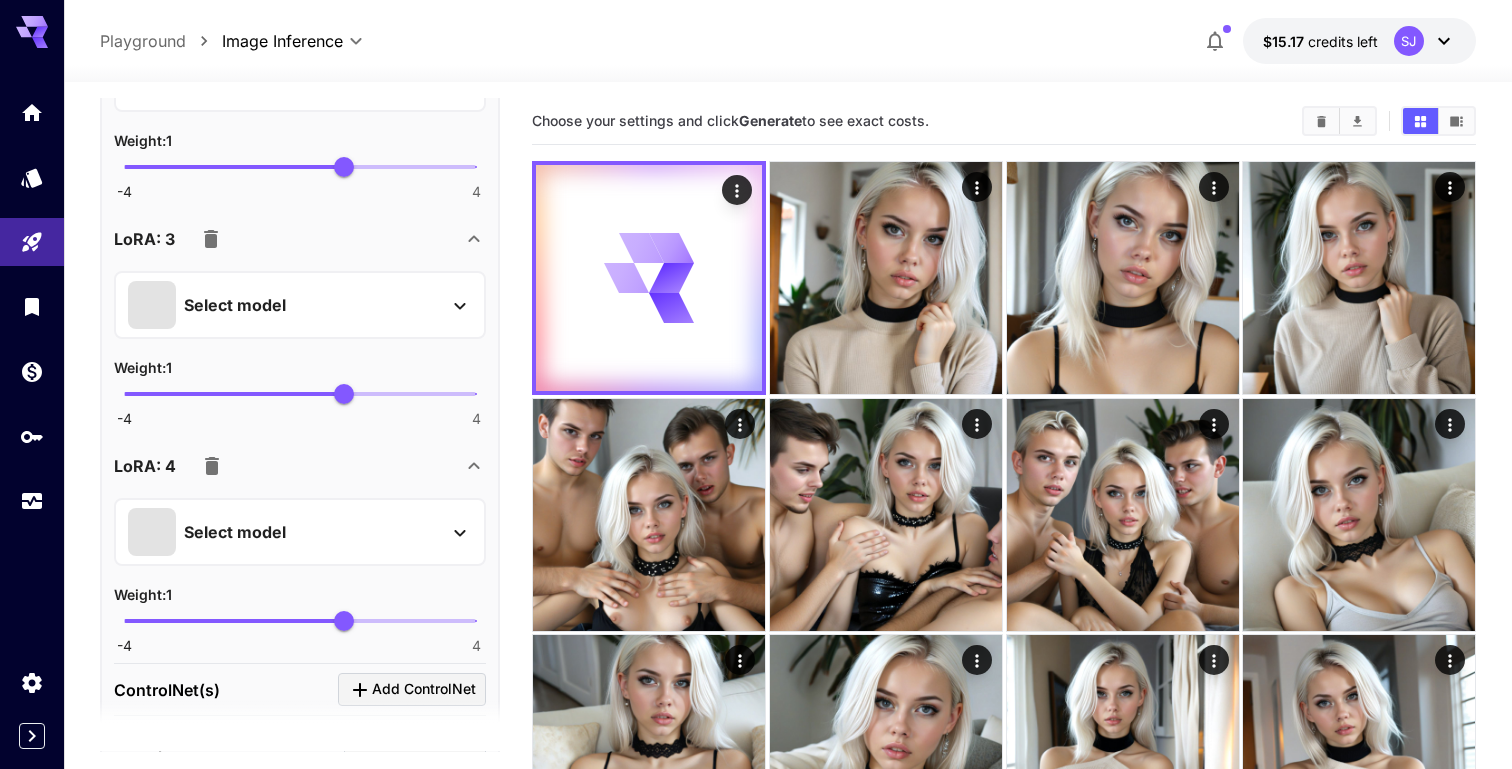 click on "LoRA: 3" at bounding box center [288, 239] 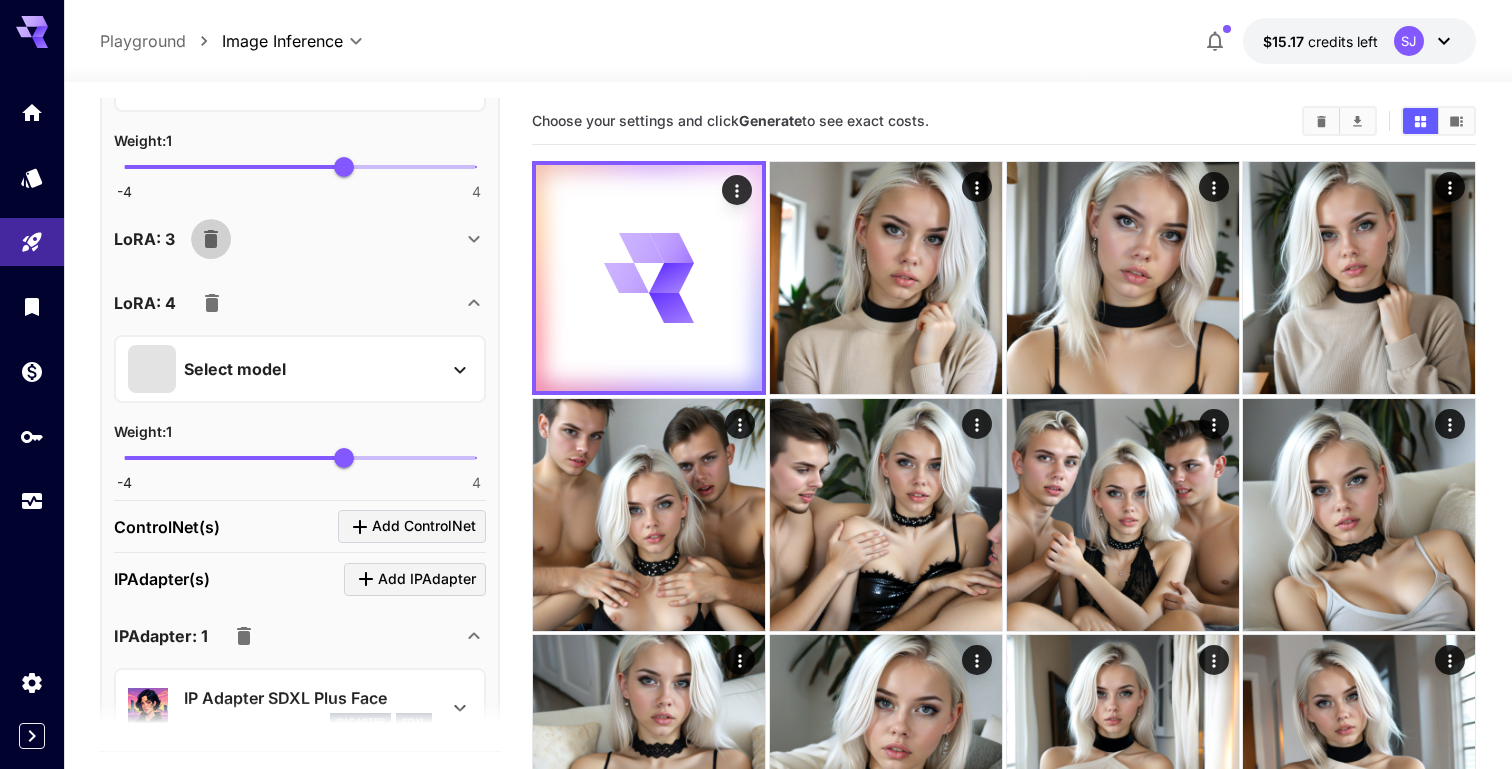 click 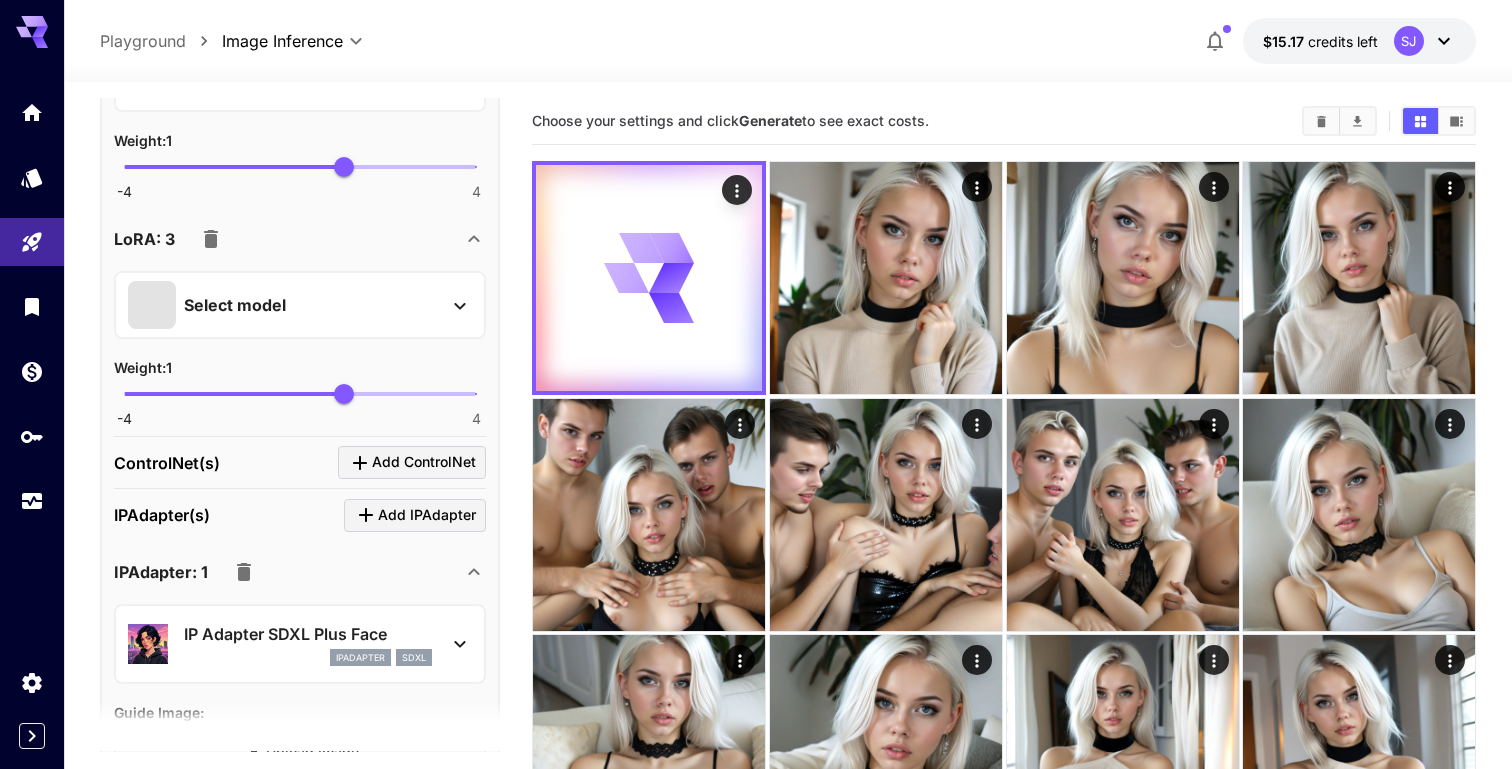click on "Select model" at bounding box center [235, 305] 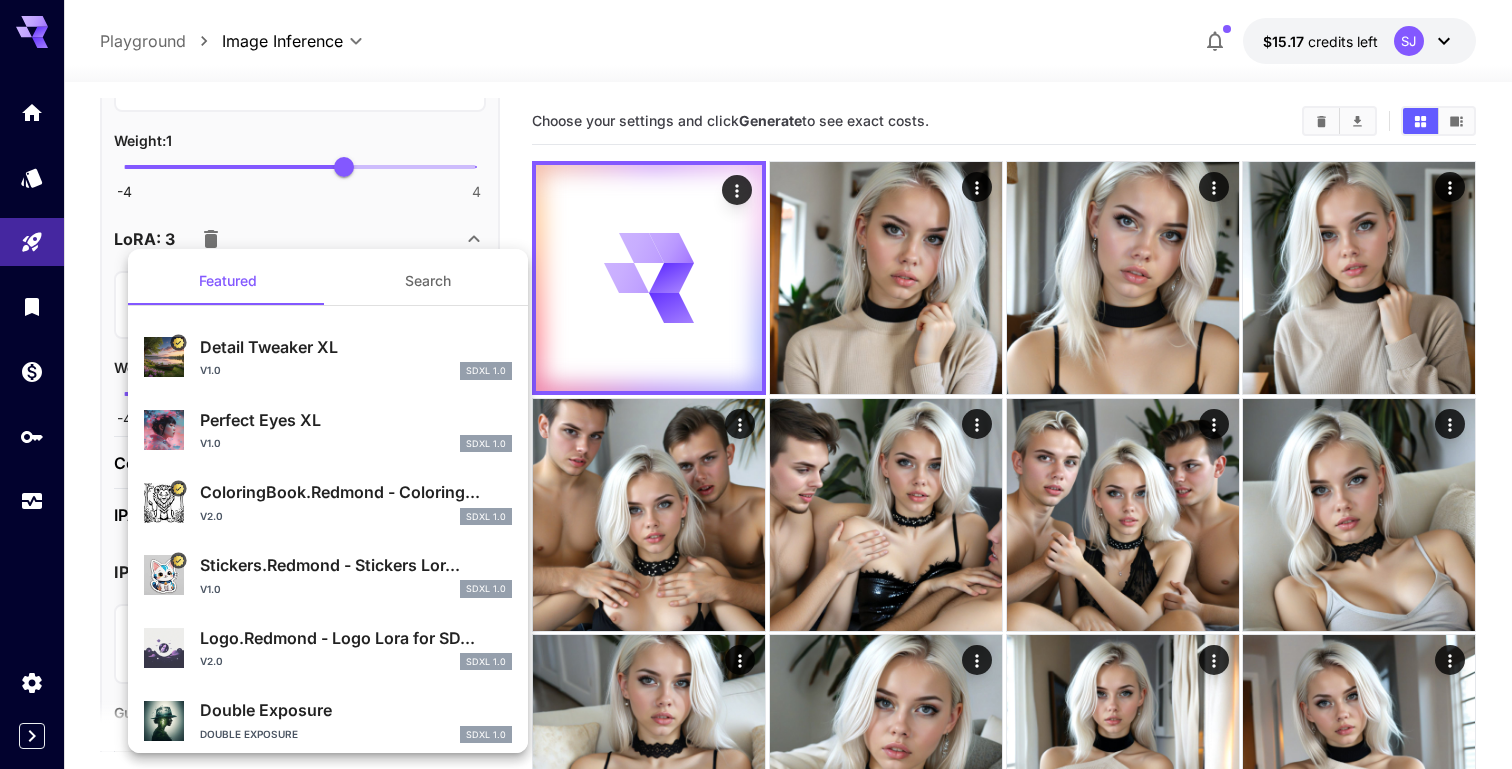 click on "Search" at bounding box center (428, 281) 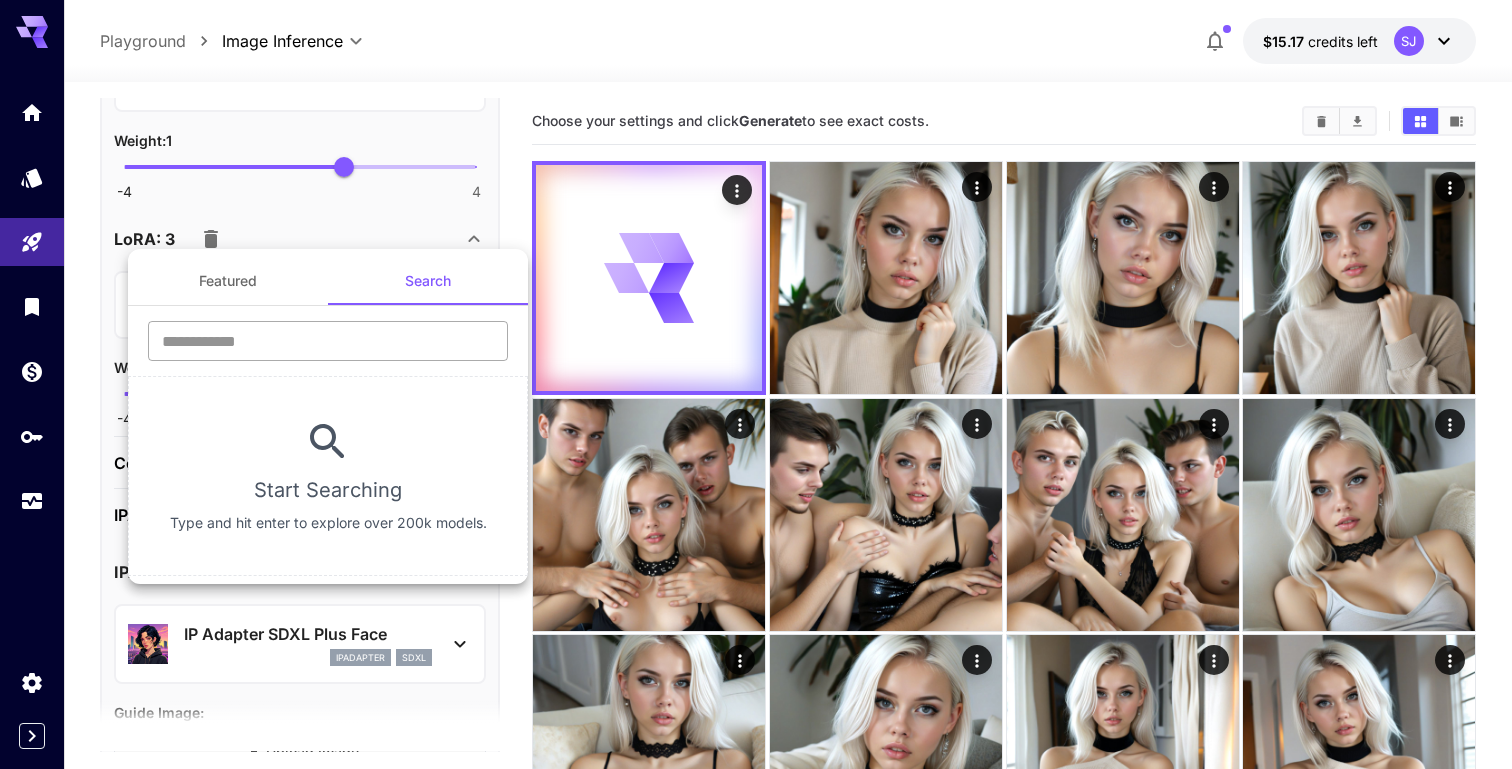 click at bounding box center (328, 341) 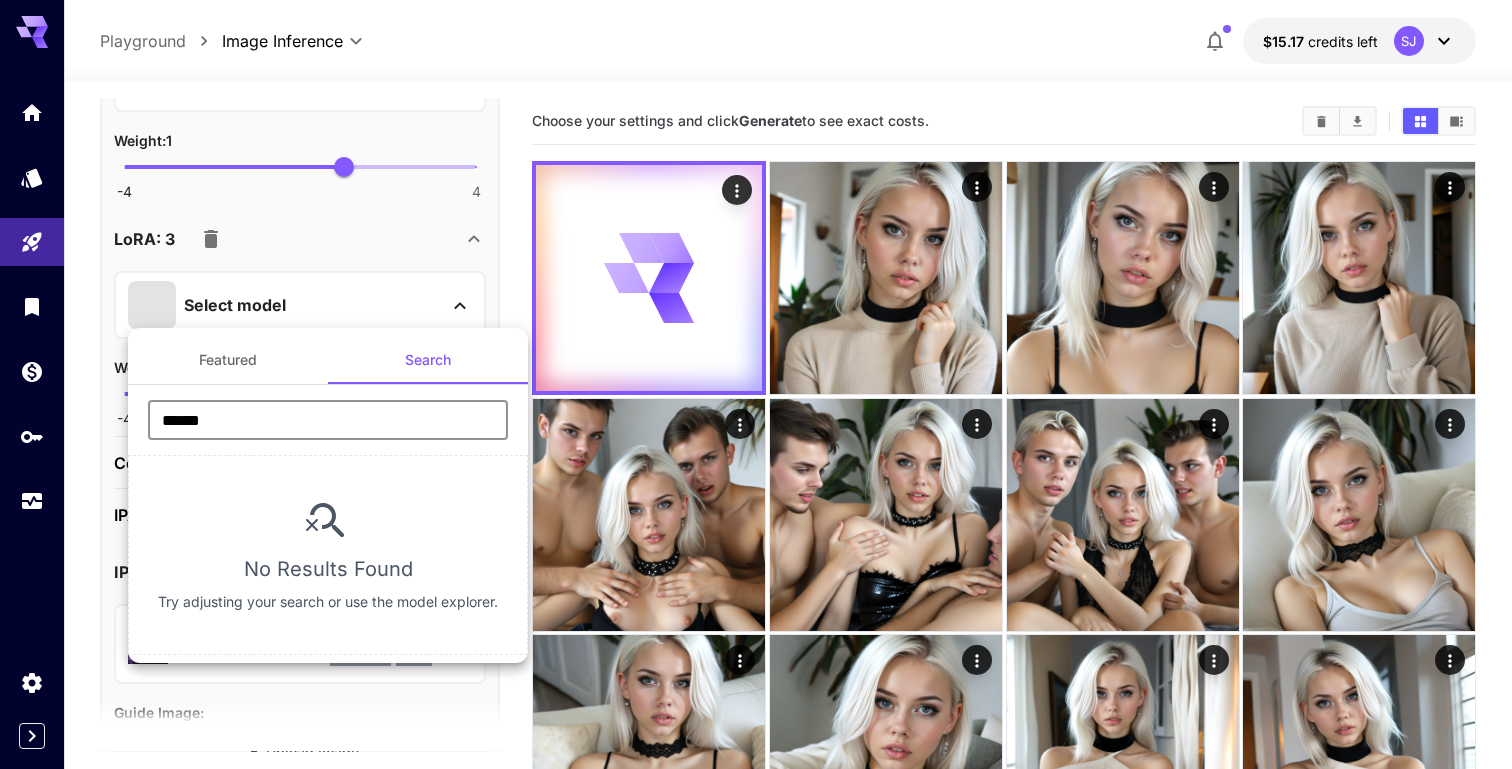 type on "*******" 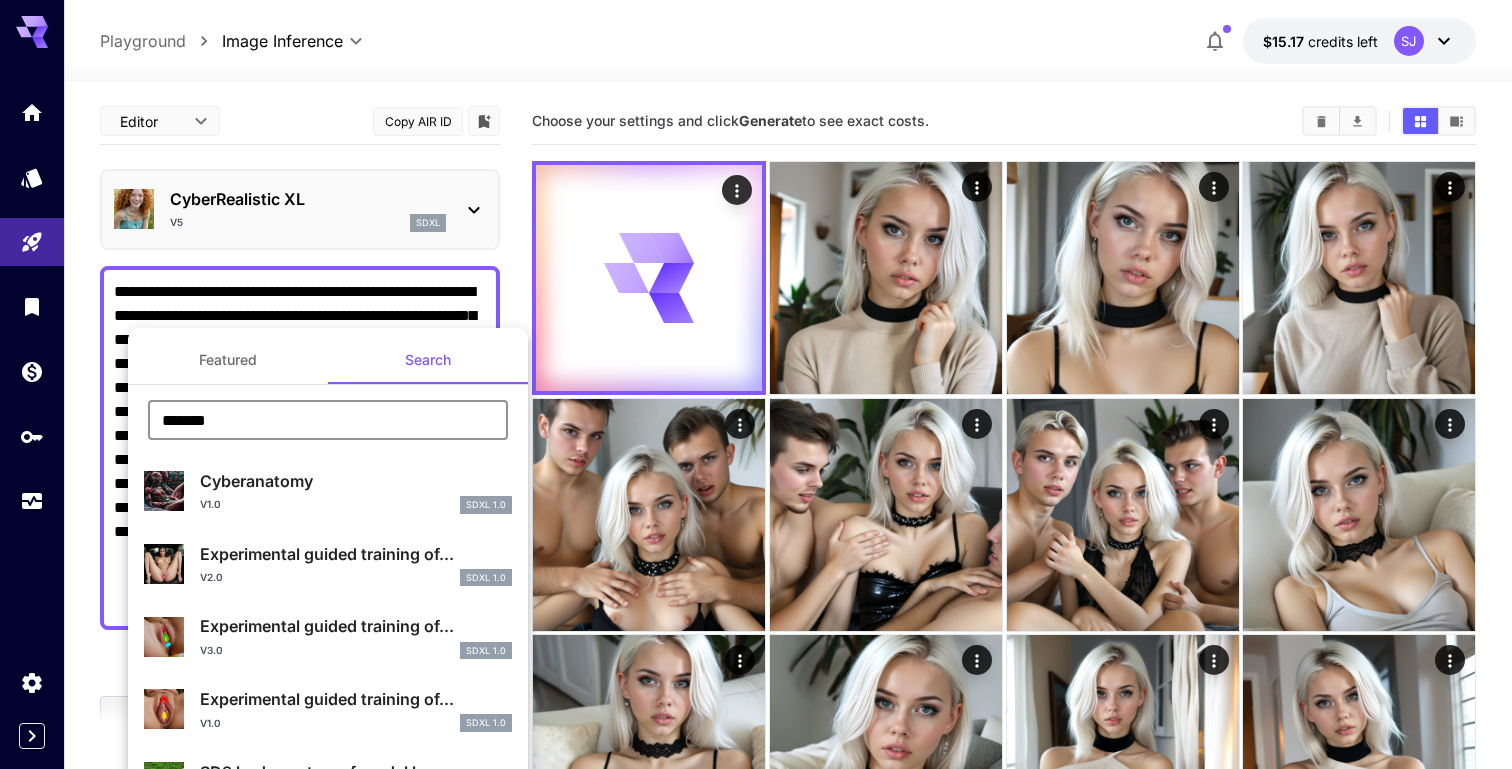 scroll, scrollTop: 0, scrollLeft: 0, axis: both 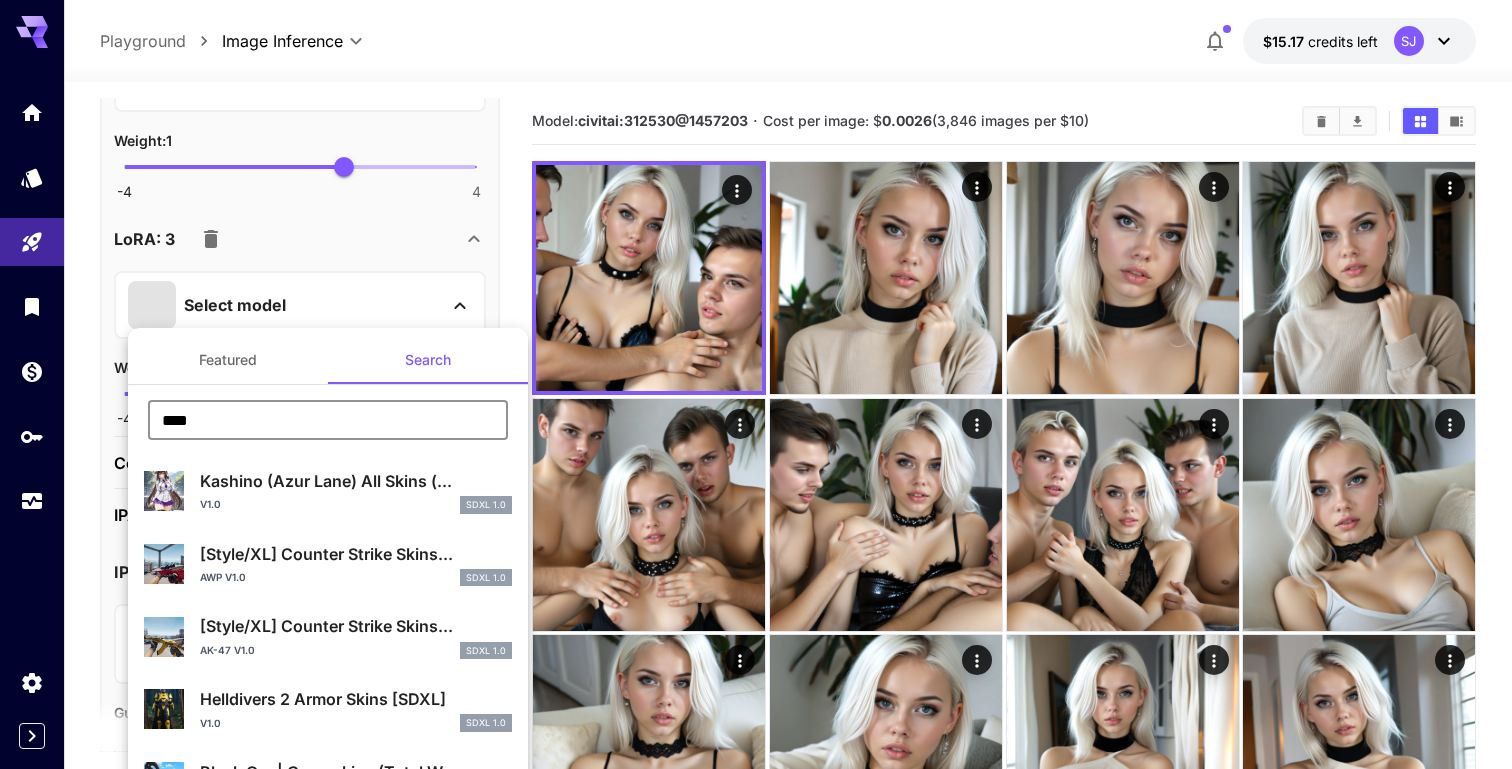 click on "****" at bounding box center [328, 420] 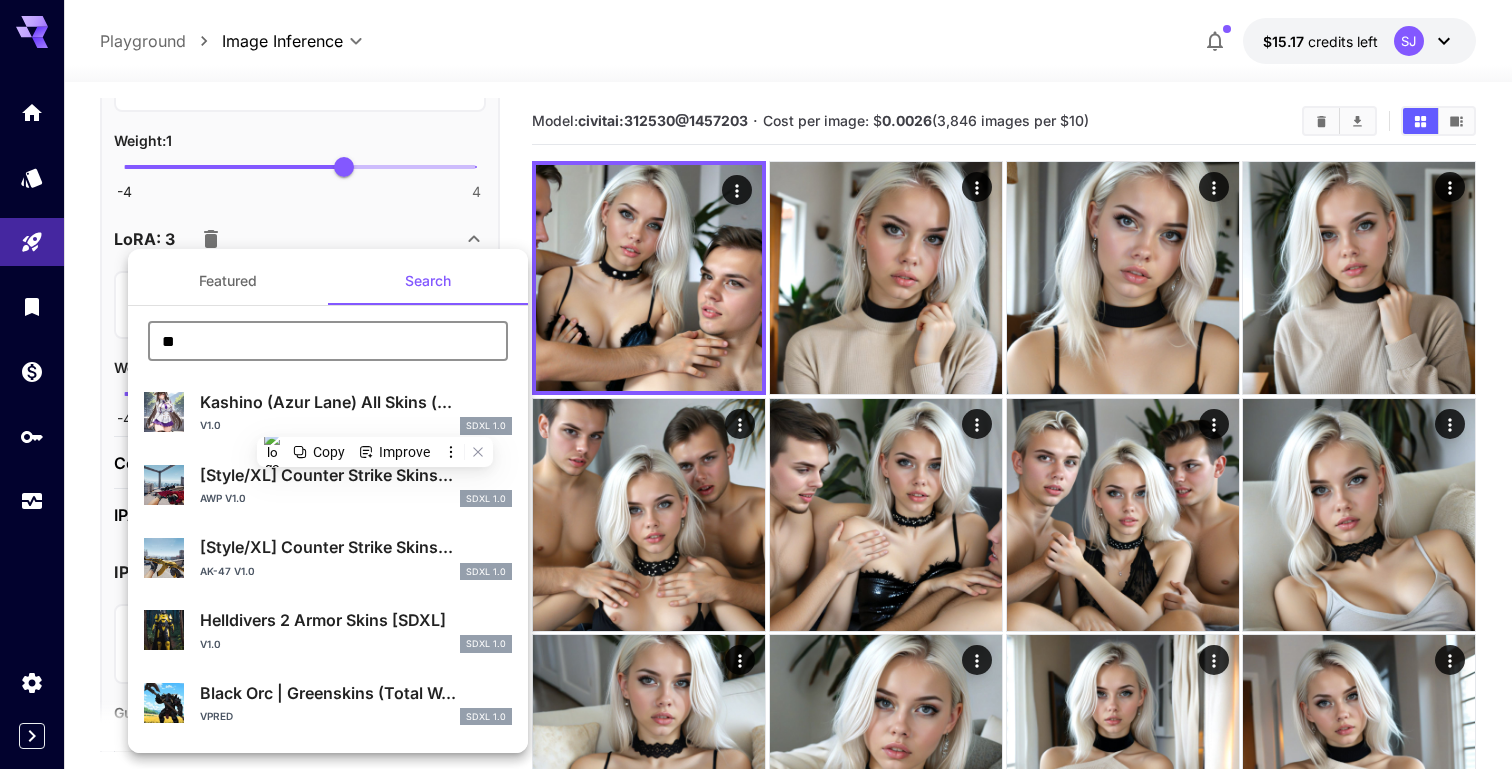 type on "*" 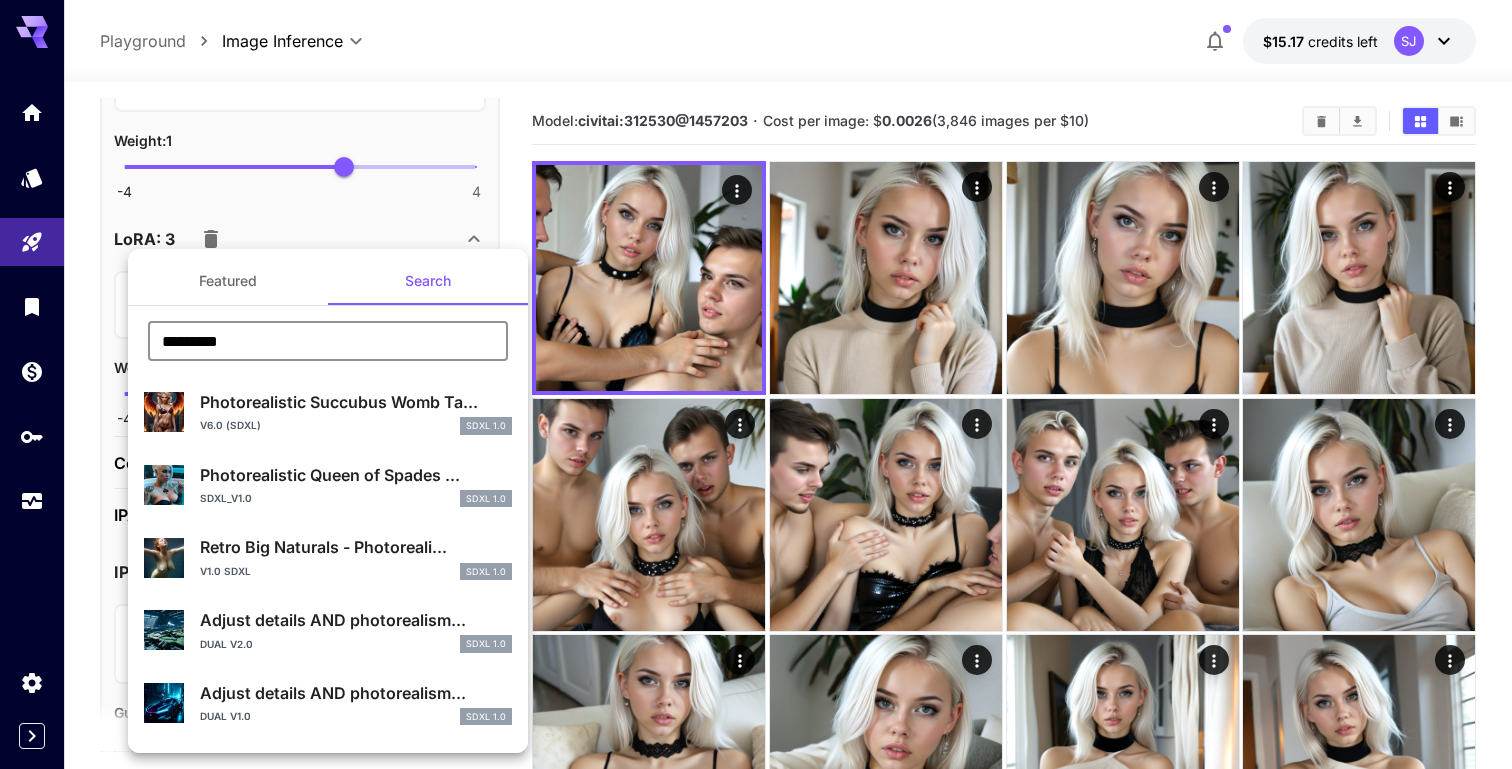 click on "*********" at bounding box center (328, 341) 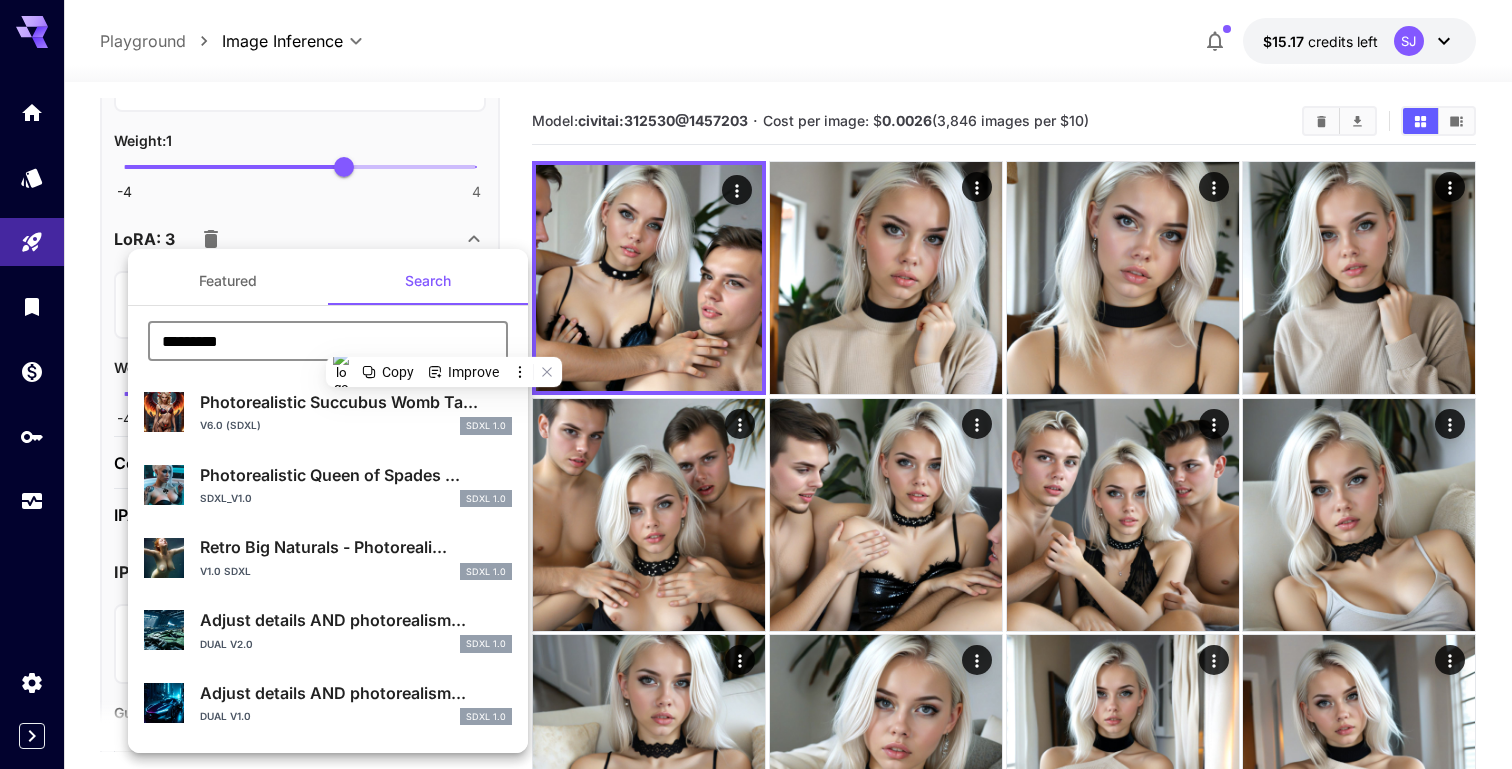 click on "*********" at bounding box center (328, 341) 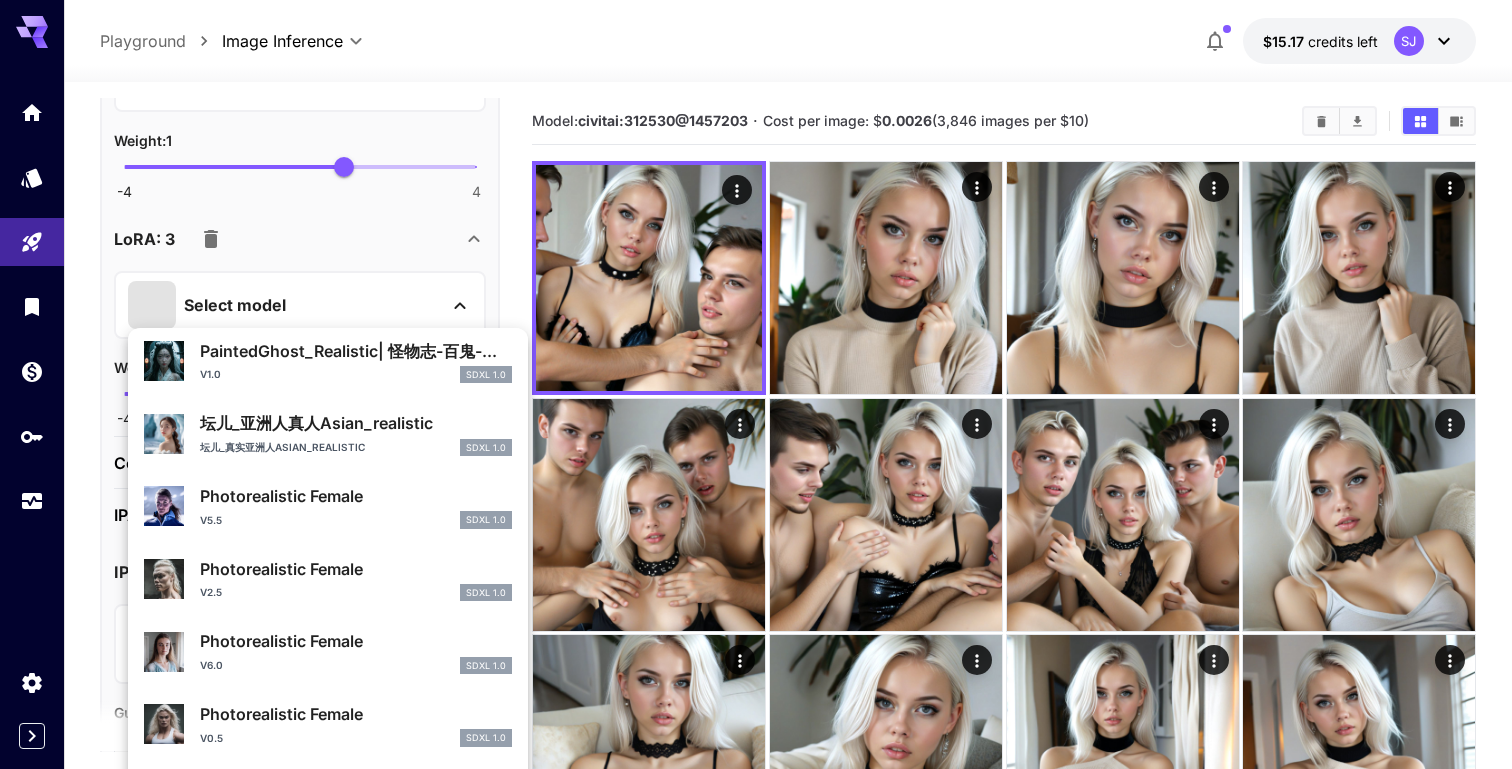 scroll, scrollTop: 948, scrollLeft: 0, axis: vertical 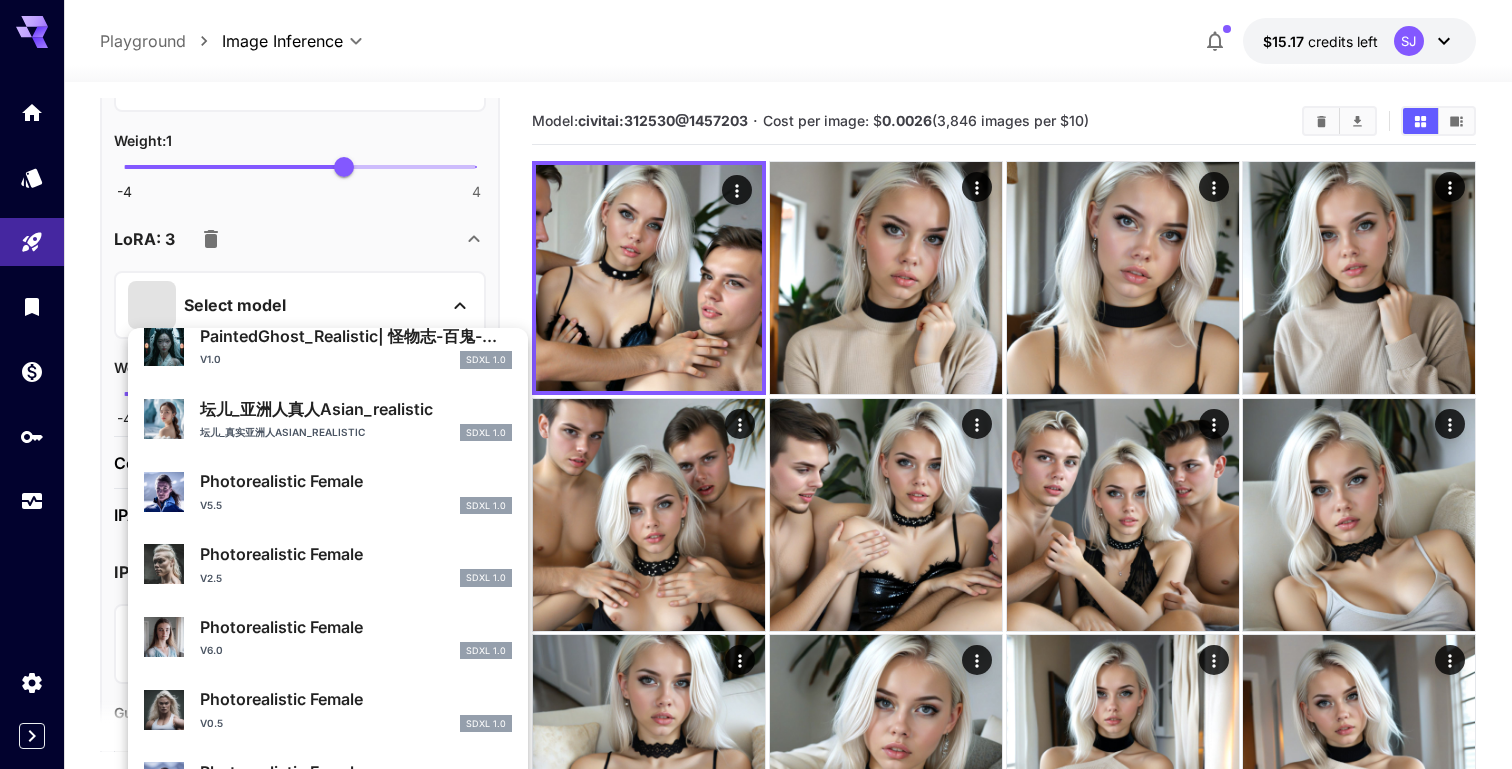 type on "*********" 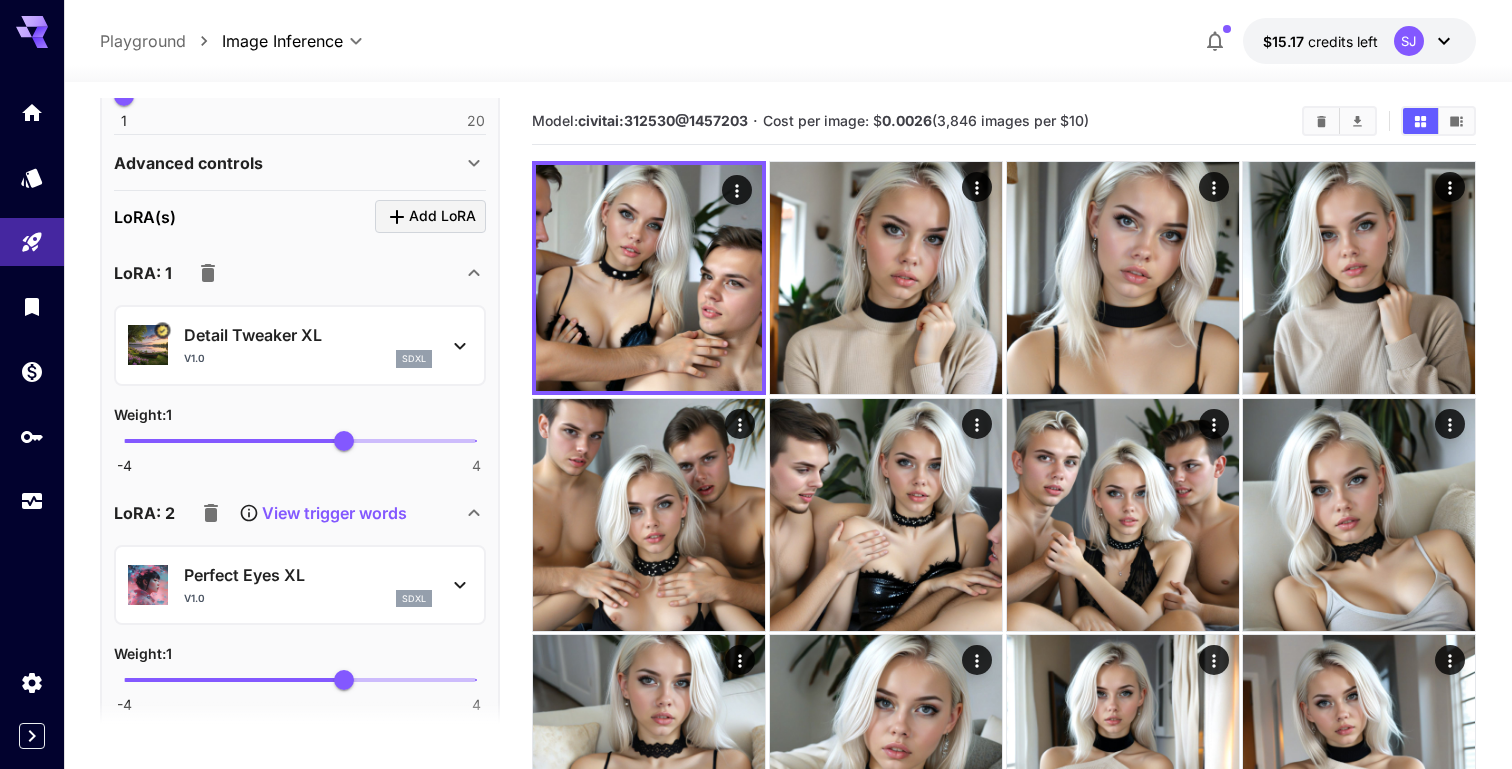 scroll, scrollTop: 1091, scrollLeft: 0, axis: vertical 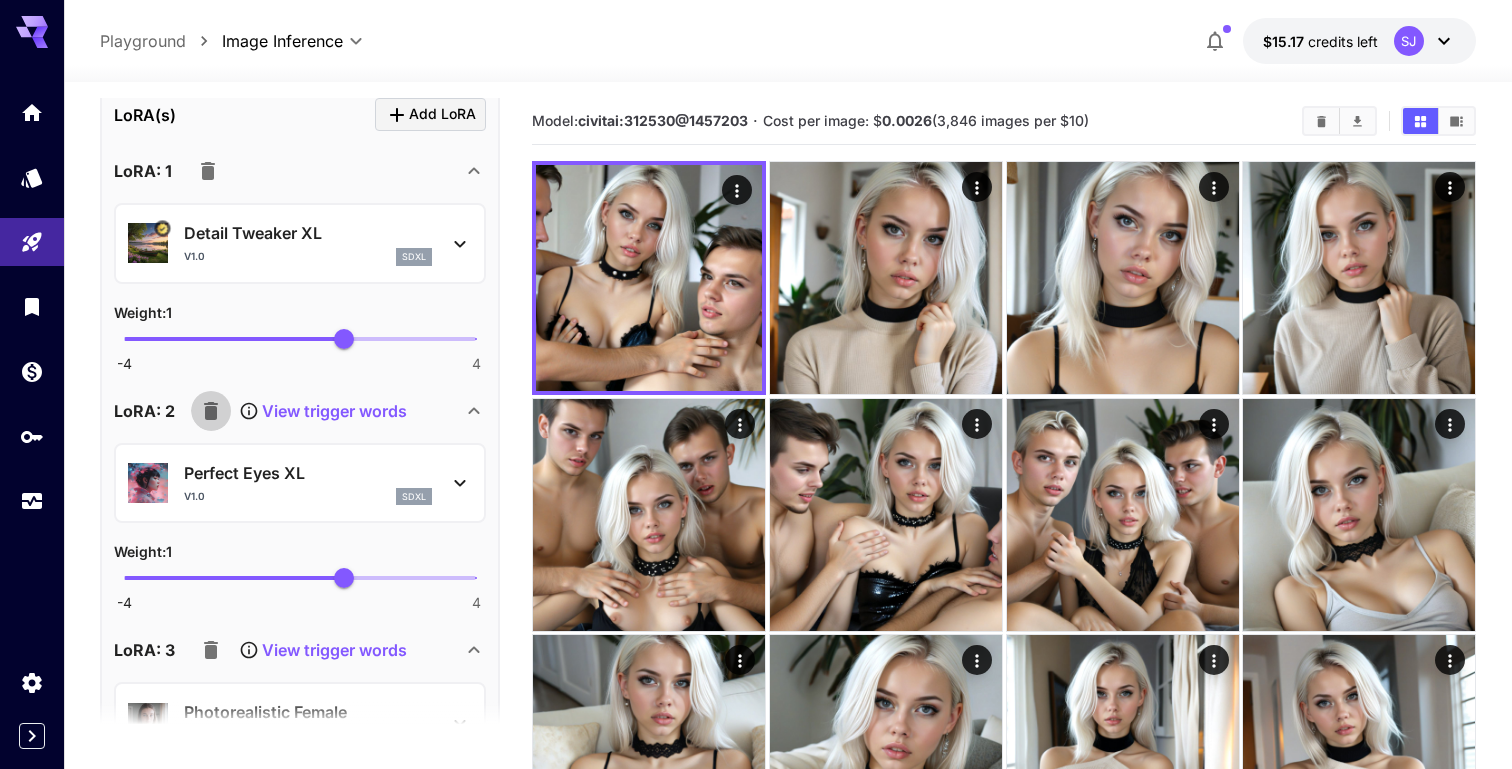 click 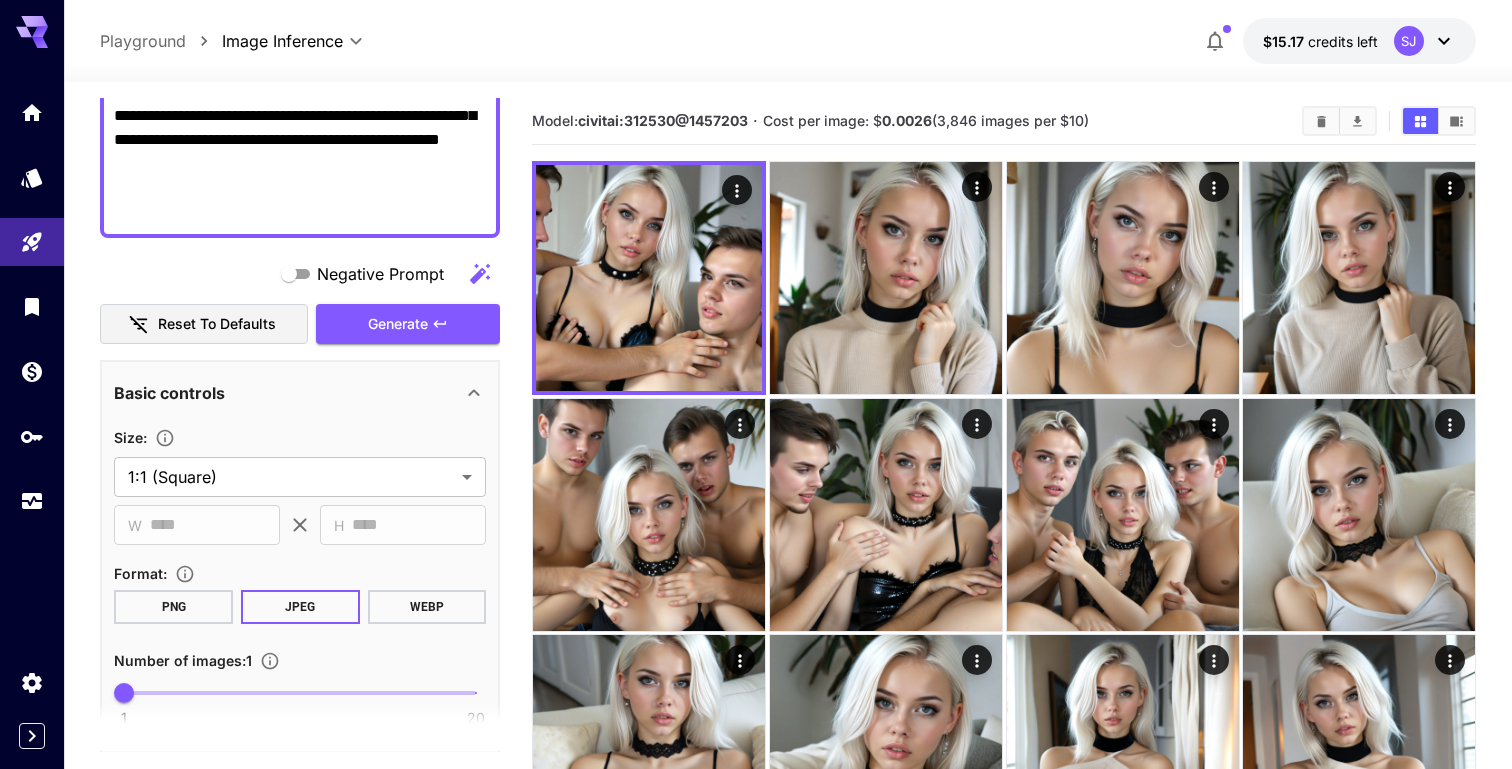scroll, scrollTop: 354, scrollLeft: 0, axis: vertical 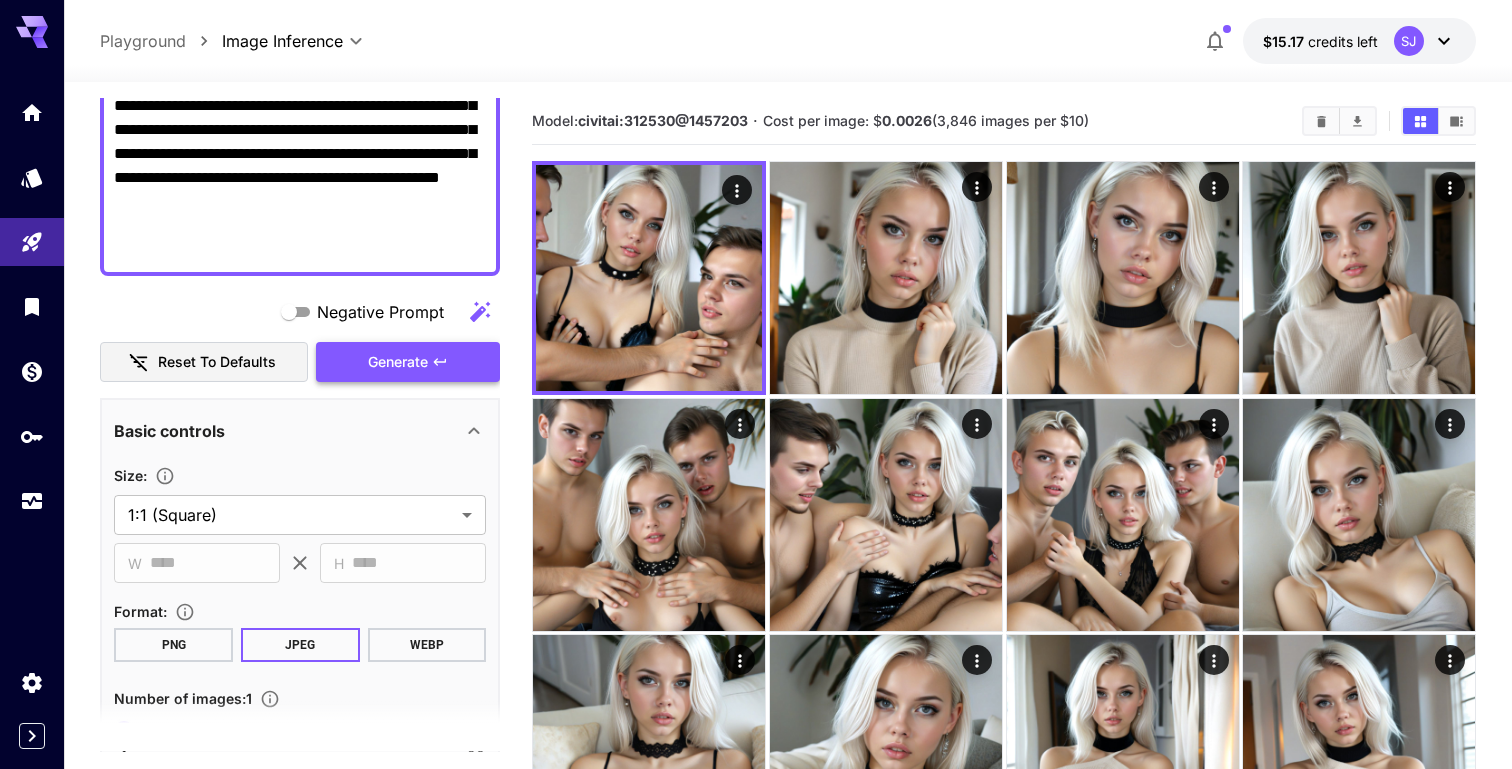 click on "Generate" at bounding box center (408, 362) 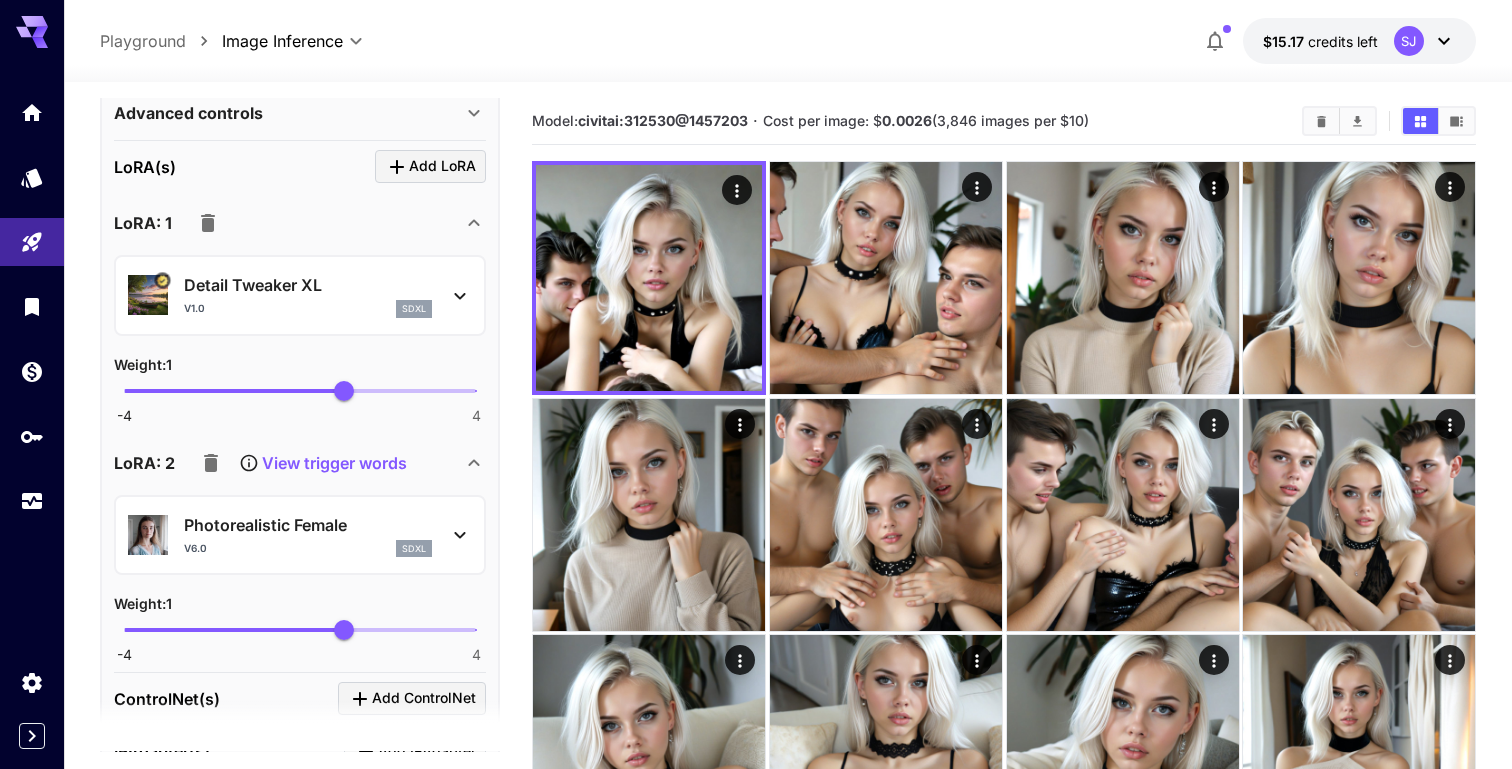 scroll, scrollTop: 1052, scrollLeft: 0, axis: vertical 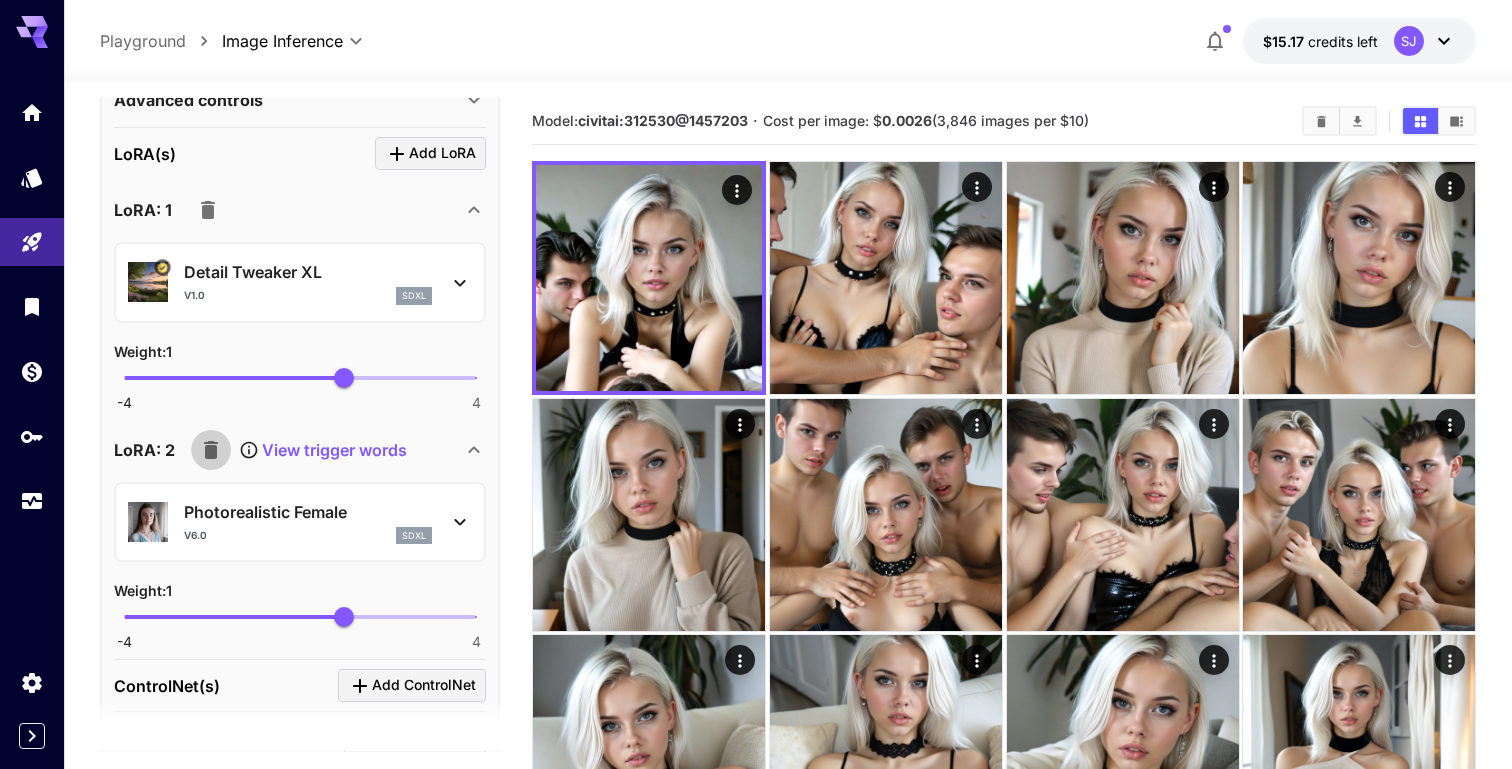 click 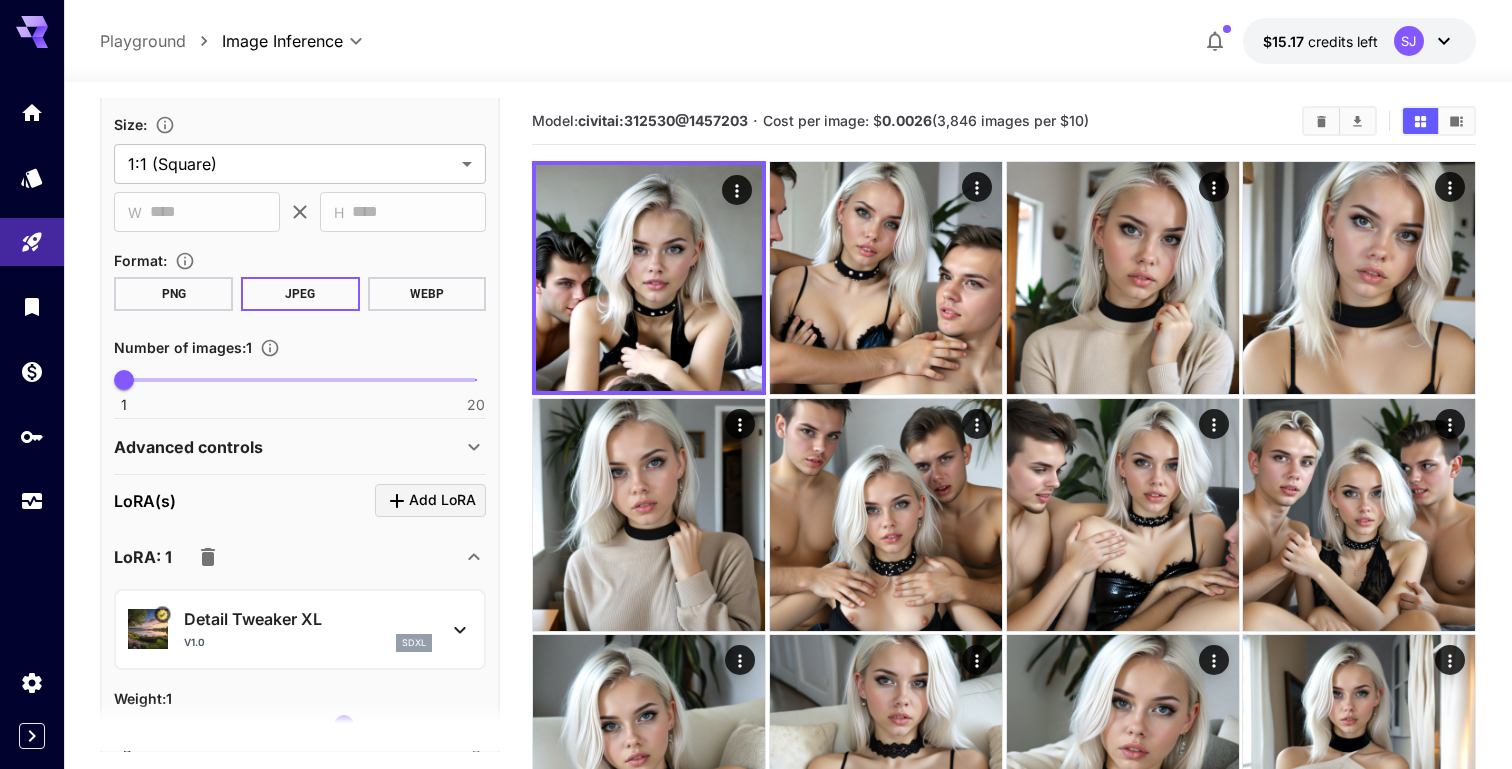 scroll, scrollTop: 686, scrollLeft: 0, axis: vertical 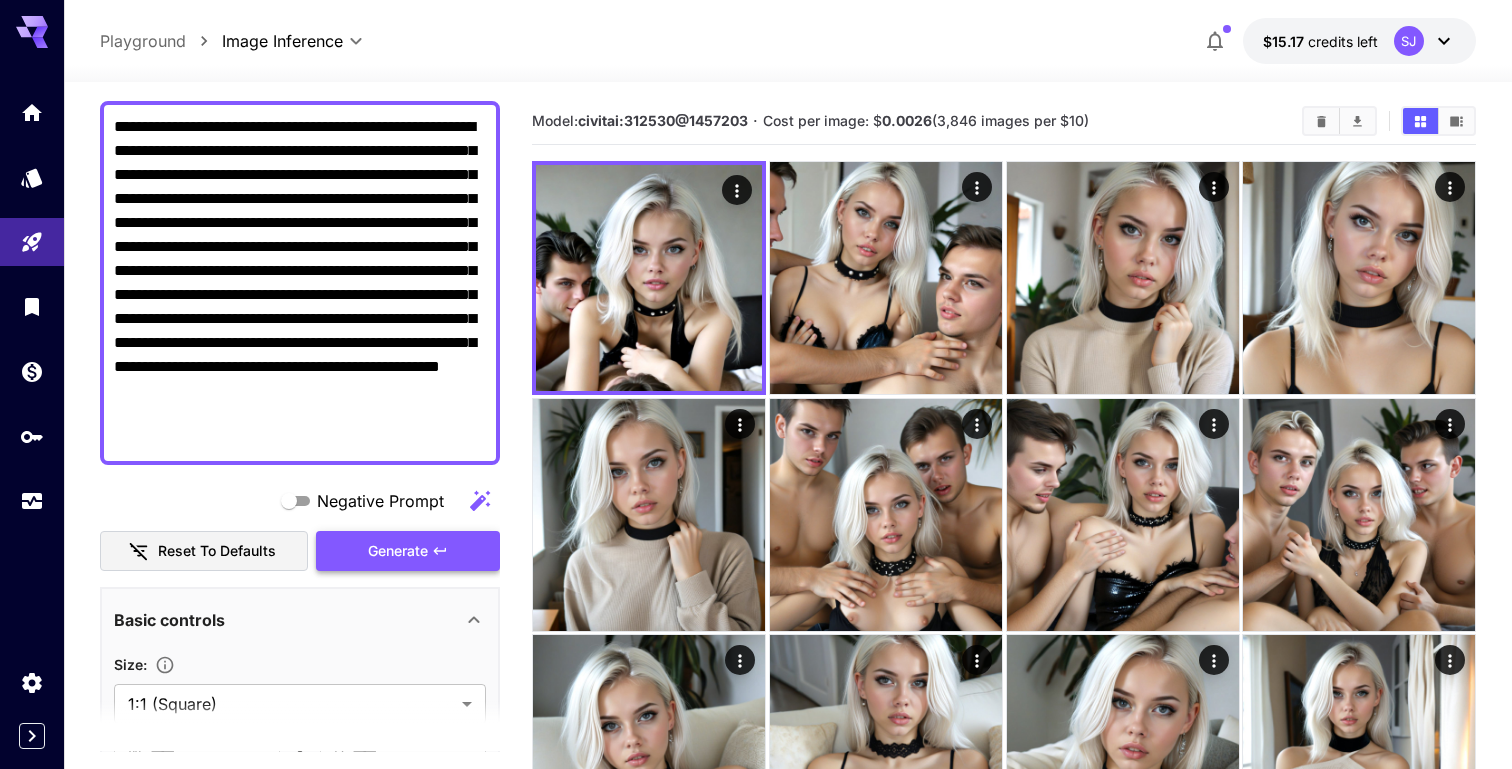 click on "Generate" at bounding box center (408, 551) 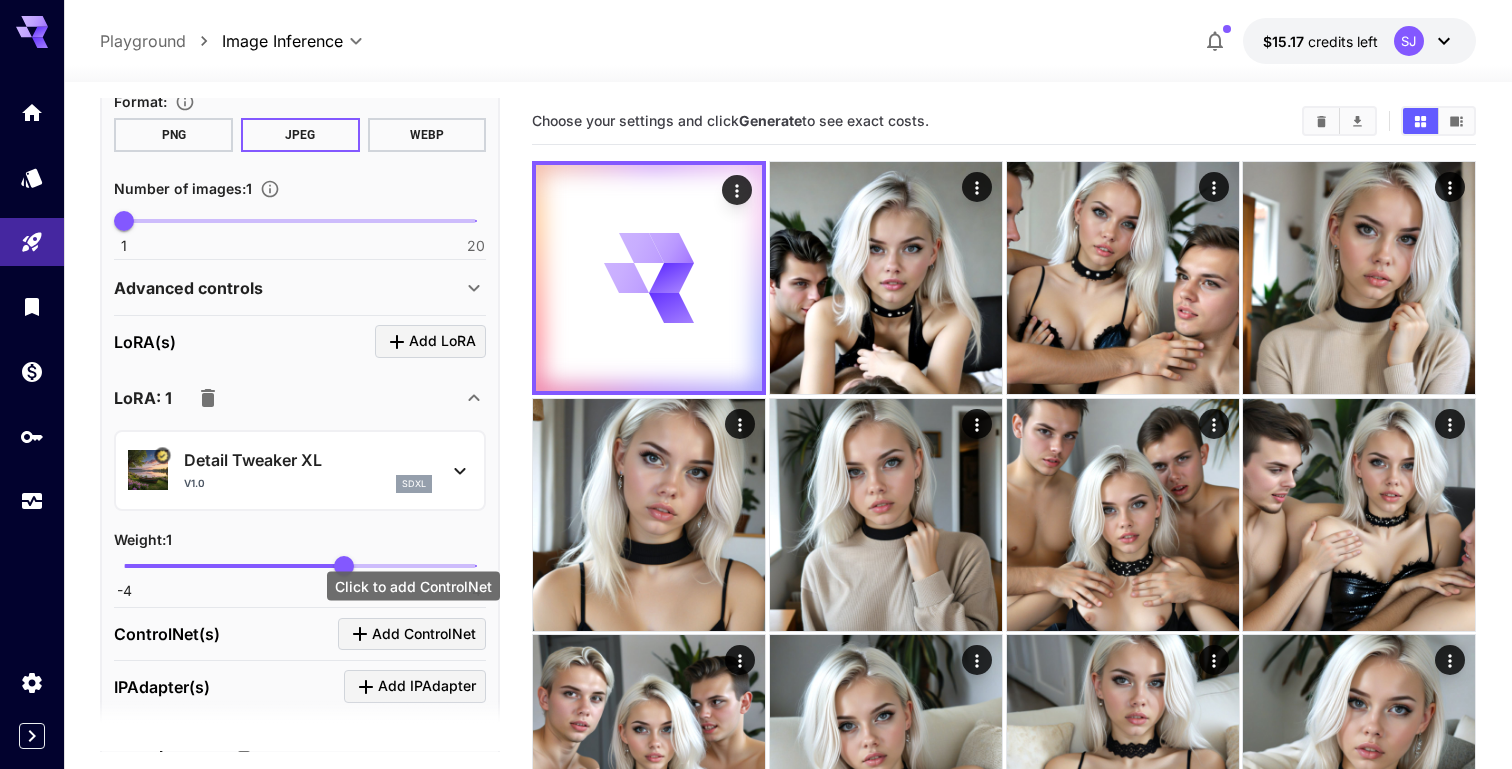 scroll, scrollTop: 1030, scrollLeft: 0, axis: vertical 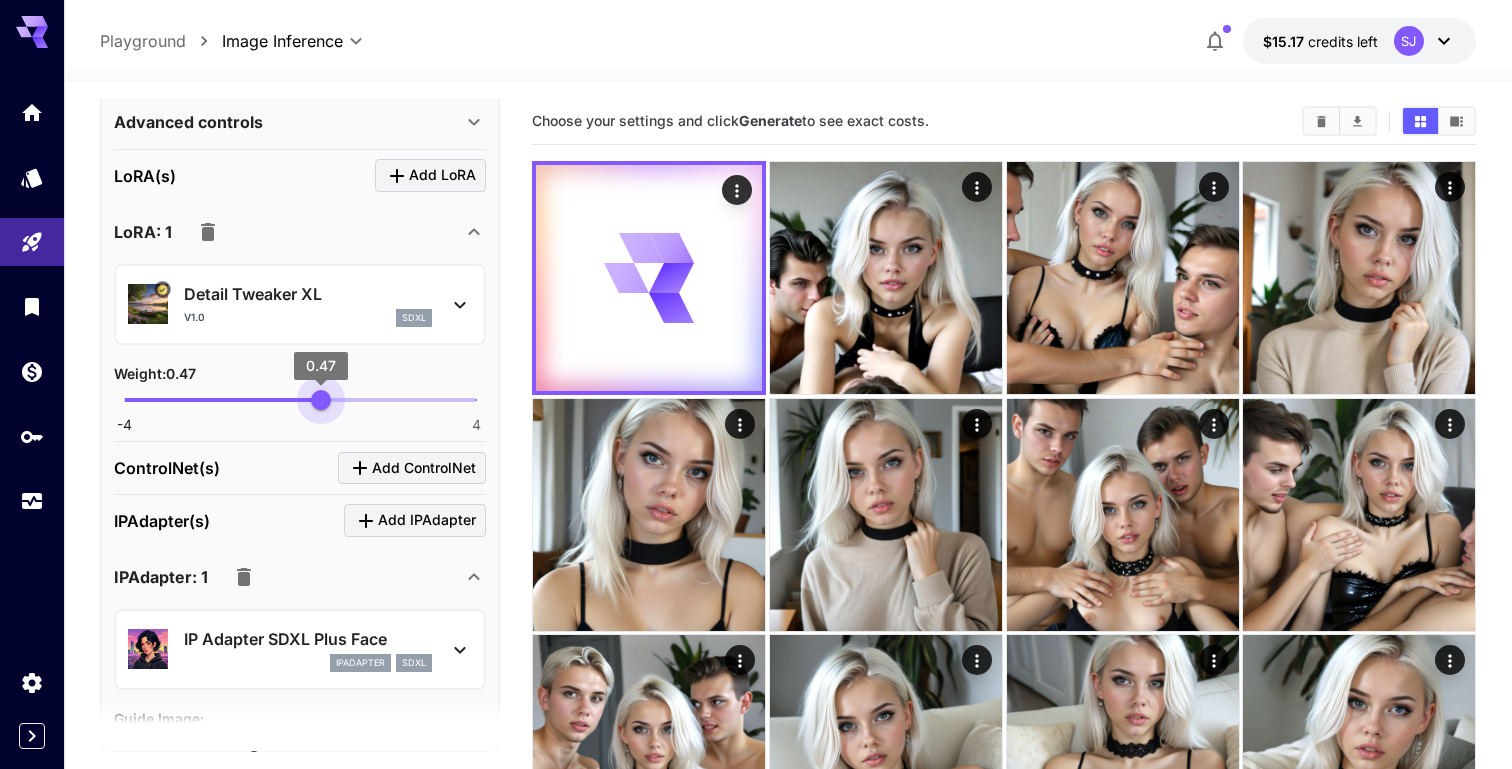 type on "***" 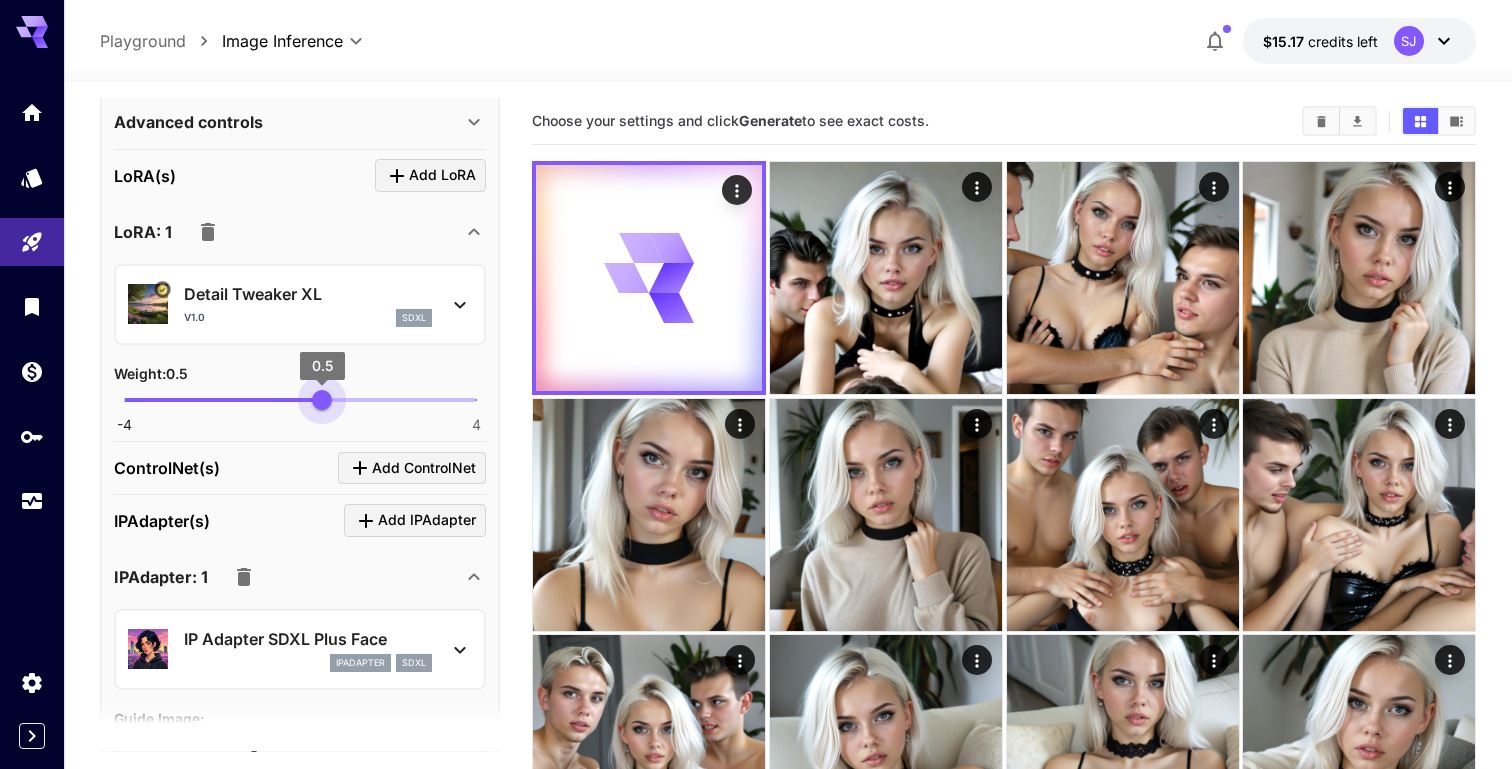 click on "-4 4 0.5" at bounding box center (300, 400) 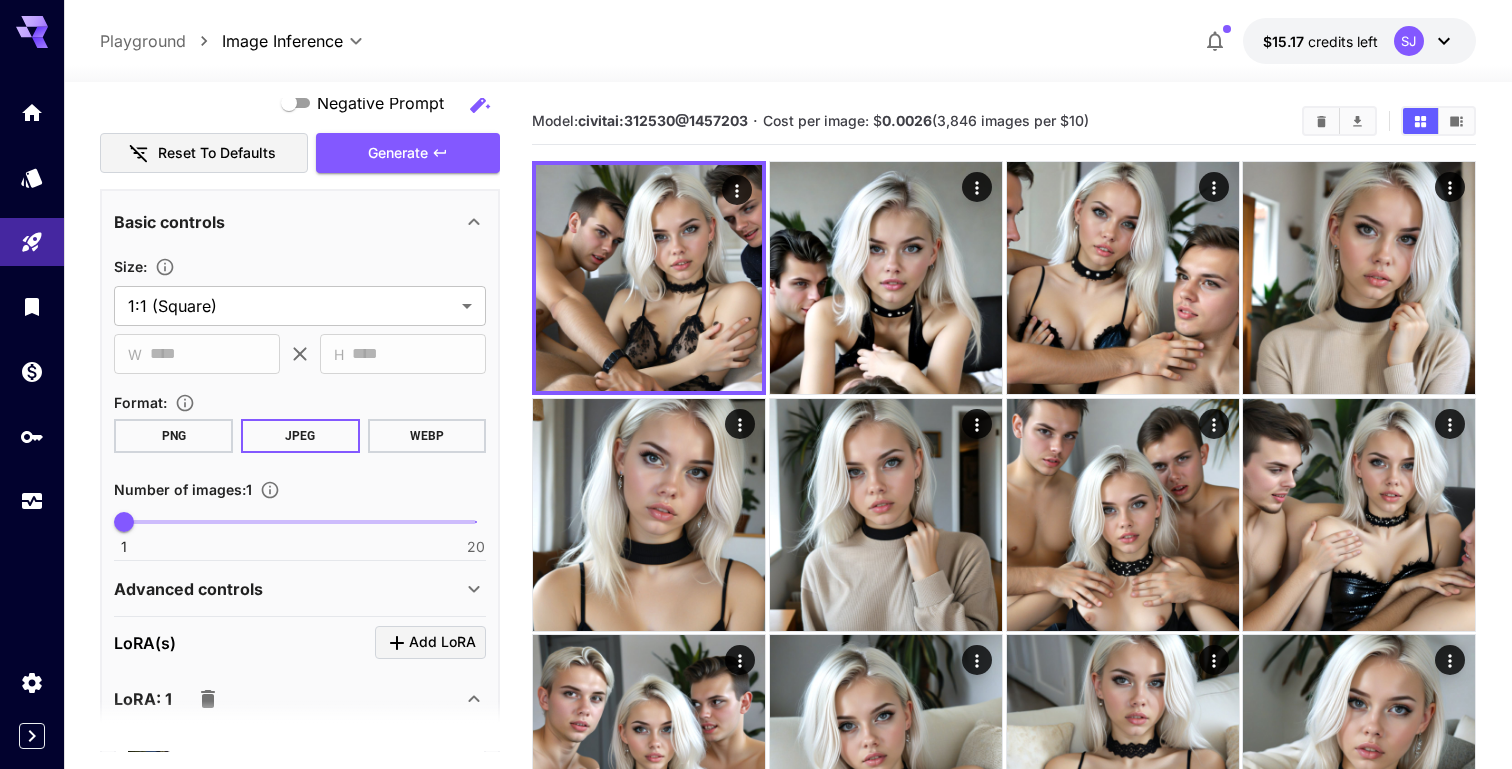 scroll, scrollTop: 283, scrollLeft: 0, axis: vertical 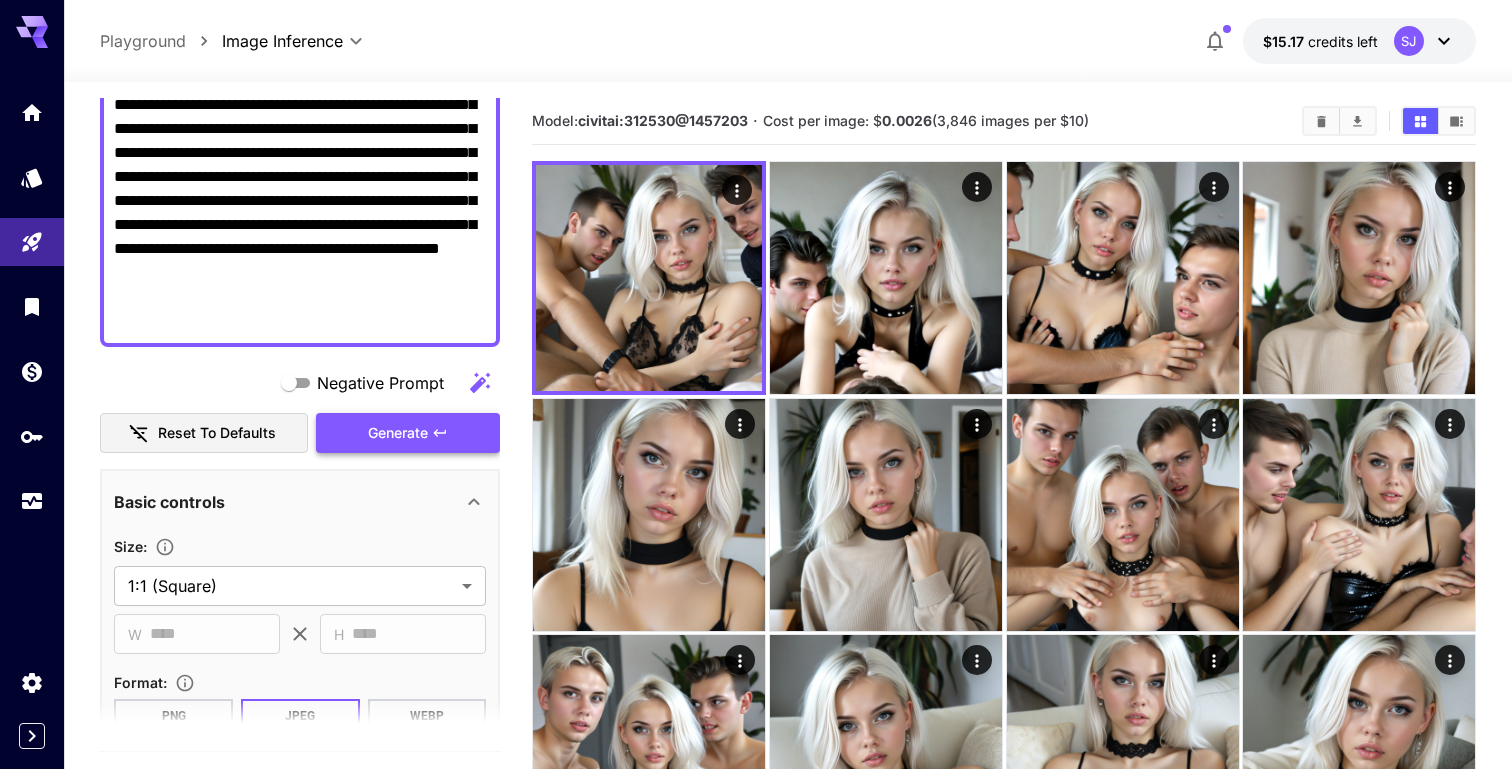 click on "Generate" at bounding box center [398, 433] 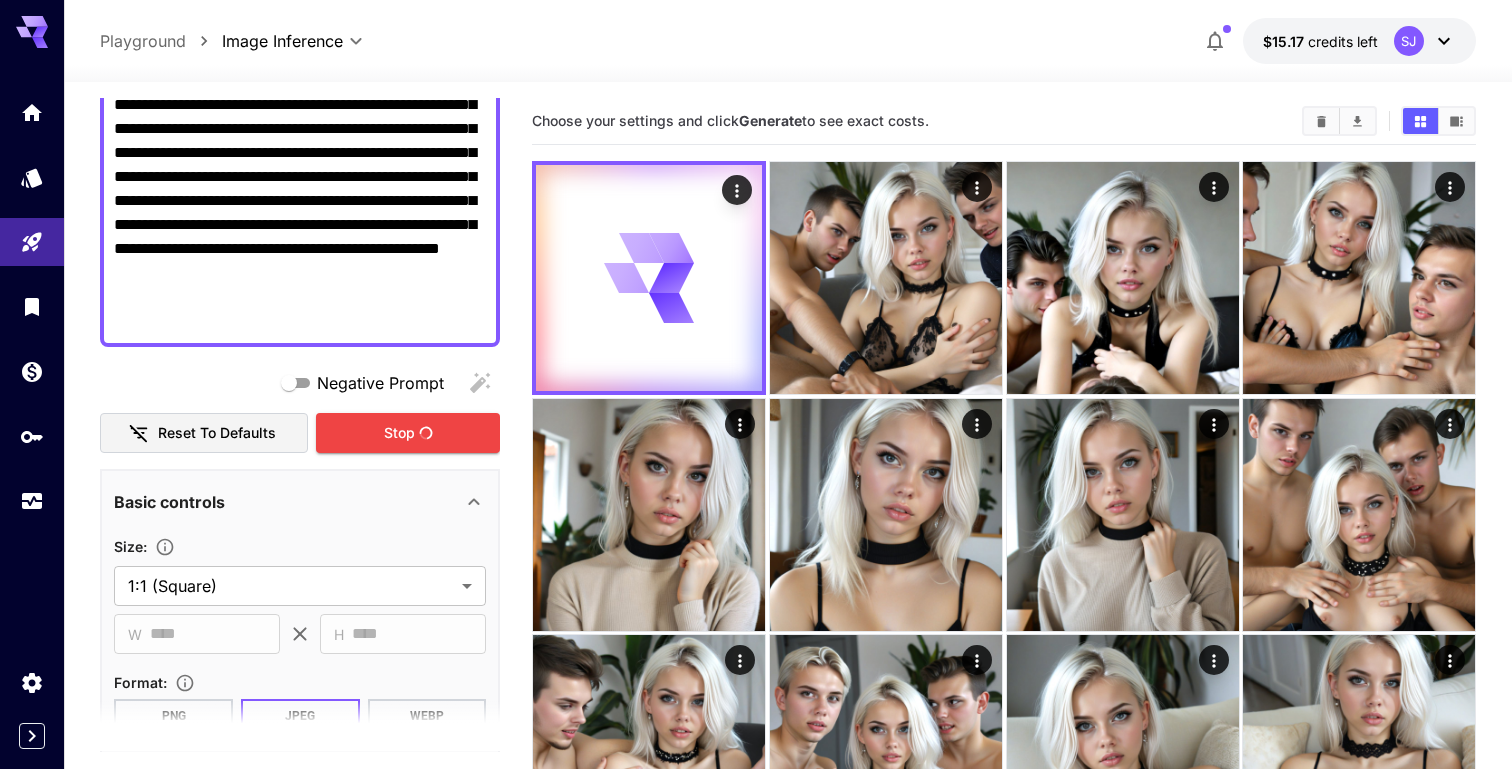click on "**********" at bounding box center (300, 165) 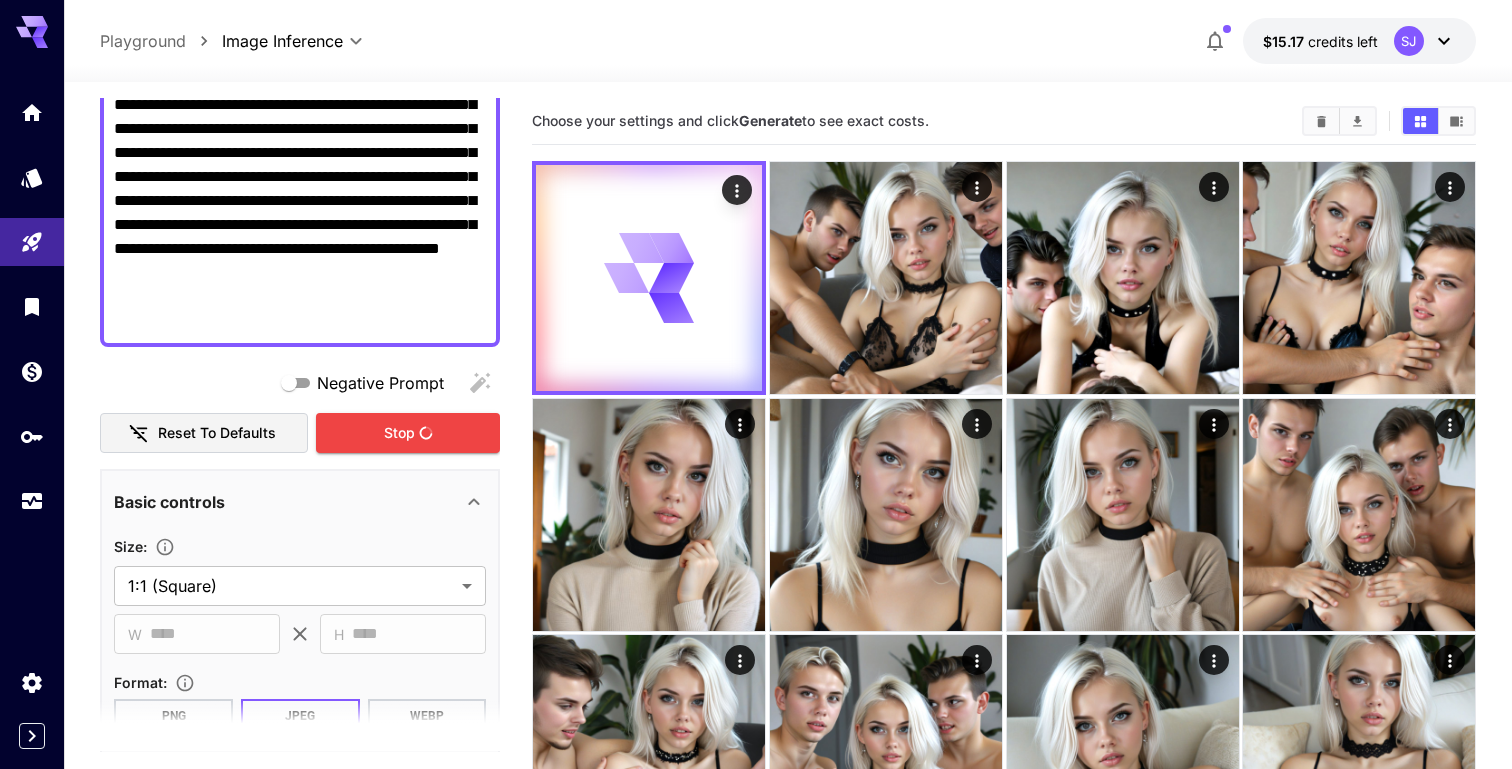 click on "**********" at bounding box center (300, 165) 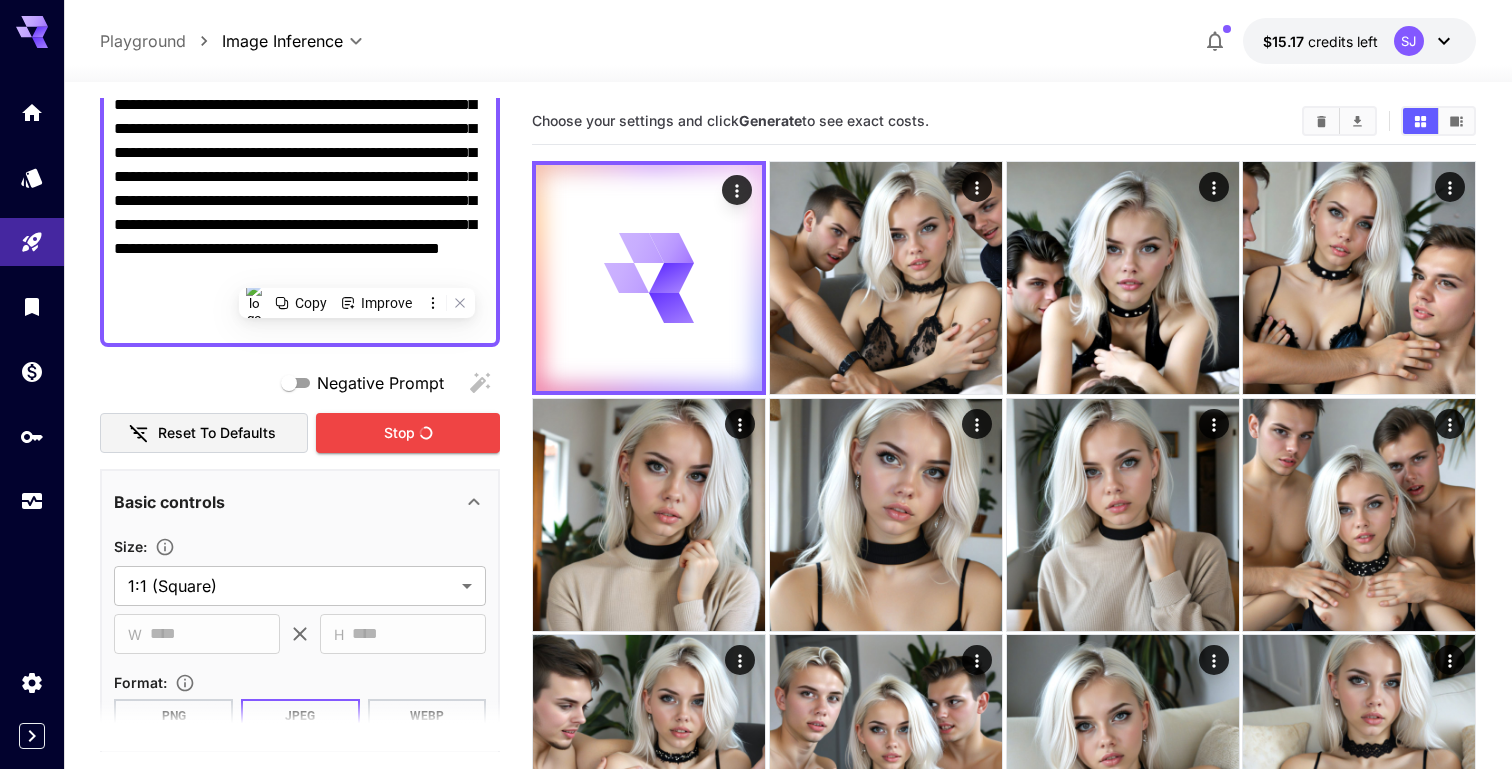 click on "**********" at bounding box center (300, 165) 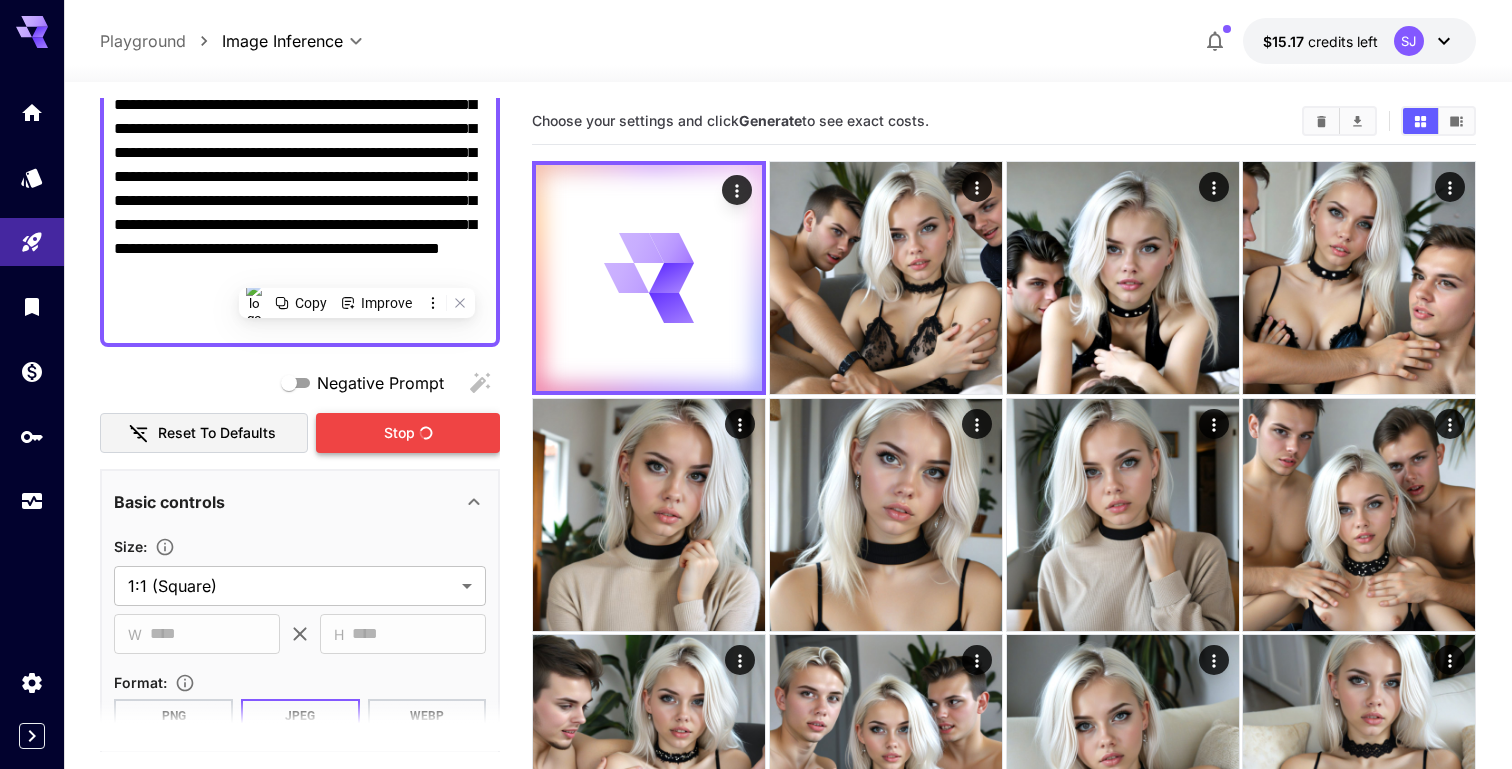 paste 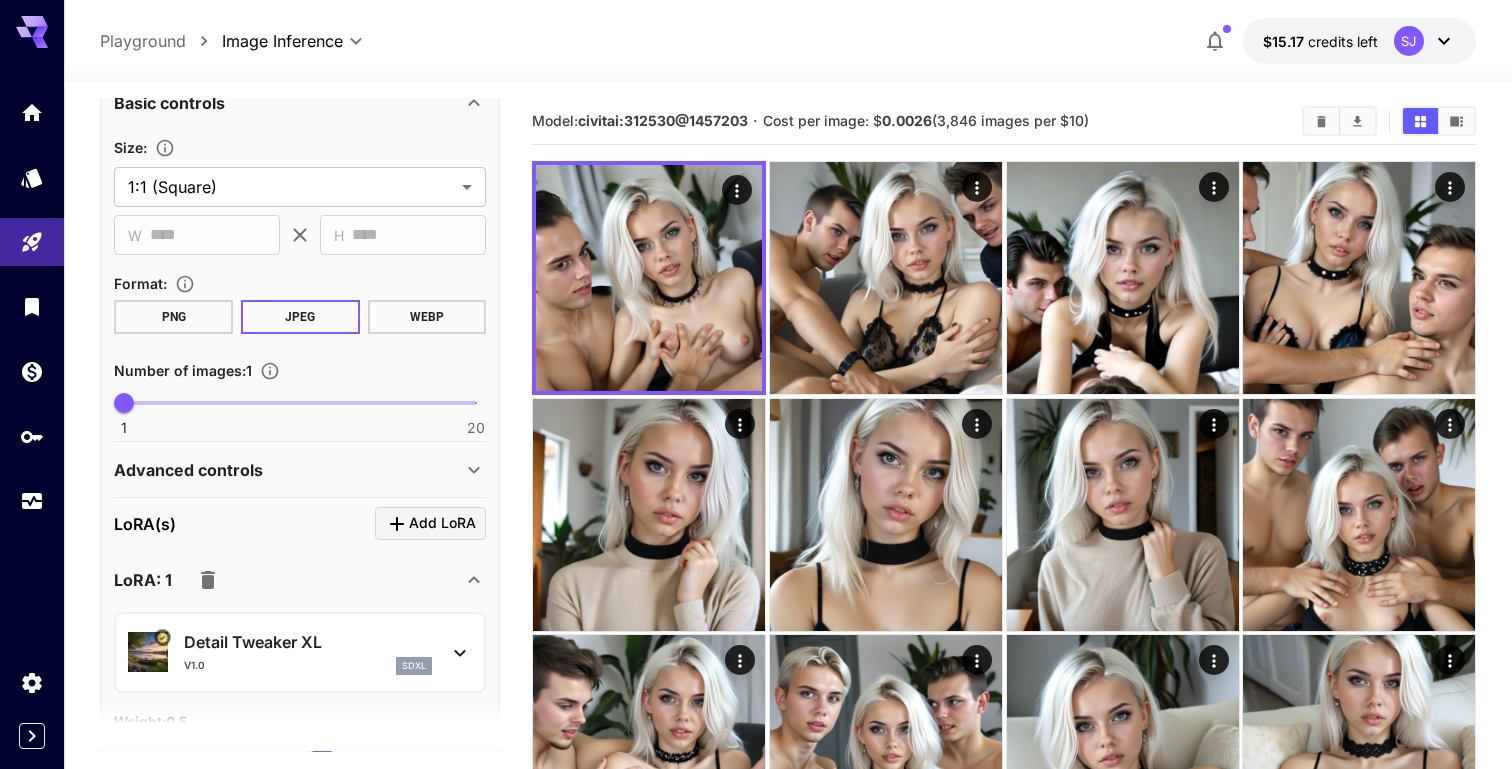 scroll, scrollTop: 803, scrollLeft: 0, axis: vertical 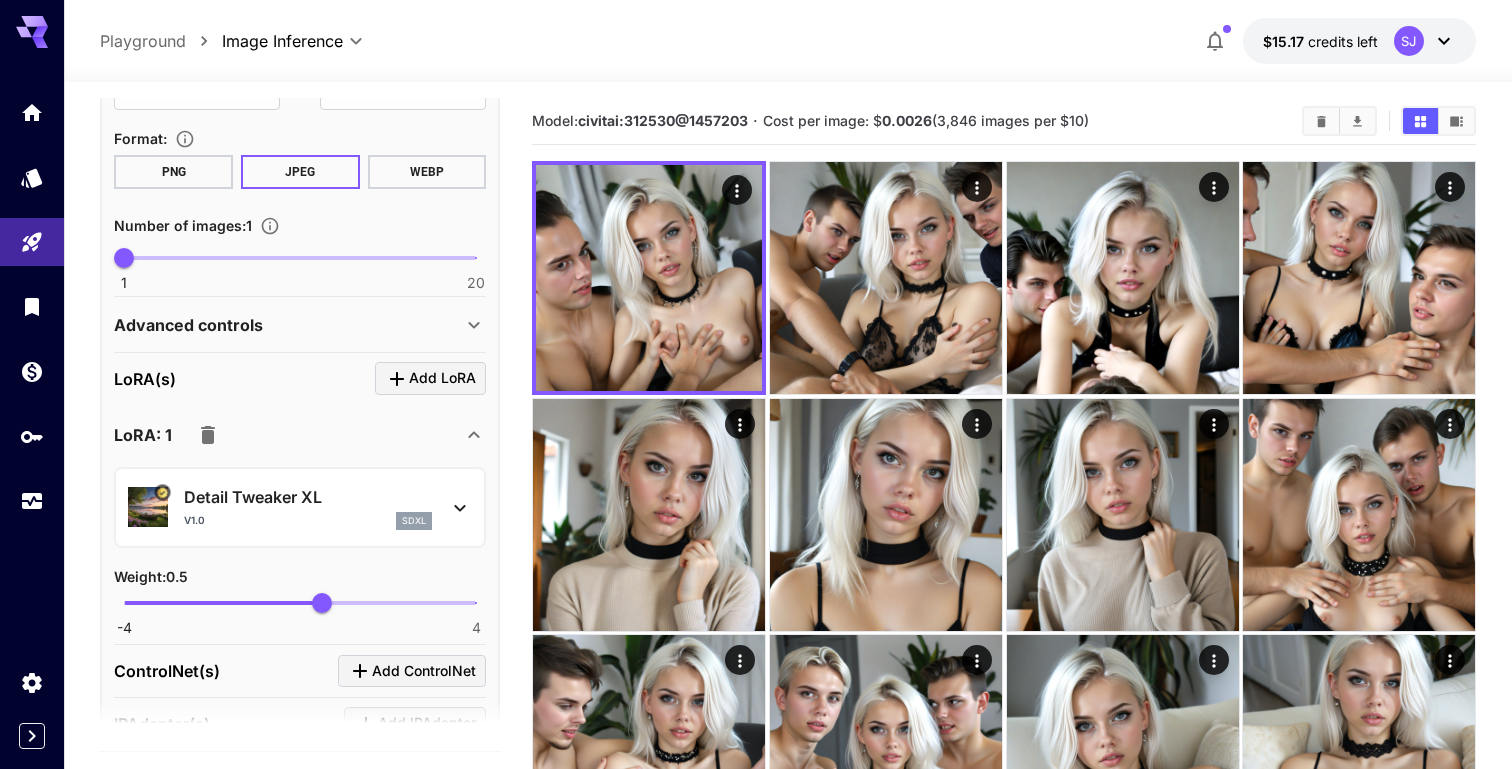 type on "**********" 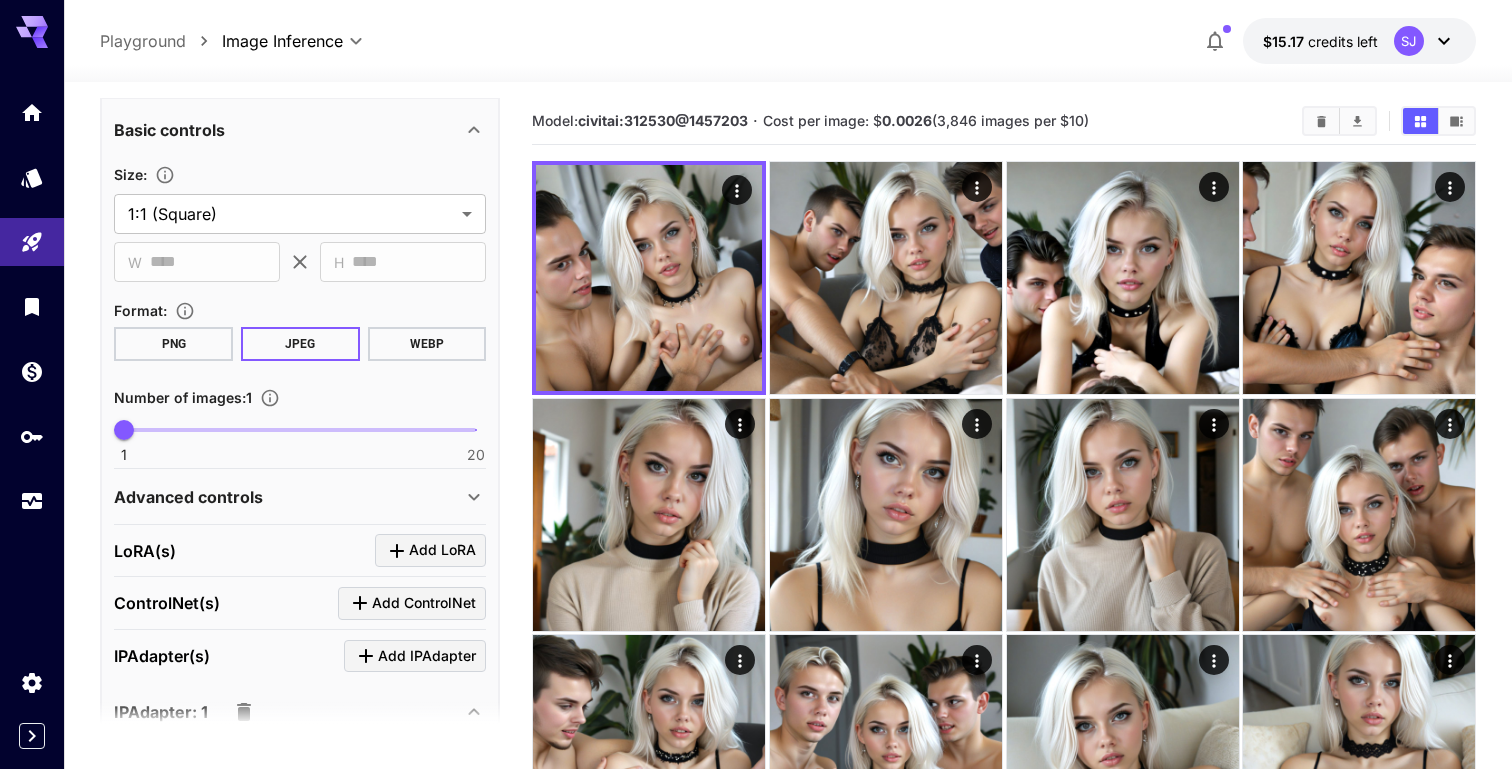 scroll, scrollTop: 536, scrollLeft: 0, axis: vertical 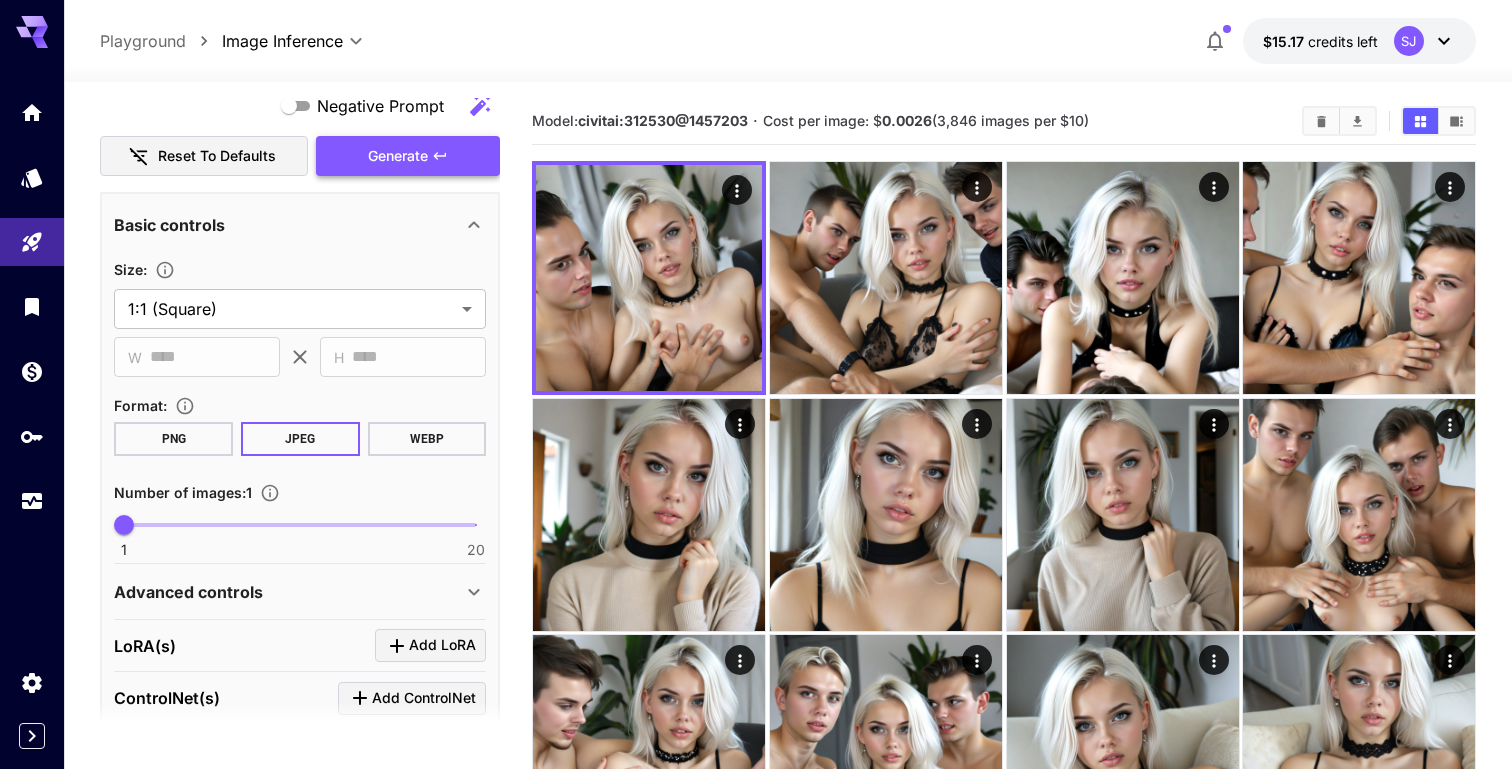 click on "Generate" at bounding box center [408, 156] 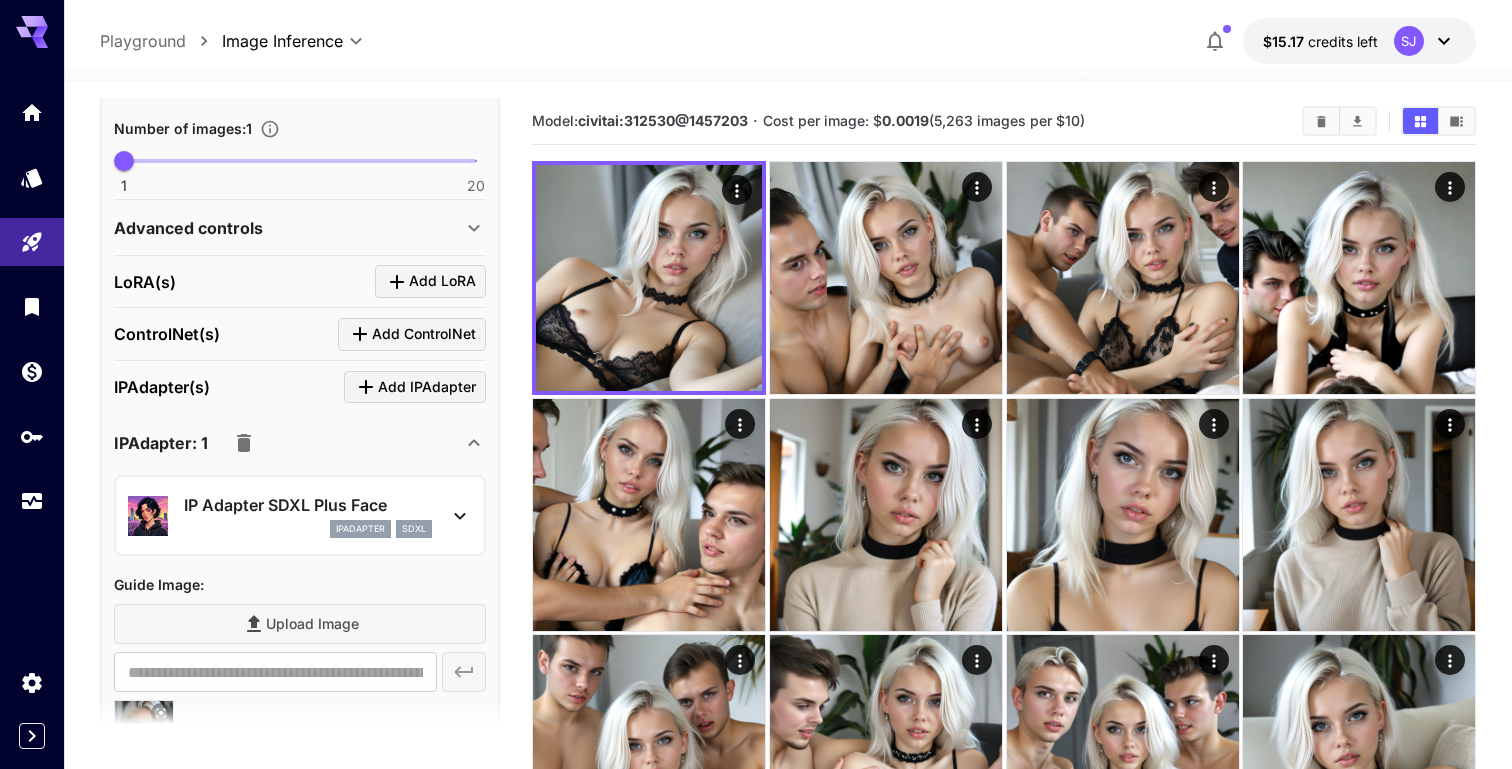 scroll, scrollTop: 889, scrollLeft: 0, axis: vertical 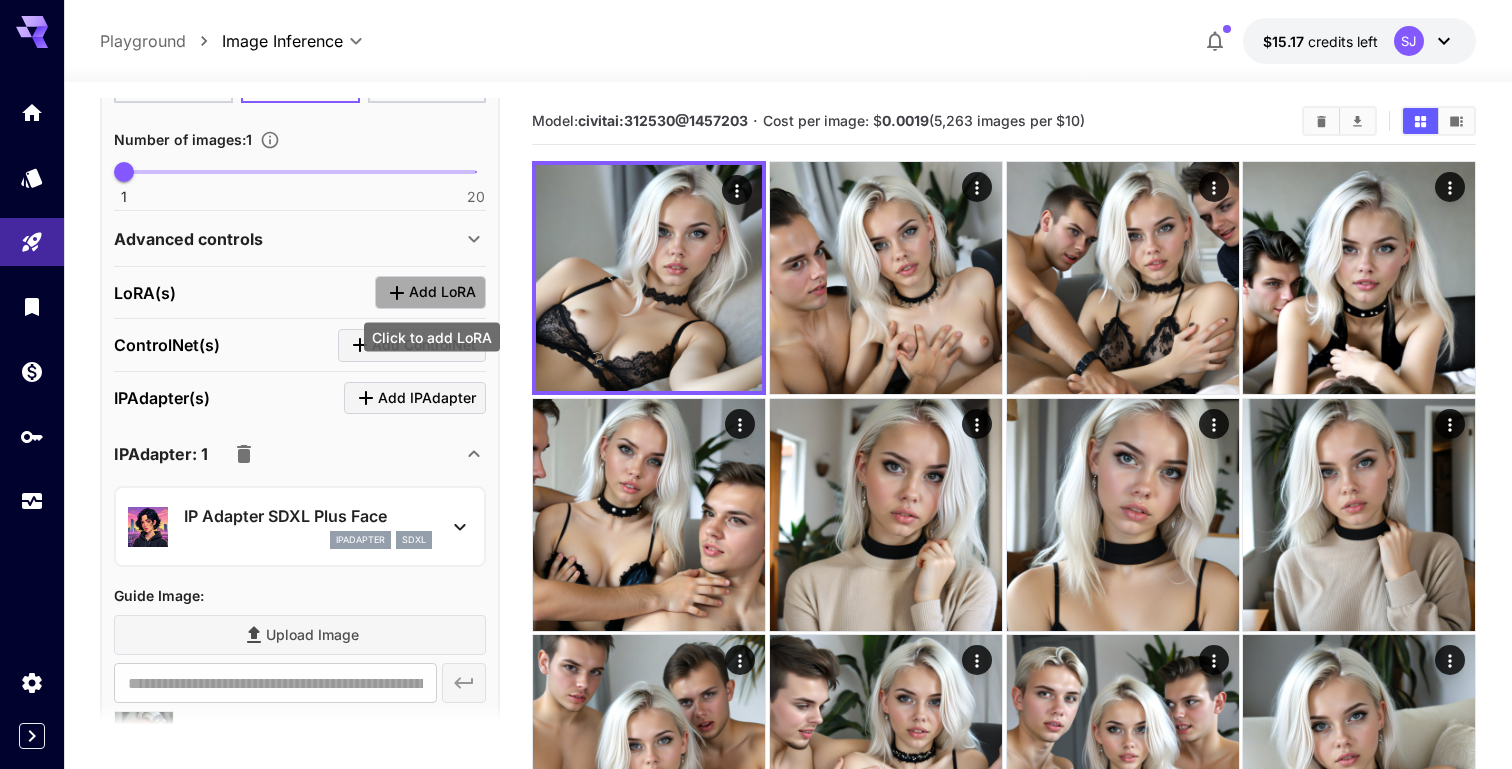 click 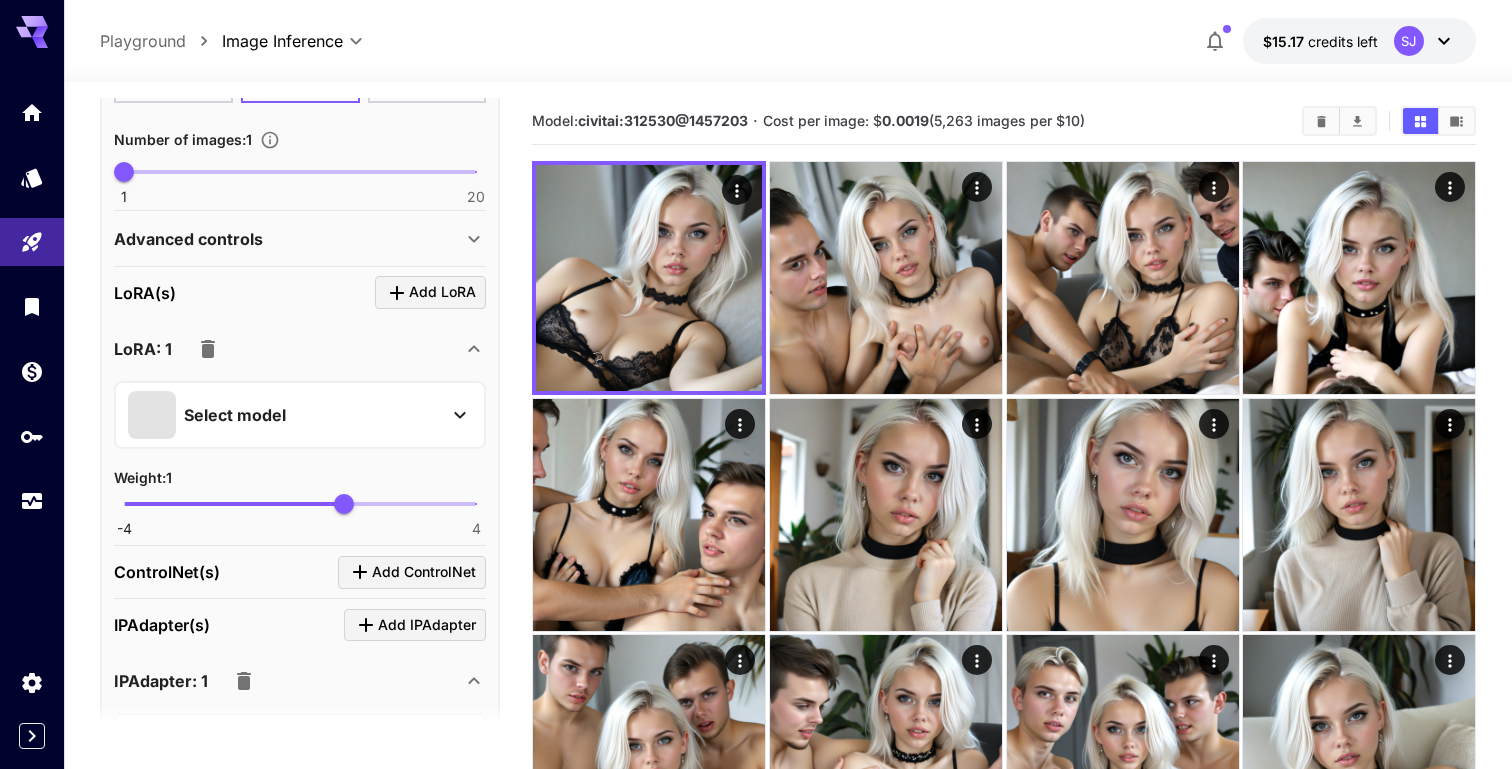 click on "Select model" at bounding box center [235, 415] 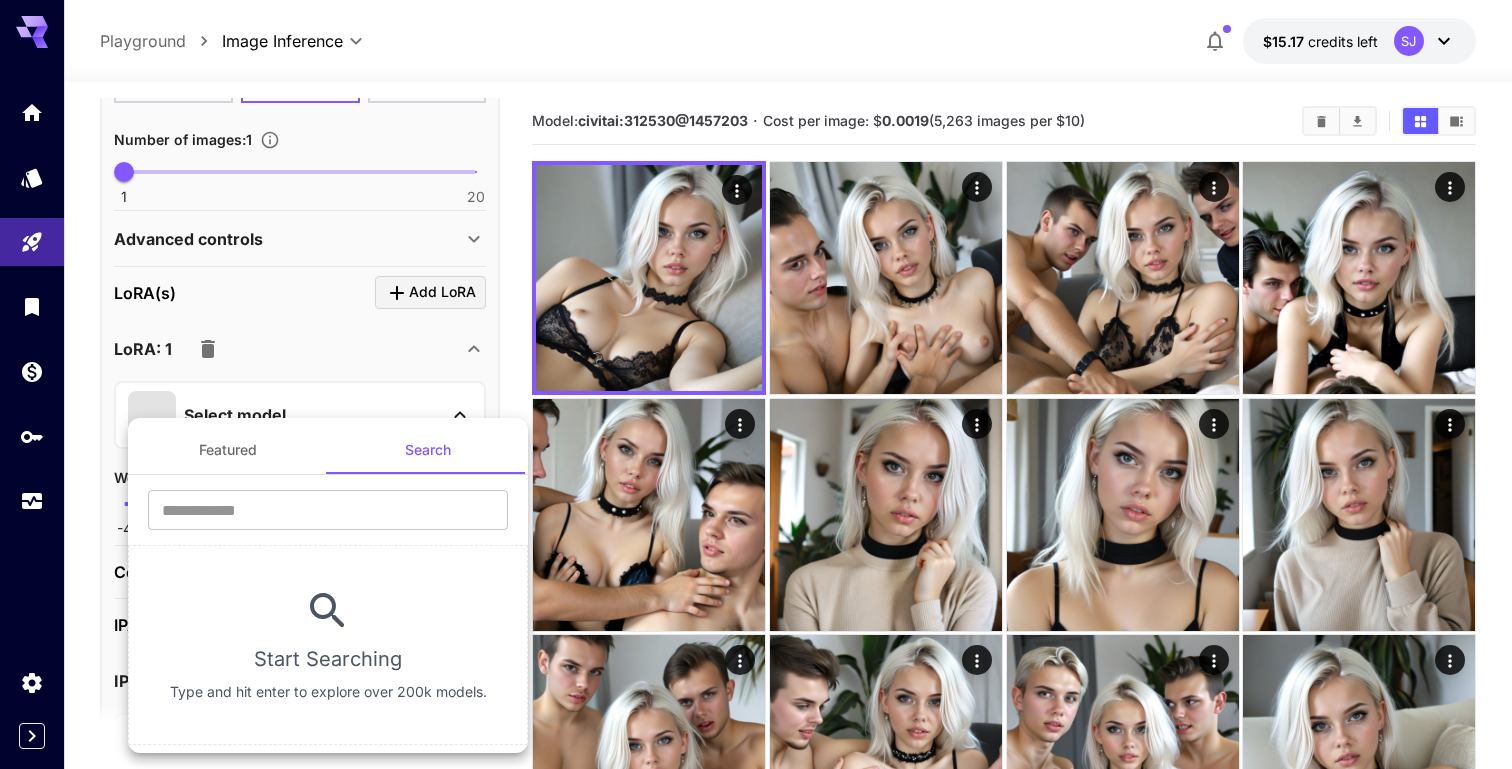 click on "Featured" at bounding box center [228, 450] 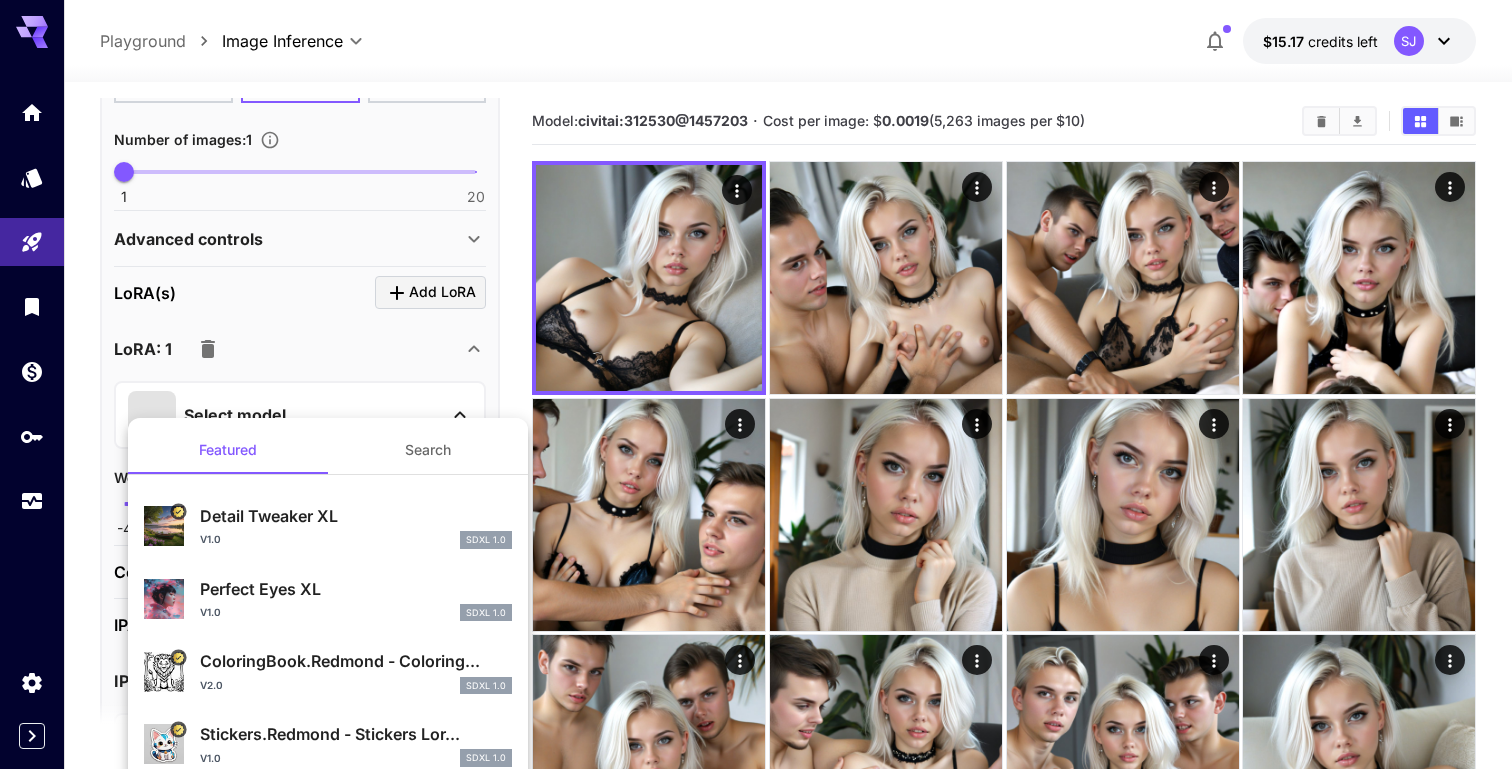 click on "v1.0 SDXL 1.0" at bounding box center [356, 540] 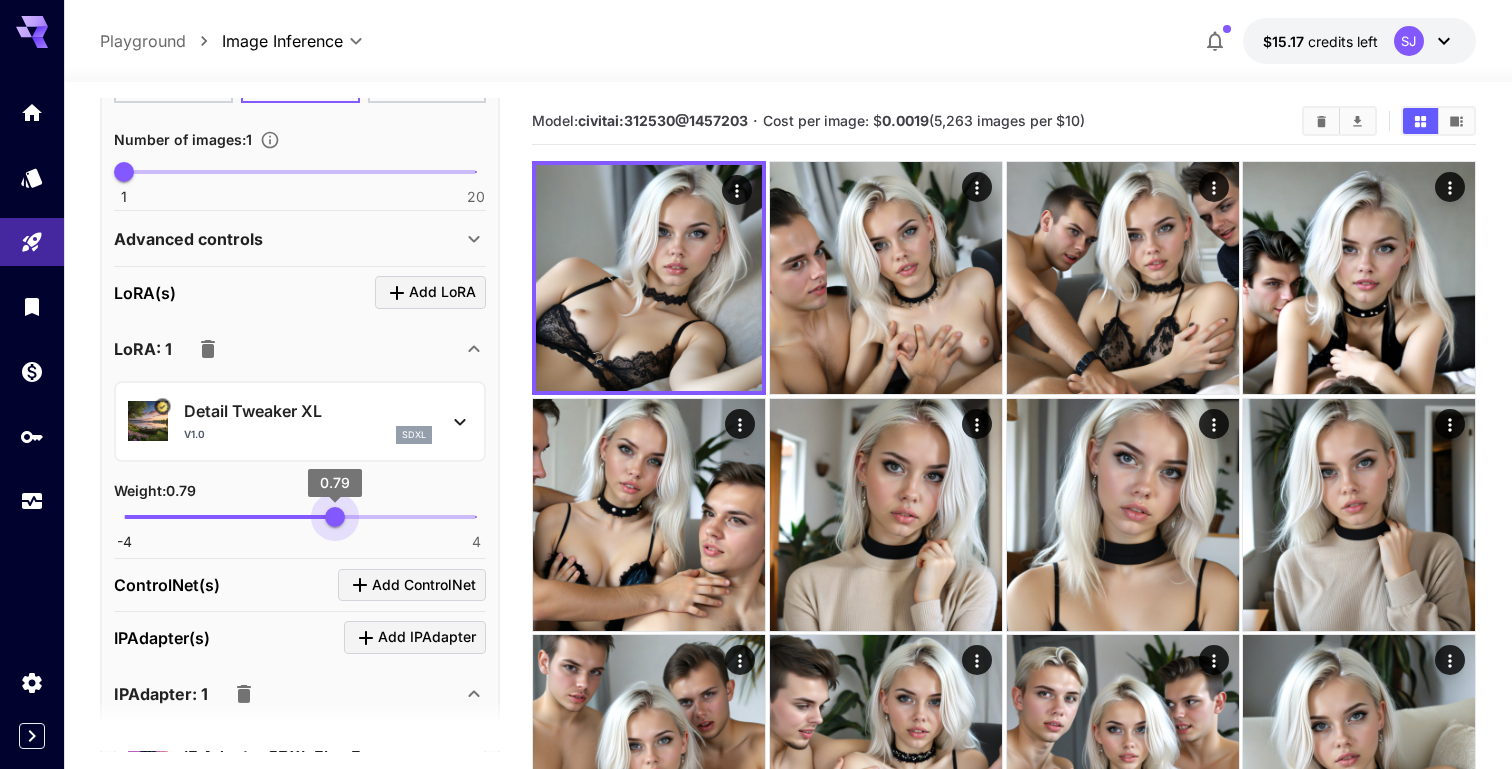 drag, startPoint x: 317, startPoint y: 515, endPoint x: 335, endPoint y: 515, distance: 18 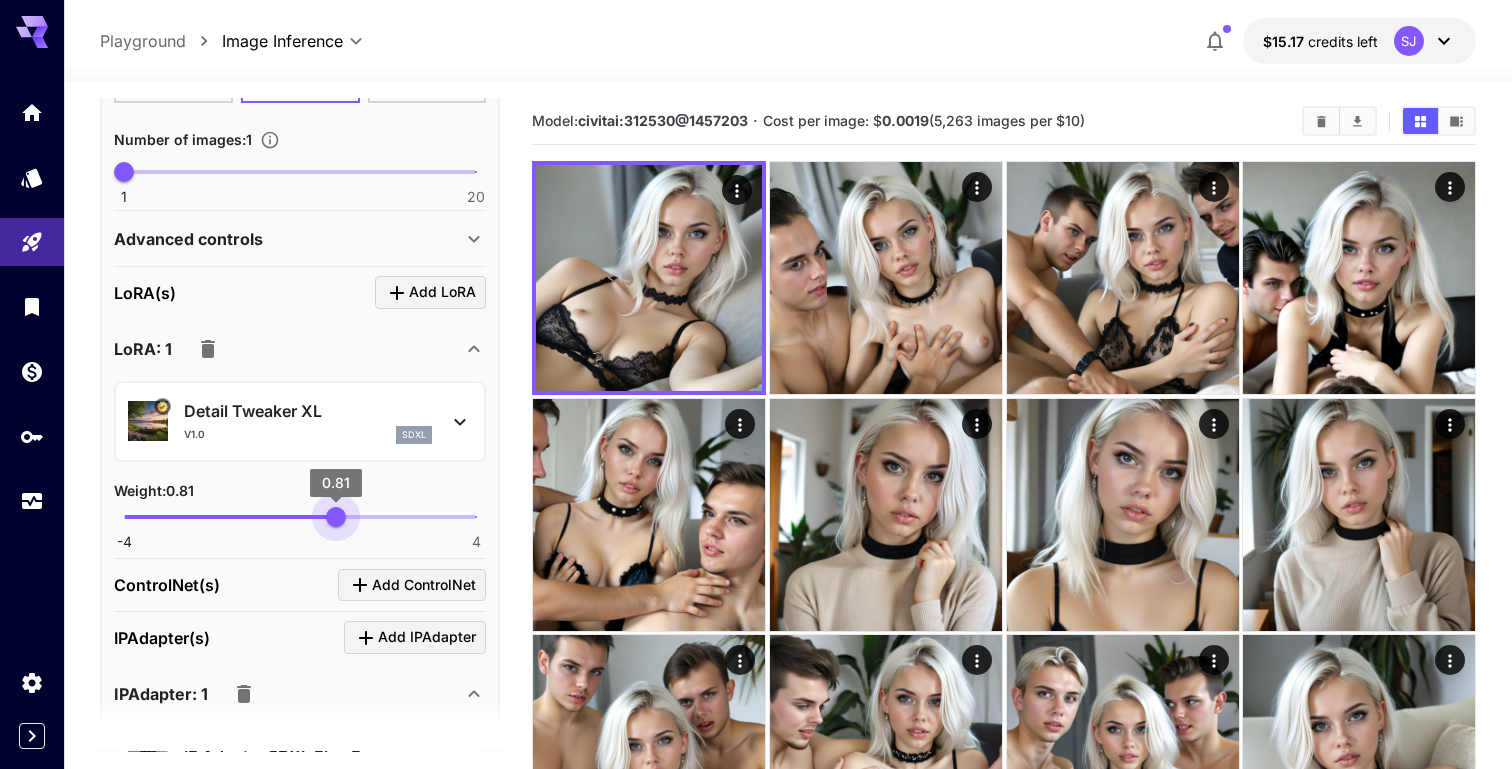 type on "****" 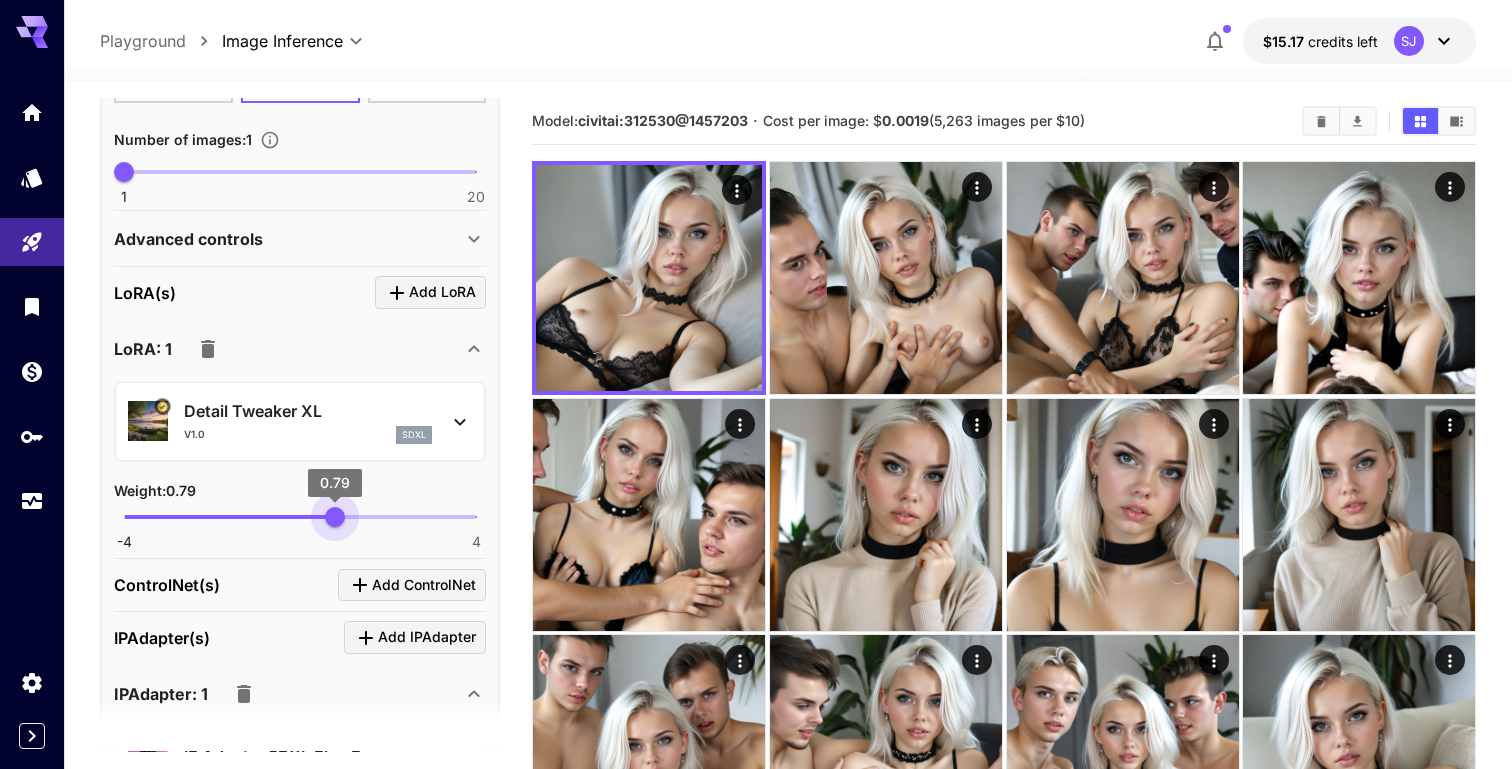 click on "0.79" at bounding box center [335, 517] 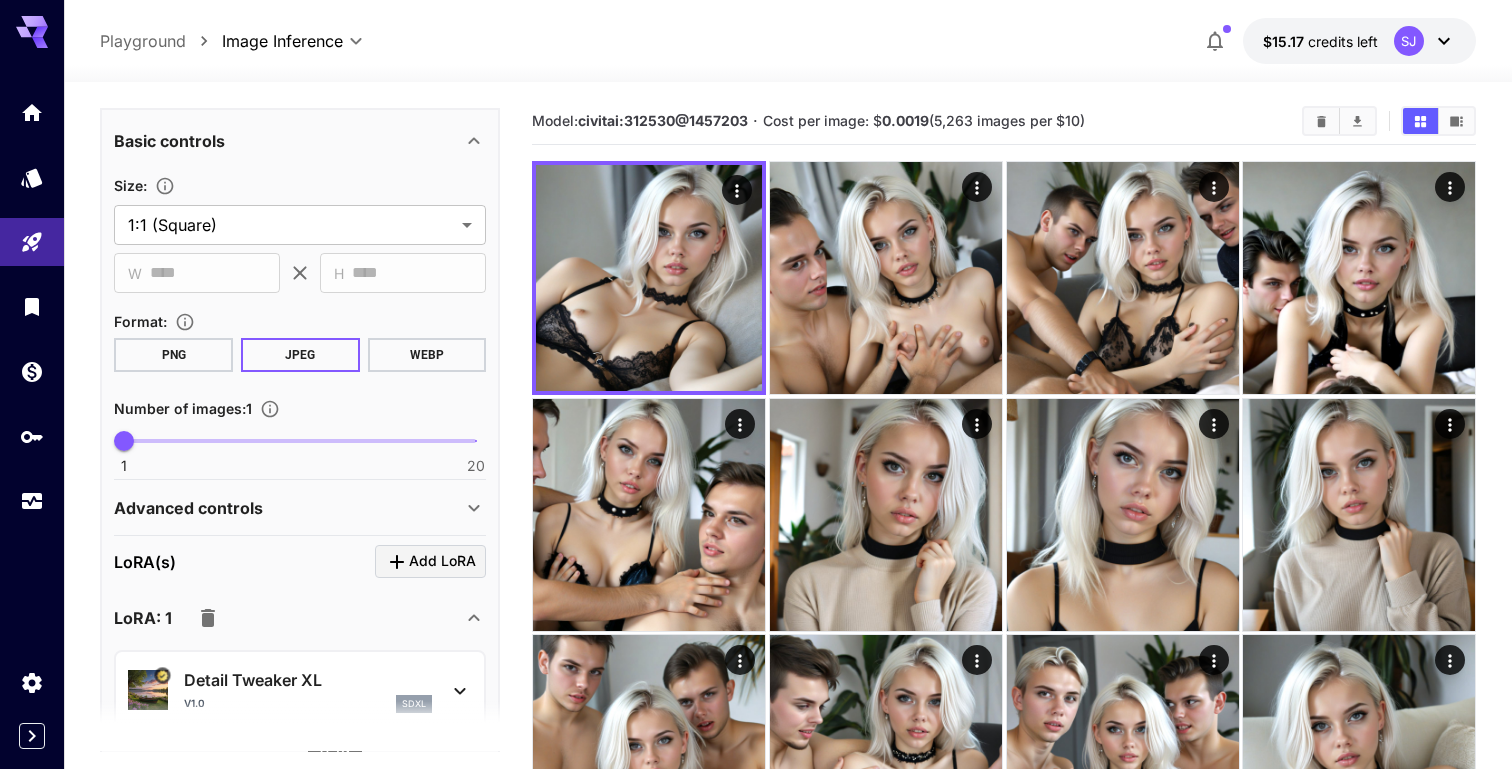 scroll, scrollTop: 374, scrollLeft: 0, axis: vertical 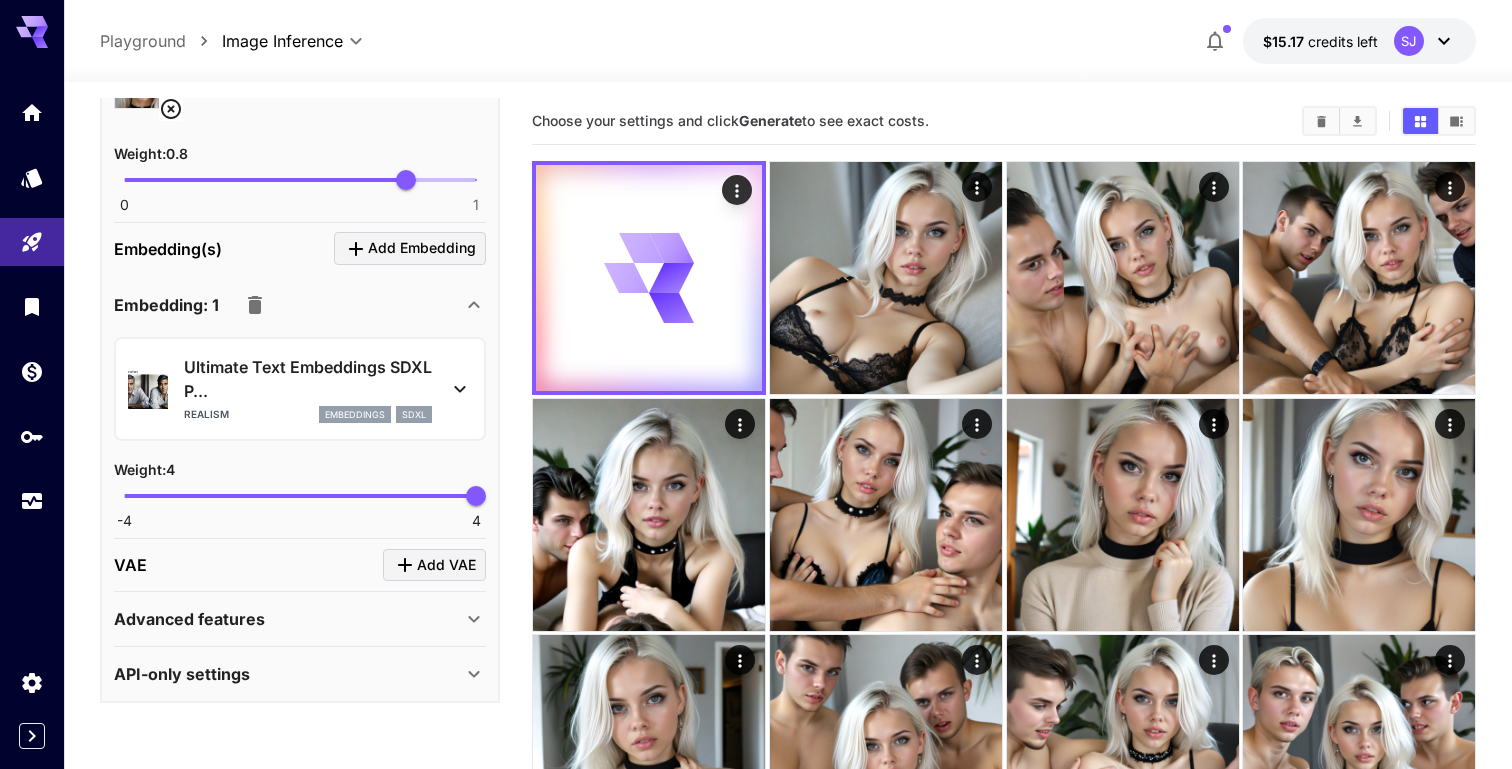 click on "Add VAE" at bounding box center [446, 565] 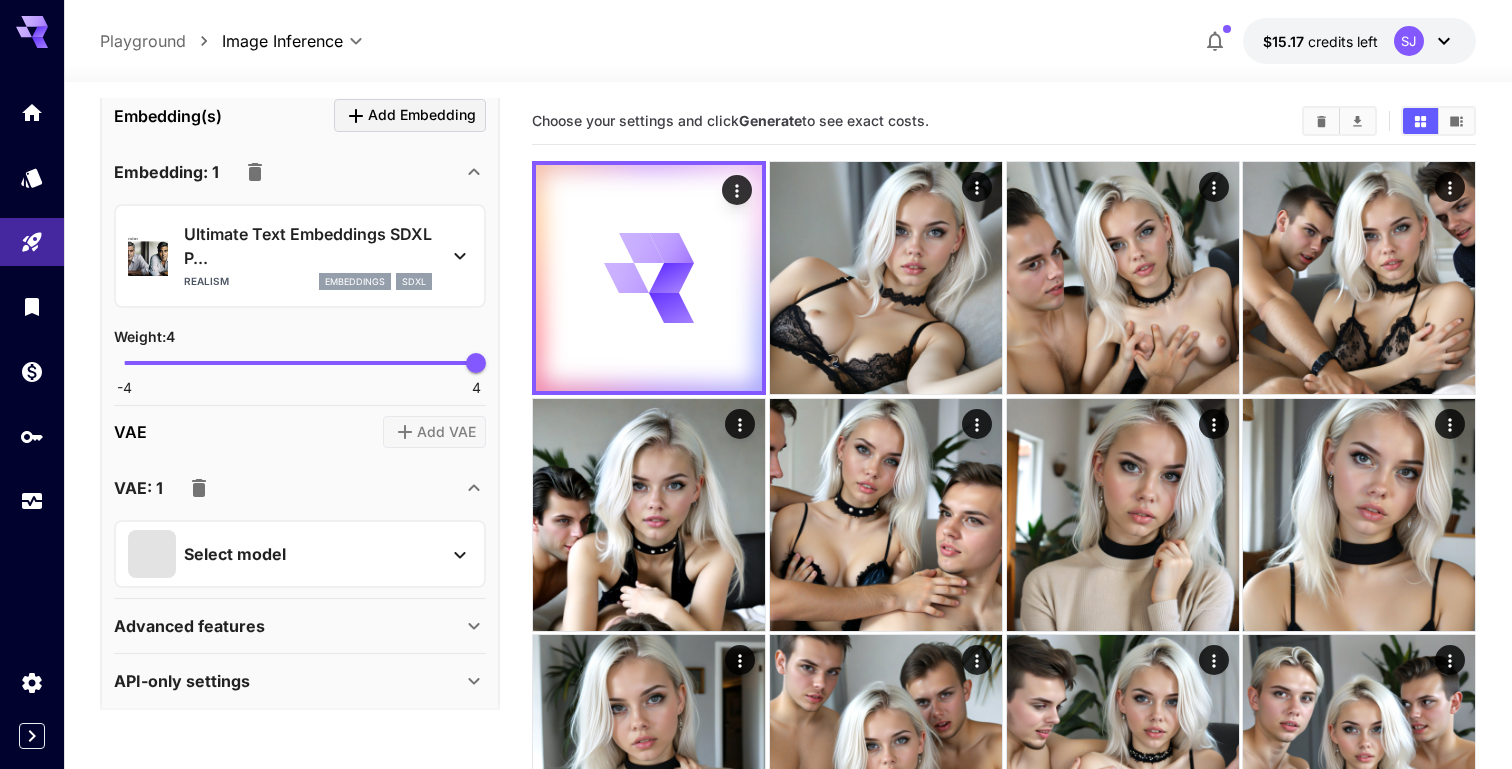 scroll, scrollTop: 1931, scrollLeft: 0, axis: vertical 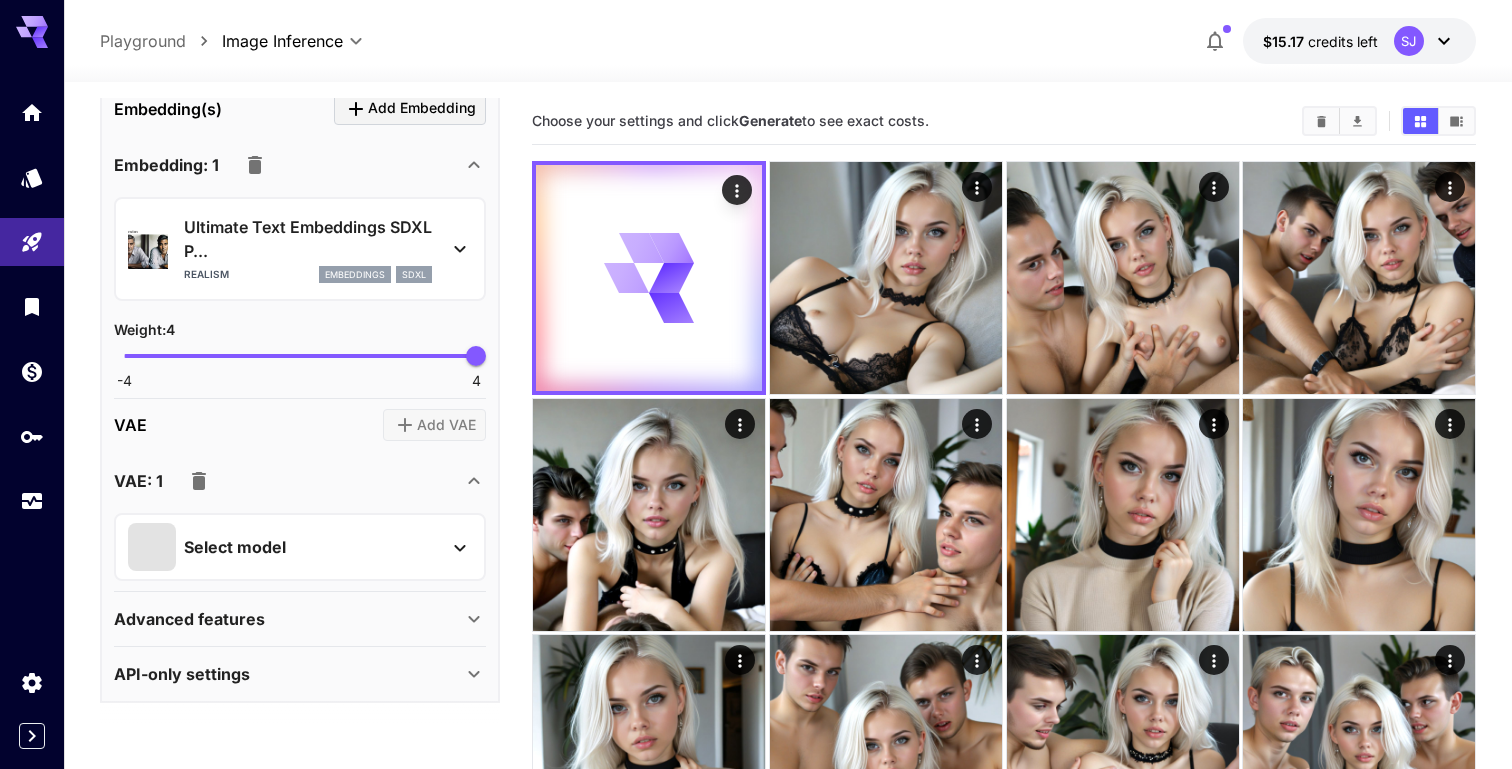 click on "Select model" at bounding box center [284, 547] 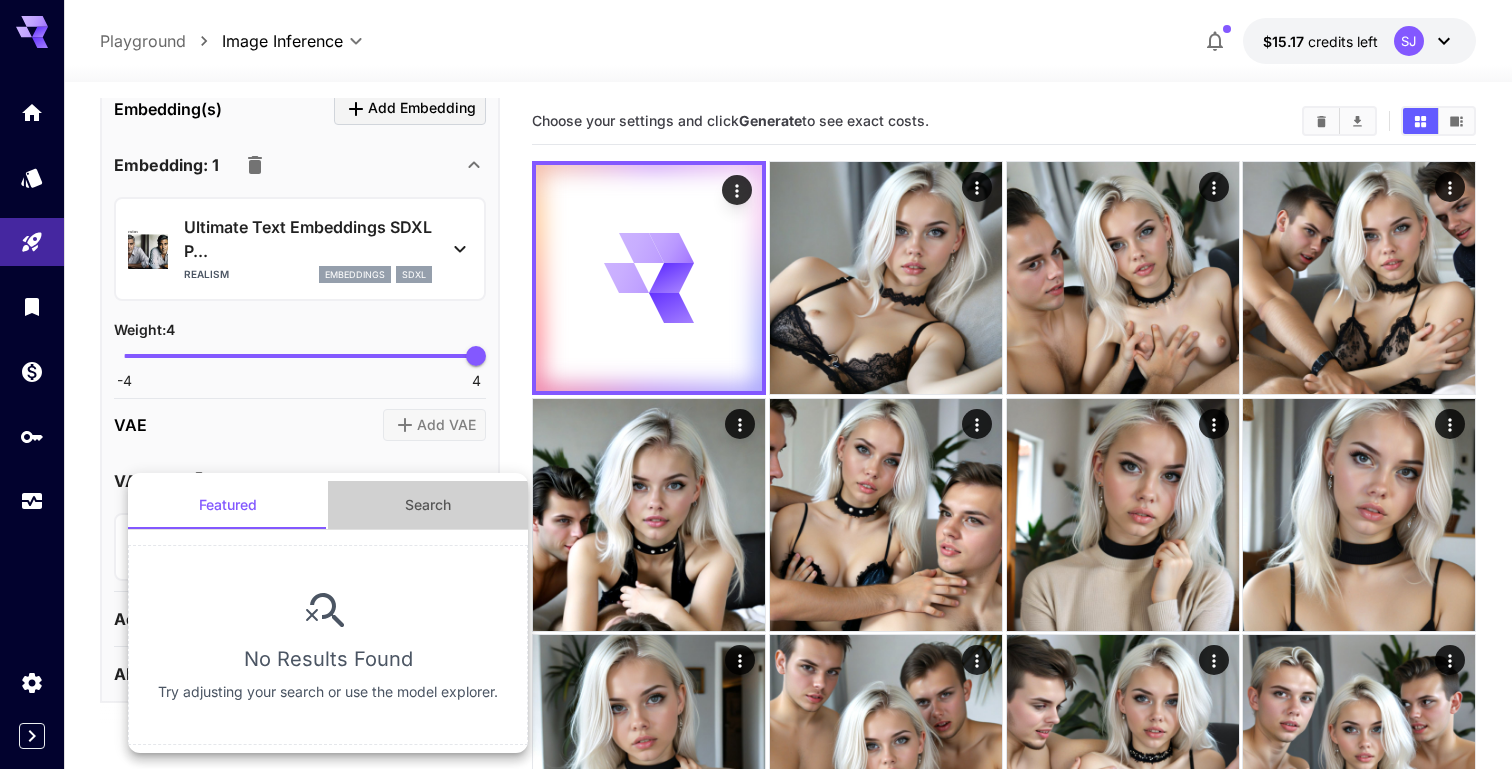click on "Search" at bounding box center (428, 505) 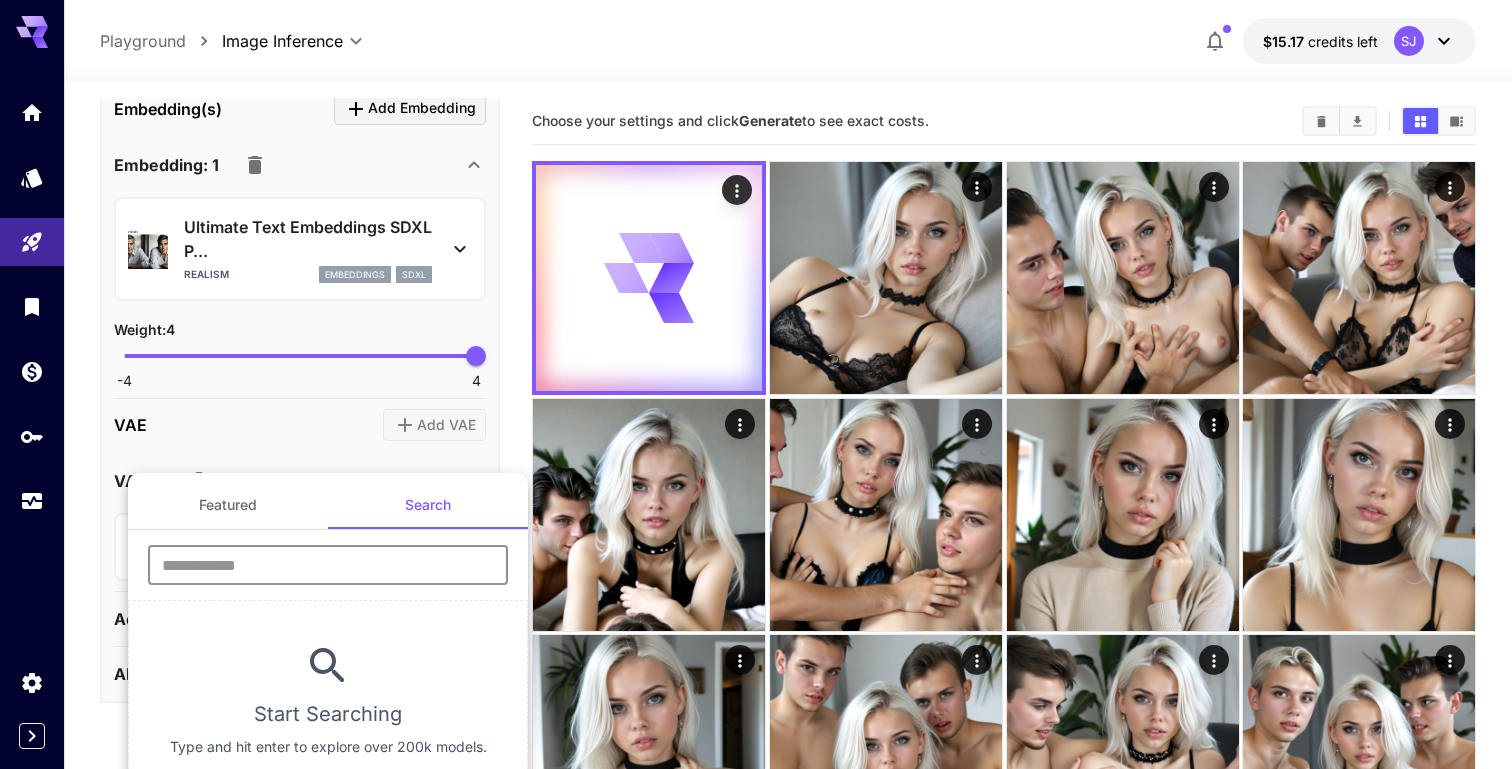 click at bounding box center [328, 565] 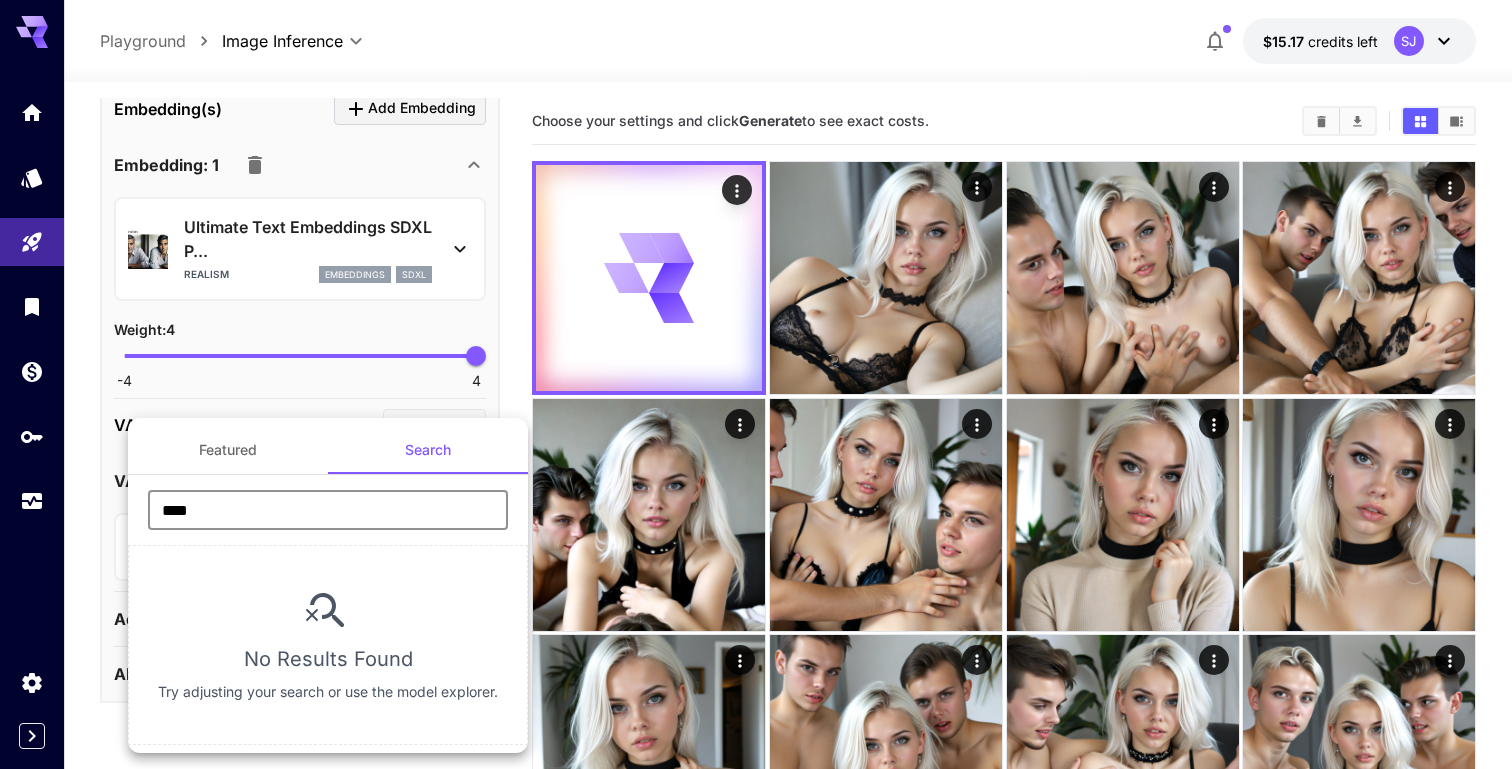 type on "****" 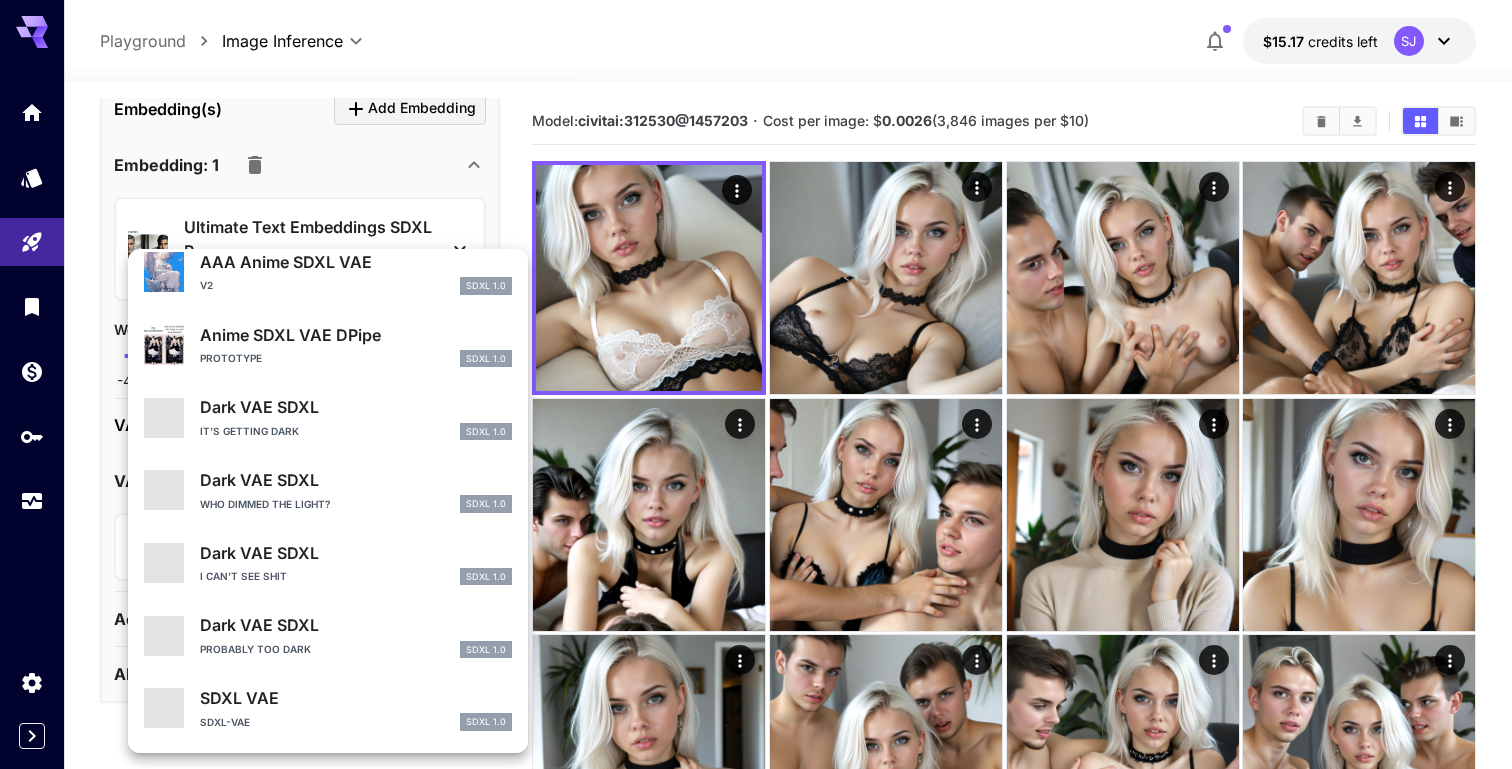 scroll, scrollTop: 651, scrollLeft: 0, axis: vertical 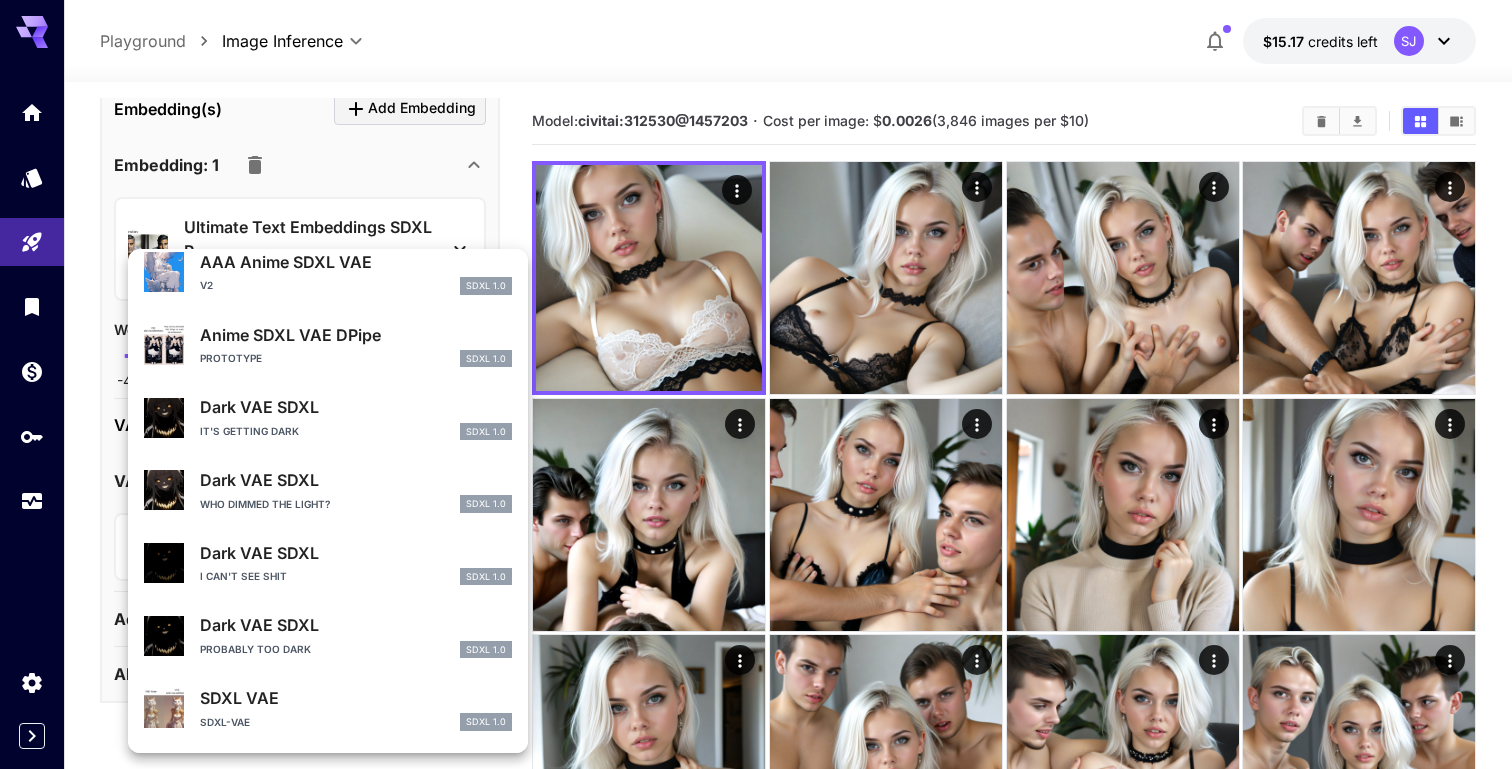 click on "SDXL VAE" at bounding box center (356, 698) 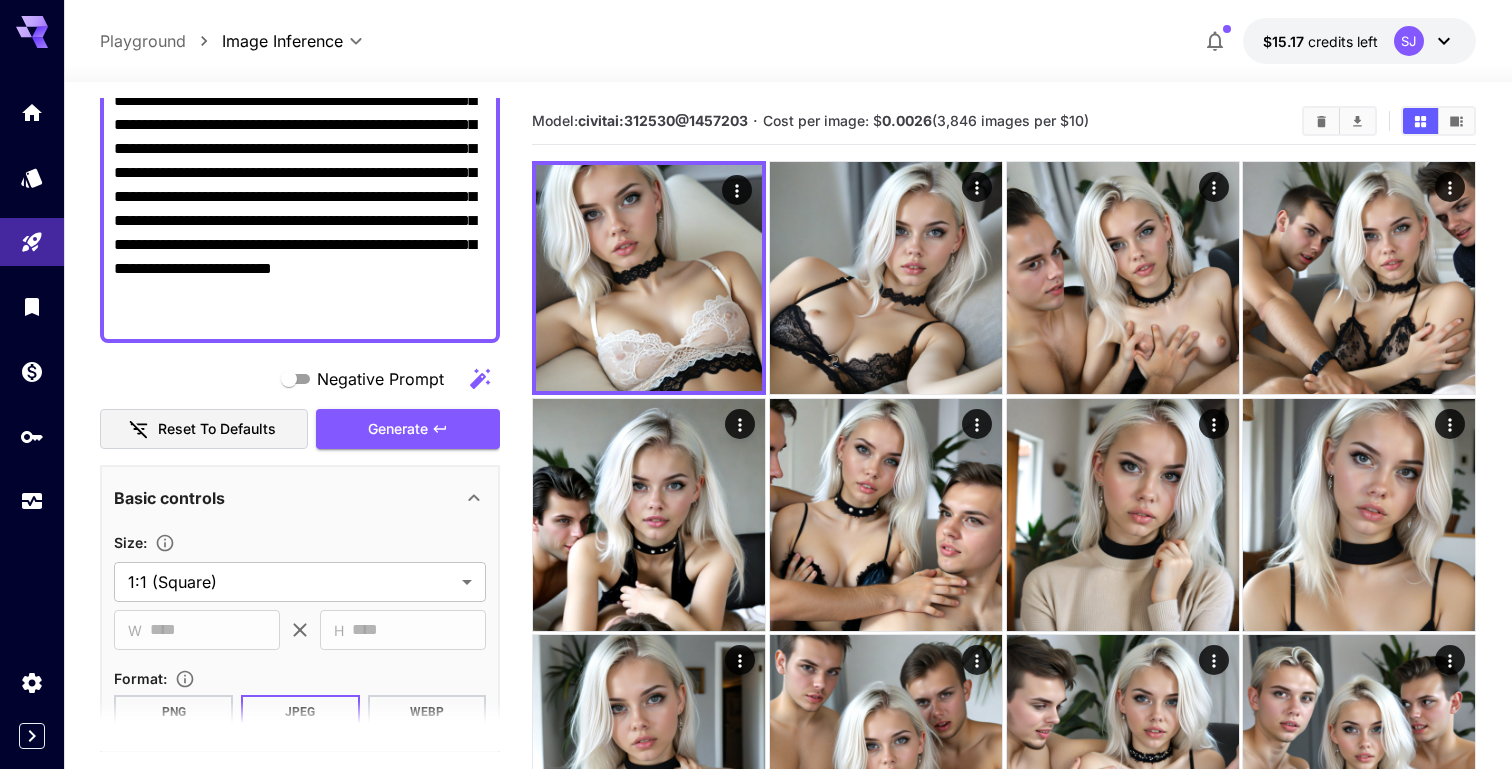 scroll, scrollTop: 0, scrollLeft: 0, axis: both 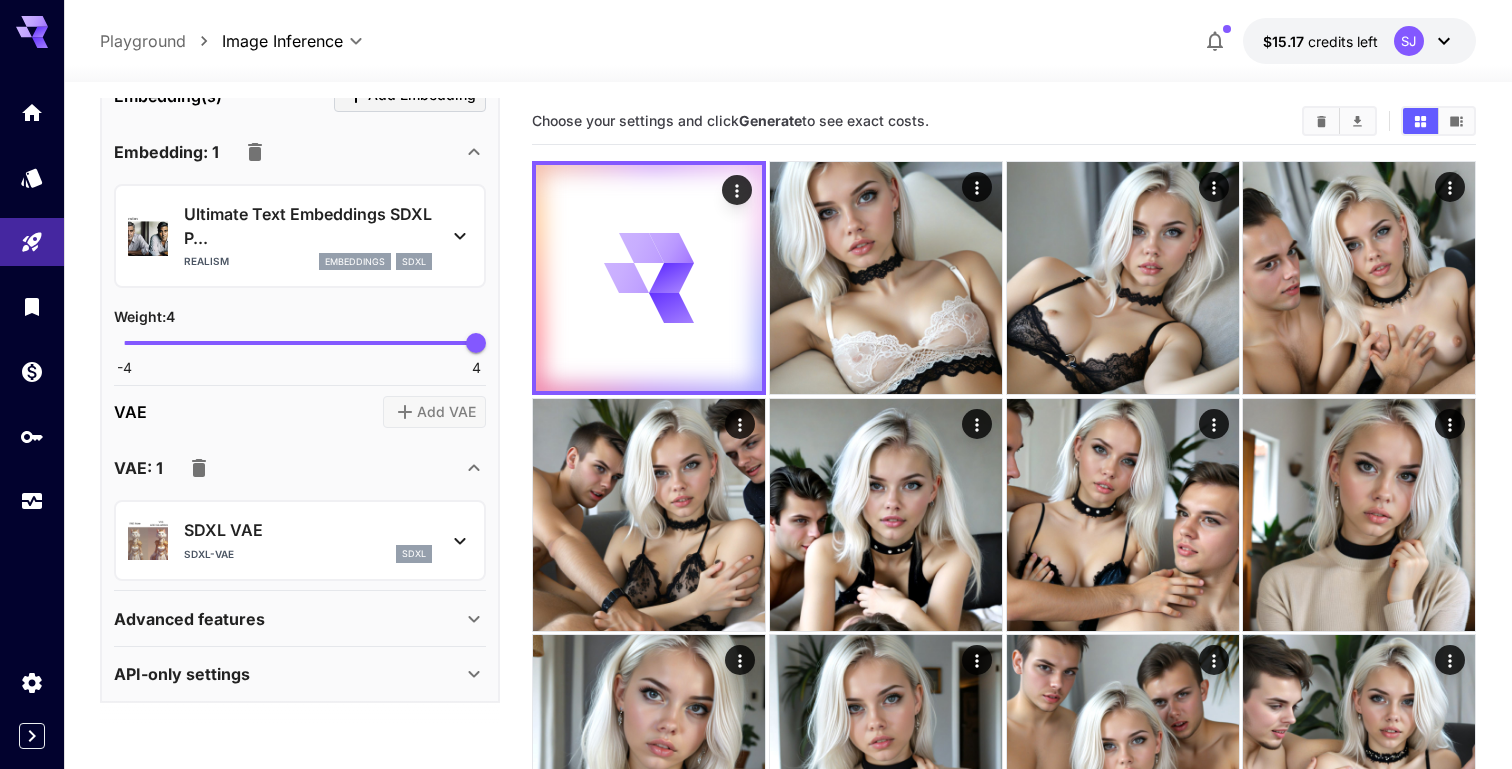 click on "SDXL-VAE sdxl" at bounding box center (308, 554) 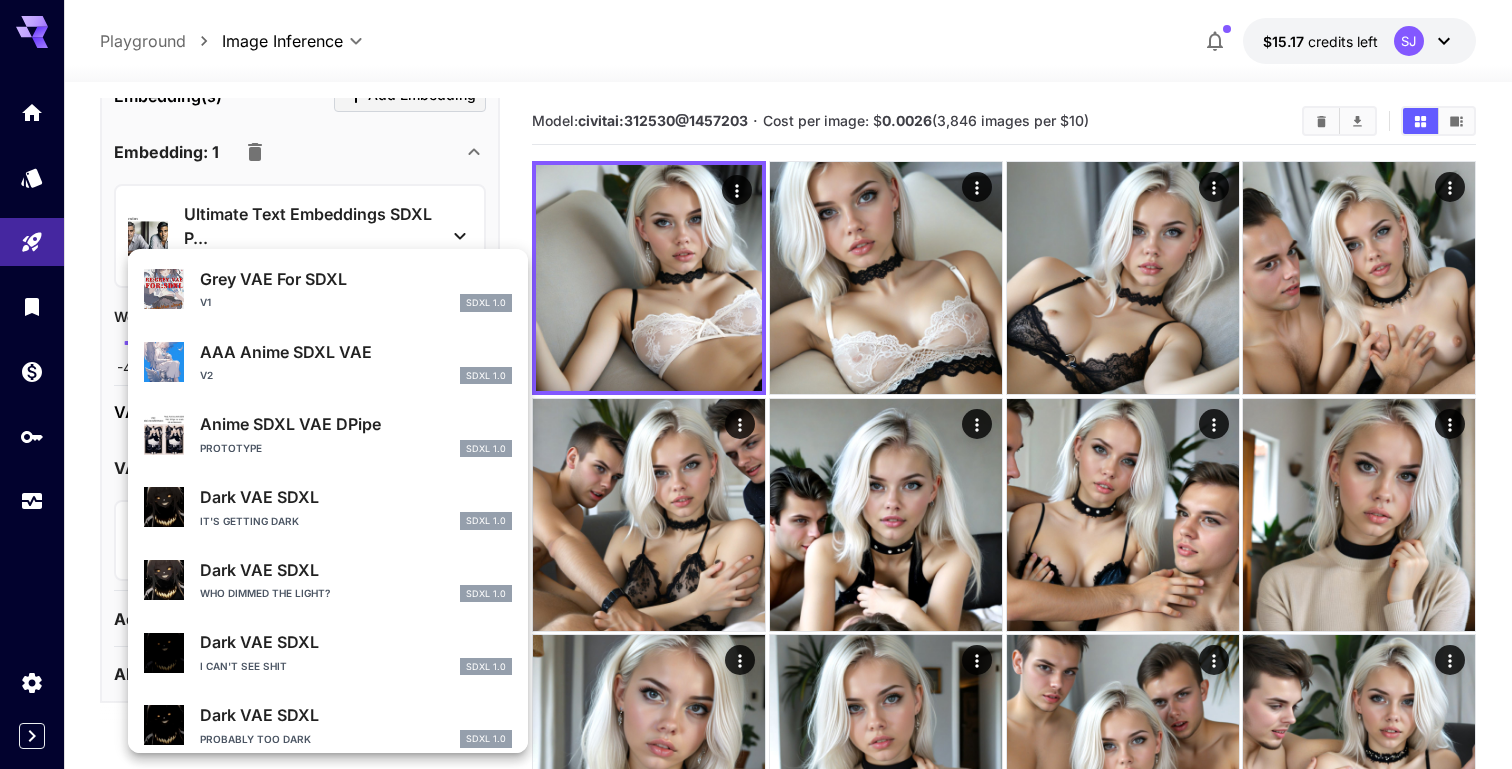 scroll, scrollTop: 0, scrollLeft: 0, axis: both 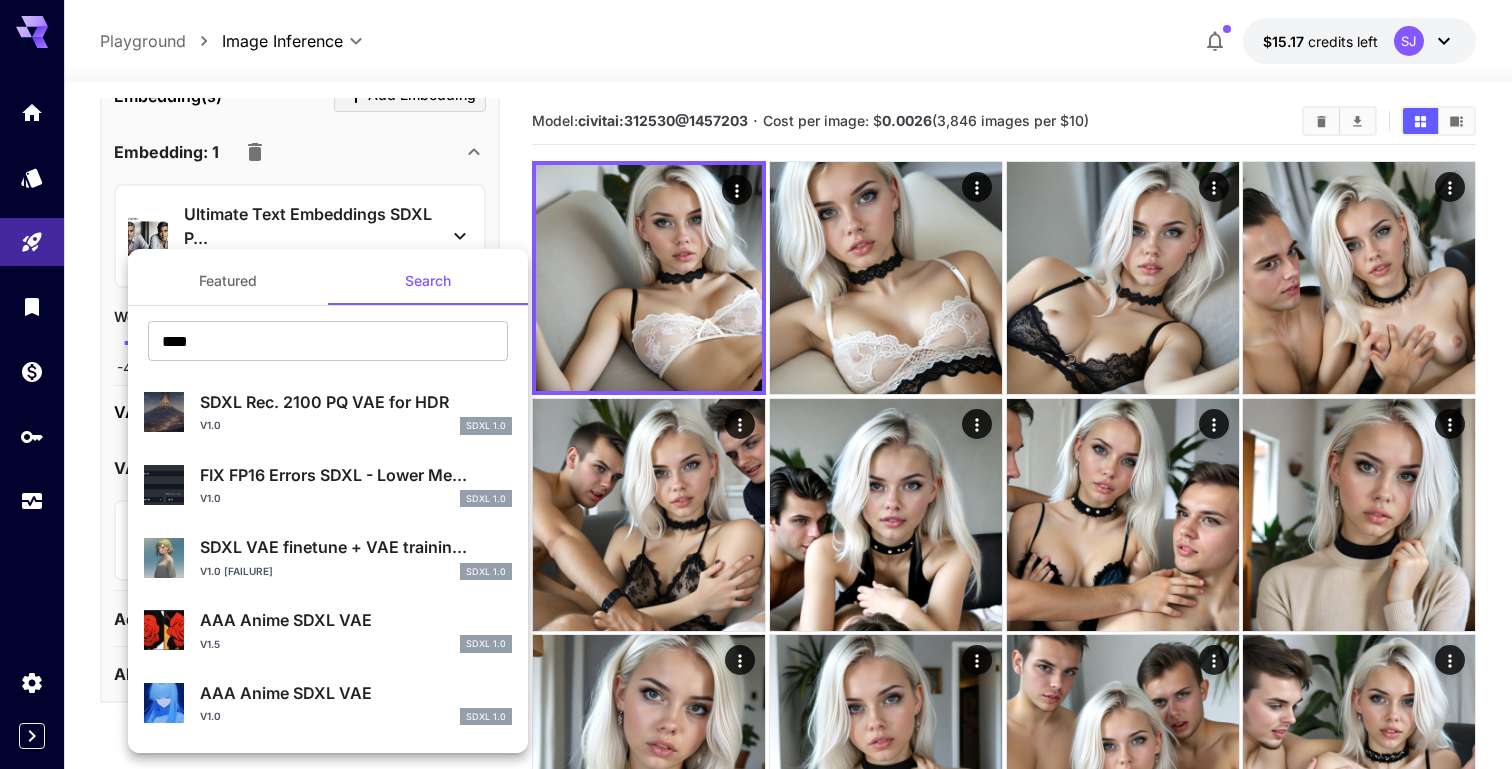 click on "v1.0 SDXL 1.0" at bounding box center (356, 426) 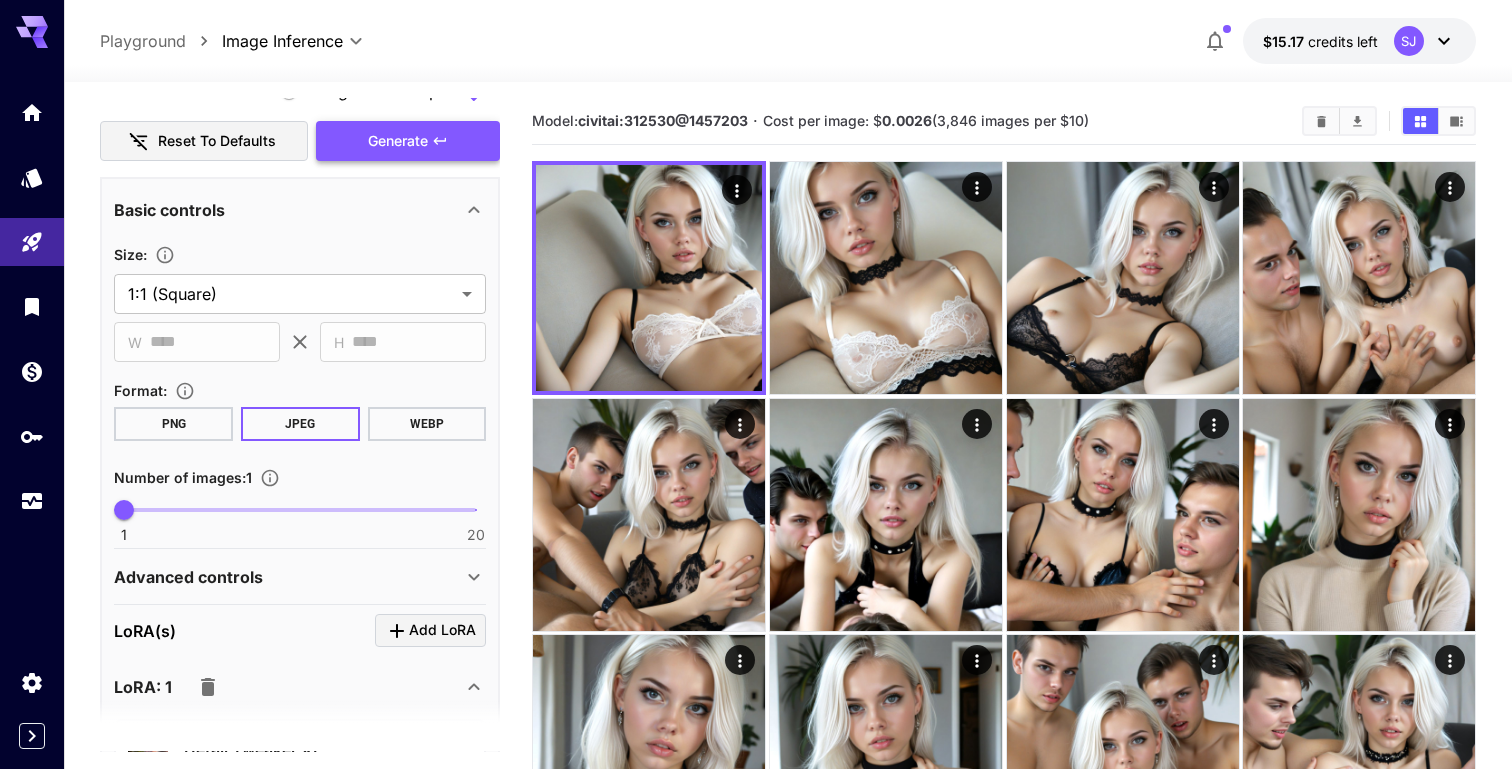 scroll, scrollTop: 73, scrollLeft: 0, axis: vertical 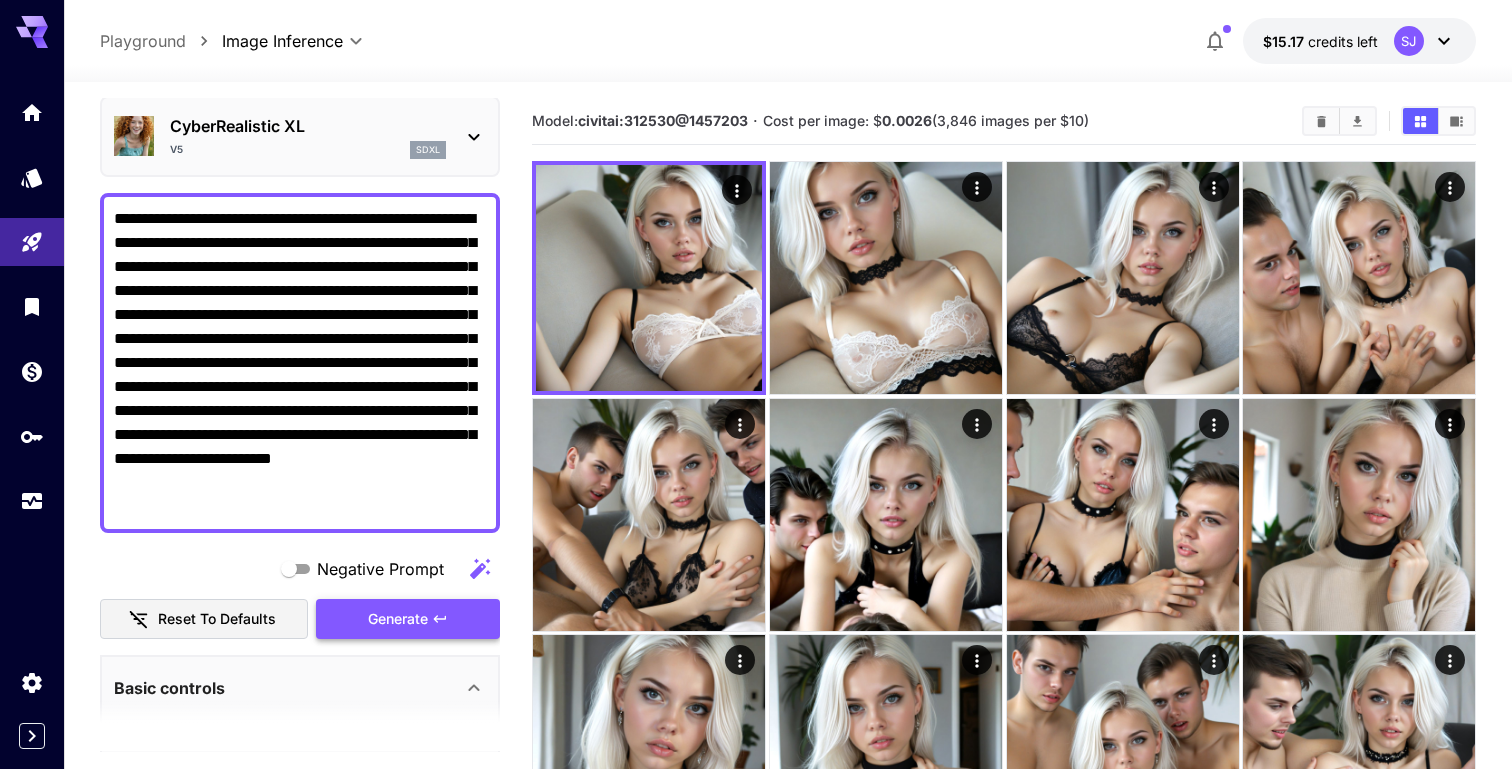 click on "Generate" at bounding box center (408, 619) 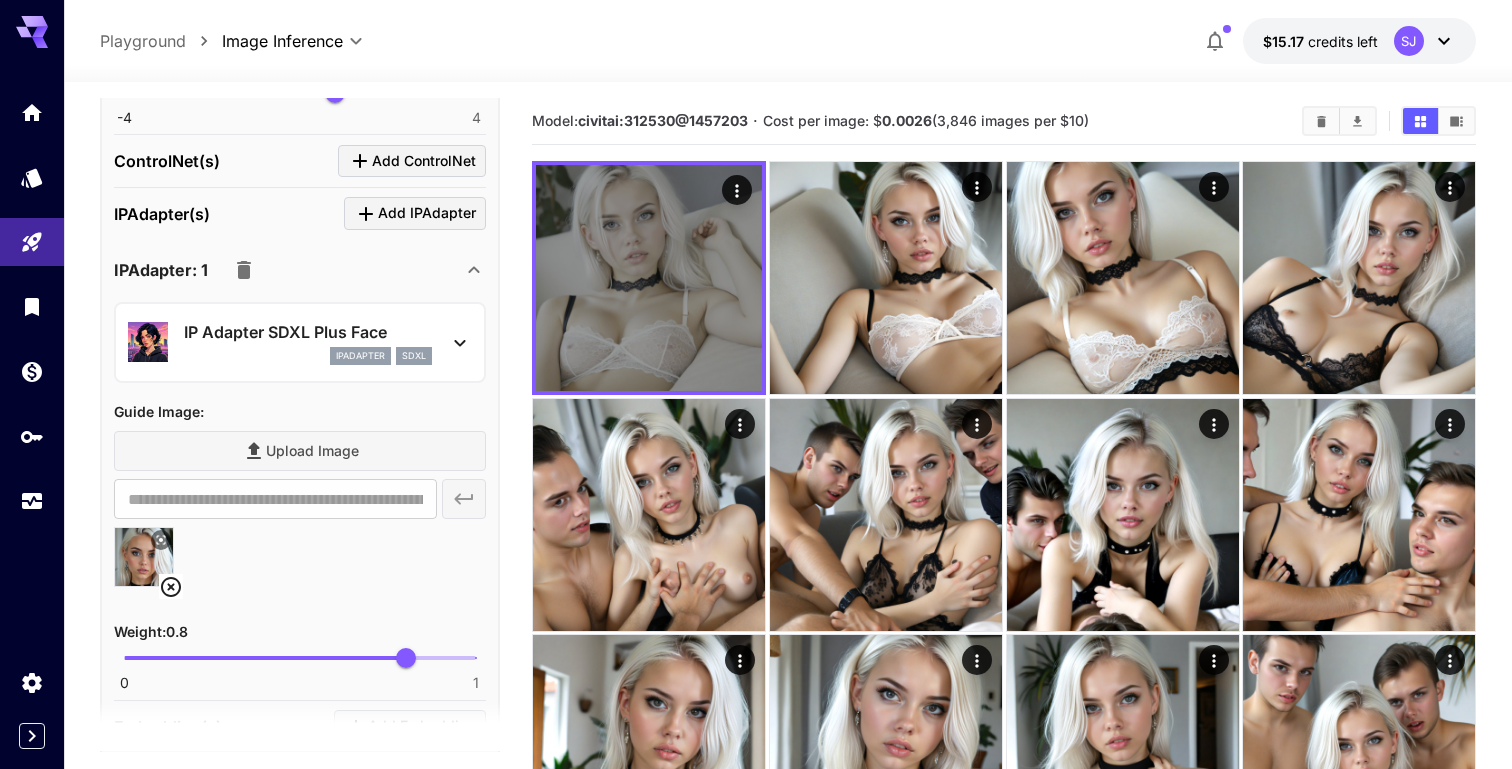 scroll, scrollTop: 1944, scrollLeft: 0, axis: vertical 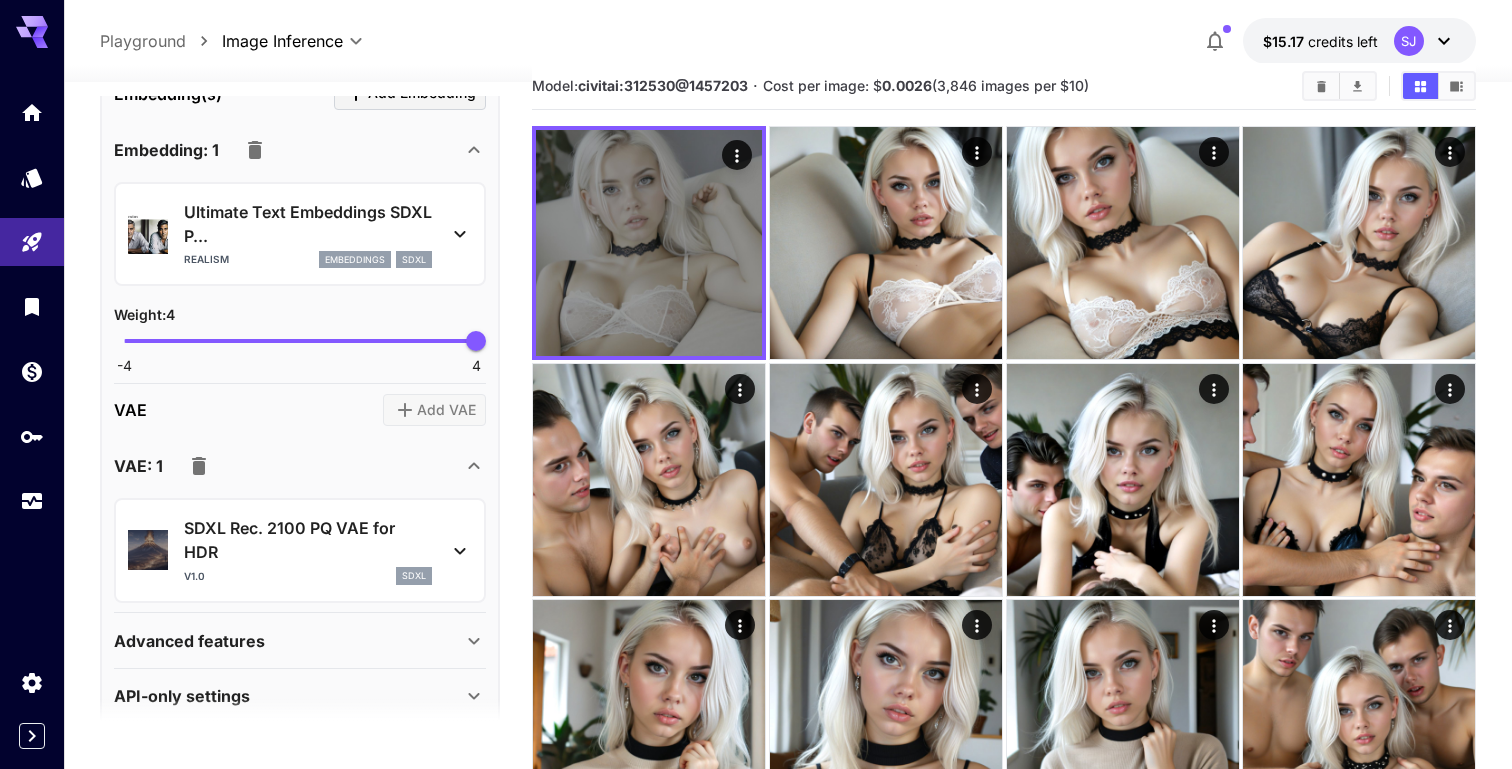 click on "v1.0 sdxl" at bounding box center [308, 576] 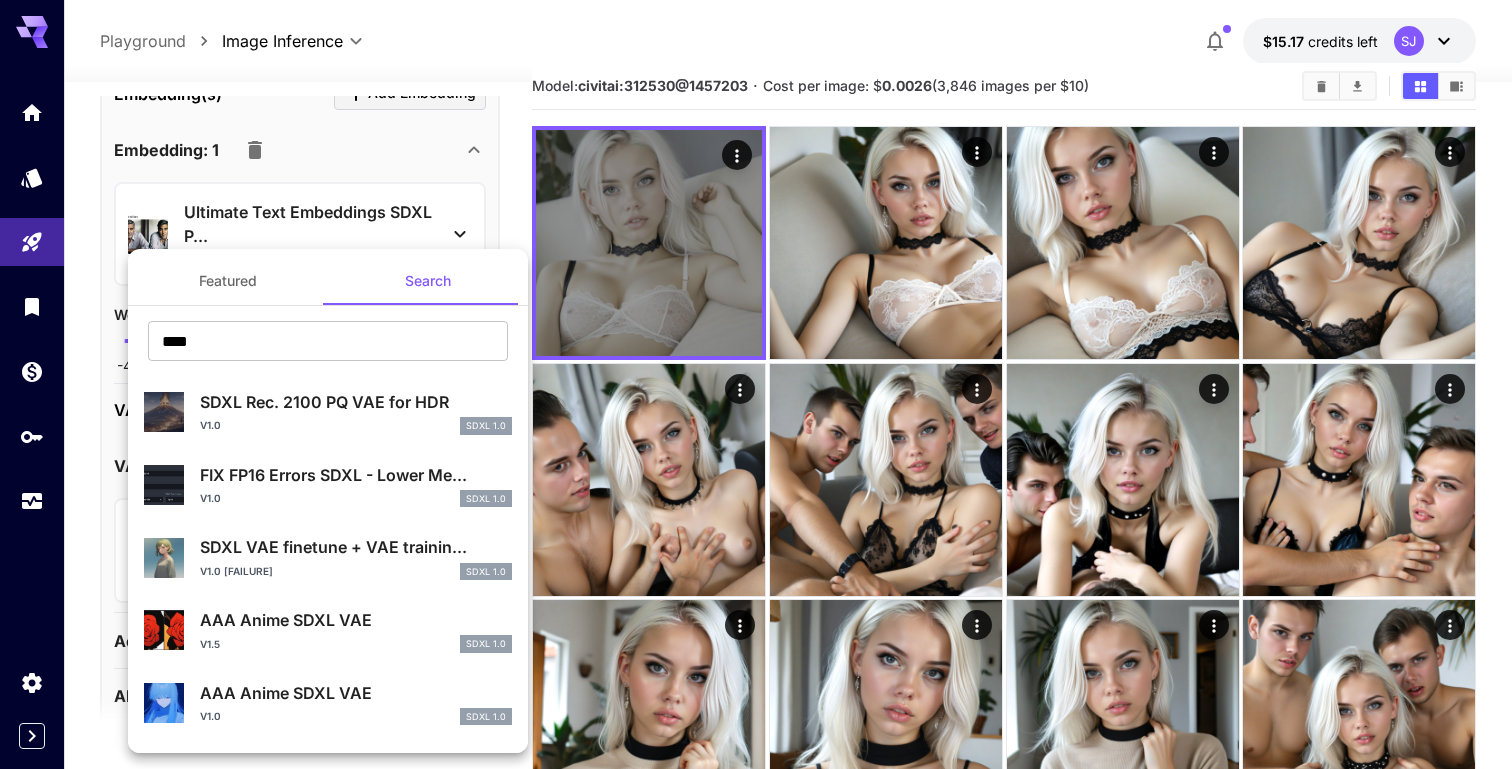 scroll, scrollTop: 28, scrollLeft: 0, axis: vertical 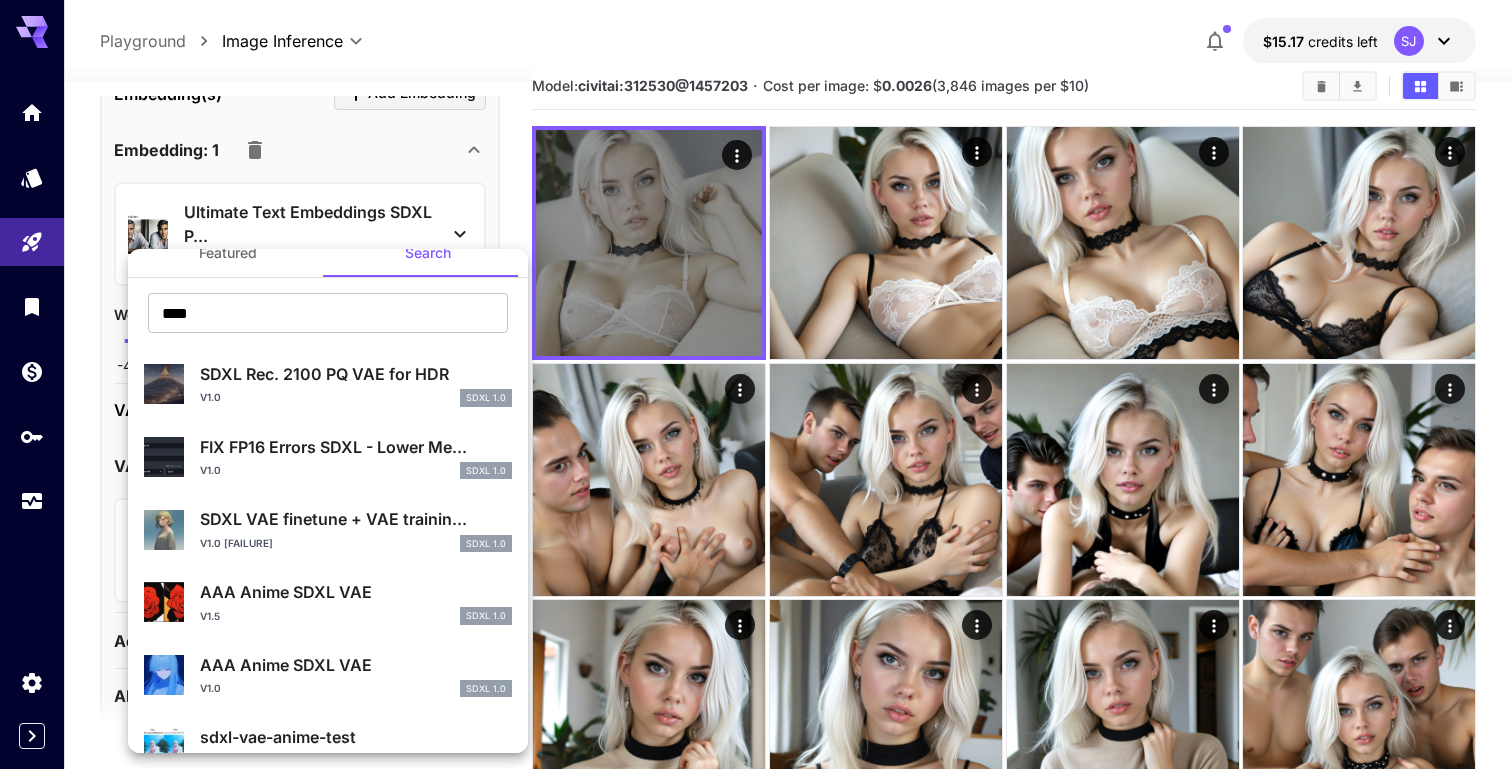 click on "SDXL VAE finetune + VAE trainin..." at bounding box center (356, 519) 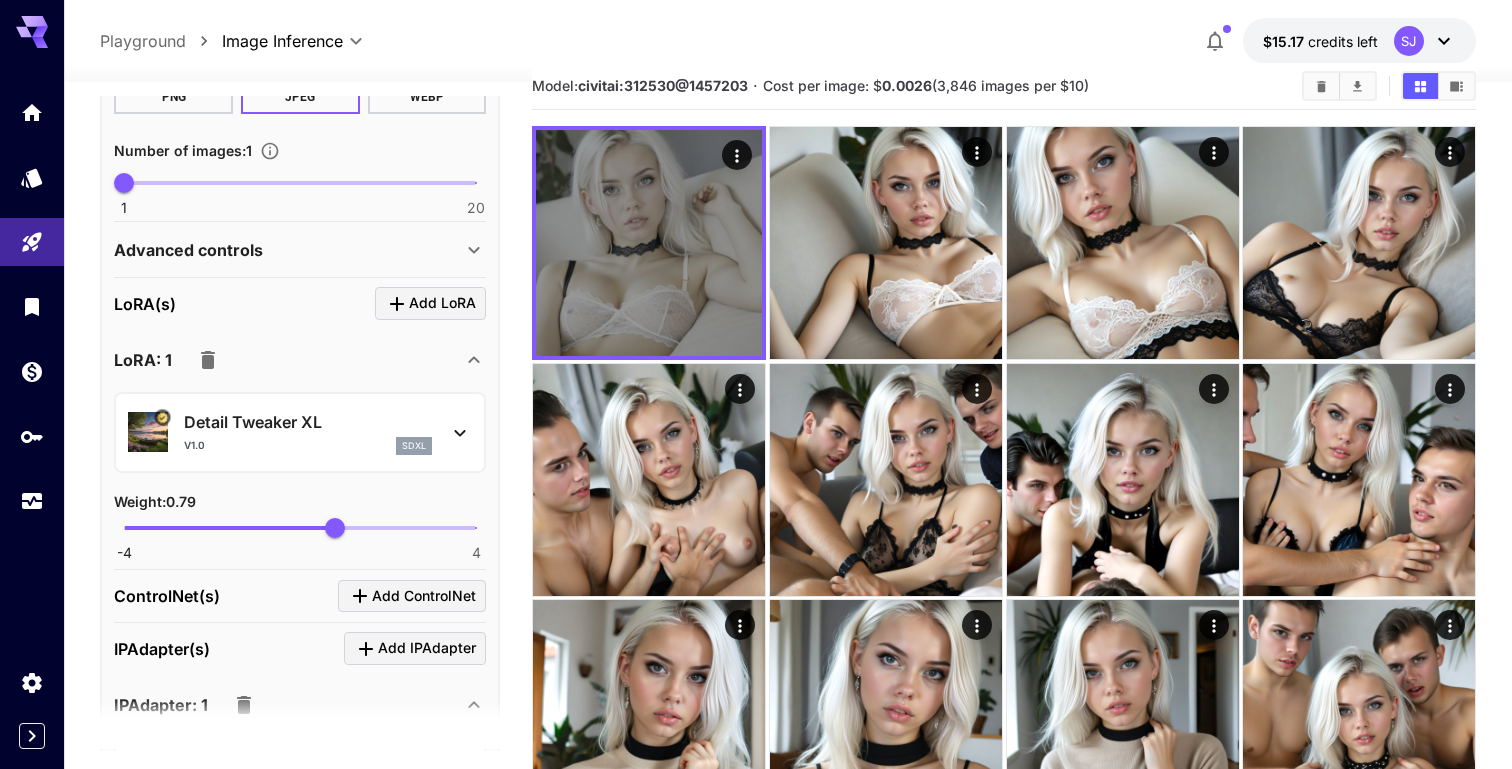 scroll, scrollTop: 552, scrollLeft: 0, axis: vertical 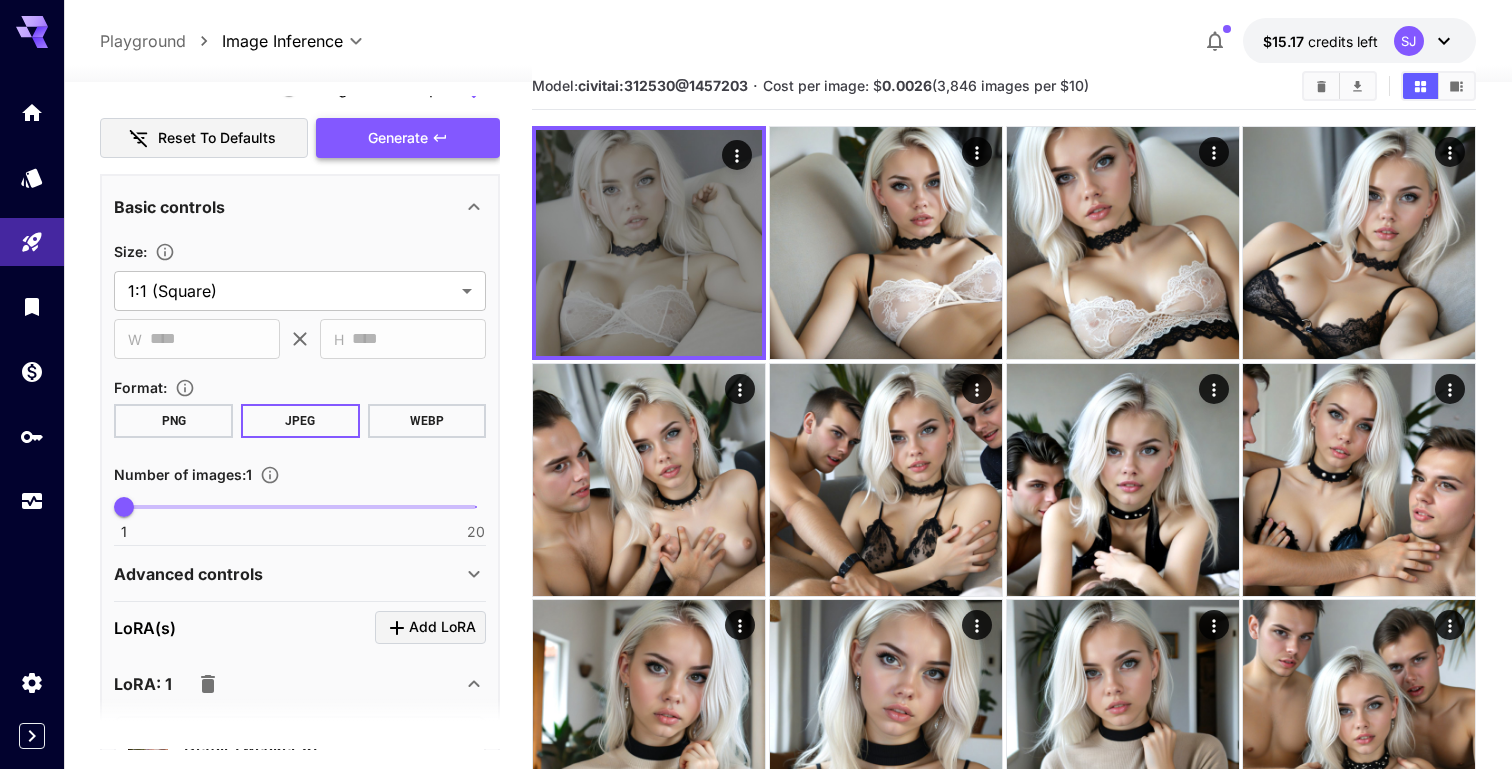 click on "Generate" at bounding box center (408, 138) 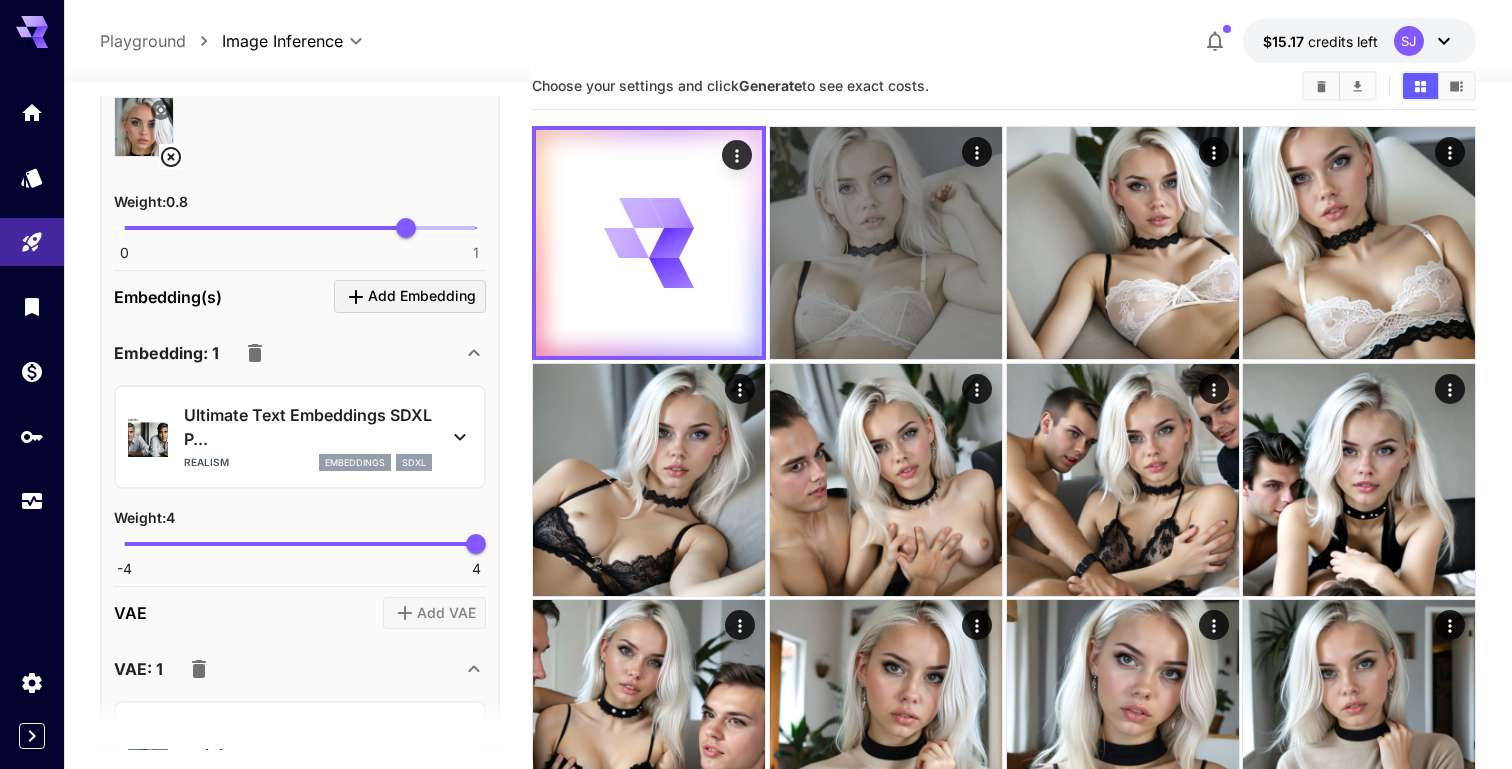 scroll, scrollTop: 1968, scrollLeft: 0, axis: vertical 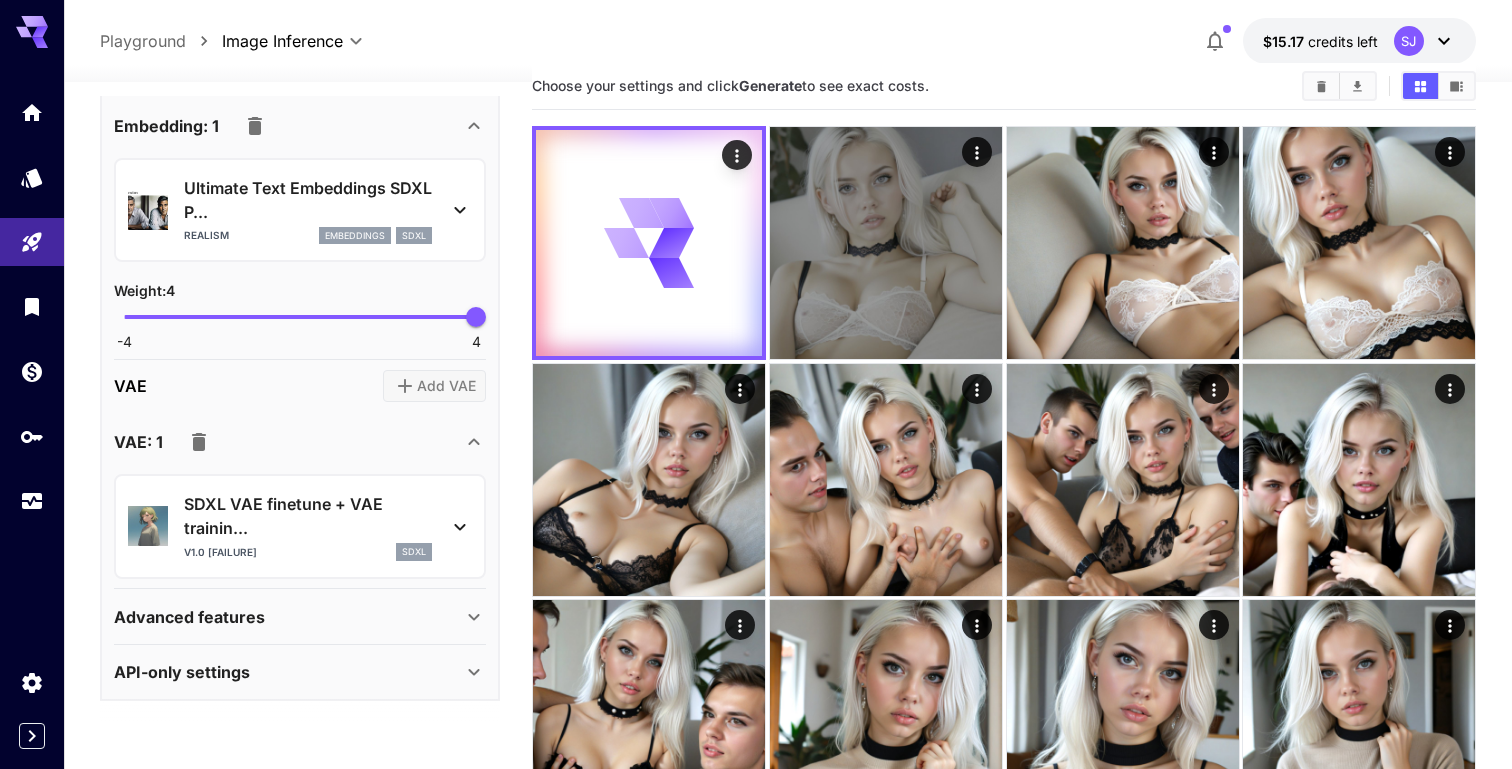 click on "SDXL VAE finetune + VAE trainin..." at bounding box center [308, 516] 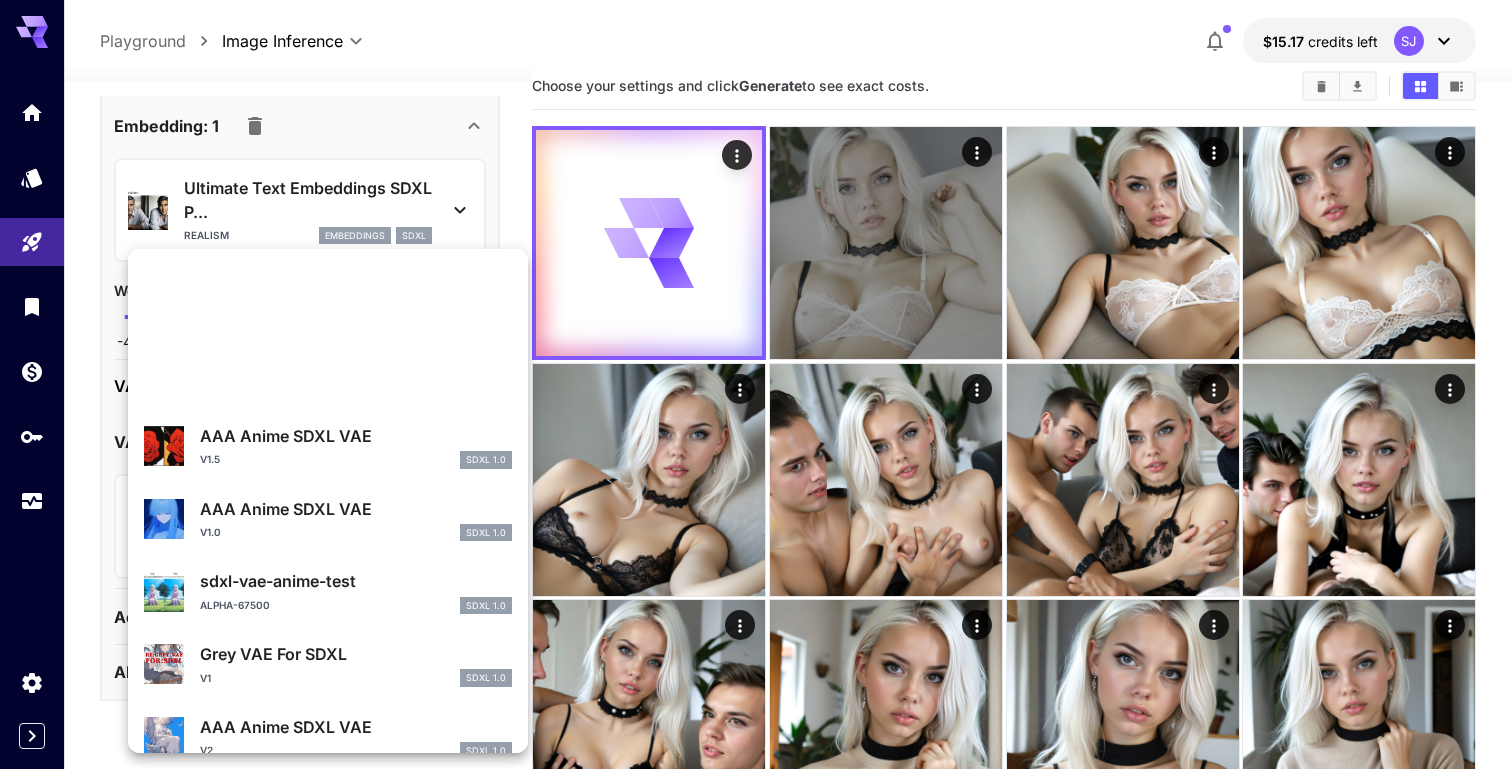 scroll, scrollTop: 0, scrollLeft: 0, axis: both 